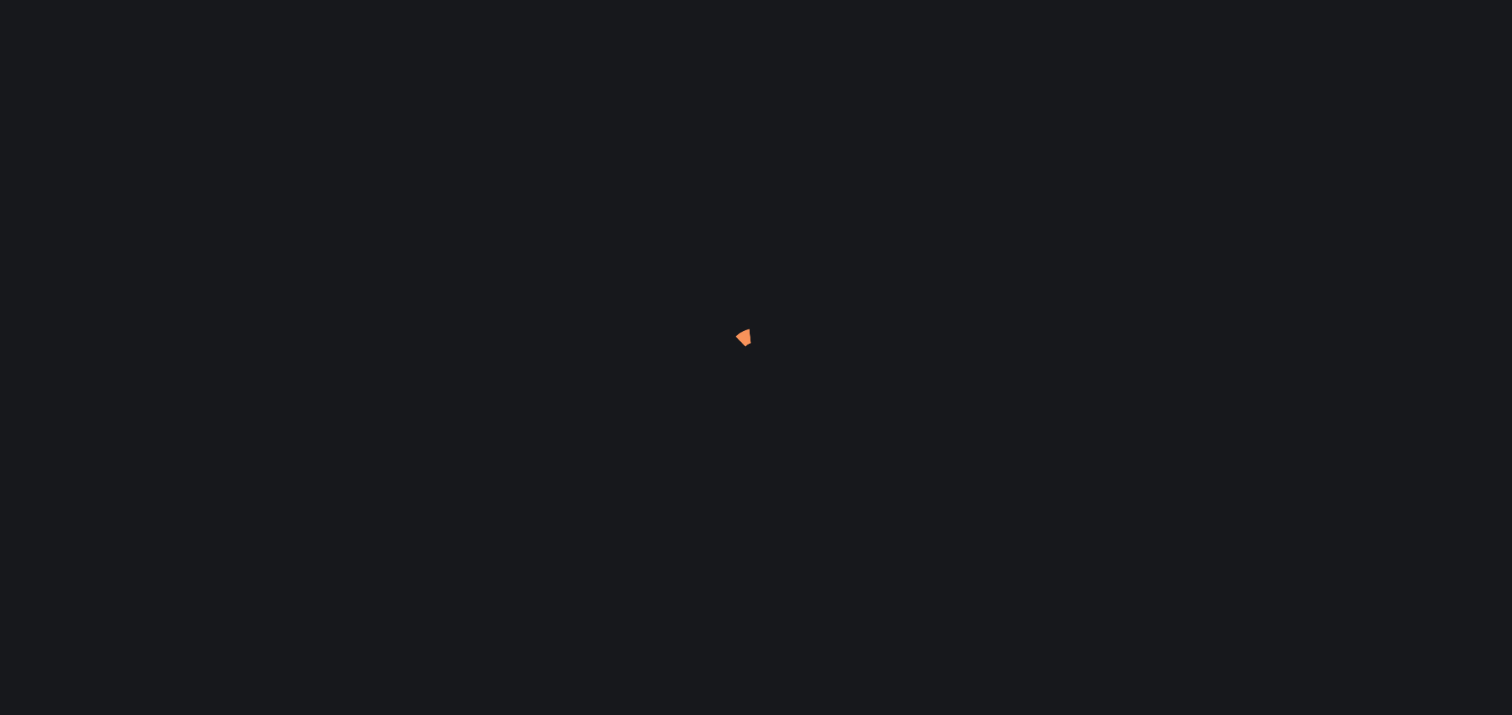 scroll, scrollTop: 0, scrollLeft: 0, axis: both 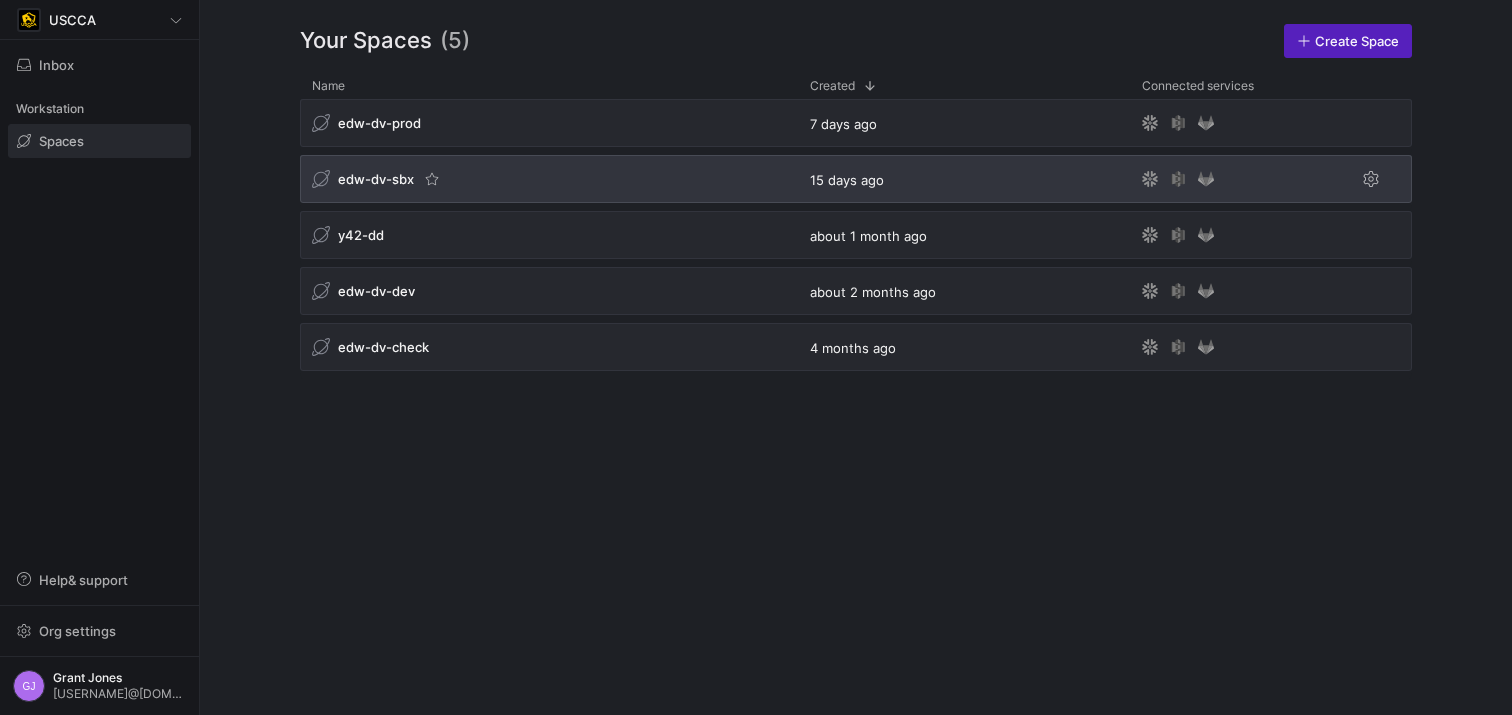 click on "edw-dv-sbx" 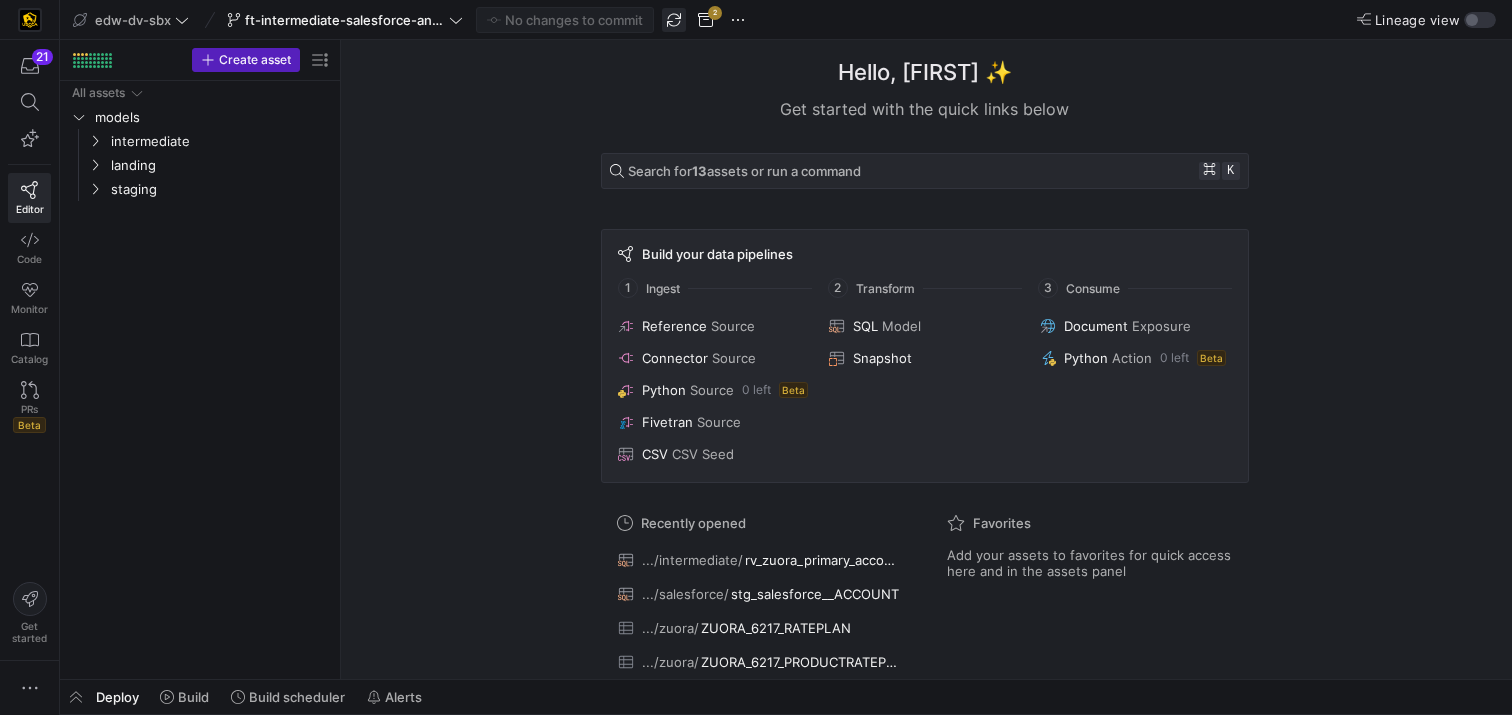 click 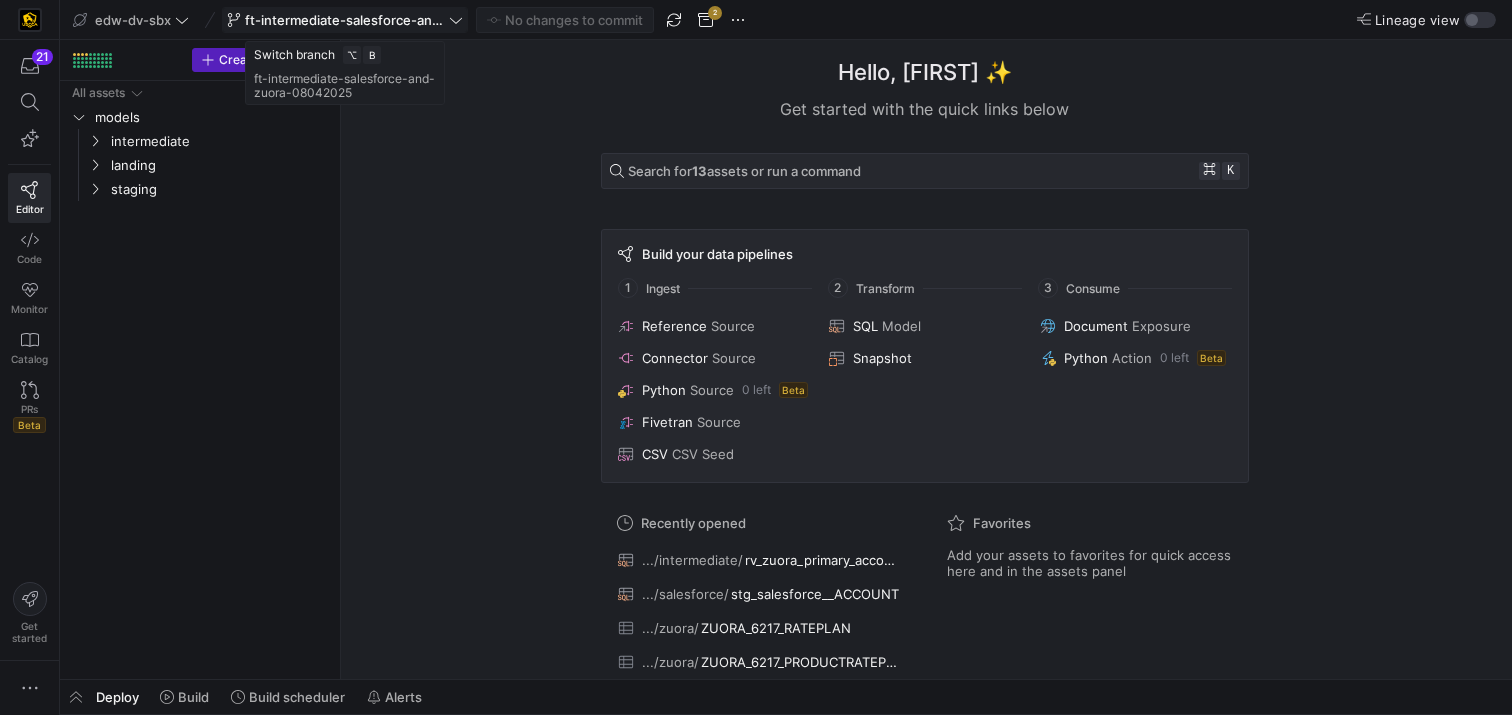 click on "ft-intermediate-salesforce-and-zuora-08042025" 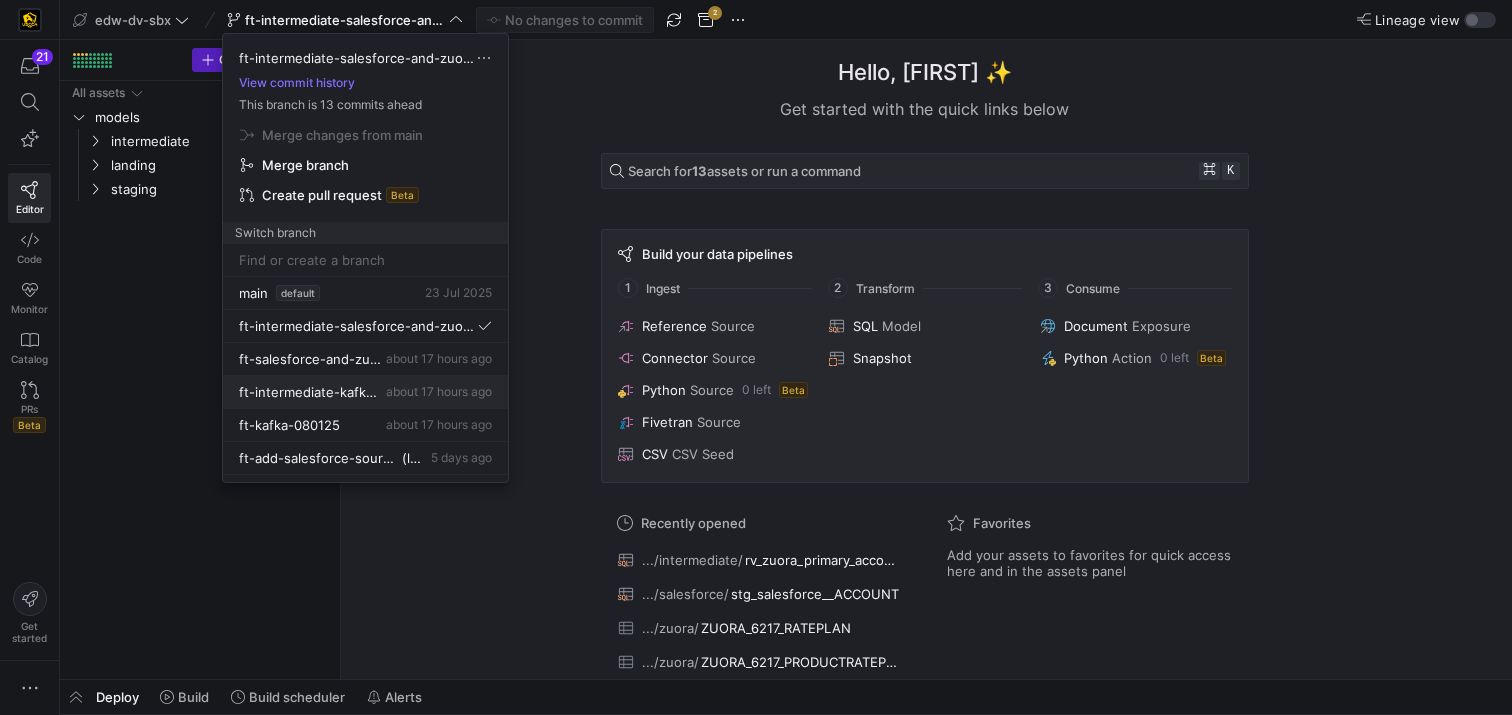 click on "about 17 hours ago" at bounding box center (439, 391) 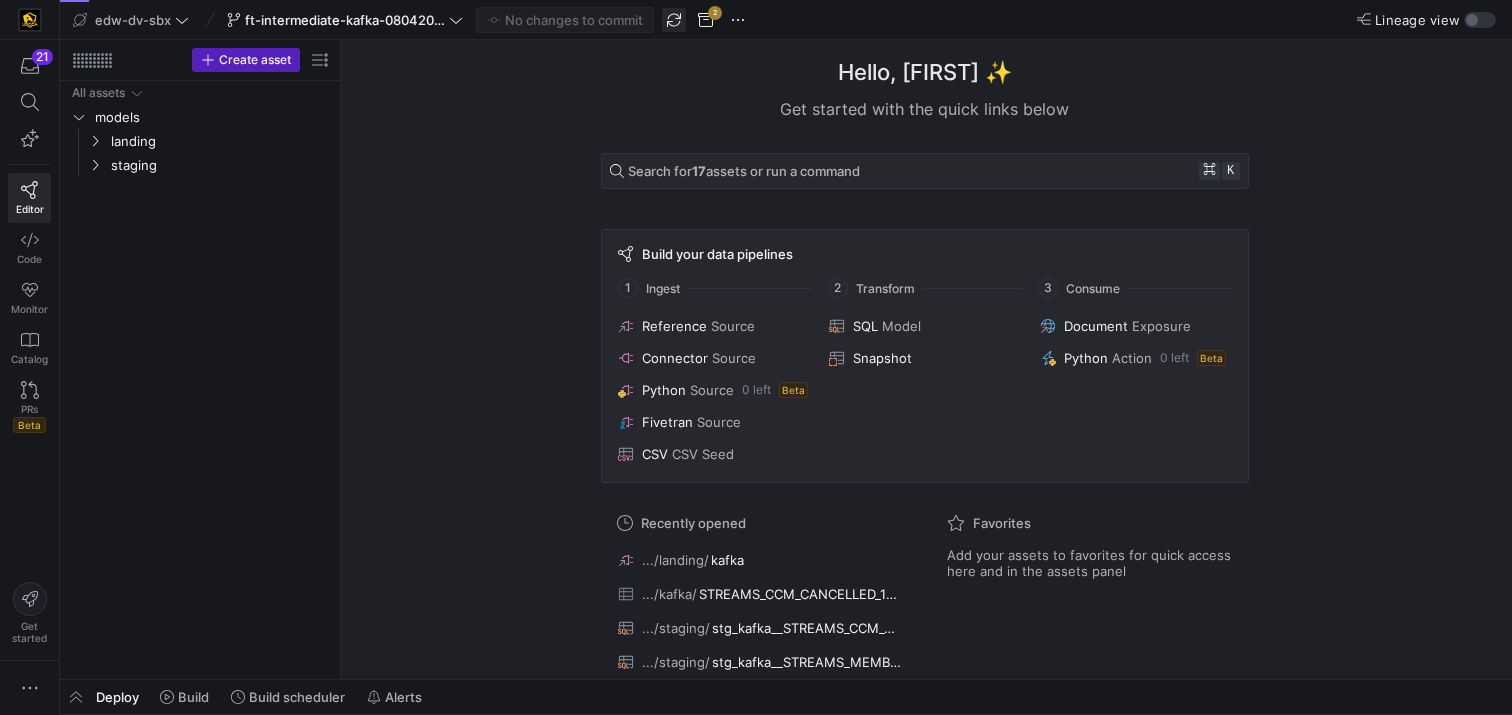 click 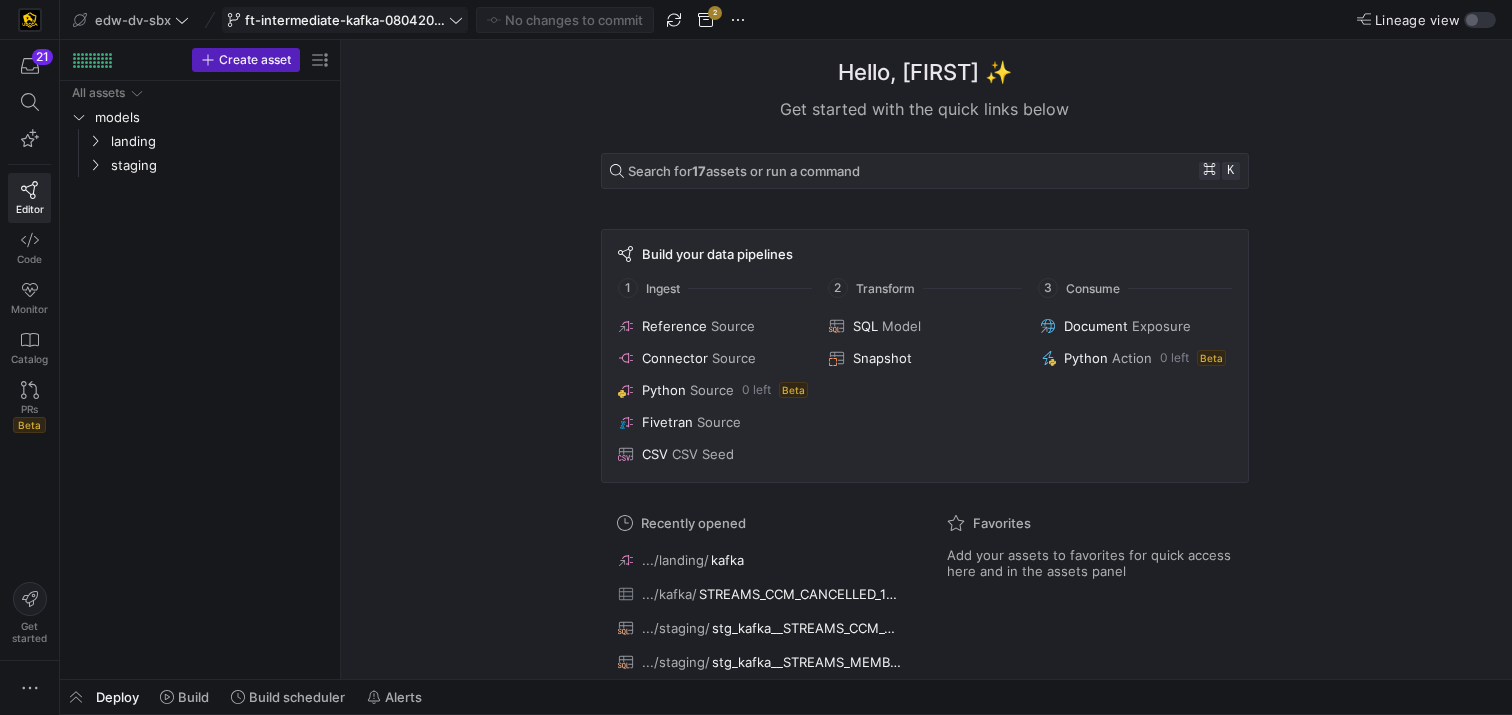 click 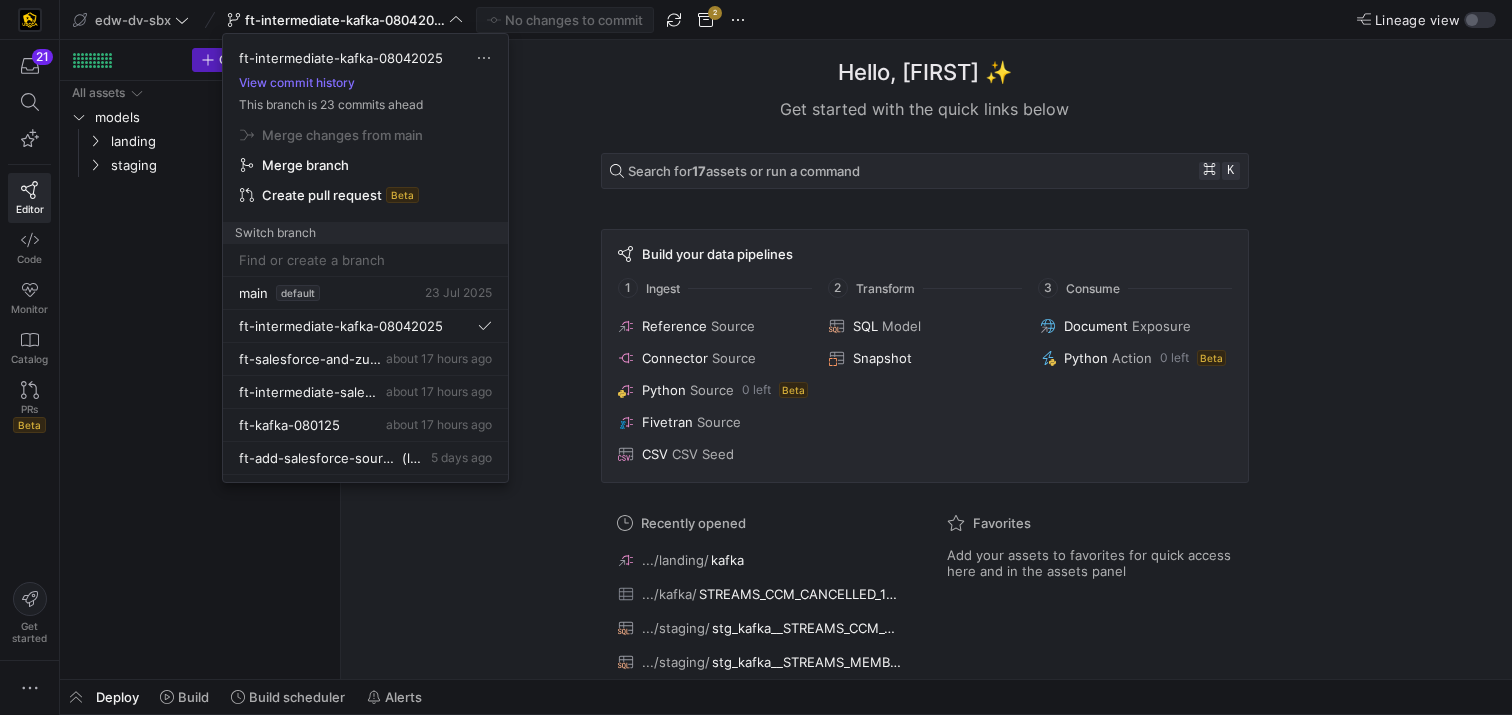 click at bounding box center [756, 357] 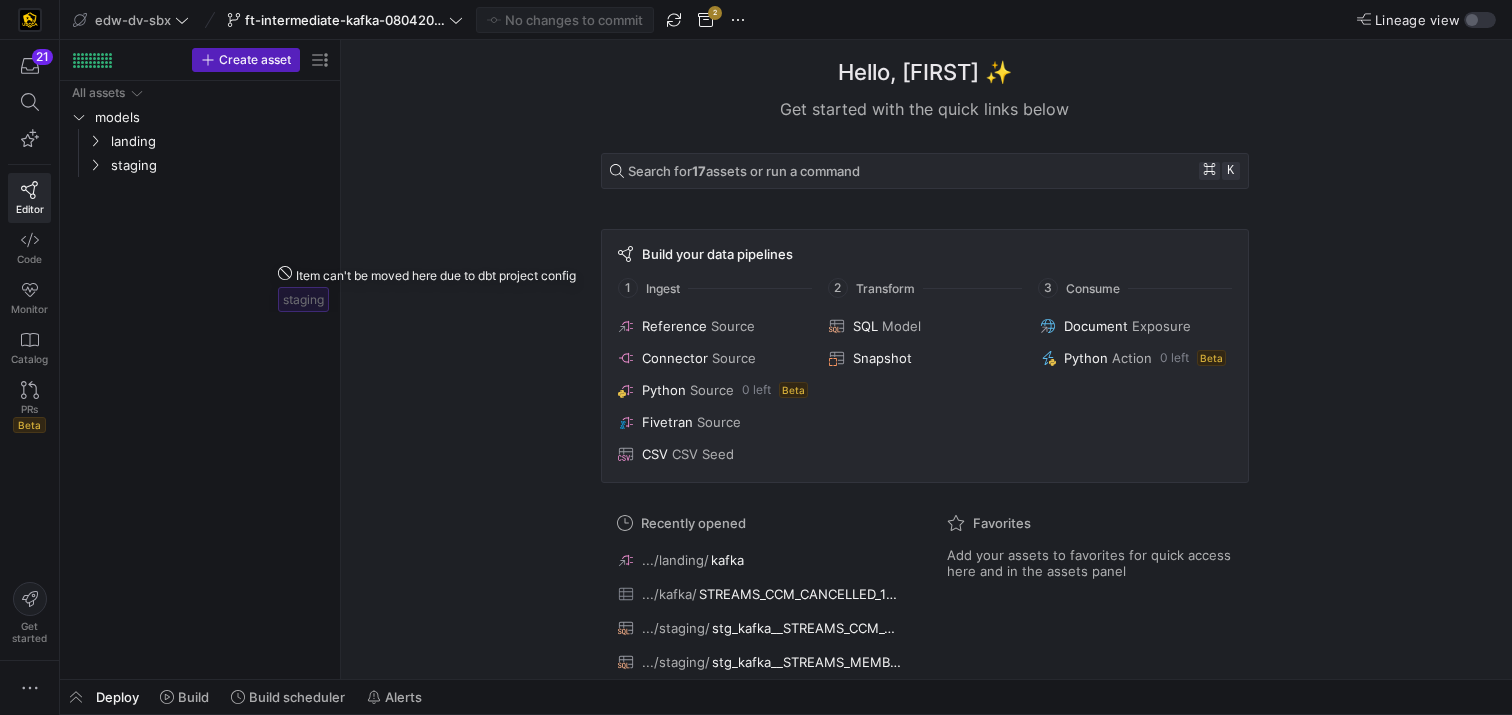 drag, startPoint x: 289, startPoint y: 161, endPoint x: 272, endPoint y: 271, distance: 111.305885 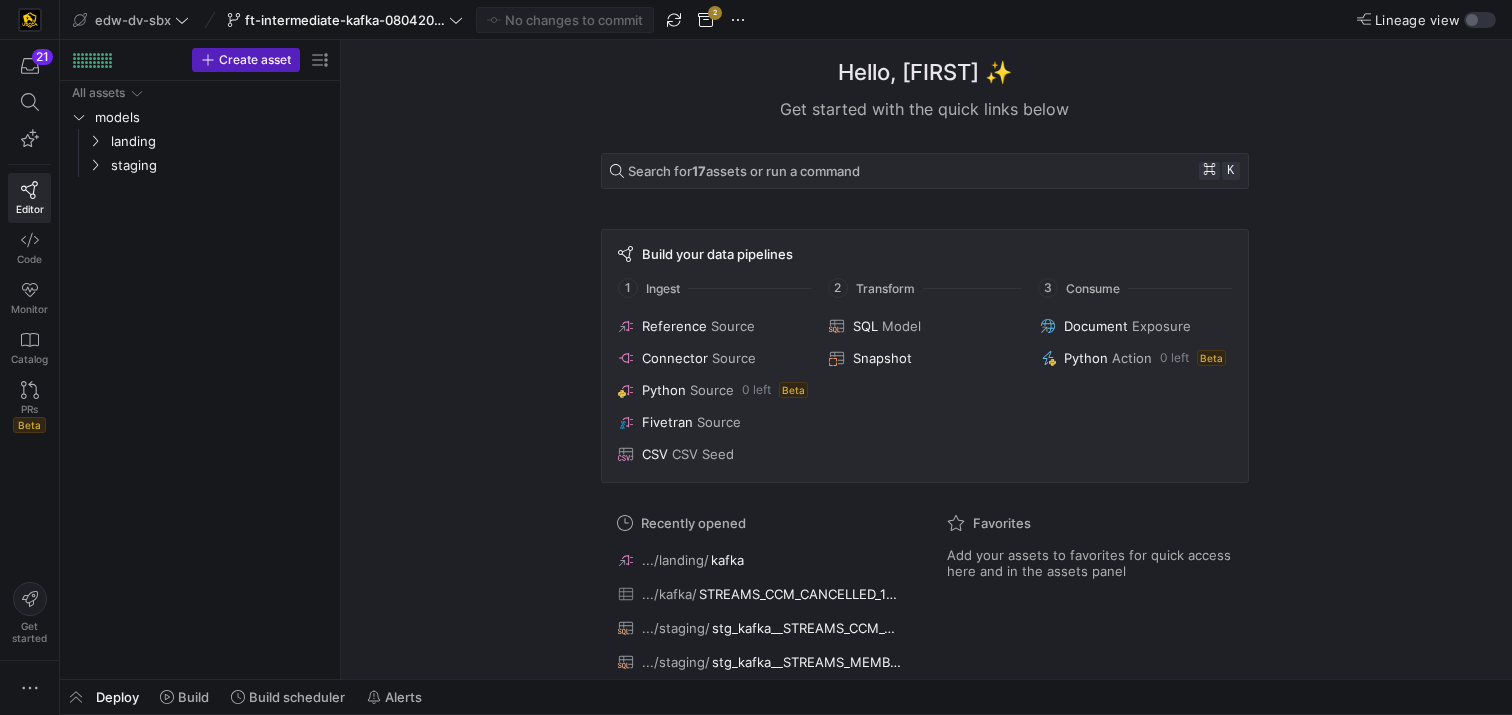 click on "All assets   models   landing   staging" 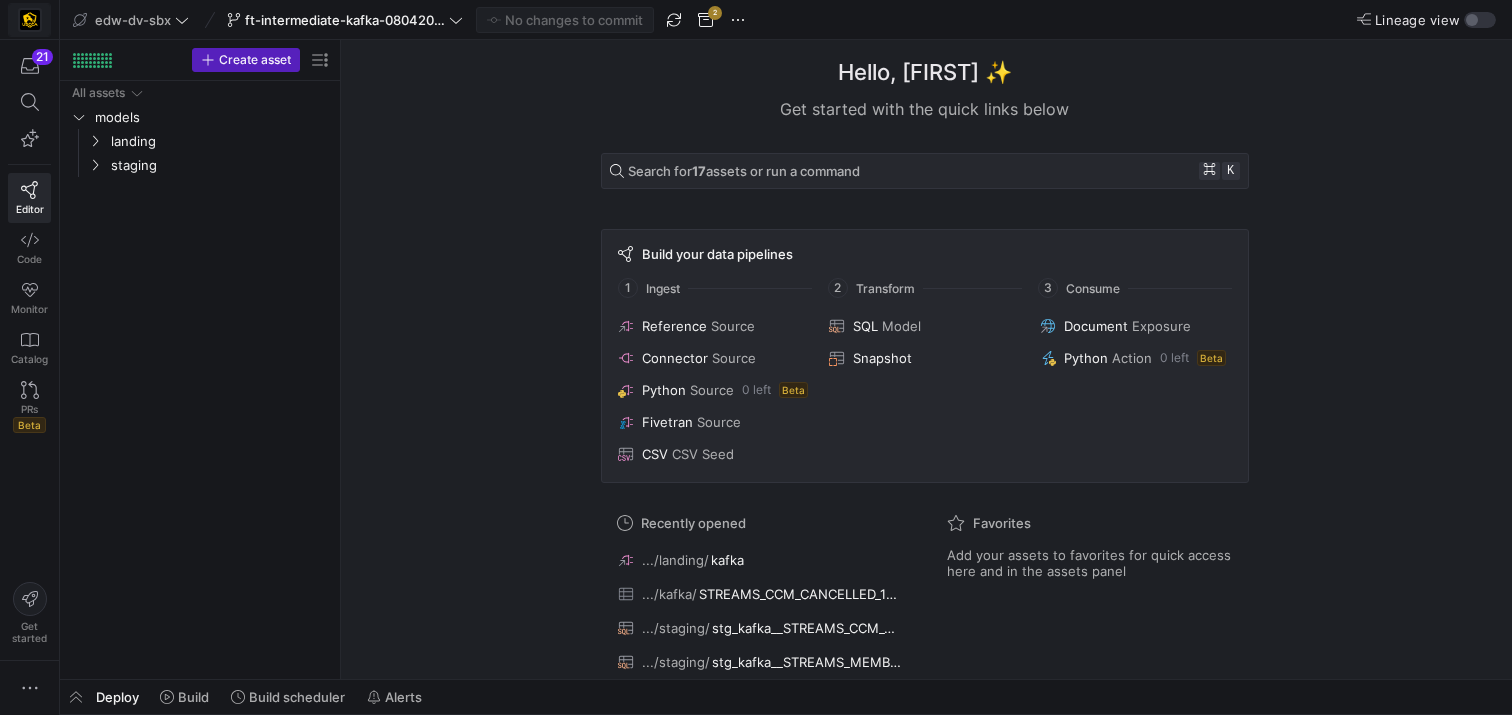 click 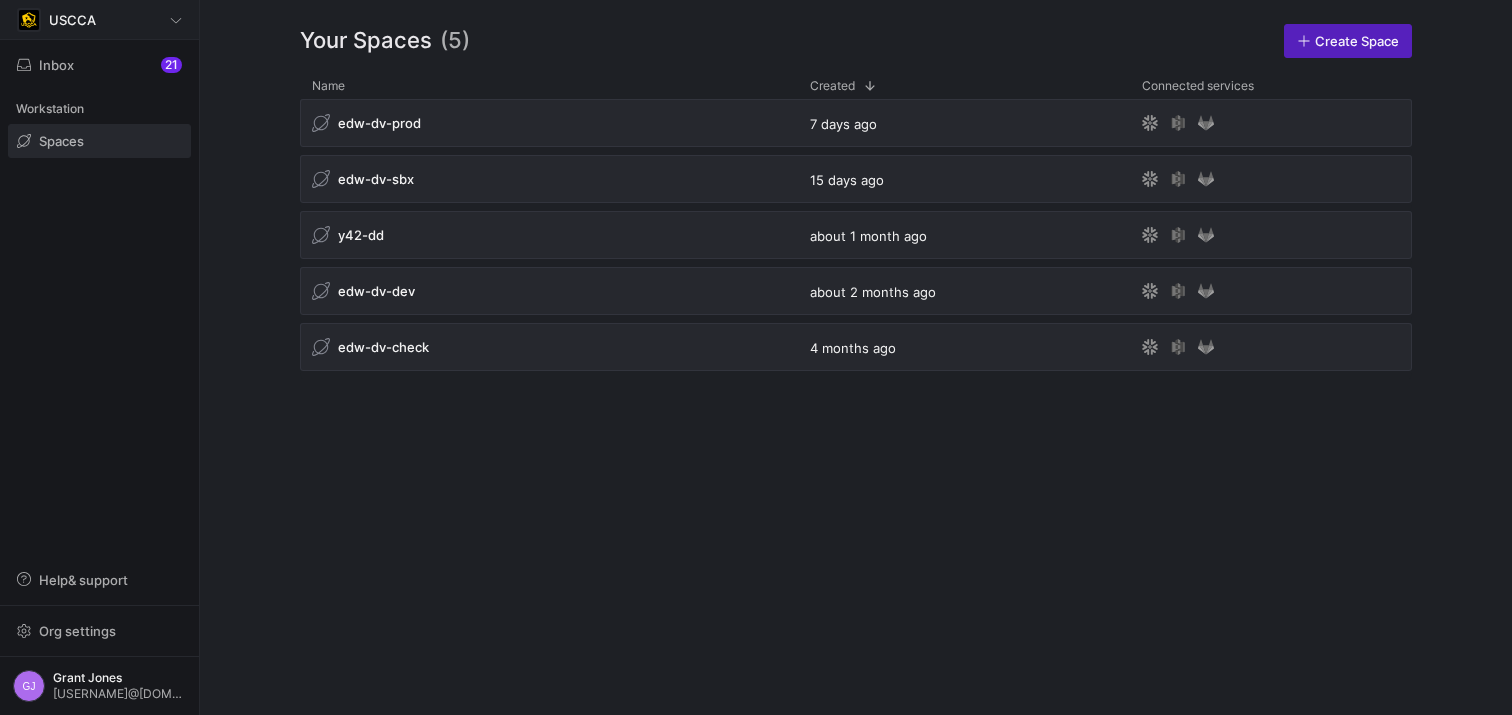 click 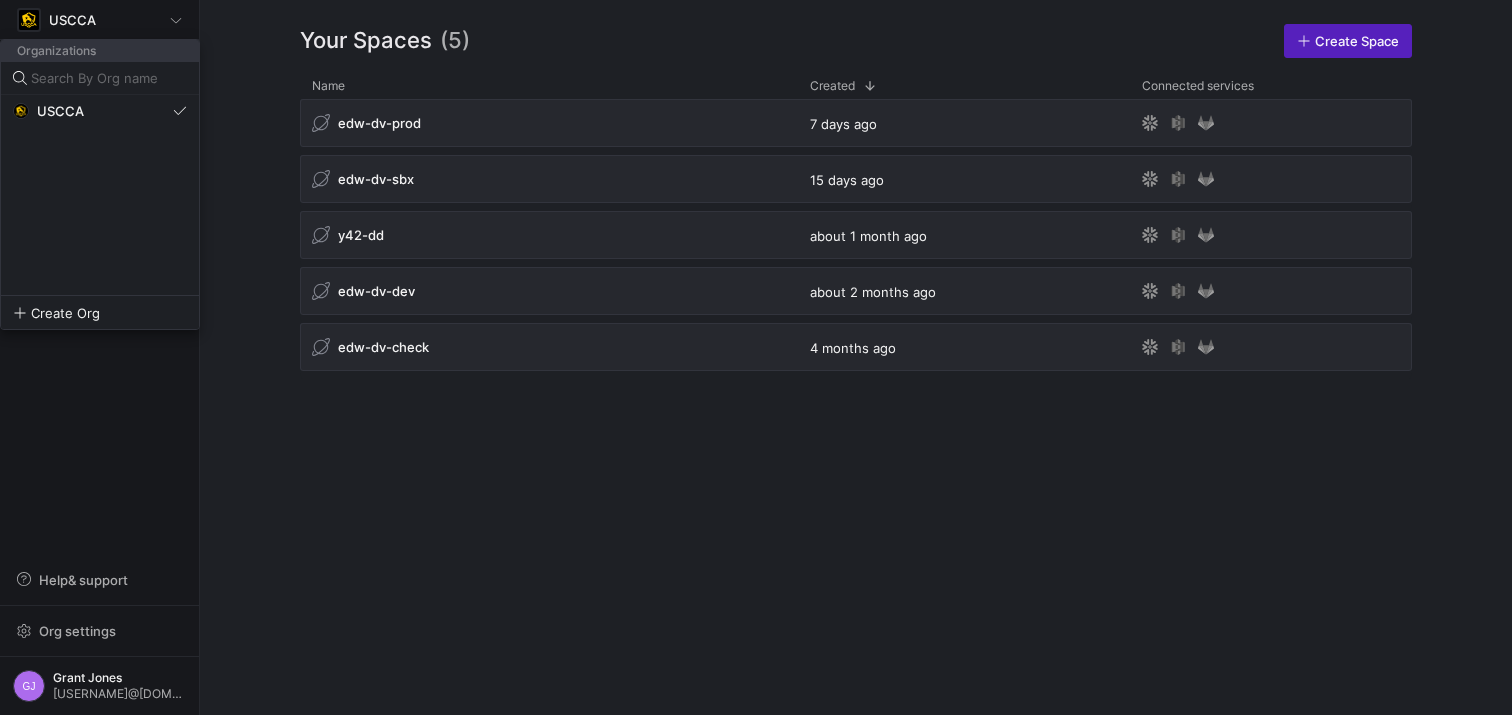 click at bounding box center [756, 357] 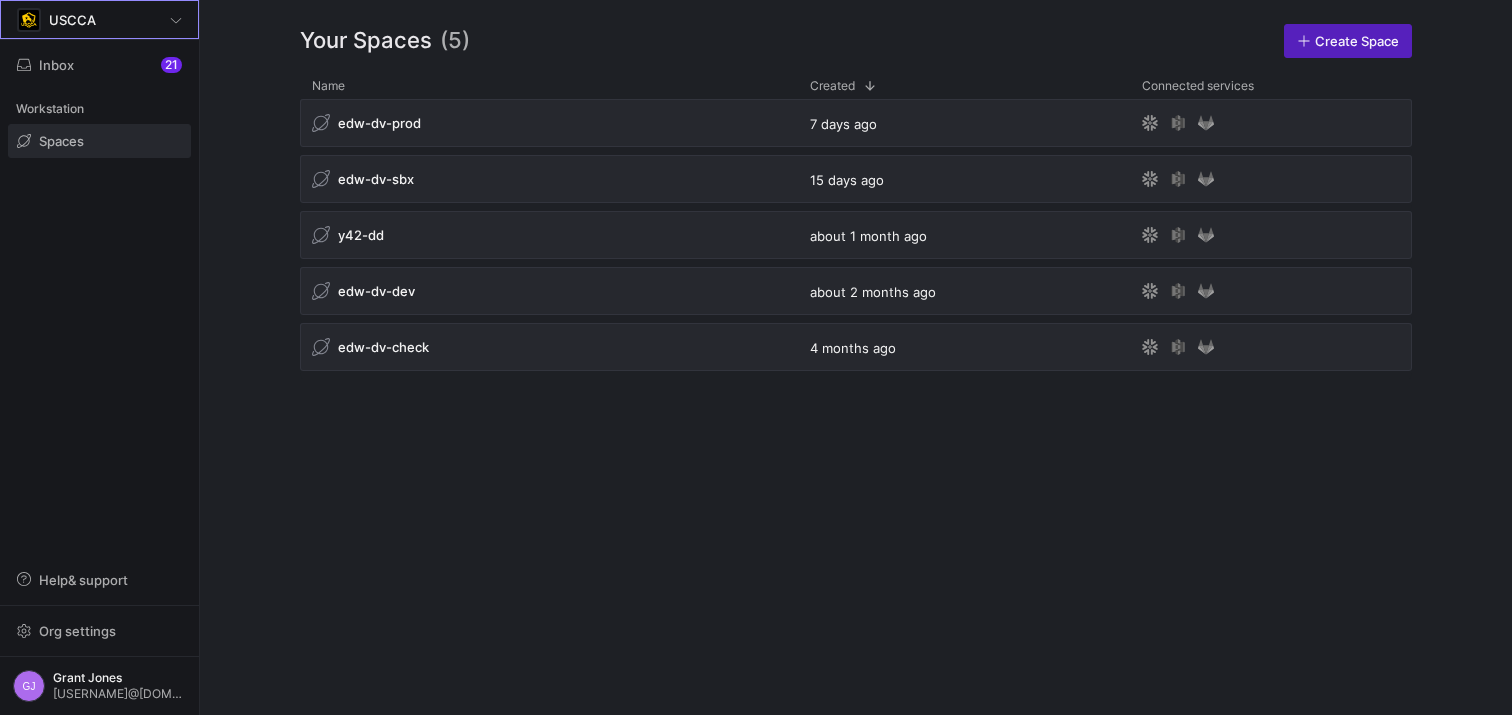 click on "Your Spaces (5) Create Space
Drag here to set row groups Drag here to set column labels
Connected services
Name
1" 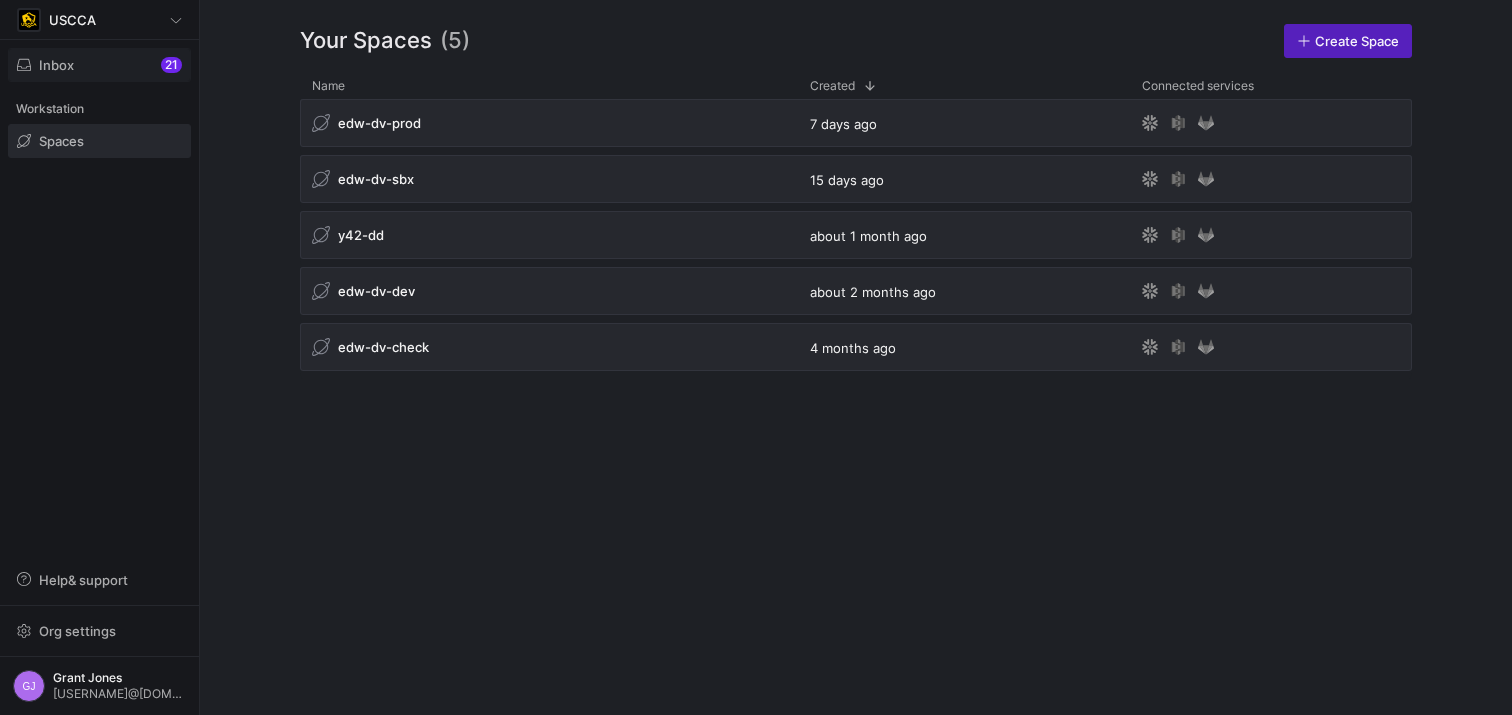 click on "Inbox" at bounding box center (56, 65) 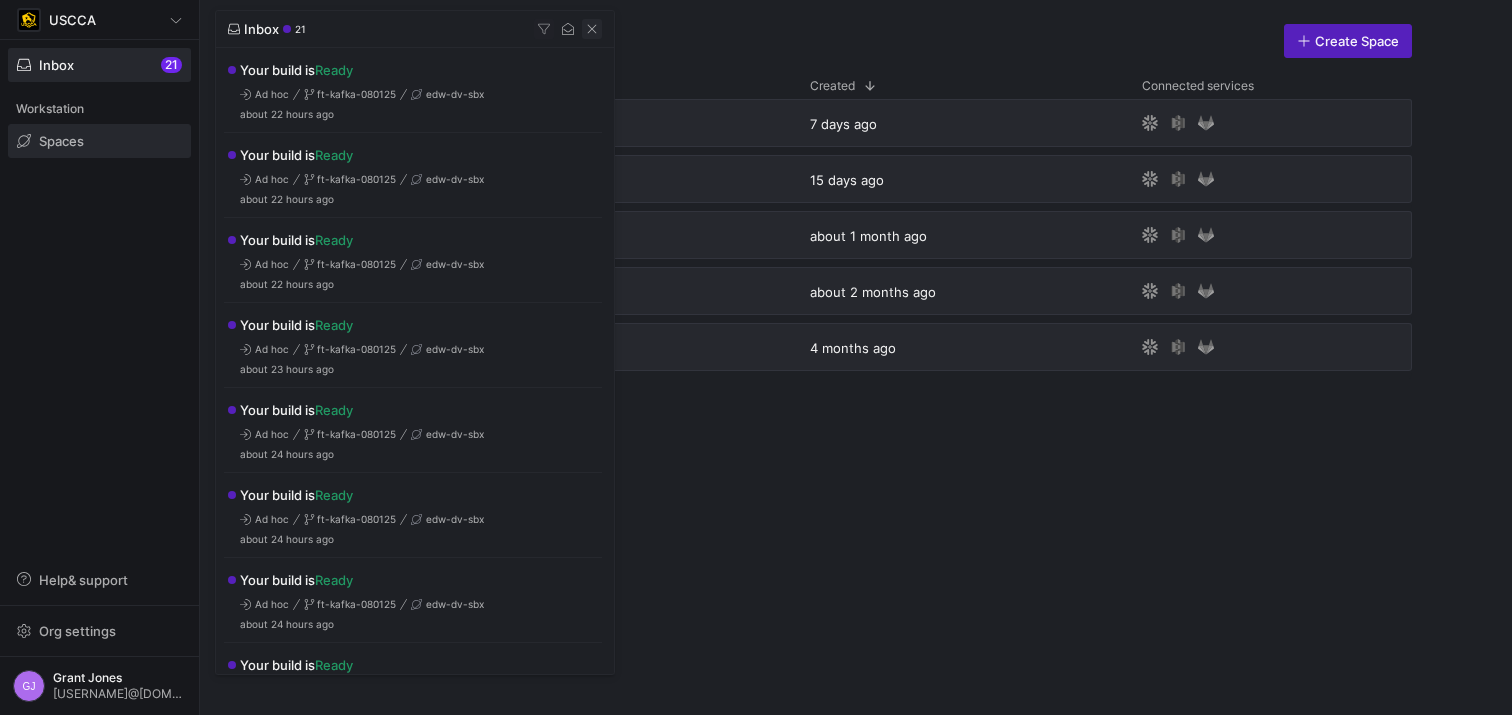 click at bounding box center (592, 29) 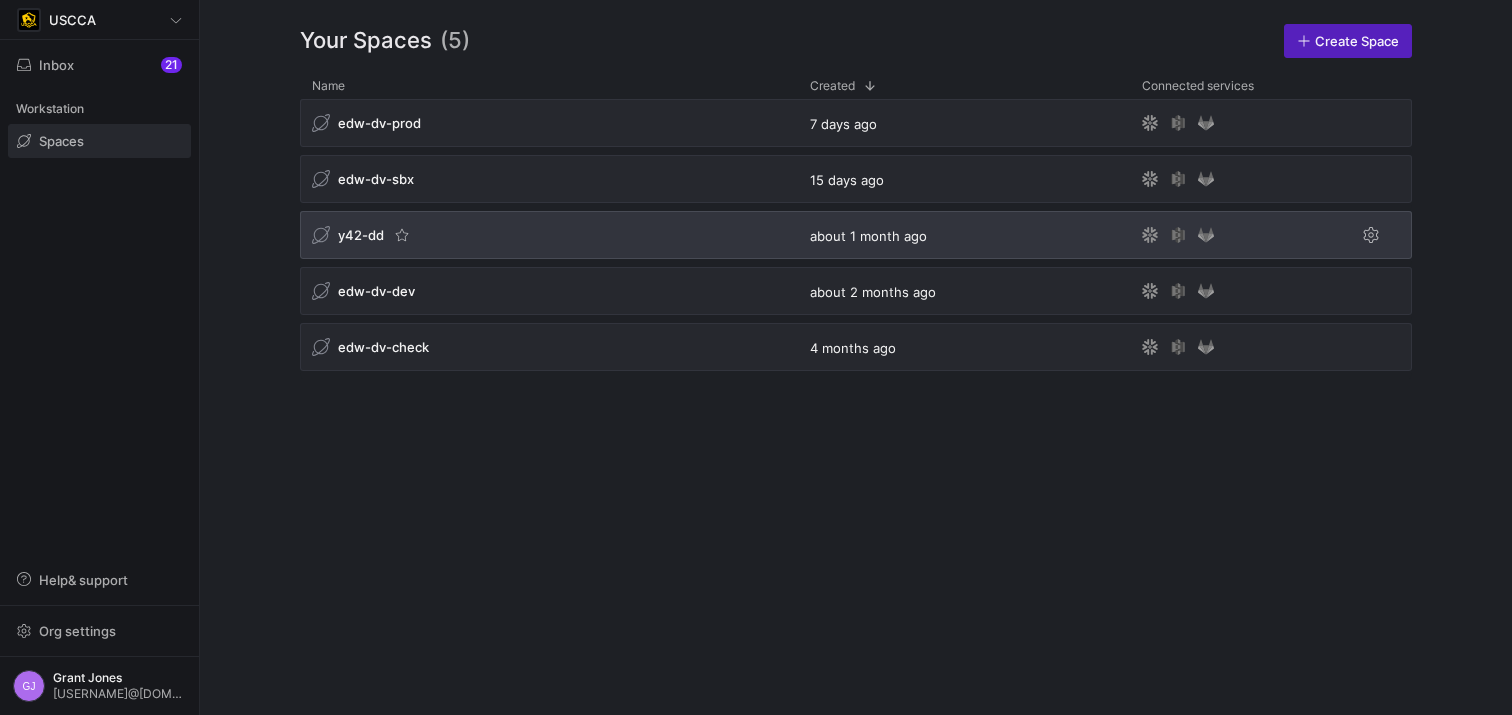 click on "y42-dd" 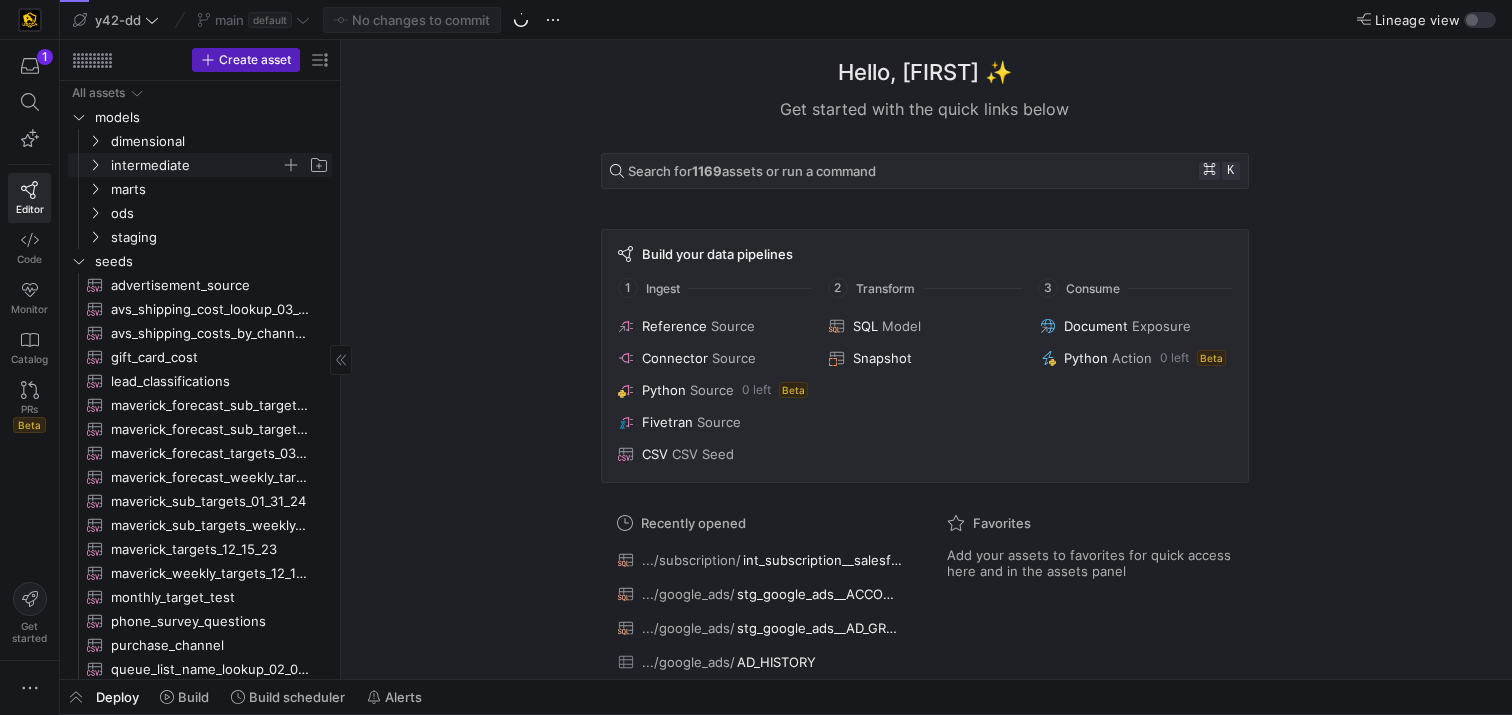 click on "intermediate" 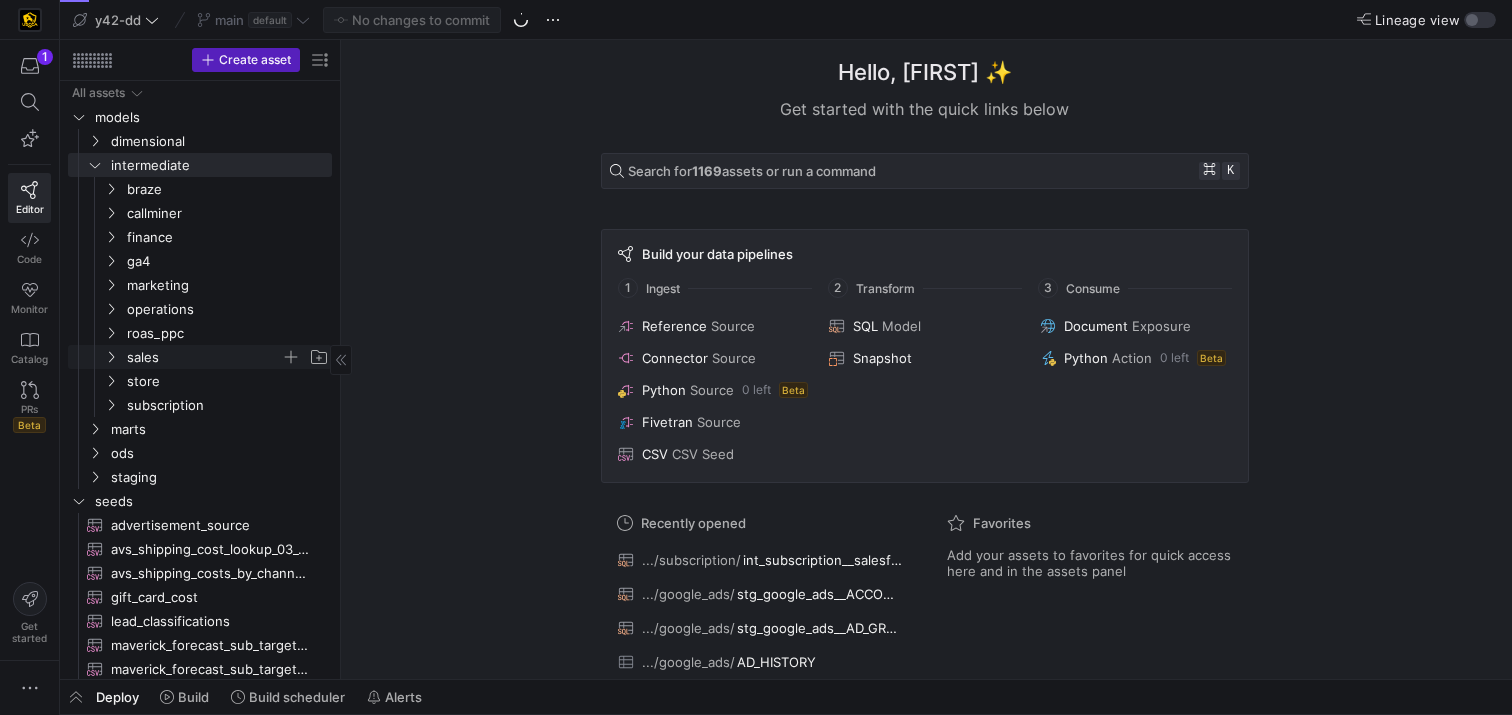 click on "sales" 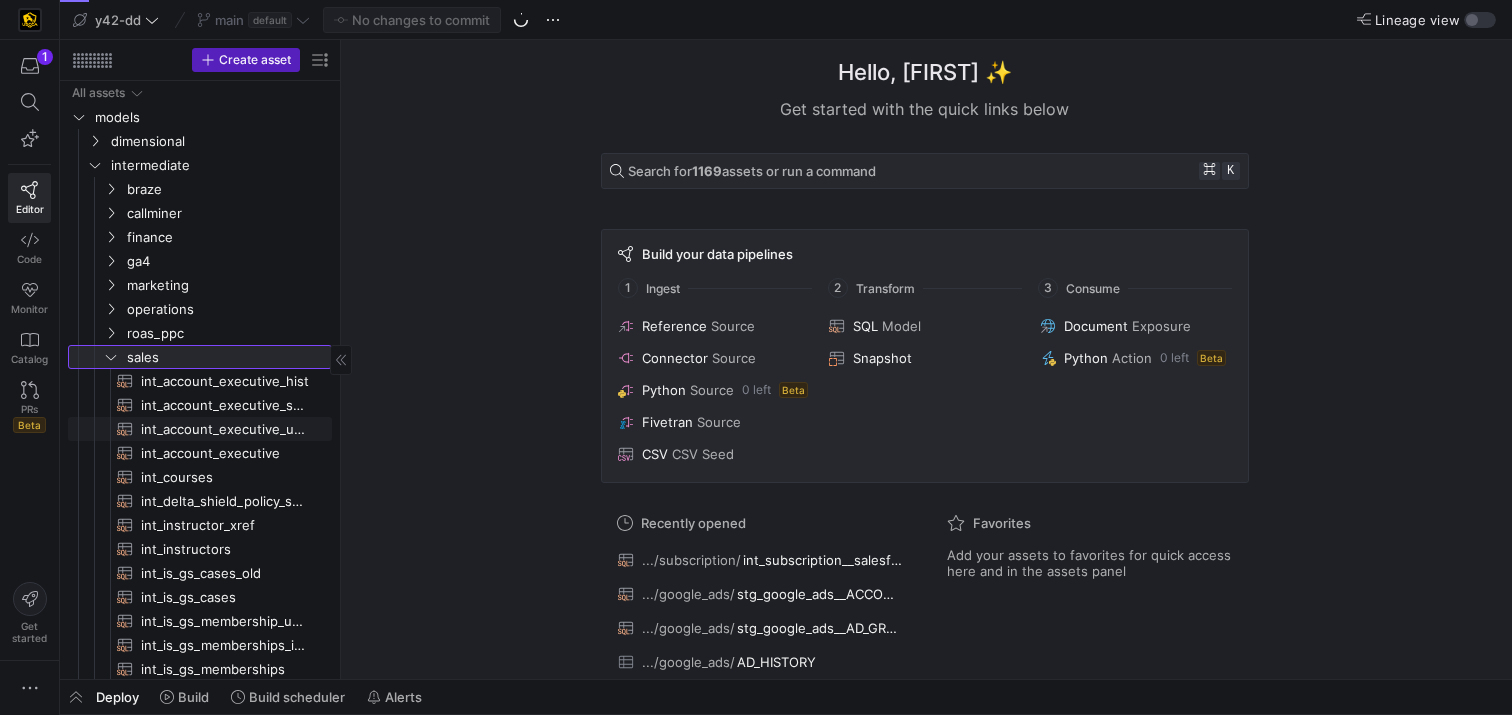 scroll, scrollTop: 142, scrollLeft: 0, axis: vertical 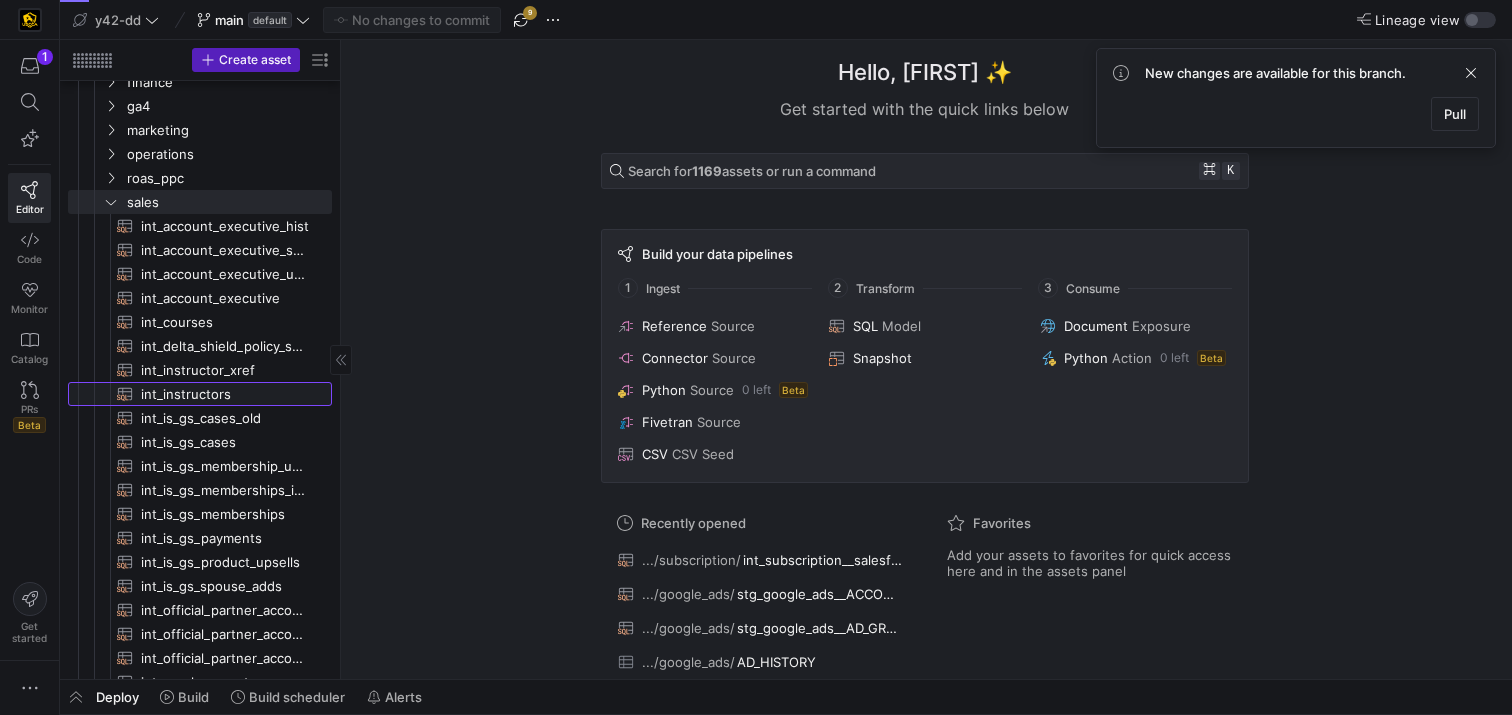 click on "int_instructors​​​​​​​​​​" 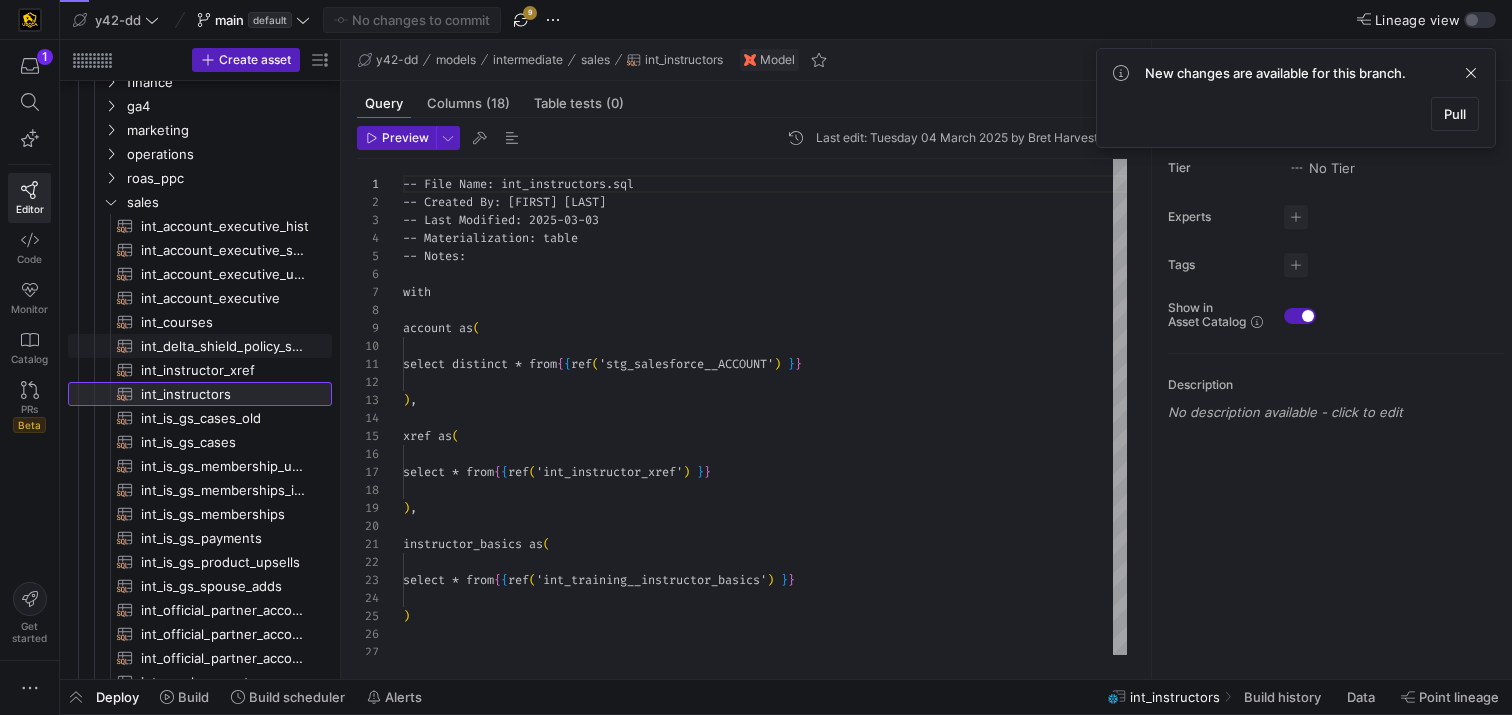 scroll, scrollTop: 180, scrollLeft: 0, axis: vertical 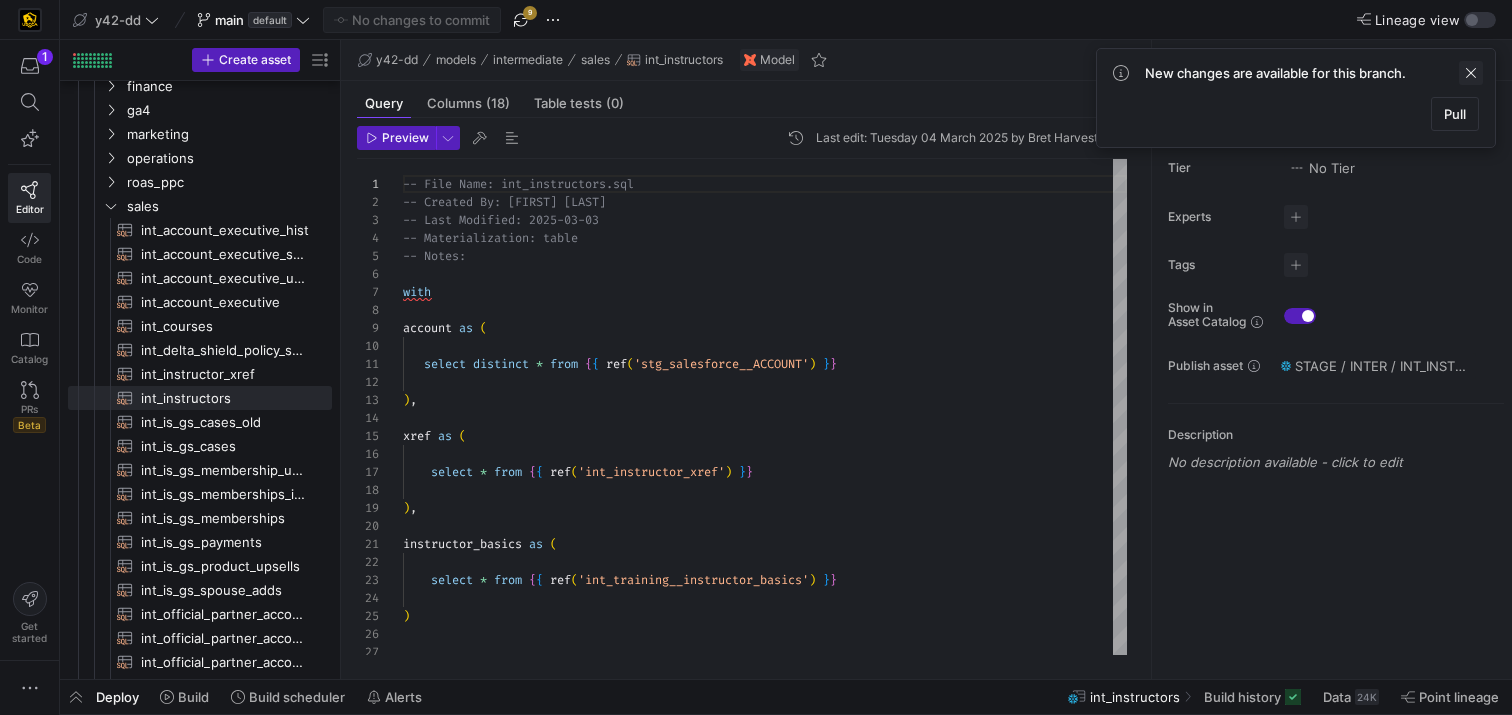 click 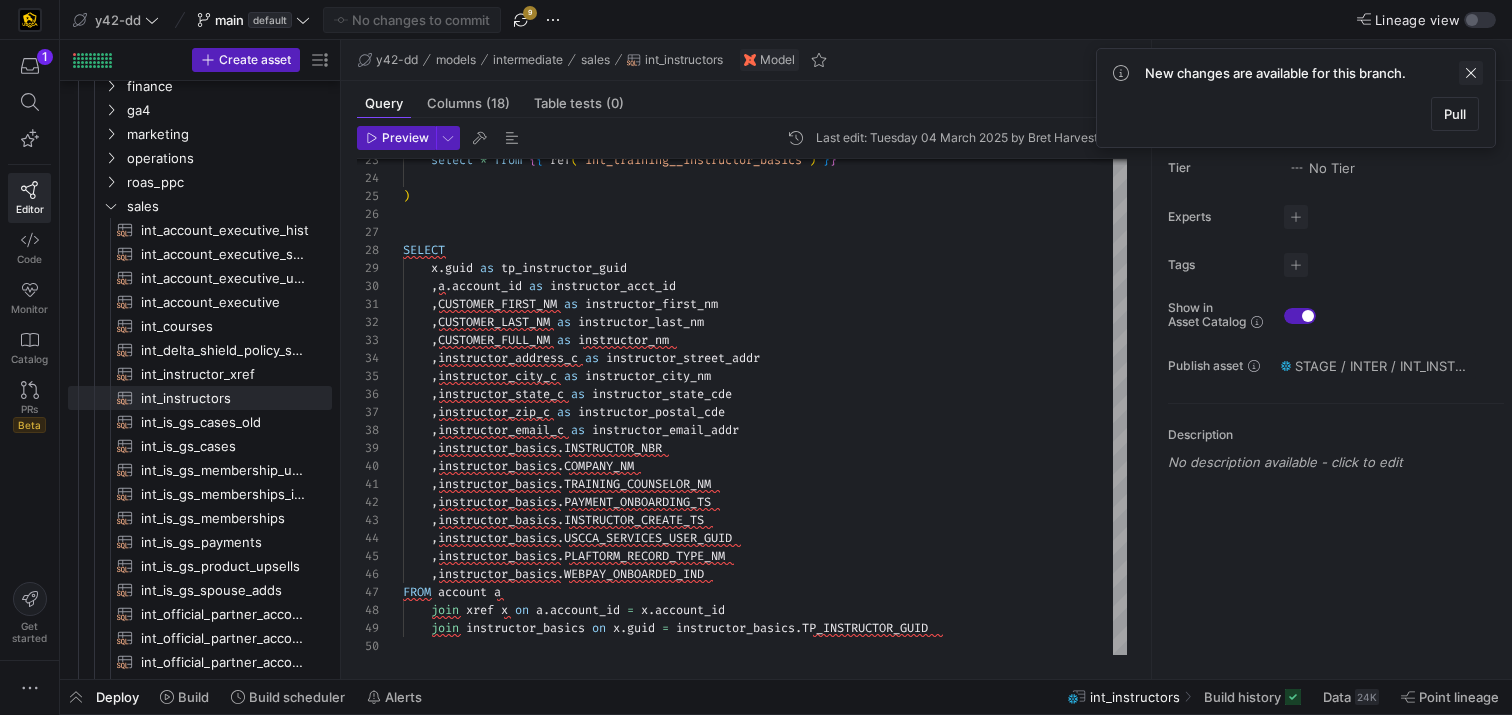 click 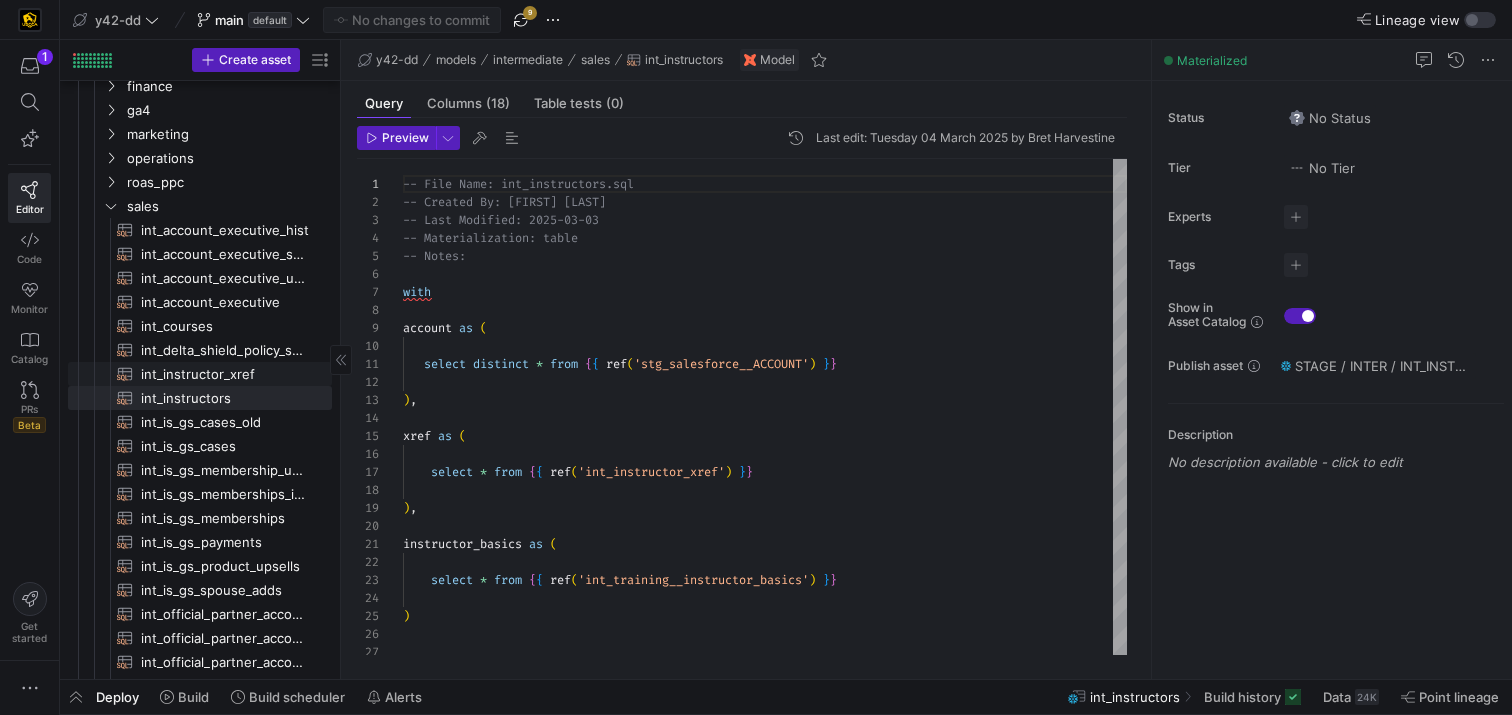 click on "int_instructor_xref​​​​​​​​​​" 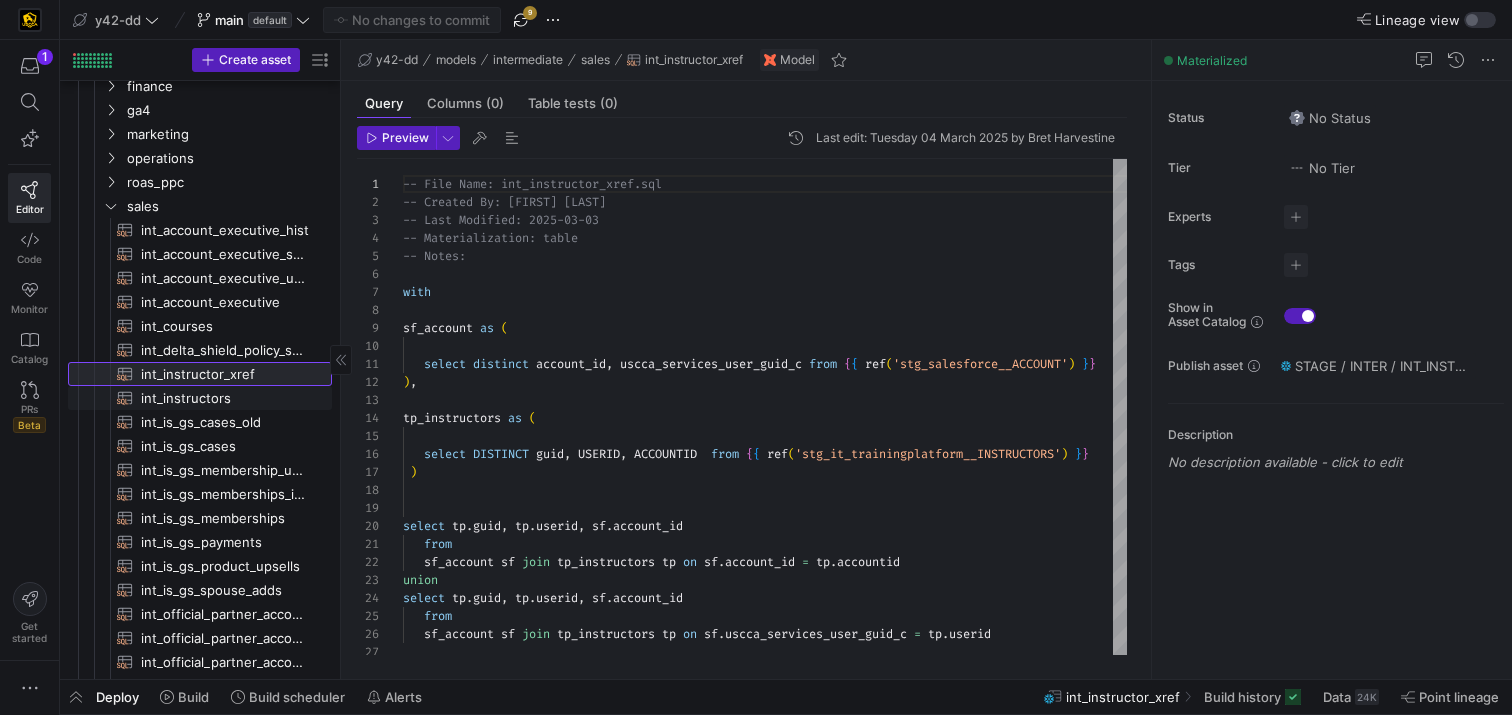 scroll, scrollTop: 208, scrollLeft: 0, axis: vertical 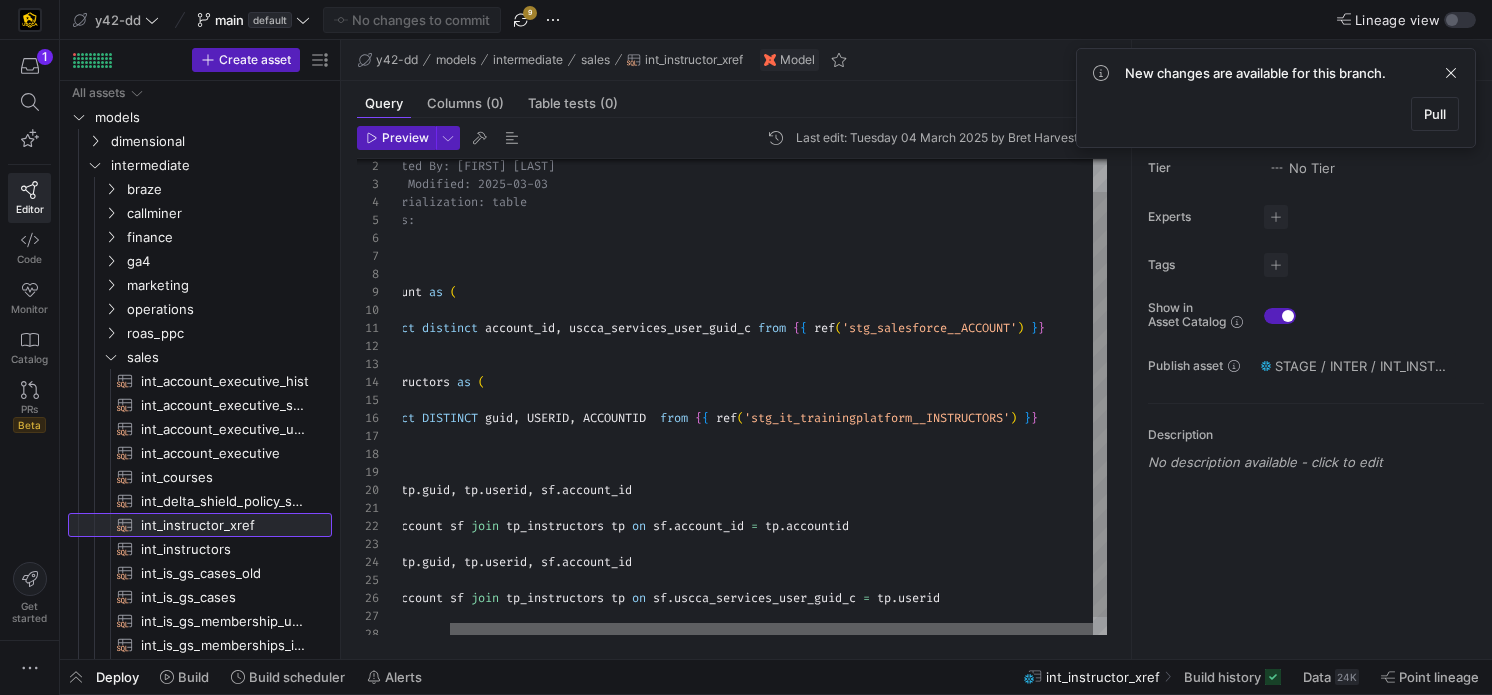 click at bounding box center (771, 629) 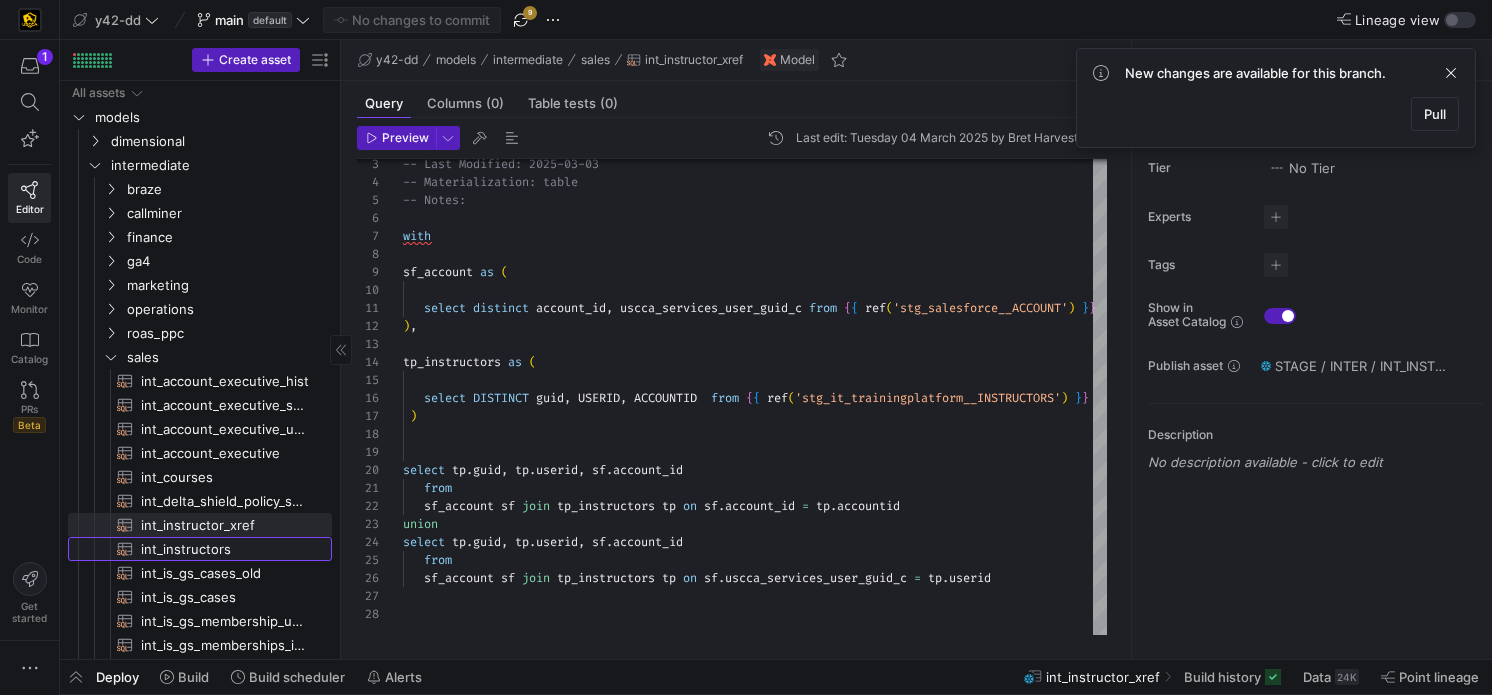 click on "int_instructors​​​​​​​​​​" 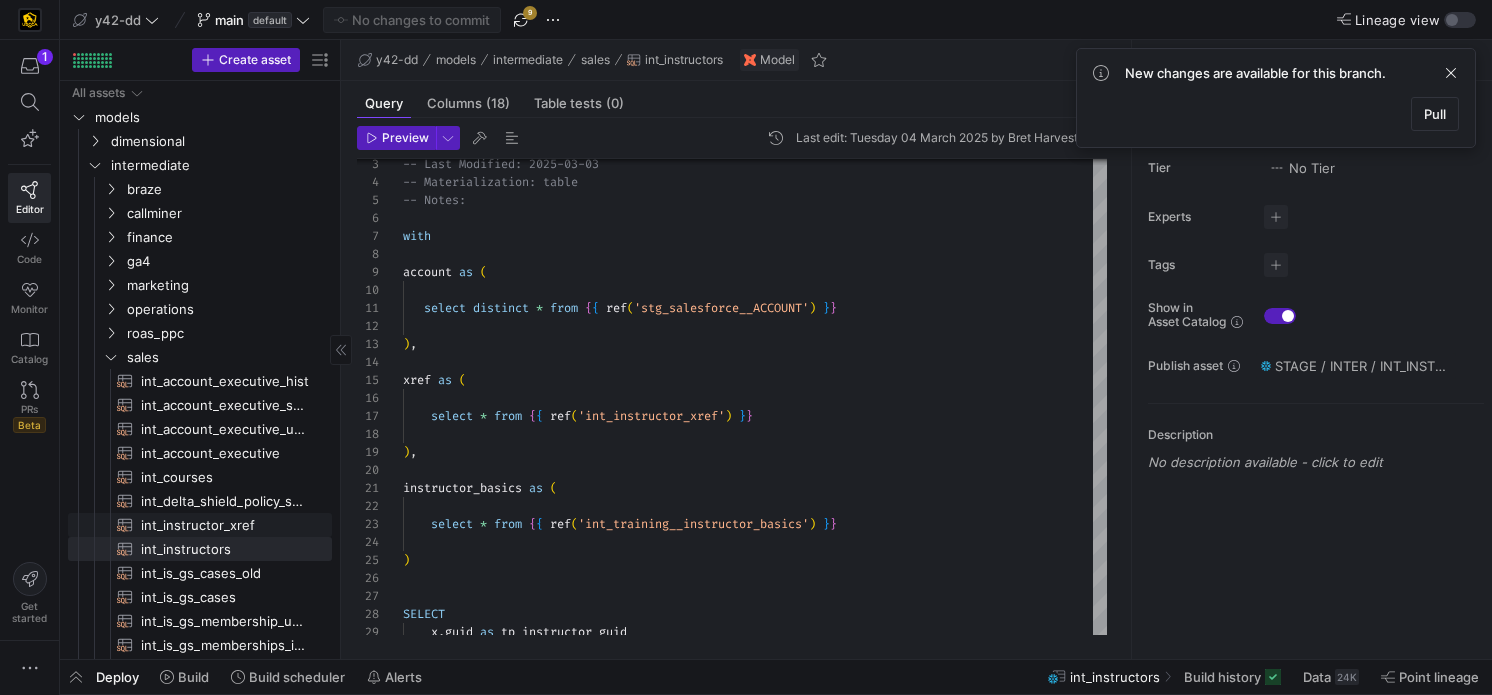 click on "int_instructor_xref​​​​​​​​​​" 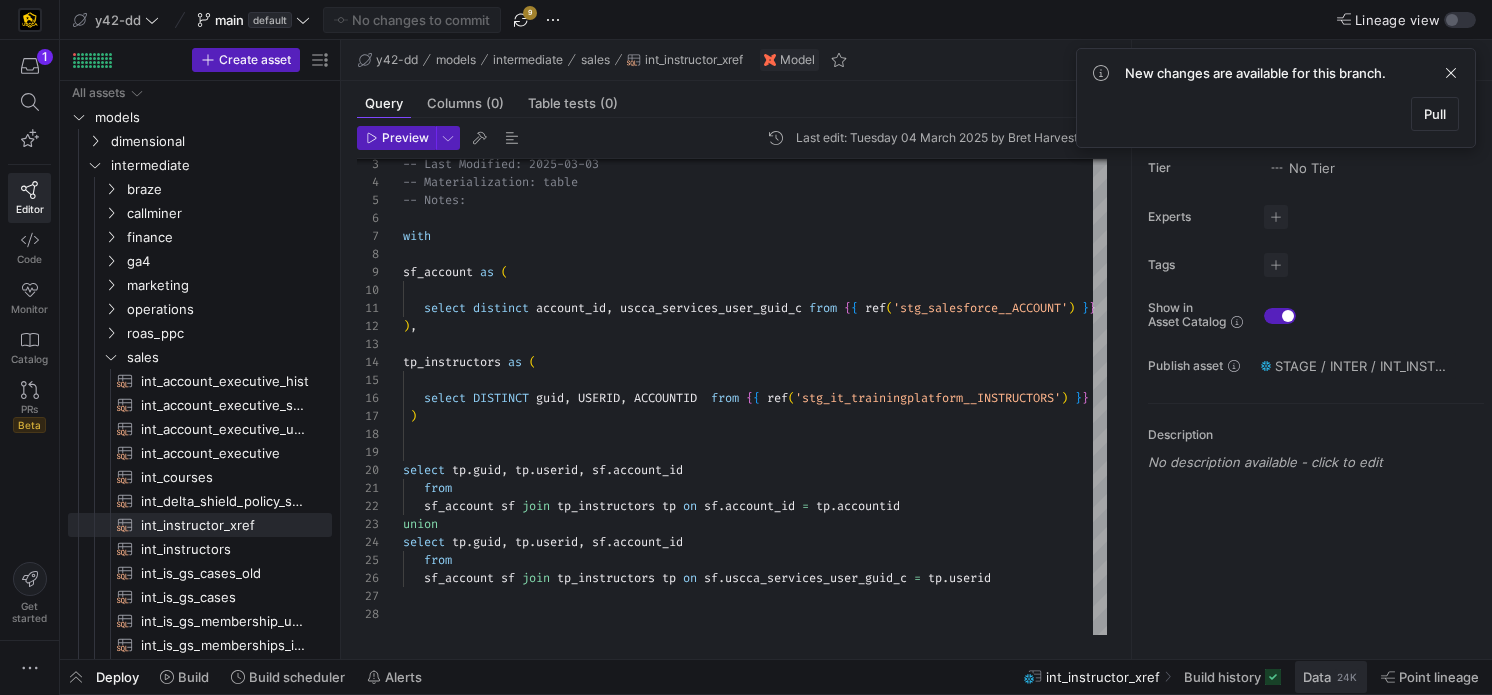 click on "Data" 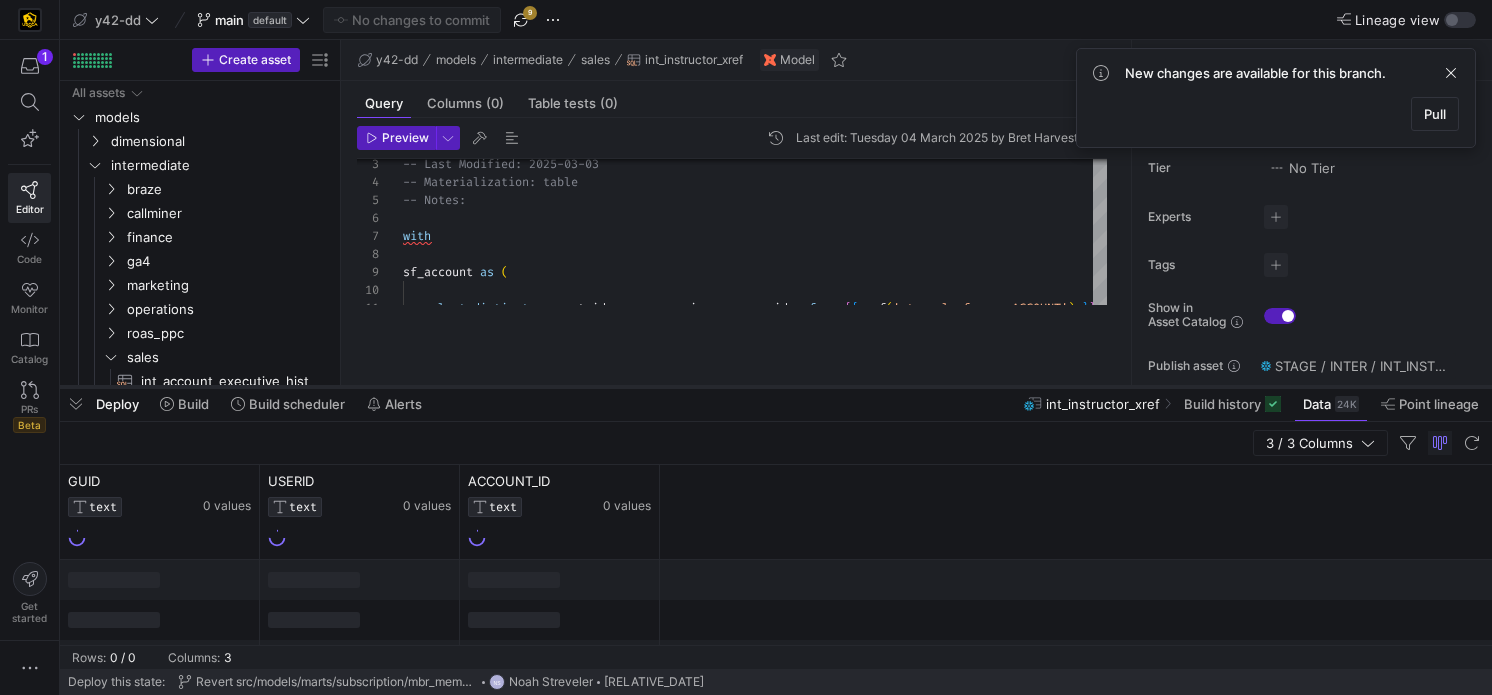 drag, startPoint x: 750, startPoint y: 330, endPoint x: 763, endPoint y: 387, distance: 58.463665 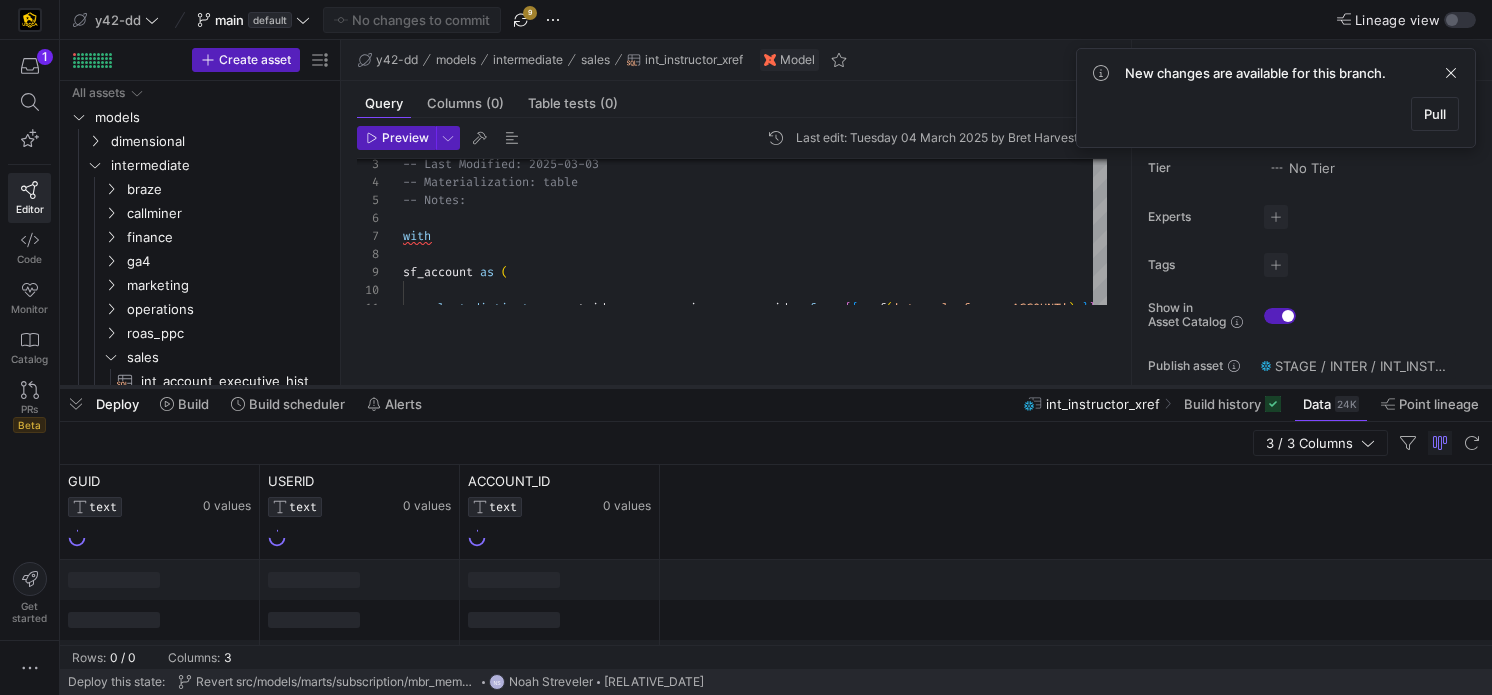 click 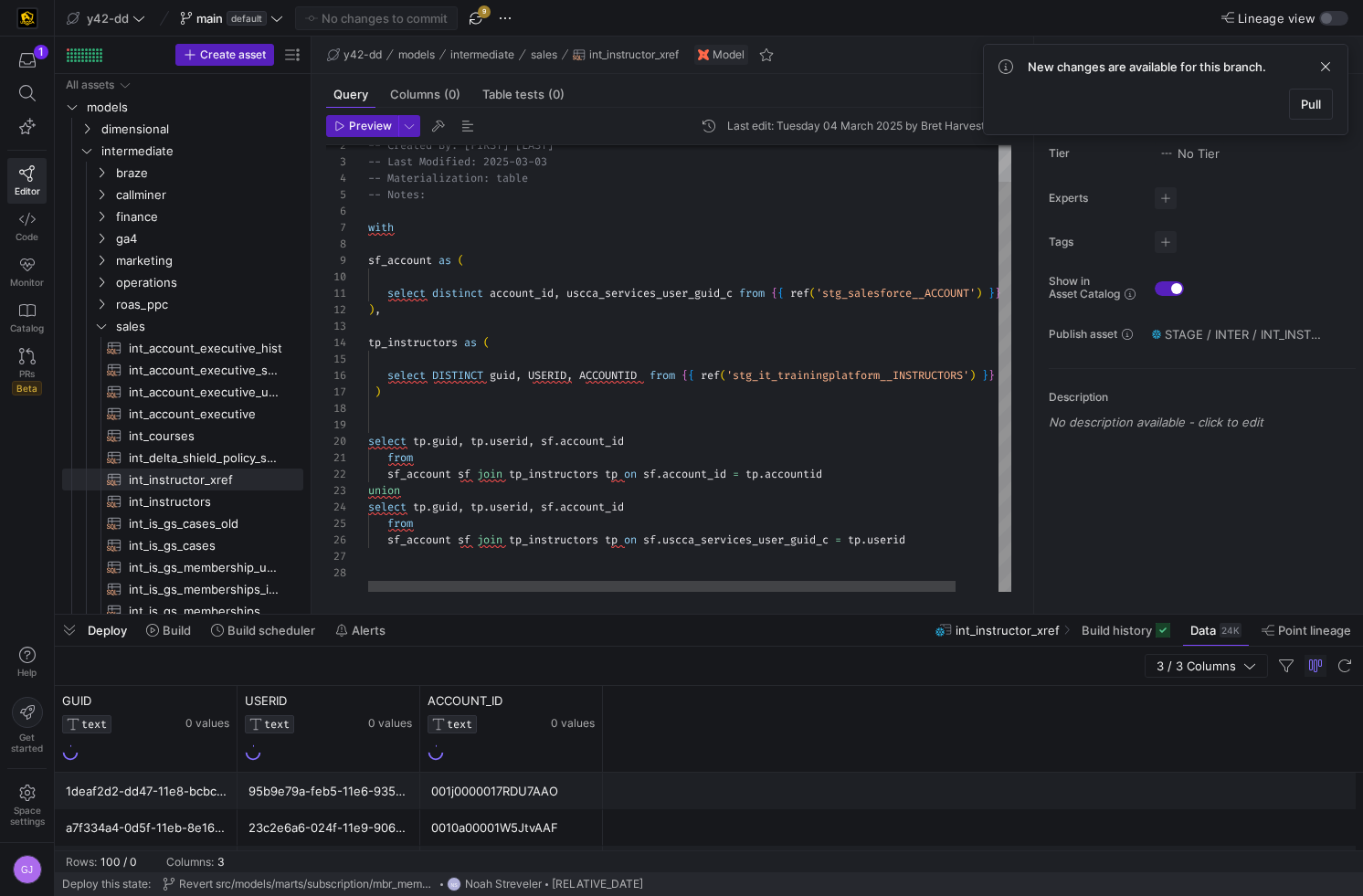 click on "Deploy this state: Revert src/models/marts/subscription/mbr_membership_sale_forecast.sql  NS  Noah Streveler 20 days ago" 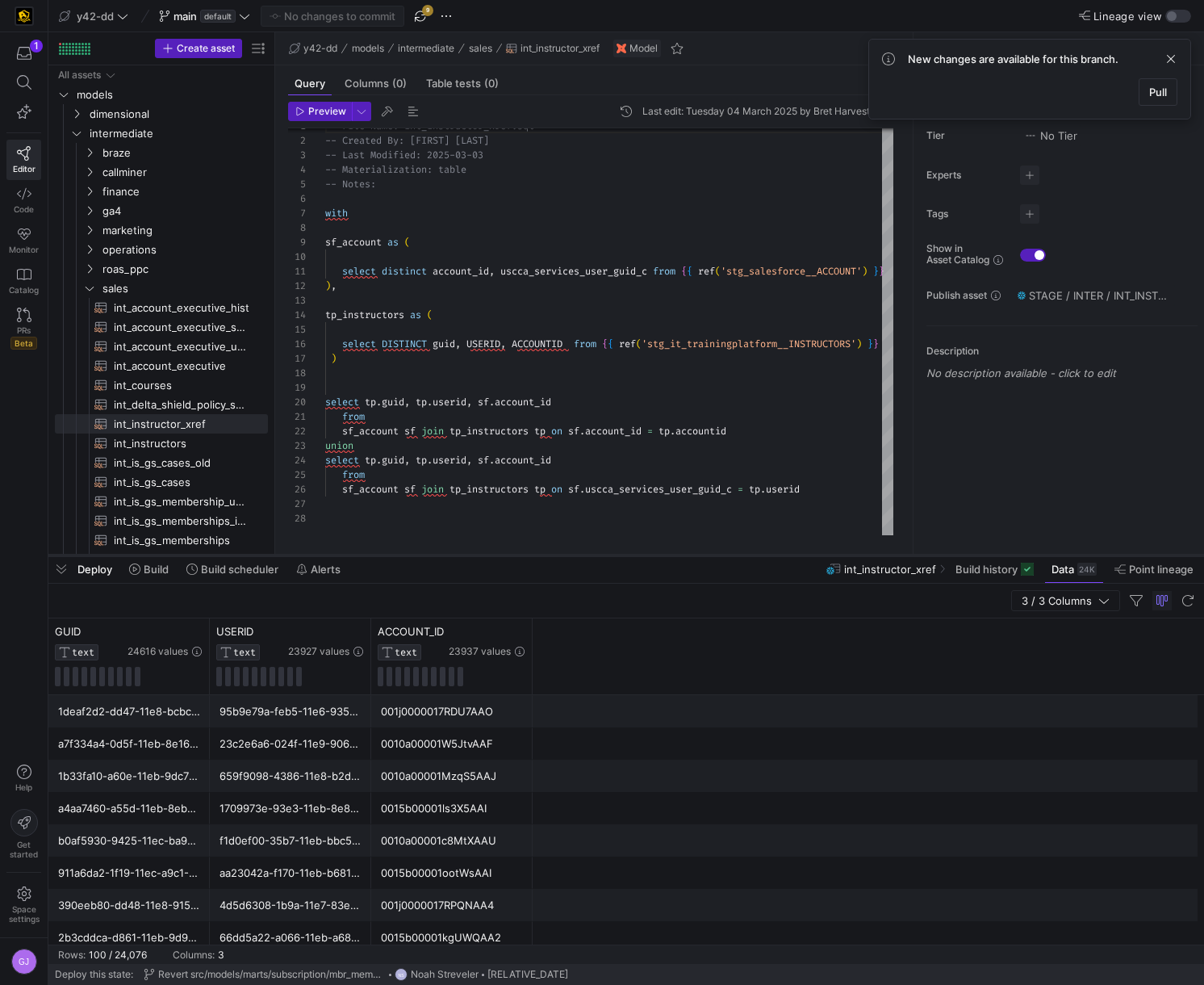 drag, startPoint x: 533, startPoint y: 736, endPoint x: 564, endPoint y: 555, distance: 183.63551 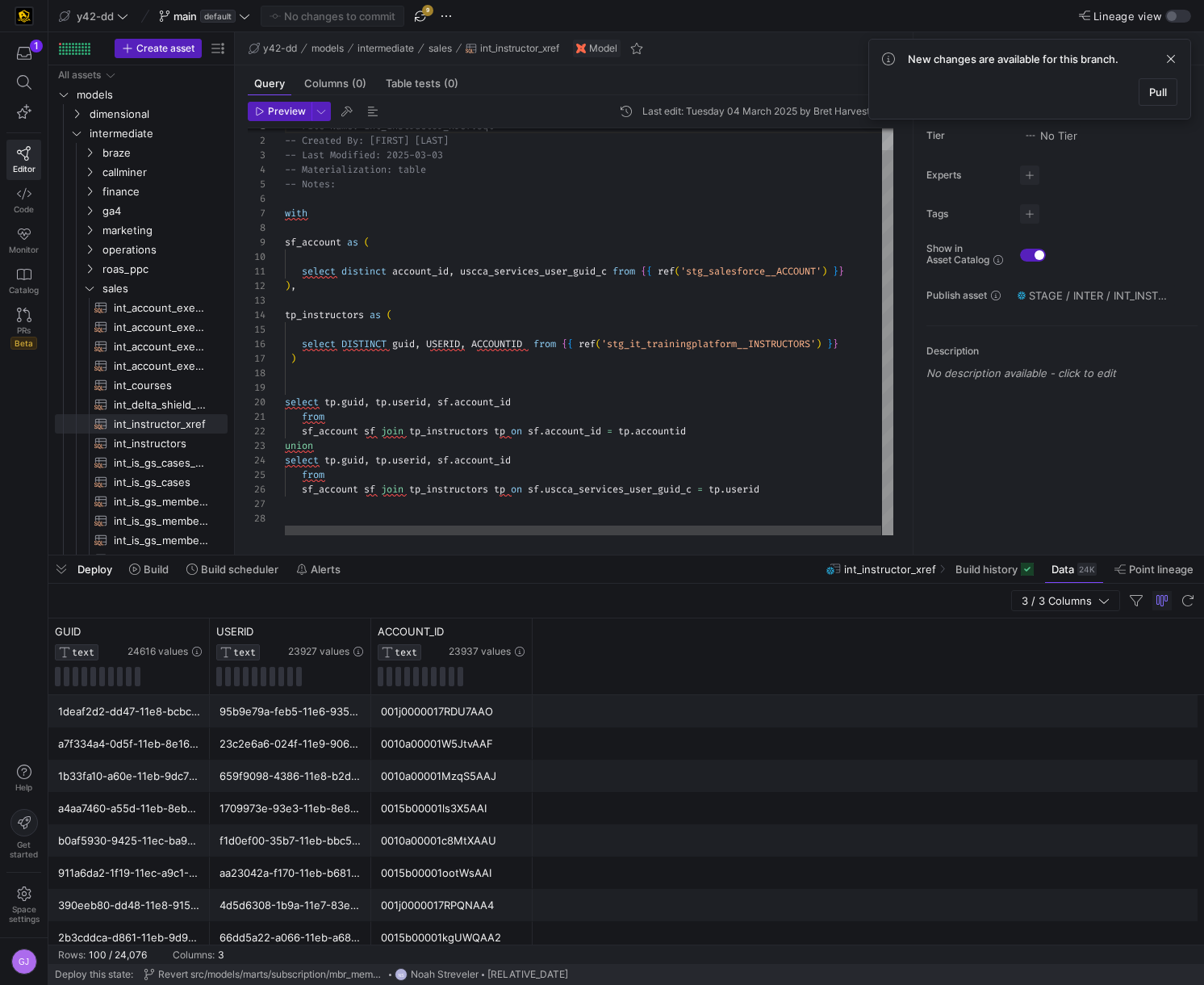 drag, startPoint x: 275, startPoint y: 338, endPoint x: -22, endPoint y: 311, distance: 298.22475 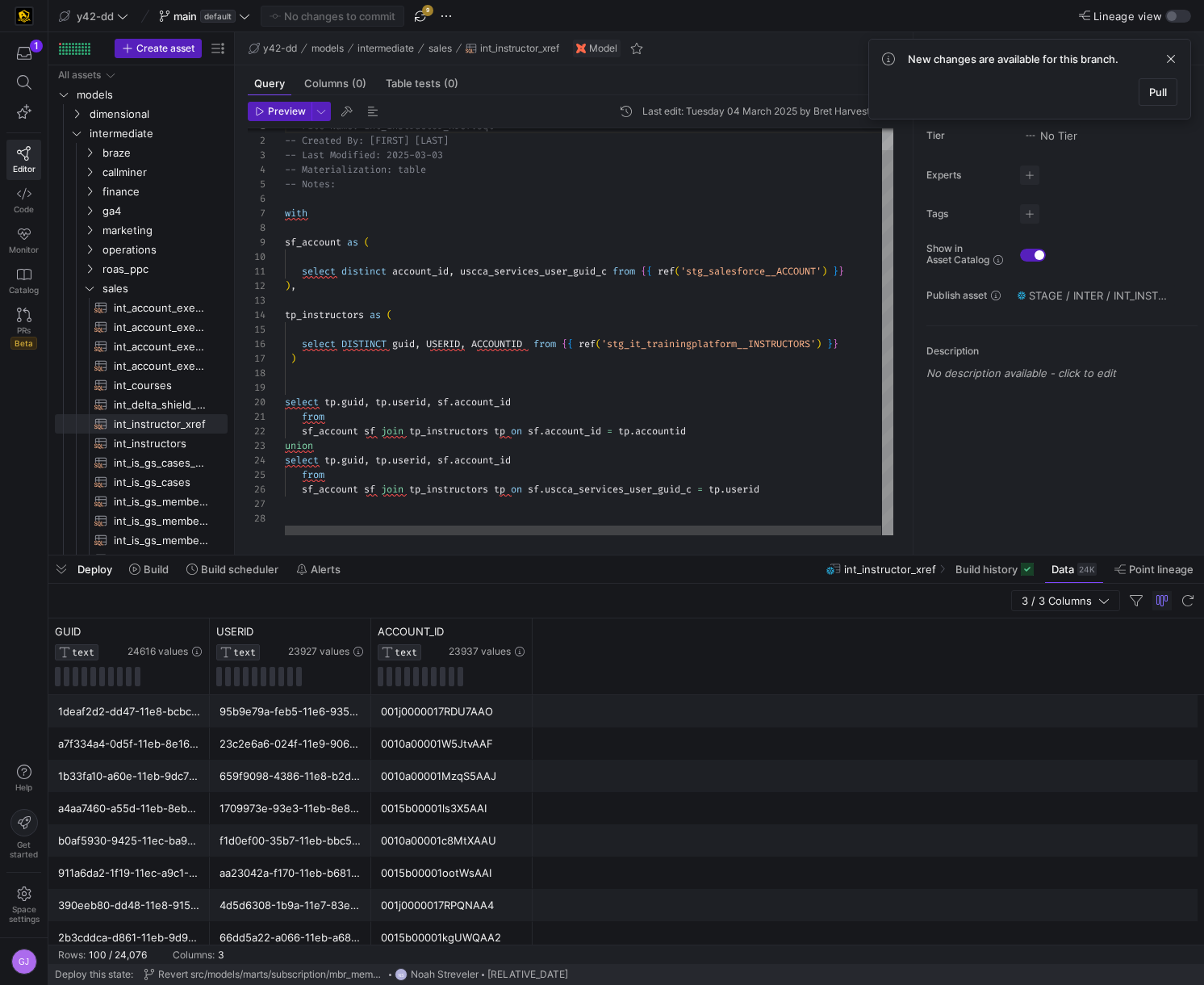 type on "select distinct account_id, uscca_services_user_guid_c from {{ ref('stg_salesforce__ACCOUNT') }}
),
tp_instructors as (
select DISTINCT guid, USERID, ACCOUNTID  from {{ ref('stg_it_trainingplatform__INSTRUCTORS') }}
)
select tp.guid, tp.userid, sf.account_id" 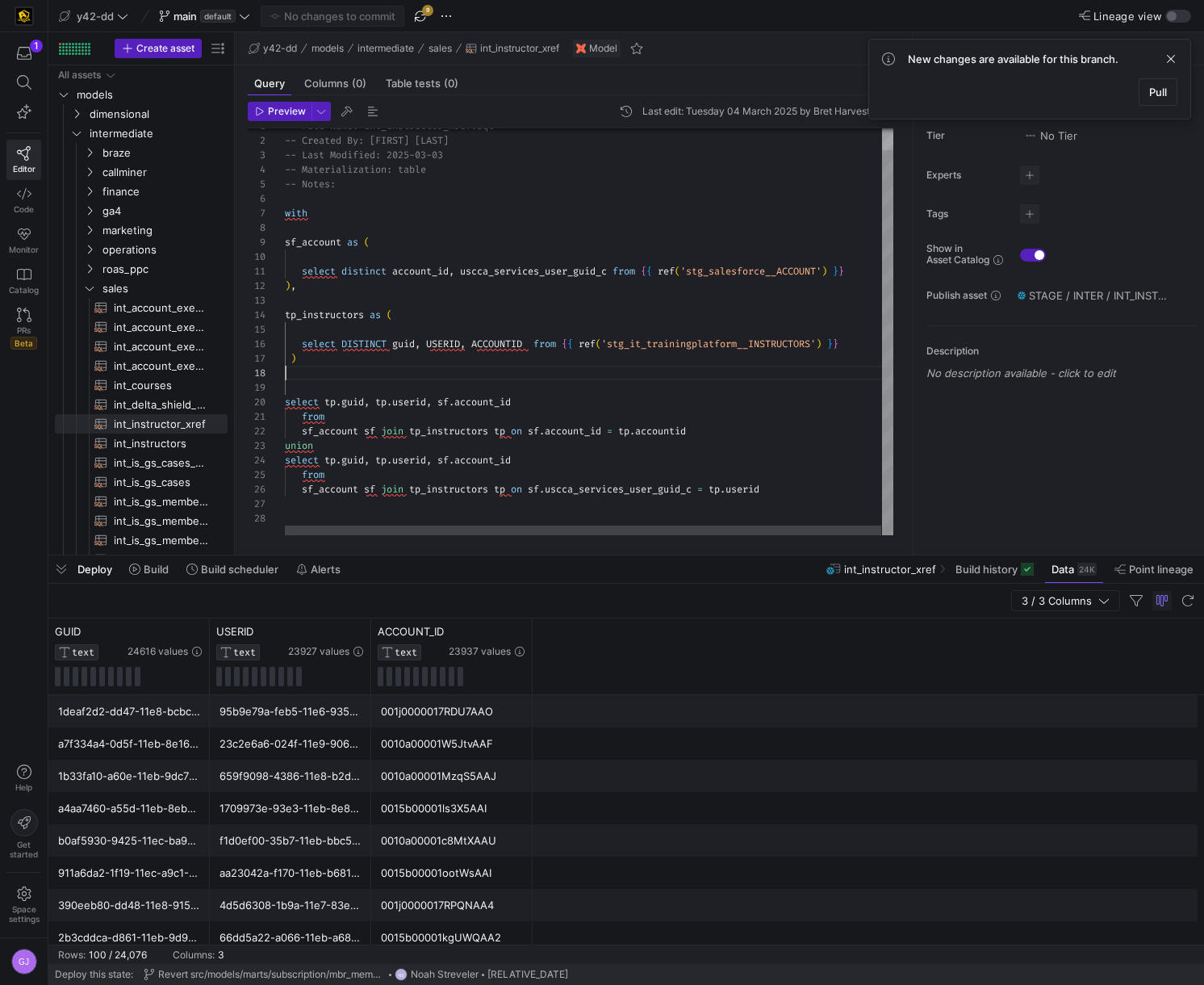 scroll, scrollTop: 102, scrollLeft: 0, axis: vertical 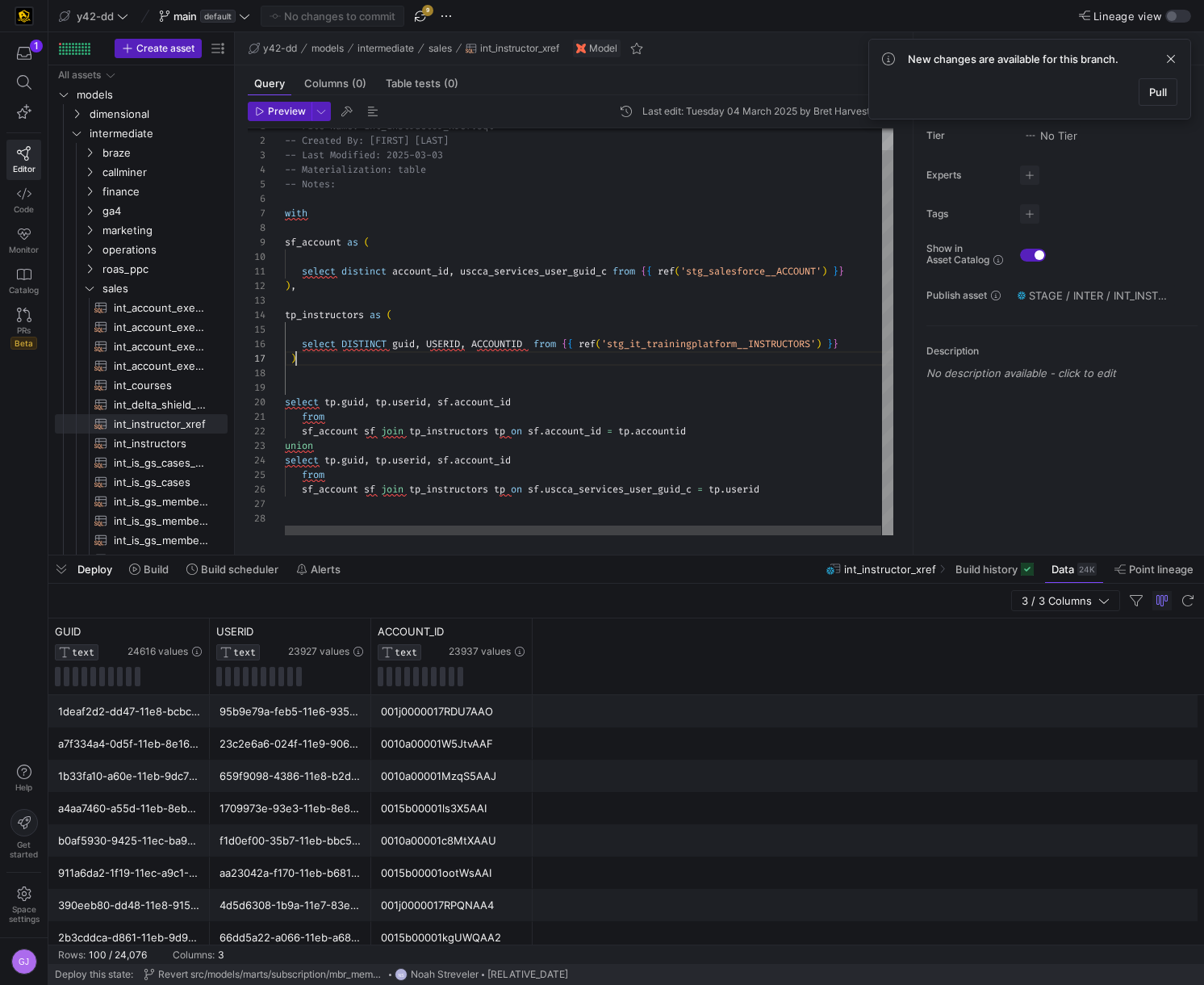 click on "-- Last Modified: 2025-03-03 -- Materialization: table -- Notes: with   sf_account   as   (     select   distinct   account_id ,   uscca_services_user_guid_c   from   { {   ref ( 'stg_salesforce__ACCOUNT' )   } } ) , tp_instructors   as   ( -- Created By: Bret Harvestine     select   DISTINCT   guid ,   USERID ,   ACCOUNTID    from   { {   ref ( 'stg_it_trainingplatform__INSTRUCTORS' )   } }   ) select   tp . guid ,   tp . userid ,   sf . account_id     from       sf_account   sf   join   tp_instructors   tp   on   sf . account_id   =   tp . accountid union        select   tp . guid ,   tp . userid ,   sf . account_id     from       sf_account   sf   join   tp_instructors   tp   on   sf . uscca_services_user_guid_c   =   tp . userid           -- File Name: int_instructor_xref.sql" at bounding box center (589, 321) 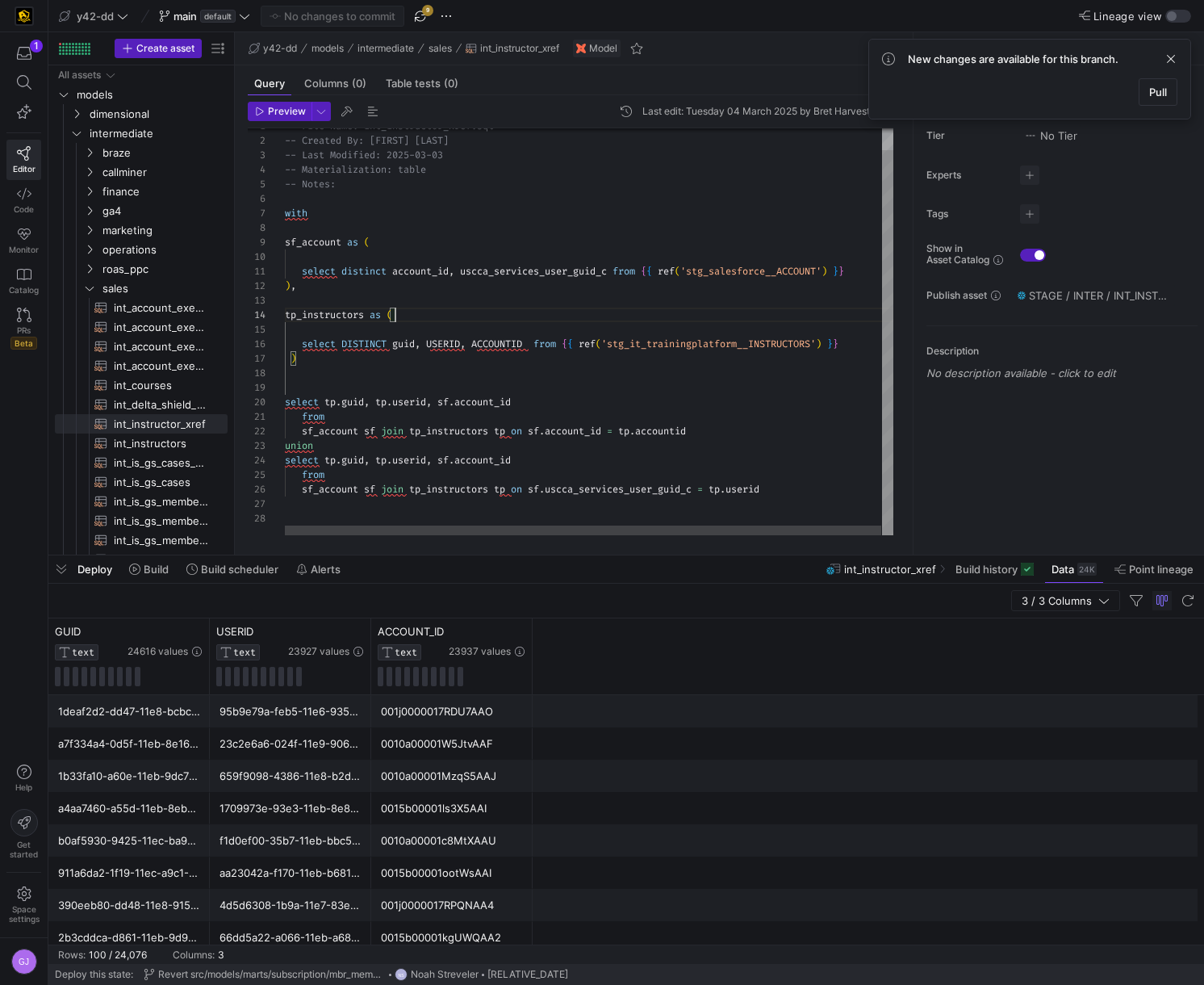 click on "-- Last Modified: 2025-03-03 -- Materialization: table -- Notes: with   sf_account   as   (     select   distinct   account_id ,   uscca_services_user_guid_c   from   { {   ref ( 'stg_salesforce__ACCOUNT' )   } } ) , tp_instructors   as   ( -- Created By: Bret Harvestine     select   DISTINCT   guid ,   USERID ,   ACCOUNTID    from   { {   ref ( 'stg_it_trainingplatform__INSTRUCTORS' )   } }   ) select   tp . guid ,   tp . userid ,   sf . account_id     from       sf_account   sf   join   tp_instructors   tp   on   sf . account_id   =   tp . accountid union        select   tp . guid ,   tp . userid ,   sf . account_id     from       sf_account   sf   join   tp_instructors   tp   on   sf . uscca_services_user_guid_c   =   tp . userid           -- File Name: int_instructor_xref.sql" at bounding box center [589, 321] 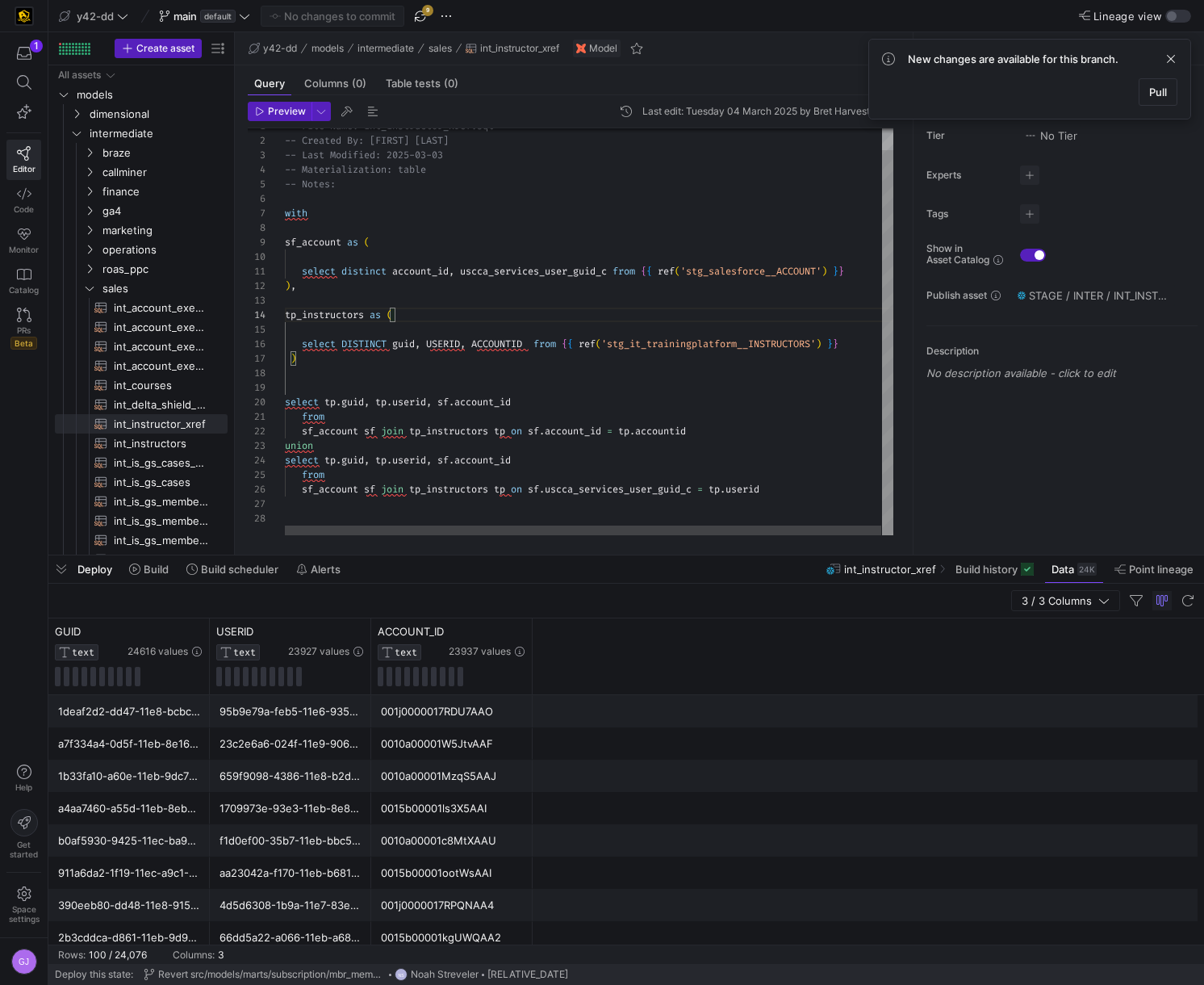 click on "-- Last Modified: 2025-03-03 -- Materialization: table -- Notes: with   sf_account   as   (     select   distinct   account_id ,   uscca_services_user_guid_c   from   { {   ref ( 'stg_salesforce__ACCOUNT' )   } } ) , tp_instructors   as   ( -- Created By: Bret Harvestine     select   DISTINCT   guid ,   USERID ,   ACCOUNTID    from   { {   ref ( 'stg_it_trainingplatform__INSTRUCTORS' )   } }   ) select   tp . guid ,   tp . userid ,   sf . account_id     from       sf_account   sf   join   tp_instructors   tp   on   sf . account_id   =   tp . accountid union        select   tp . guid ,   tp . userid ,   sf . account_id     from       sf_account   sf   join   tp_instructors   tp   on   sf . uscca_services_user_guid_c   =   tp . userid           -- File Name: int_instructor_xref.sql" at bounding box center [589, 321] 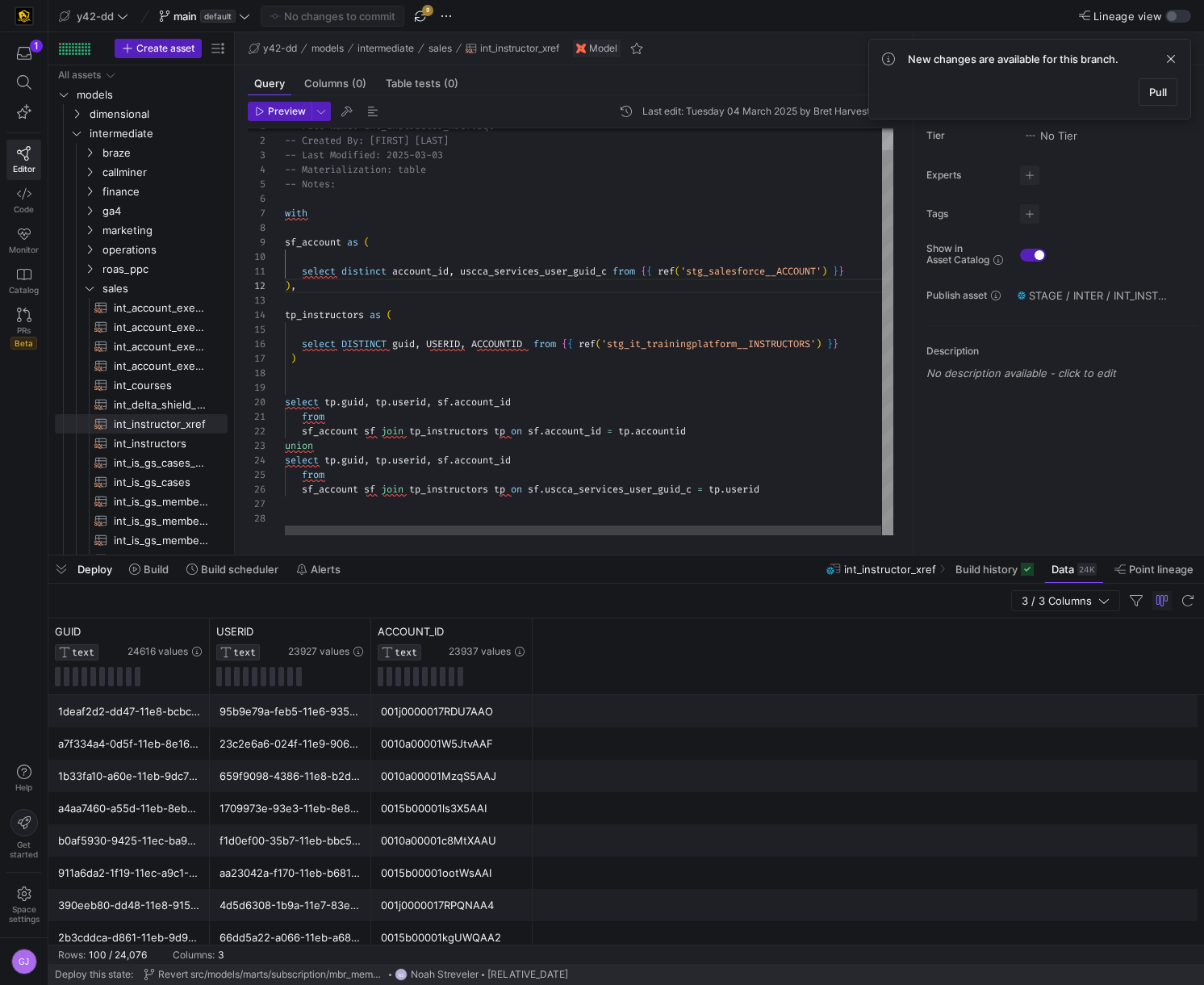 click on "-- Last Modified: 2025-03-03 -- Materialization: table -- Notes: with   sf_account   as   (     select   distinct   account_id ,   uscca_services_user_guid_c   from   { {   ref ( 'stg_salesforce__ACCOUNT' )   } } ) , tp_instructors   as   ( -- Created By: Bret Harvestine     select   DISTINCT   guid ,   USERID ,   ACCOUNTID    from   { {   ref ( 'stg_it_trainingplatform__INSTRUCTORS' )   } }   ) select   tp . guid ,   tp . userid ,   sf . account_id     from       sf_account   sf   join   tp_instructors   tp   on   sf . account_id   =   tp . accountid union        select   tp . guid ,   tp . userid ,   sf . account_id     from       sf_account   sf   join   tp_instructors   tp   on   sf . uscca_services_user_guid_c   =   tp . userid           -- File Name: int_instructor_xref.sql" at bounding box center [589, 321] 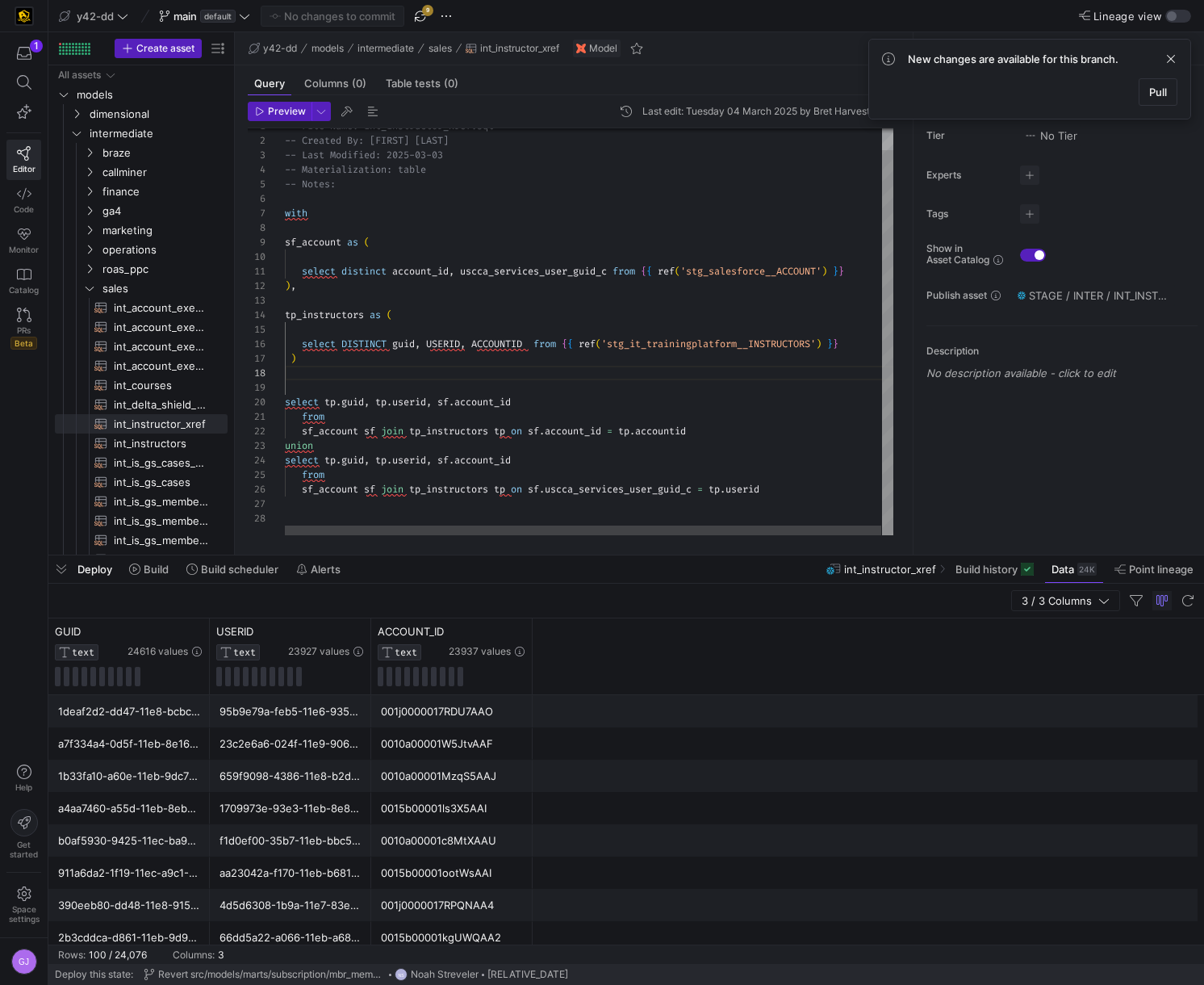 click on "-- Last Modified: 2025-03-03 -- Materialization: table -- Notes: with   sf_account   as   (     select   distinct   account_id ,   uscca_services_user_guid_c   from   { {   ref ( 'stg_salesforce__ACCOUNT' )   } } ) , tp_instructors   as   ( -- Created By: Bret Harvestine     select   DISTINCT   guid ,   USERID ,   ACCOUNTID    from   { {   ref ( 'stg_it_trainingplatform__INSTRUCTORS' )   } }   ) select   tp . guid ,   tp . userid ,   sf . account_id     from       sf_account   sf   join   tp_instructors   tp   on   sf . account_id   =   tp . accountid union        select   tp . guid ,   tp . userid ,   sf . account_id     from       sf_account   sf   join   tp_instructors   tp   on   sf . uscca_services_user_guid_c   =   tp . userid           -- File Name: int_instructor_xref.sql" at bounding box center (589, 321) 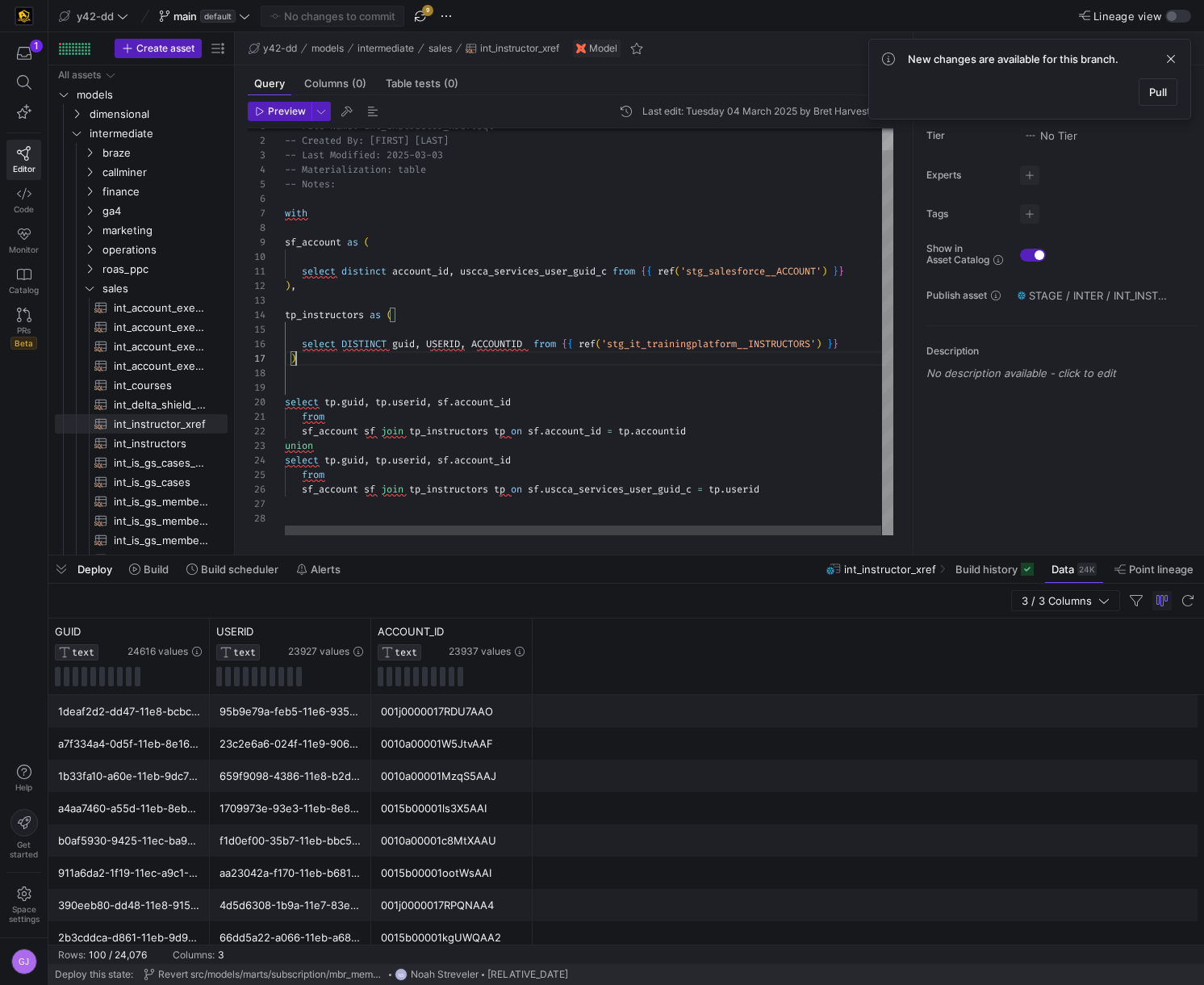 click on "-- Last Modified: 2025-03-03 -- Materialization: table -- Notes: with   sf_account   as   (     select   distinct   account_id ,   uscca_services_user_guid_c   from   { {   ref ( 'stg_salesforce__ACCOUNT' )   } } ) , tp_instructors   as   ( -- Created By: Bret Harvestine     select   DISTINCT   guid ,   USERID ,   ACCOUNTID    from   { {   ref ( 'stg_it_trainingplatform__INSTRUCTORS' )   } }   ) select   tp . guid ,   tp . userid ,   sf . account_id     from       sf_account   sf   join   tp_instructors   tp   on   sf . account_id   =   tp . accountid union        select   tp . guid ,   tp . userid ,   sf . account_id     from       sf_account   sf   join   tp_instructors   tp   on   sf . uscca_services_user_guid_c   =   tp . userid           -- File Name: int_instructor_xref.sql" at bounding box center [589, 321] 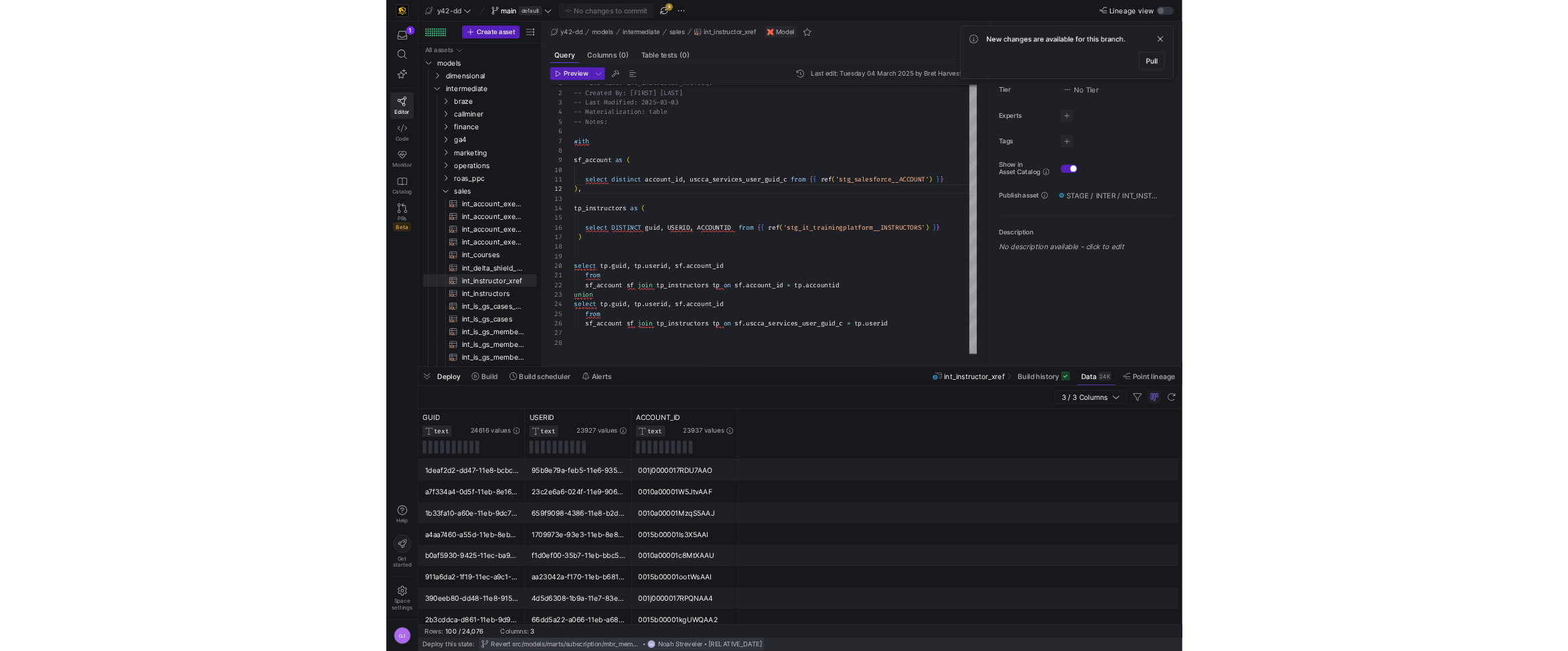 scroll, scrollTop: 12, scrollLeft: 9, axis: both 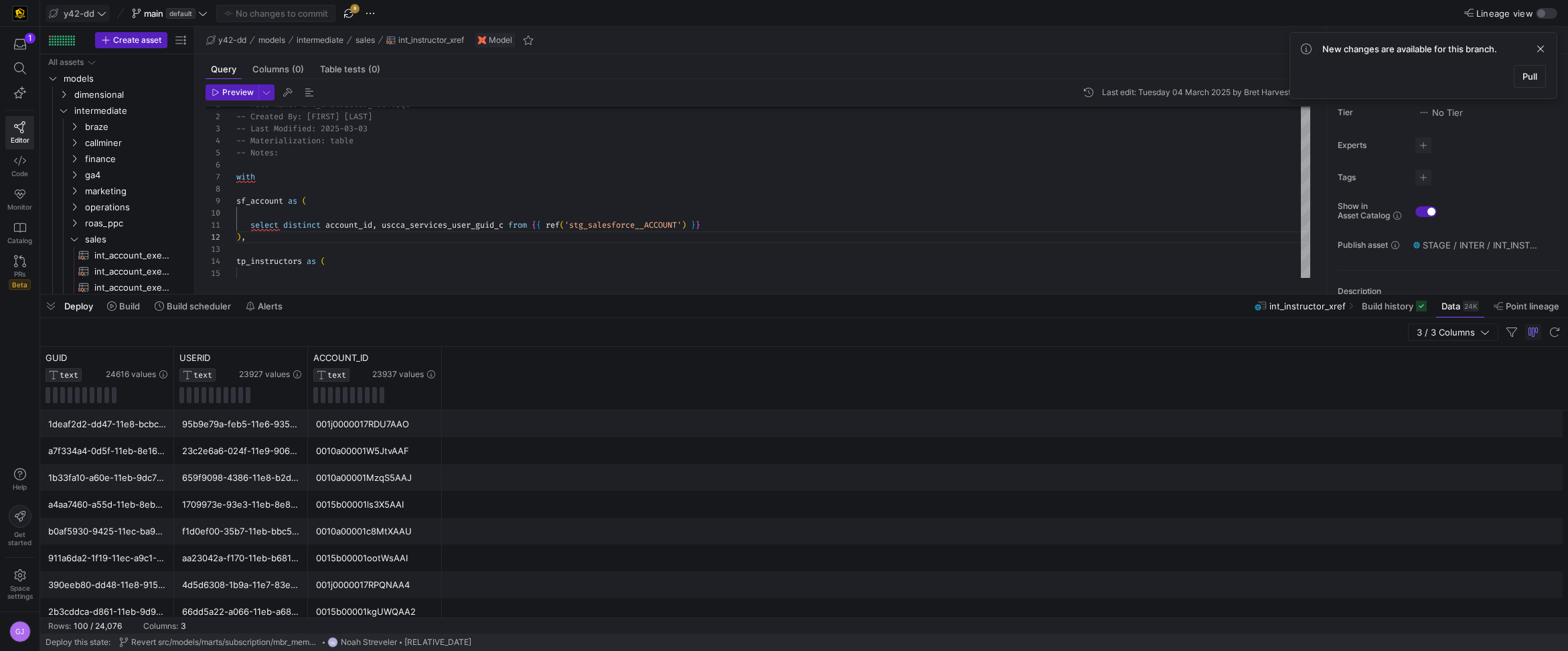 click on "y42-dd" 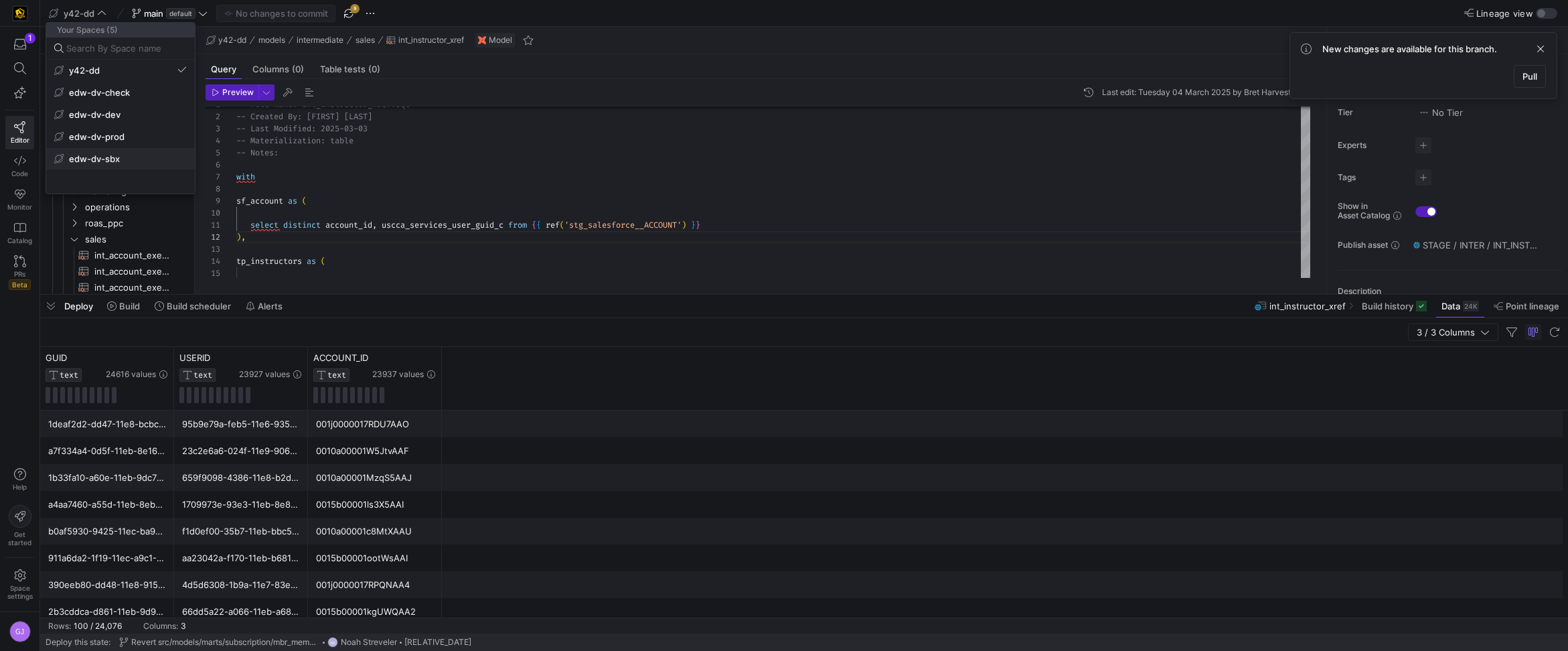 click on "edw-dv-sbx" at bounding box center [121, 159] 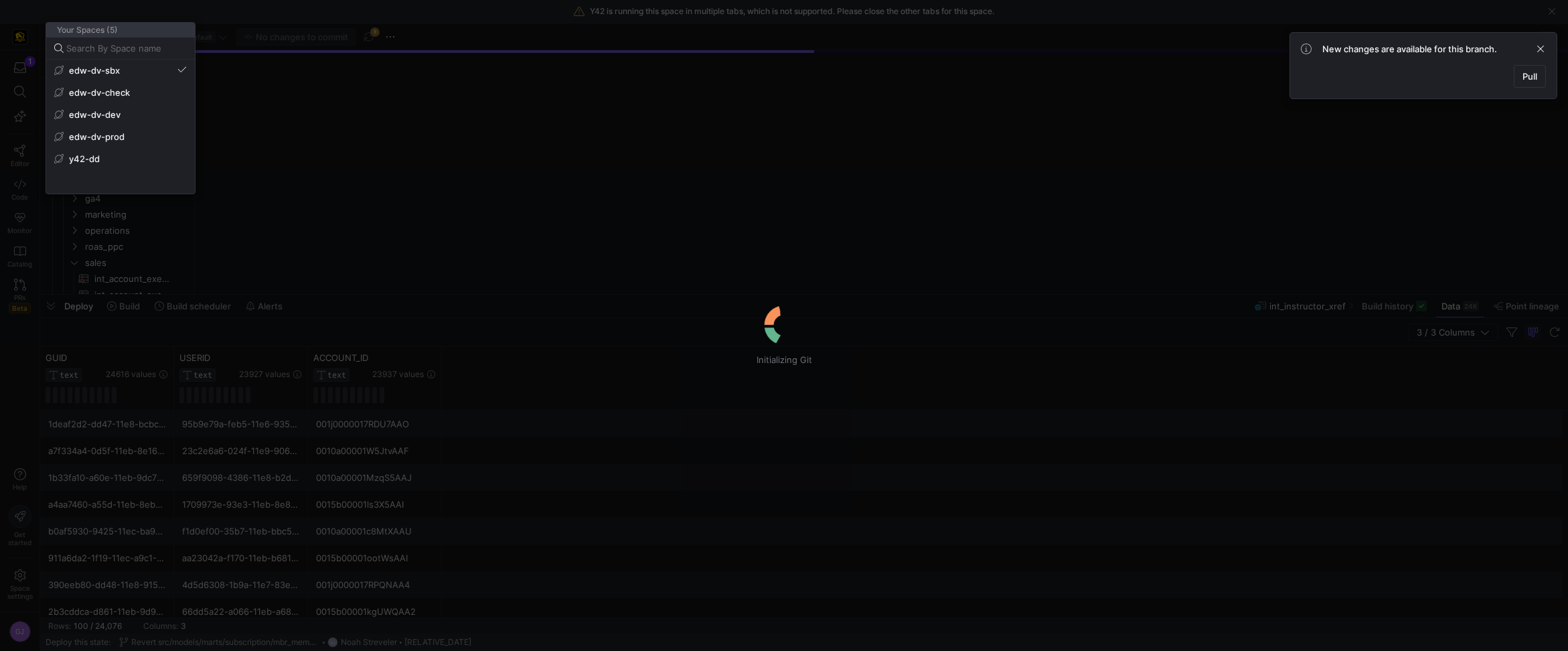 scroll, scrollTop: 206, scrollLeft: 0, axis: vertical 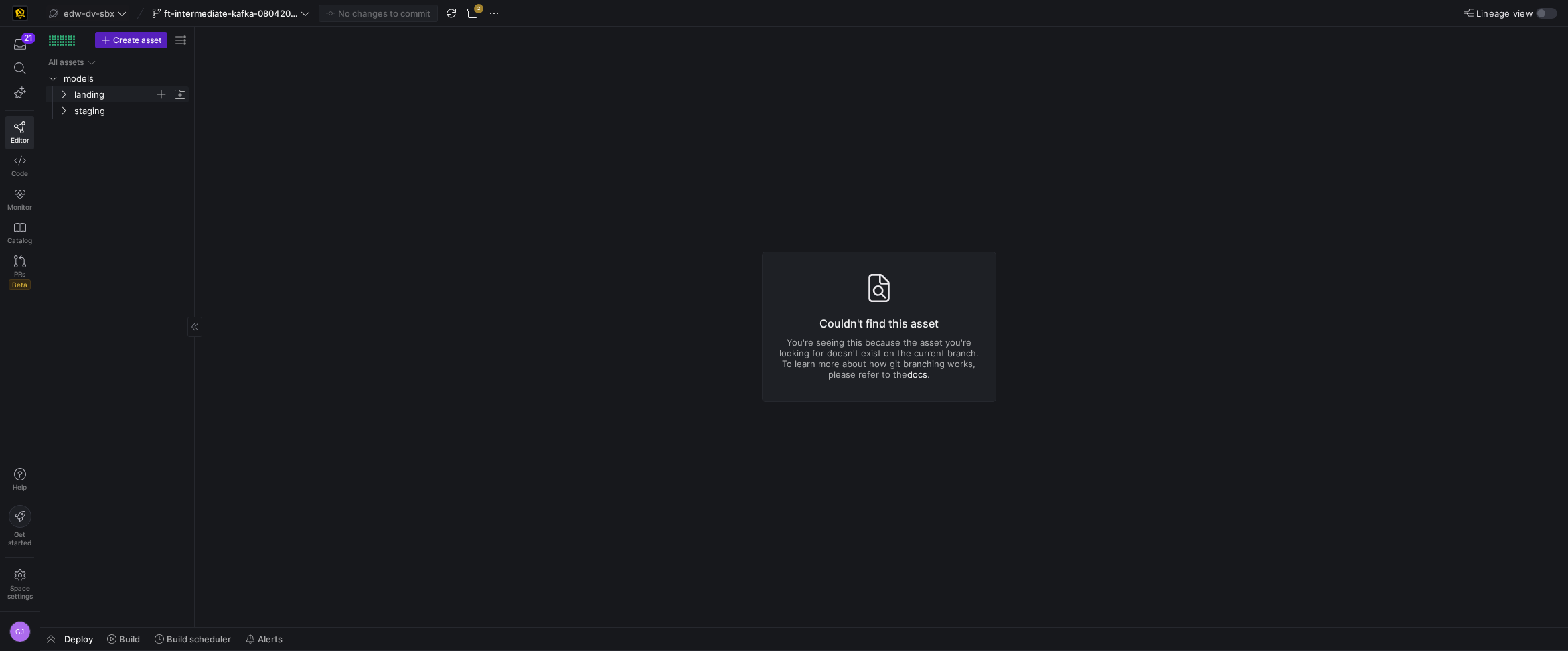 click on "landing" 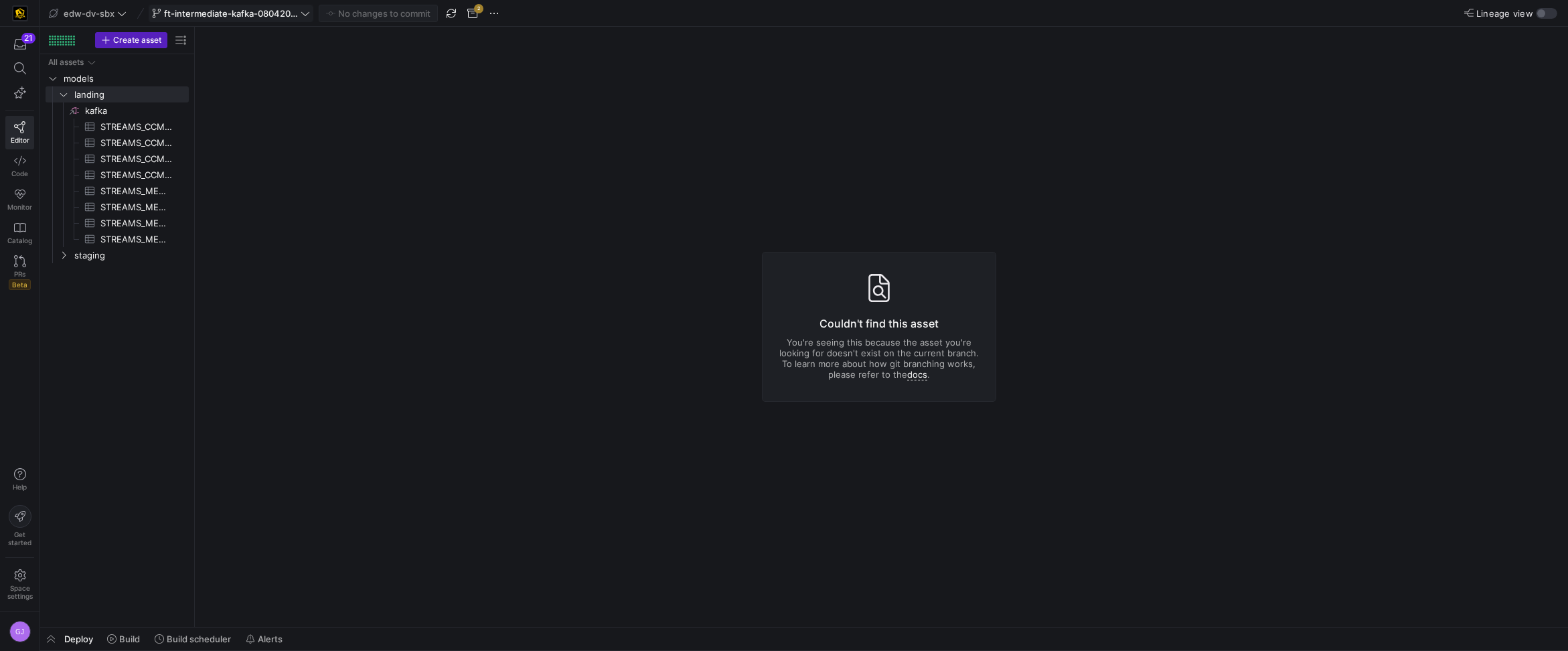 click on "ft-intermediate-kafka-08042025" 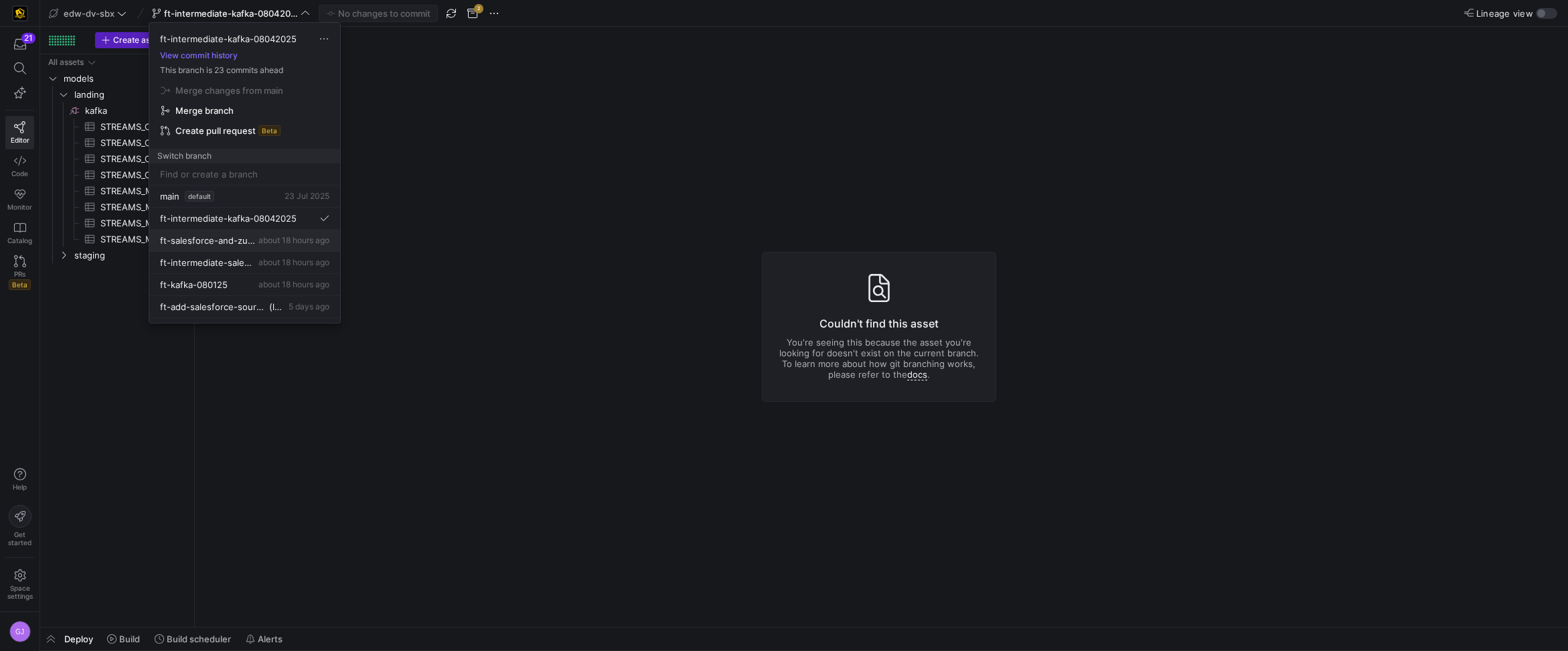 click on "about 18 hours ago" at bounding box center [294, 240] 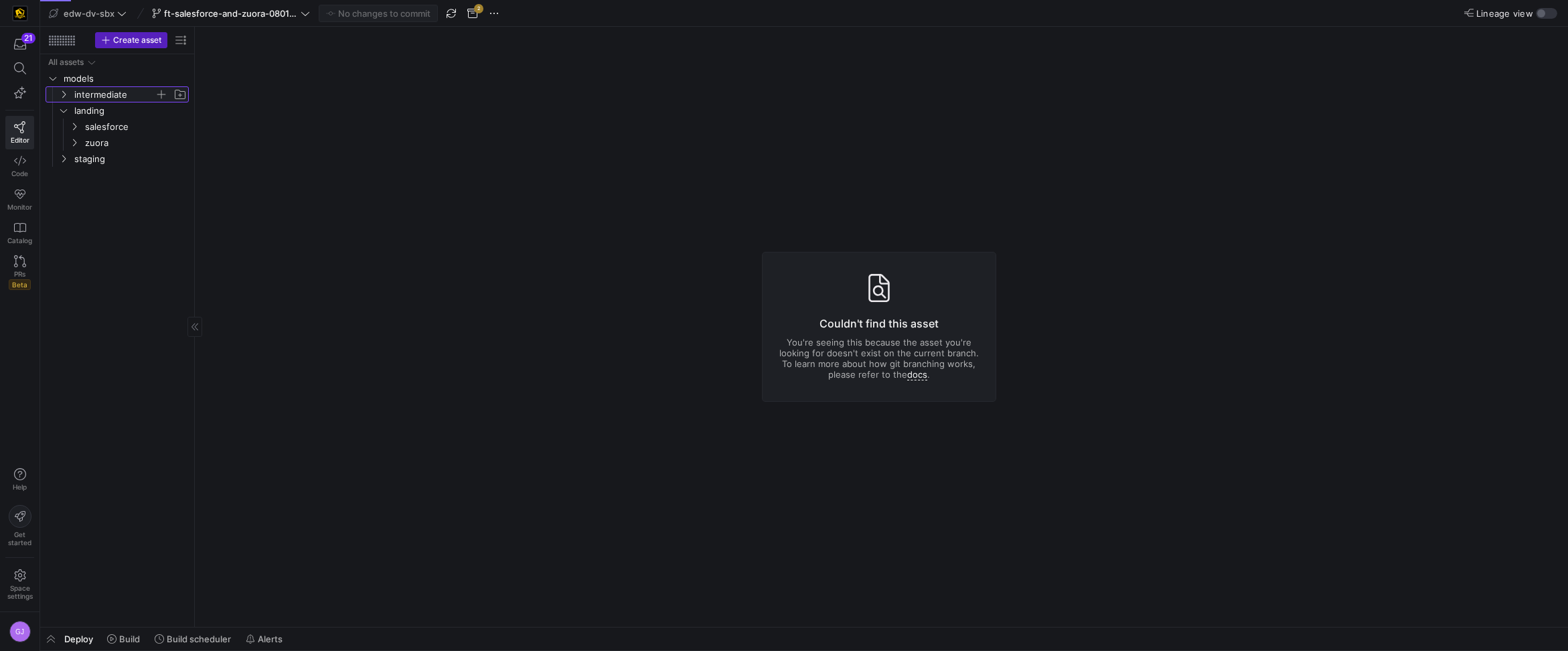 click on "intermediate" 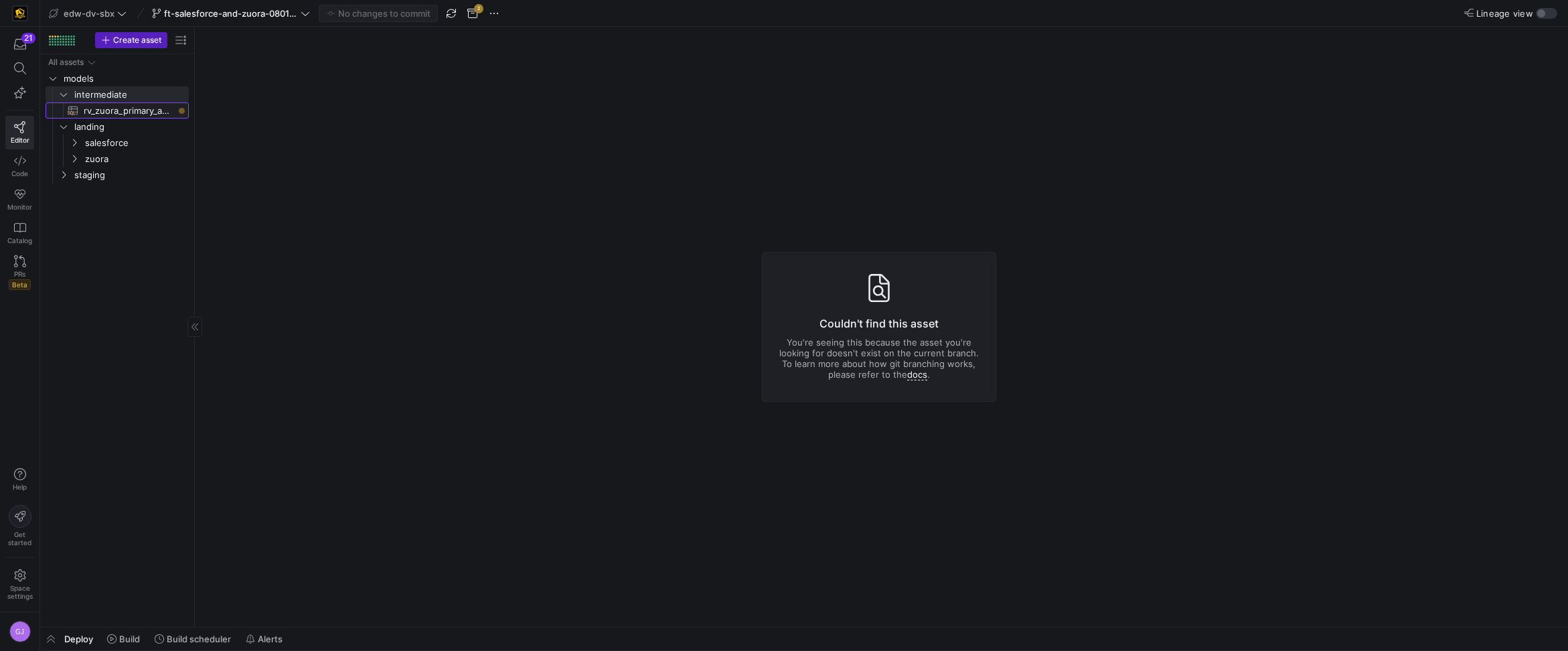 click on "rv_zuora_primary_accounts​​​​​​​​​​" 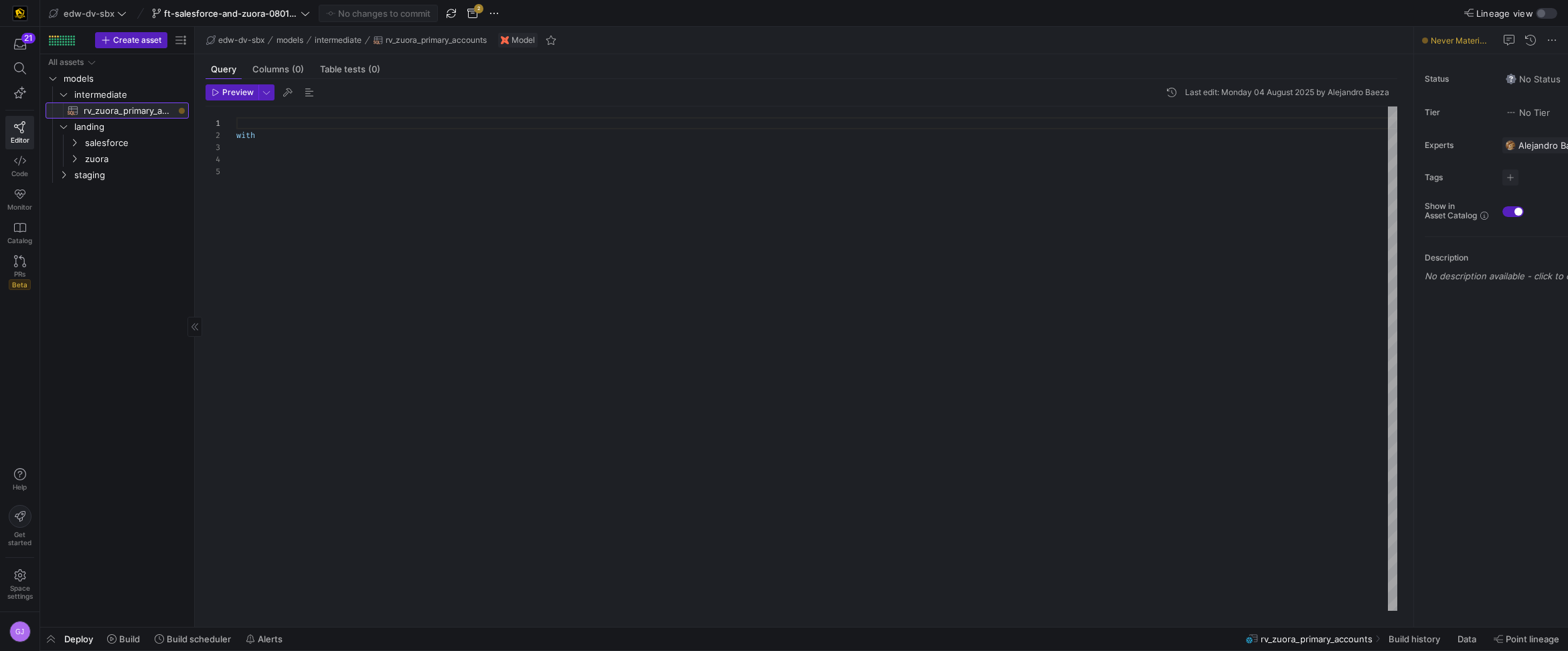 scroll, scrollTop: 48, scrollLeft: 0, axis: vertical 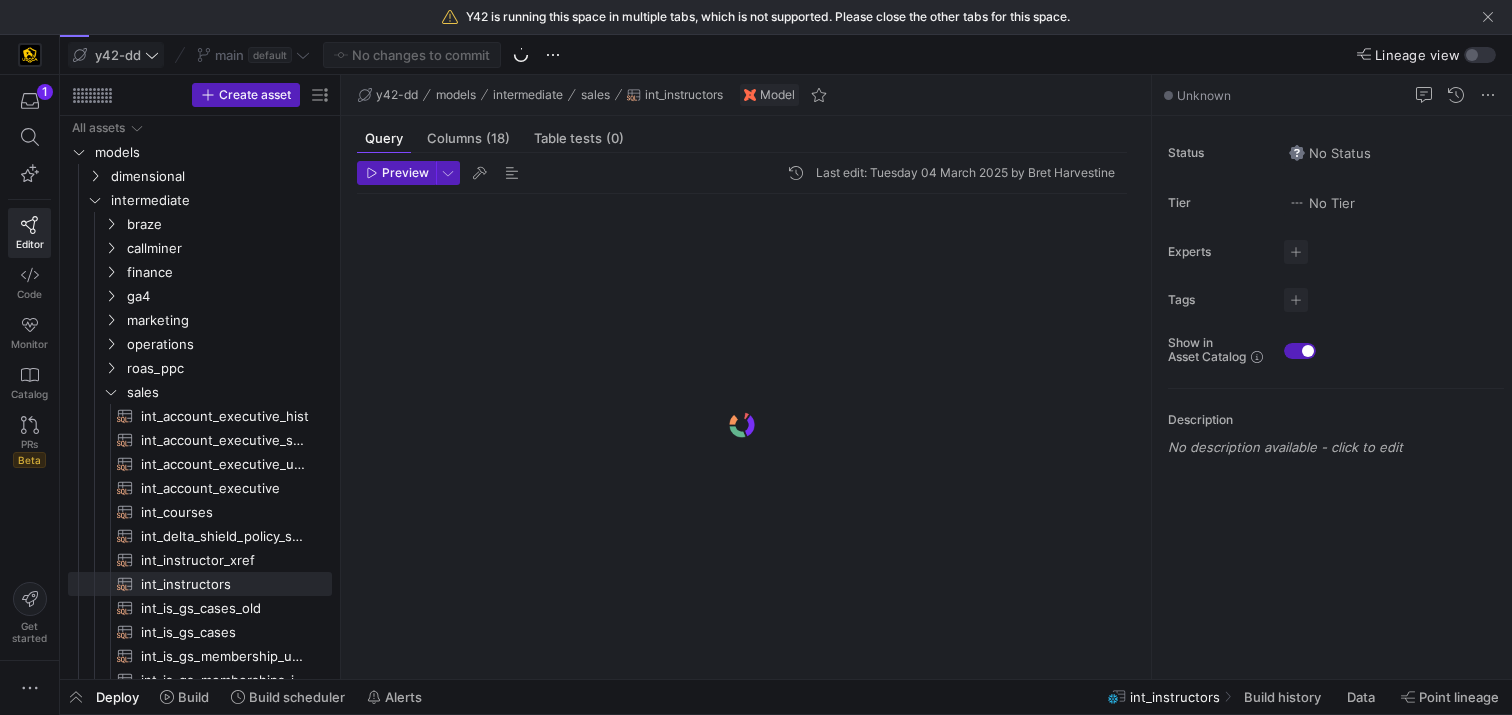 click on "y42-dd" 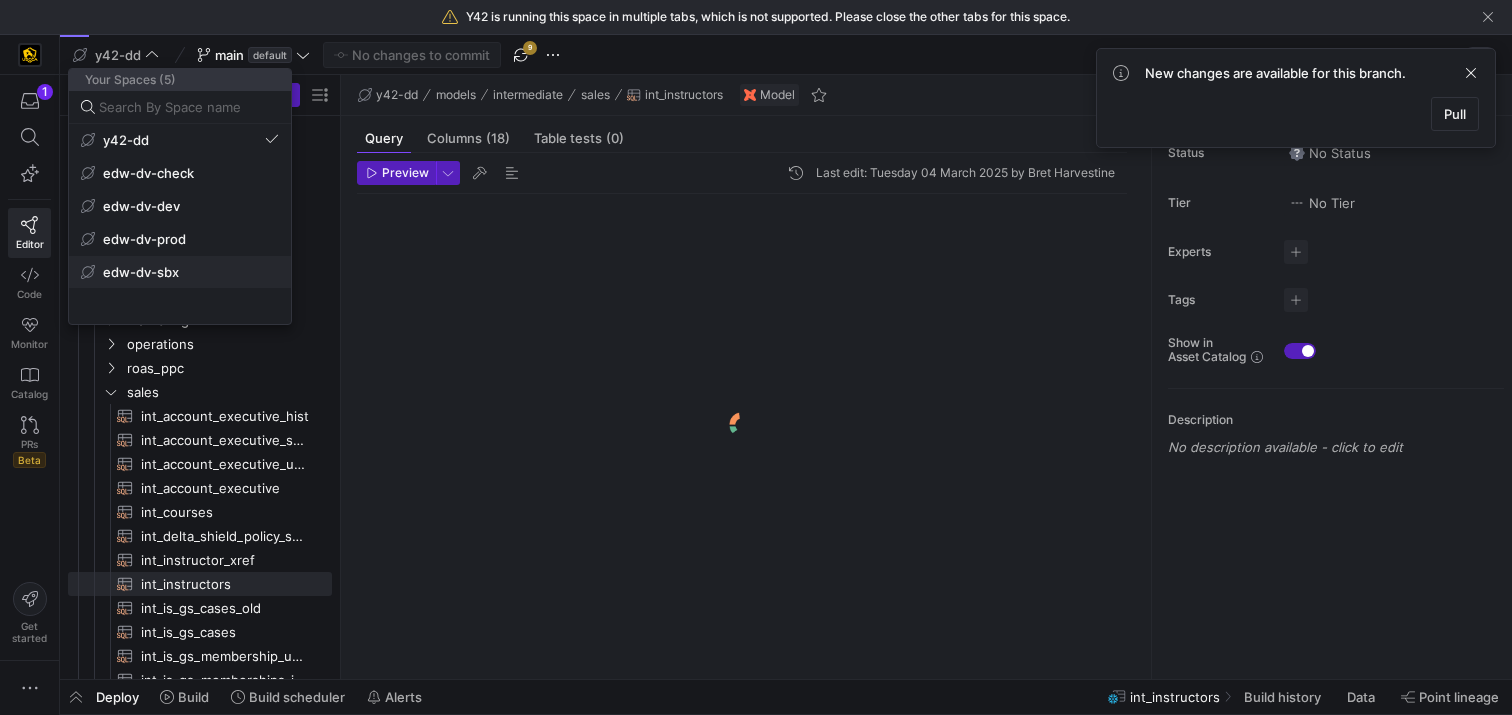 click on "edw-dv-sbx" at bounding box center (180, 272) 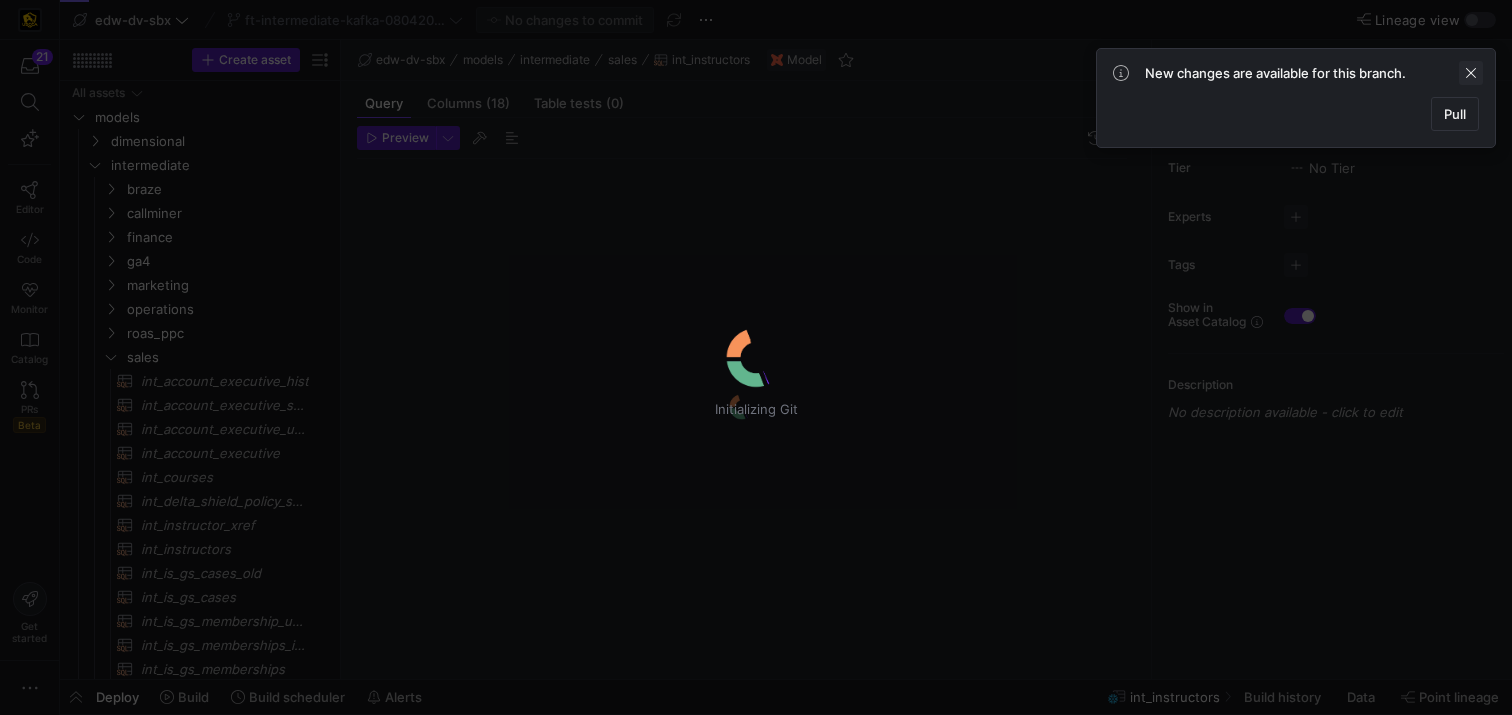 click 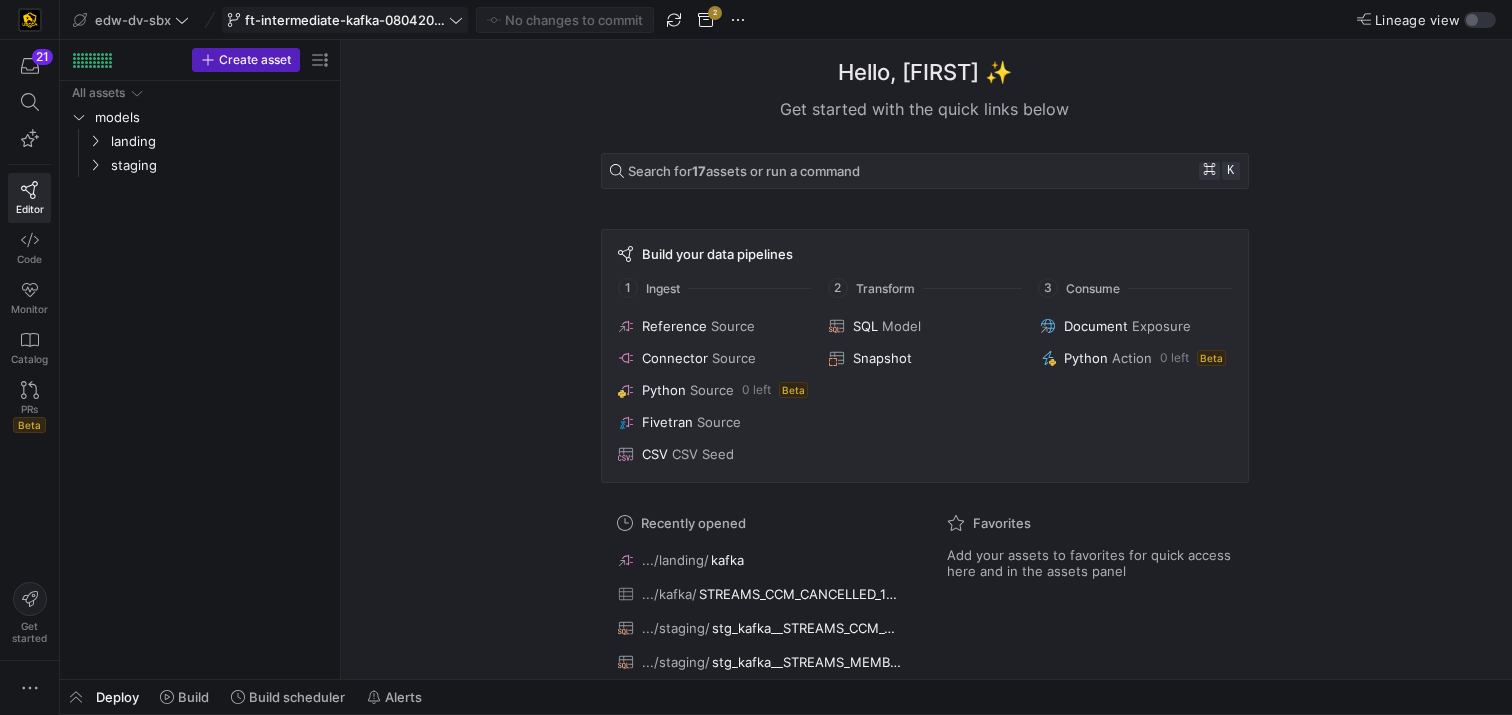 click on "ft-intermediate-kafka-08042025" 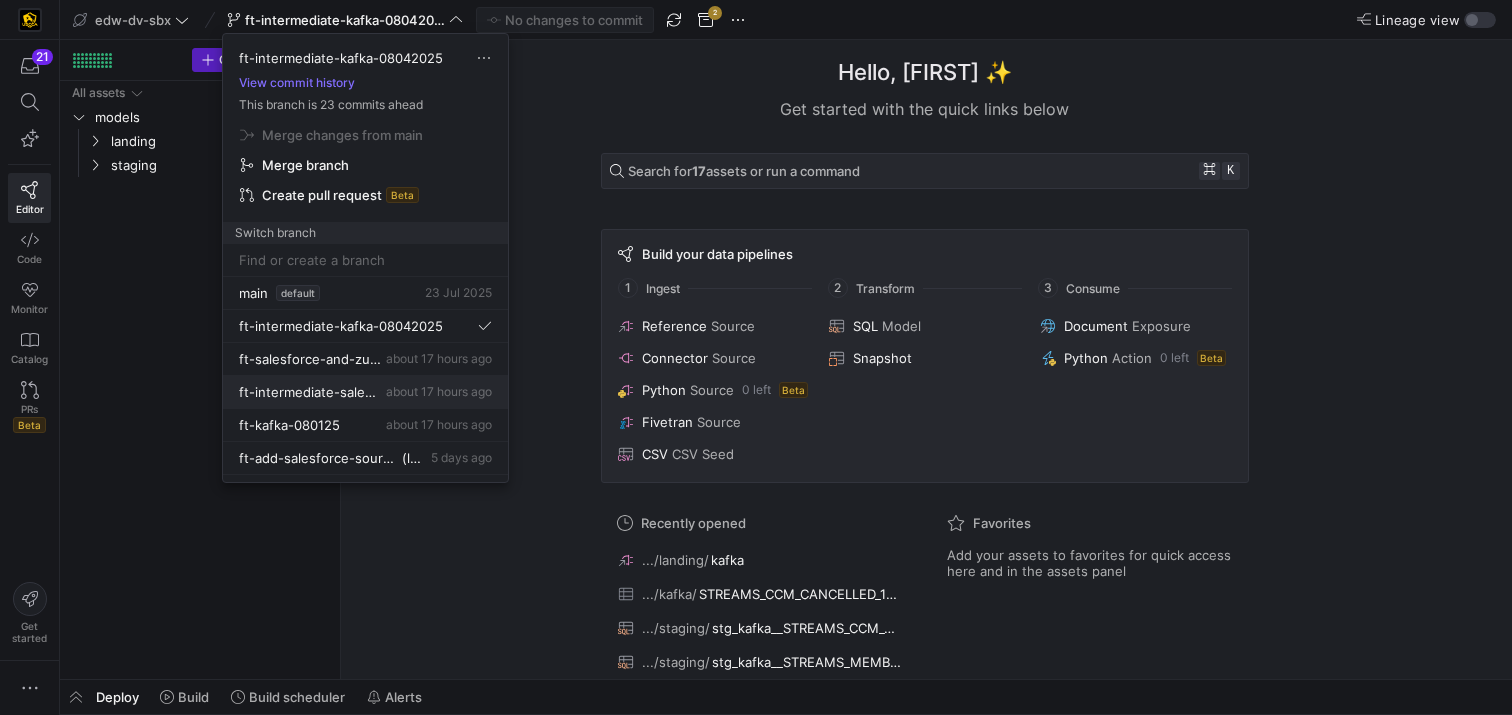 click on "ft-intermediate-salesforce-and-zuora-08042025 about 17 hours ago" at bounding box center [365, 392] 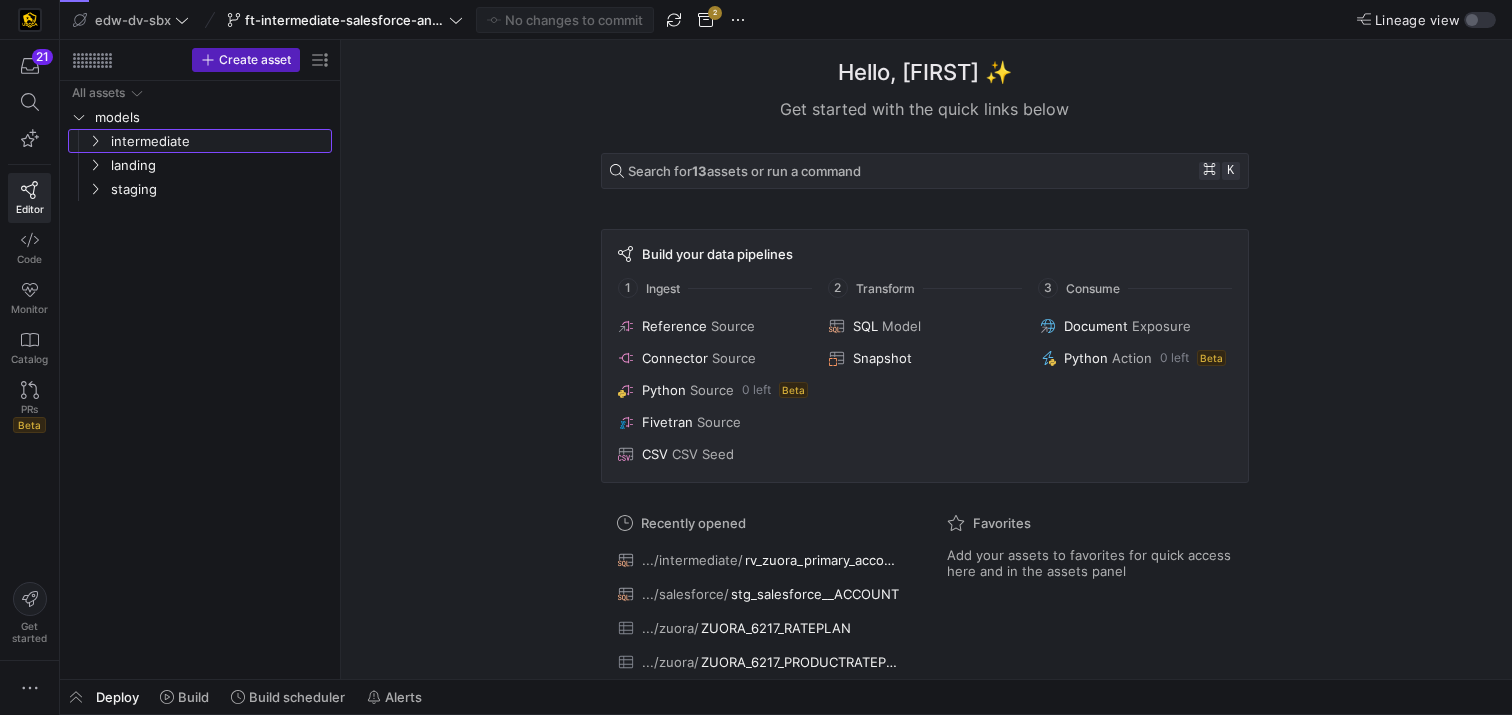 click on "intermediate" 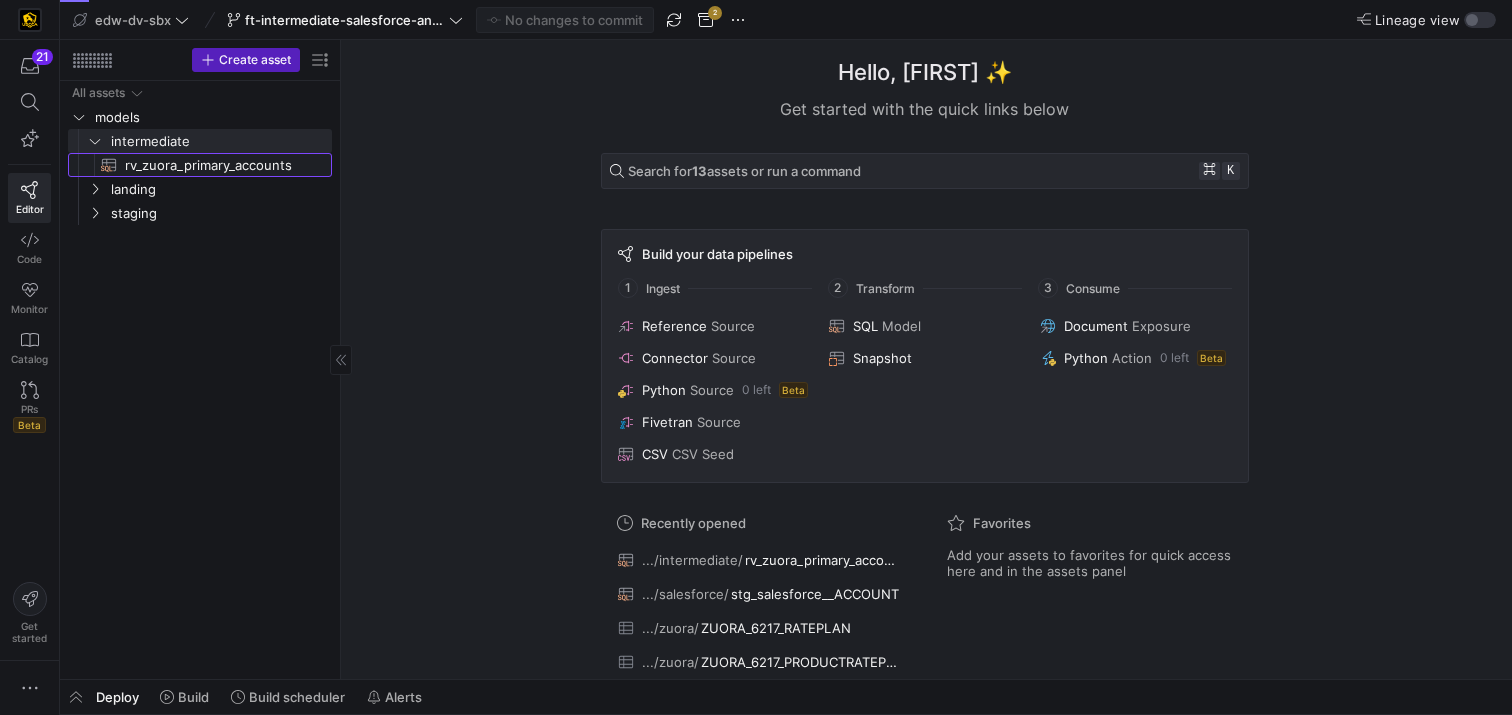 click on "rv_zuora_primary_accounts​​​​​​​​​​" 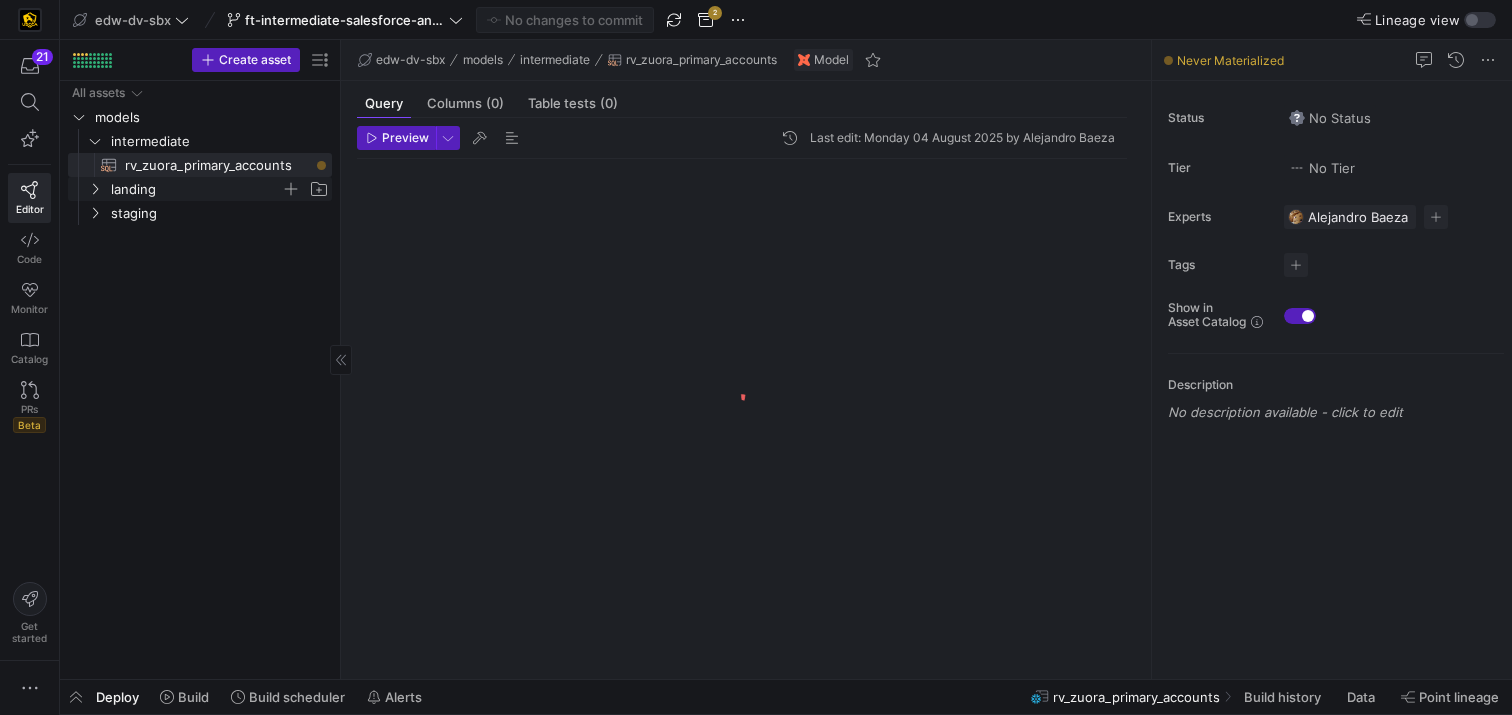 click on "landing" 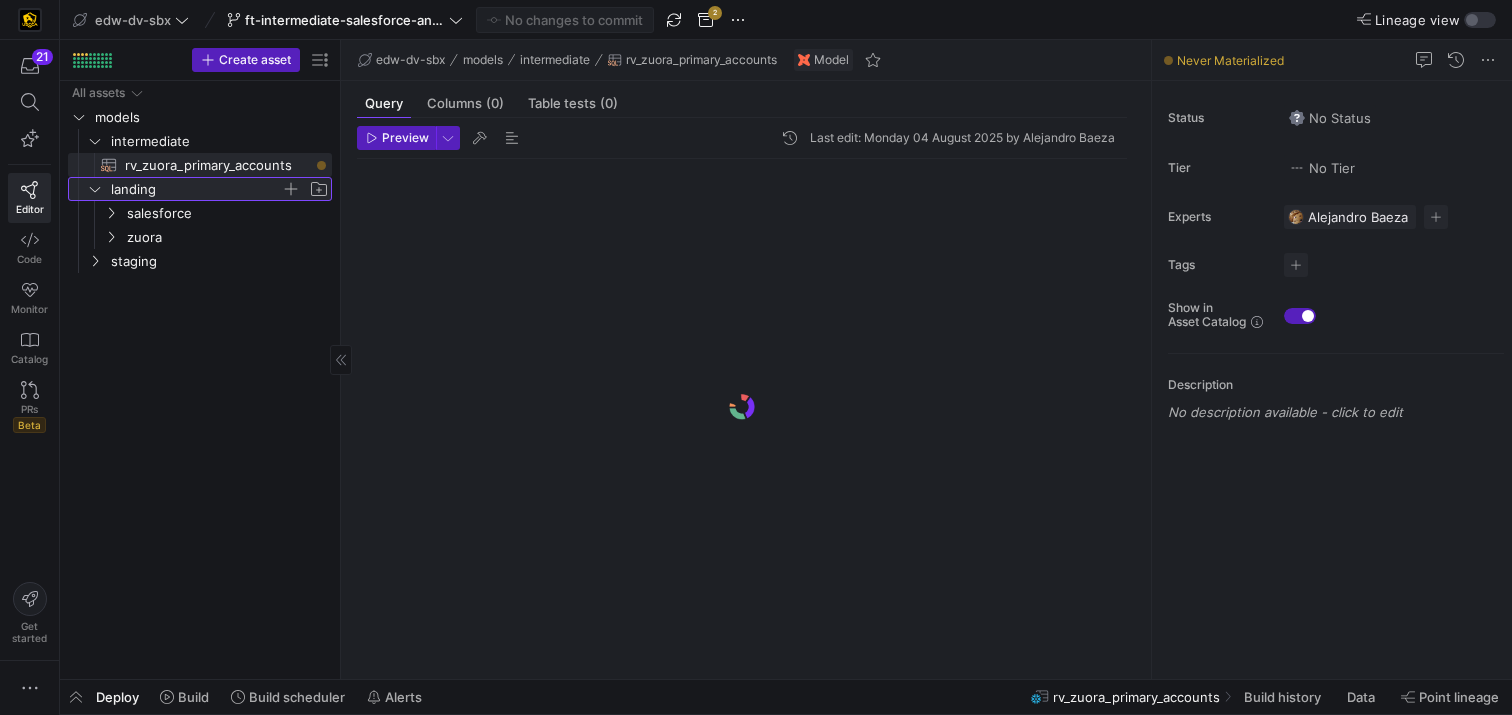 click on "landing" 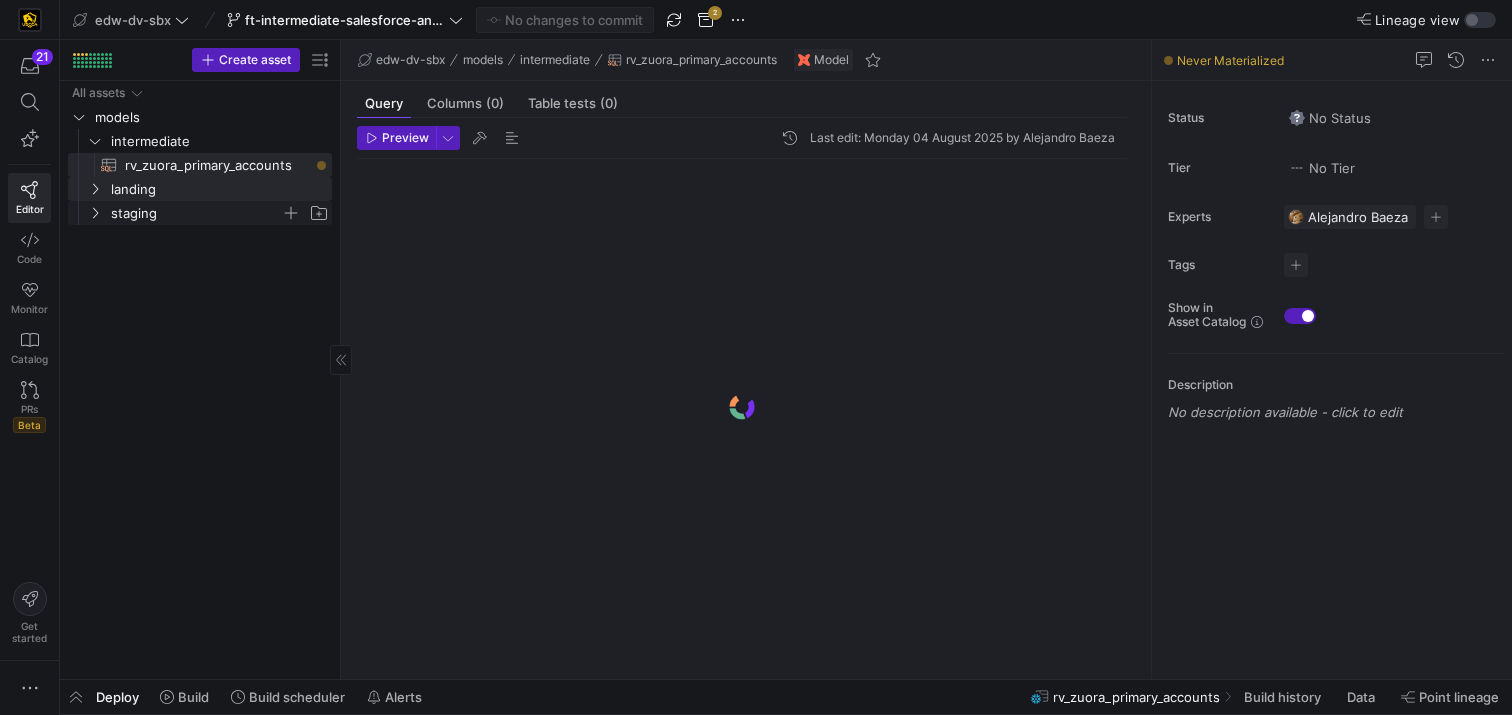 click on "staging" 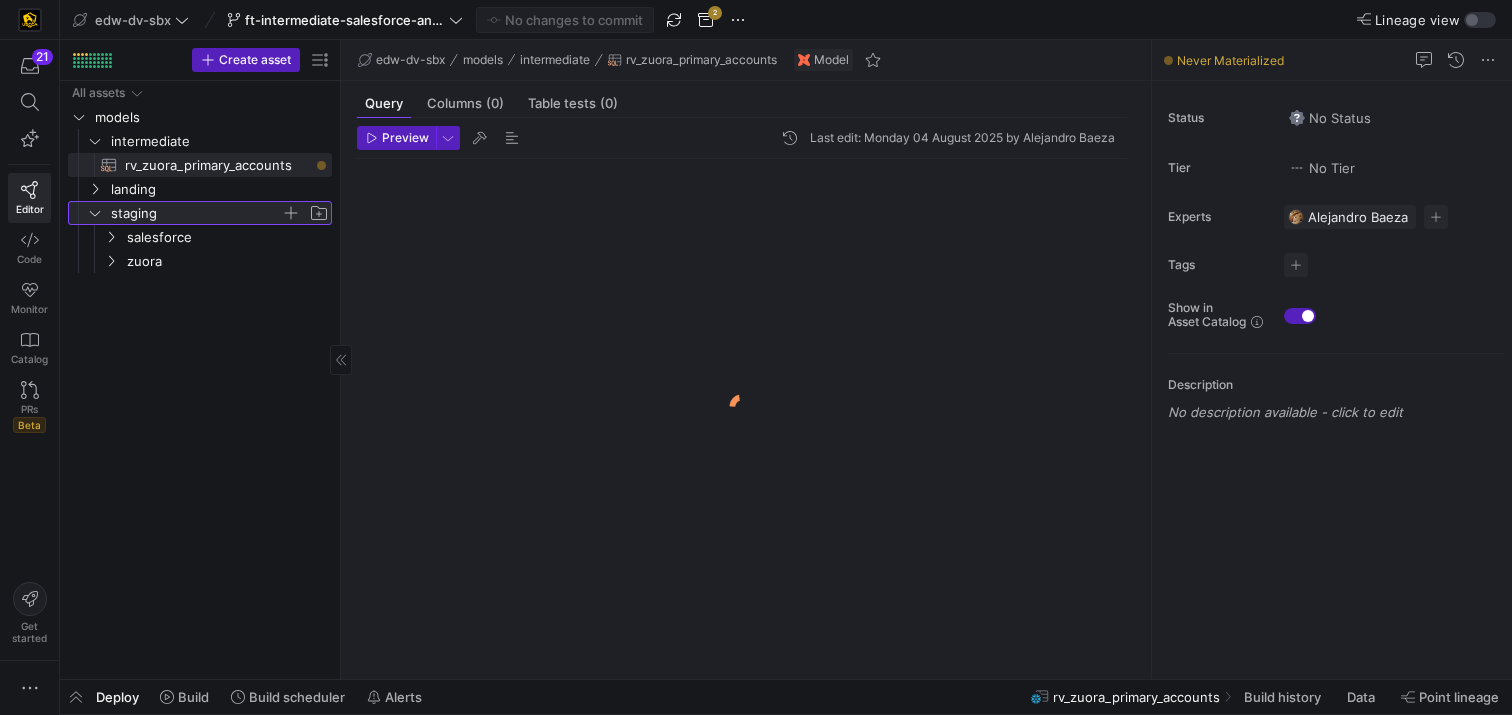 click on "staging" 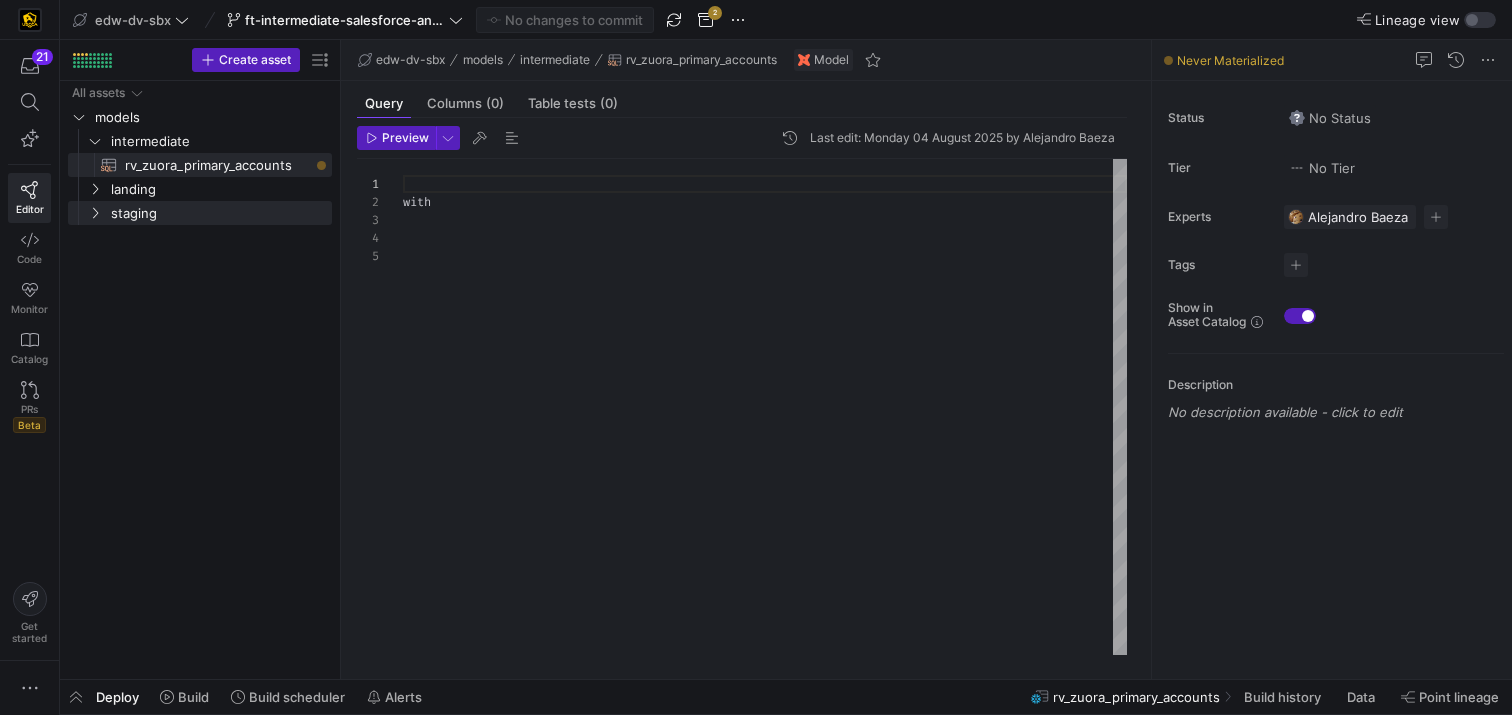 scroll, scrollTop: 72, scrollLeft: 0, axis: vertical 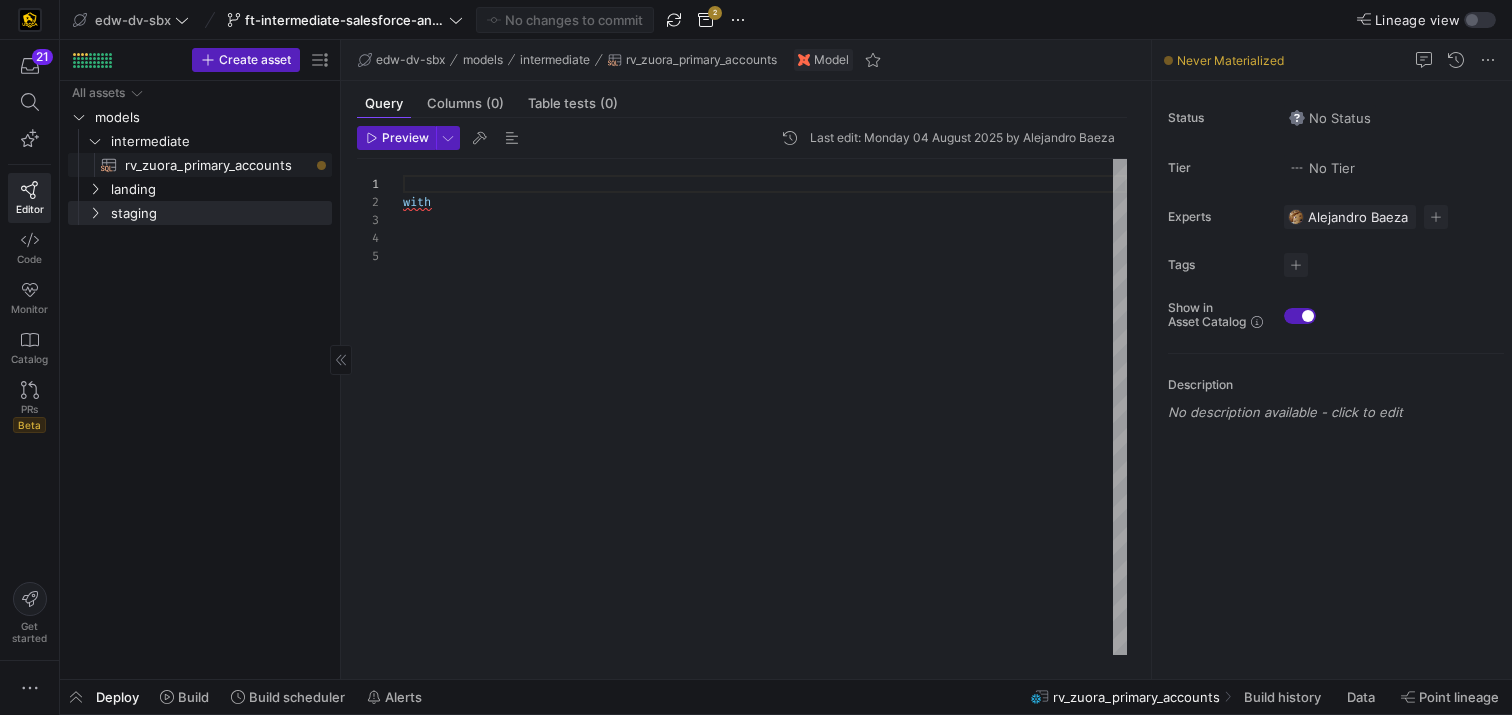 click on "rv_zuora_primary_accounts​​​​​​​​​​" 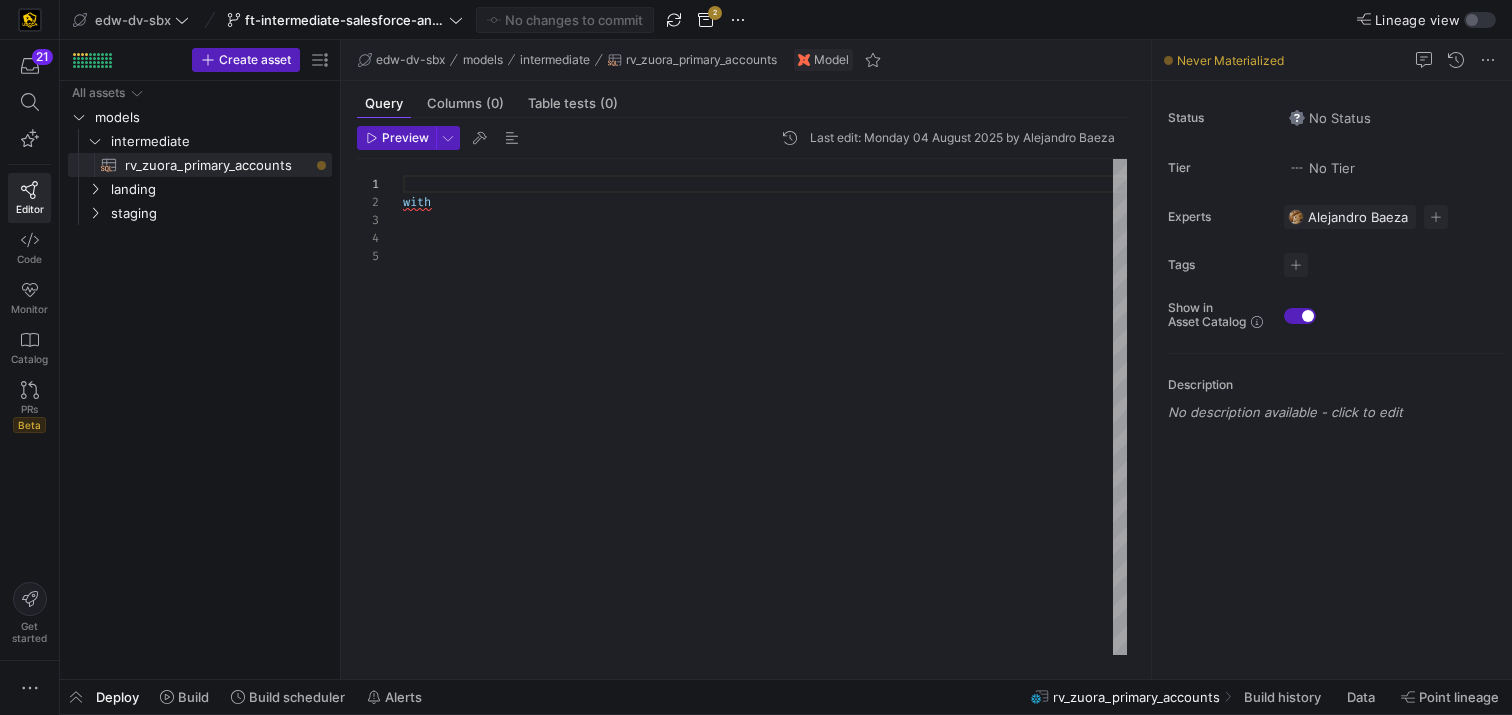scroll, scrollTop: 54, scrollLeft: 0, axis: vertical 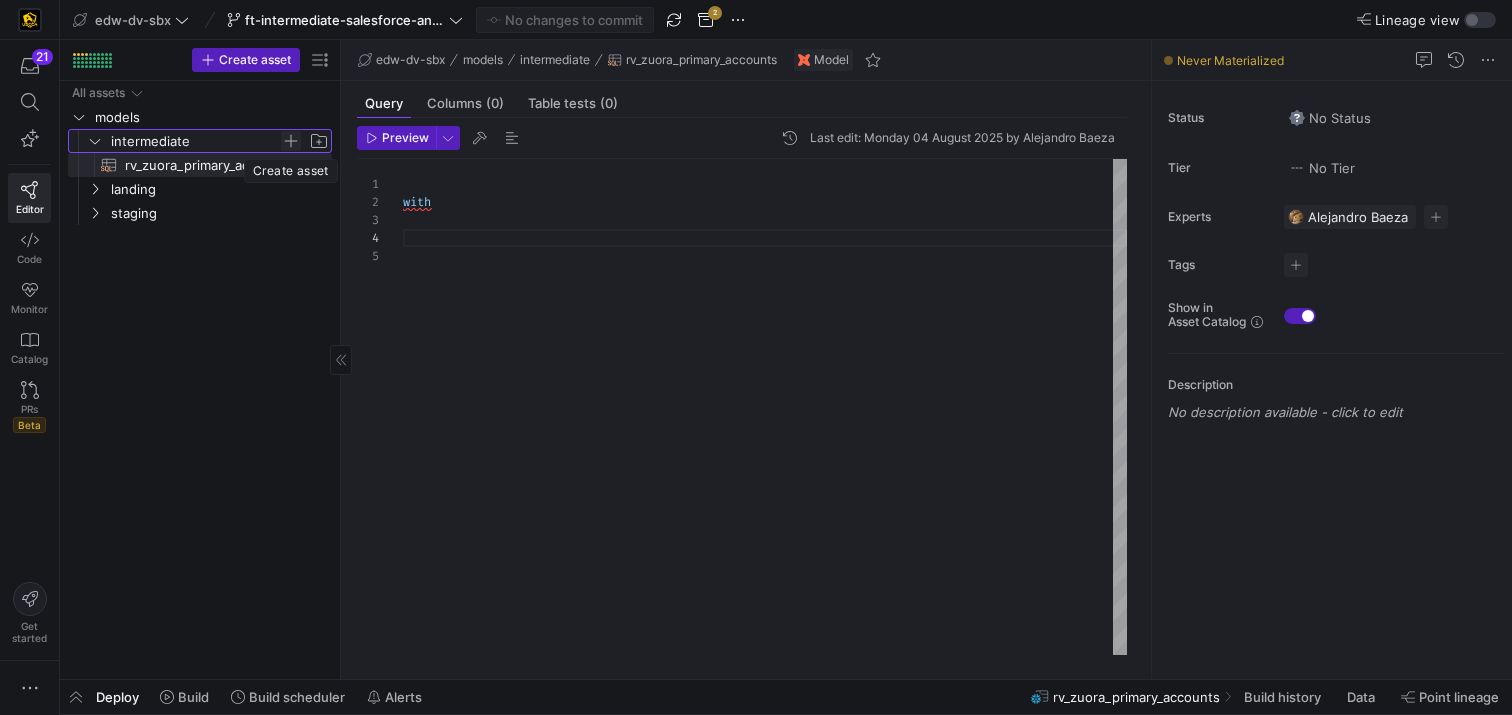 click 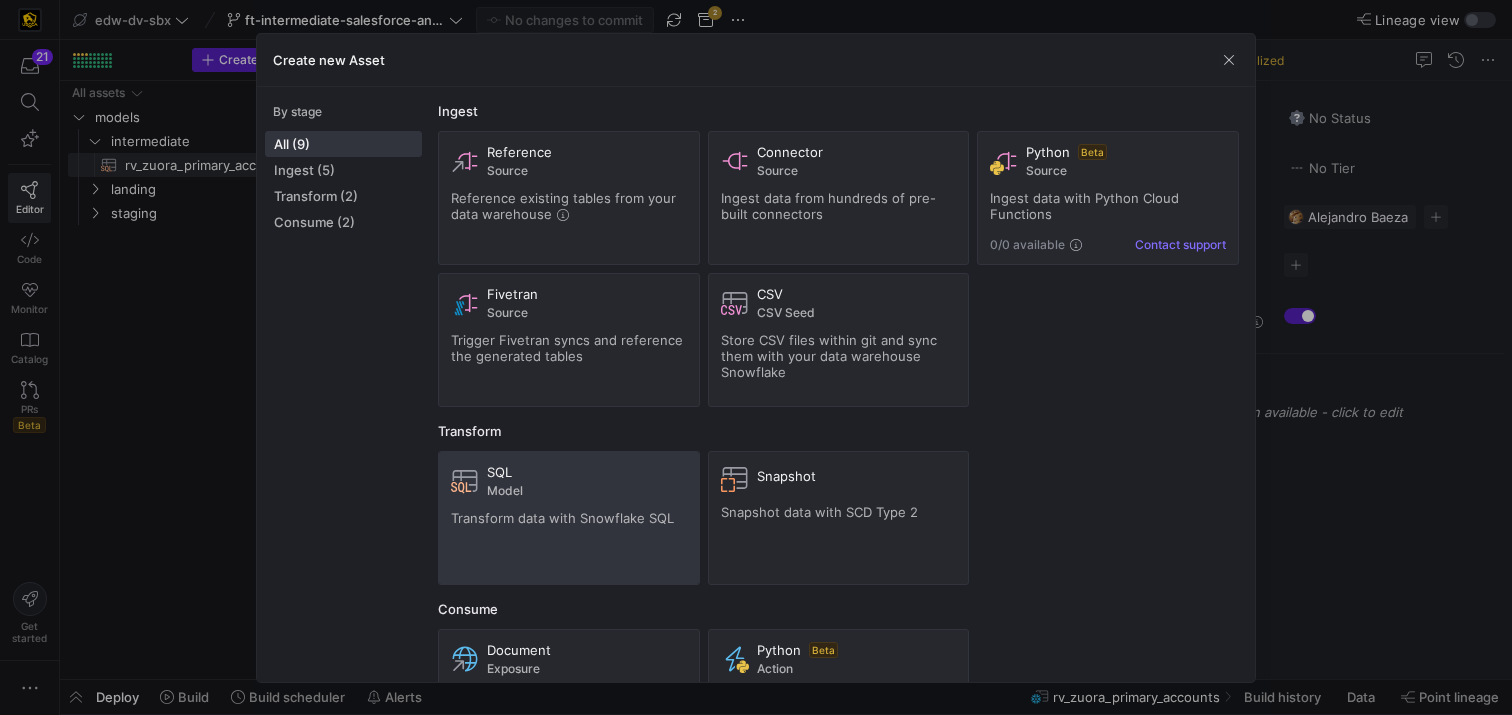 click on "Model" 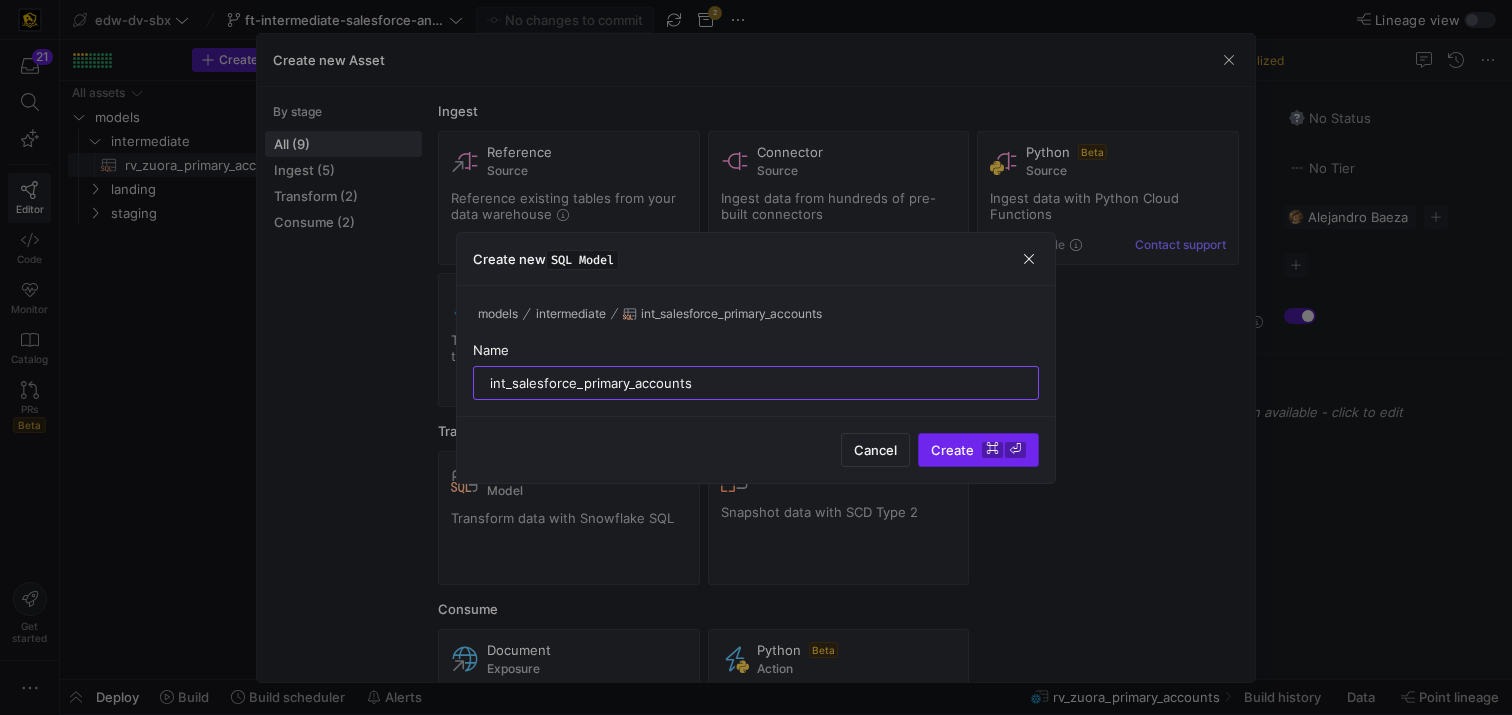 type on "int_salesforce_primary_accounts" 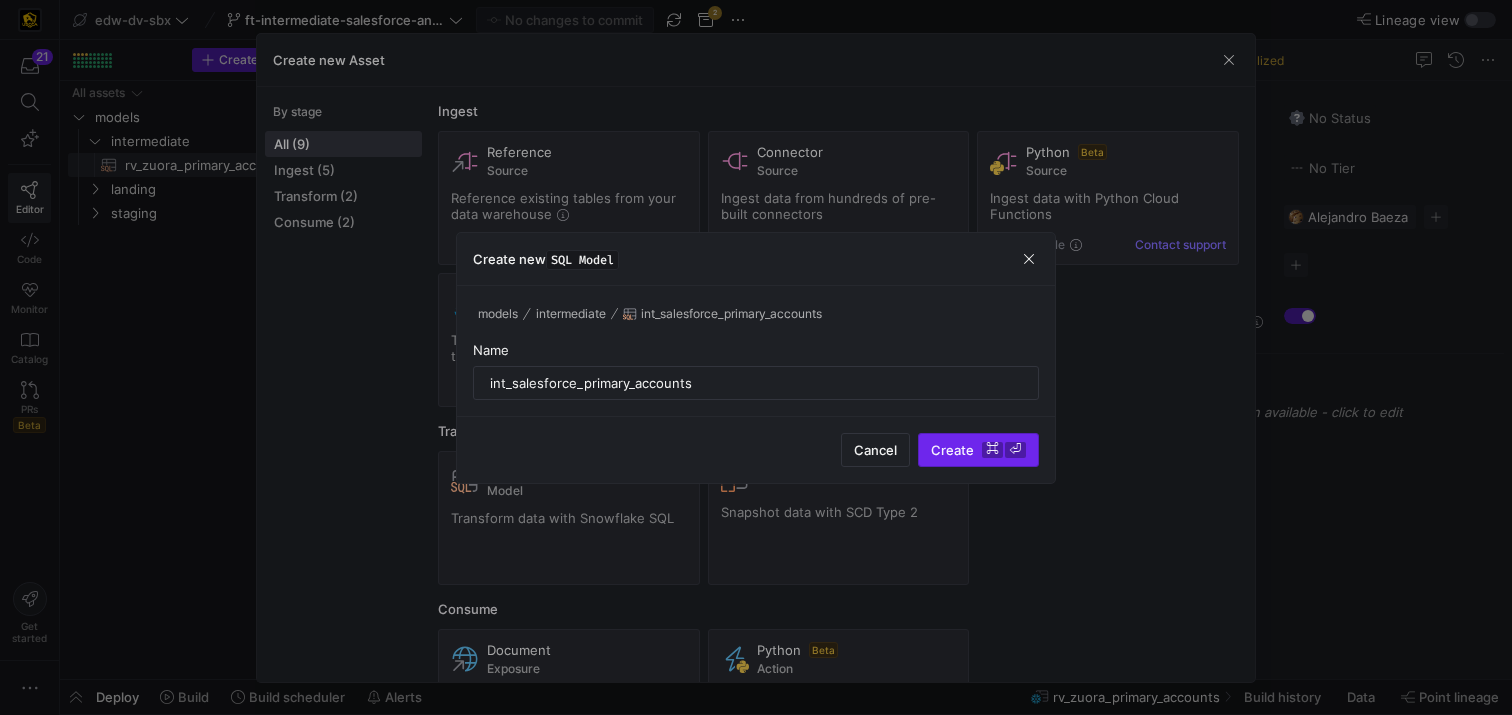 click at bounding box center [978, 450] 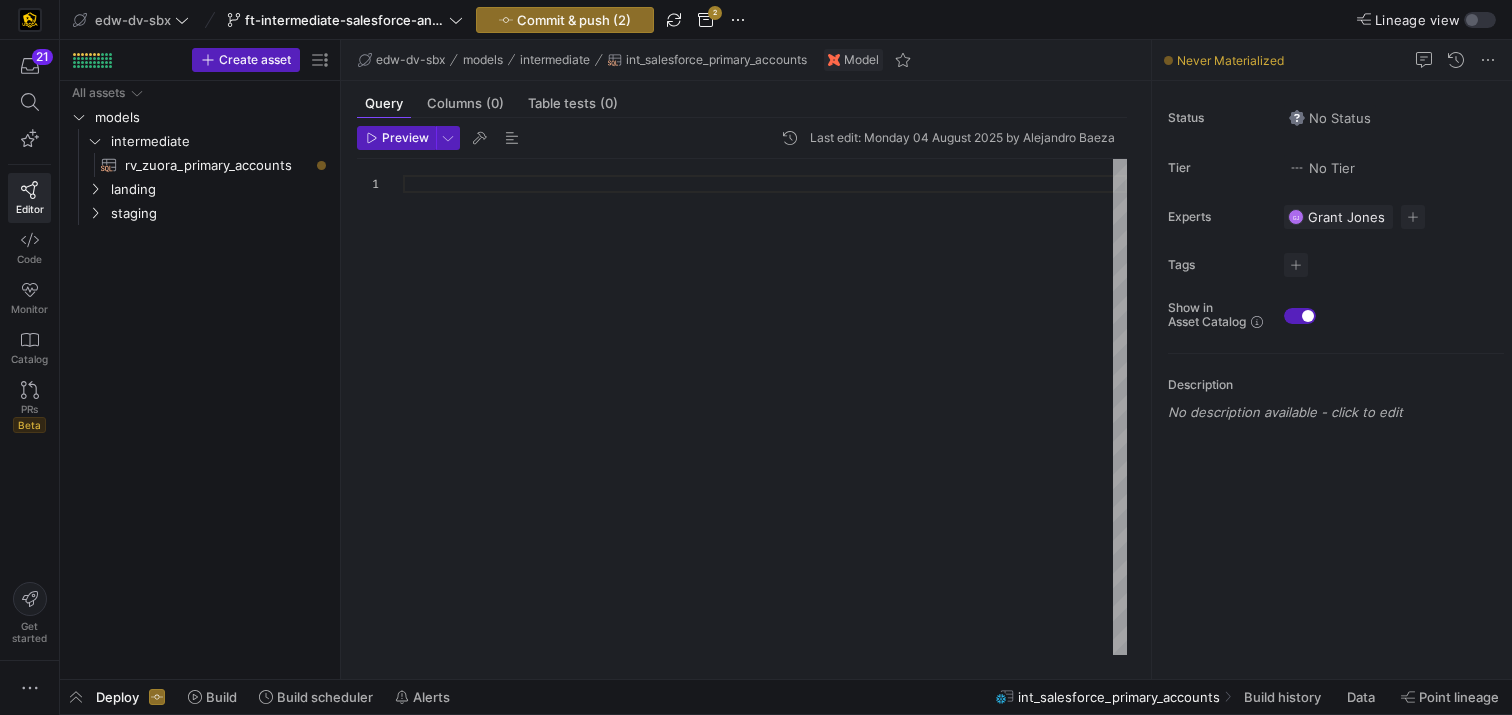 scroll, scrollTop: 0, scrollLeft: 0, axis: both 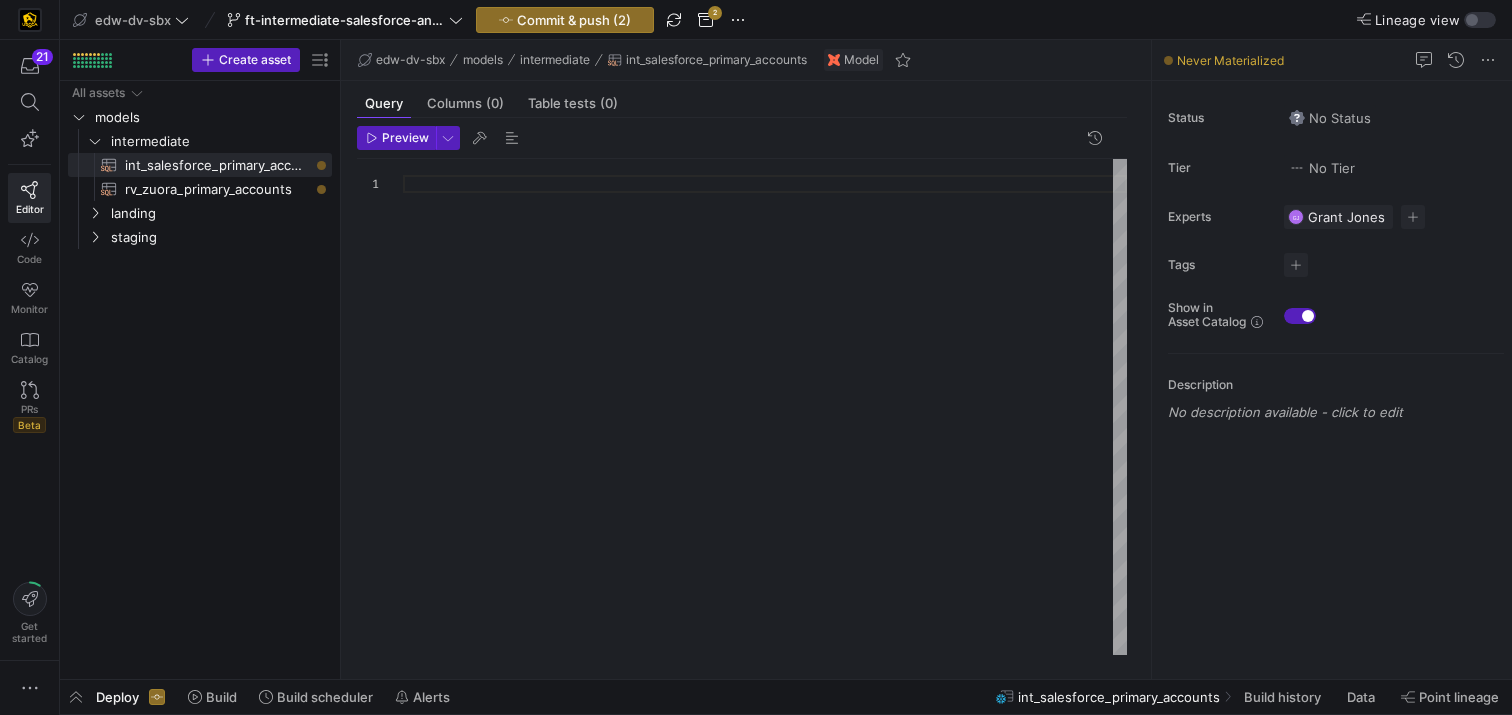 click at bounding box center (765, 407) 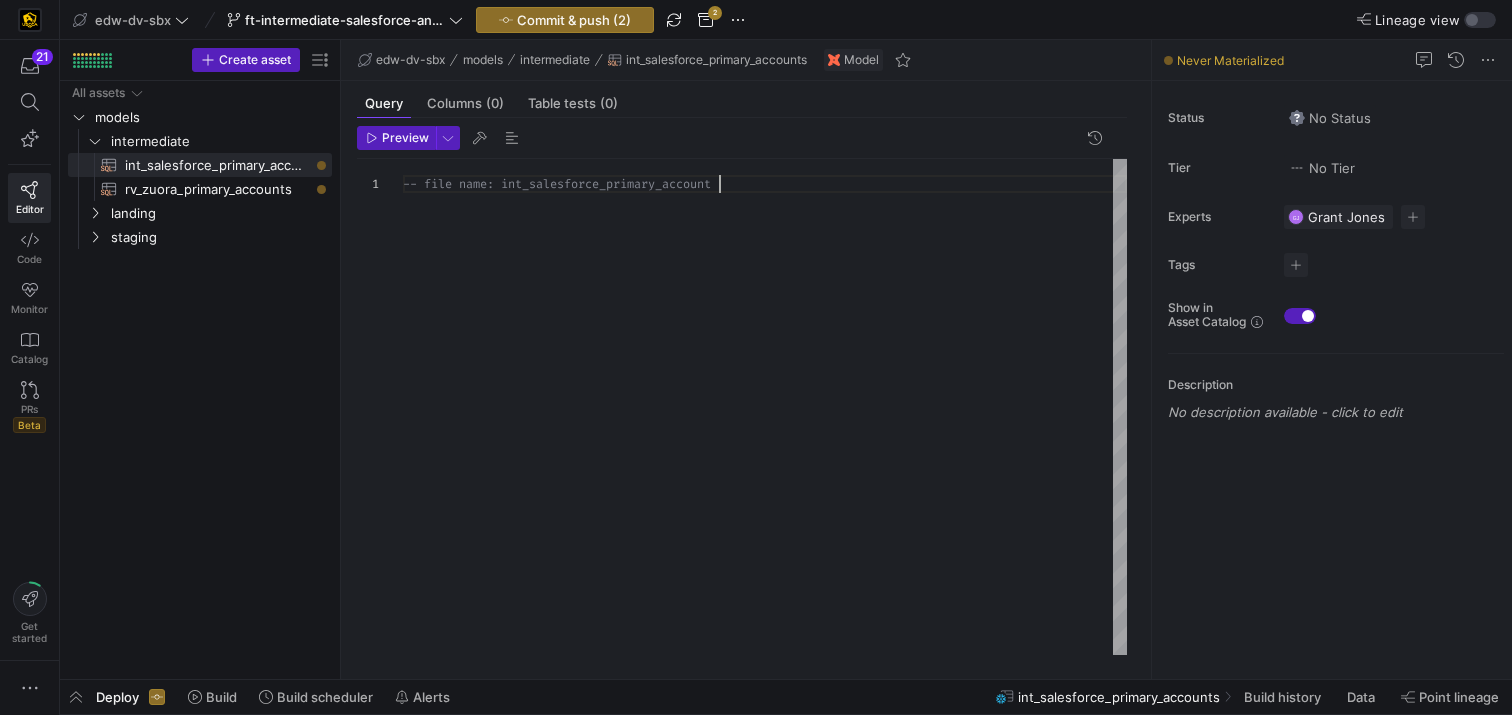 scroll, scrollTop: 0, scrollLeft: 316, axis: horizontal 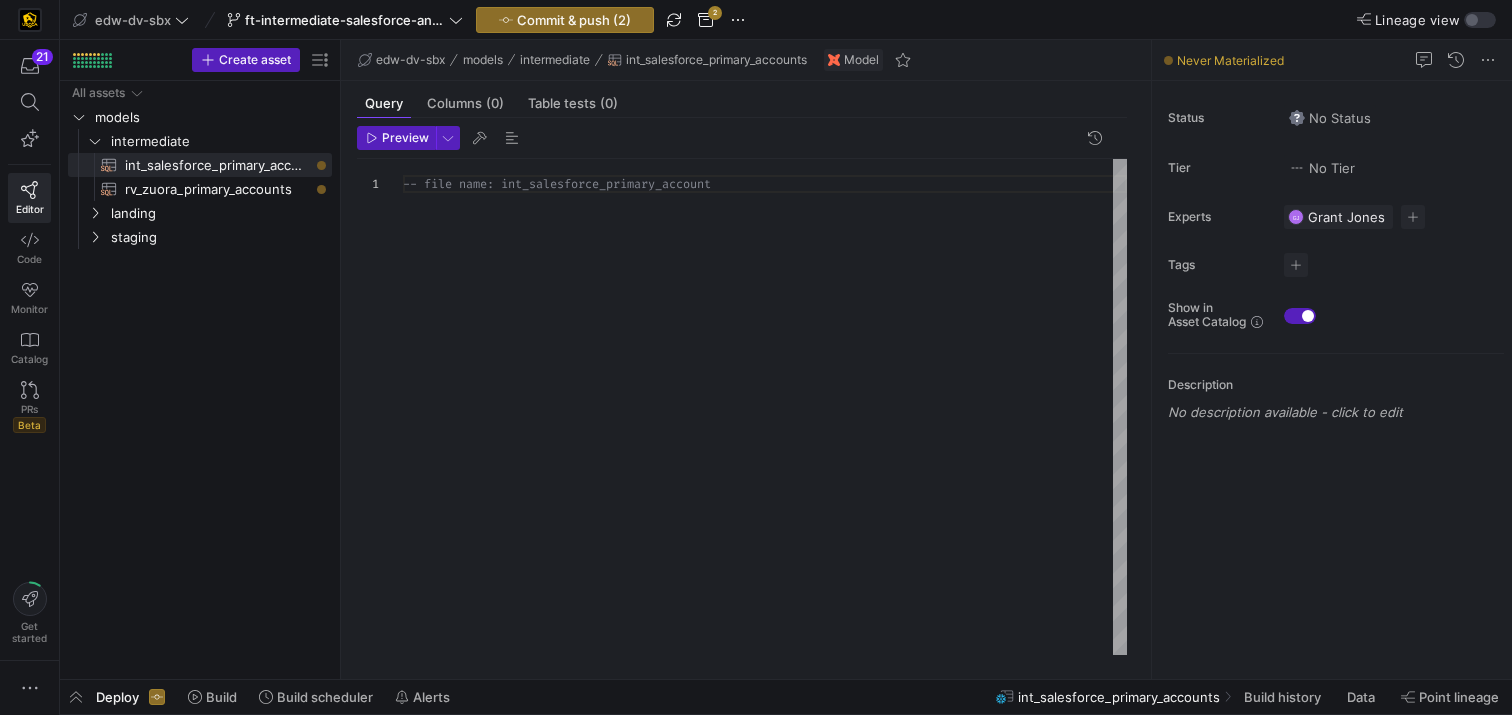 click on "-- file name: int_salesforce_primary_account" at bounding box center [765, 407] 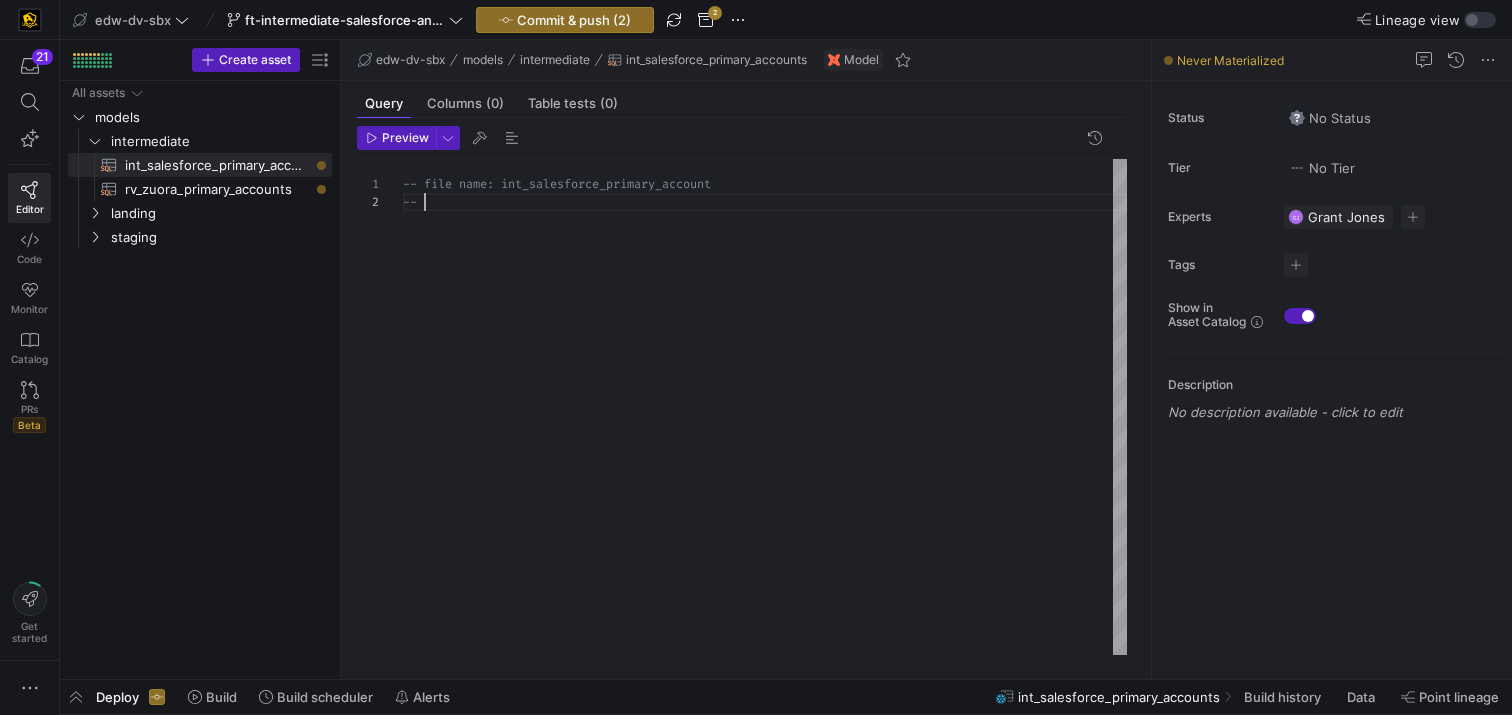 scroll, scrollTop: 18, scrollLeft: 22, axis: both 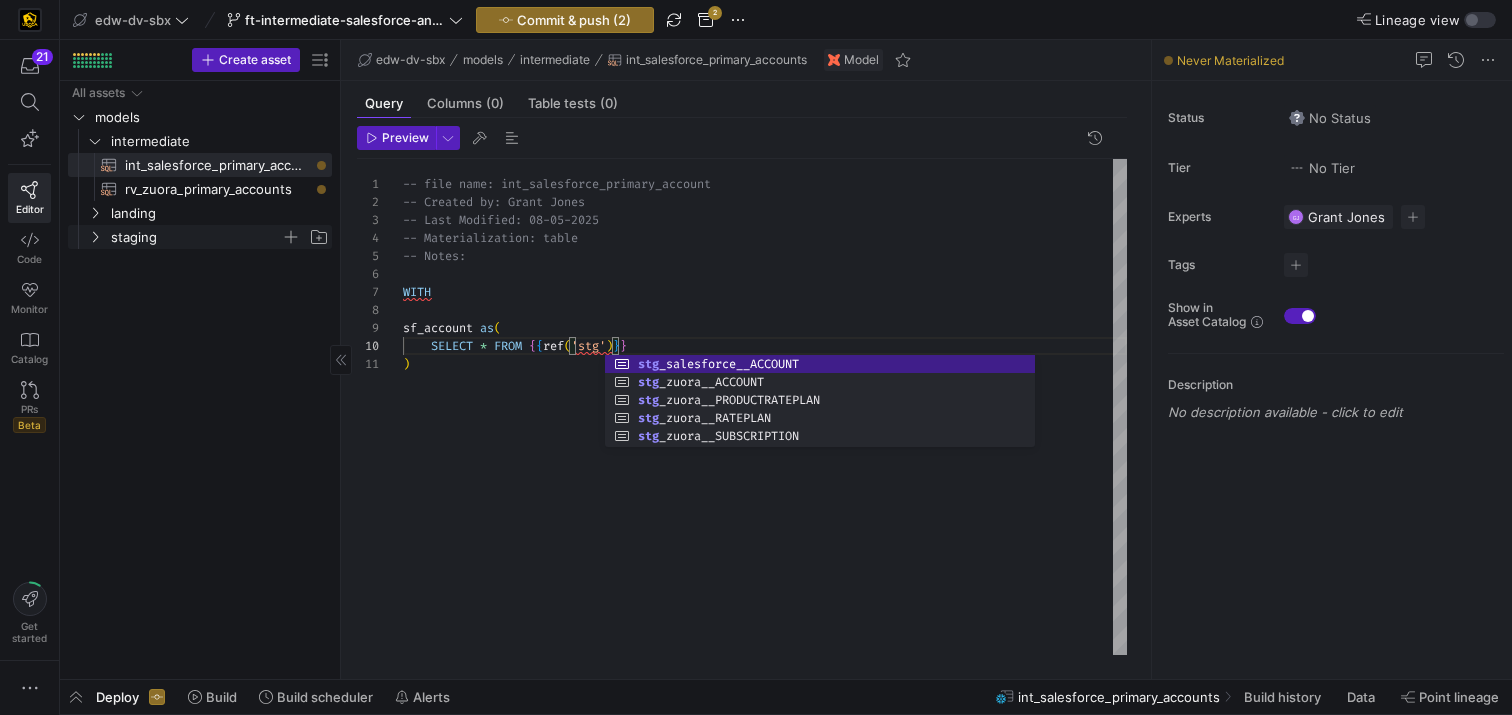 click on "staging" 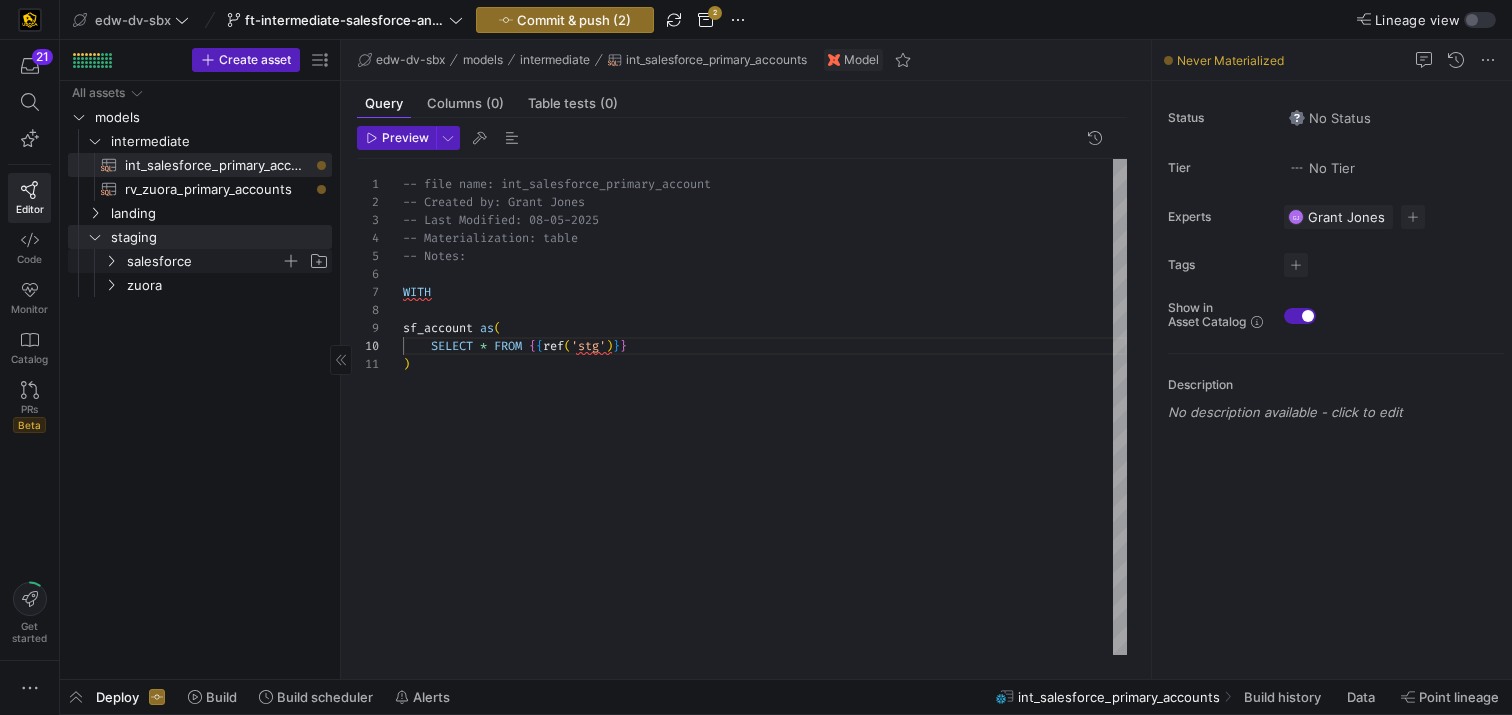 click on "salesforce" 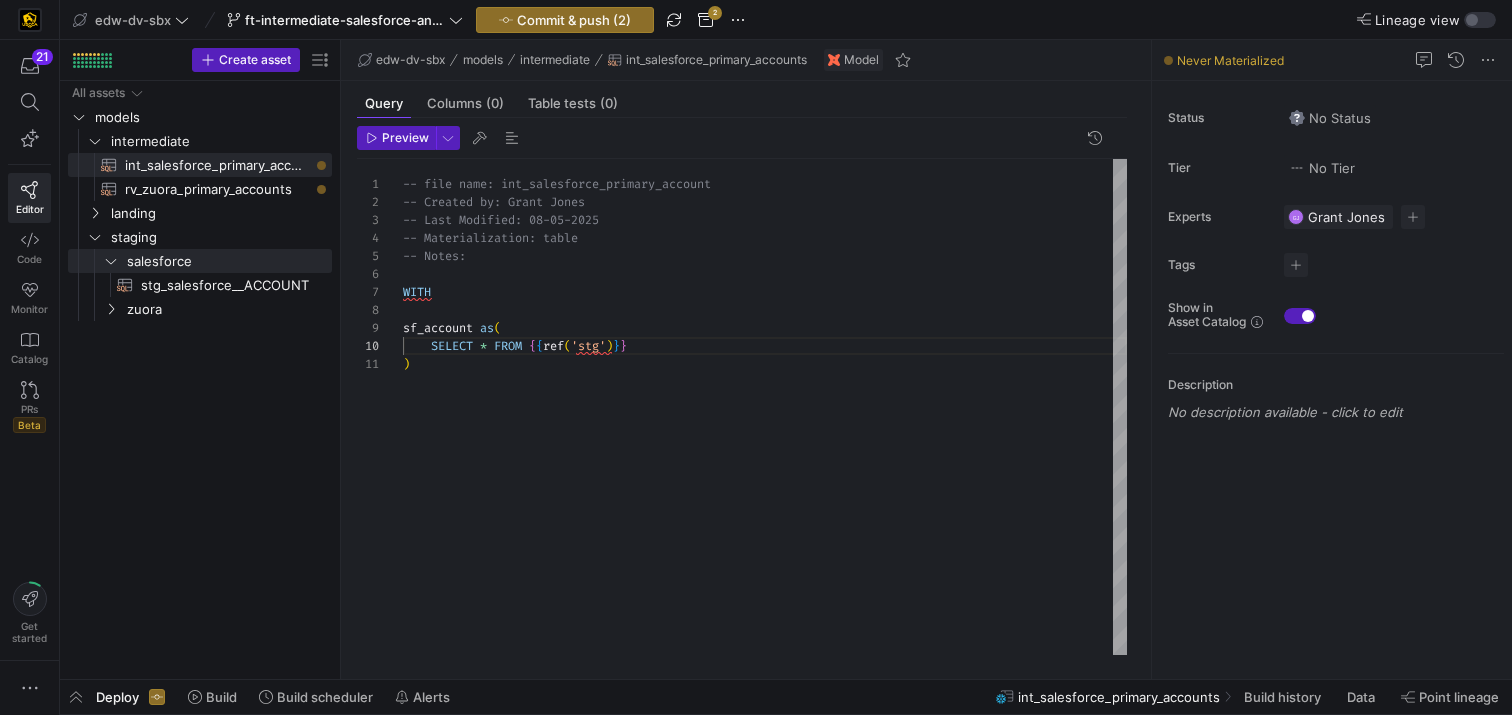 scroll, scrollTop: 162, scrollLeft: 209, axis: both 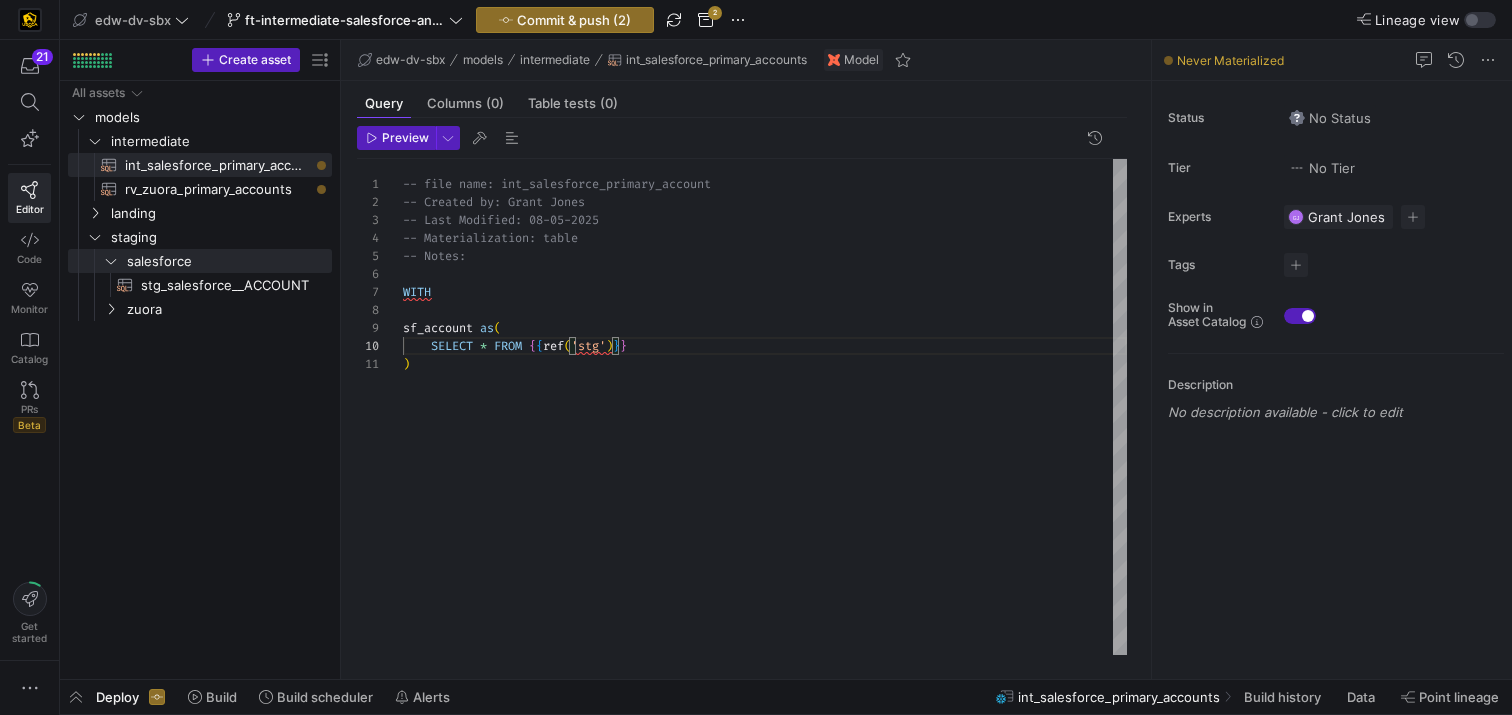 click on "-- file name: int_salesforce_primary_account -- Created by: Grant Jones -- Last Modified: 08-05-2025 -- Materialization: table -- Notes: WITH sf_account   as (      SELECT   *   FROM   { { ref ( 'stg' ) } } )" at bounding box center [765, 407] 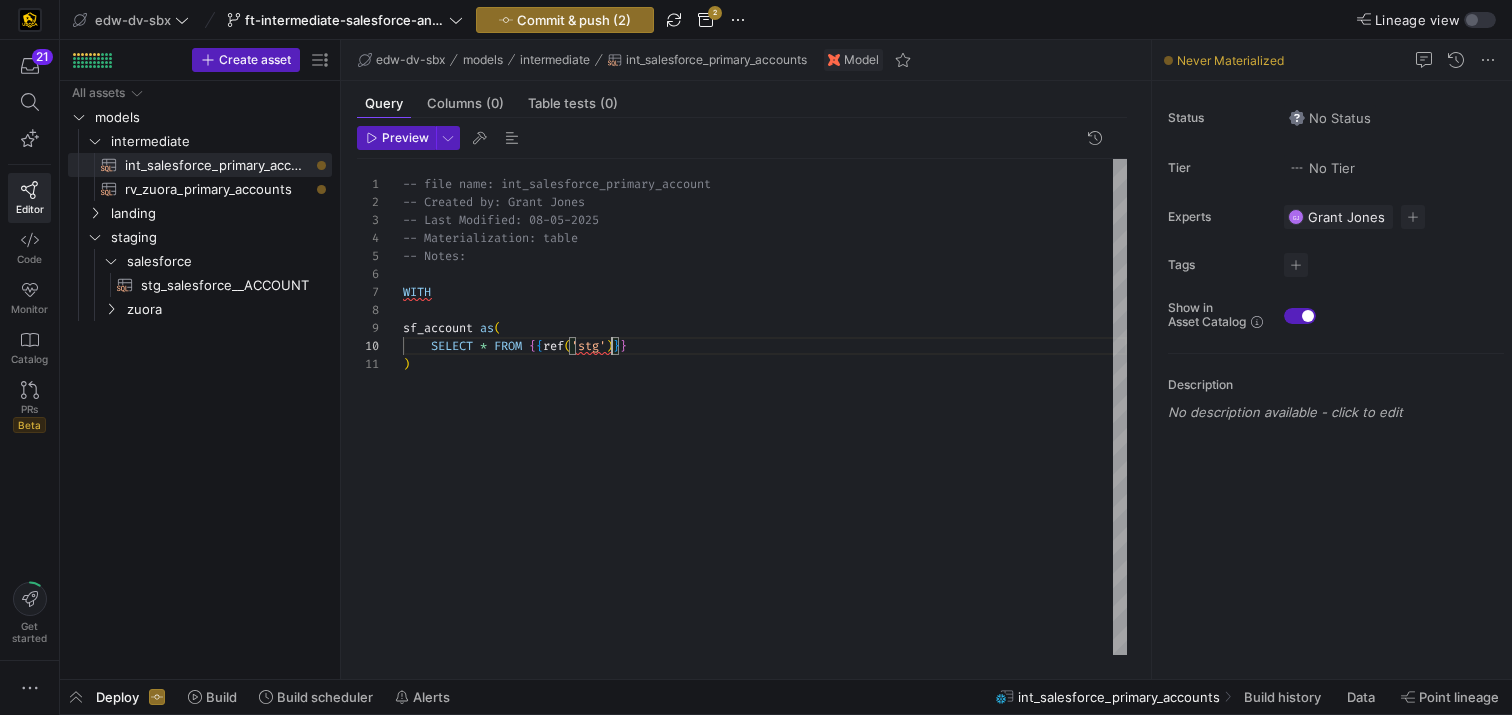 scroll, scrollTop: 162, scrollLeft: 202, axis: both 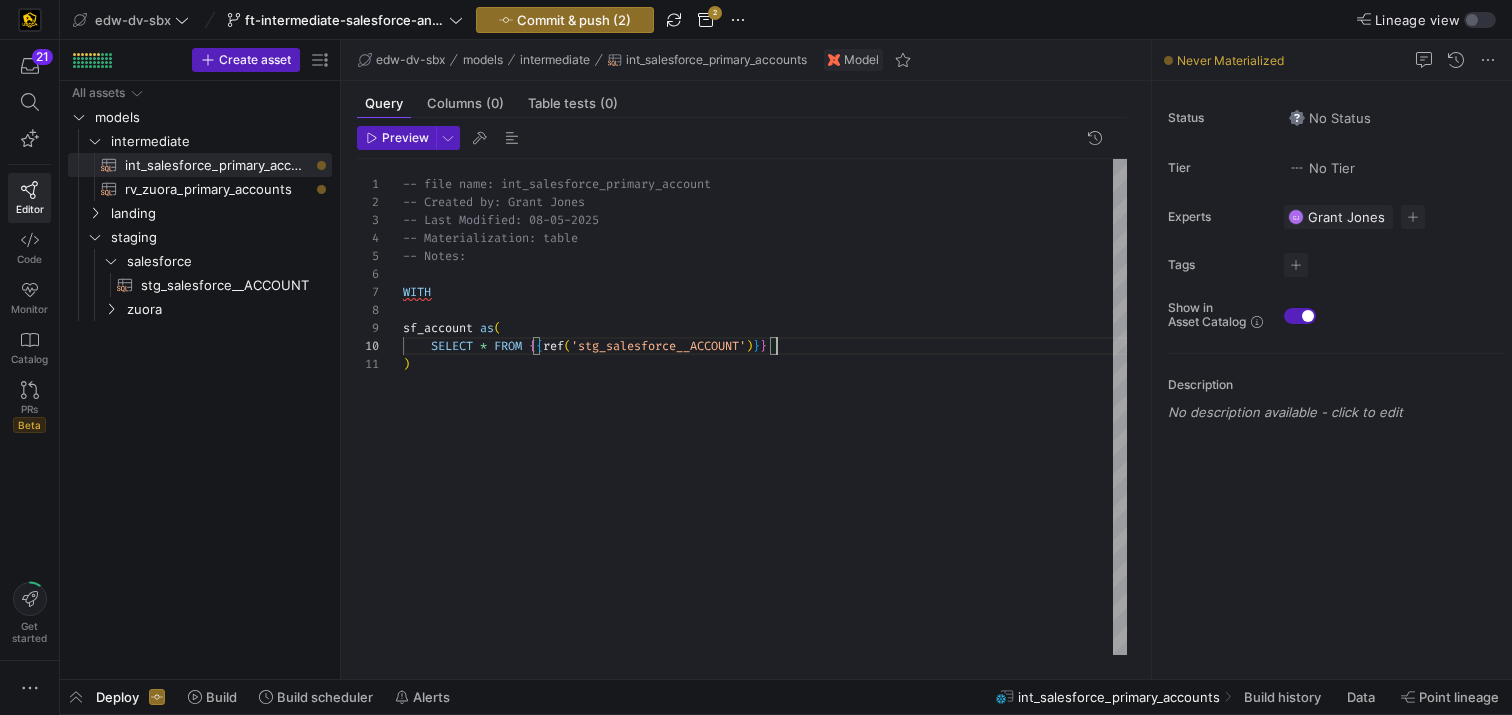 click on "-- file name: int_salesforce_primary_account -- Created by: Grant Jones -- Last Modified: 08-05-2025 -- Materialization: table -- Notes: WITH sf_account   as (      SELECT   *   FROM   { { ref ( 'stg_salesforce__ACCOUNT' ) } } )" at bounding box center [765, 407] 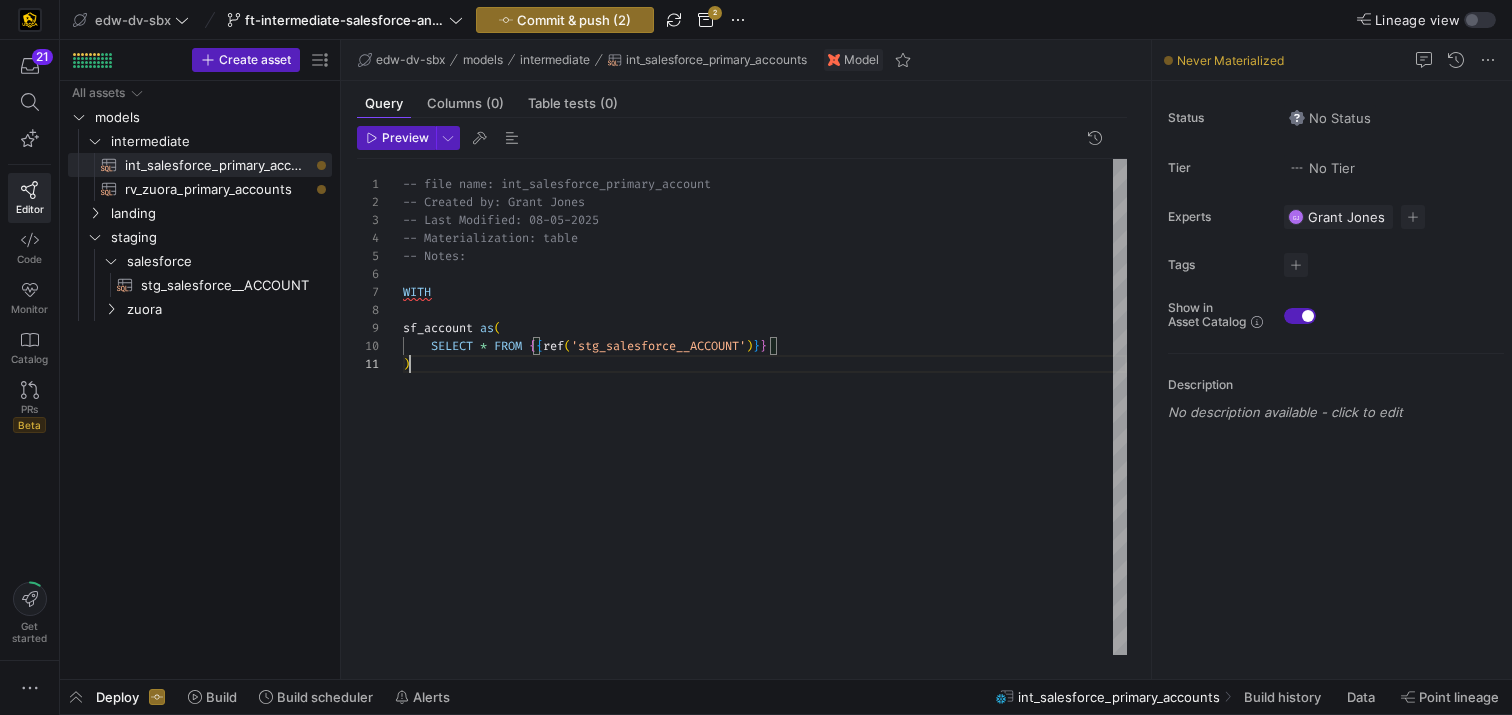 click on "-- file name: int_salesforce_primary_account -- Created by: Grant Jones -- Last Modified: 08-05-2025 -- Materialization: table -- Notes: WITH sf_account   as (      SELECT   *   FROM   { { ref ( 'stg_salesforce__ACCOUNT' ) } } )" at bounding box center [765, 407] 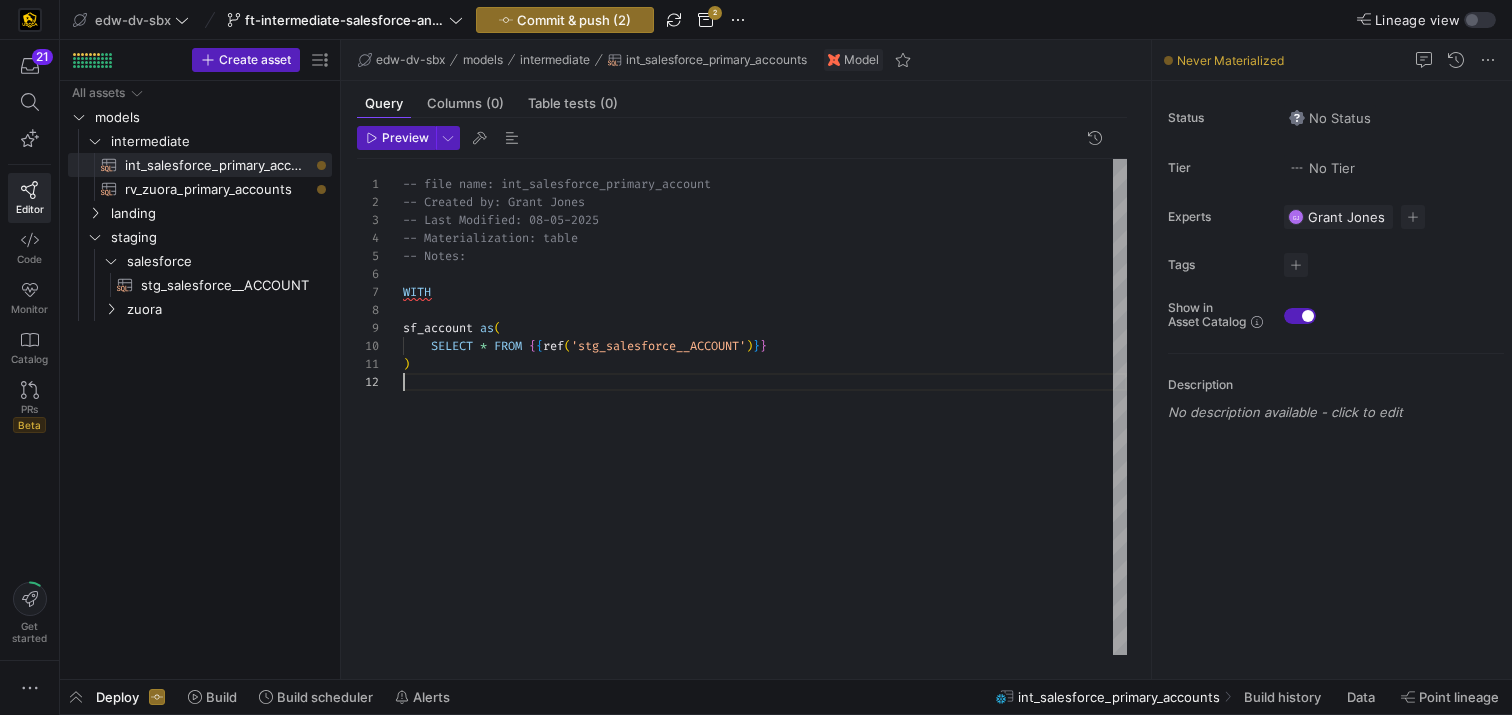 scroll, scrollTop: 36, scrollLeft: 0, axis: vertical 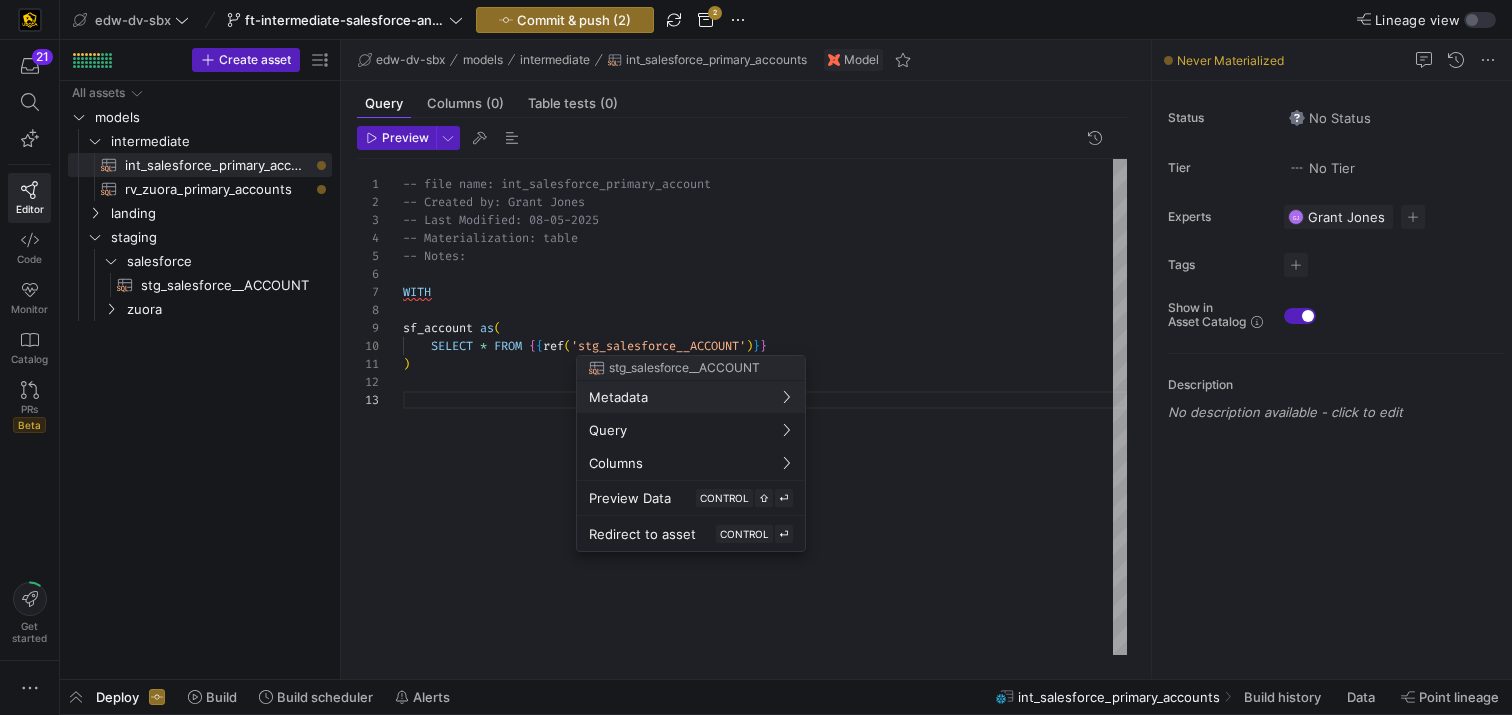 click at bounding box center [756, 357] 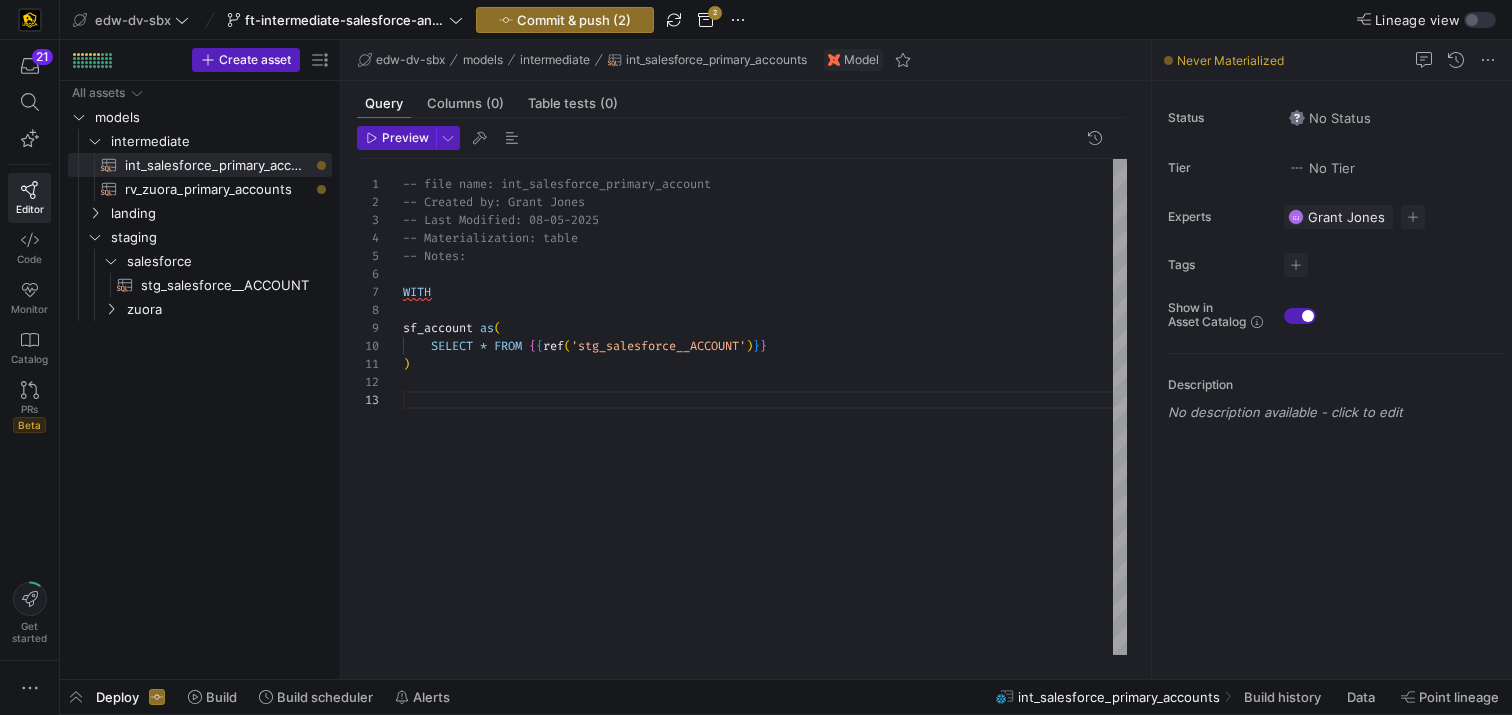 click on "-- file name: int_salesforce_primary_account -- Created by: Grant Jones -- Last Modified: 08-05-2025 -- Materialization: table -- Notes: WITH sf_account   as (      SELECT   *   FROM   { { ref ( 'stg_salesforce__ACCOUNT' ) } } )" at bounding box center [765, 407] 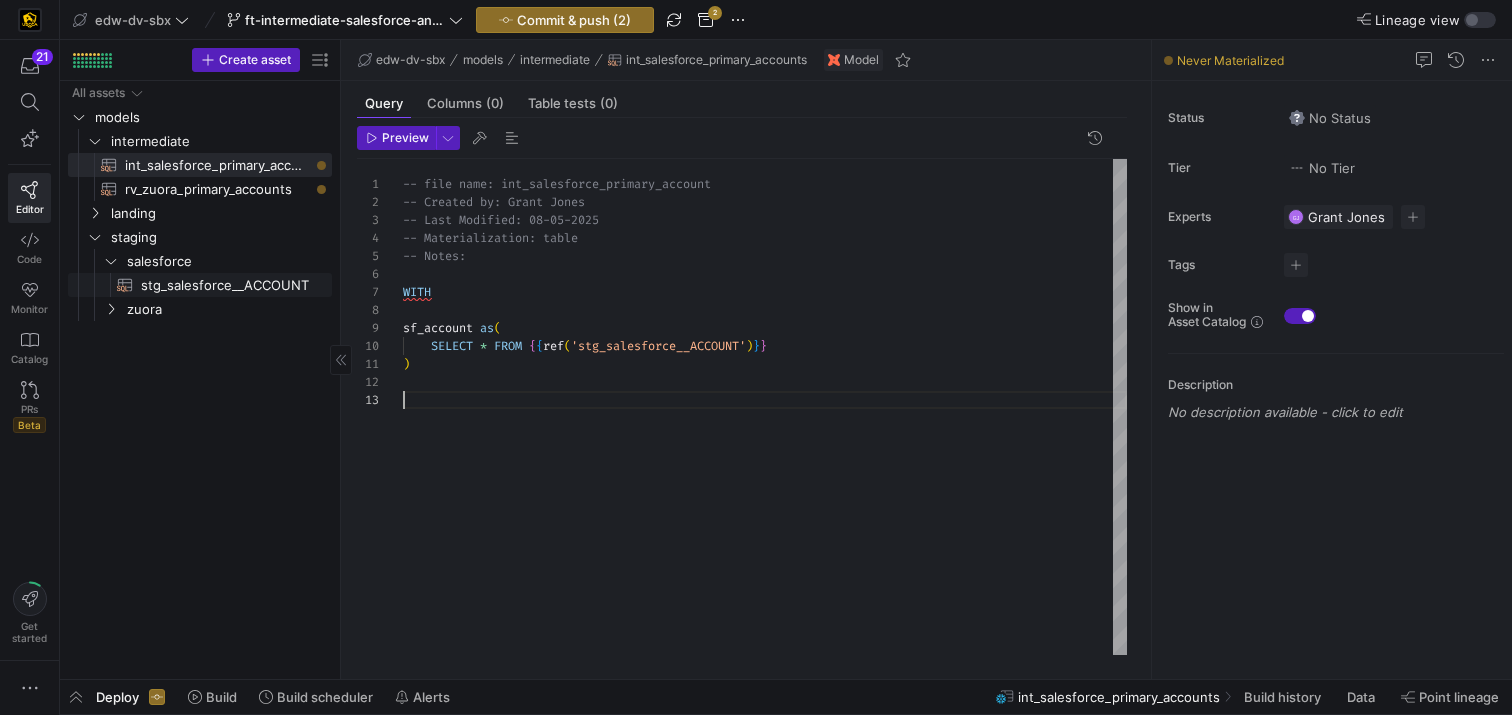click on "stg_salesforce__ACCOUNT​​​​​​​​​​" 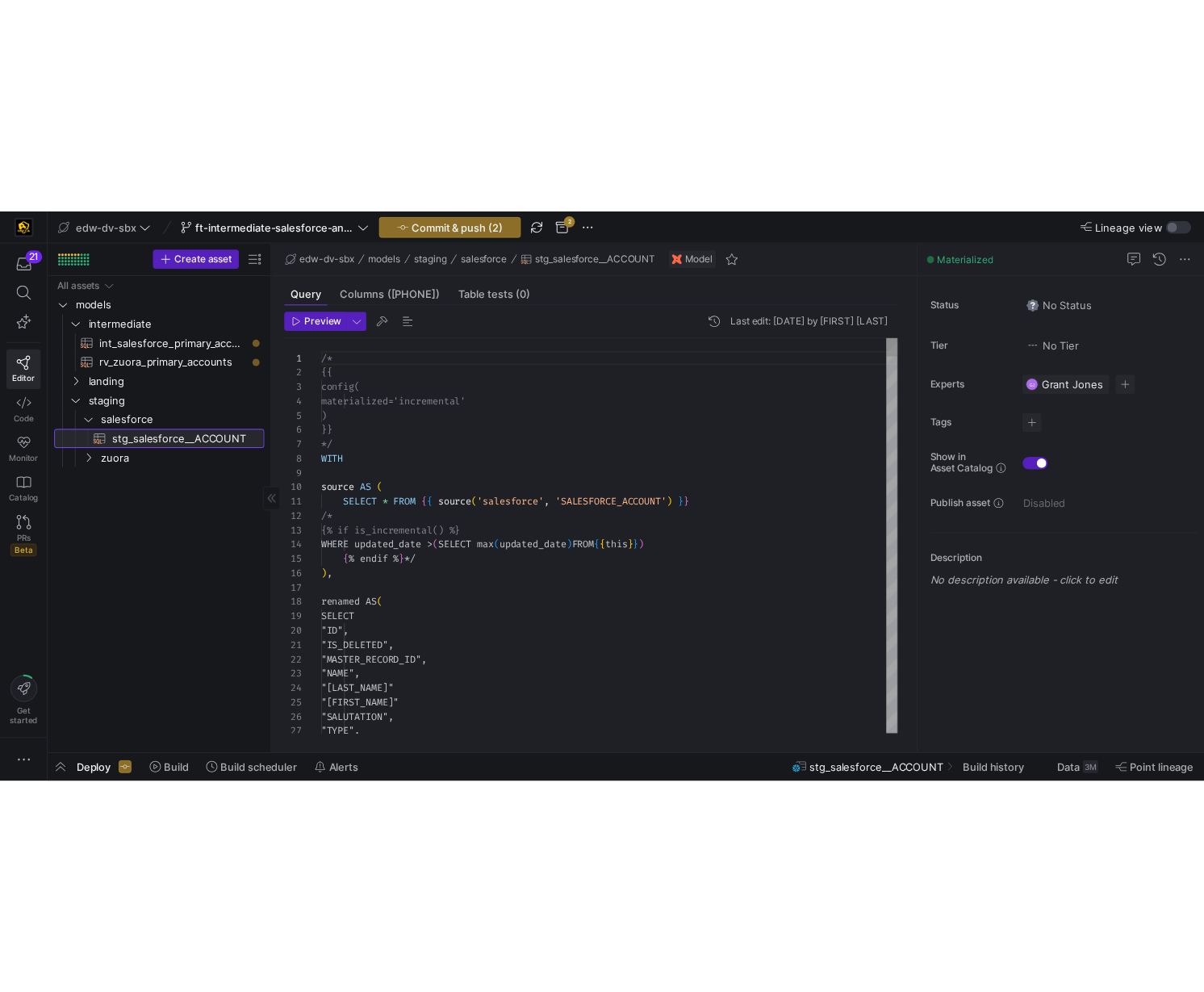 scroll, scrollTop: 0, scrollLeft: 0, axis: both 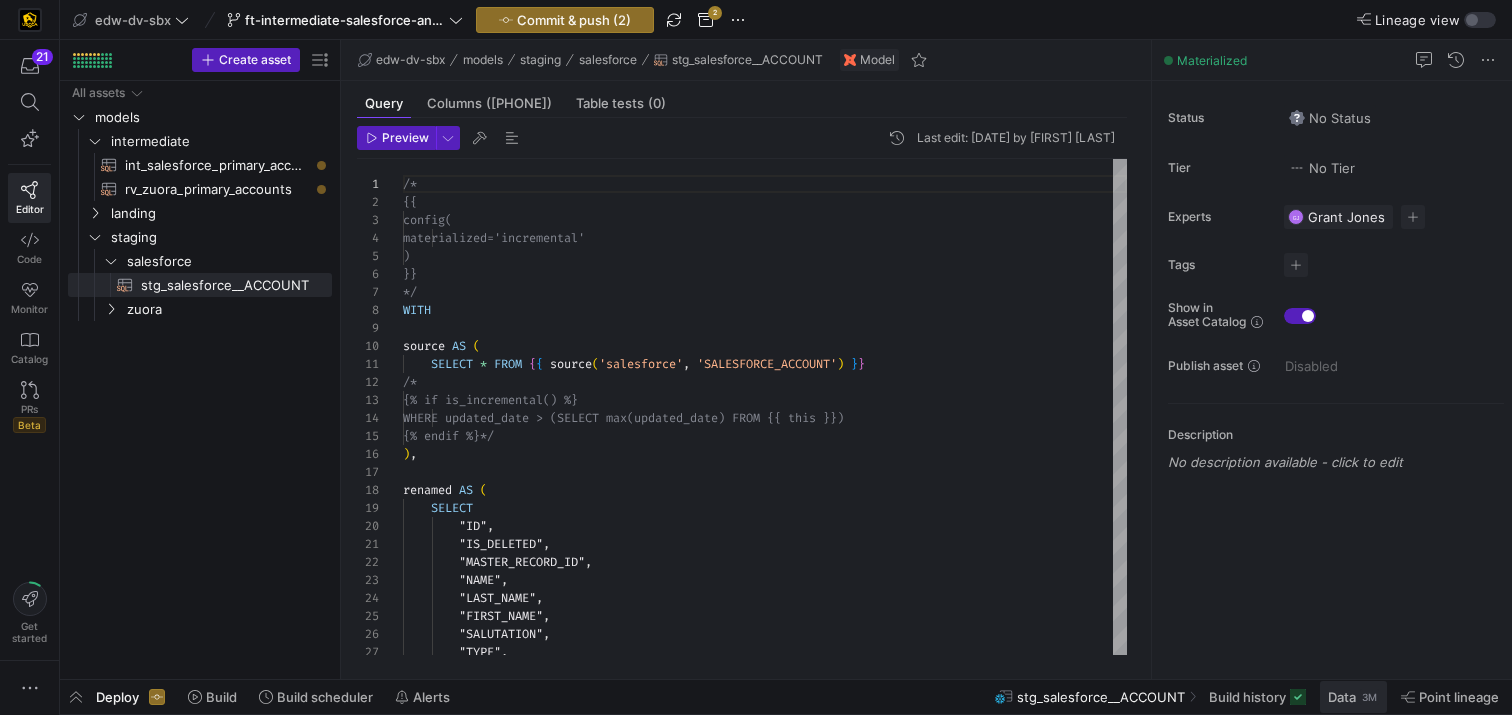 click on "Data" 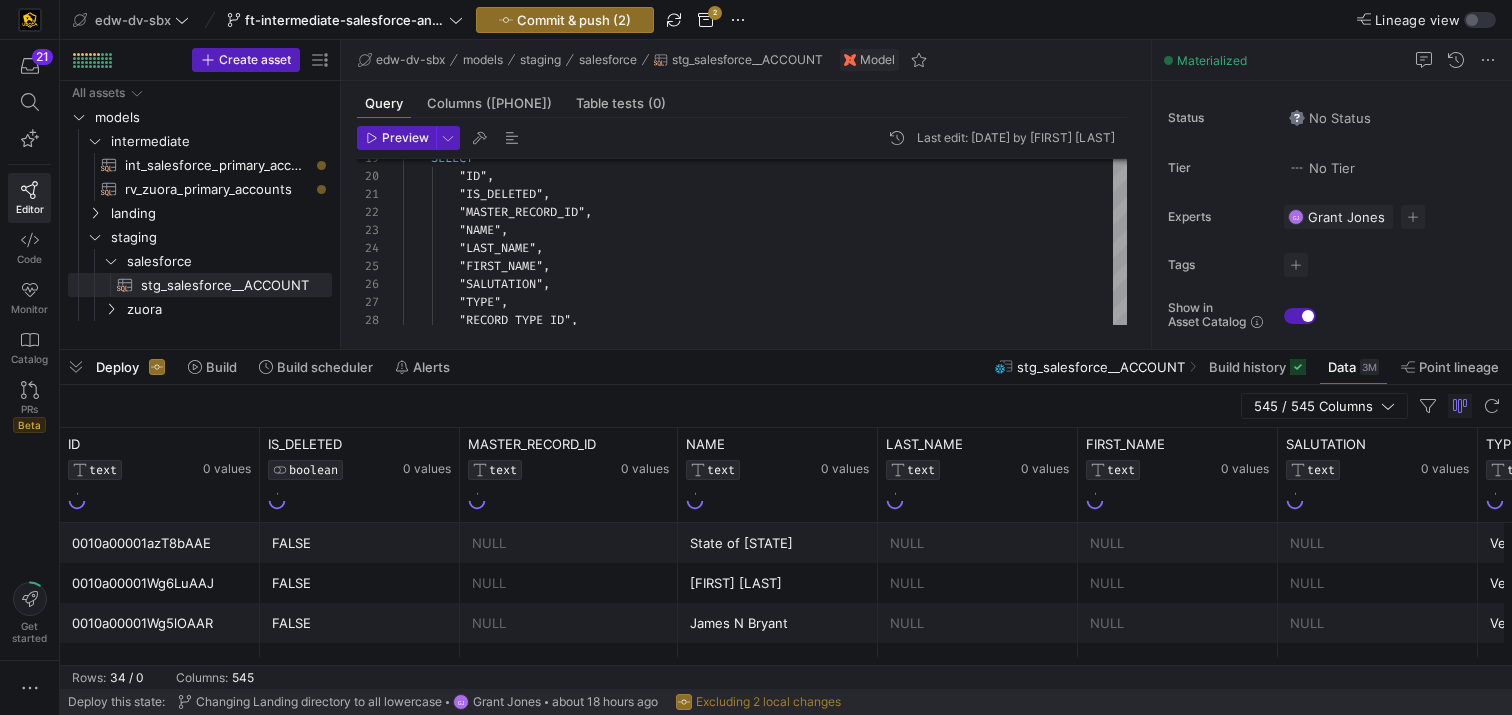 click on "NULL" 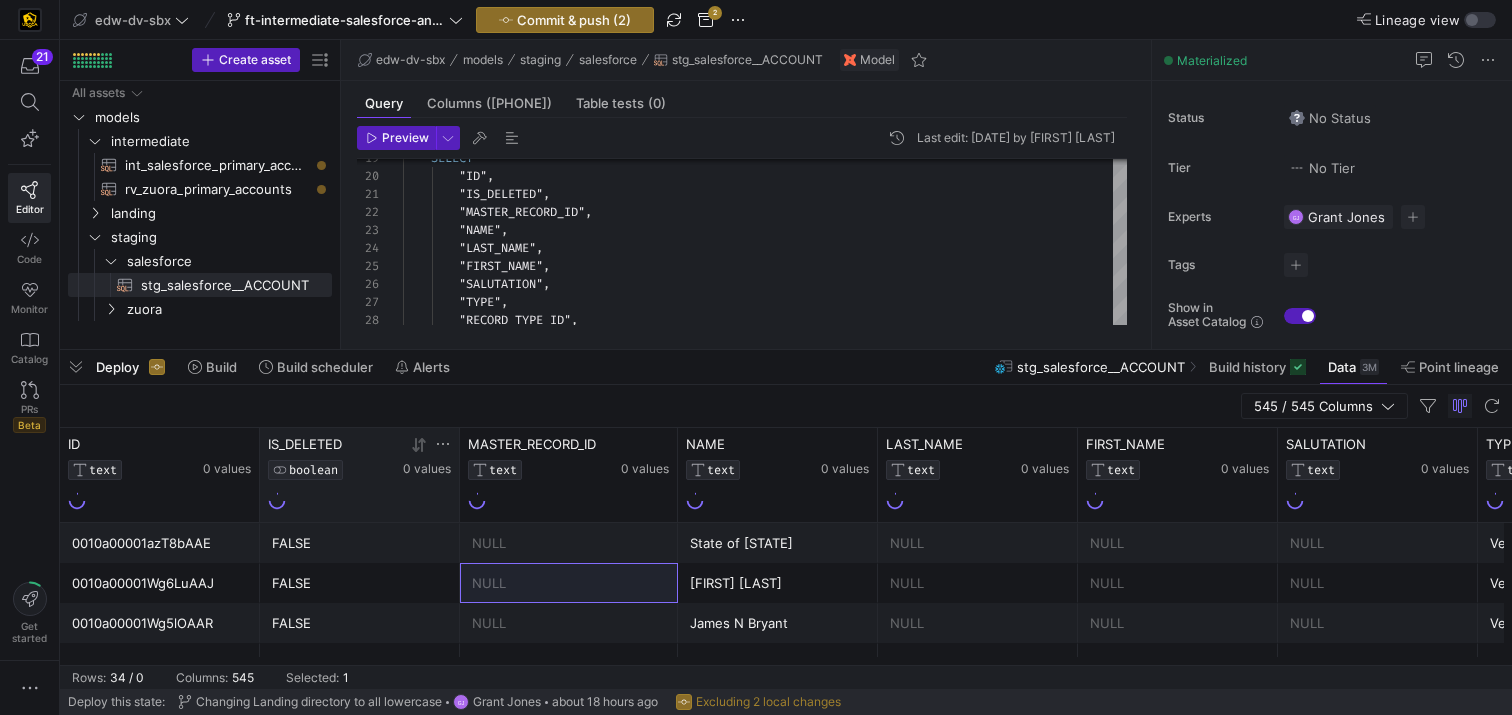 click 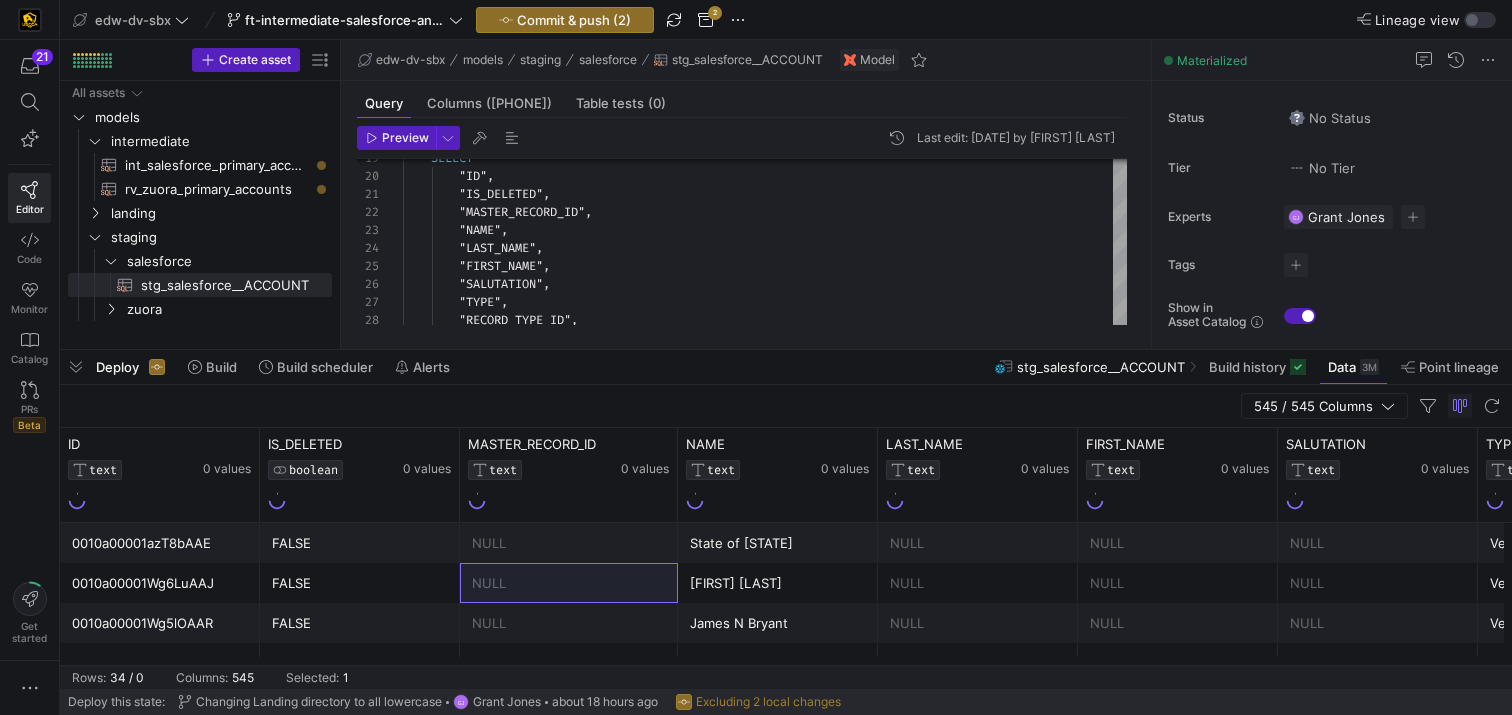 click on "545 / 545 Columns" 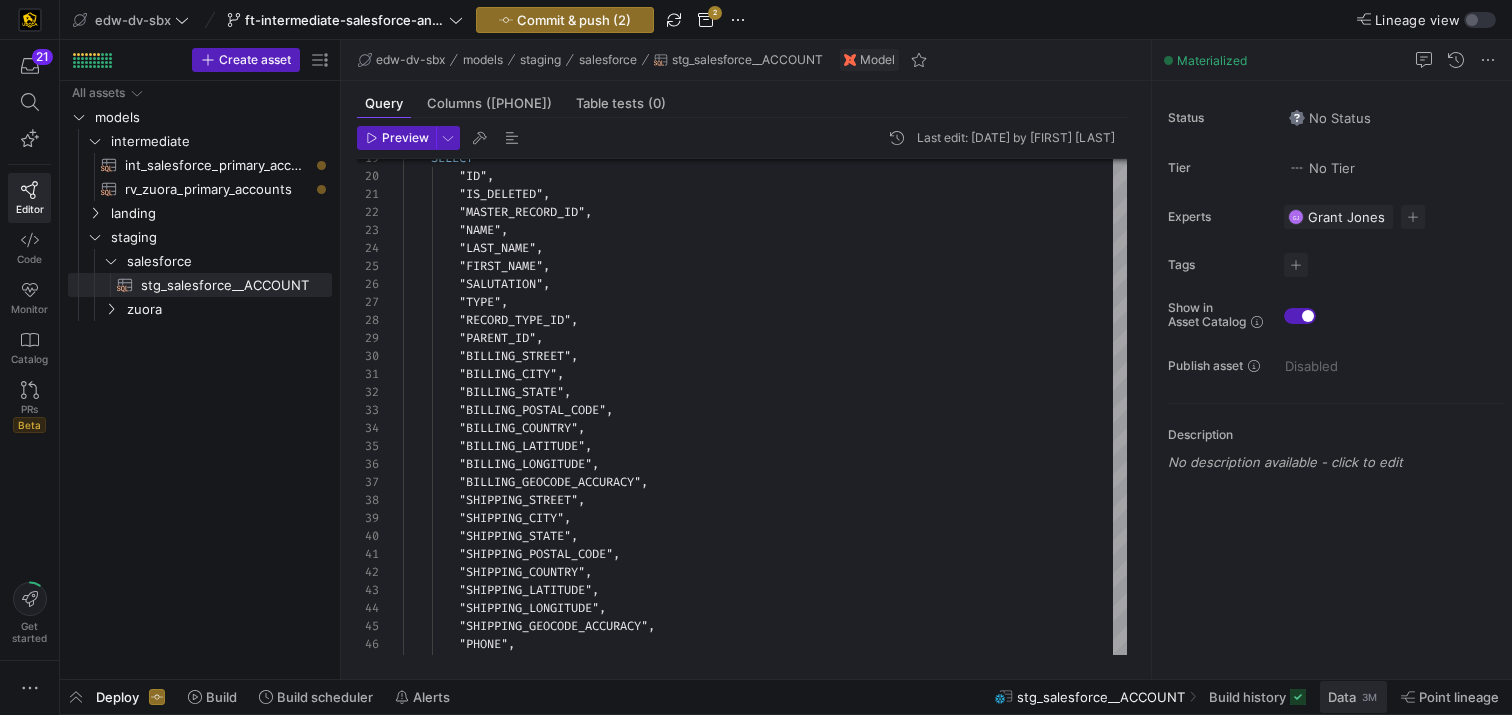 click on "3M" 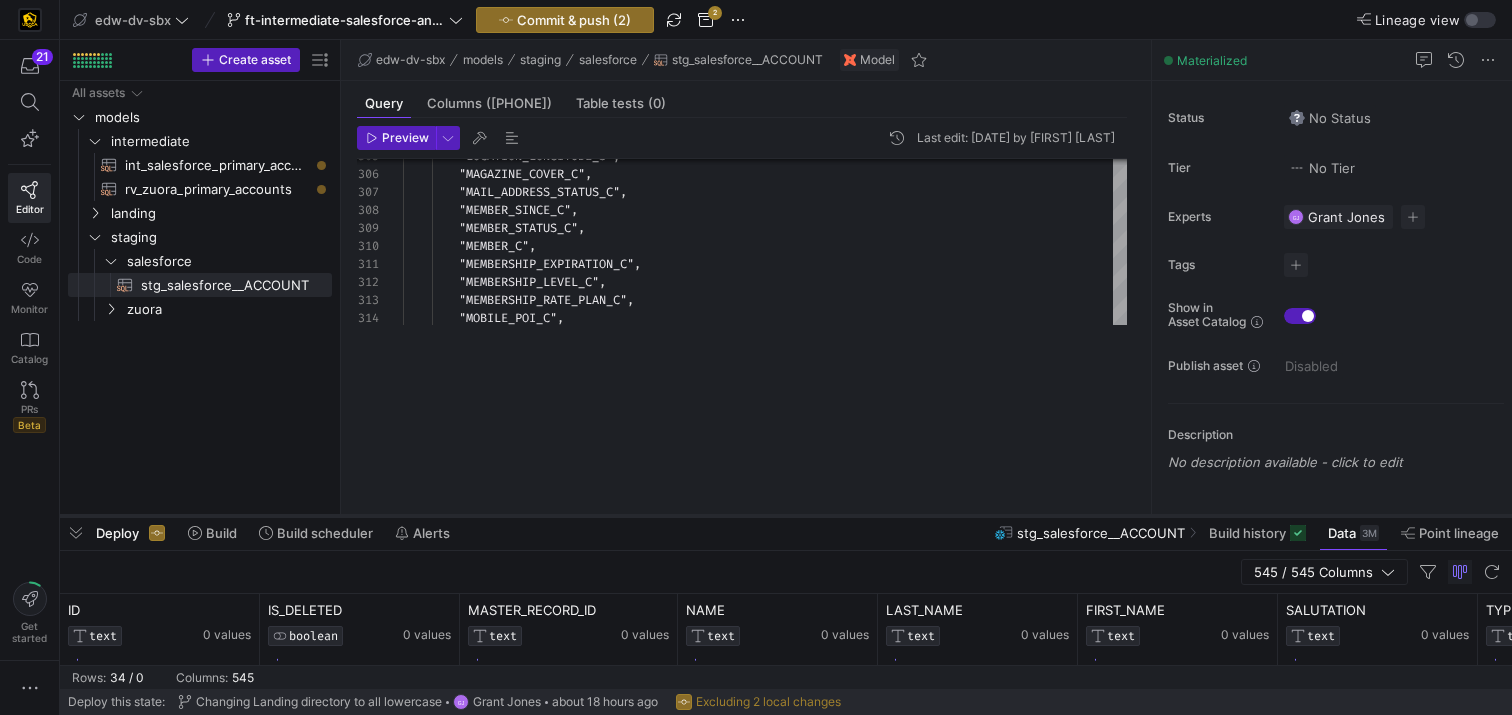 drag, startPoint x: 774, startPoint y: 348, endPoint x: 787, endPoint y: 513, distance: 165.51132 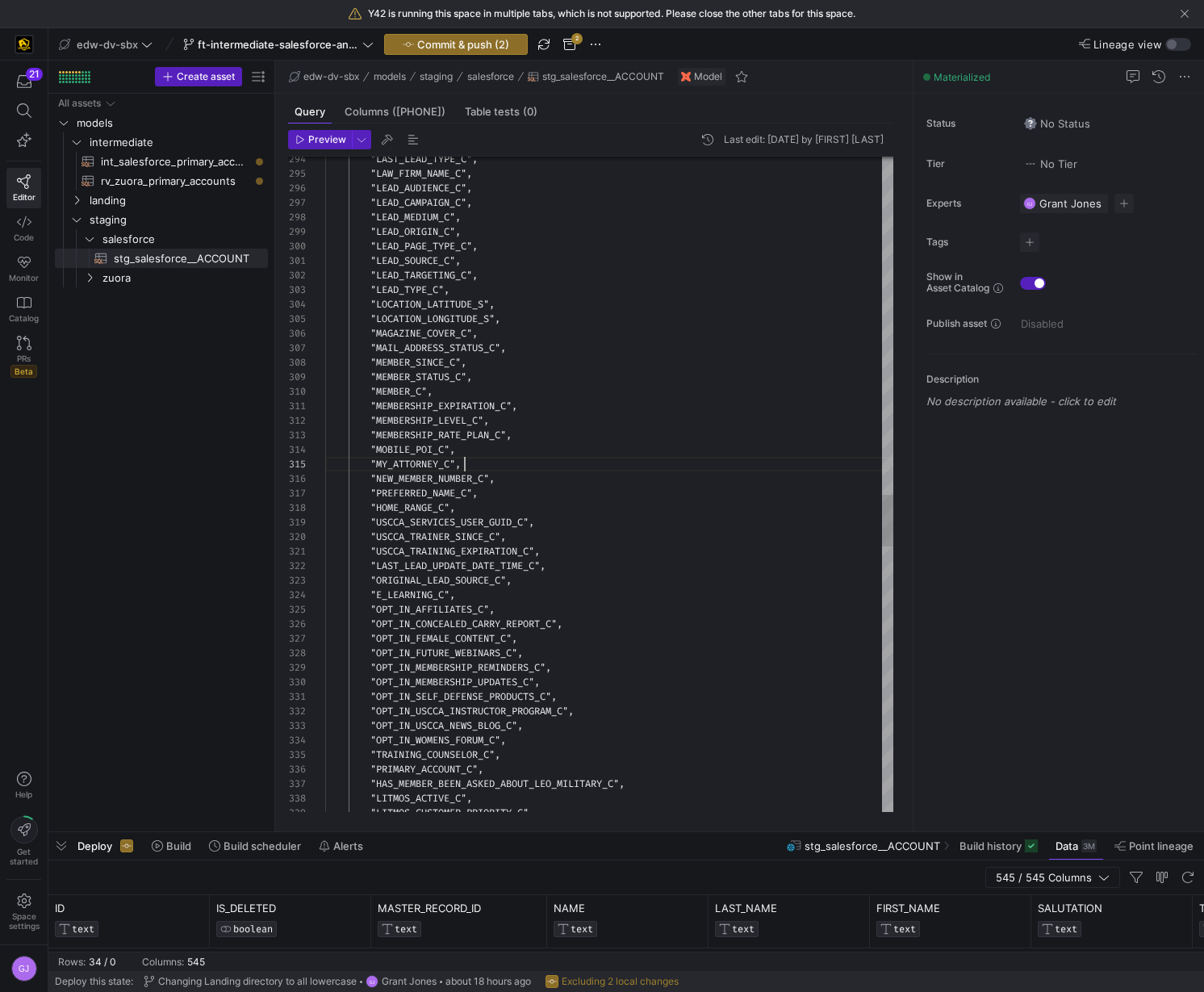 click on ""PRIMARY_ACCOUNT_C" ,          "HAS_MEMBER_BEEN_ASKED_ABOUT_LEO_MILITARY_C" ,          "LITMOS_ACTIVE_C" ,          "LITMOS_CUSTOMER_PRIORITY_C" ,          "OPT_IN_USCCA_NEWS_BLOG_C" ,          "OPT_IN_WOMENS_FORUM_C" ,          "TRAINING_COUNSELOR_C" ,          "OPT_IN_MEMBERSHIP_UPDATES_C" ,          "OPT_IN_SELF_DEFENSE_PRODUCTS_C" ,          "OPT_IN_USCCA_INSTRUCTOR_PROGRAM_C" ,          "E_LEARNING_C" ,          "OPT_IN_AFFILIATES_C" ,          "OPT_IN_CONCEALED_CARRY_REPORT_C" ,          "OPT_IN_FEMALE_CONTENT_C" ,          "OPT_IN_FUTURE_WEBINARS_C" ,          "OPT_IN_MEMBERSHIP_REMINDERS_C" ,          "LAST_LEAD_UPDATE_DATE_TIME_C" ,          "ORIGINAL_LEAD_SOURCE_C" ,          "USCCA_SERVICES_USER_GUID_C" ,          "USCCA_TRAINER_SINCE_C" ,          "USCCA_TRAINING_EXPIRATION_C" ,          "MEMBERSHIP_RATE_PLAN_C" , ," at bounding box center [609, 22] 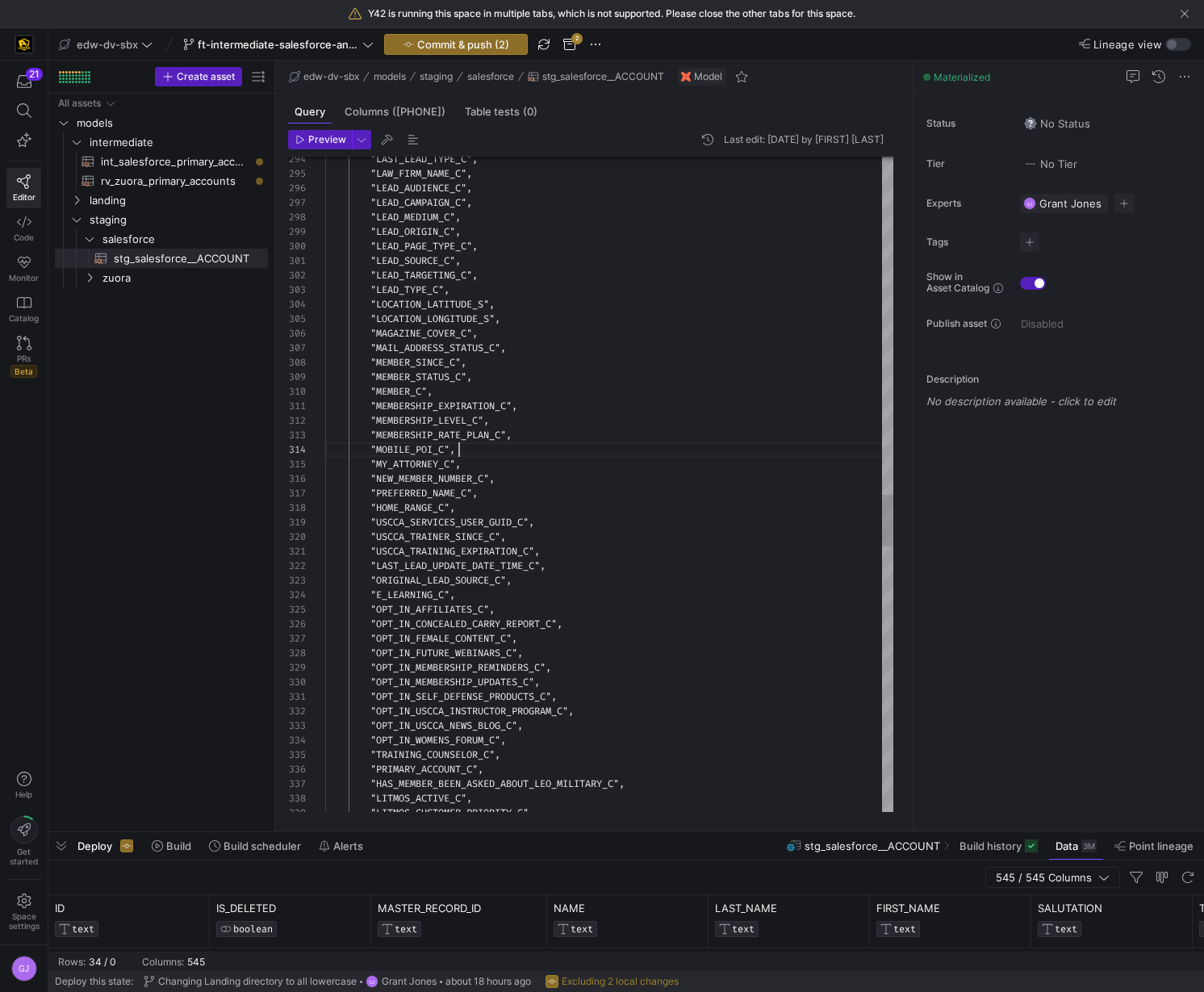 scroll, scrollTop: 44, scrollLeft: 134, axis: both 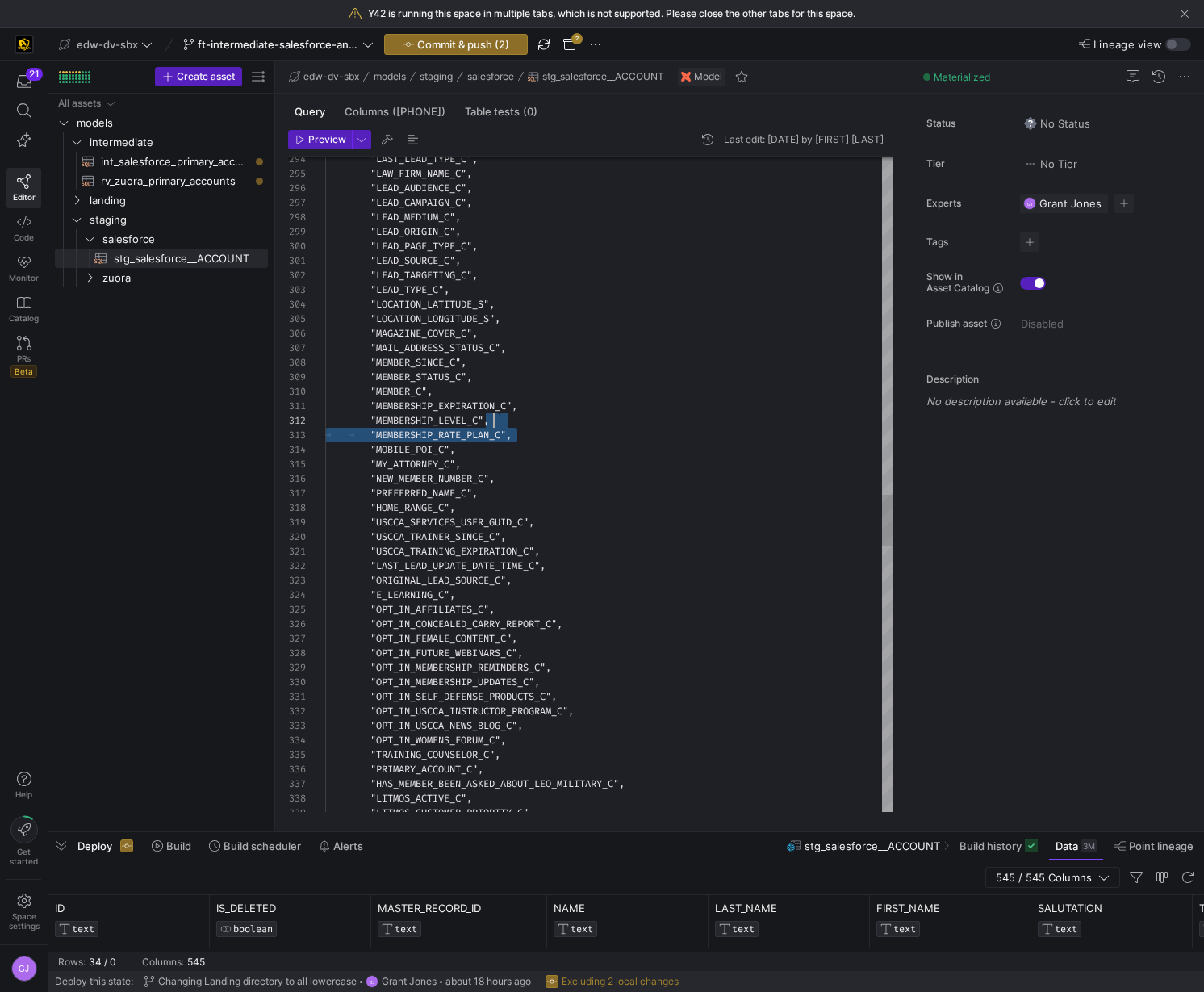 type on ""LEAD_SOURCE_C",
"LEAD_TARGETING_C",
"LEAD_TYPE_C",
"LOCATION_LATITUDE_S",
"LOCATION_LONGITUDE_S",
"MAGAZINE_COVER_C",
"MAIL_ADDRESS_STATUS_C",
"MEMBER_SINCE_C",
"MEMBER_STATUS_C",
"MEMBER_C",
"MEMBERSHIP_EXPIRATION_C",
"MEMBERSHIP_LEVEL_C",
"MEMBERSHIP_RATE_PLAN_C",
"MOBILE_POI_C",
"MY_ATTORNEY_C",
"NEW_MEMBER_NUMBER_C",
"PREFERRED_NAME_C",
"HOME_RANGE_C",
"USCCA_SERVICES_USER_GUID_C",
"USCCA_TRAINER_SINCE_C"," 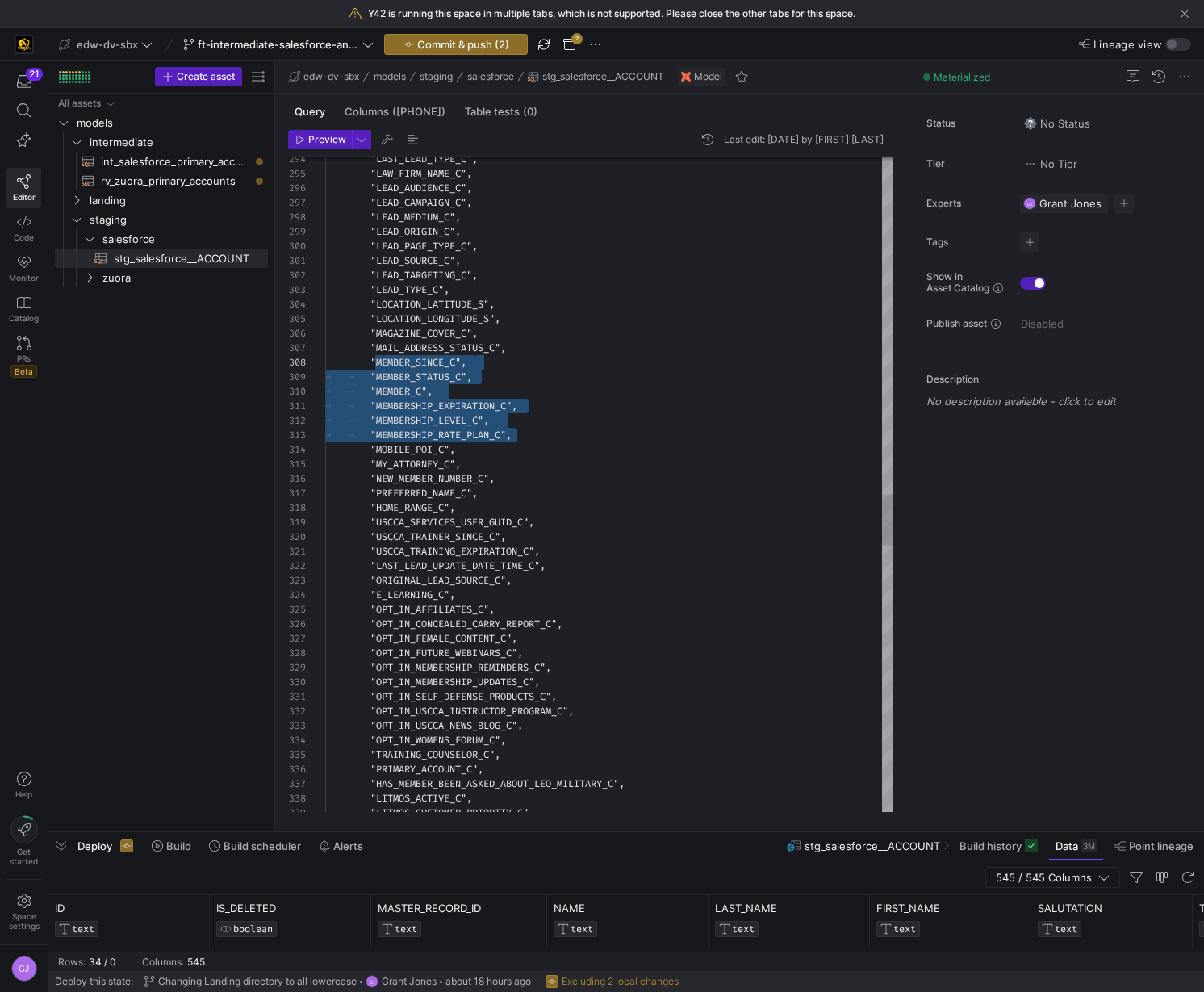 scroll, scrollTop: 102, scrollLeft: 47, axis: both 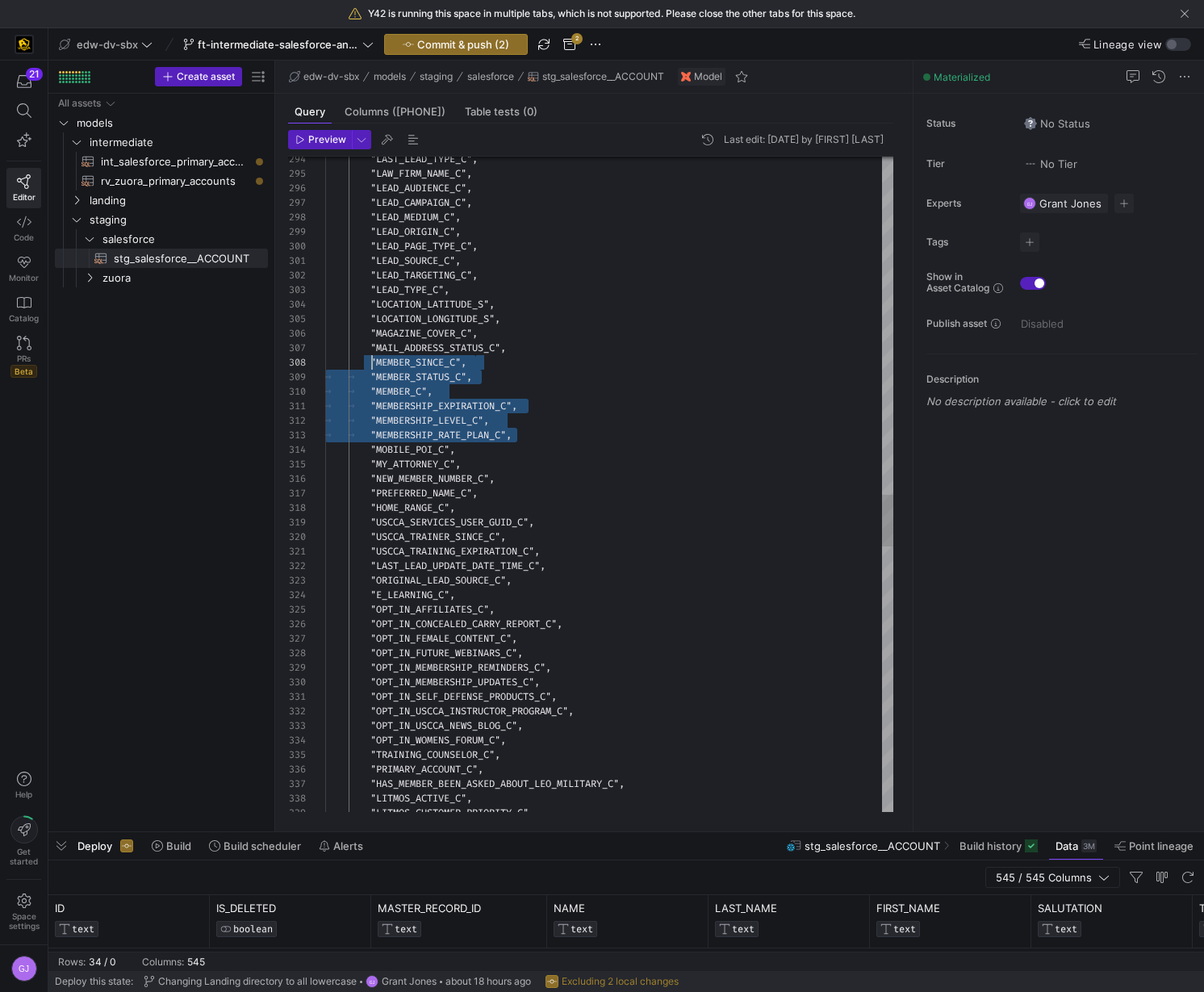 drag, startPoint x: 550, startPoint y: 435, endPoint x: 373, endPoint y: 362, distance: 191.46279 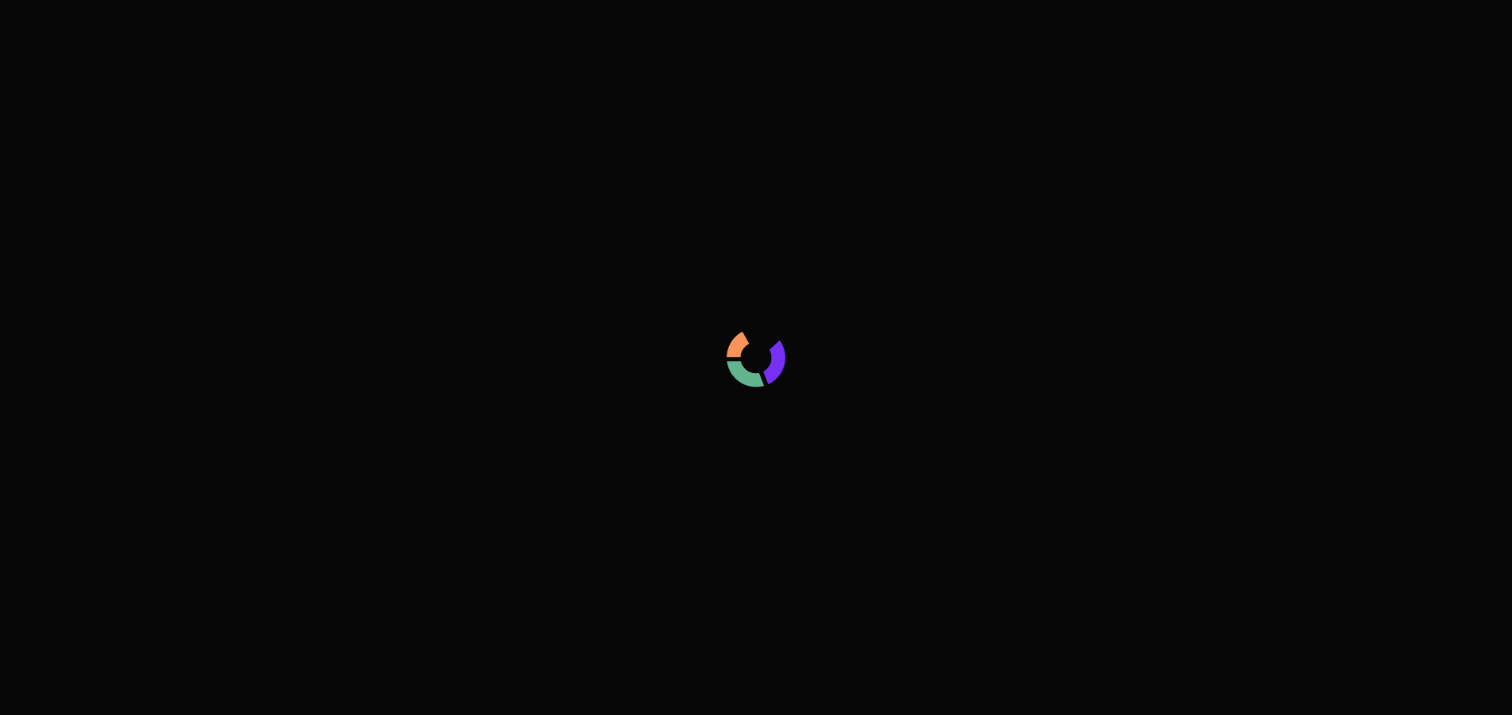 scroll, scrollTop: 0, scrollLeft: 0, axis: both 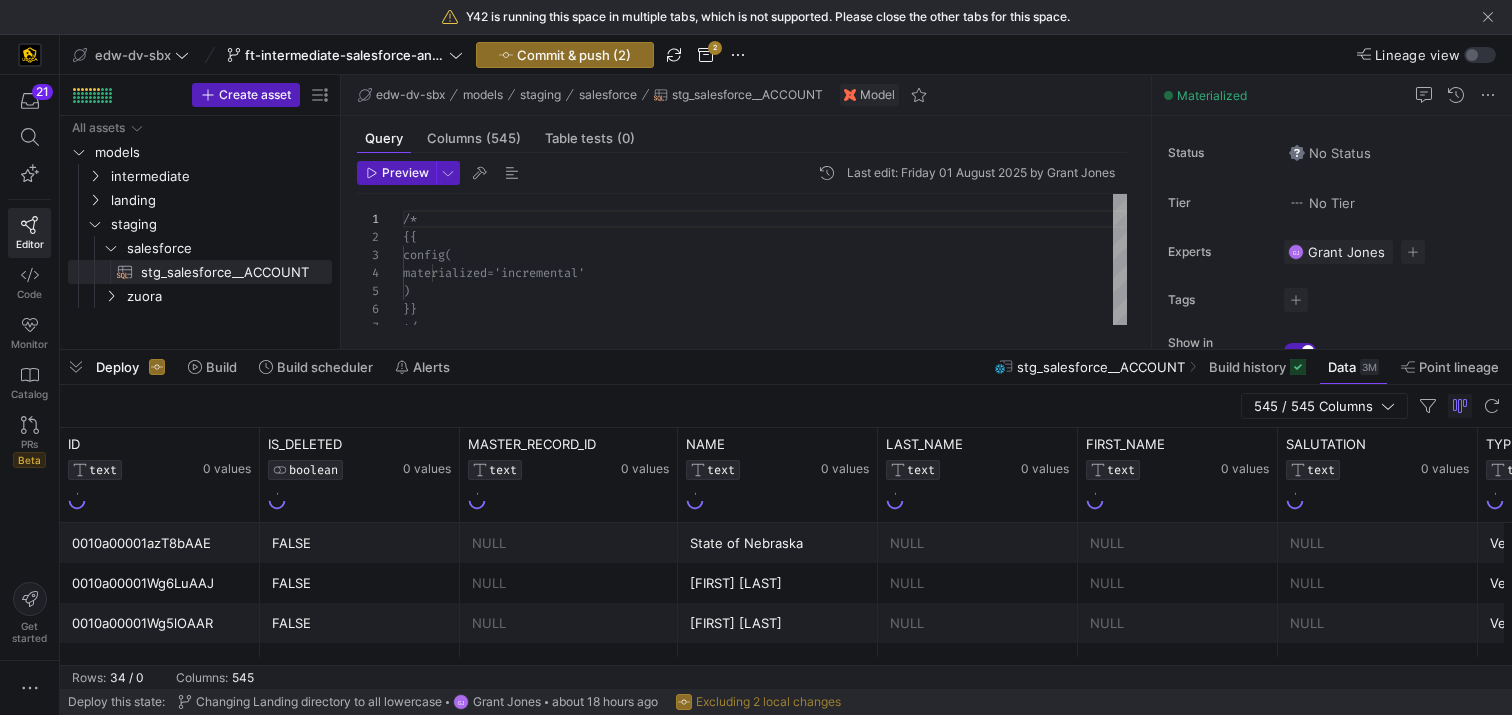 click on "Deploy Build Build scheduler Alerts
stg_salesforce__ACCOUNT Build history
Data 3M Point lineage" 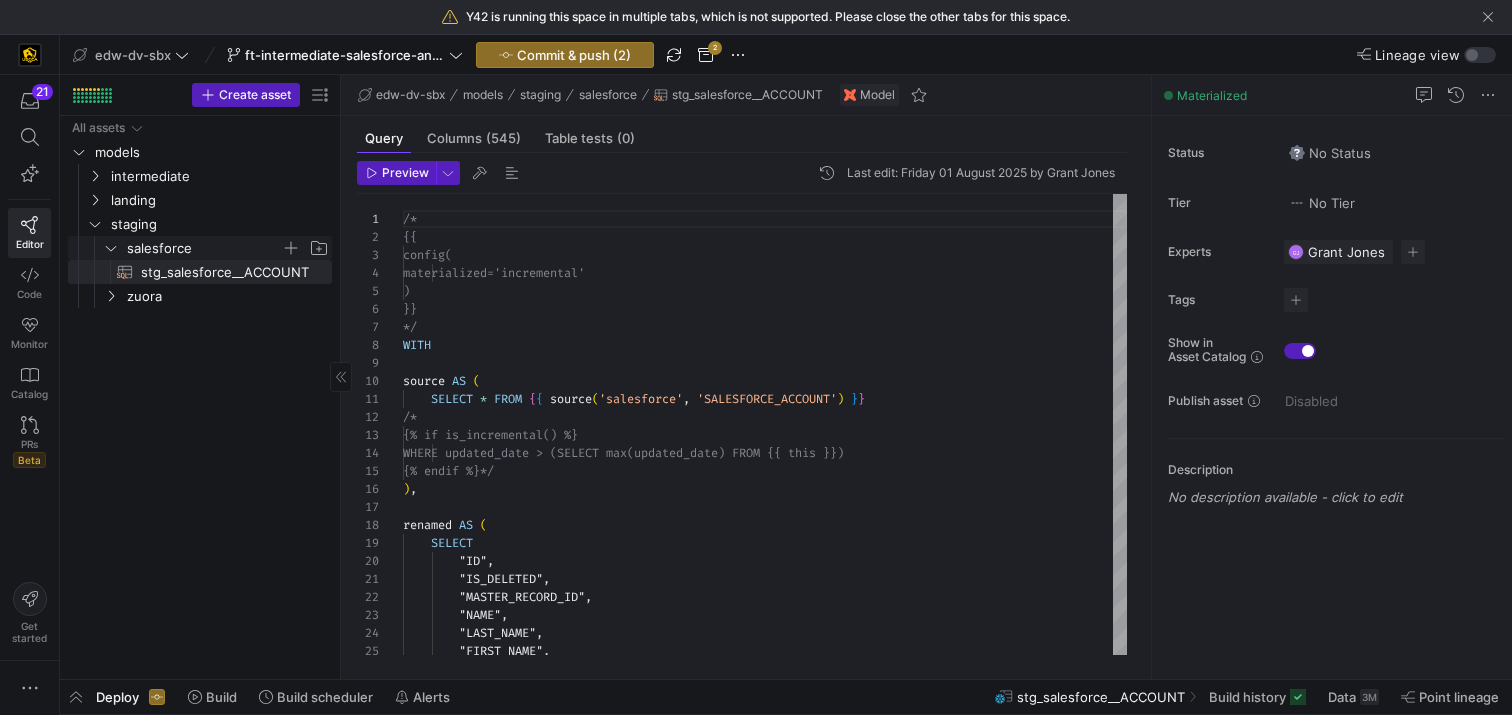 click on "salesforce" 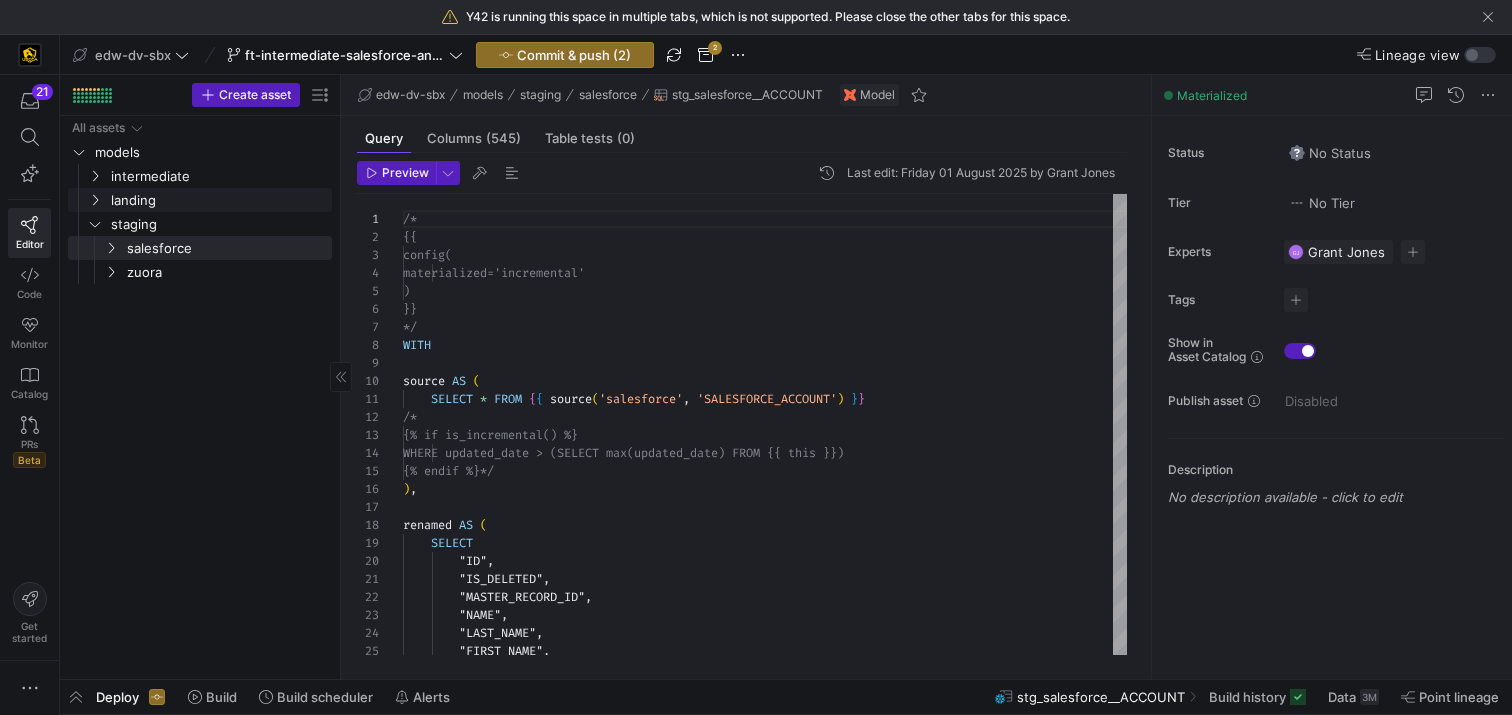 click on "landing" 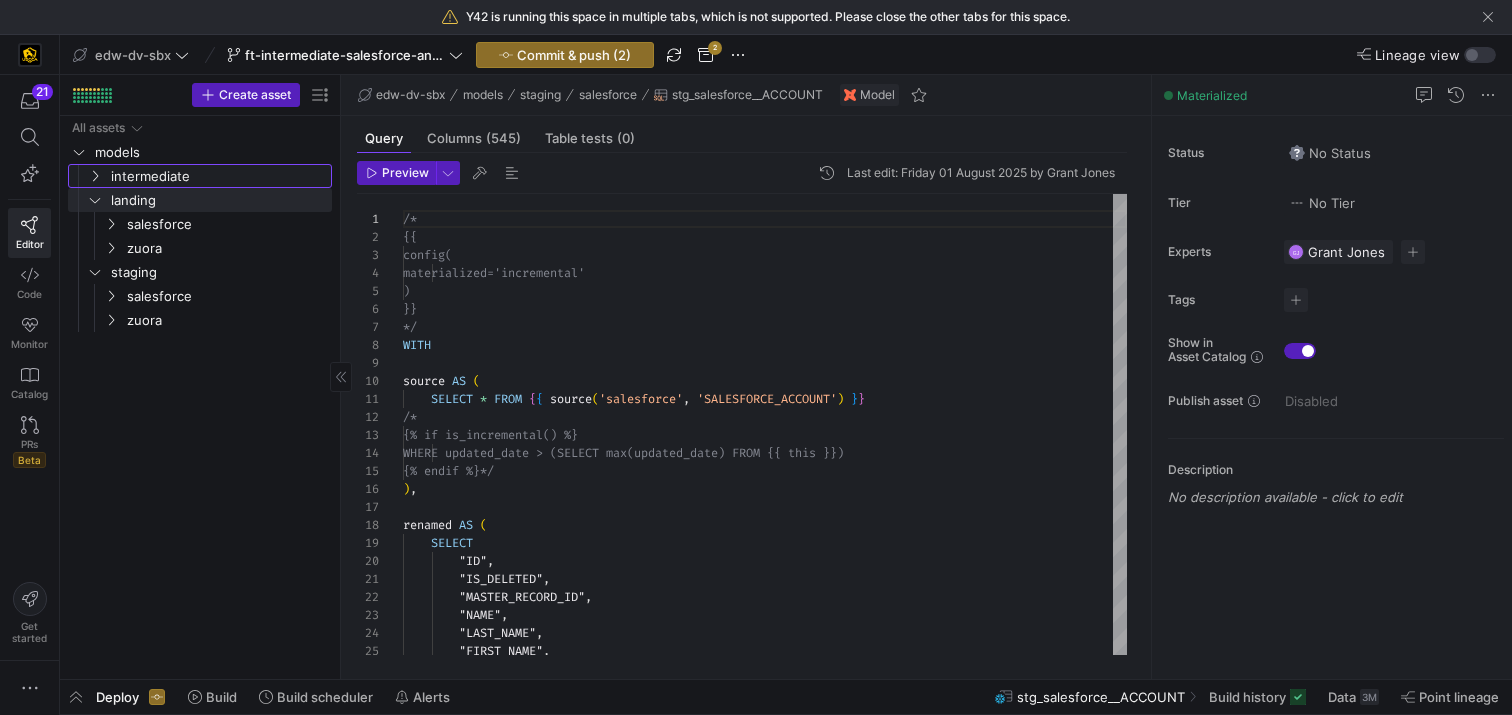 click on "intermediate" 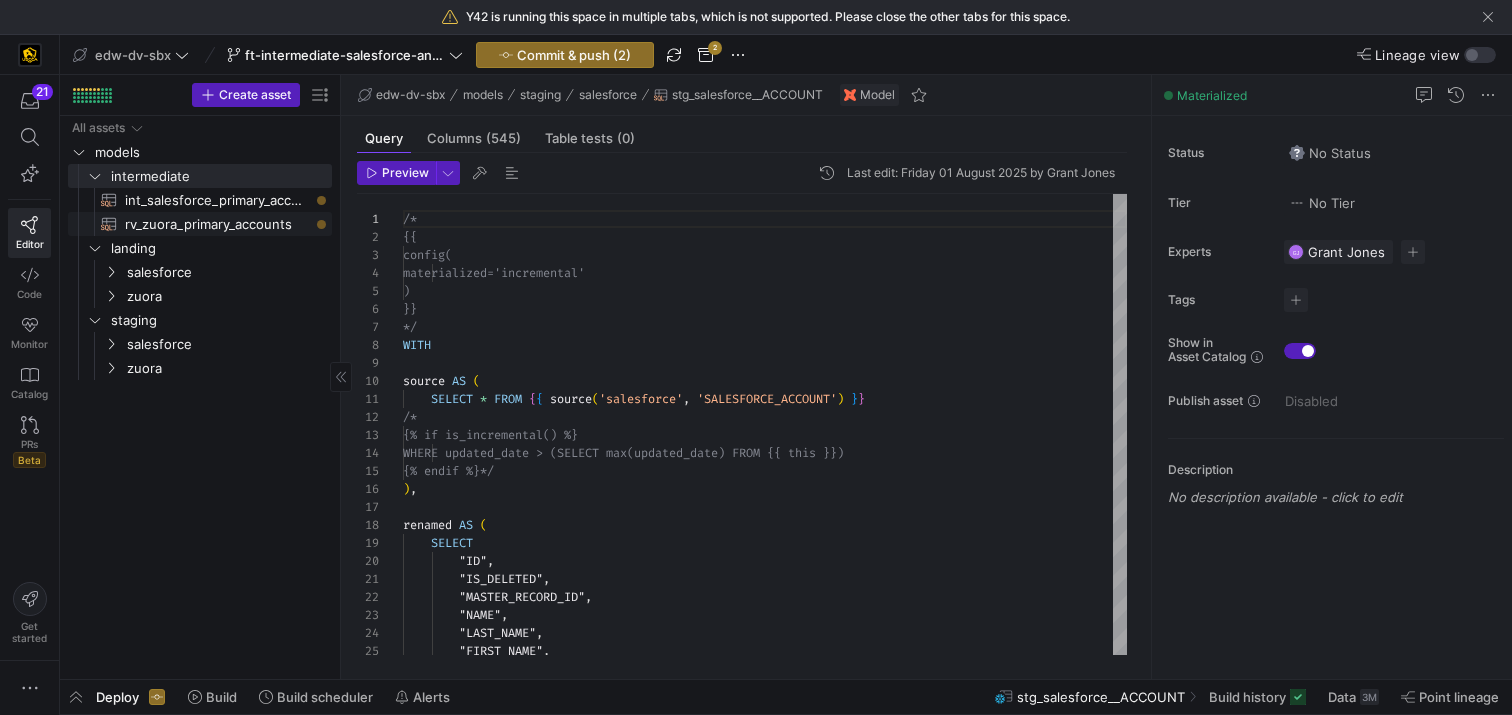 click on "int_salesforce_primary_accounts​​​​​​​​​​" 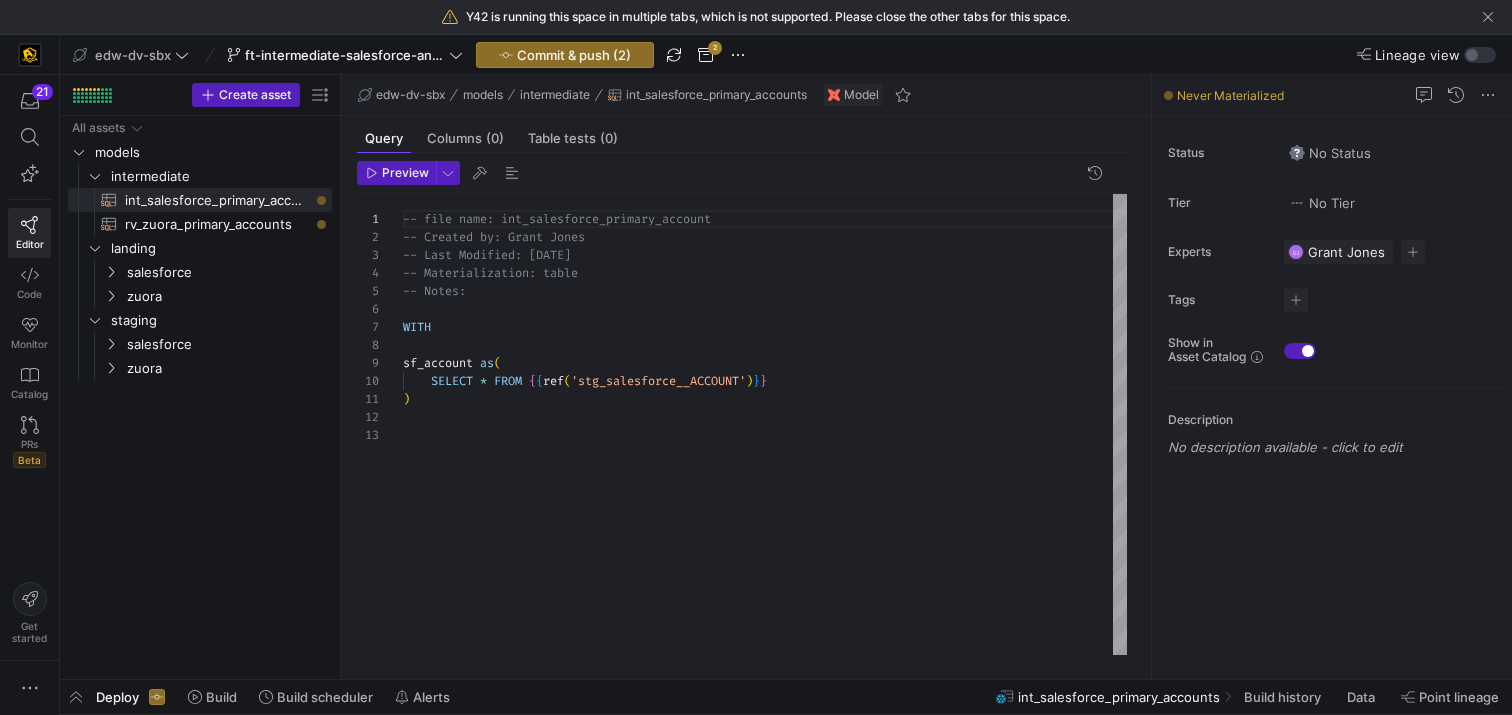 click on "-- file name: int_salesforce_primary_account -- Created by: Grant Jones -- Last Modified: 08-05-2025 -- Materialization: table -- Notes: WITH sf_account   as (      SELECT   *   FROM   { { ref ( 'stg_salesforce__ACCOUNT' ) } } )" at bounding box center [765, 424] 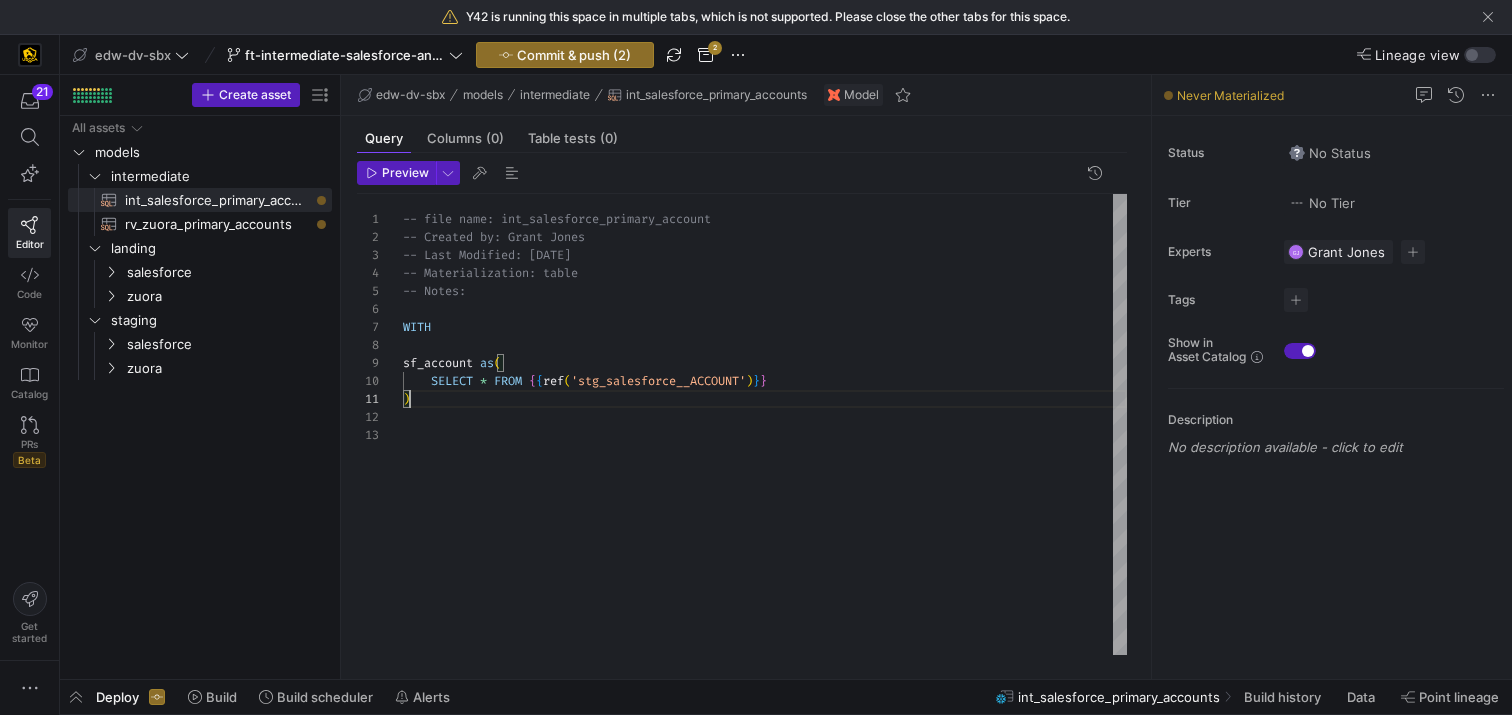 click on "-- file name: int_salesforce_primary_account -- Created by: Grant Jones -- Last Modified: 08-05-2025 -- Materialization: table -- Notes: WITH sf_account   as (      SELECT   *   FROM   { { ref ( 'stg_salesforce__ACCOUNT' ) } } )" at bounding box center (765, 424) 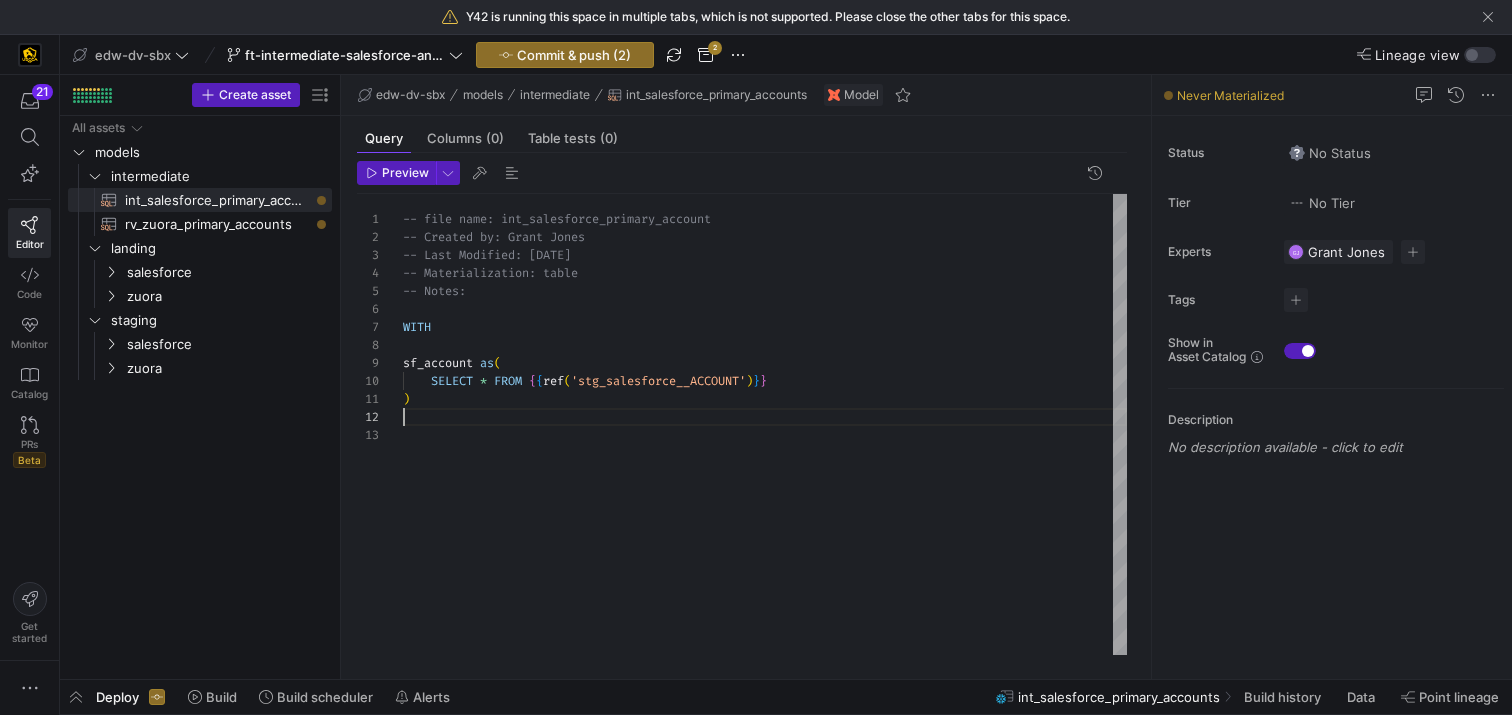 click on "-- file name: int_salesforce_primary_account -- Created by: Grant Jones -- Last Modified: 08-05-2025 -- Materialization: table -- Notes: WITH sf_account   as (      SELECT   *   FROM   { { ref ( 'stg_salesforce__ACCOUNT' ) } } )" at bounding box center [765, 424] 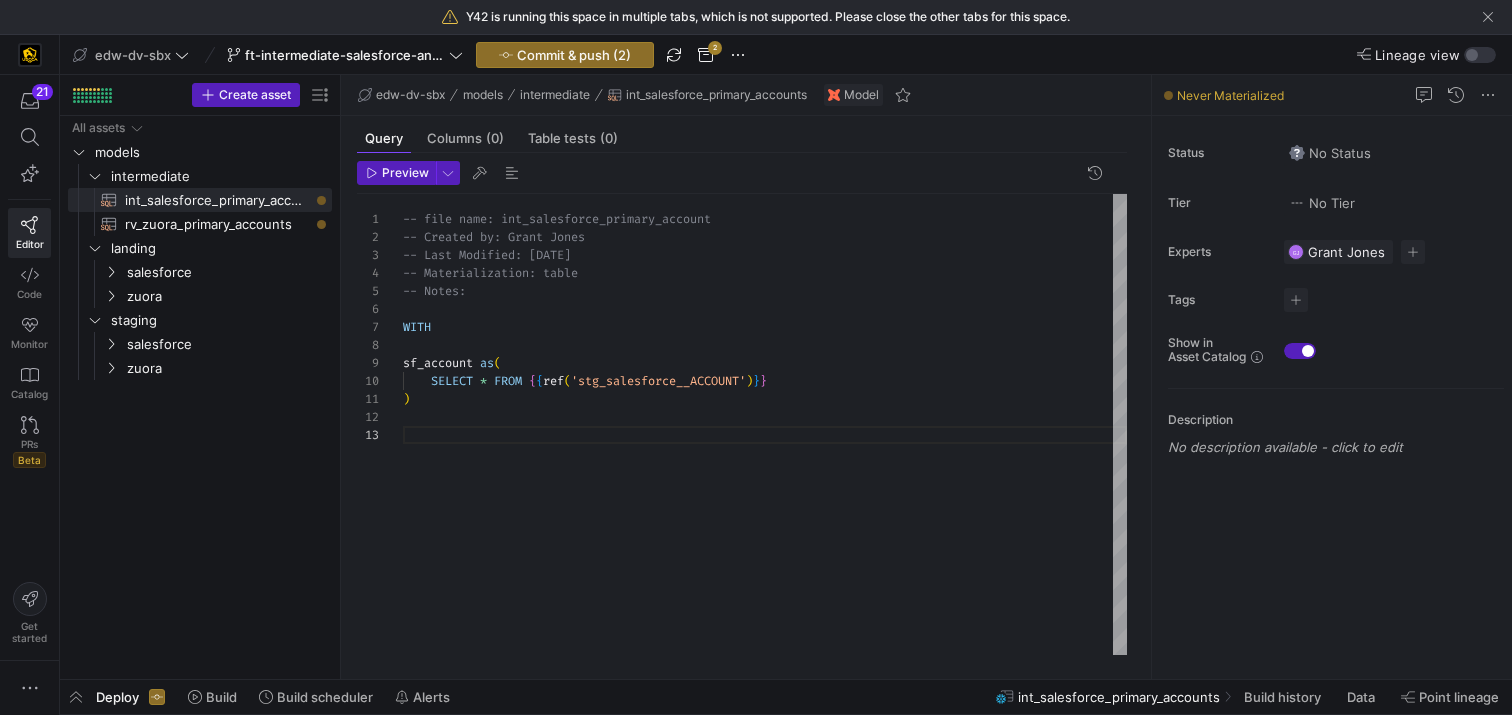 click on "-- file name: int_salesforce_primary_account -- Created by: Grant Jones -- Last Modified: 08-05-2025 -- Materialization: table -- Notes: WITH sf_account   as (      SELECT   *   FROM   { { ref ( 'stg_salesforce__ACCOUNT' ) } } )" at bounding box center [765, 424] 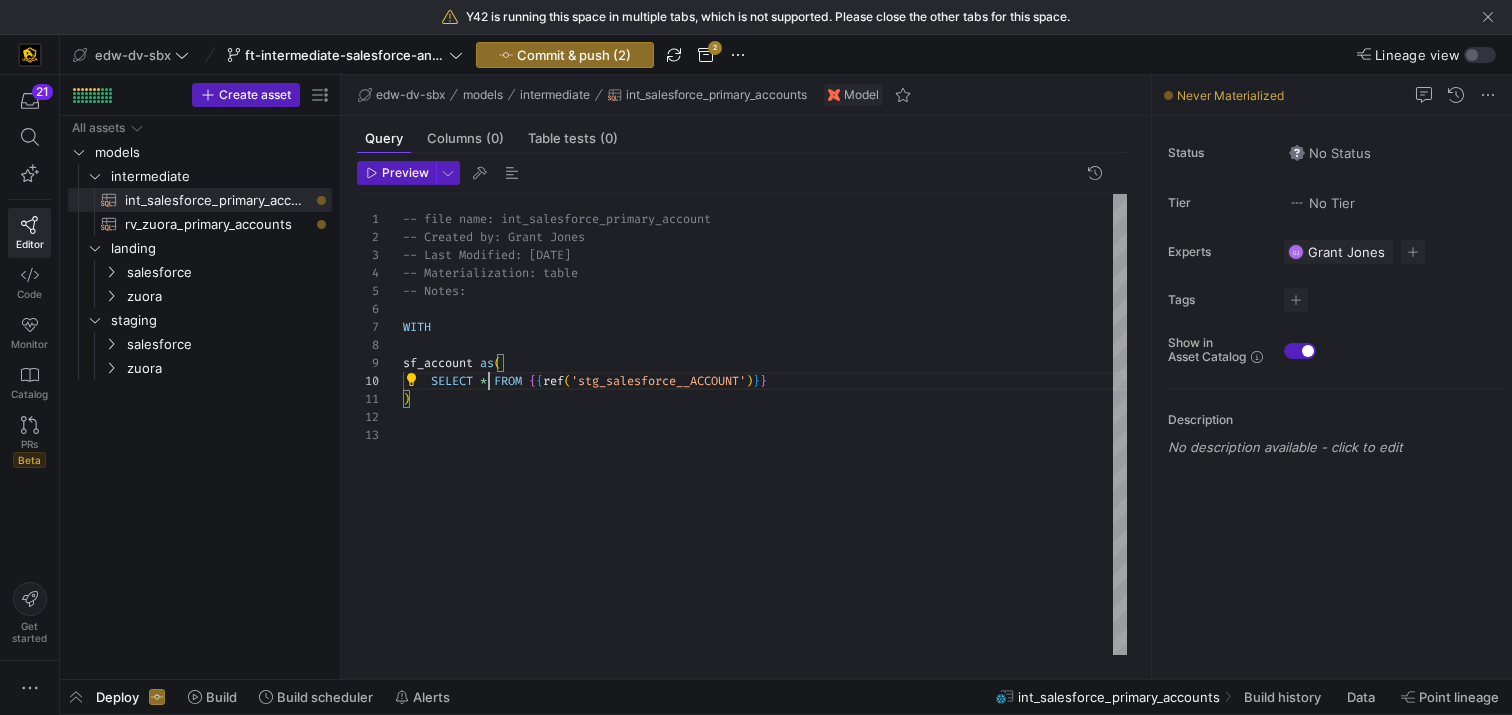 scroll, scrollTop: 162, scrollLeft: 79, axis: both 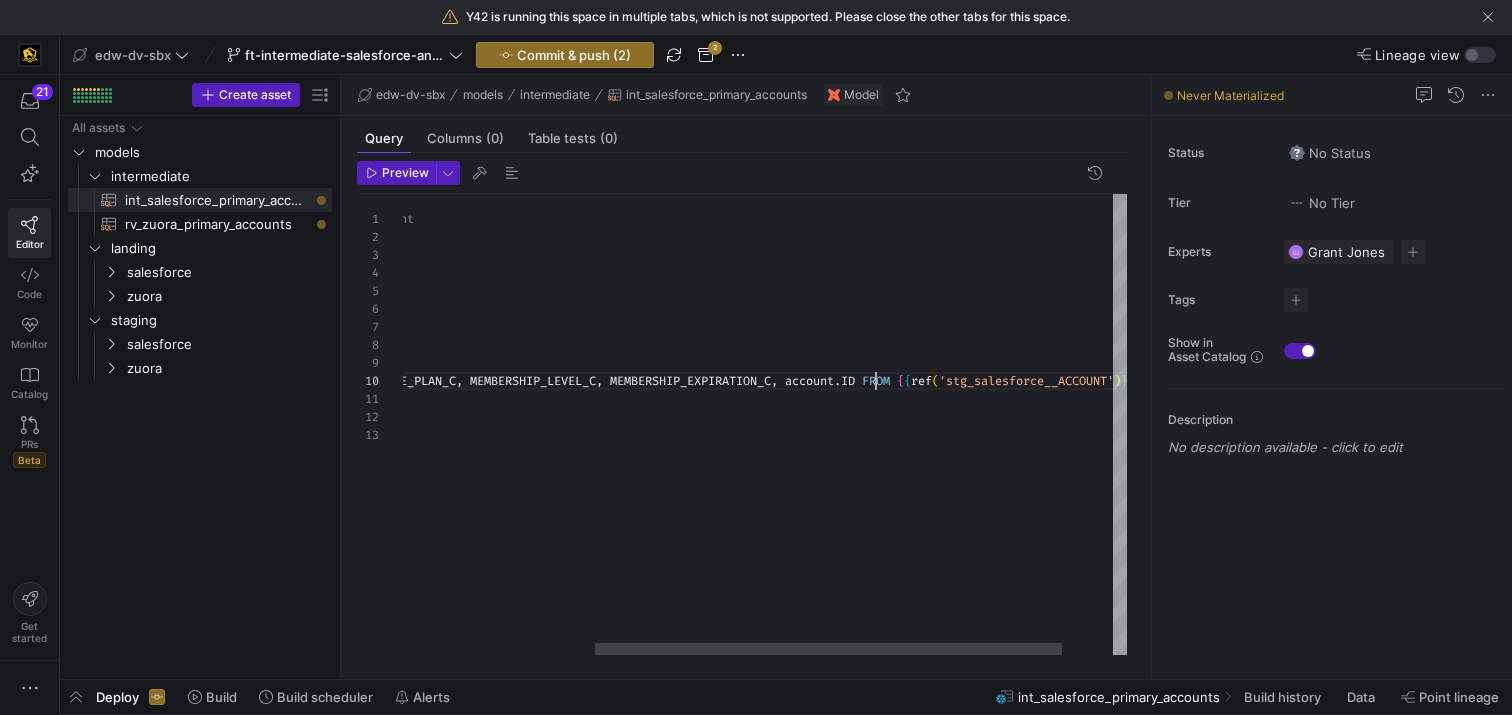 click on "-- file name: int_salesforce_primary_account -- Created by: [FIRST] [LAST] -- Last Modified: [DATE] -- Materialization: table -- Notes: WITH sf_account   as (      SELECT   MEMBER_STATUS_C ,   MEMBERSHIP_RATE_PLAN_C ,   MEMBERSHIP_LEVEL_C ,   MEMBERSHIP_EXPIRATION_C ,   account . ID   FROM   { { ref ( 'stg_salesforce__ACCOUNT' ) } }" at bounding box center (656, 424) 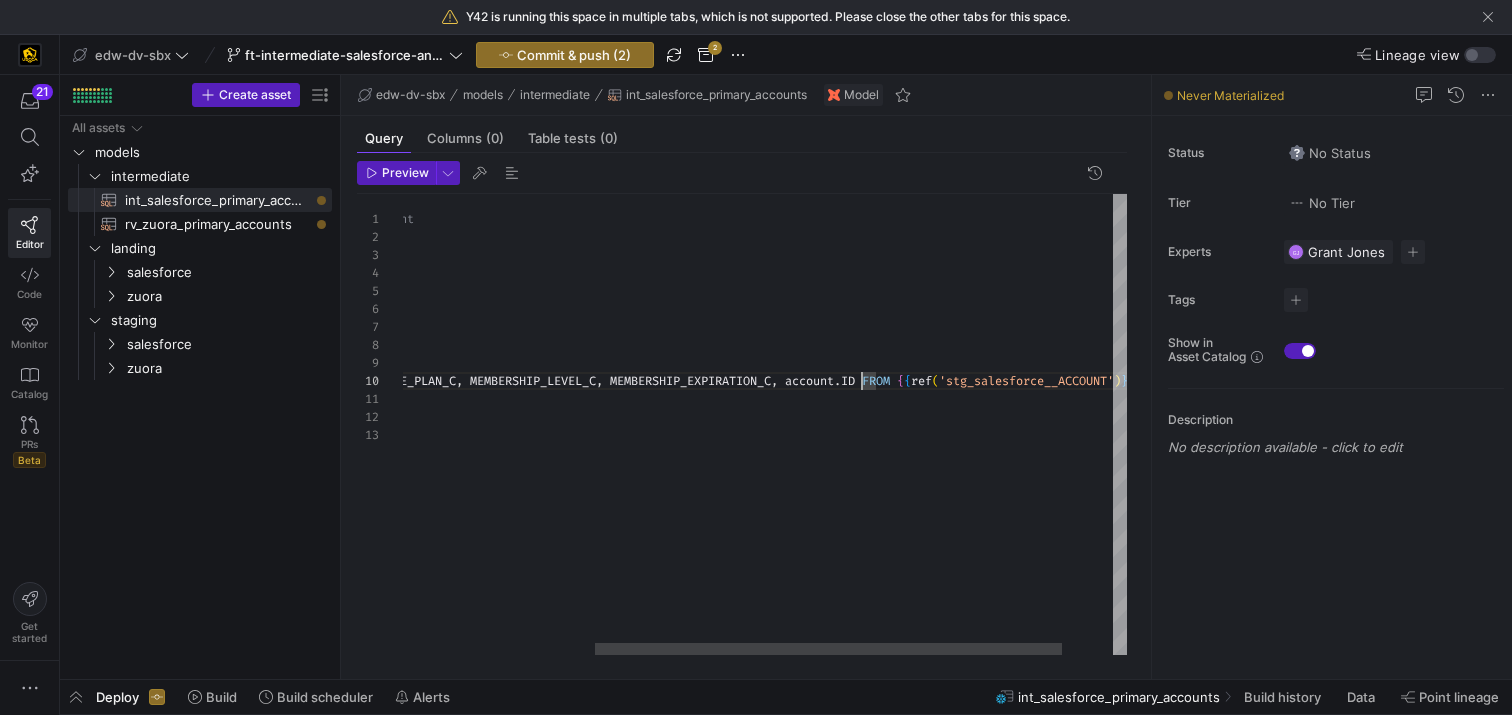 scroll, scrollTop: 162, scrollLeft: 770, axis: both 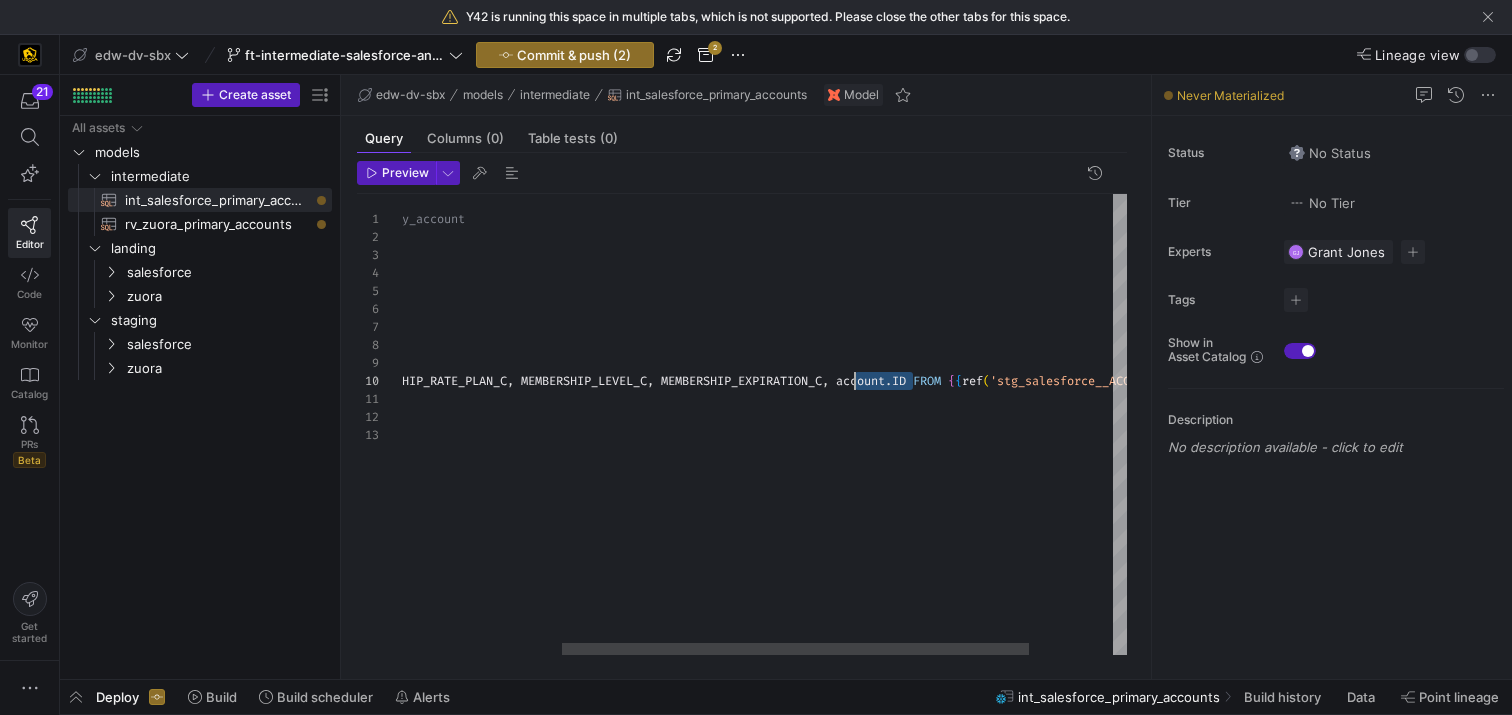 drag, startPoint x: 911, startPoint y: 380, endPoint x: 856, endPoint y: 381, distance: 55.00909 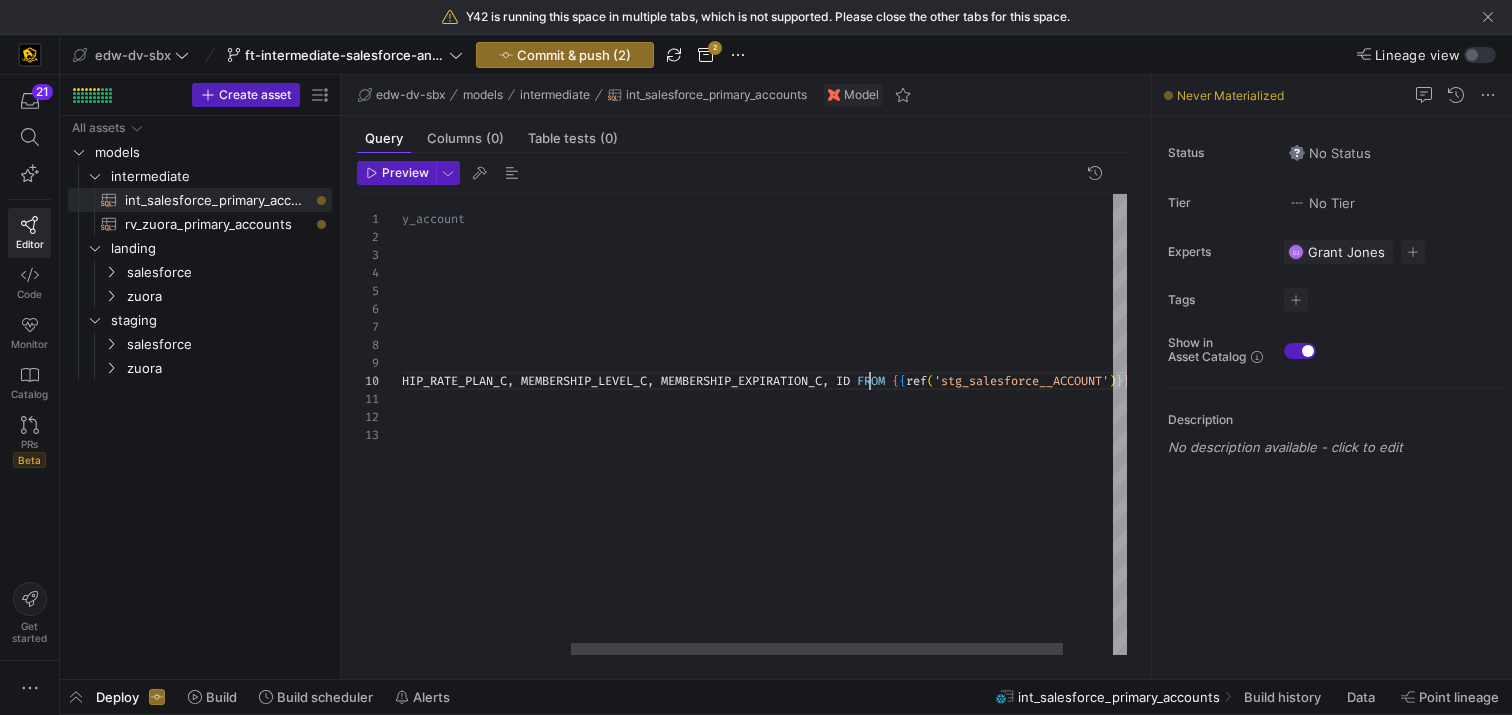 click on "-- file name: int_salesforce_primary_account -- Created by: Grant Jones -- Last Modified: 08-05-2025 -- Materialization: table -- Notes: WITH sf_account as ( SELECT MEMBER_STATUS_C , MEMBERSHIP_RATE_PLAN_C , MEMBERSHIP_LEVEL_C , MEMBERSHIP_EXPIRATION_C , ID FROM { { ref ( 'stg_salesforce__ACCOUNT' ) } } )" at bounding box center [678, 424] 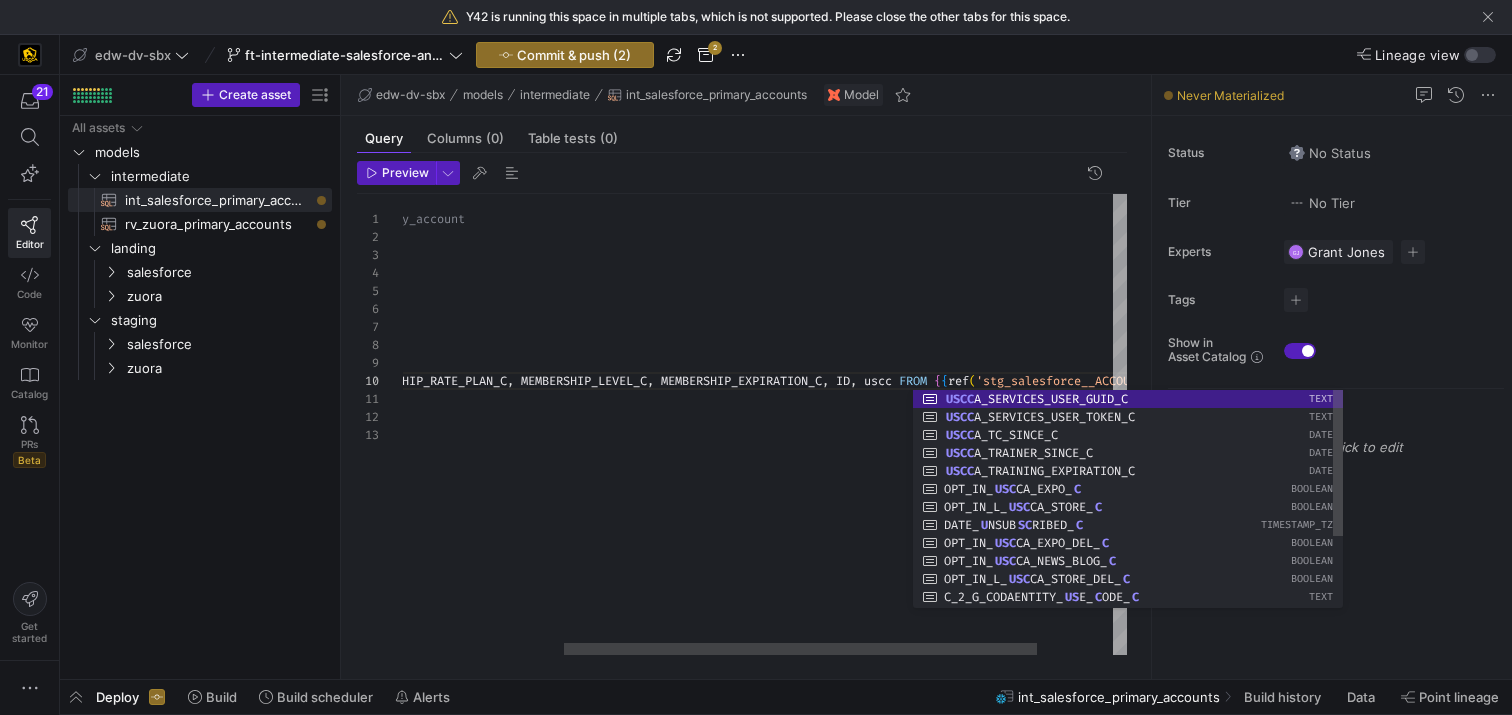 scroll, scrollTop: 162, scrollLeft: 914, axis: both 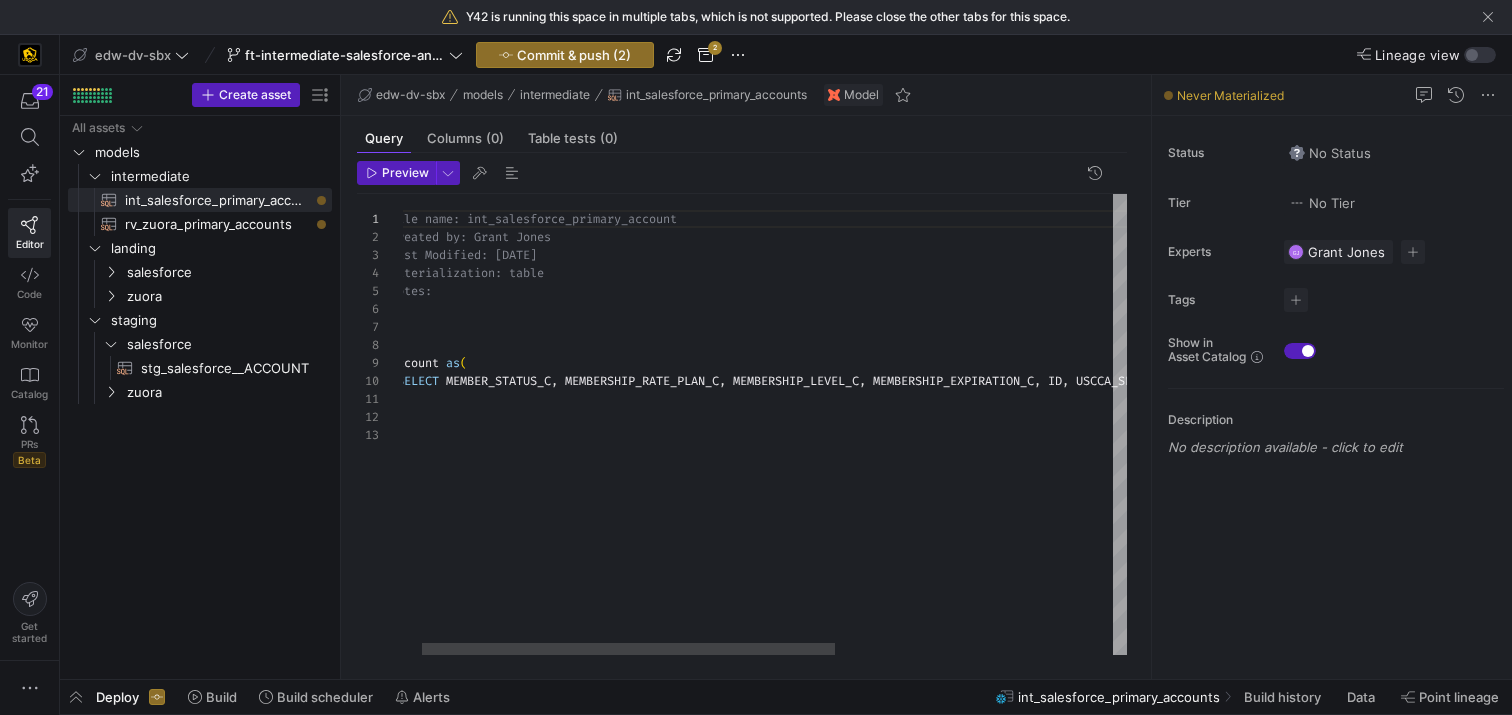 click on "-- file name: int_salesforce_primary_account -- Created by: Grant Jones -- Last Modified: 08-05-2025 -- Materialization: table -- Notes: WITH sf_account   as (      SELECT   MEMBER_STATUS_C ,   MEMBERSHIP_RATE_PLAN_C ,   MEMBERSHIP_LEVEL_C ,   MEMBERSHIP_EXPIRATION_C ,   ID ,   USCCA_SERVICES_USER_GUID_C   FROM   { { ref ( 'stg_salesforce__ACCOUNT' ) } } )" at bounding box center [991, 424] 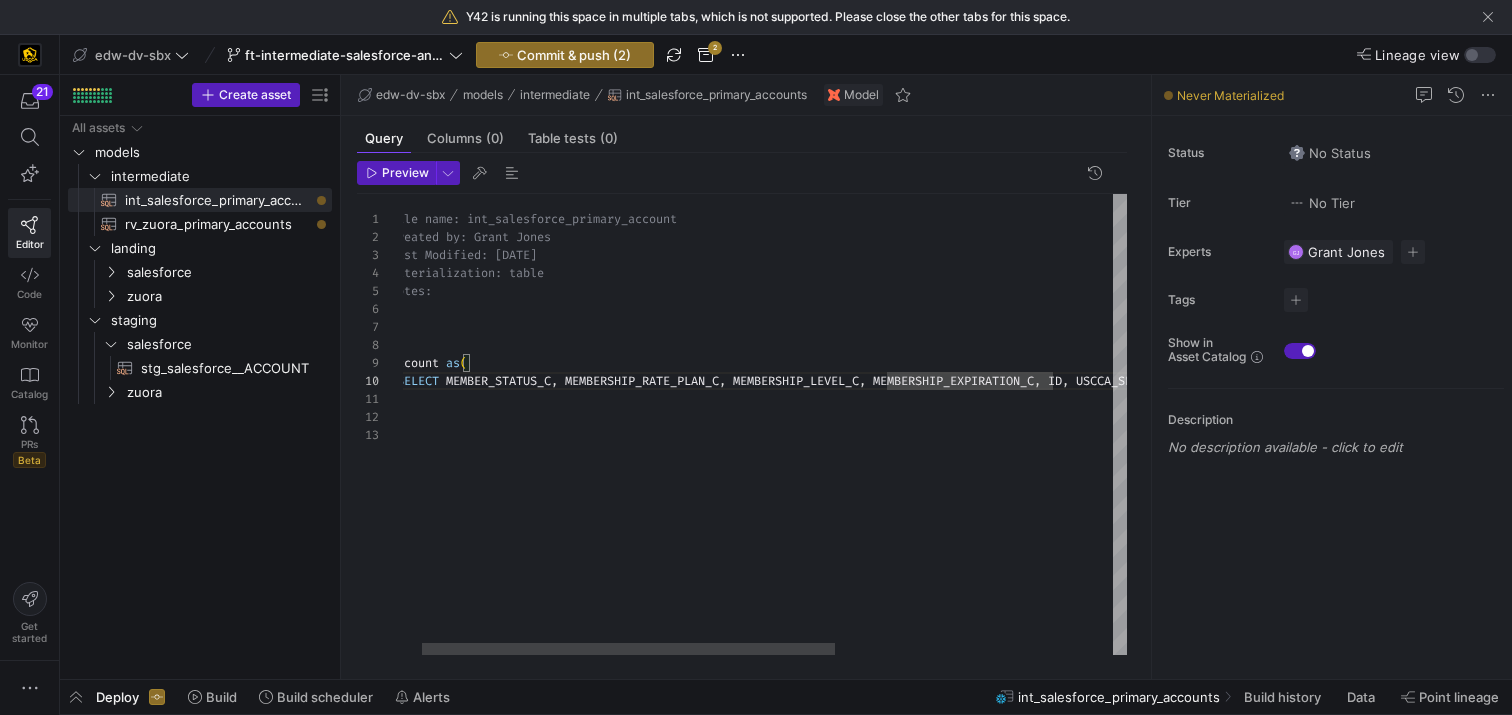 scroll, scrollTop: 0, scrollLeft: 29, axis: horizontal 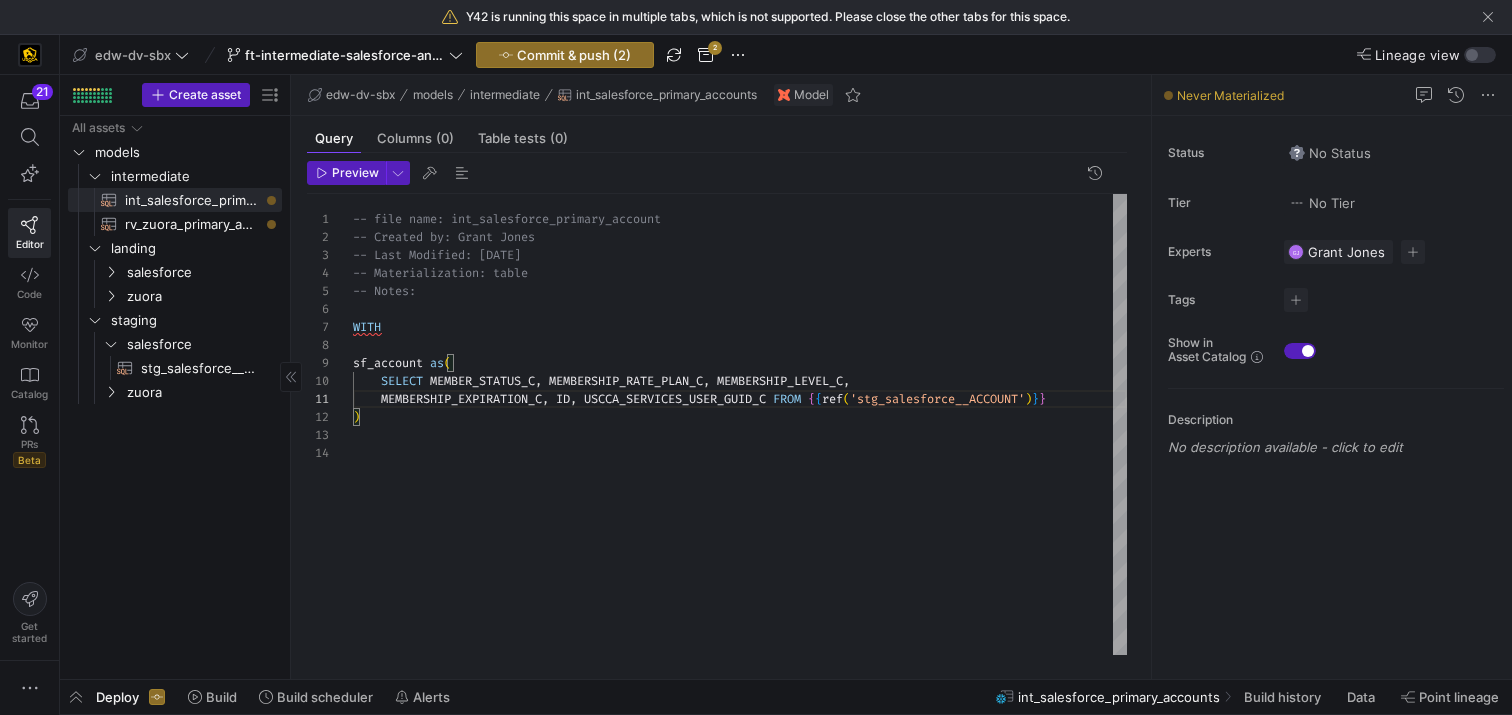 drag, startPoint x: 338, startPoint y: 283, endPoint x: 207, endPoint y: 285, distance: 131.01526 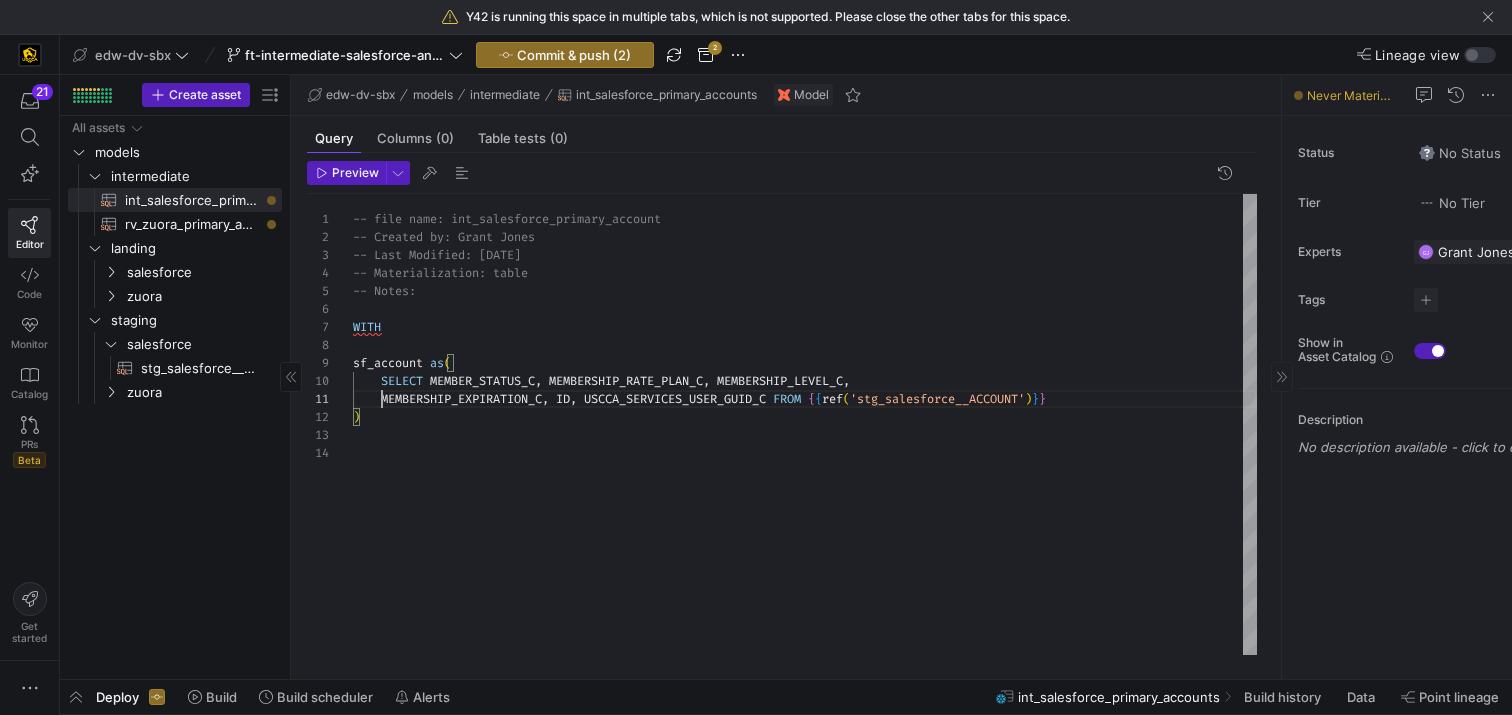 drag, startPoint x: 1150, startPoint y: 265, endPoint x: 1383, endPoint y: 294, distance: 234.79779 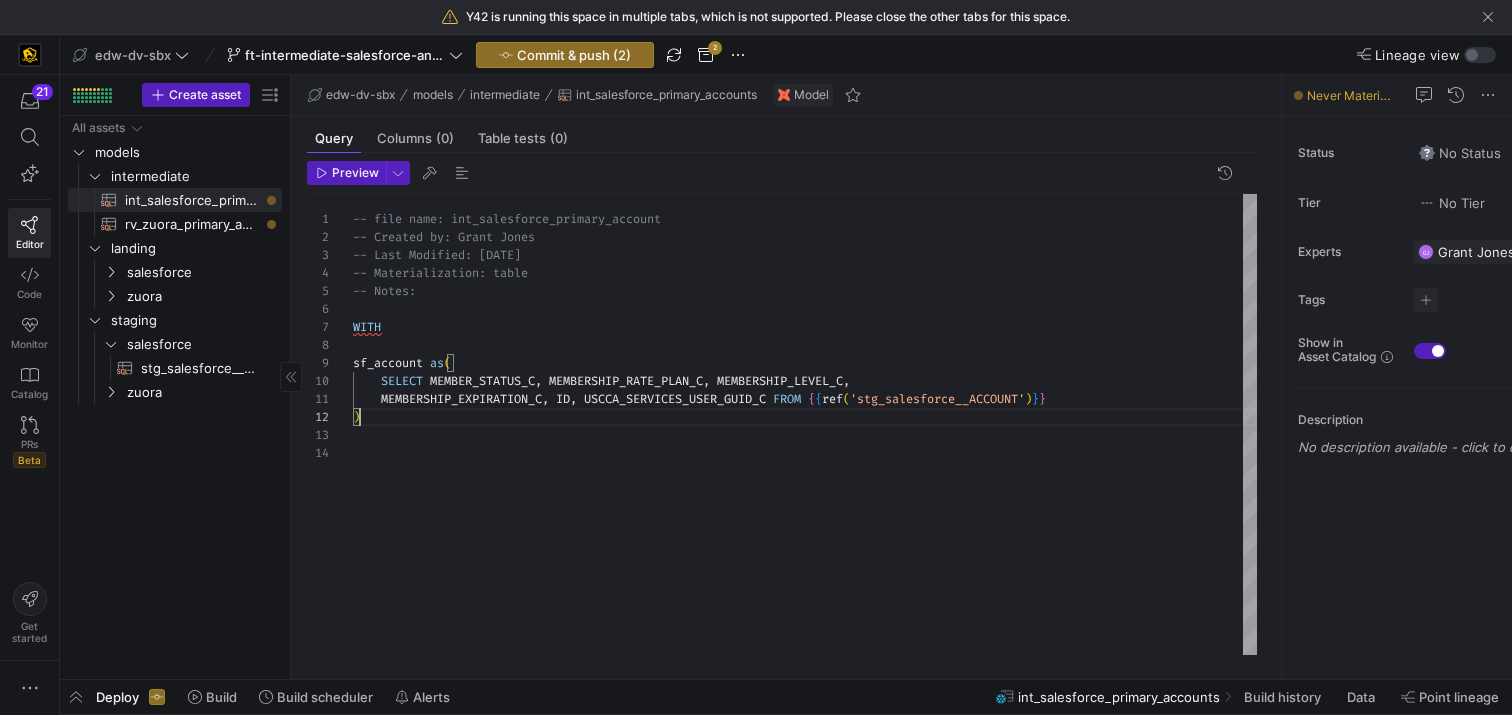 scroll, scrollTop: 18, scrollLeft: 7, axis: both 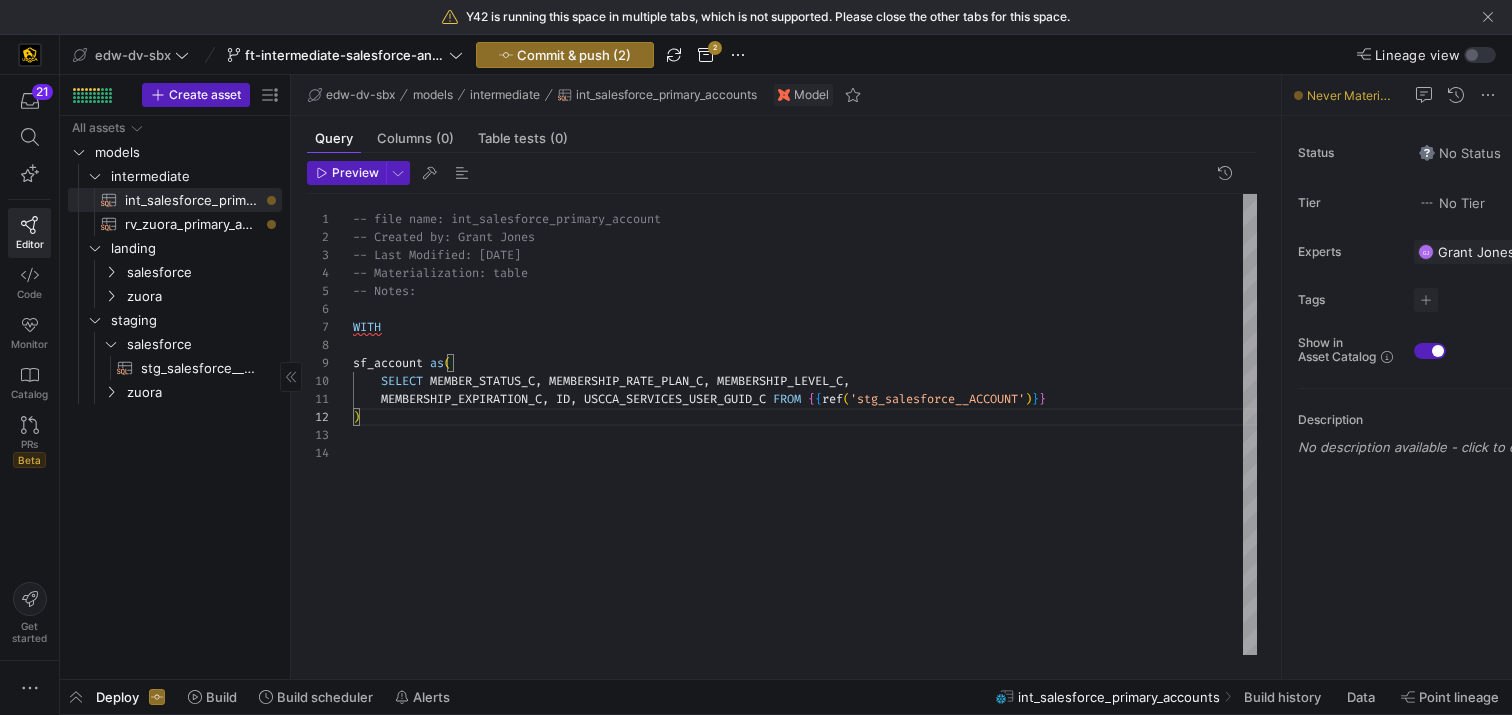 click on "-- file name: int_salesforce_primary_account -- Created by: Grant Jones -- Last Modified: 08-05-2025 -- Materialization: table -- Notes: WITH sf_account   as (      SELECT   MEMBER_STATUS_C ,   MEMBERSHIP_RATE_PLAN_C ,   MEMBERSHIP_LEVEL_C ,   )      MEMBERSHIP_EXPIRATION_C ,   ID ,   USCCA_SERVICES_USER_GUID_C   FROM   { { ref ( 'stg_salesforce__ACCOUNT' ) } }" at bounding box center (805, 424) 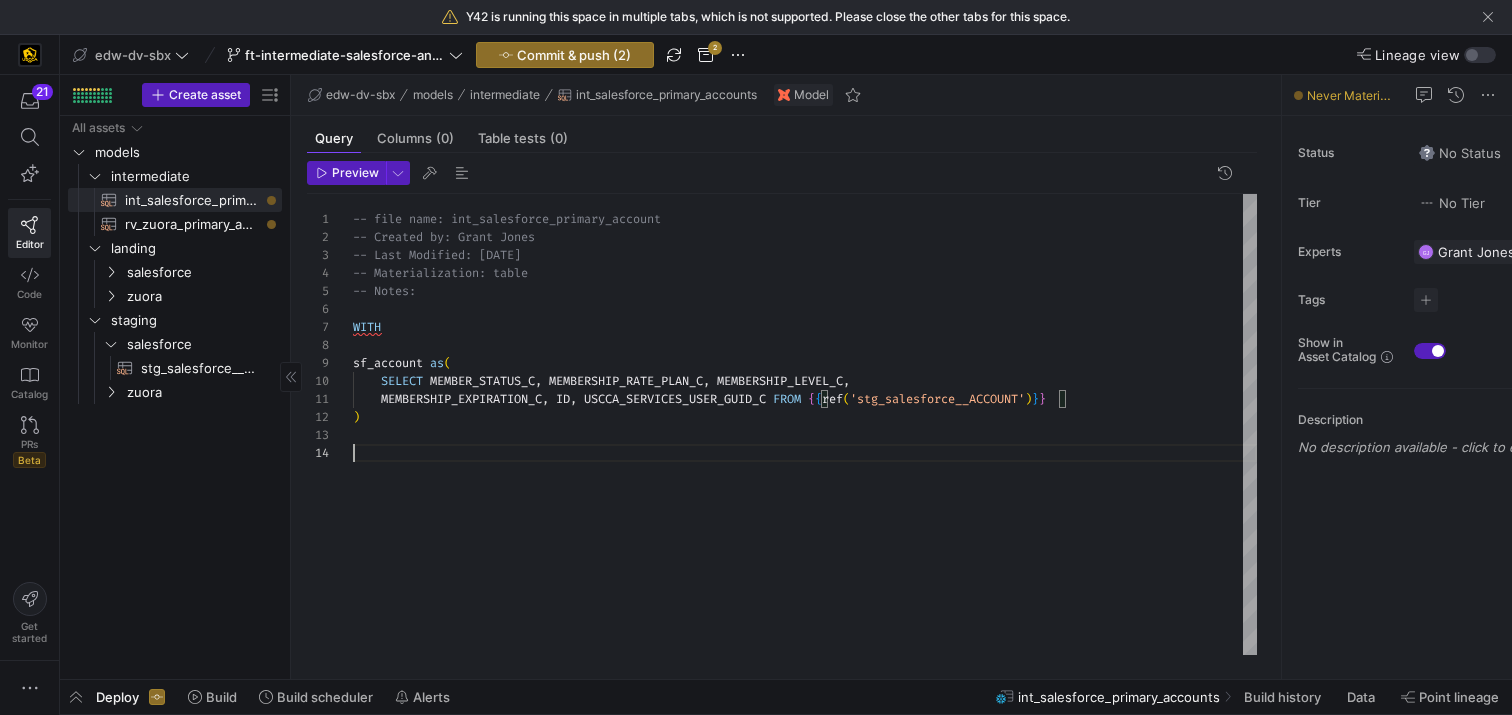click on "-- file name: int_salesforce_primary_account -- Created by: Grant Jones -- Last Modified: 08-05-2025 -- Materialization: table -- Notes: WITH sf_account   as (      SELECT   MEMBER_STATUS_C ,   MEMBERSHIP_RATE_PLAN_C ,   MEMBERSHIP_LEVEL_C ,   )      MEMBERSHIP_EXPIRATION_C ,   ID ,   USCCA_SERVICES_USER_GUID_C   FROM   { { ref ( 'stg_salesforce__ACCOUNT' ) } }" at bounding box center [805, 424] 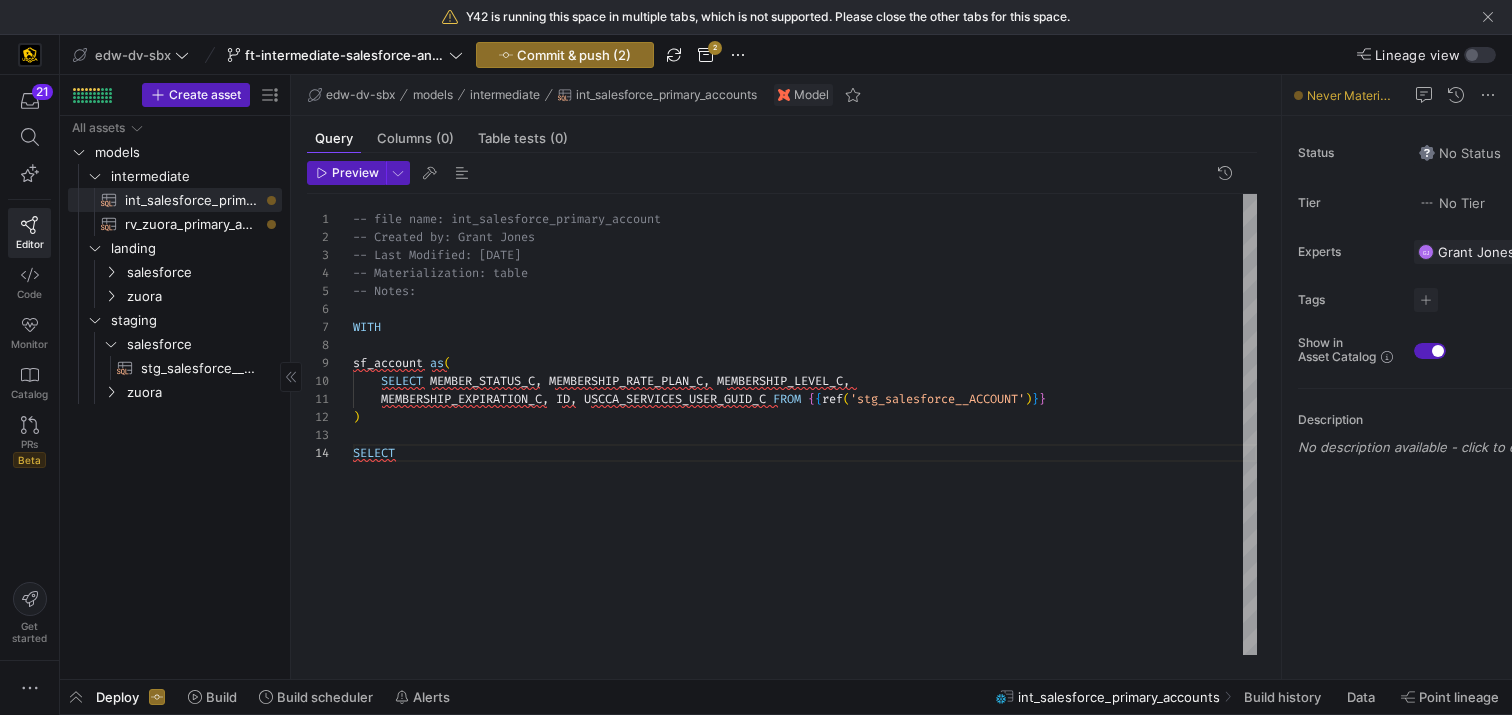 scroll, scrollTop: 54, scrollLeft: 50, axis: both 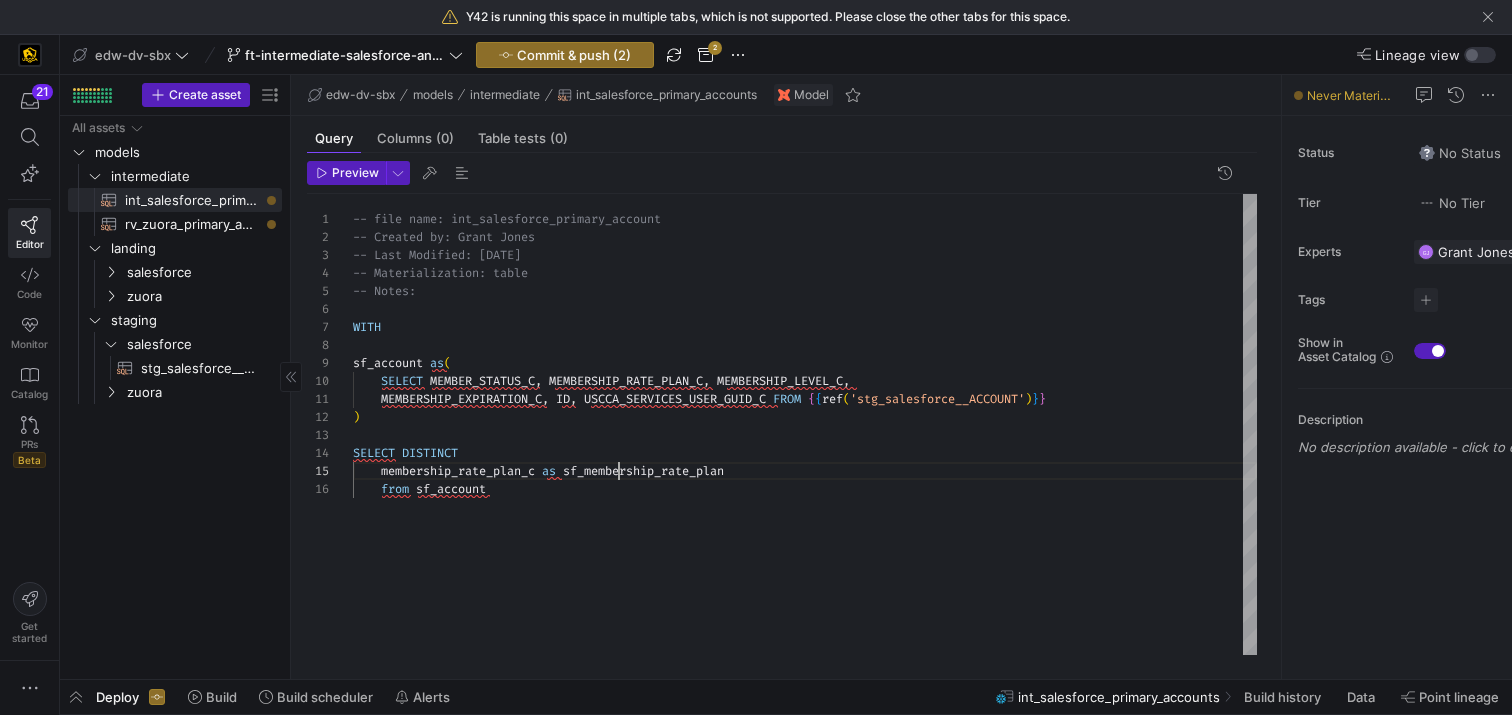 click on "-- file name: int_salesforce_primary_account -- Created by: [FIRST] [LAST] -- Last Modified: [DATE] -- Materialization: table -- Notes: WITH sf_account   as (      SELECT   MEMBER_STATUS_C ,   MEMBERSHIP_RATE_PLAN_C ,   MEMBERSHIP_LEVEL_C ,   )      MEMBERSHIP_EXPIRATION_C ,   ID ,   USCCA_SERVICES_USER_GUID_C   FROM   { { ref ( 'stg_salesforce__ACCOUNT' ) } } SELECT   DISTINCT      membership_rate_plan_c   as   sf_membership_rate_plan      from   sf_account" at bounding box center (805, 424) 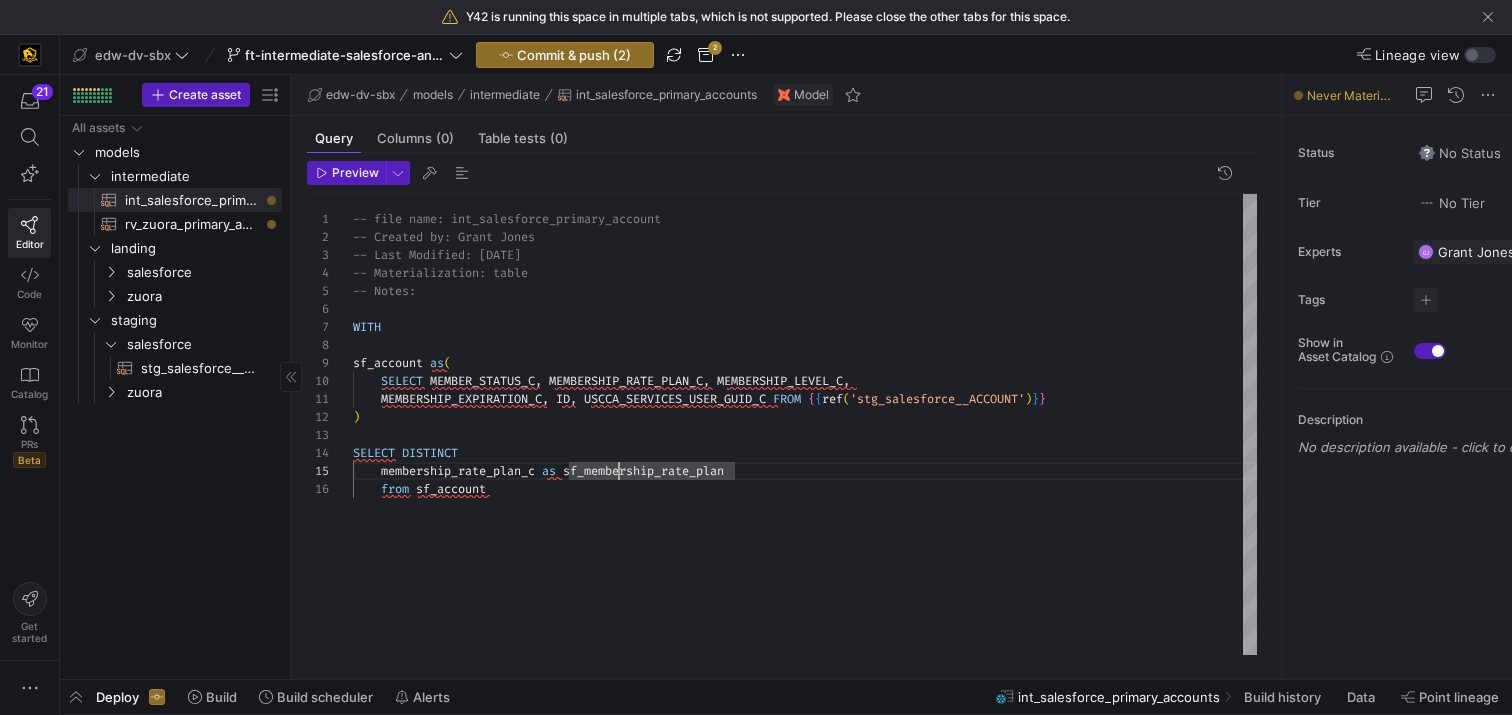 scroll, scrollTop: 72, scrollLeft: 382, axis: both 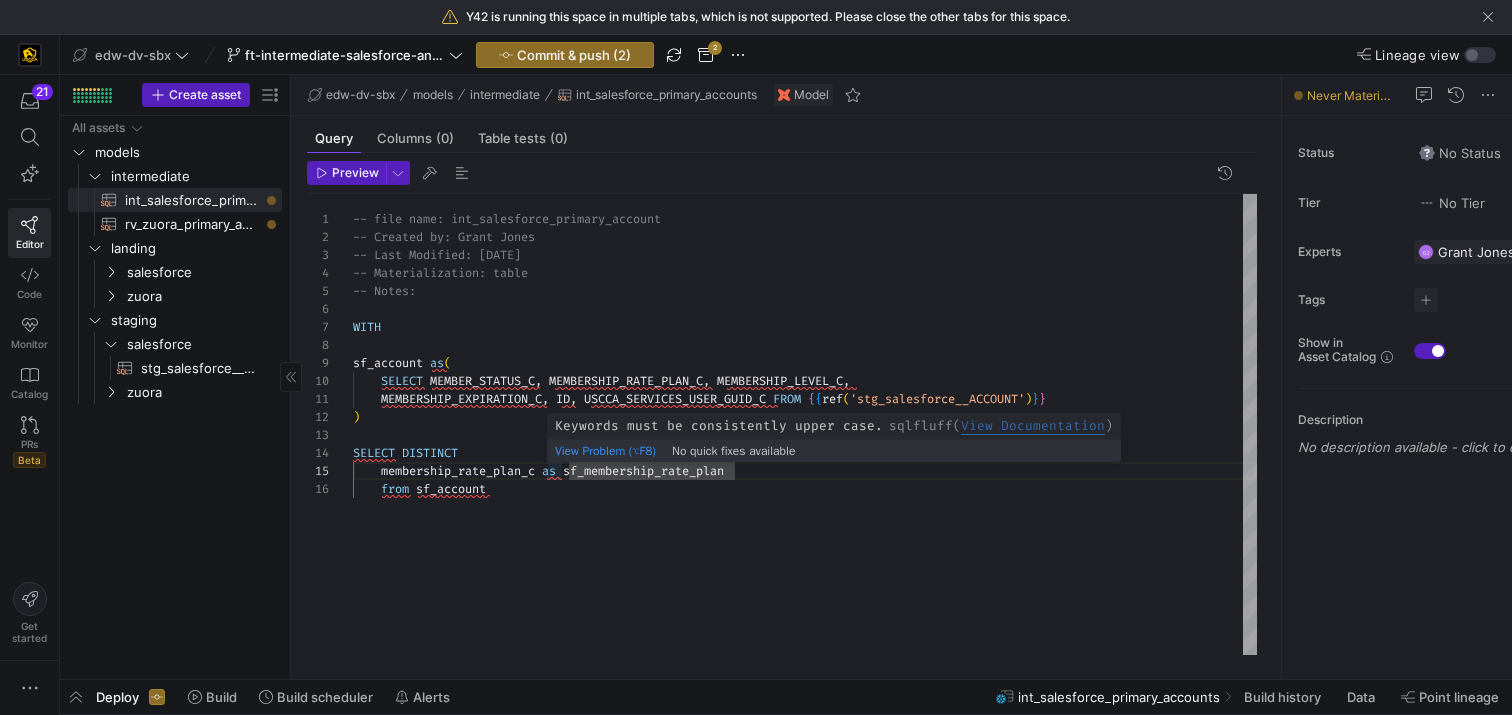 click on "-- file name: int_salesforce_primary_account -- Created by: [FIRST] [LAST] -- Last Modified: [DATE] -- Materialization: table -- Notes: WITH sf_account   as (      SELECT   MEMBER_STATUS_C ,   MEMBERSHIP_RATE_PLAN_C ,   MEMBERSHIP_LEVEL_C ,   )      MEMBERSHIP_EXPIRATION_C ,   ID ,   USCCA_SERVICES_USER_GUID_C   FROM   { { ref ( 'stg_salesforce__ACCOUNT' ) } } SELECT   DISTINCT      membership_rate_plan_c   as   sf_membership_rate_plan      from   sf_account" at bounding box center (805, 424) 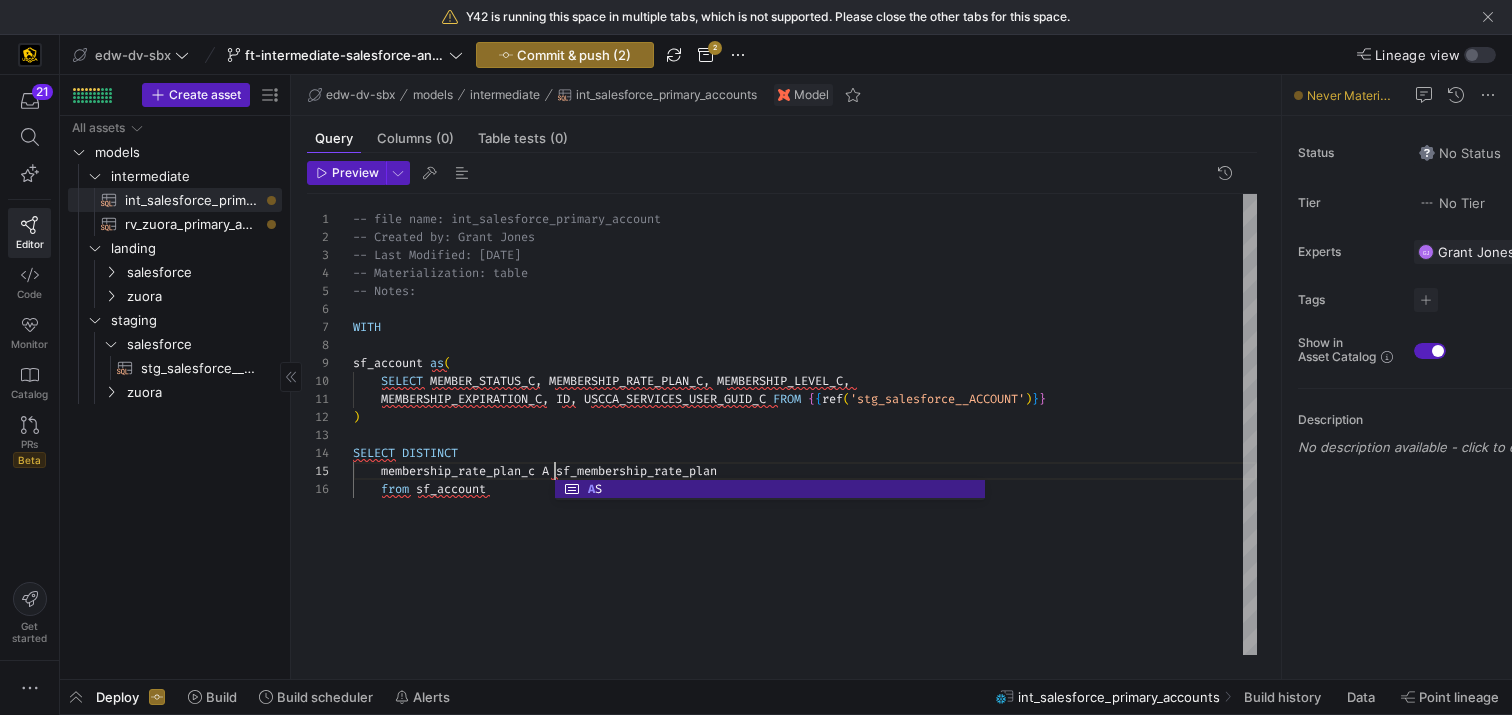 scroll, scrollTop: 72, scrollLeft: 209, axis: both 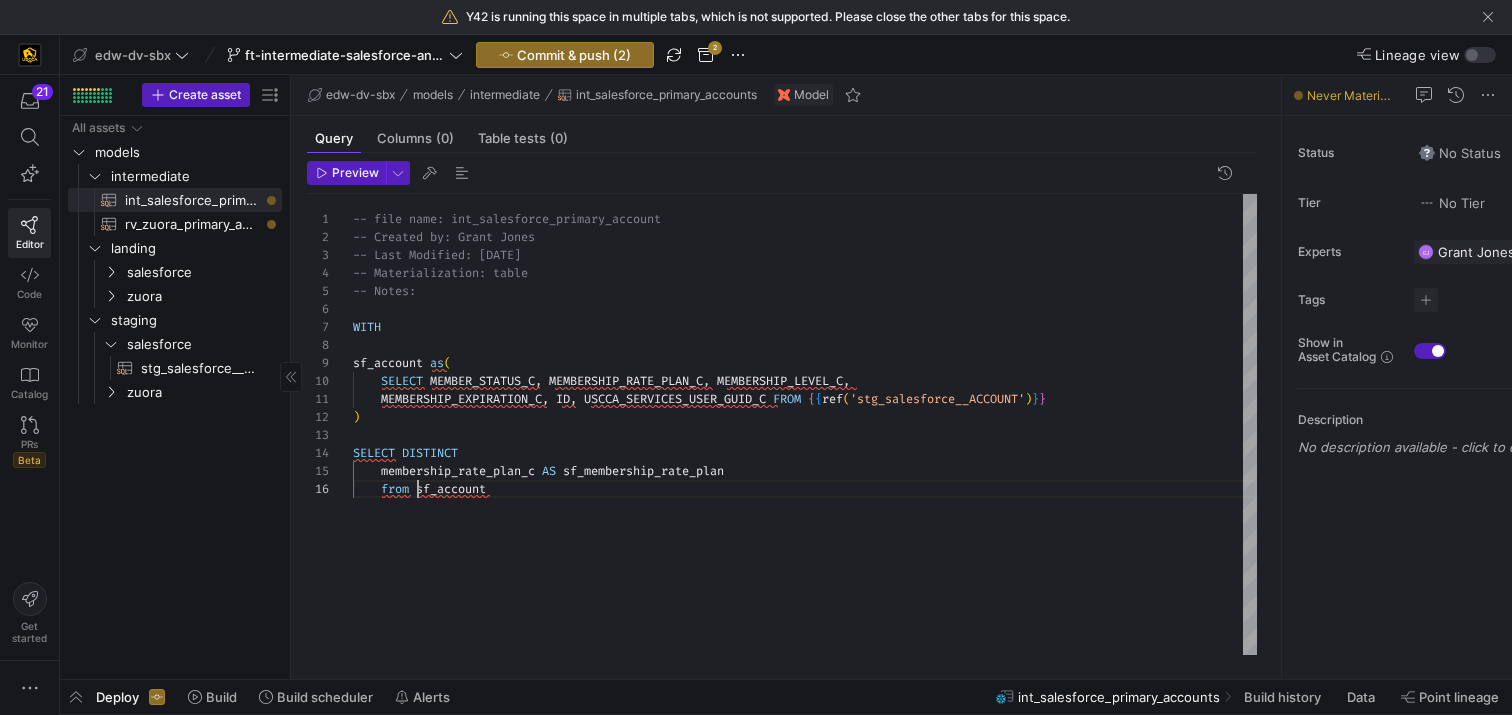 click on "-- file name: int_salesforce_primary_account -- Created by: Grant Jones -- Last Modified: 08-05-2025 -- Materialization: table -- Notes: WITH sf_account as ( SELECT MEMBER_STATUS_C , MEMBERSHIP_RATE_PLAN_C , MEMBERSHIP_LEVEL_C , ) MEMBERSHIP_EXPIRATION_C , ID , USCCA_SERVICES_USER_GUID_C FROM { { ref ( 'stg_salesforce__ACCOUNT' ) } } SELECT DISTINCT membership_rate_plan_c AS sf_membership_rate_plan from sf_account" at bounding box center [805, 424] 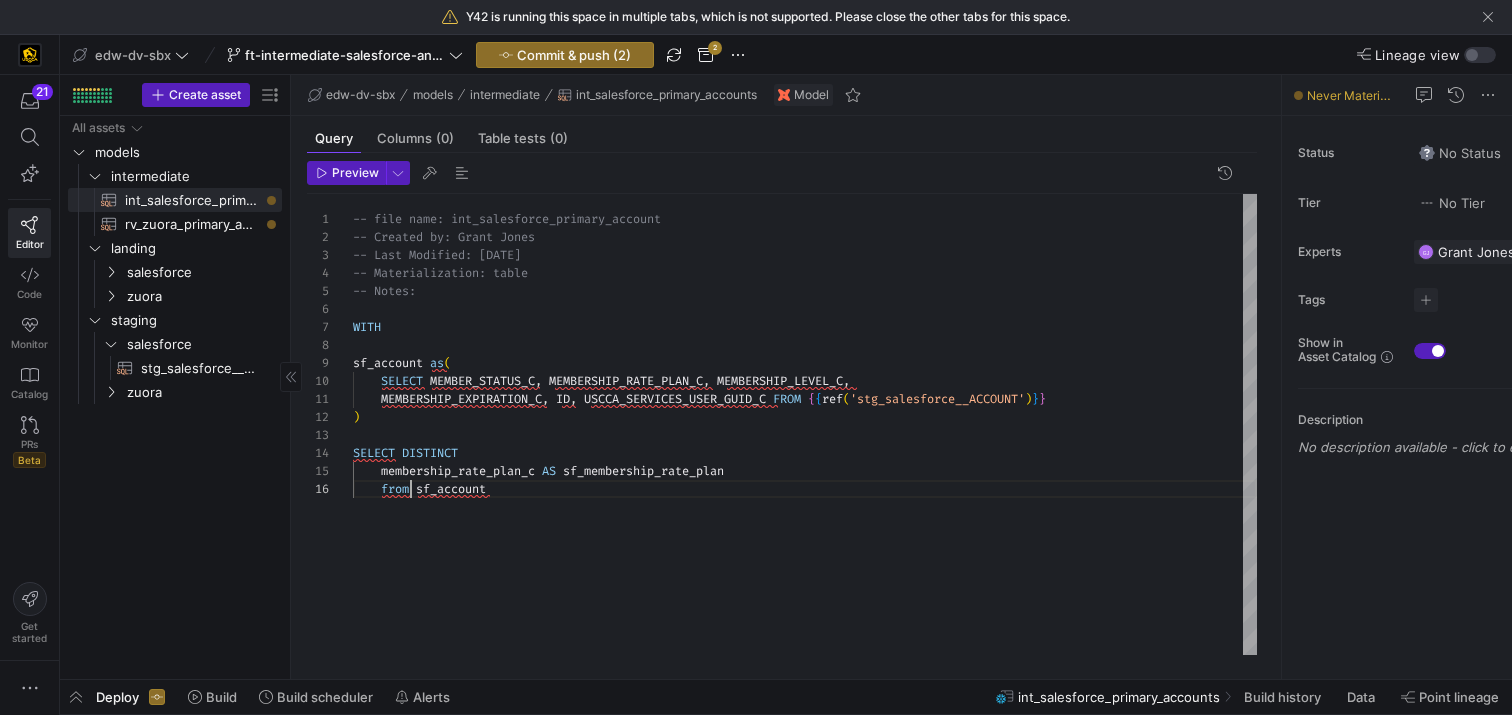click on "-- file name: int_salesforce_primary_account -- Created by: Grant Jones -- Last Modified: 08-05-2025 -- Materialization: table -- Notes: WITH sf_account as ( SELECT MEMBER_STATUS_C , MEMBERSHIP_RATE_PLAN_C , MEMBERSHIP_LEVEL_C , ) MEMBERSHIP_EXPIRATION_C , ID , USCCA_SERVICES_USER_GUID_C FROM { { ref ( 'stg_salesforce__ACCOUNT' ) } } SELECT DISTINCT membership_rate_plan_c AS sf_membership_rate_plan from sf_account" at bounding box center (805, 424) 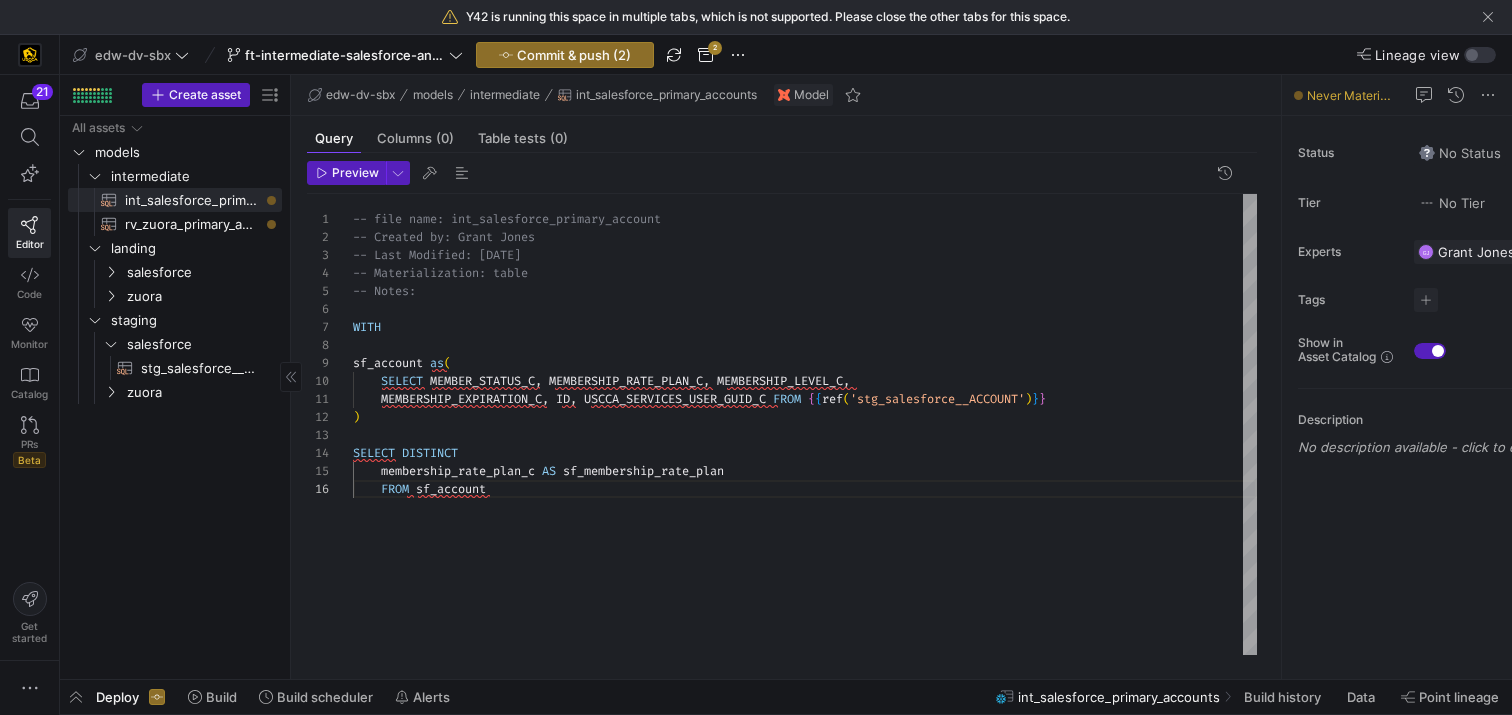 scroll, scrollTop: 90, scrollLeft: 137, axis: both 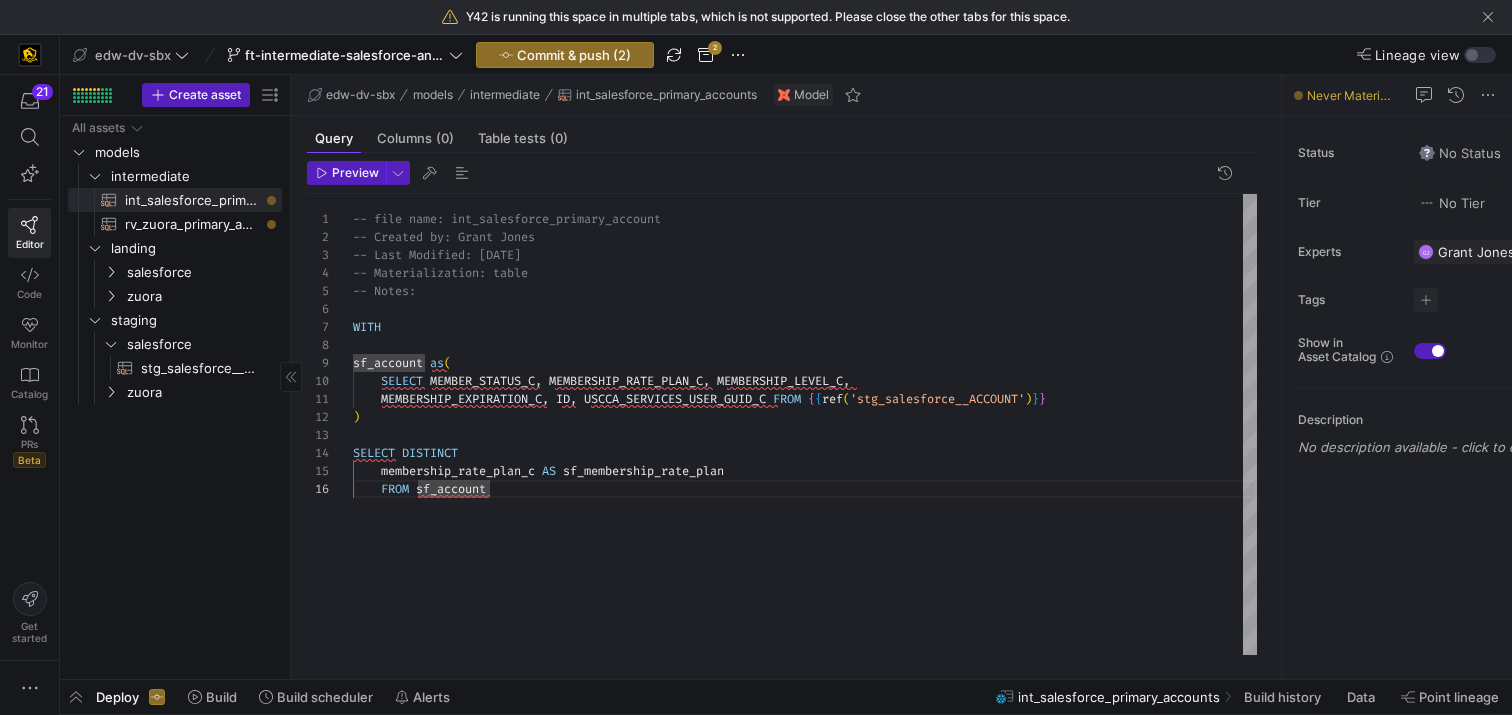click on "-- file name: int_salesforce_primary_account -- Created by: Grant Jones -- Last Modified: 08-05-2025 -- Materialization: table -- Notes: WITH sf_account   as (      SELECT   MEMBER_STATUS_C ,   MEMBERSHIP_RATE_PLAN_C ,   MEMBERSHIP_LEVEL_C ,   )      MEMBERSHIP_EXPIRATION_C ,   ID ,   USCCA_SERVICES_USER_GUID_C   FROM   { { ref ( 'stg_salesforce__ACCOUNT' ) } } SELECT   DISTINCT      membership_rate_plan_c   AS   sf_membership_rate_plan      FROM   sf_account" at bounding box center [805, 424] 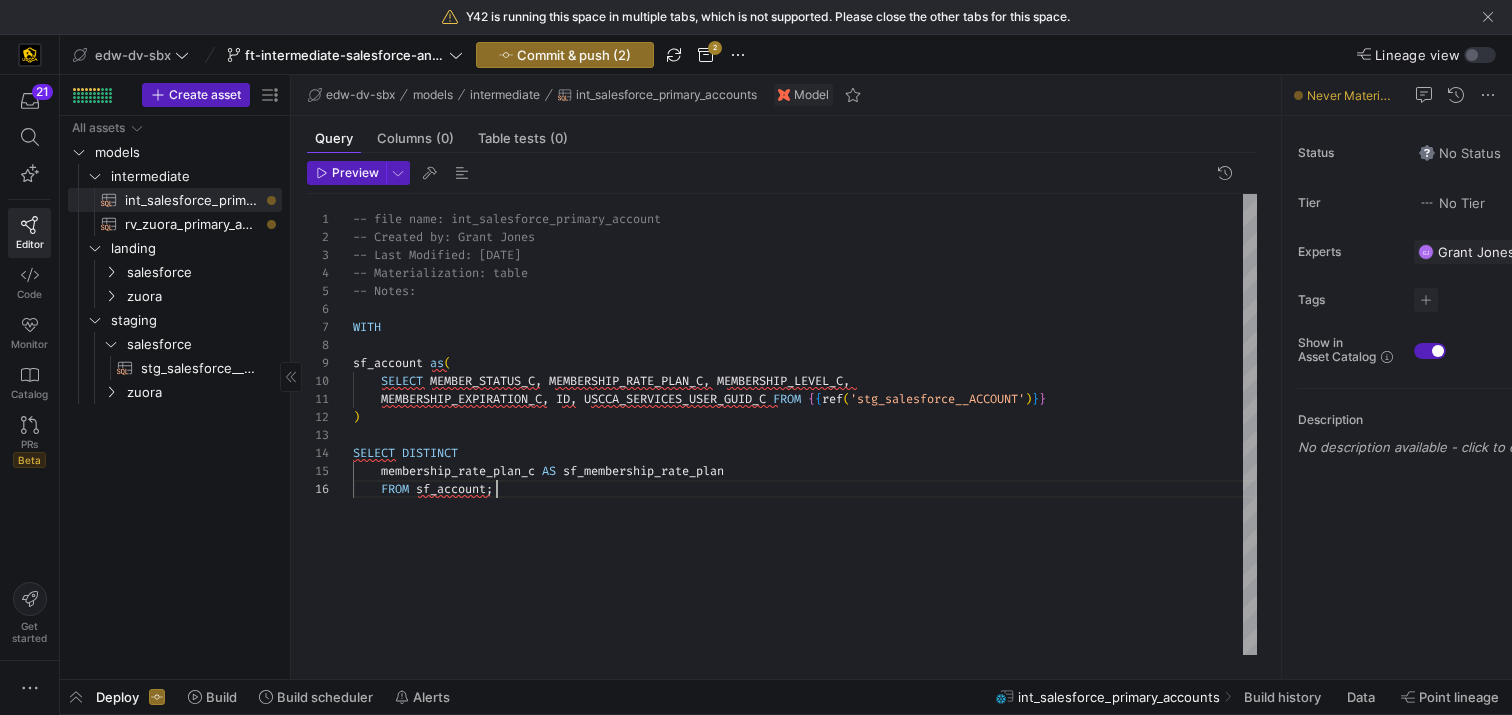 scroll, scrollTop: 90, scrollLeft: 144, axis: both 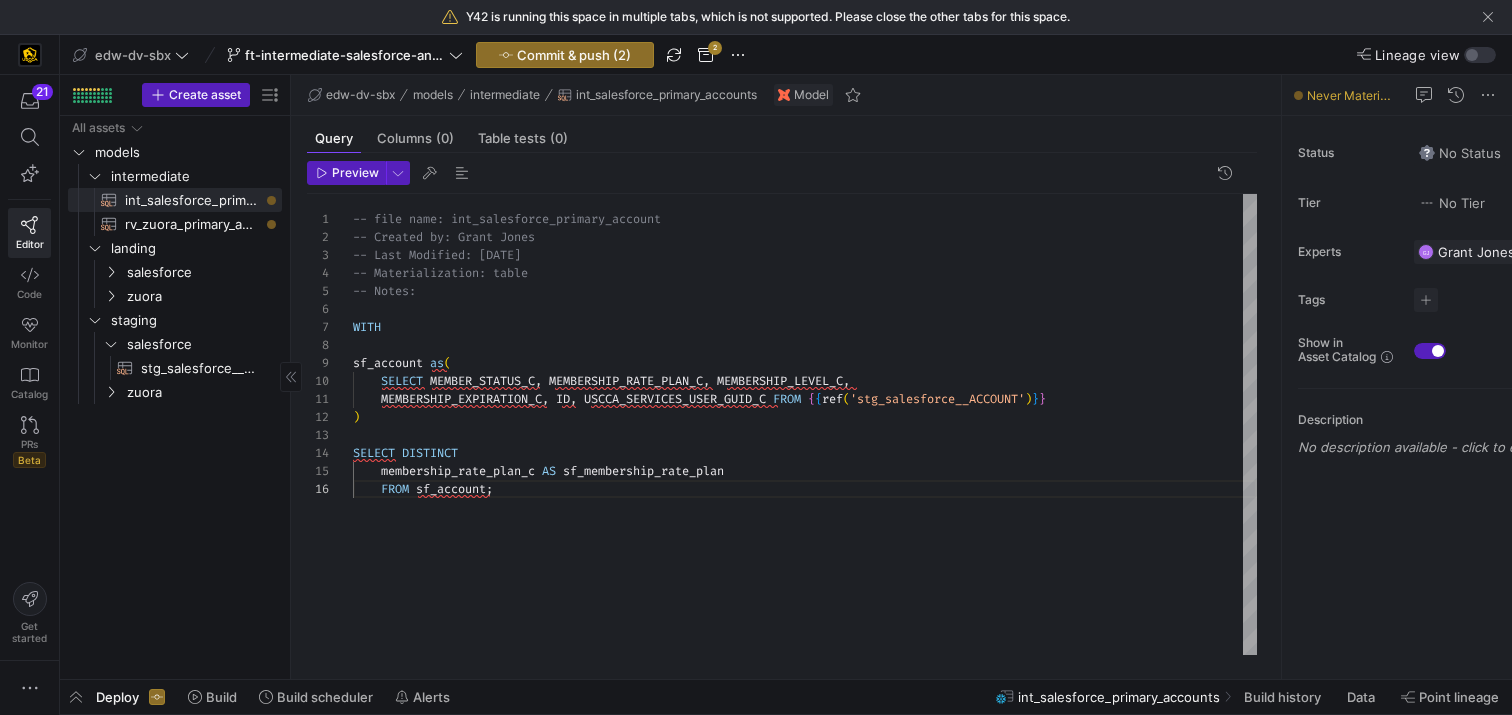click on "-- file name: int_salesforce_primary_account -- Created by: Grant Jones -- Last Modified: 08-05-2025 -- Materialization: table -- Notes: WITH sf_account  as (      SELECT   MEMBER_STATUS_C ,   MEMBERSHIP_RATE_PLAN_C ,   MEMBERSHIP_LEVEL_C ,   )      MEMBERSHIP_EXPIRATION_C ,   ID ,   USCCA_SERVICES_USER_GUID_C   FROM   { { ref ( 'stg_salesforce__ACCOUNT' ) } } SELECT   DISTINCT      membership_rate_plan_c   AS   sf_membership_rate_plan      FROM   sf_account ;" at bounding box center [805, 424] 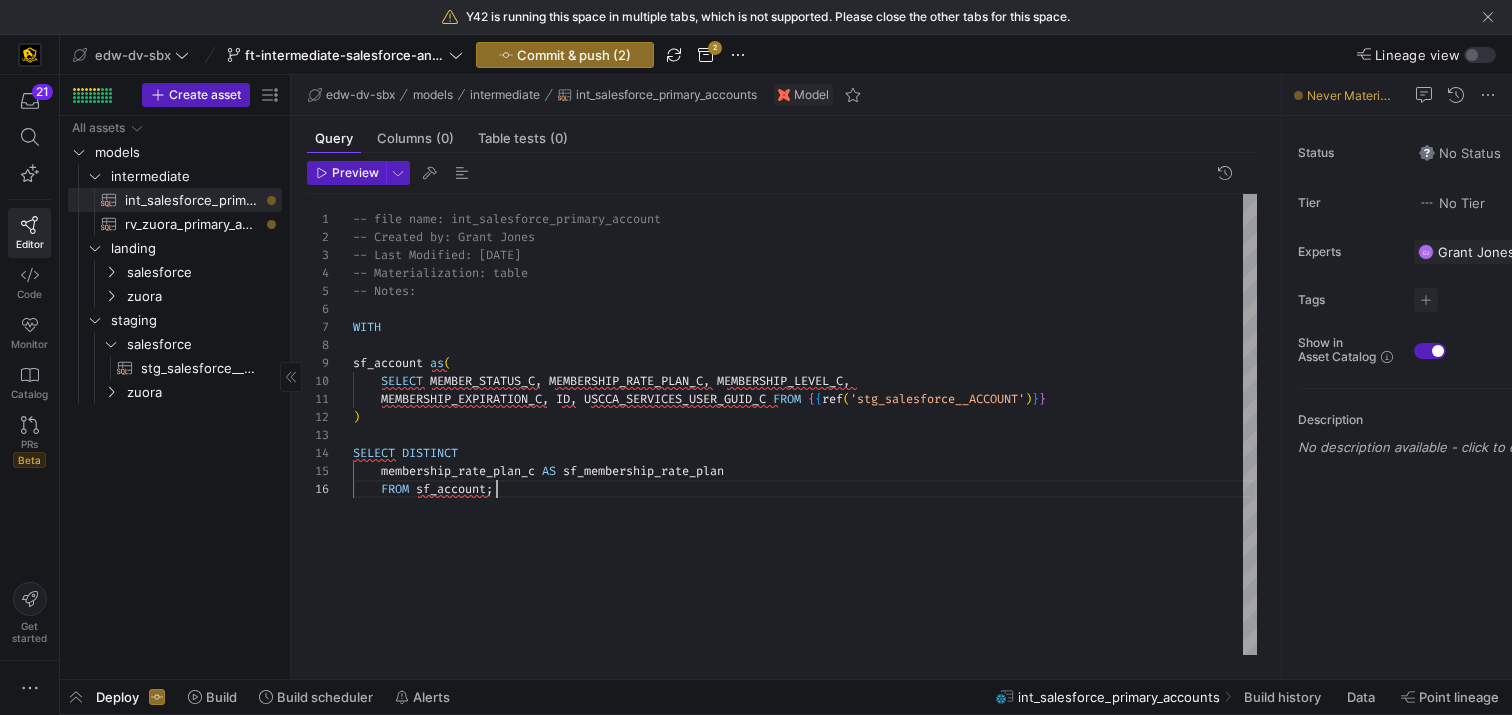 click on "-- file name: int_salesforce_primary_account -- Created by: Grant Jones -- Last Modified: 08-05-2025 -- Materialization: table -- Notes: WITH sf_account  as (      SELECT   MEMBER_STATUS_C ,   MEMBERSHIP_RATE_PLAN_C ,   MEMBERSHIP_LEVEL_C ,   )      MEMBERSHIP_EXPIRATION_C ,   ID ,   USCCA_SERVICES_USER_GUID_C   FROM   { { ref ( 'stg_salesforce__ACCOUNT' ) } } SELECT   DISTINCT      membership_rate_plan_c   AS   sf_membership_rate_plan      FROM   sf_account ;" at bounding box center (805, 424) 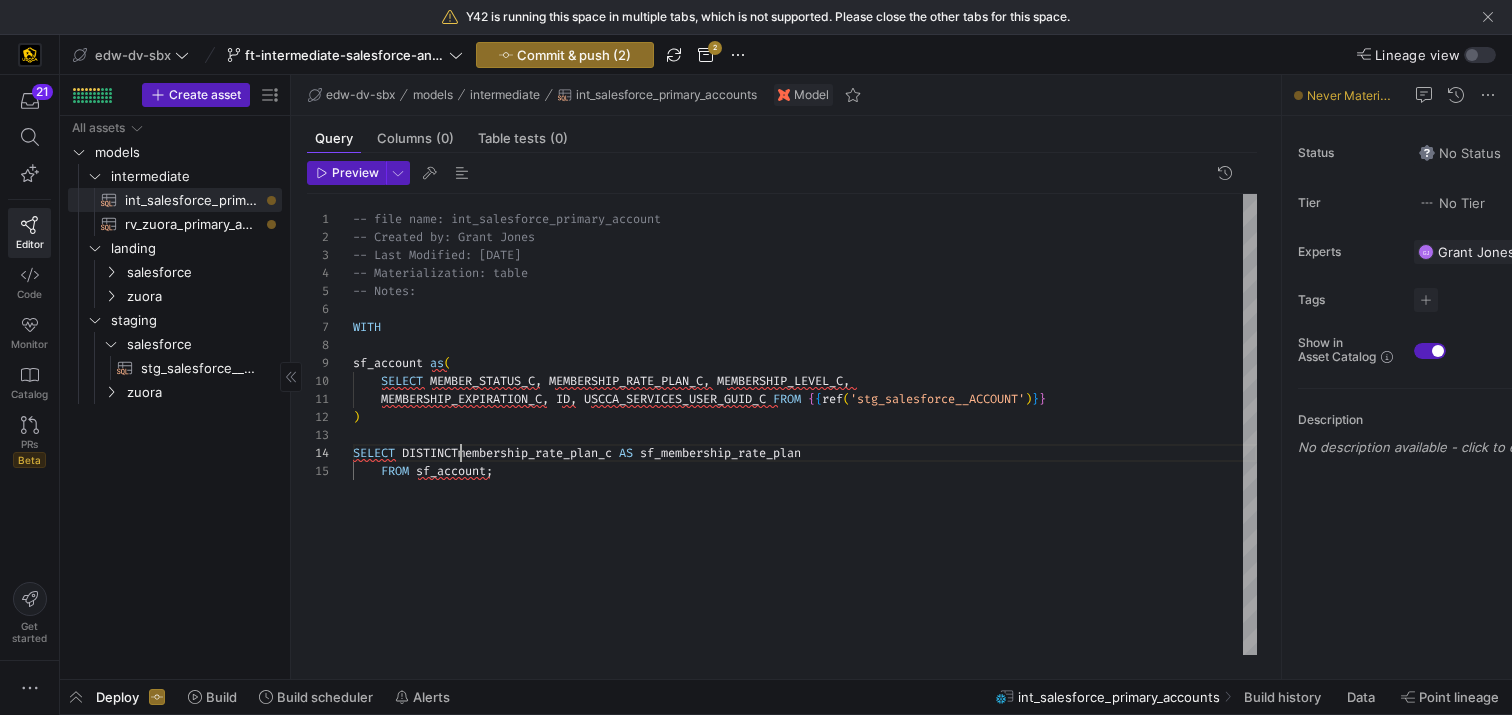 scroll, scrollTop: 54, scrollLeft: 115, axis: both 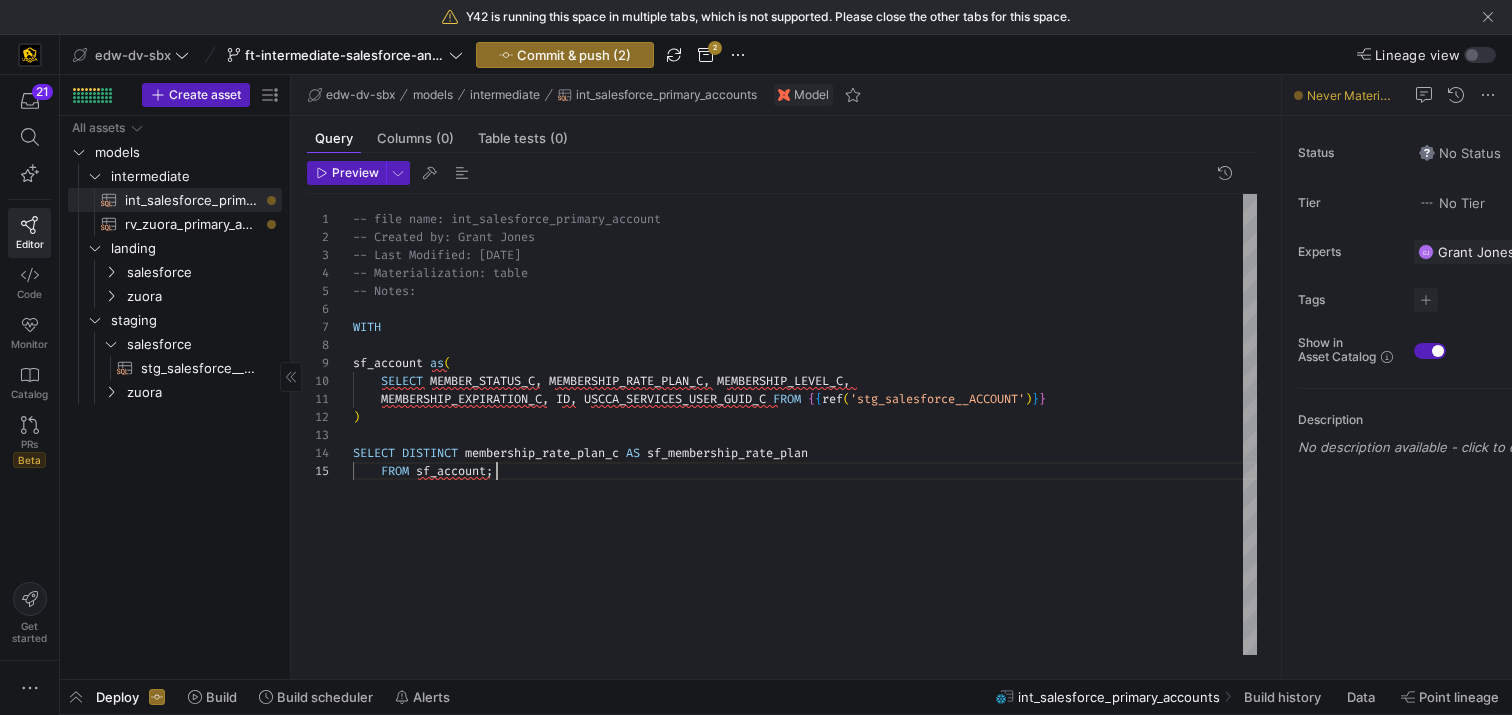 click on "-- file name: int_salesforce_primary_account -- Created by: [FIRST] [LAST] -- Last Modified: [DATE] -- Materialization: table -- Notes: WITH sf_account
as (
SELECT
MEMBER_STATUS_C ,
MEMBERSHIP_RATE_PLAN_C ,
MEMBERSHIP_LEVEL_C ,
)
MEMBERSHIP_EXPIRATION_C ,
ID ,
USCCA_SERVICES_USER_GUID_C
FROM
{ { ref ( 'stg_salesforce__ACCOUNT' ) } }
SELECT
DISTINCT
membership_rate_plan_c
AS
sf_membership_rate_plan
FROM
sf_account ;" at bounding box center [805, 424] 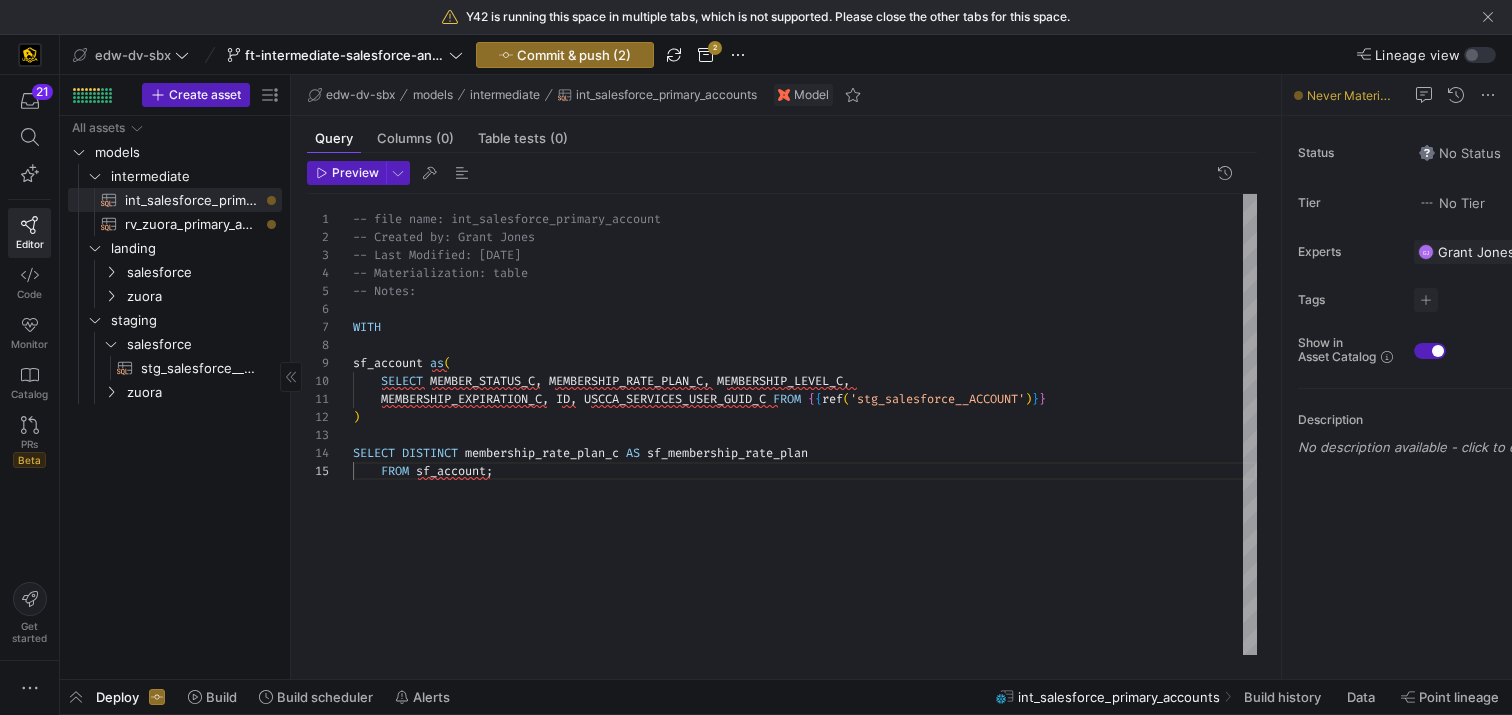 scroll, scrollTop: 54, scrollLeft: 468, axis: both 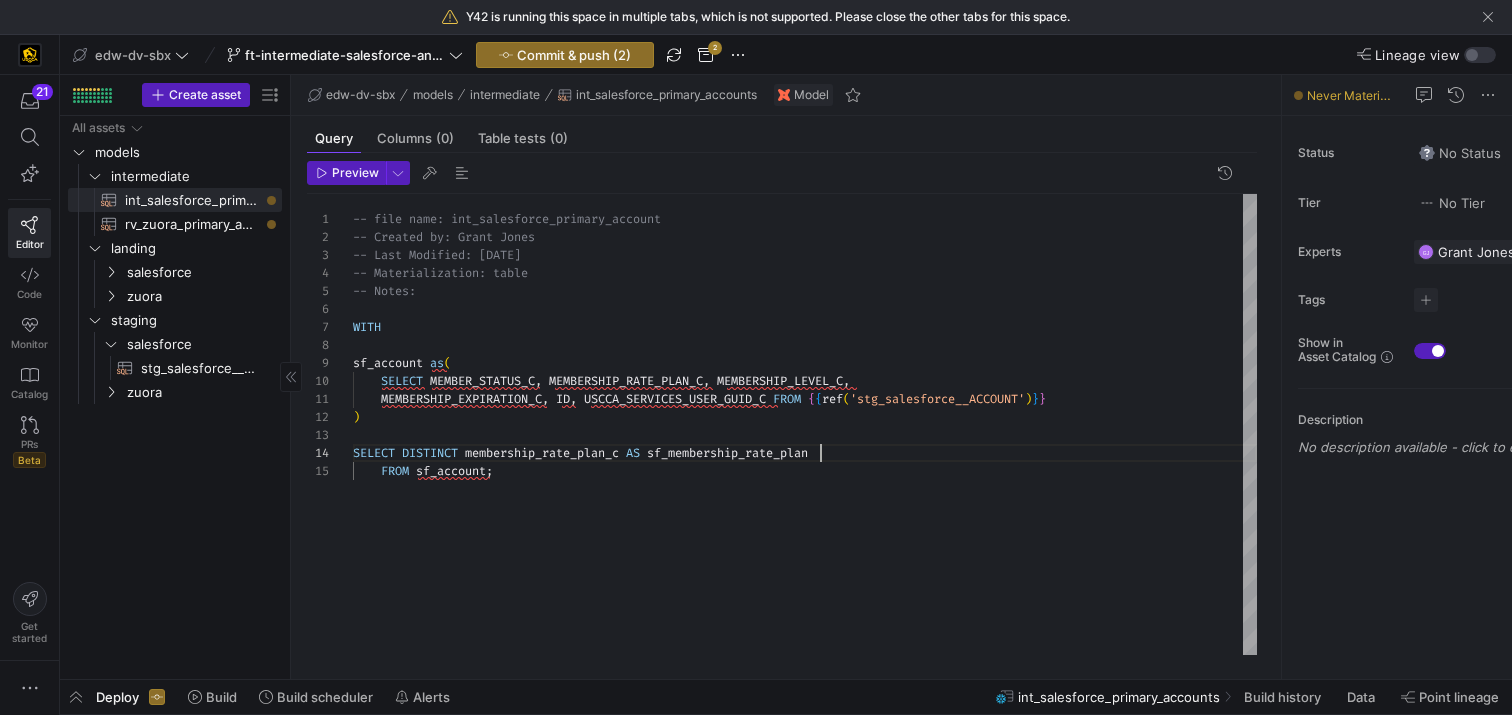 click on "-- file name: int_salesforce_primary_account -- Created by: [FIRST] [LAST] -- Last Modified: [DATE] -- Materialization: table -- Notes: WITH sf_account
as (
SELECT
MEMBER_STATUS_C ,
MEMBERSHIP_RATE_PLAN_C ,
MEMBERSHIP_LEVEL_C ,
)
MEMBERSHIP_EXPIRATION_C ,
ID ,
USCCA_SERVICES_USER_GUID_C
FROM
{ { ref ( 'stg_salesforce__ACCOUNT' ) } }
SELECT
DISTINCT
membership_rate_plan_c
AS
sf_membership_rate_plan
FROM
sf_account ;" at bounding box center [805, 424] 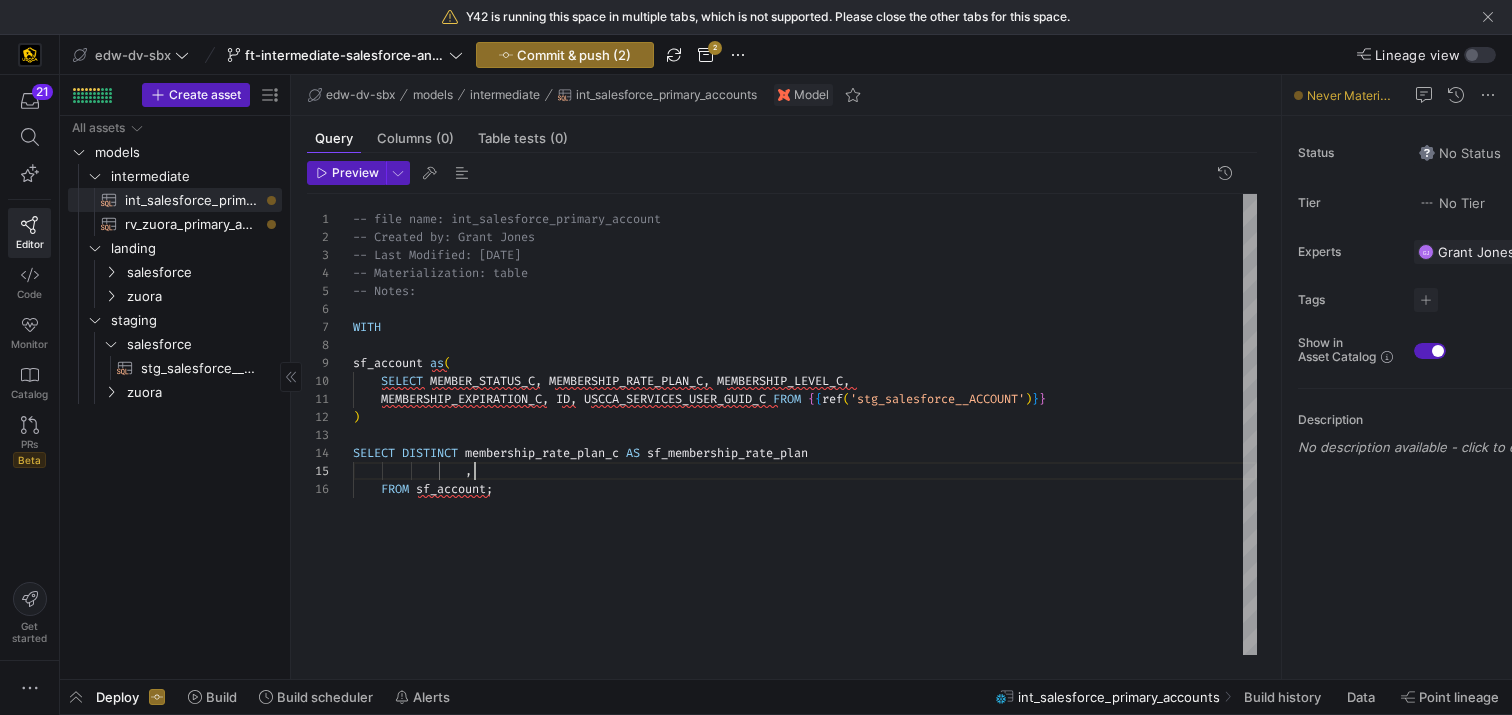 scroll, scrollTop: 72, scrollLeft: 130, axis: both 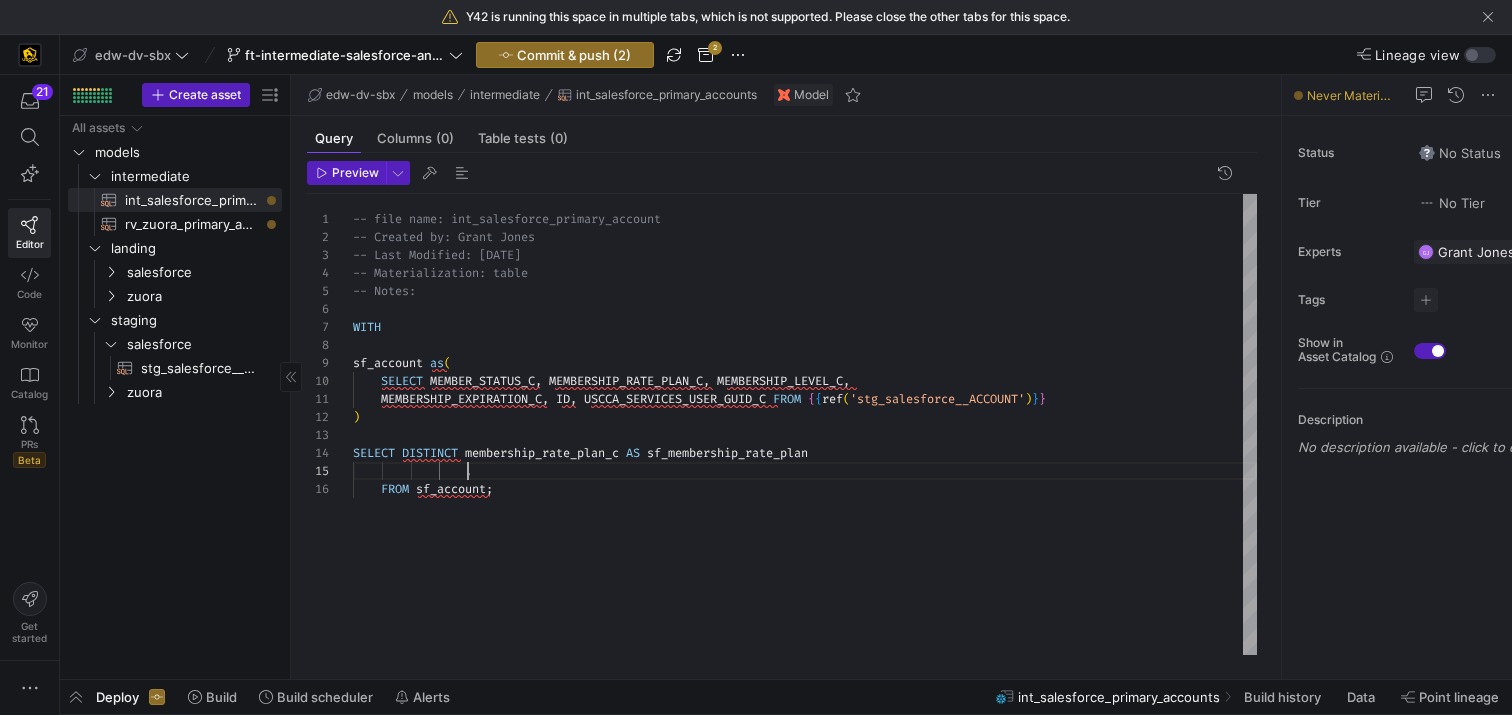 click on "-- file name: int_salesforce_primary_account -- Created by: Grant Jones -- Last Modified: 08-05-2025 -- Materialization: table -- Notes: WITH sf_account   as (      SELECT   MEMBER_STATUS_C ,   MEMBERSHIP_RATE_PLAN_C ,   MEMBERSHIP_LEVEL_C ,   )      MEMBERSHIP_EXPIRATION_C ,   ID ,   USCCA_SERVICES_USER_GUID_C   FROM   { { ref ( 'stg_salesforce__ACCOUNT' ) } } SELECT   DISTINCT   membership_rate_plan_c   AS   sf_membership_rate_plan                  ,        FROM   sf_account ;" at bounding box center (805, 424) 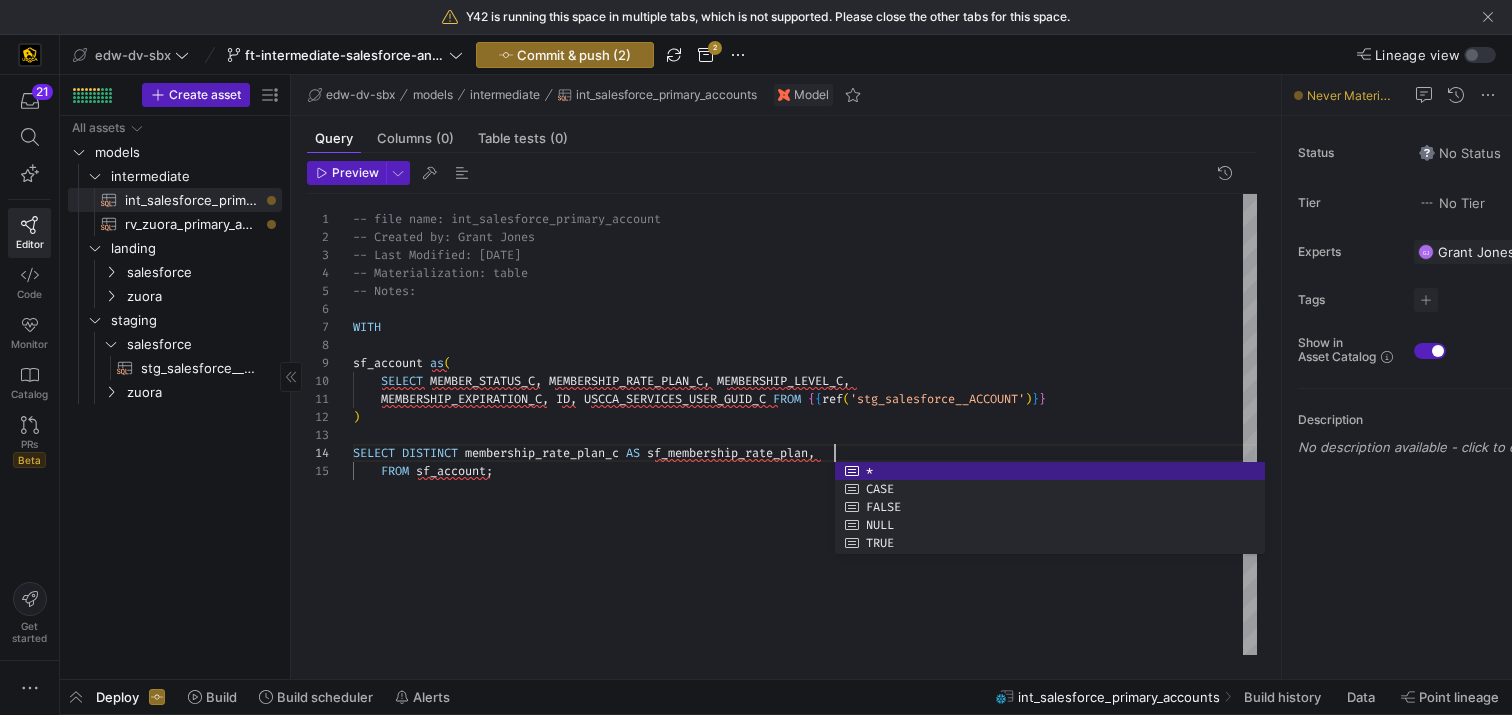 scroll, scrollTop: 54, scrollLeft: 482, axis: both 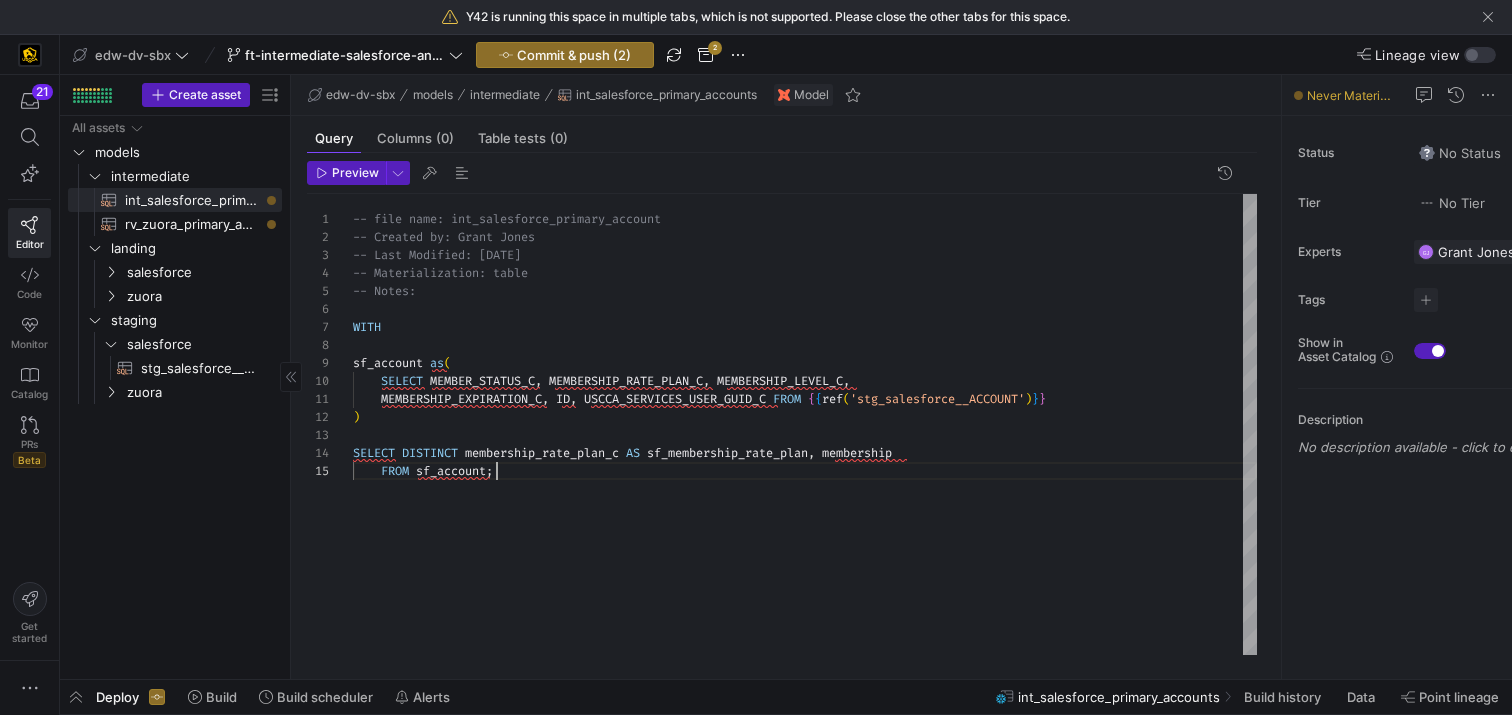 click on "-- file name: int_salesforce_primary_account -- Created by: [FIRST] [LAST] -- Last Modified: [DATE] -- Materialization: table -- Notes: WITH sf_account
as (
SELECT
MEMBER_STATUS_C ,
MEMBERSHIP_RATE_PLAN_C ,
MEMBERSHIP_LEVEL_C ,
)
MEMBERSHIP_EXPIRATION_C ,
ID ,
USCCA_SERVICES_USER_GUID_C
FROM
{ { ref ( 'stg_salesforce__ACCOUNT' ) } }
SELECT
DISTINCT
membership_rate_plan_c
AS
sf_membership_rate_plan ,
membership
FROM
sf_account ;" at bounding box center [805, 424] 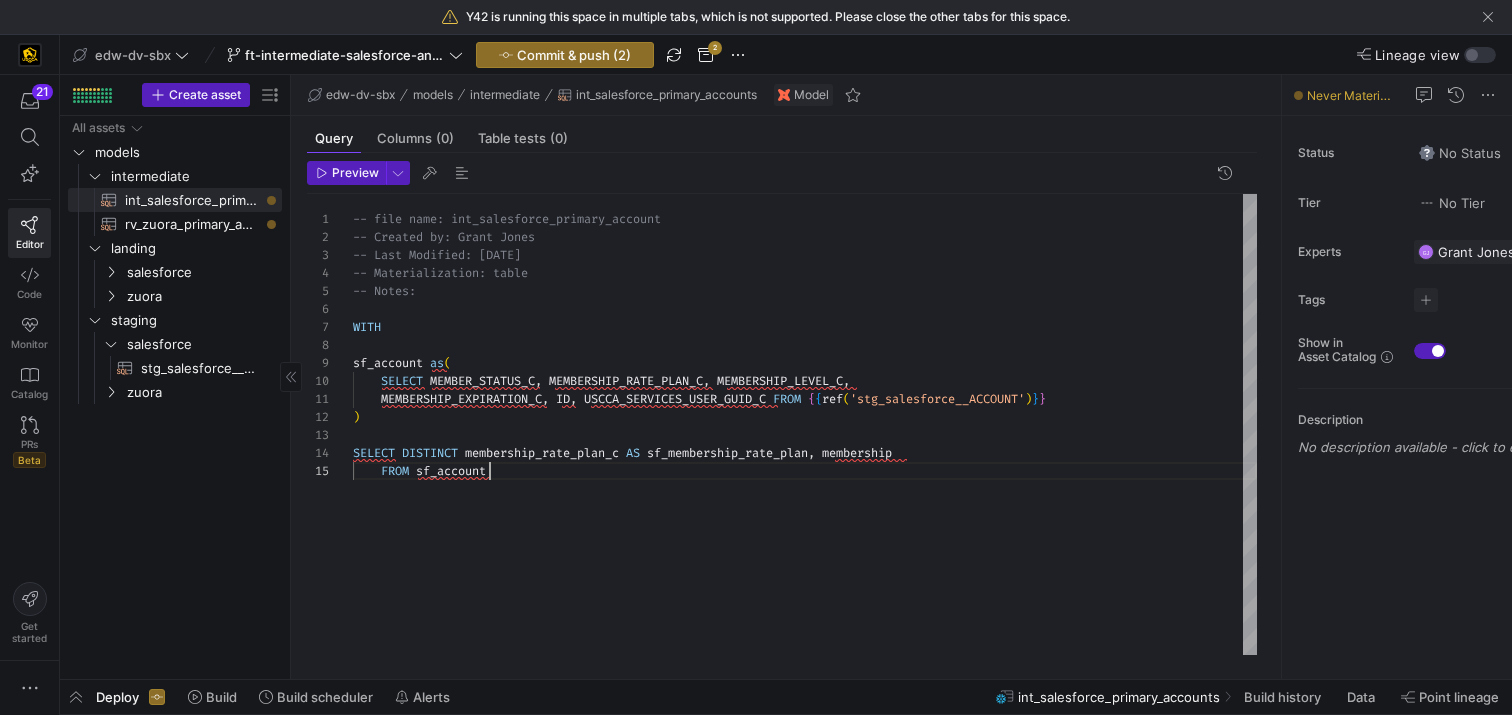 click on "-- file name: int_salesforce_primary_account -- Created by: [FIRST] [LAST] -- Last Modified: [DATE] -- Materialization: table -- Notes: WITH sf_account
as (
SELECT
MEMBER_STATUS_C ,
MEMBERSHIP_RATE_PLAN_C ,
MEMBERSHIP_LEVEL_C ,
)
MEMBERSHIP_EXPIRATION_C ,
ID ,
USCCA_SERVICES_USER_GUID_C
FROM
{ { ref ( 'stg_salesforce__ACCOUNT' ) } }
SELECT
DISTINCT
membership_rate_plan_c
AS
sf_membership_rate_plan ,
membership
FROM
sf_account" at bounding box center (805, 424) 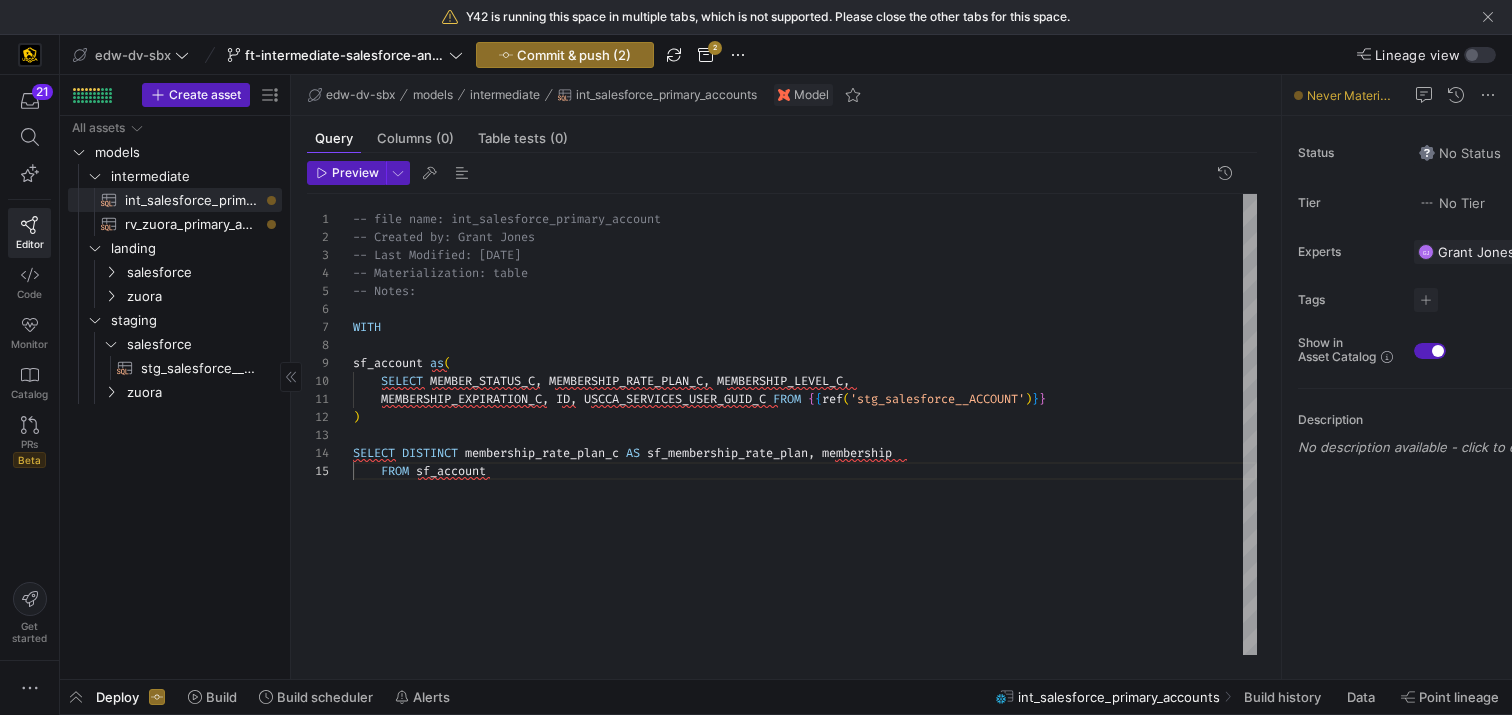 click on "-- file name: int_salesforce_primary_account -- Created by: [FIRST] [LAST] -- Last Modified: [DATE] -- Materialization: table -- Notes: WITH sf_account
as (
SELECT
MEMBER_STATUS_C ,
MEMBERSHIP_RATE_PLAN_C ,
MEMBERSHIP_LEVEL_C ,
)
MEMBERSHIP_EXPIRATION_C ,
ID ,
USCCA_SERVICES_USER_GUID_C
FROM
{ { ref ( 'stg_salesforce__ACCOUNT' ) } }
SELECT
DISTINCT
membership_rate_plan_c
AS
sf_membership_rate_plan ,
membership
FROM
sf_account" at bounding box center (805, 424) 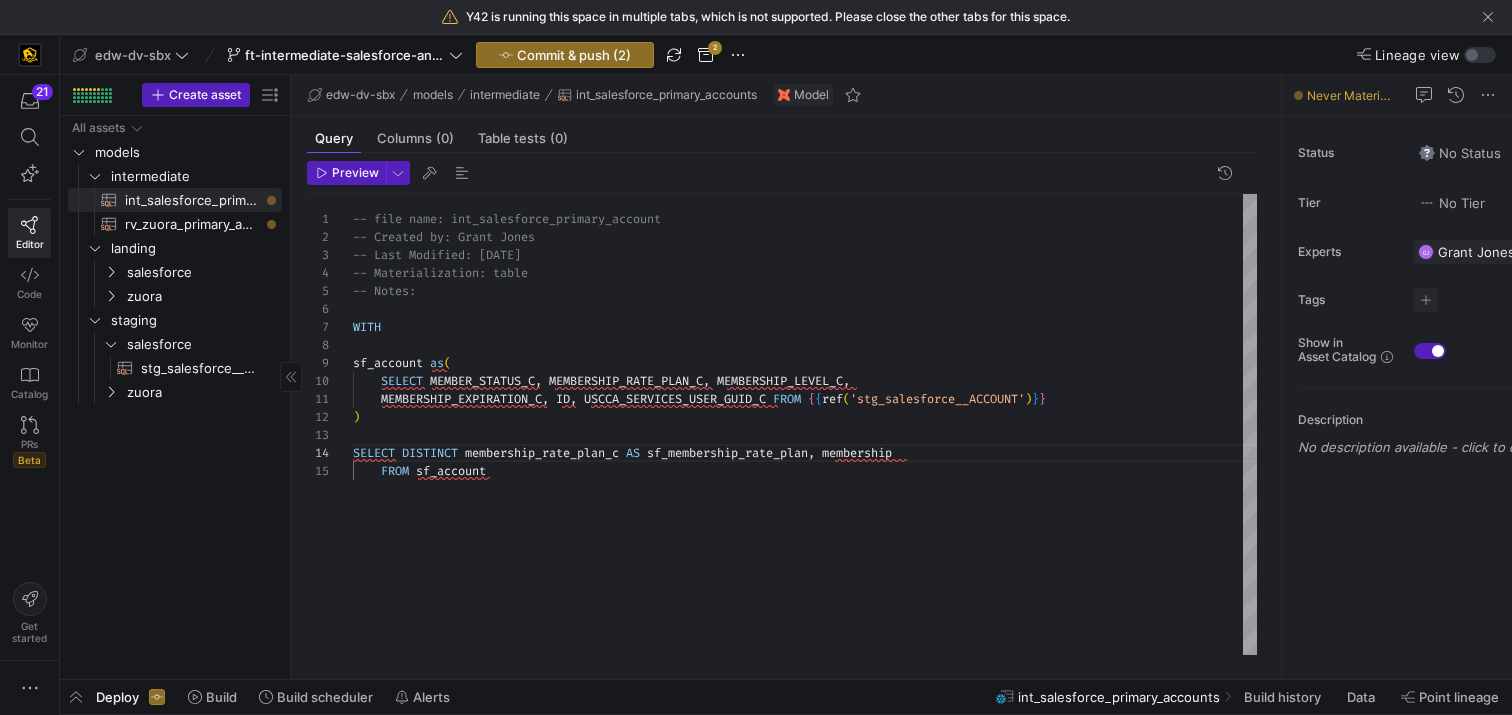 click on "-- file name: int_salesforce_primary_account -- Created by: [FIRST] [LAST] -- Last Modified: [DATE] -- Materialization: table -- Notes: WITH sf_account
as (
SELECT
MEMBER_STATUS_C ,
MEMBERSHIP_RATE_PLAN_C ,
MEMBERSHIP_LEVEL_C ,
)
MEMBERSHIP_EXPIRATION_C ,
ID ,
USCCA_SERVICES_USER_GUID_C
FROM
{ { ref ( 'stg_salesforce__ACCOUNT' ) } }
SELECT
DISTINCT
membership_rate_plan_c
AS
sf_membership_rate_plan ,
membership
FROM
sf_account" at bounding box center [805, 424] 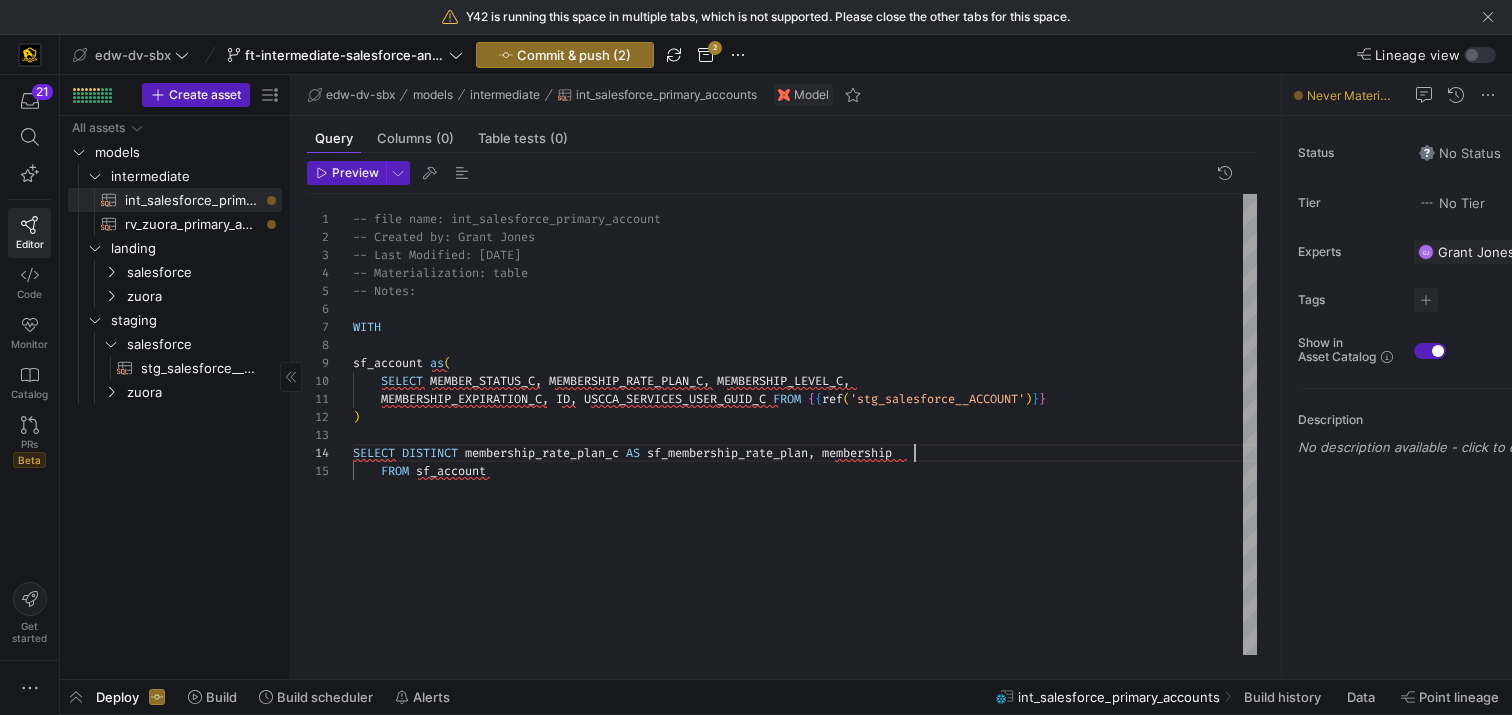 scroll, scrollTop: 54, scrollLeft: 554, axis: both 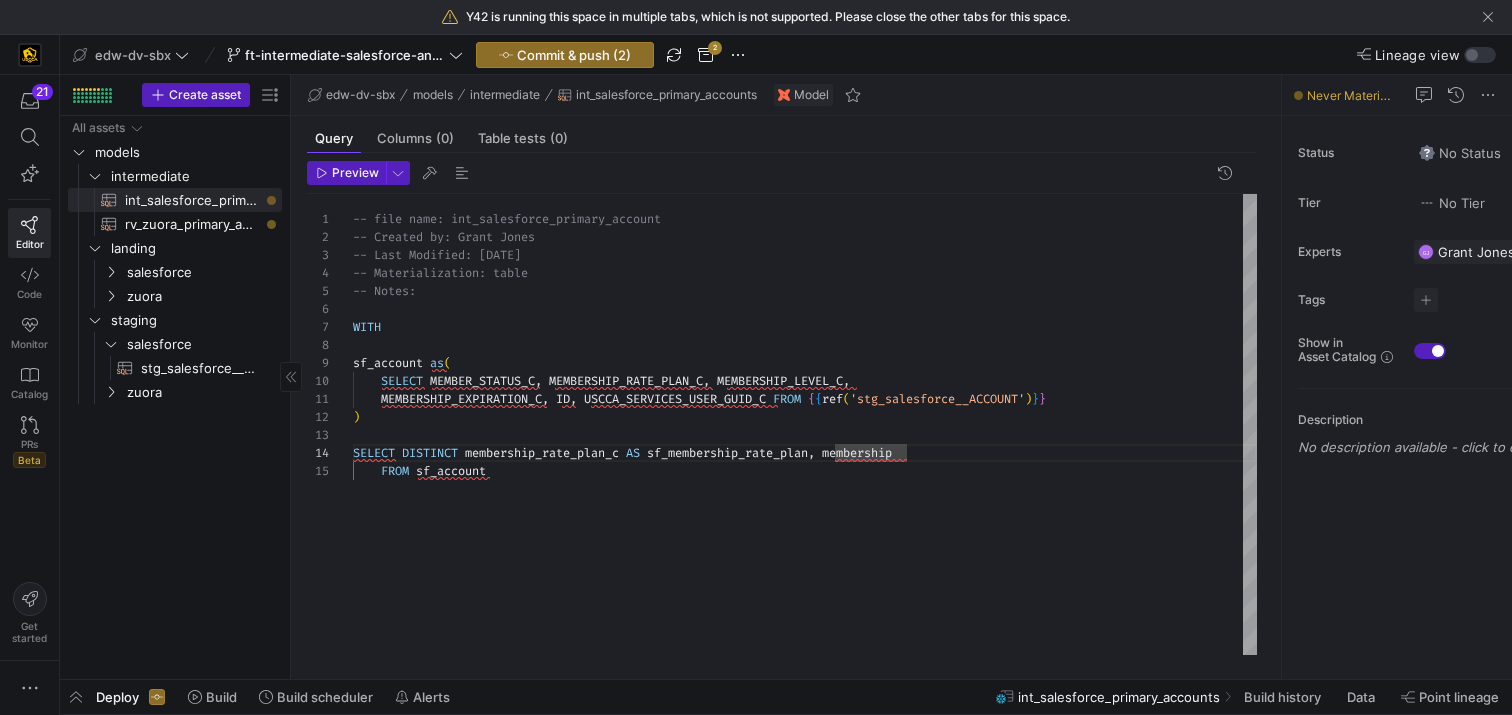 click on "-- file name: int_salesforce_primary_account -- Created by: [FIRST] [LAST] -- Last Modified: [DATE] -- Materialization: table -- Notes: WITH sf_account
as (
SELECT
MEMBER_STATUS_C ,
MEMBERSHIP_RATE_PLAN_C ,
MEMBERSHIP_LEVEL_C ,
)
MEMBERSHIP_EXPIRATION_C ,
ID ,
USCCA_SERVICES_USER_GUID_C
FROM
{ { ref ( 'stg_salesforce__ACCOUNT' ) } }
SELECT
DISTINCT
membership_rate_plan_c
AS
sf_membership_rate_plan ,
membership
FROM
sf_account" at bounding box center [805, 424] 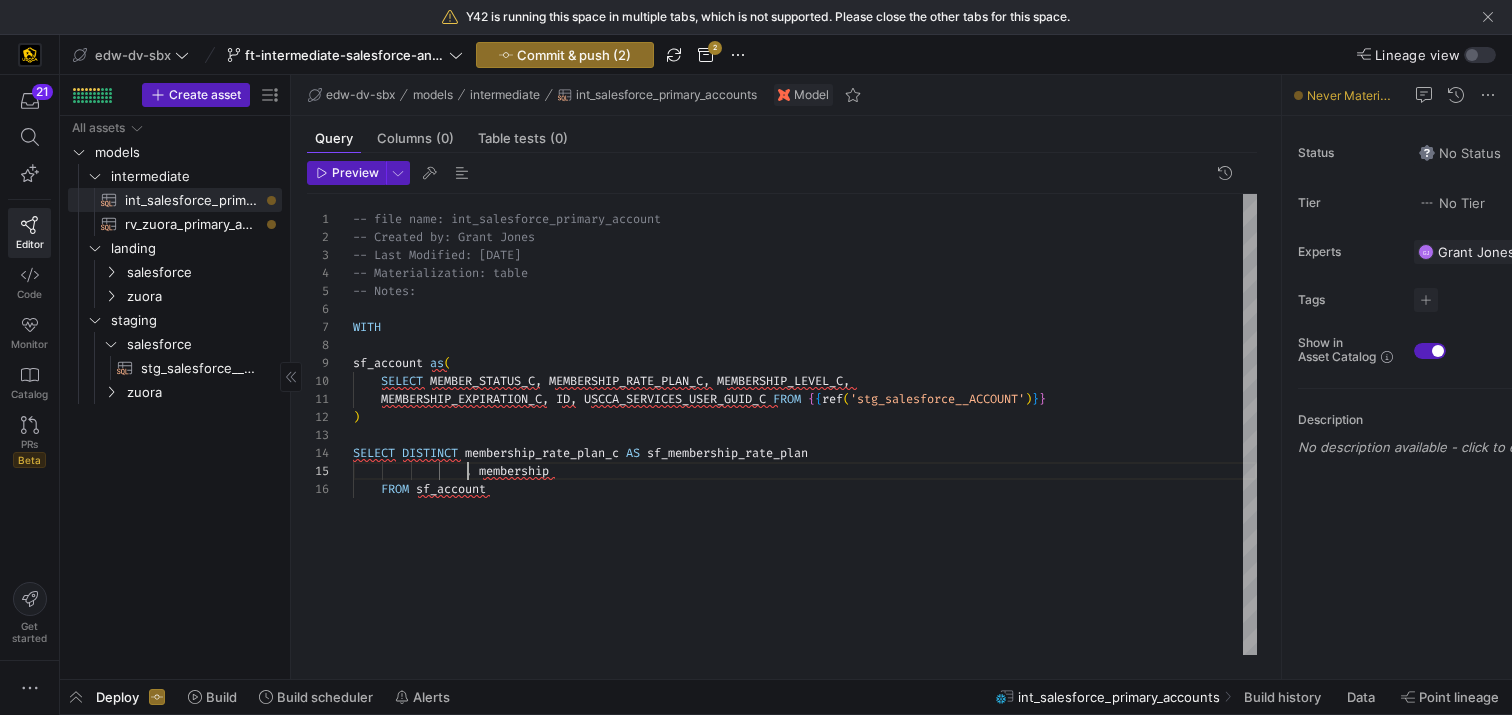 scroll, scrollTop: 72, scrollLeft: 115, axis: both 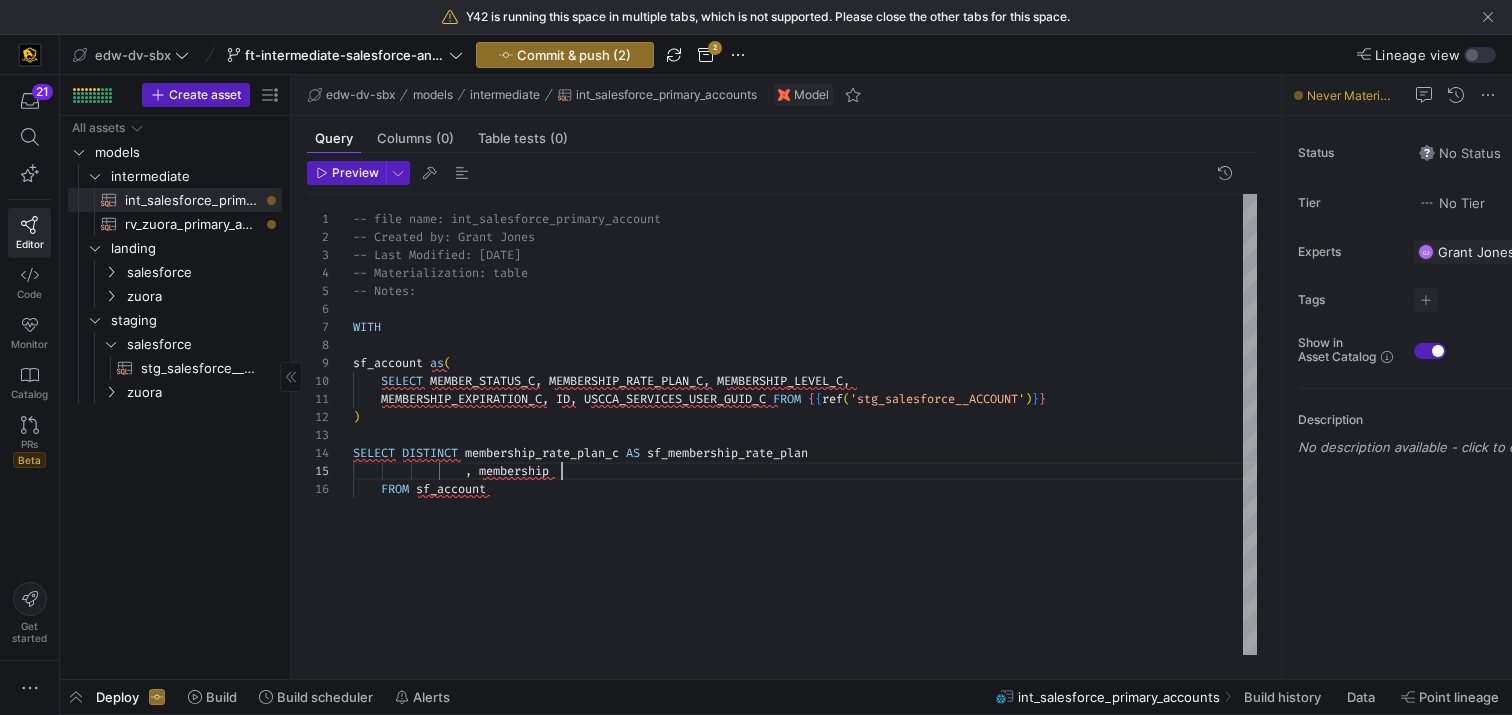 click on "-- file name: int_salesforce_primary_account -- Created by: Grant Jones -- Last Modified: 08-05-2025 -- Materialization: table -- Notes: WITH sf_account   as (      SELECT   MEMBER_STATUS_C ,   MEMBERSHIP_RATE_PLAN_C ,   MEMBERSHIP_LEVEL_C ,   )      MEMBERSHIP_EXPIRATION_C ,   ID ,   USCCA_SERVICES_USER_GUID_C   FROM   { { ref ( 'stg_salesforce__ACCOUNT' ) } } SELECT   DISTINCT   membership_rate_plan_c   AS   sf_membership_rate_plan                  ,   membership        FROM   sf_account" at bounding box center (805, 424) 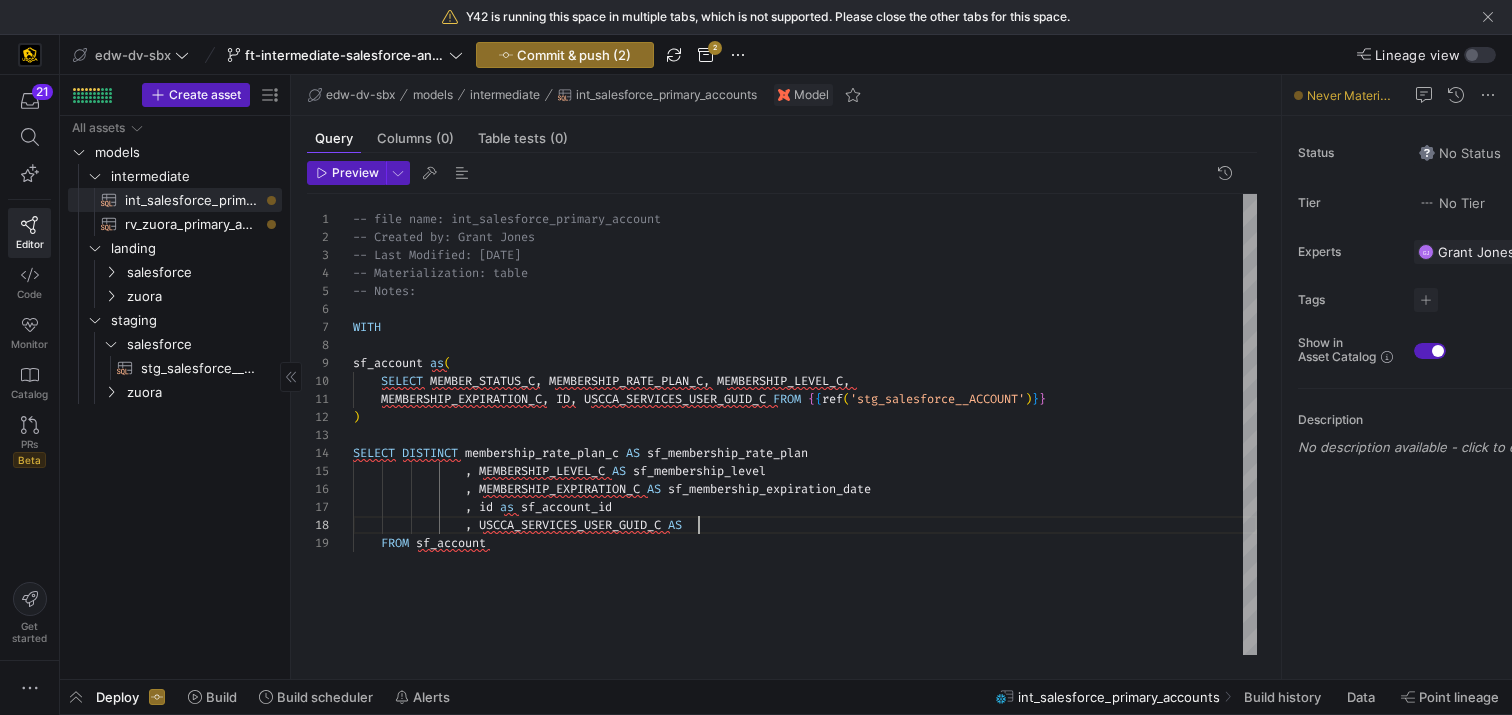 scroll, scrollTop: 126, scrollLeft: 346, axis: both 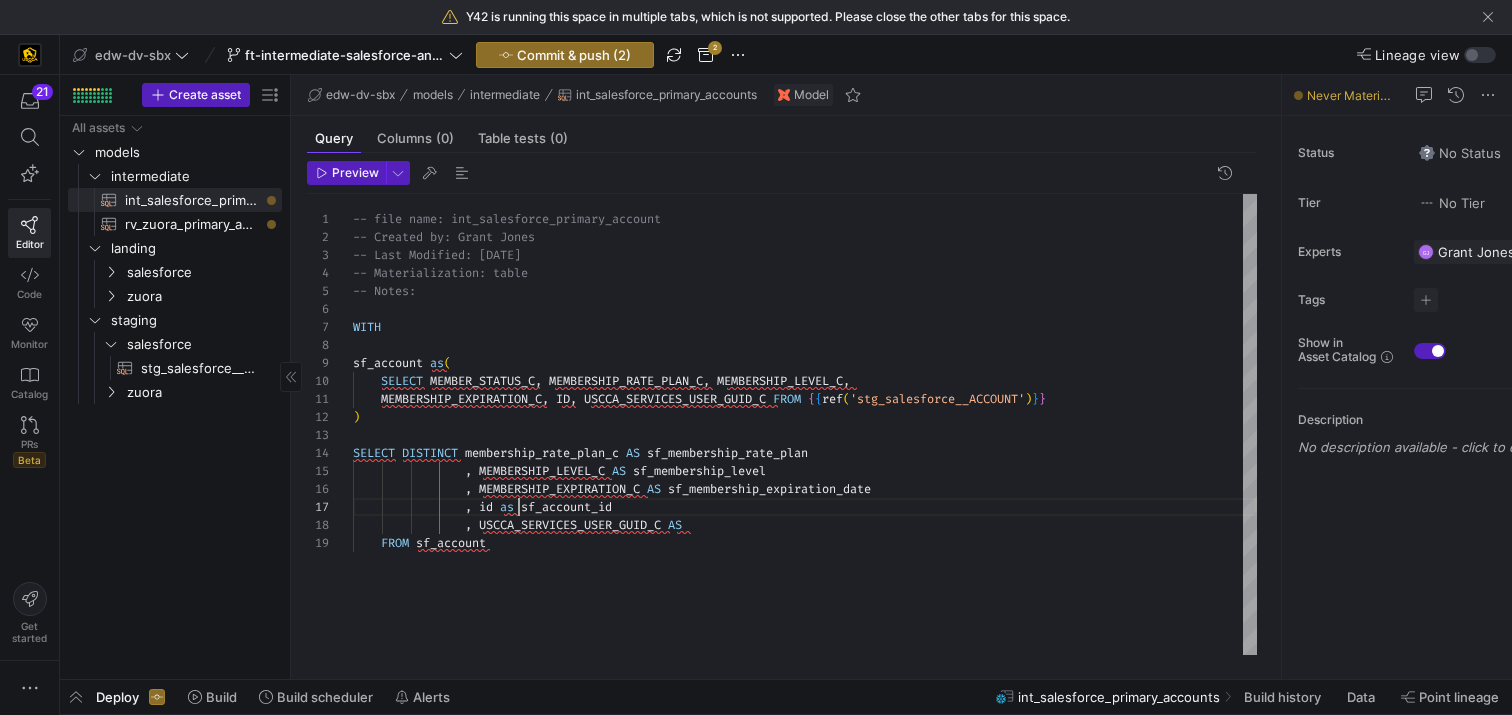 click on "-- file name: int_salesforce_primary_account -- Created by: [FIRST] [LAST] -- Last Modified: [DATE] -- Materialization: table -- Notes: WITH sf_account
as (
SELECT
MEMBER_STATUS_C
, MEMBERSHIP_RATE_PLAN_C
, MEMBERSHIP_LEVEL_C
)
MEMBERSHIP_EXPIRATION_C
, ID
, USCCA_SERVICES_USER_GUID_C
FROM
{ { ref ( 'stg_salesforce__ACCOUNT' ) } } SELECT
DISTINCT
membership_rate_plan_c
AS sf_membership_rate_plan
,
MEMBERSHIP_LEVEL_C
AS sf_membership_level
,
MEMBERSHIP_EXPIRATION_C
AS sf_membership_expiration_date
,
id
as sf_account_id
,
USCCA_SERVICES_USER_GUID_C
AS
FROM sf_account" at bounding box center (805, 424) 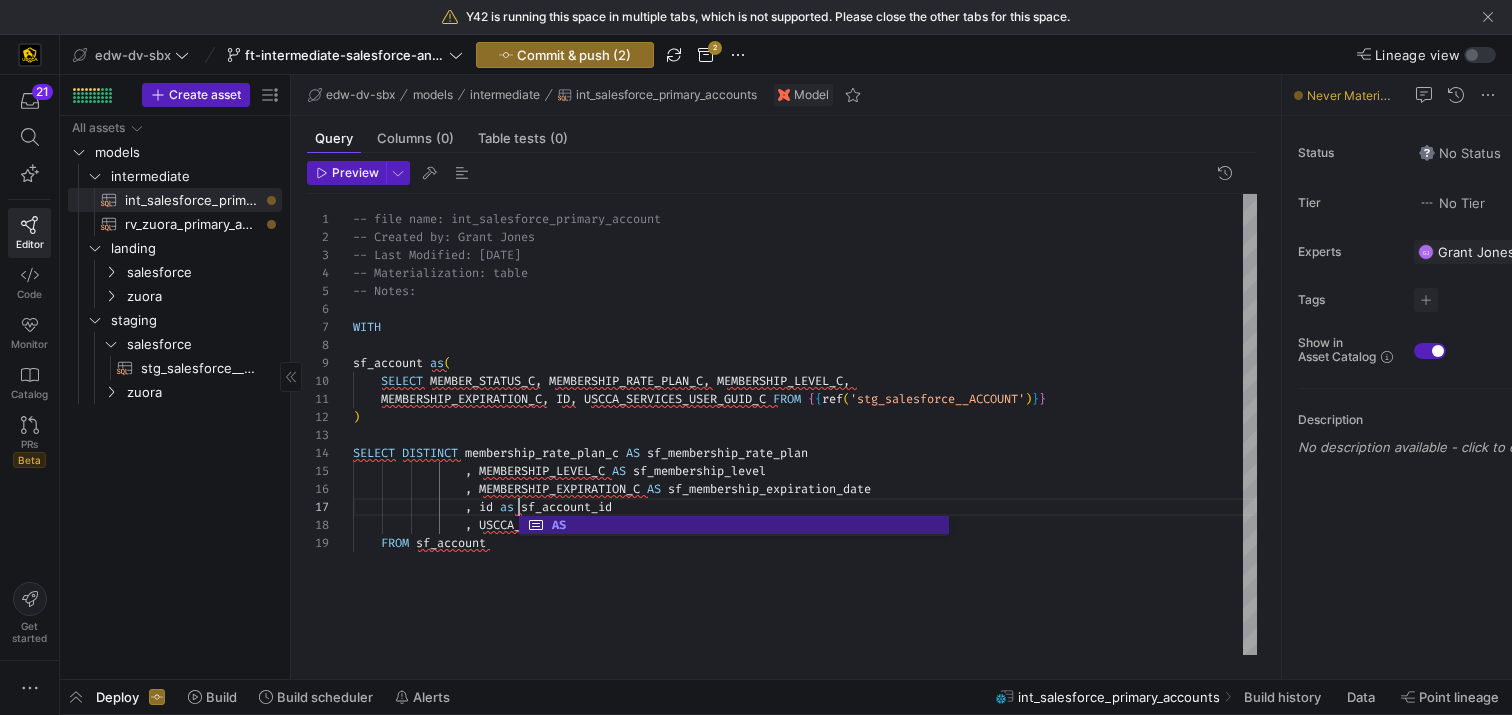 scroll, scrollTop: 108, scrollLeft: 158, axis: both 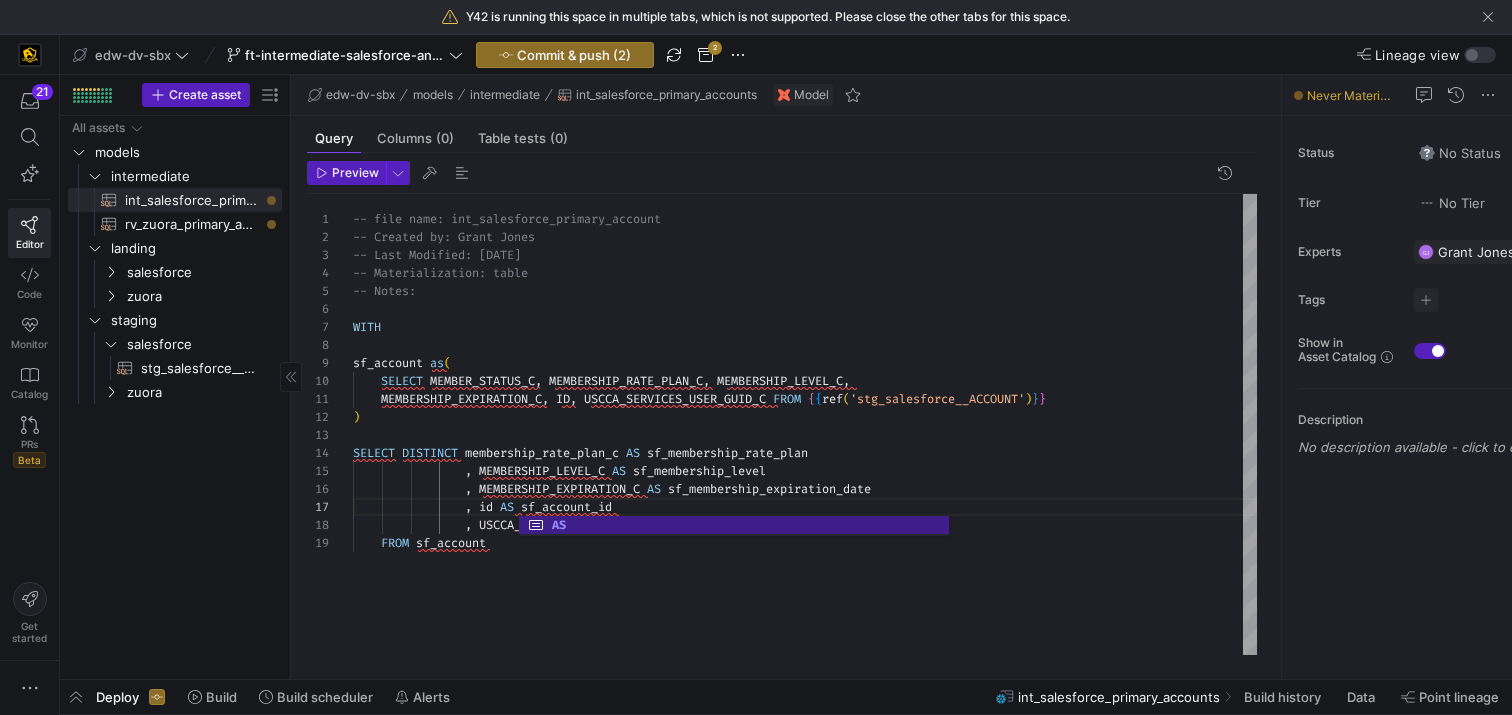 click on "-- file name: int_salesforce_primary_account -- Created by: Grant Jones -- Last Modified: 08-05-2025 -- Materialization: table -- Notes: WITH sf_account  as (      SELECT   MEMBER_STATUS_C ,   MEMBERSHIP_RATE_PLAN_C ,   MEMBERSHIP_LEVEL_C ,   )      MEMBERSHIP_EXPIRATION_C ,   ID ,   USCCA_SERVICES_USER_GUID_C   FROM   { { ref ( 'stg_salesforce__ACCOUNT' ) } } SELECT   DISTINCT   membership_rate_plan_c   AS   sf_membership_rate_plan                  ,   MEMBERSHIP_LEVEL_C   AS   sf_membership_level                  ,   MEMBERSHIP_EXPIRATION_C   AS   sf_membership_expiration_date                  ,   id   AS   sf_account_id                  ,   USCCA_SERVICES_USER_GUID_C   AS        FROM   sf_account ,   MEMBERSHIP_LEVEL_C   AS   sf_membership_level                  ,   MEMBERSHIP_RATE_PLAN_C   AS   sf_membership_rate_plan                  ,   CASE   when   LOWER ( member_status_c )   =   'active'   then   'ACTIVE'   else   'CANCELLED' SELECT   DISTINCT   UPPER ( MEMBER_STATUS_C )   as   sf_member_status )      MEMBERSHIP_EXPIRATION_C ,   ID ,   USCCA_SERVICES_USER_GUID_C   FROM   { { ref ( 'stg_salesforce__ACCOUNT' ) } }      SELECT   MEMBER_STATUS_C ,   MEMBERSHIP_RATE_PLAN_C ,   MEMBERSHIP_LEVEL_C ,   sf_account   as ("" at bounding box center (805, 424) 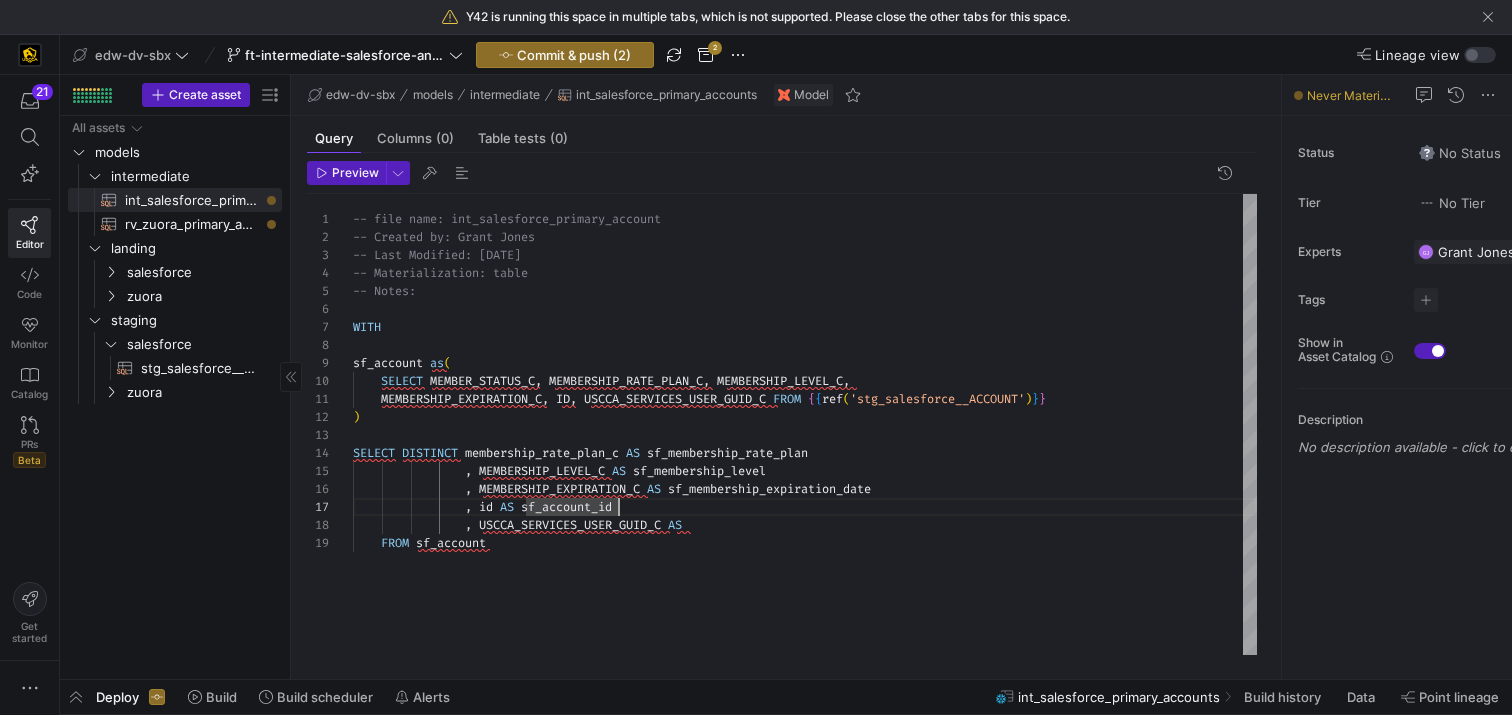 click on "-- file name: int_salesforce_primary_account -- Created by: Grant Jones -- Last Modified: 08-05-2025 -- Materialization: table -- Notes: WITH sf_account  as (      SELECT   MEMBER_STATUS_C ,   MEMBERSHIP_RATE_PLAN_C ,   MEMBERSHIP_LEVEL_C ,   )      MEMBERSHIP_EXPIRATION_C ,   ID ,   USCCA_SERVICES_USER_GUID_C   FROM   { { ref ( 'stg_salesforce__ACCOUNT' ) } } SELECT   DISTINCT   membership_rate_plan_c   AS   sf_membership_rate_plan                  ,   MEMBERSHIP_LEVEL_C   AS   sf_membership_level                  ,   MEMBERSHIP_EXPIRATION_C   AS   sf_membership_expiration_date                  ,   id   AS   sf_account_id                  ,   USCCA_SERVICES_USER_GUID_C   AS        FROM   sf_account ,   MEMBERSHIP_LEVEL_C   AS   sf_membership_level                  ,   MEMBERSHIP_RATE_PLAN_C   AS   sf_membership_rate_plan                  ,   CASE   when   LOWER ( member_status_c )   =   'active'   then   'ACTIVE'   else   'CANCELLED' SELECT   DISTINCT   UPPER ( MEMBER_STATUS_C )   as   sf_member_status )      MEMBERSHIP_EXPIRATION_C ,   ID ,   USCCA_SERVICES_USER_GUID_C   FROM   { { ref ( 'stg_salesforce__ACCOUNT' ) } }      SELECT   MEMBER_STATUS_C ,   MEMBERSHIP_RATE_PLAN_C ,   MEMBERSHIP_LEVEL_C ,   sf_account   as ("" at bounding box center (805, 424) 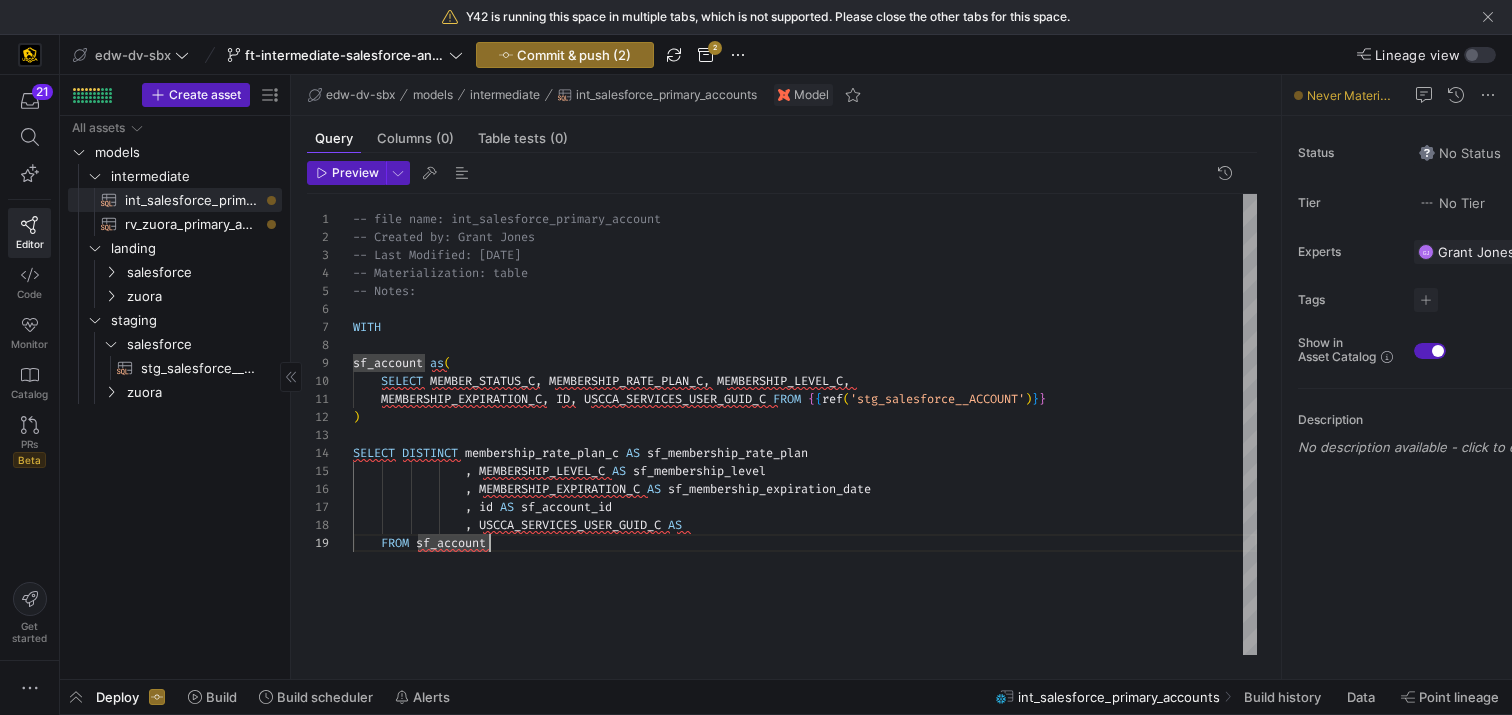 scroll, scrollTop: 126, scrollLeft: 346, axis: both 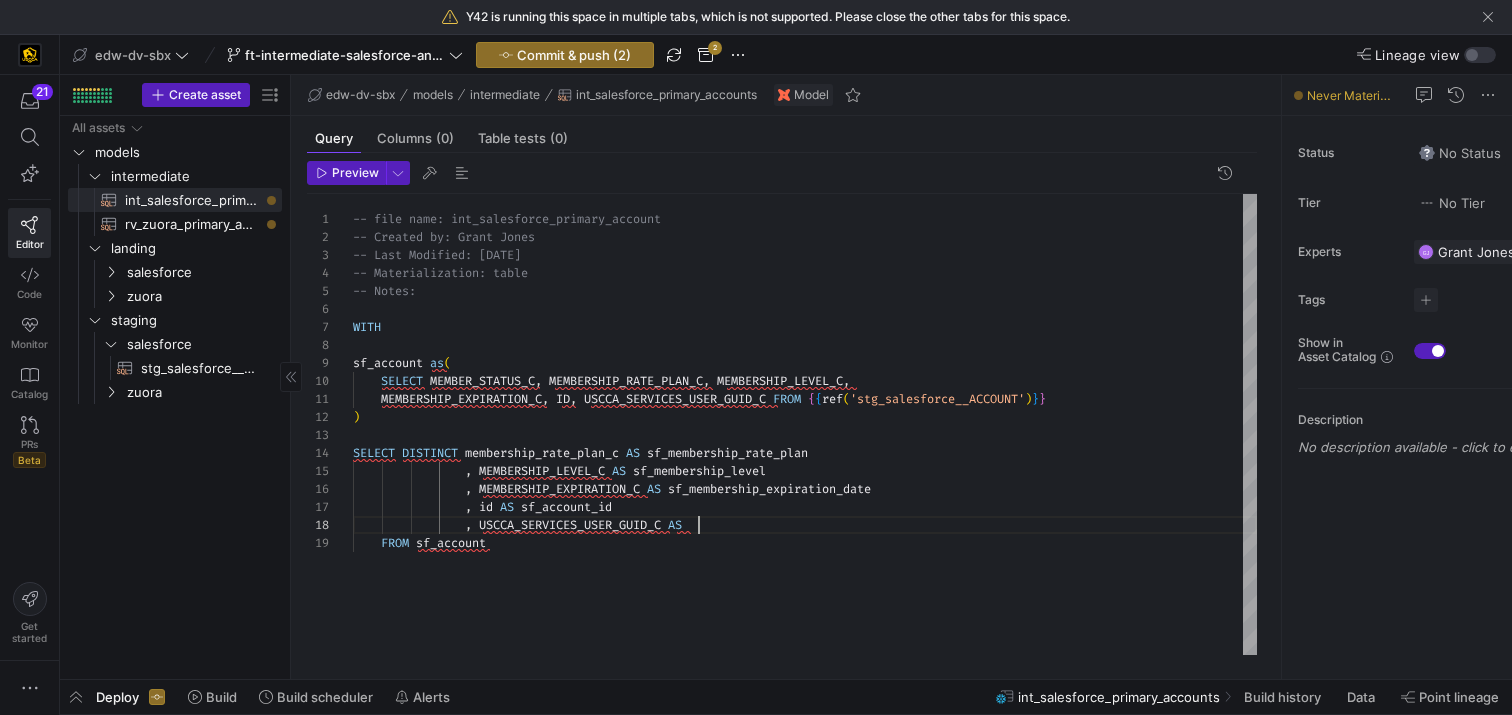 click on "-- file name: int_salesforce_primary_account -- Created by: Grant Jones -- Last Modified: 08-05-2025 -- Materialization: table -- Notes: WITH sf_account  as (      SELECT   MEMBER_STATUS_C ,   MEMBERSHIP_RATE_PLAN_C ,   MEMBERSHIP_LEVEL_C ,   )      MEMBERSHIP_EXPIRATION_C ,   ID ,   USCCA_SERVICES_USER_GUID_C   FROM   { { ref ( 'stg_salesforce__ACCOUNT' ) } } SELECT   DISTINCT   membership_rate_plan_c   AS   sf_membership_rate_plan                  ,   MEMBERSHIP_LEVEL_C   AS   sf_membership_level                  ,   MEMBERSHIP_EXPIRATION_C   AS   sf_membership_expiration_date                  ,   id   AS   sf_account_id                  ,   USCCA_SERVICES_USER_GUID_C   AS        FROM   sf_account ,   MEMBERSHIP_LEVEL_C   AS   sf_membership_level                  ,   MEMBERSHIP_RATE_PLAN_C   AS   sf_membership_rate_plan                  ,   CASE   when   LOWER ( member_status_c )   =   'active'   then   'ACTIVE'   else   'CANCELLED' SELECT   DISTINCT   UPPER ( MEMBER_STATUS_C )   as   sf_member_status )      MEMBERSHIP_EXPIRATION_C ,   ID ,   USCCA_SERVICES_USER_GUID_C   FROM   { { ref ( 'stg_salesforce__ACCOUNT' ) } }      SELECT   MEMBER_STATUS_C ,   MEMBERSHIP_RATE_PLAN_C ,   MEMBERSHIP_LEVEL_C ,   sf_account   as ("" at bounding box center [805, 424] 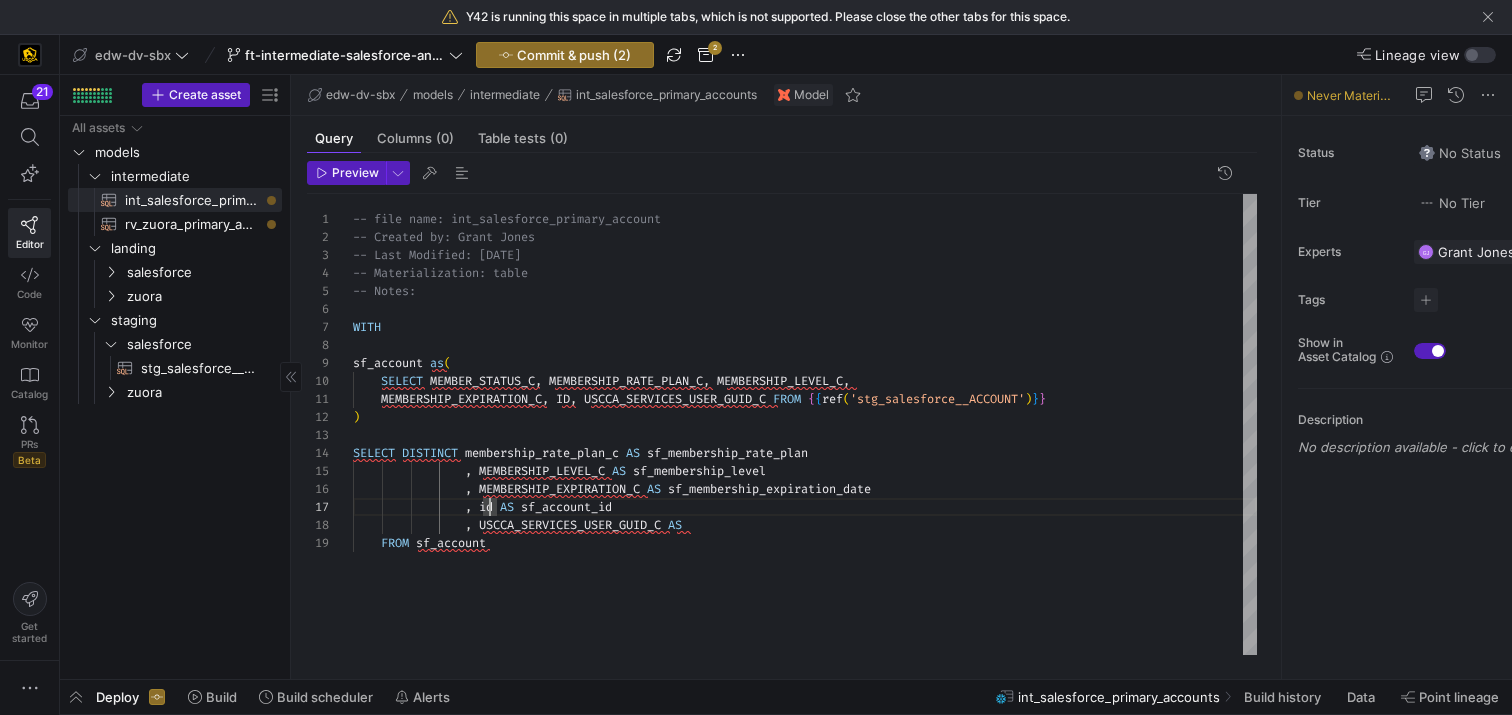 click on "-- file name: int_salesforce_primary_account -- Created by: Grant Jones -- Last Modified: 08-05-2025 -- Materialization: table -- Notes: WITH sf_account  as (      SELECT   MEMBER_STATUS_C ,   MEMBERSHIP_RATE_PLAN_C ,   MEMBERSHIP_LEVEL_C ,   )      MEMBERSHIP_EXPIRATION_C ,   ID ,   USCCA_SERVICES_USER_GUID_C   FROM   { { ref ( 'stg_salesforce__ACCOUNT' ) } } SELECT   DISTINCT   membership_rate_plan_c   AS   sf_membership_rate_plan                  ,   MEMBERSHIP_LEVEL_C   AS   sf_membership_level                  ,   MEMBERSHIP_EXPIRATION_C   AS   sf_membership_expiration_date                  ,   id   AS   sf_account_id                  ,   USCCA_SERVICES_USER_GUID_C   AS        FROM   sf_account ,   MEMBERSHIP_LEVEL_C   AS   sf_membership_level                  ,   MEMBERSHIP_RATE_PLAN_C   AS   sf_membership_rate_plan                  ,   CASE   when   LOWER ( member_status_c )   =   'active'   then   'ACTIVE'   else   'CANCELLED' SELECT   DISTINCT   UPPER ( MEMBER_STATUS_C )   as   sf_member_status )      MEMBERSHIP_EXPIRATION_C ,   ID ,   USCCA_SERVICES_USER_GUID_C   FROM   { { ref ( 'stg_salesforce__ACCOUNT' ) } }      SELECT   MEMBER_STATUS_C ,   MEMBERSHIP_RATE_PLAN_C ,   MEMBERSHIP_LEVEL_C ,   sf_account   as ("" at bounding box center [805, 424] 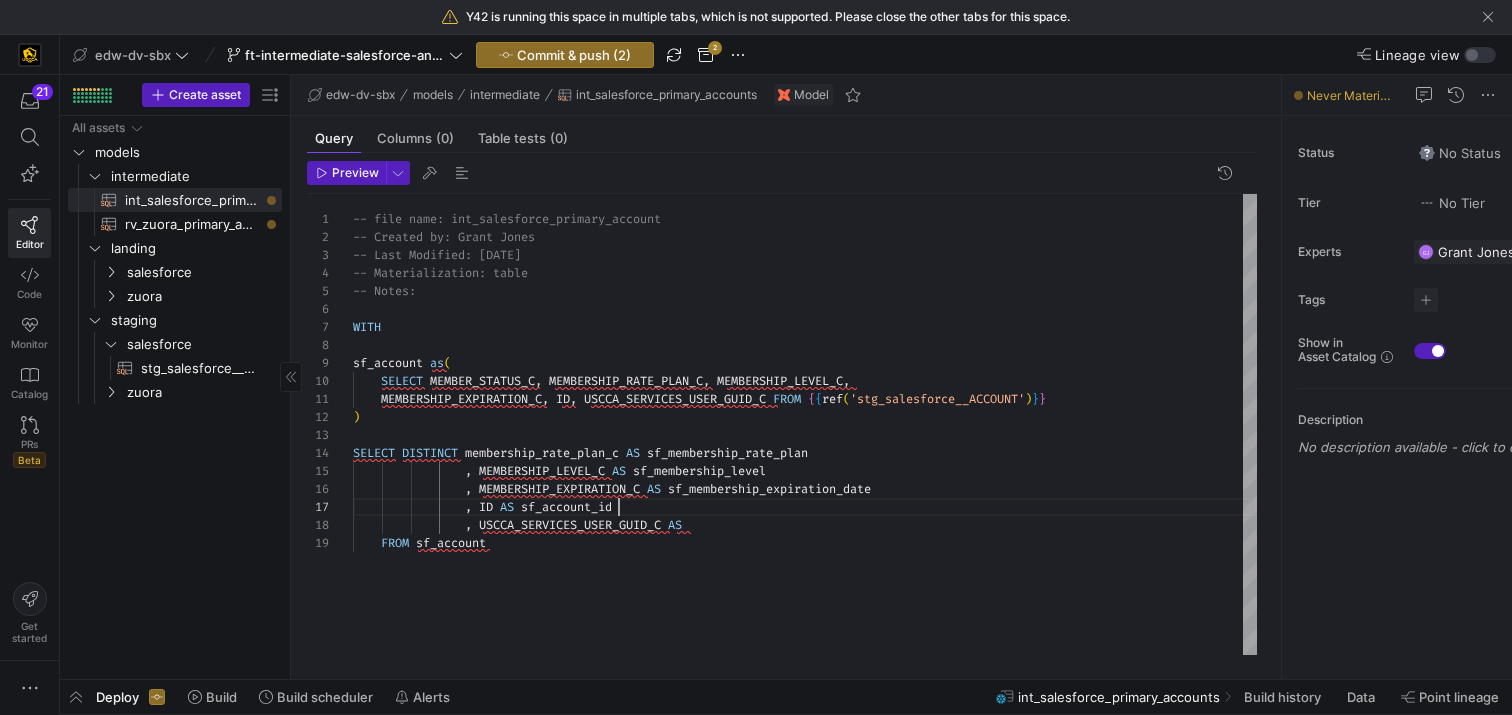 click on "-- file name: int_salesforce_primary_account -- Created by: Grant Jones -- Last Modified: 08-05-2025 -- Materialization: table -- Notes: WITH sf_account  as (      SELECT   MEMBER_STATUS_C ,   MEMBERSHIP_RATE_PLAN_C ,   MEMBERSHIP_LEVEL_C ,   )      MEMBERSHIP_EXPIRATION_C ,   ID ,   USCCA_SERVICES_USER_GUID_C   FROM   { { ref ( 'stg_salesforce__ACCOUNT' ) } } SELECT   DISTINCT   membership_rate_plan_c   AS   sf_membership_rate_plan                  ,   MEMBERSHIP_LEVEL_C   AS   sf_membership_level                  ,   MEMBERSHIP_EXPIRATION_C   AS   sf_membership_expiration_date                  ,   ID   AS   sf_account_id                  ,   USCCA_SERVICES_USER_GUID_C   AS        FROM   sf_account" at bounding box center [805, 424] 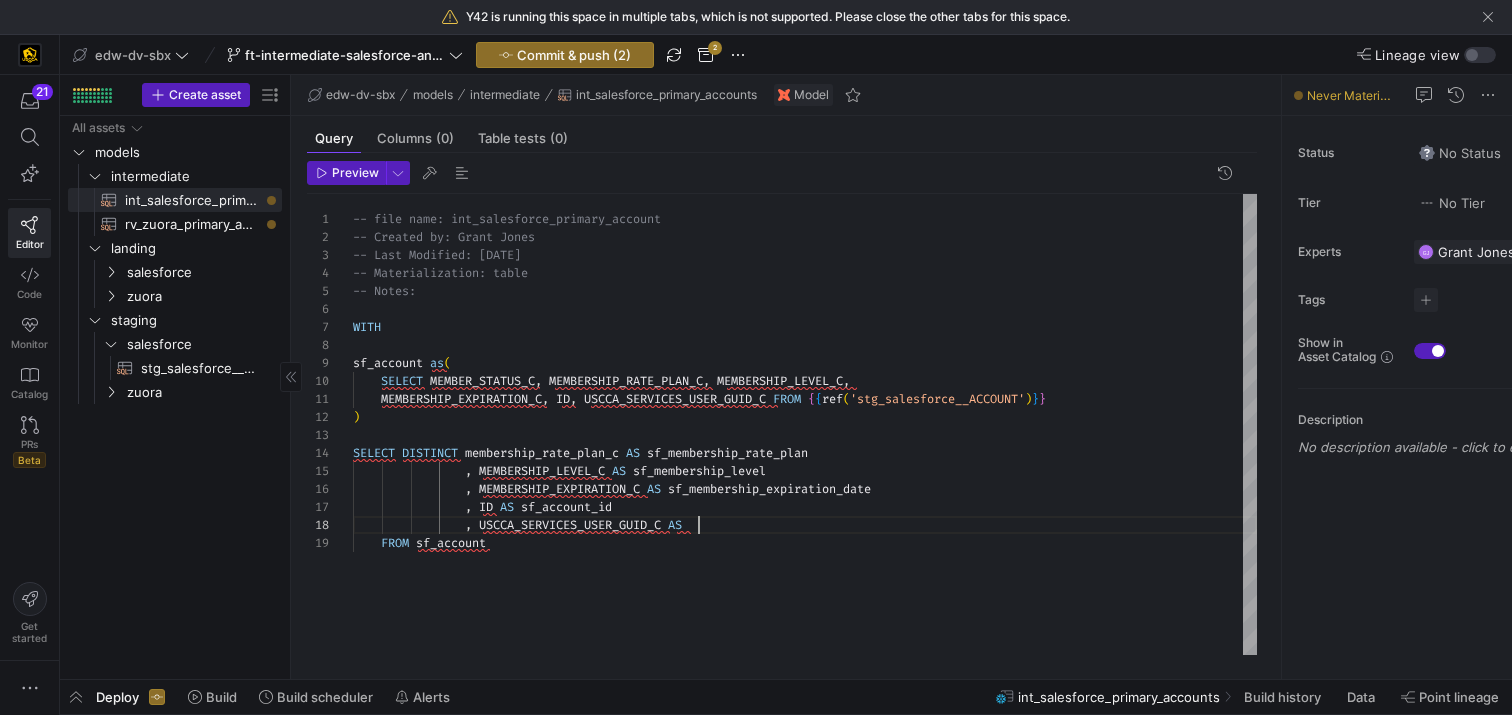 scroll, scrollTop: 126, scrollLeft: 346, axis: both 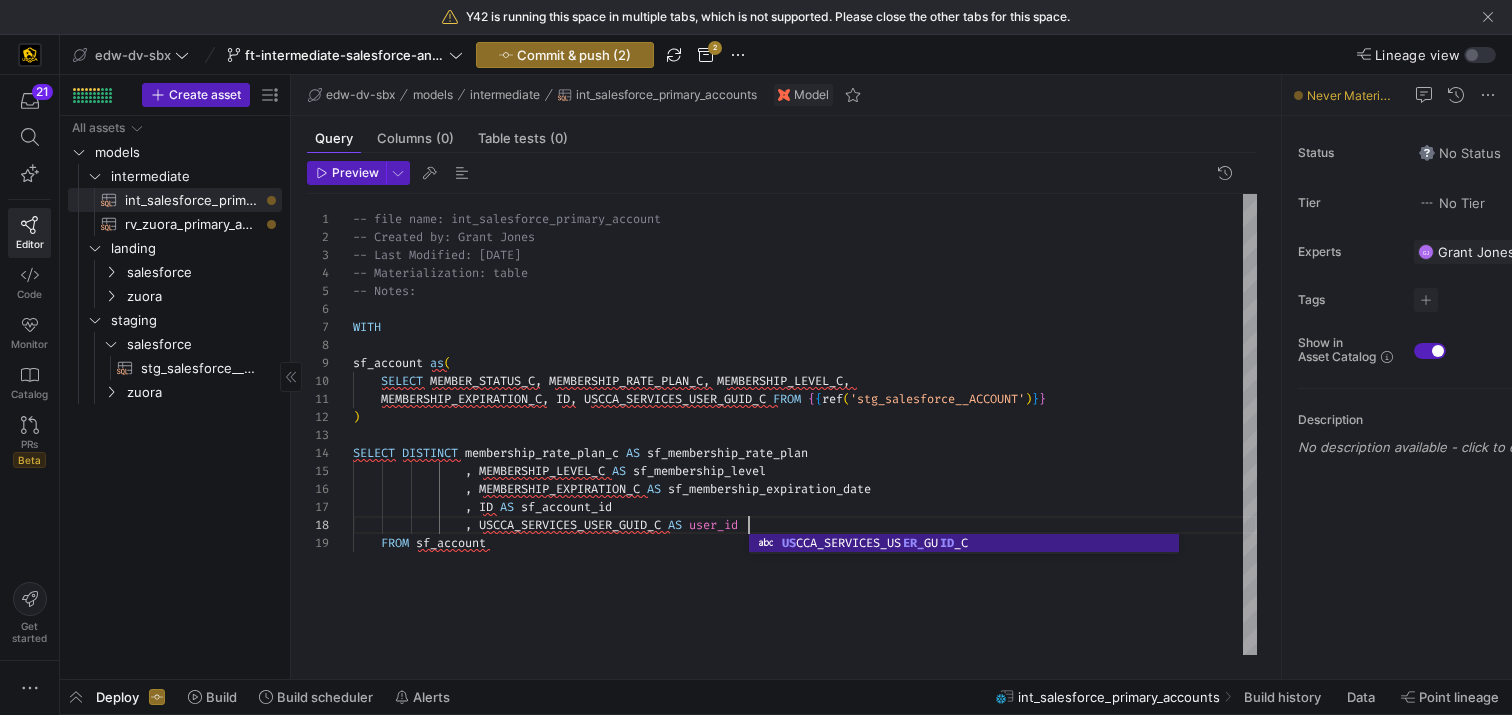 click on "-- file name: int_salesforce_primary_account -- Created by: Grant Jones -- Last Modified: 08-05-2025 -- Materialization: table -- Notes: WITH sf_account   as (      SELECT   MEMBER_STATUS_C ,   MEMBERSHIP_RATE_PLAN_C ,   MEMBERSHIP_LEVEL_C ,   )      MEMBERSHIP_EXPIRATION_C ,   ID ,   USCCA_SERVICES_USER_GUID_C   FROM   { { ref ( 'stg_salesforce__ACCOUNT' ) } } SELECT   DISTINCT   membership_rate_plan_c   AS   sf_membership_rate_plan                  ,   MEMBERSHIP_LEVEL_C   AS   sf_membership_level                  ,   MEMBERSHIP_EXPIRATION_C   AS   sf_membership_expiration_date                  ,   ID   AS   sf_account_id                  ,   USCCA_SERVICES_USER_GUID_C   AS   user_id      FROM   sf_account" at bounding box center (805, 424) 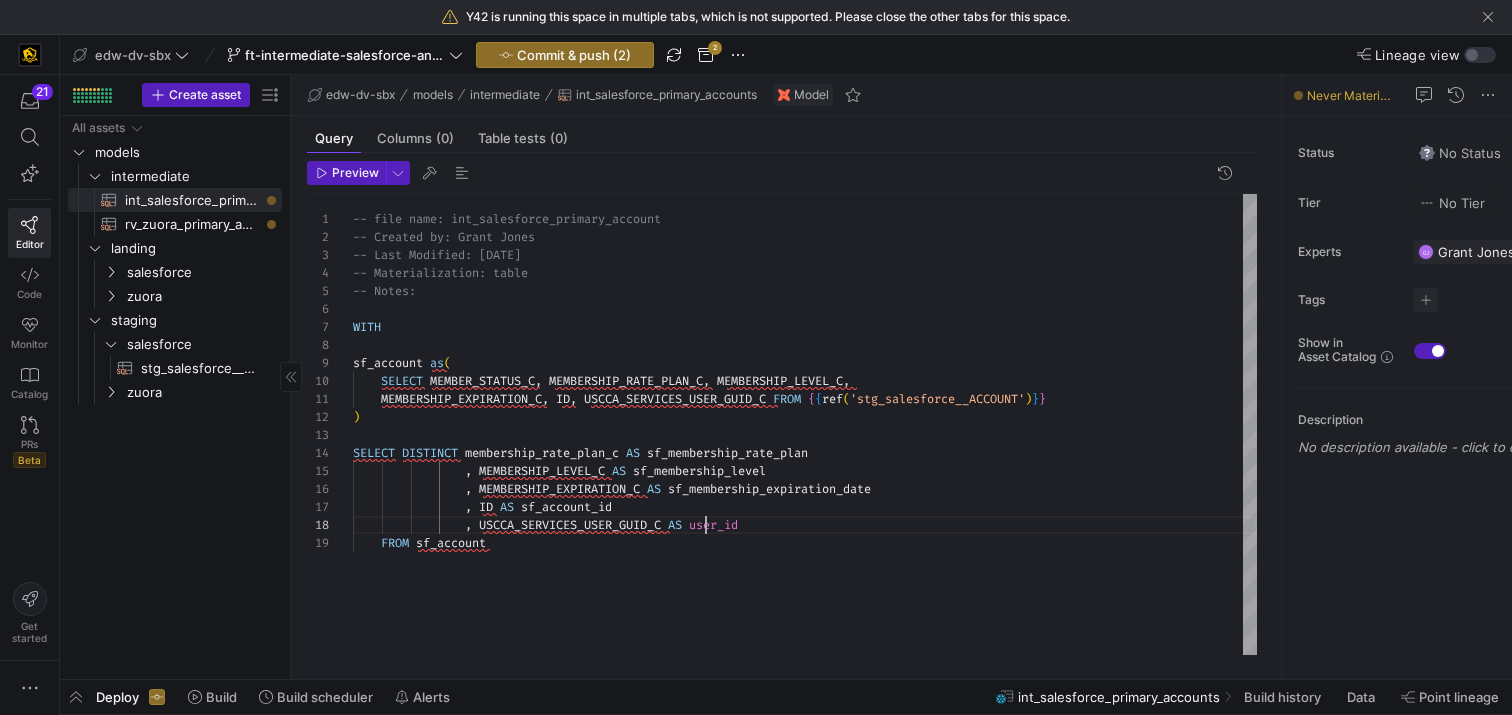 scroll, scrollTop: 126, scrollLeft: 353, axis: both 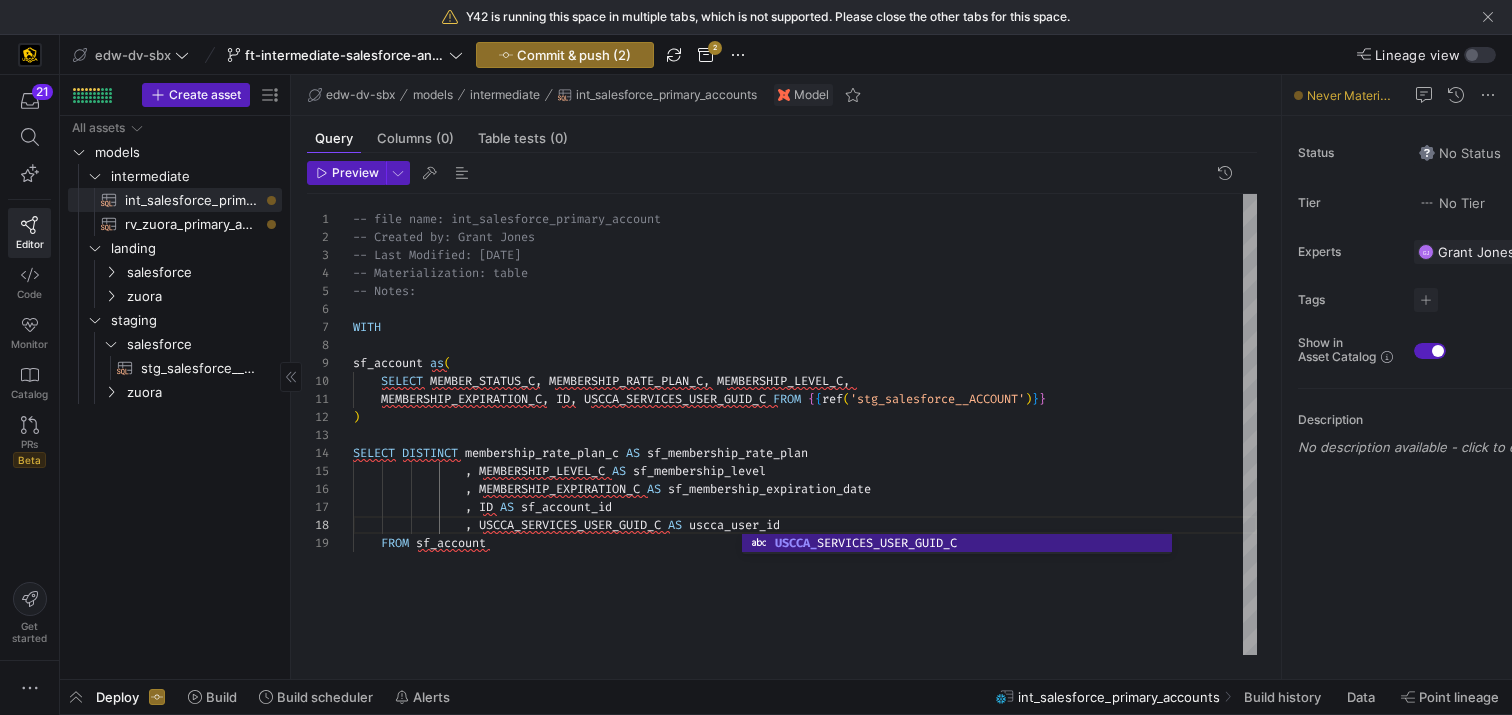 click on "-- file name: int_salesforce_primary_account -- Created by: Grant Jones -- Last Modified: 08-05-2025 -- Materialization: table -- Notes: WITH sf_account   as (      SELECT   MEMBER_STATUS_C ,   MEMBERSHIP_RATE_PLAN_C ,   MEMBERSHIP_LEVEL_C ,   )      MEMBERSHIP_EXPIRATION_C ,   ID ,   USCCA_SERVICES_USER_GUID_C   FROM   { { ref ( 'stg_salesforce__ACCOUNT' ) } } SELECT   DISTINCT   membership_rate_plan_c   AS   sf_membership_rate_plan                  ,   MEMBERSHIP_LEVEL_C   AS   sf_membership_level                  ,   MEMBERSHIP_EXPIRATION_C   AS   sf_membership_expiration_date                  ,   ID   AS   sf_account_id                  ,   USCCA_SERVICES_USER_GUID_C   AS   [USER_ID]      FROM   sf_account" at bounding box center (805, 424) 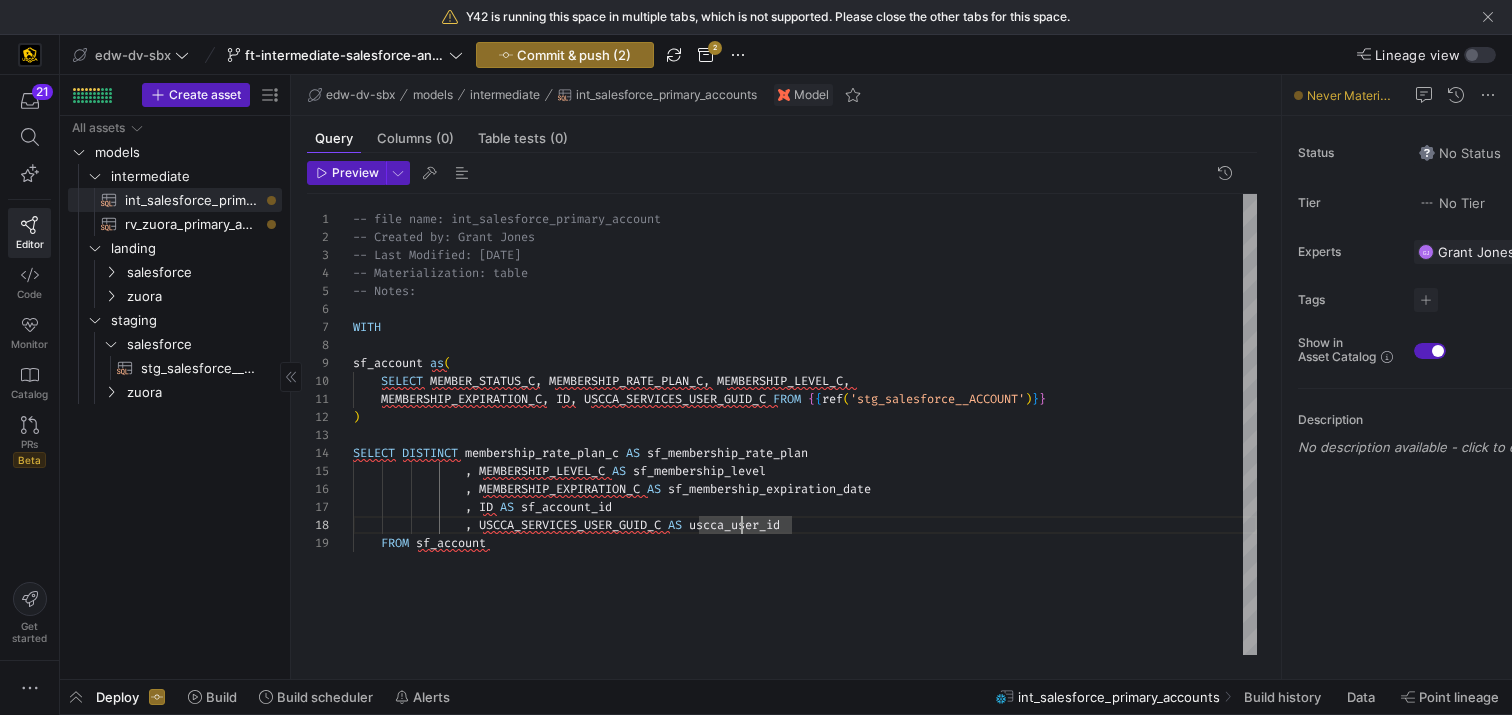 scroll, scrollTop: 126, scrollLeft: 389, axis: both 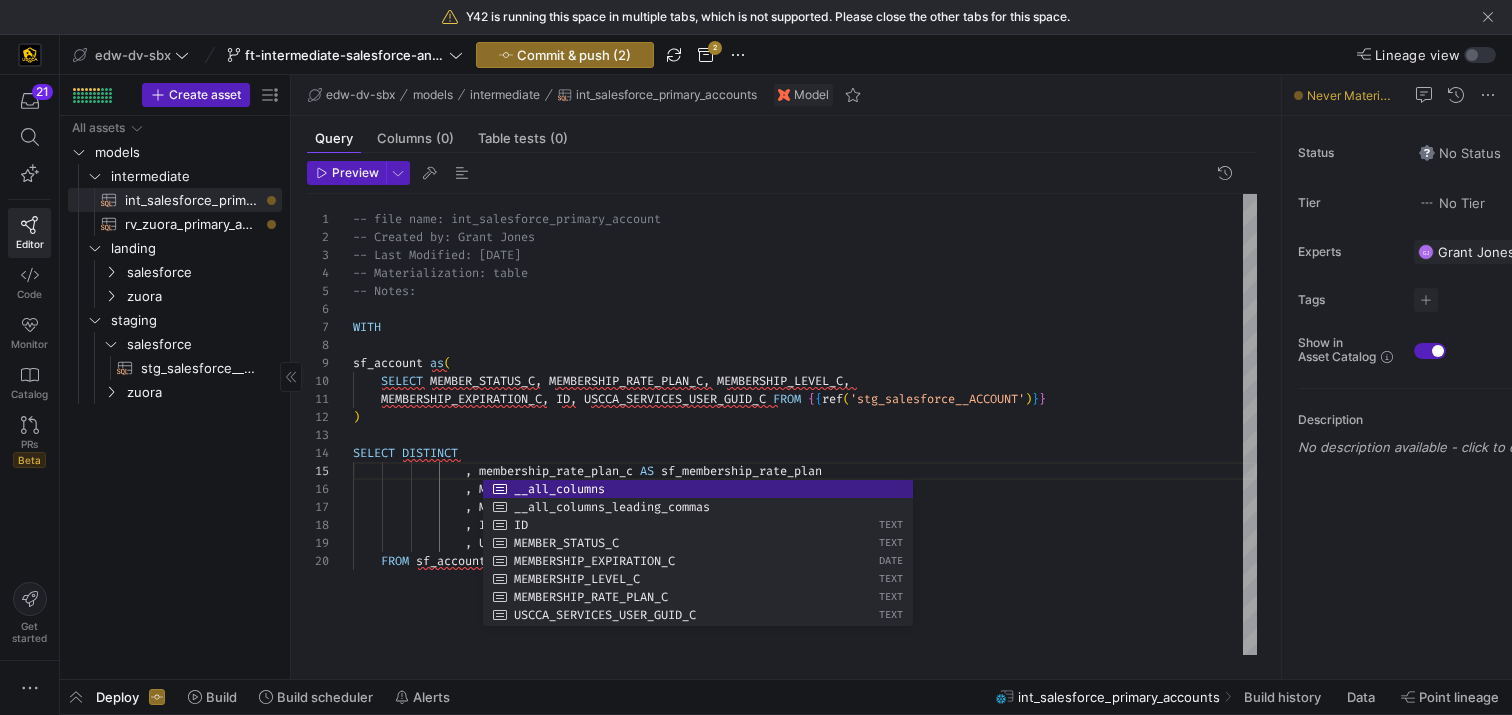 click on "-- file name: int_salesforce_primary_account -- Created by: Grant Jones -- Last Modified: 08-05-2025 -- Materialization: table -- Notes: WITH sf_account as ( SELECT MEMBER_STATUS_C , MEMBERSHIP_RATE_PLAN_C , MEMBERSHIP_LEVEL_C , ) MEMBERSHIP_EXPIRATION_C , ID , USCCA_SERVICES_USER_GUID_C FROM { { ref ( 'stg_salesforce__ACCOUNT' ) } } SELECT DISTINCT , MEMBERSHIP_LEVEL_C AS sf_membership_level , MEMBERSHIP_EXPIRATION_C AS sf_membership_expiration_date , ID AS sf_account_id , USCCA_SERVICES_USER_GUID_C AS uscca_user_id , membership_rate_plan_c AS sf_membership_rate_plan FROM sf_account" at bounding box center [805, 424] 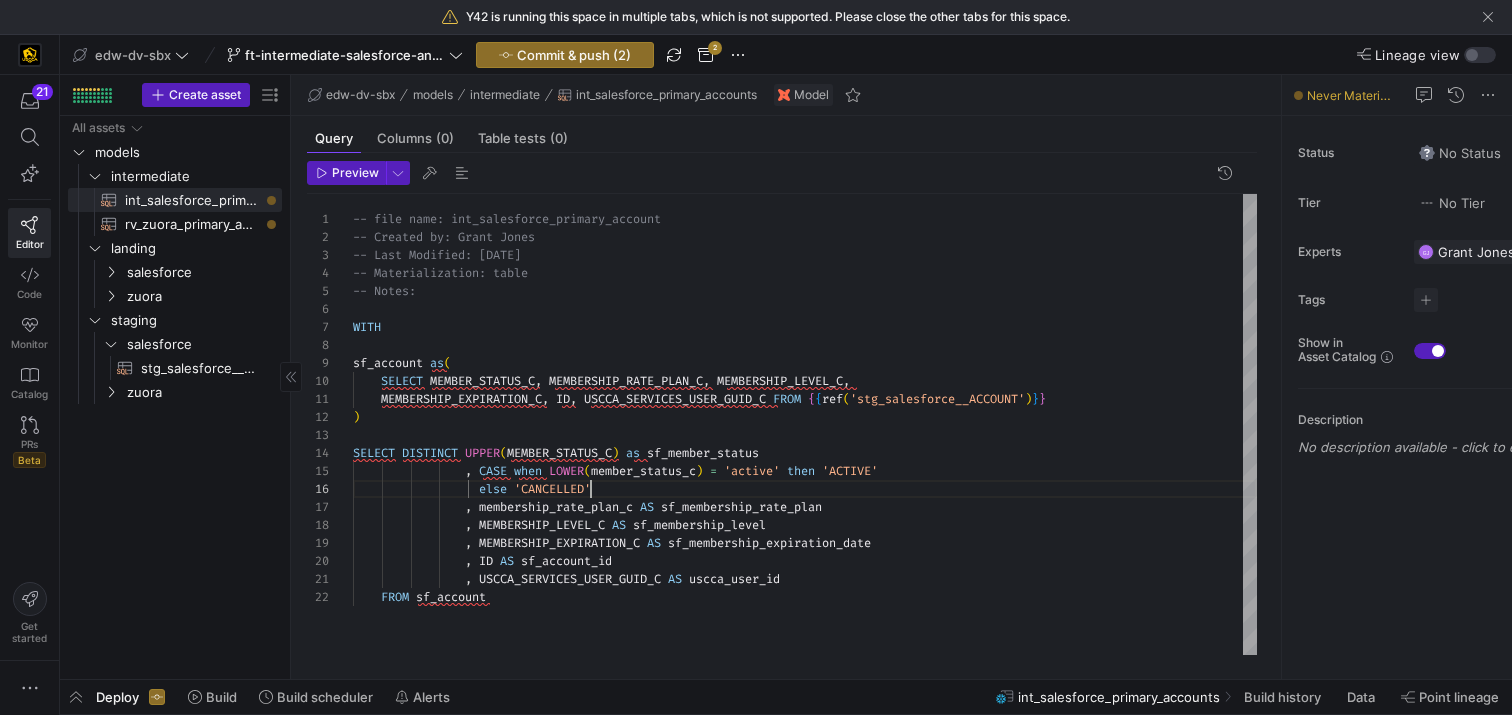 scroll, scrollTop: 90, scrollLeft: 245, axis: both 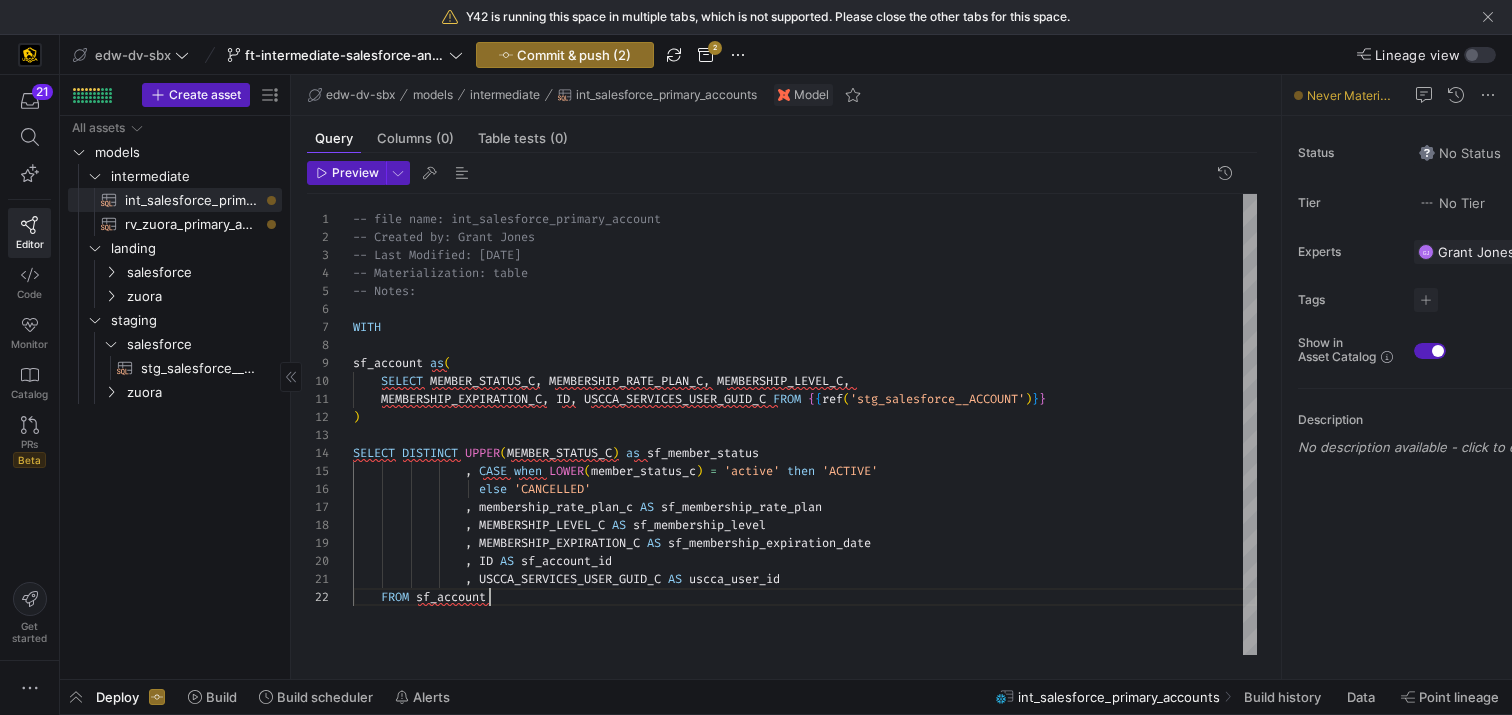 click on "-- file name: int_salesforce_primary_account -- Created by: Grant Jones -- Last Modified: 08-05-2025 -- Materialization: table -- Notes: WITH sf_account  as (      SELECT   MEMBER_STATUS_C ,   MEMBERSHIP_RATE_PLAN_C ,   MEMBERSHIP_LEVEL_C ,   )      MEMBERSHIP_EXPIRATION_C ,   ID ,   USCCA_SERVICES_USER_GUID_C   FROM   { { ref ( 'stg_salesforce__ACCOUNT' ) } } SELECT   DISTINCT   UPPER ( MEMBER_STATUS_C )   as   sf_member_status                  ,   MEMBERSHIP_LEVEL_C   AS   sf_membership_level                  ,   MEMBERSHIP_EXPIRATION_C   AS   sf_membership_expiration_date                  ,   ID   AS   sf_account_id                  ,   USCCA_SERVICES_USER_GUID_C   AS   uscca_user_id                  ,   membership_rate_plan_c   AS   sf_membership_rate_plan                  ,   CASE   when   LOWER ( member_status_c )   =   'active'   then   'ACTIVE' else" at bounding box center (805, 424) 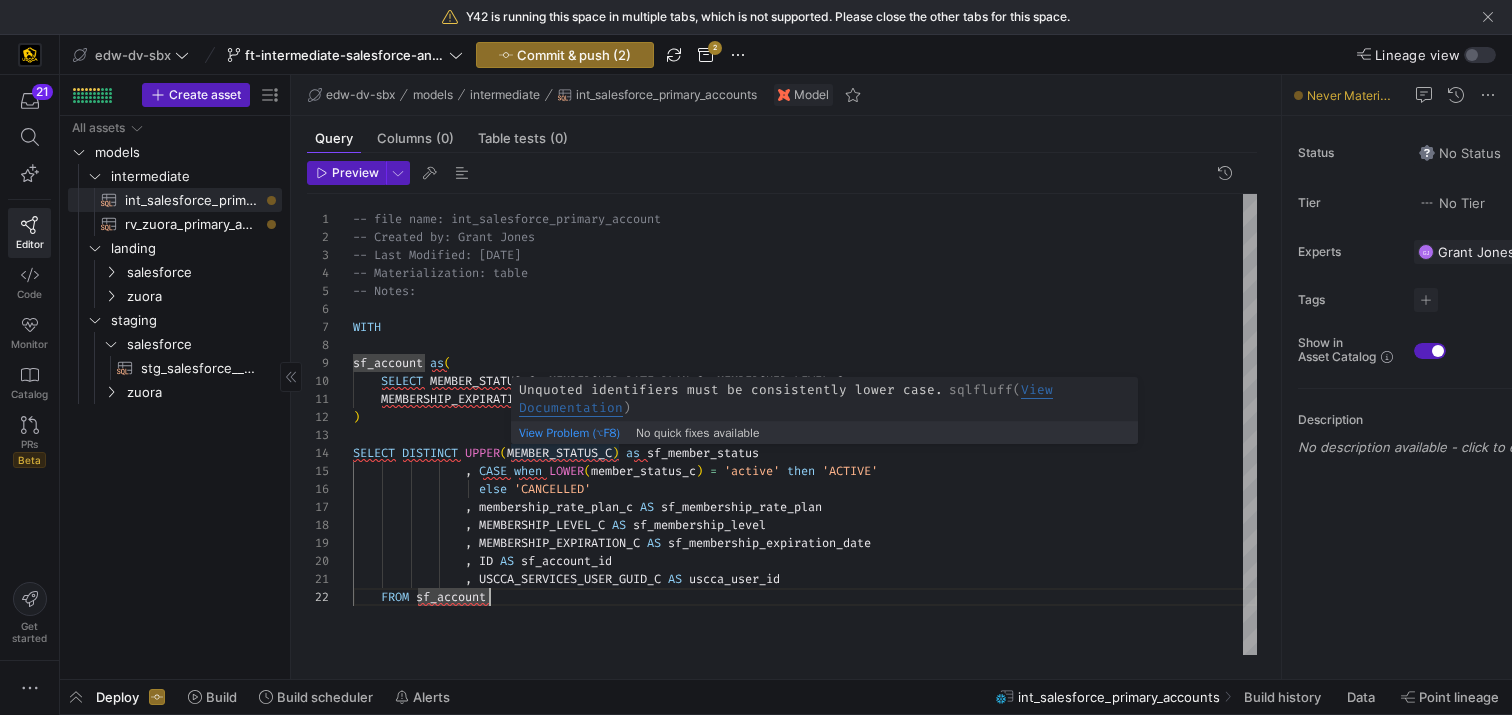 scroll, scrollTop: 54, scrollLeft: 202, axis: both 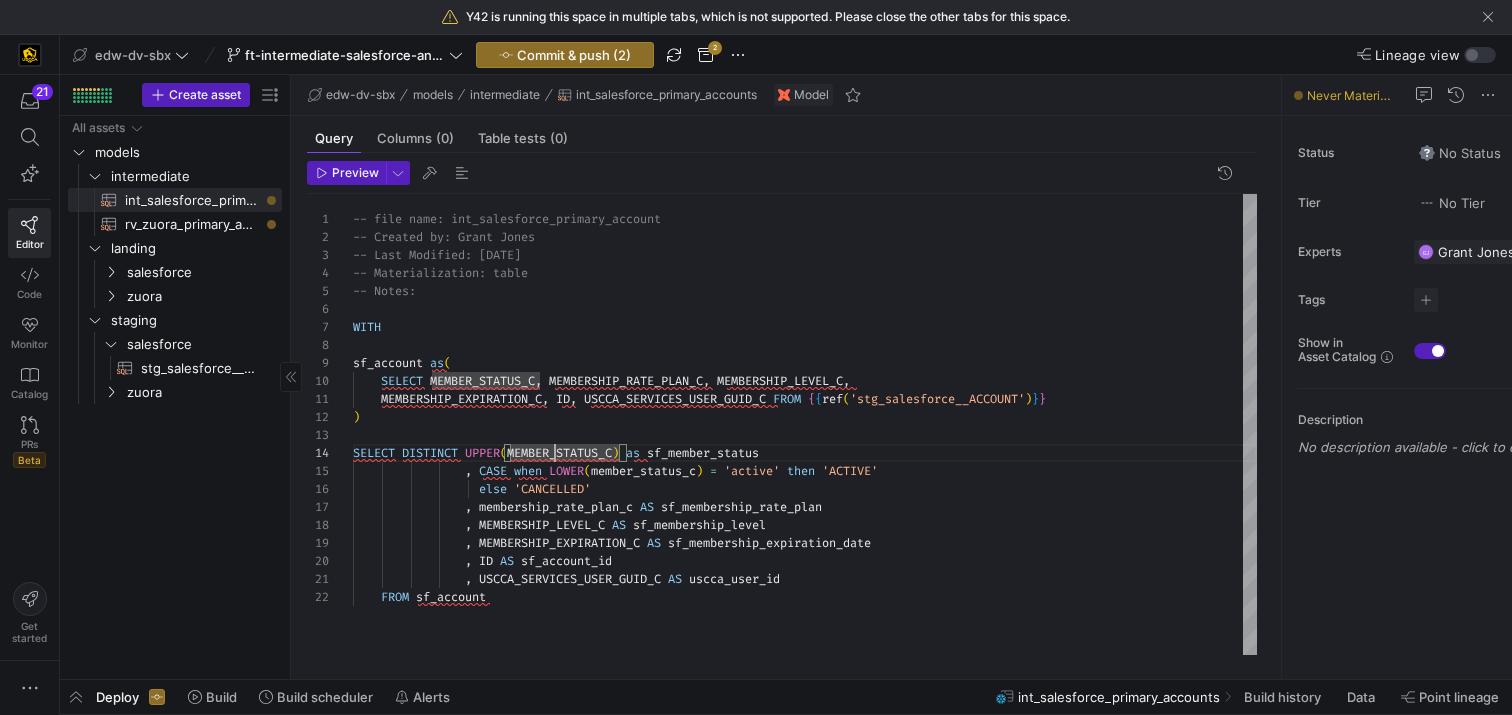 click on "-- file name: int_salesforce_primary_account -- Created by: Grant Jones -- Last Modified: 08-05-2025 -- Materialization: table -- Notes: WITH sf_account   as (      SELECT   MEMBER_STATUS_C ,   MEMBERSHIP_RATE_PLAN_C ,   MEMBERSHIP_LEVEL_C ,   )      MEMBERSHIP_EXPIRATION_C ,   ID ,   USCCA_SERVICES_USER_GUID_C   FROM   { { ref ( 'stg_salesforce__ACCOUNT' ) } } SELECT   DISTINCT   UPPER ( MEMBER_STATUS_C )   as   sf_member_status                  ,   MEMBERSHIP_LEVEL_C   AS   sf_membership_level                  ,   MEMBERSHIP_EXPIRATION_C   AS   sf_membership_expiration_date                  ,   ID   AS   sf_account_id                  ,   USCCA_SERVICES_USER_GUID_C   AS   uscca_user_id                  ,   membership_rate_plan_c   AS   sf_membership_rate_plan                  ,   CASE   when   LOWER ( member_status_c )   =   'active'   then   'ACTIVE' else" at bounding box center (805, 424) 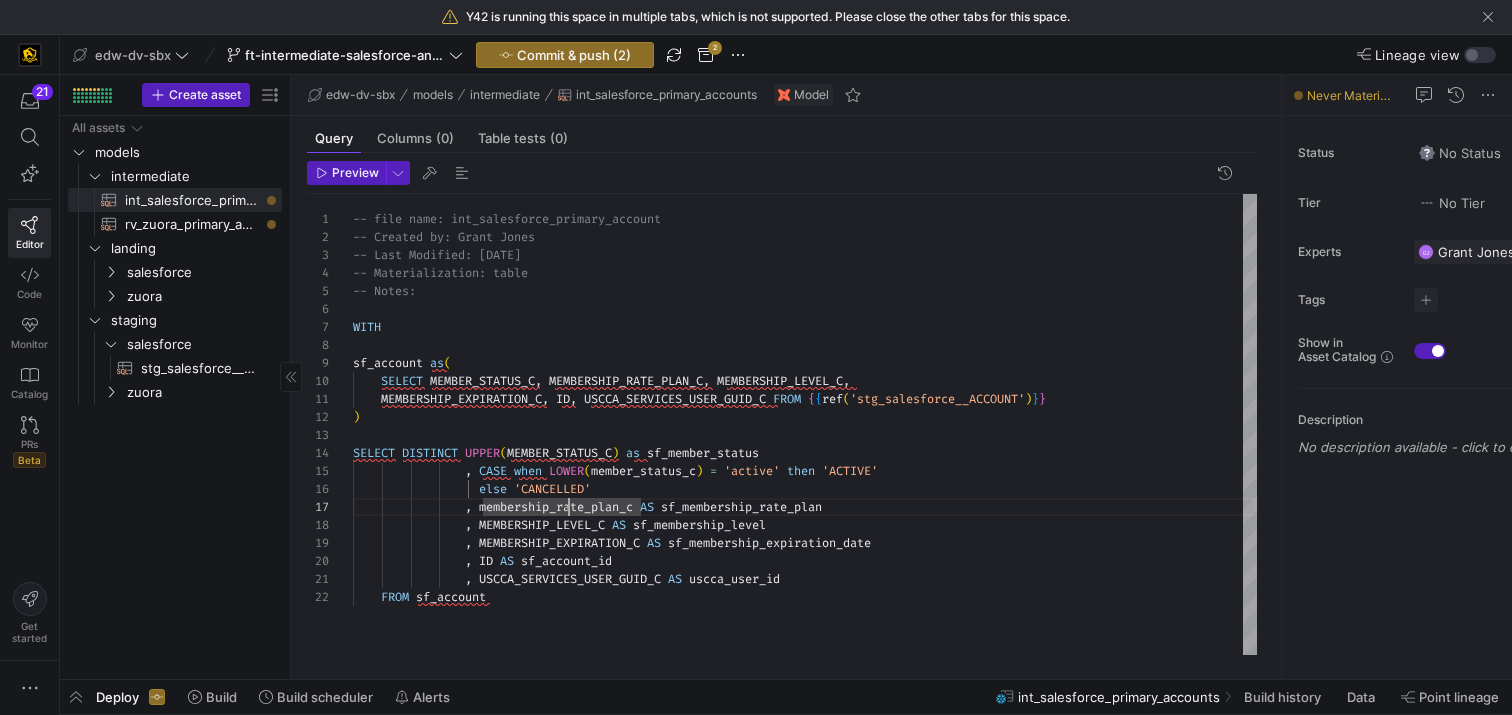 click on "-- file name: int_salesforce_primary_account -- Created by: Grant Jones -- Last Modified: 08-05-2025 -- Materialization: table -- Notes: WITH sf_account   as (      SELECT   MEMBER_STATUS_C ,   MEMBERSHIP_RATE_PLAN_C ,   MEMBERSHIP_LEVEL_C ,   )      MEMBERSHIP_EXPIRATION_C ,   ID ,   USCCA_SERVICES_USER_GUID_C   FROM   { { ref ( 'stg_salesforce__ACCOUNT' ) } } SELECT   DISTINCT   UPPER ( MEMBER_STATUS_C )   as   sf_member_status                  ,   MEMBERSHIP_LEVEL_C   AS   sf_membership_level                  ,   MEMBERSHIP_EXPIRATION_C   AS   sf_membership_expiration_date                  ,   ID   AS   sf_account_id                  ,   USCCA_SERVICES_USER_GUID_C   AS   uscca_user_id                  ,   membership_rate_plan_c   AS   sf_membership_rate_plan                  ,   CASE   when   LOWER ( member_status_c )   =   'active'   then   'ACTIVE' else" at bounding box center [805, 424] 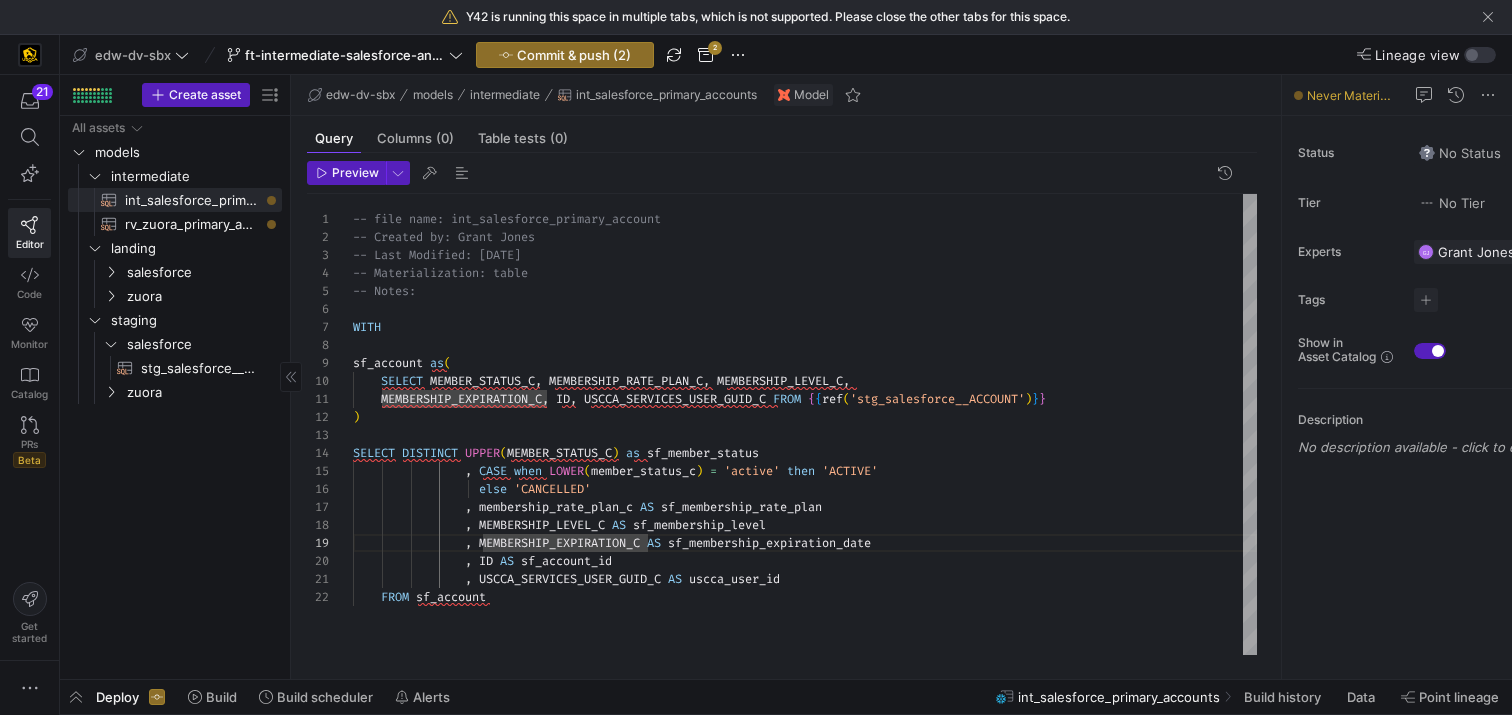 scroll, scrollTop: 18, scrollLeft: 137, axis: both 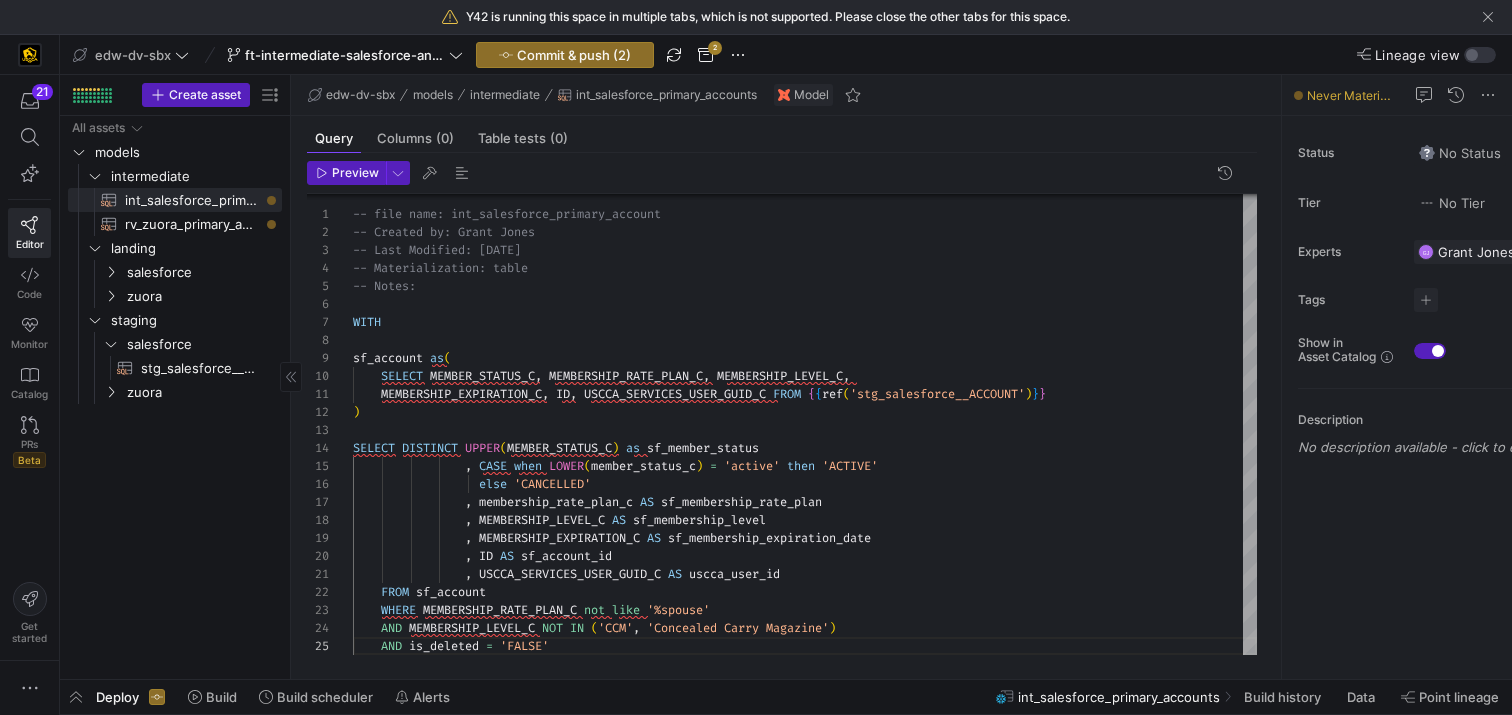 type on ", USCCA_SERVICES_USER_GUID_C AS uscca_user_id
FROM sf_account
WHERE MEMBERSHIP_RATE_PLAN_C not like '%spouse'
AND MEMBERSHIP_LEVEL_C NOT IN ('CCM', 'Concealed Carry Magazine')
AND is_deleted = 'FALSE'" 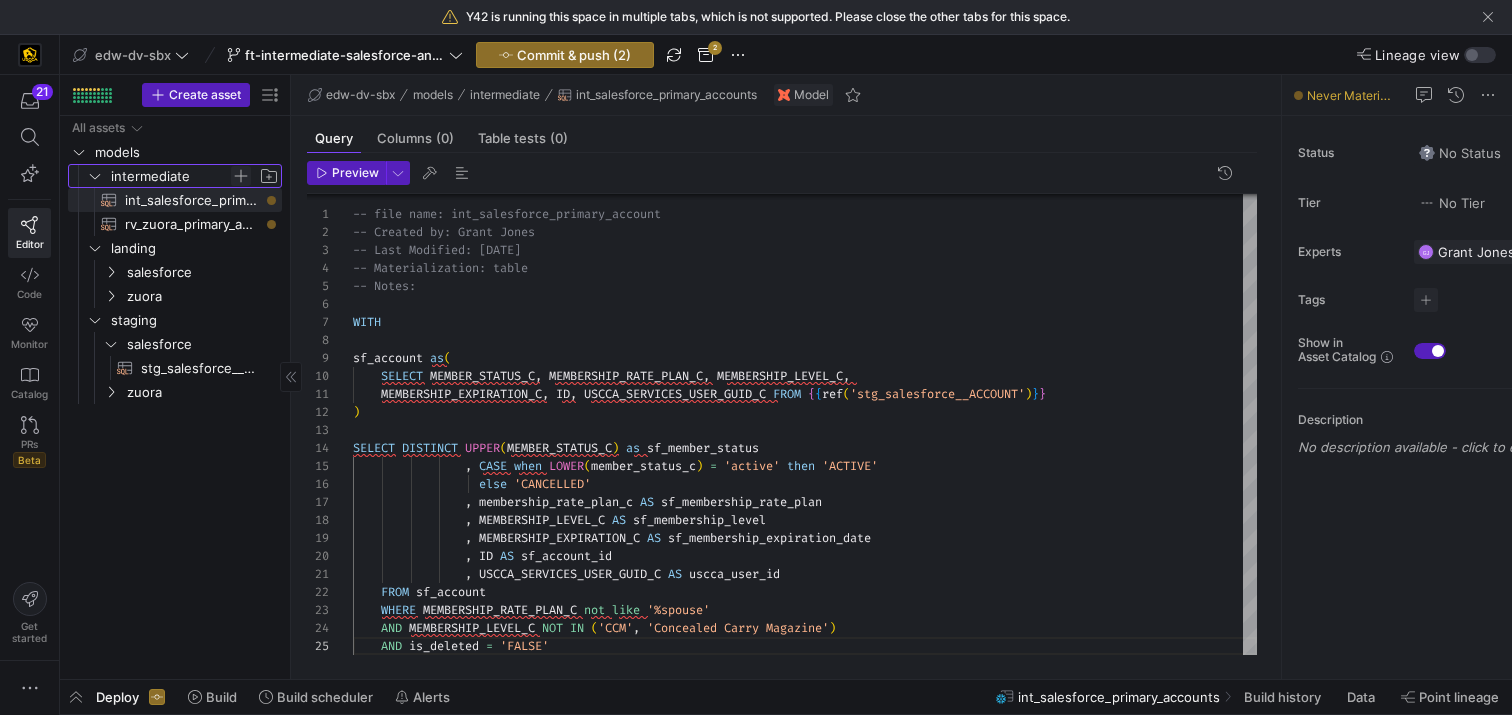 click 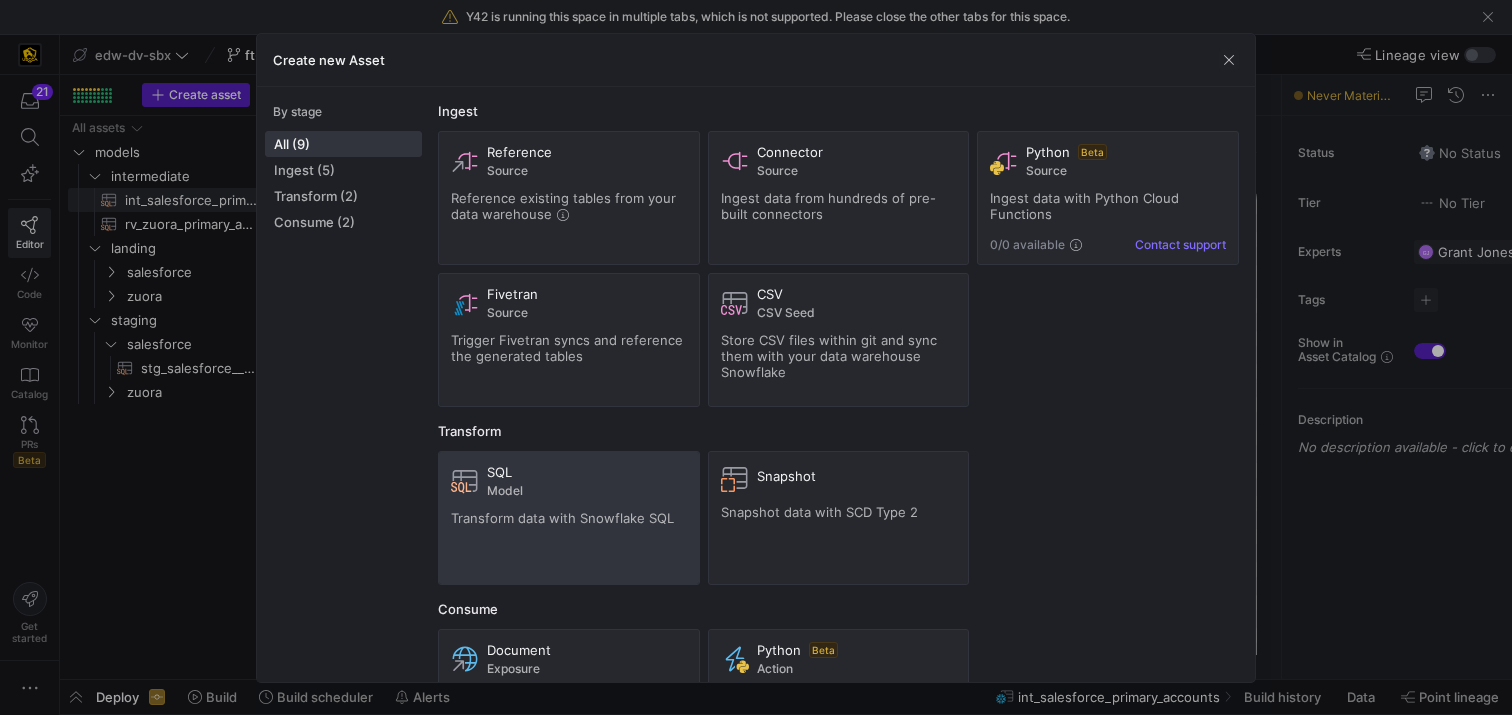 click on "SQL Model Transform data with Snowflake SQL" 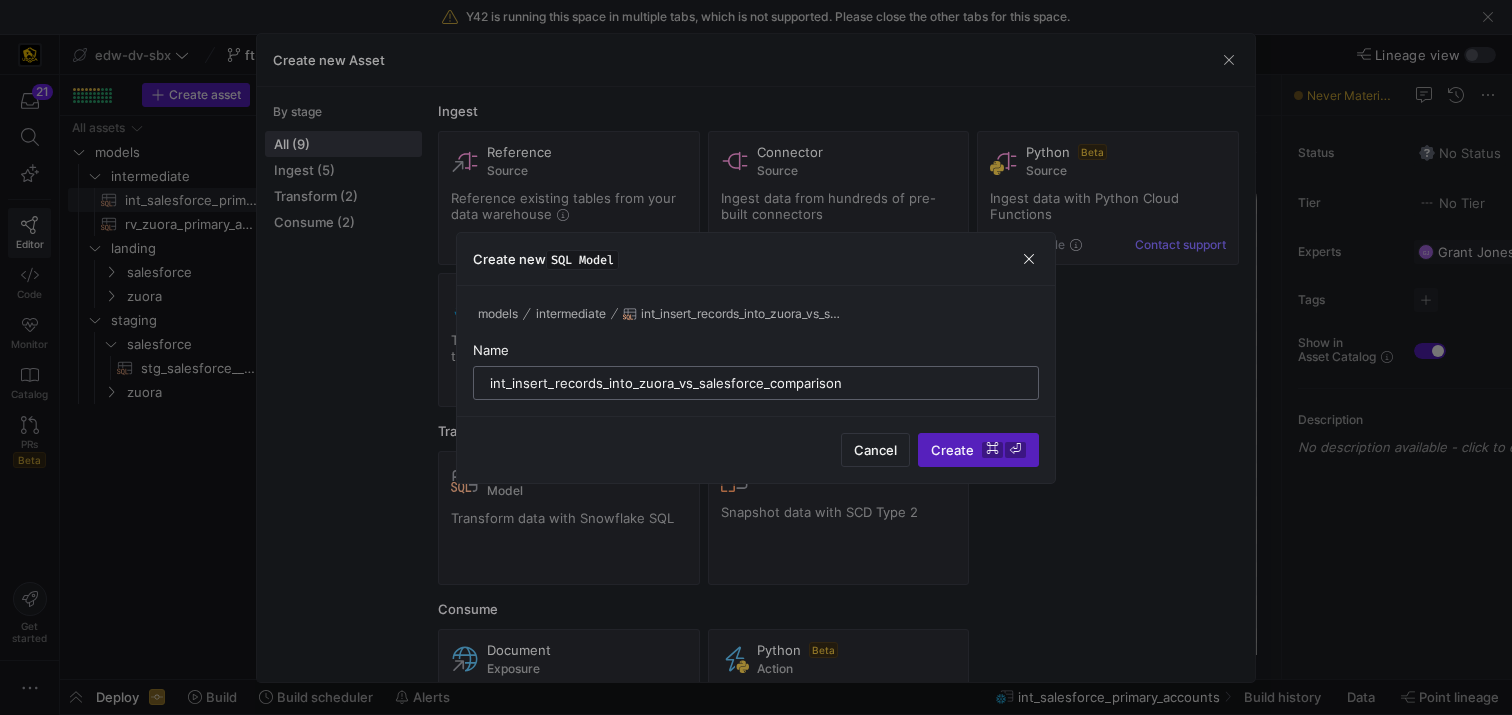 type on "int_insert_records_into_zuora_vs_salesforce_comparison" 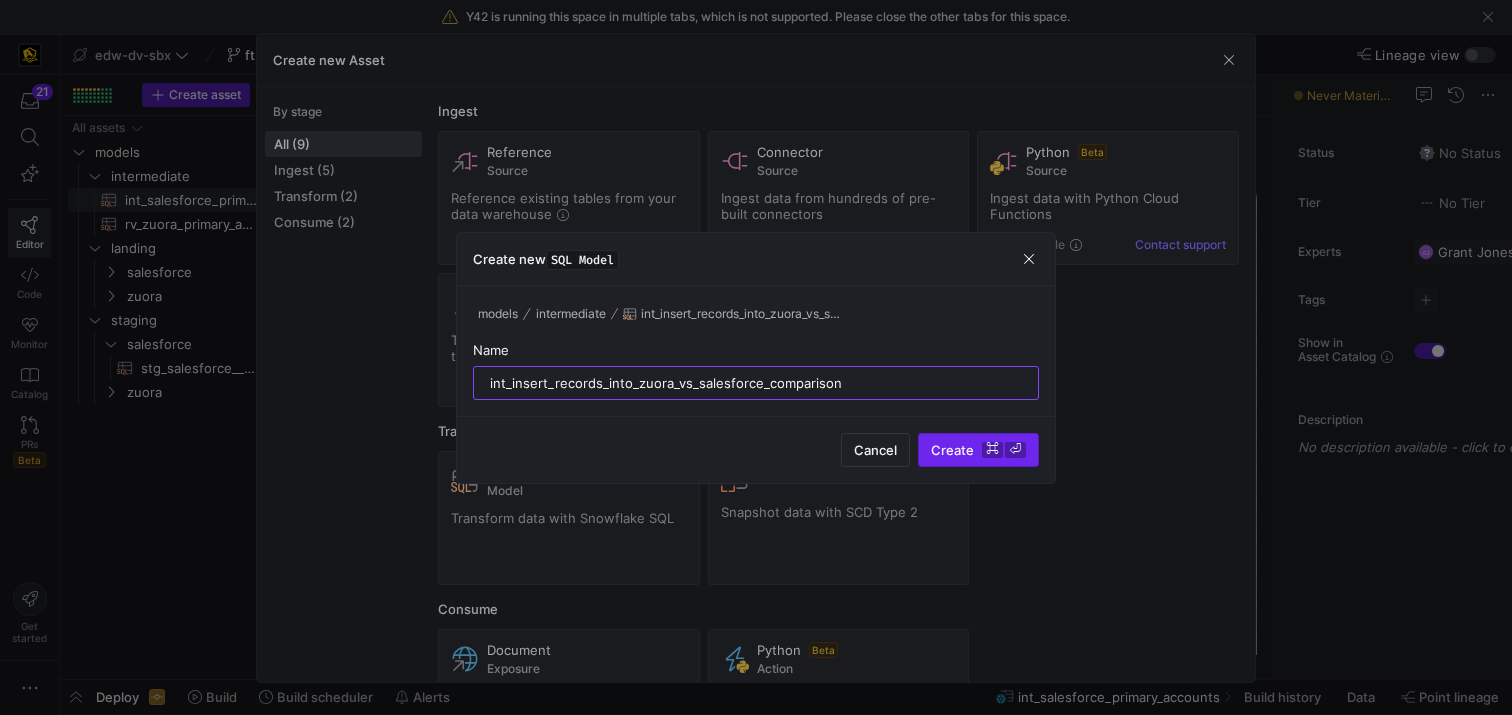 click on "Create  ⌘ ⏎" at bounding box center (978, 450) 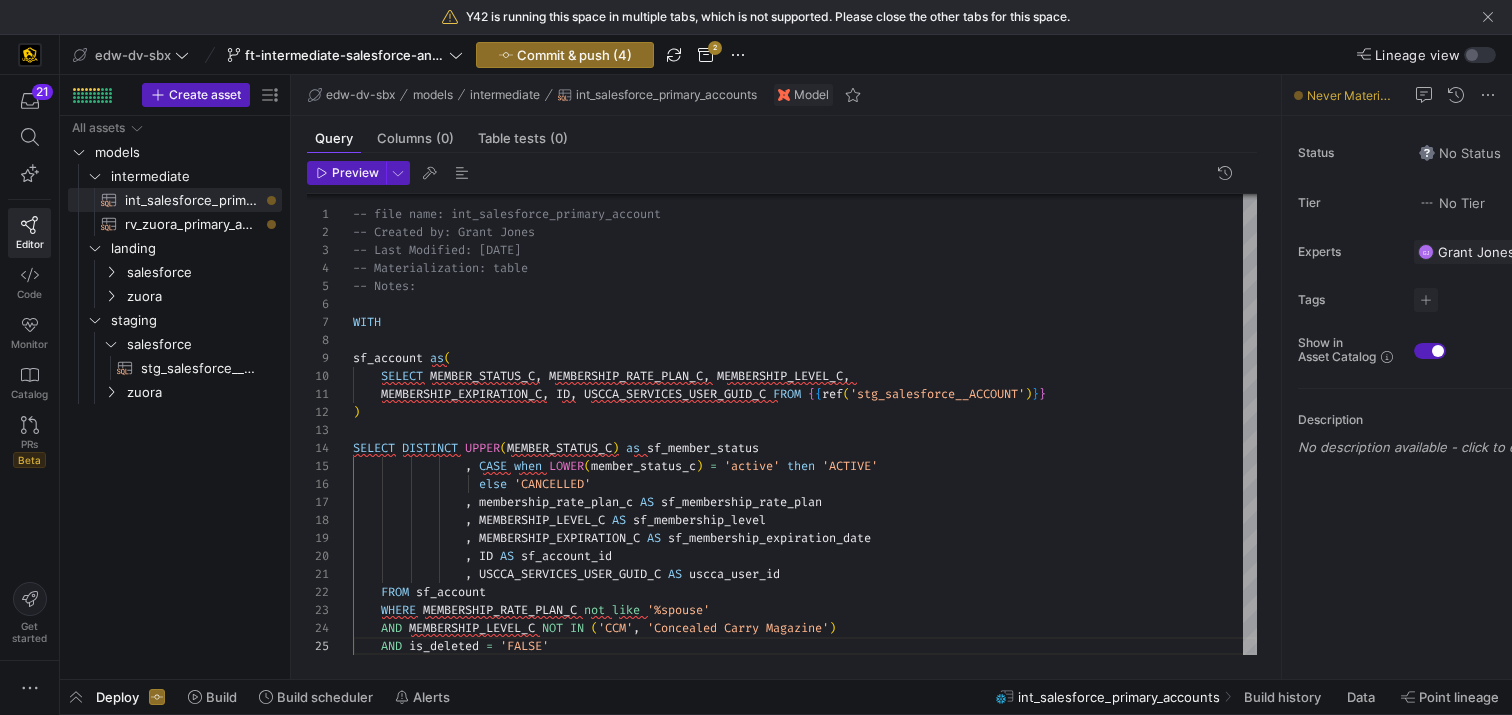 scroll, scrollTop: 0, scrollLeft: 0, axis: both 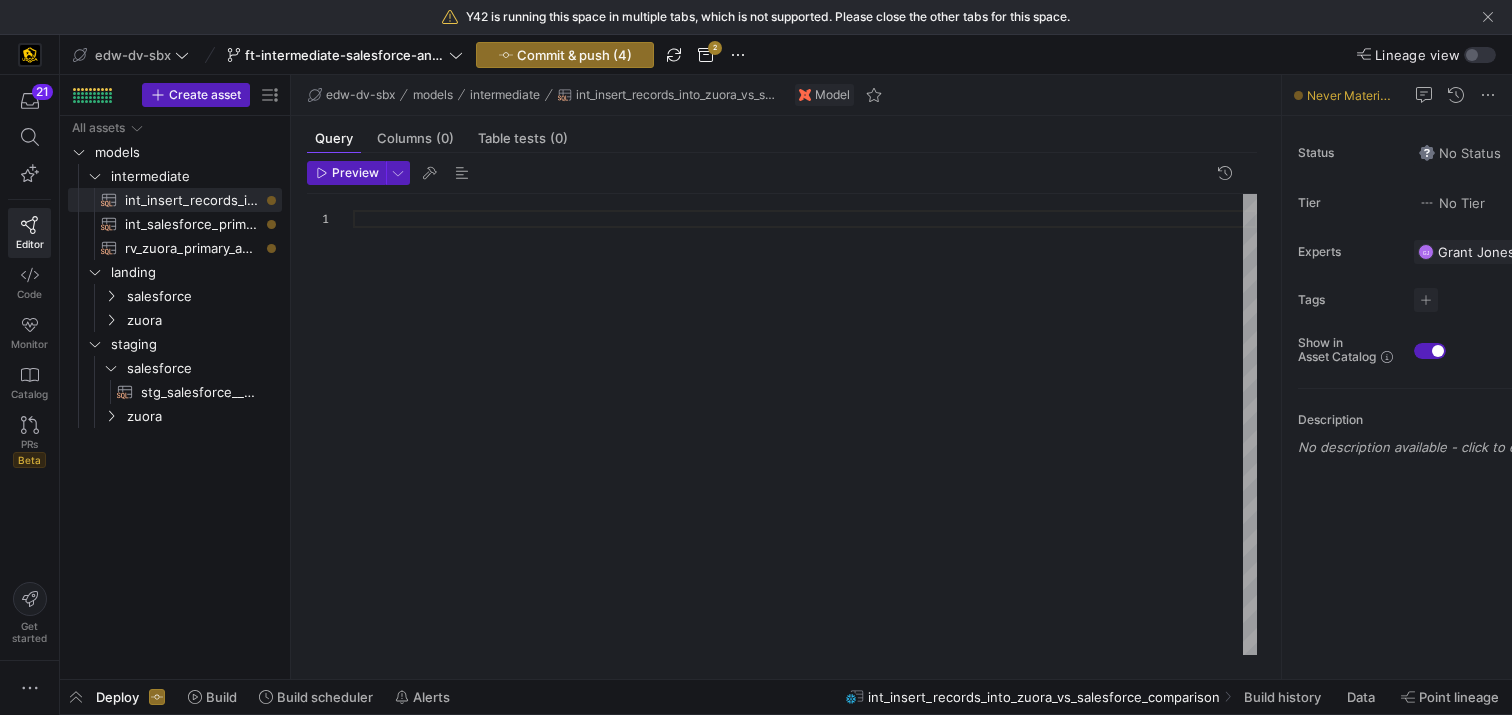 click on "edw-dv-sbx  ft-intermediate-salesforce-and-zuora-08042025  Commit & push (4) 2 Lineage view" 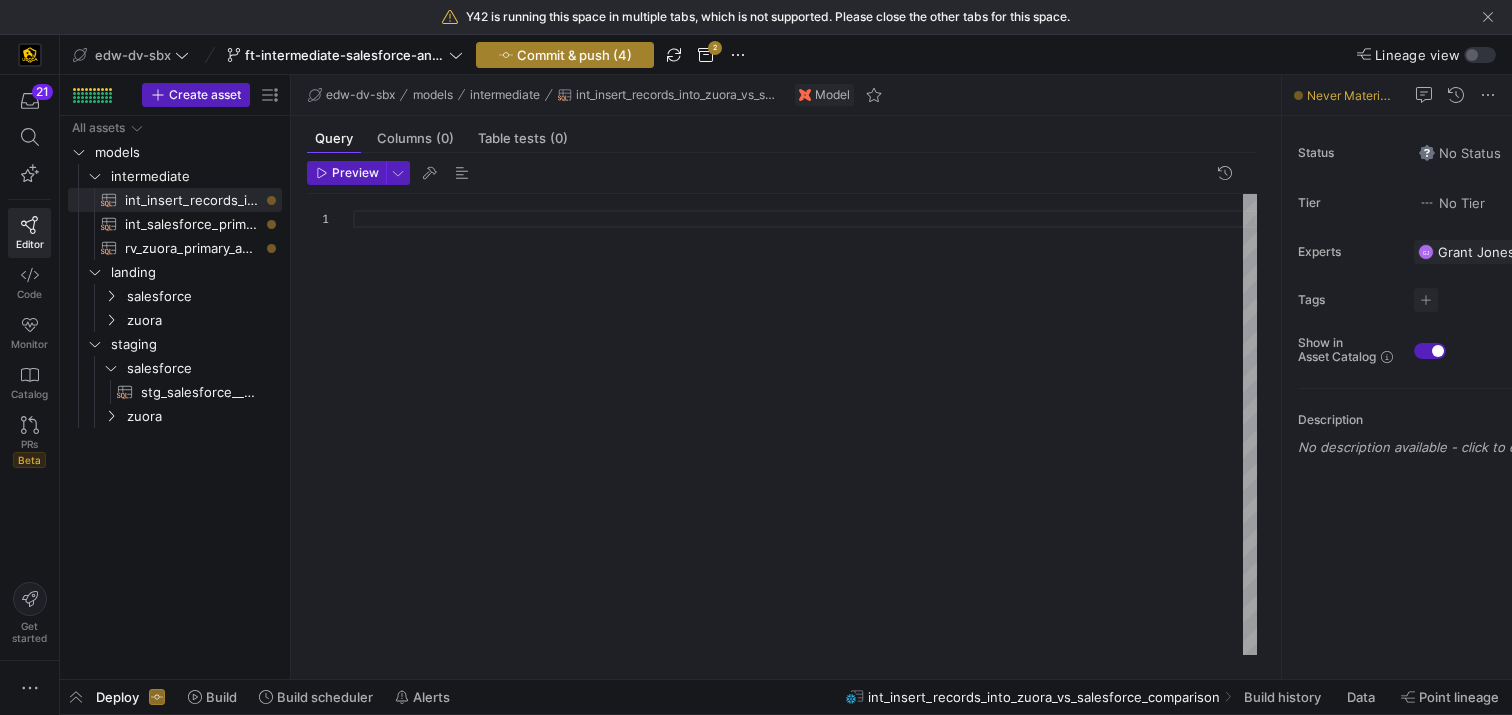 click on "Commit & push (4)" at bounding box center (574, 55) 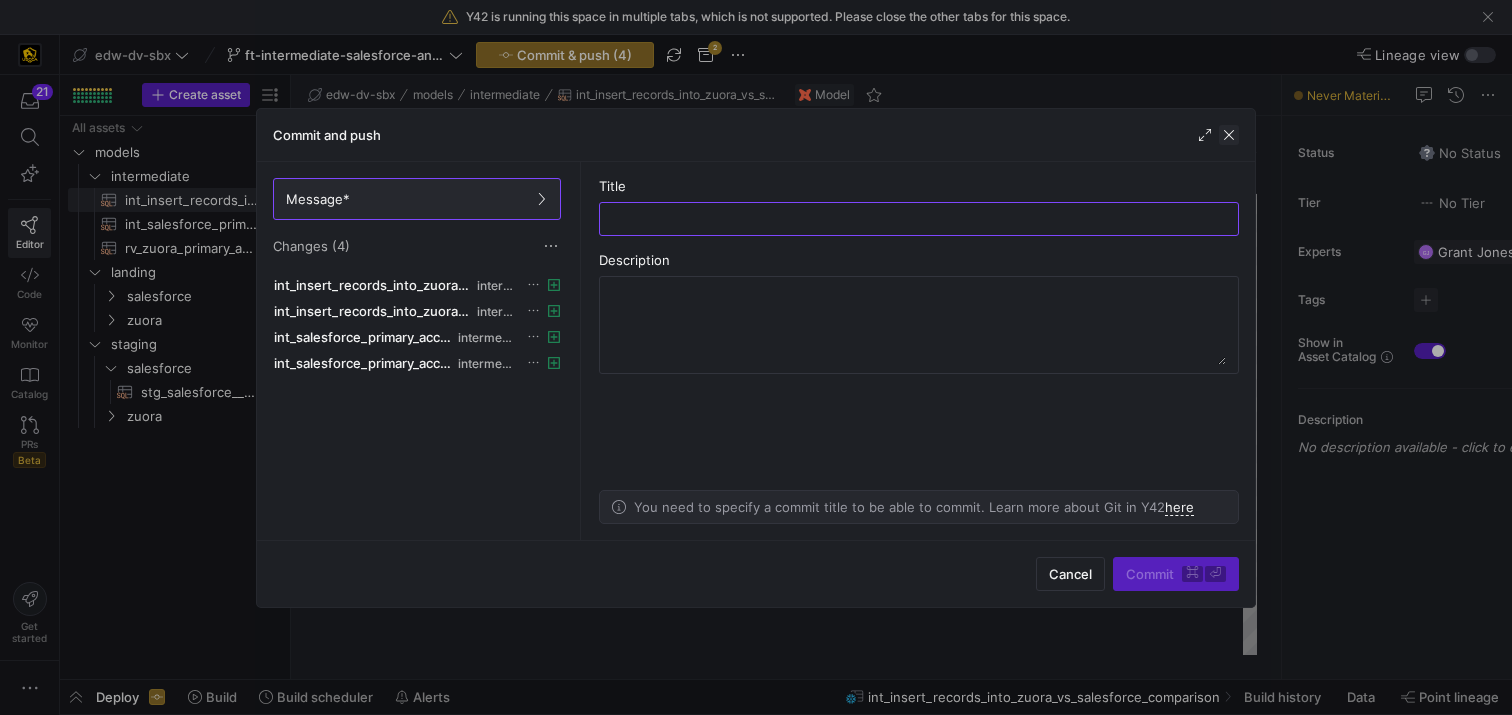 click 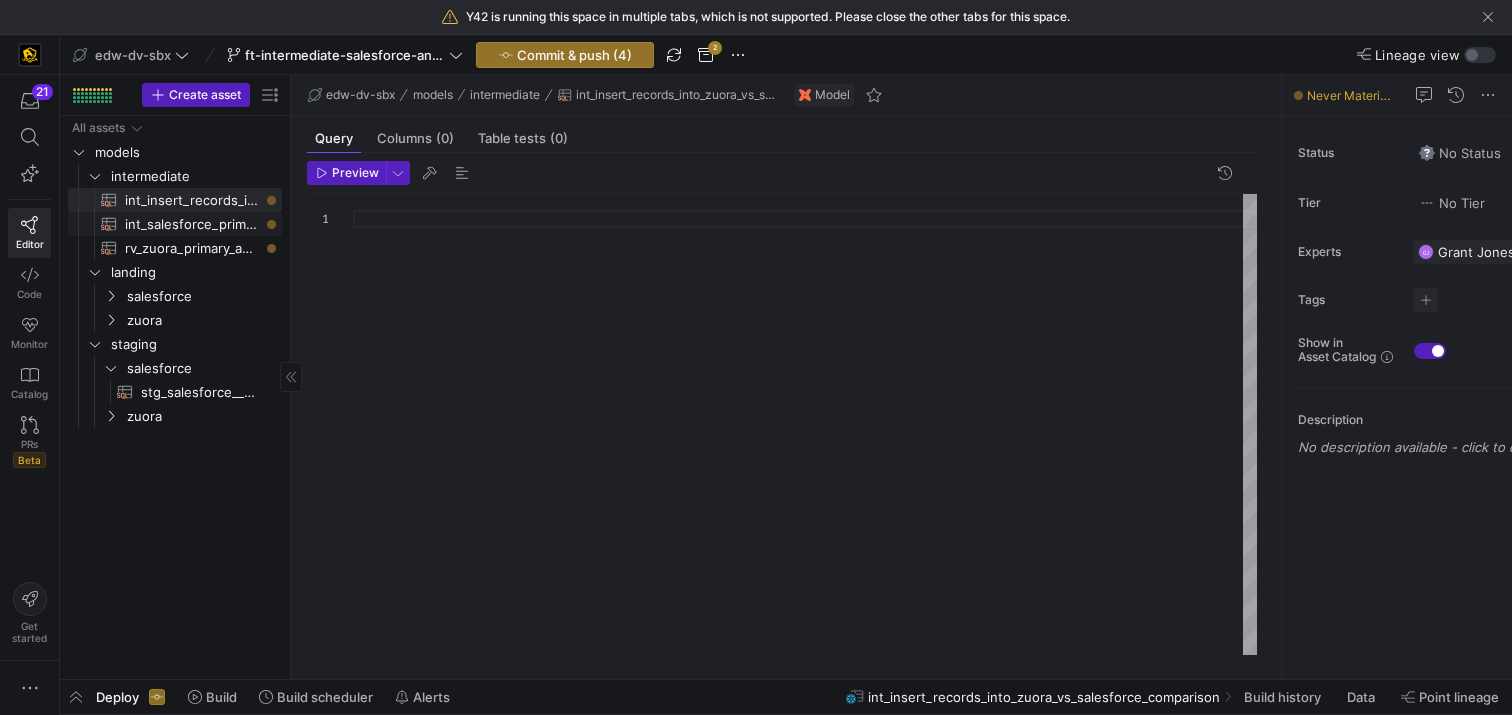click on "int_salesforce_primary_accounts​​​​​​​​​​" 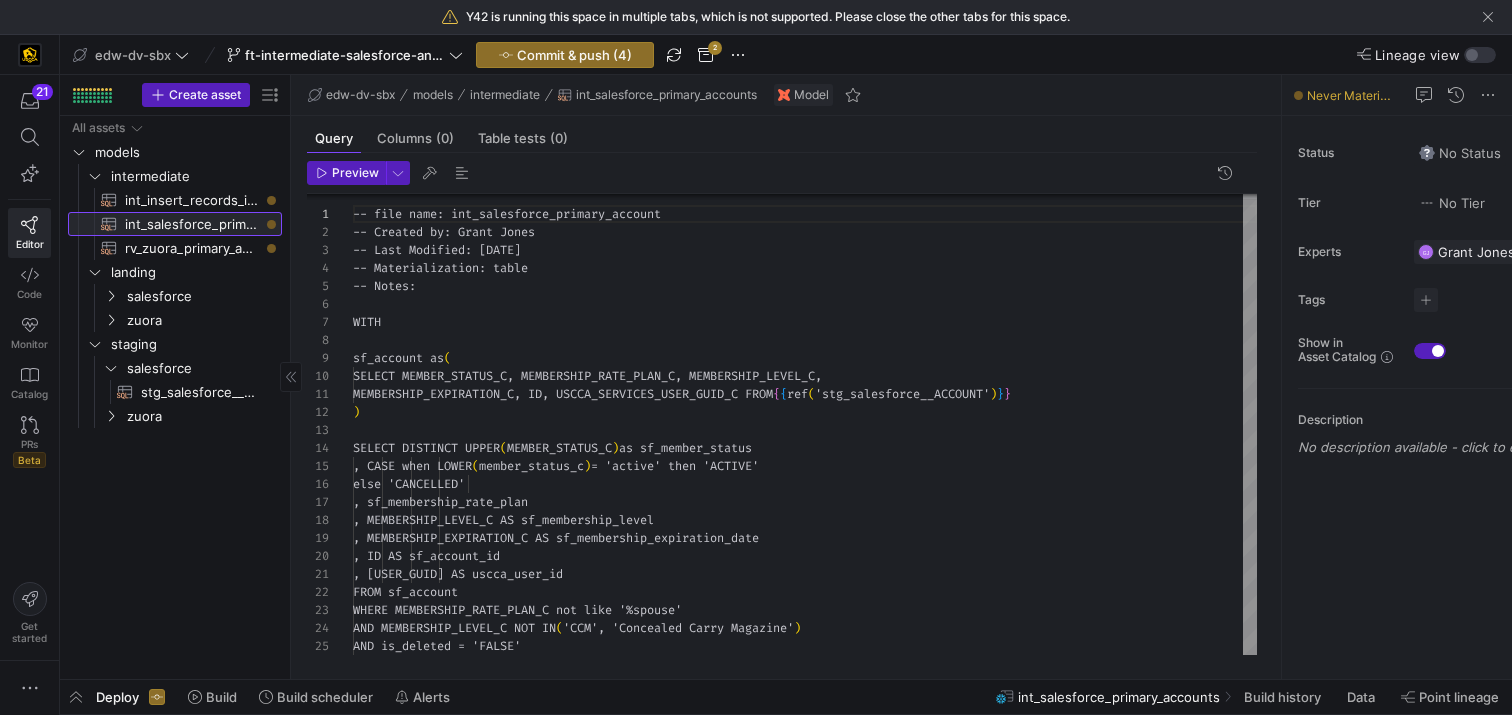 scroll, scrollTop: 180, scrollLeft: 0, axis: vertical 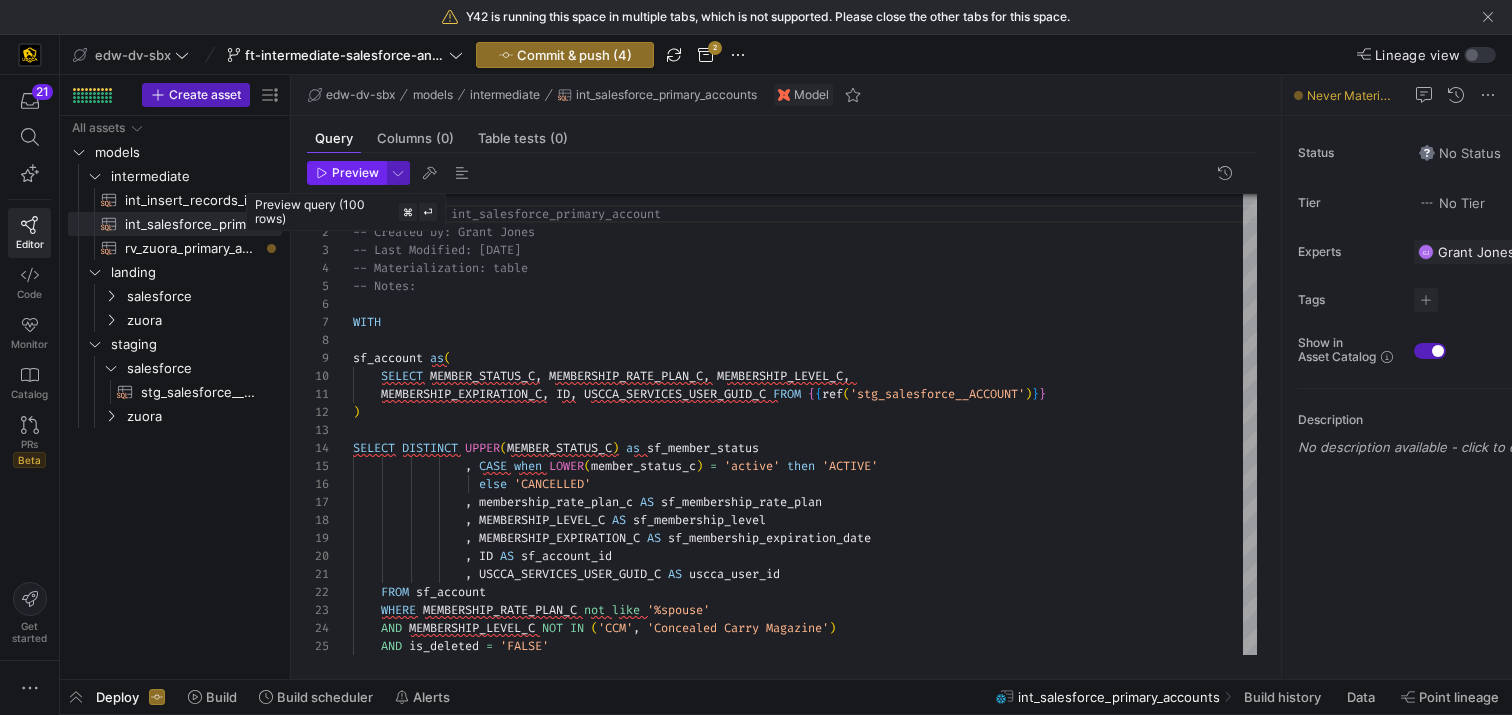 click on "Preview" at bounding box center (355, 173) 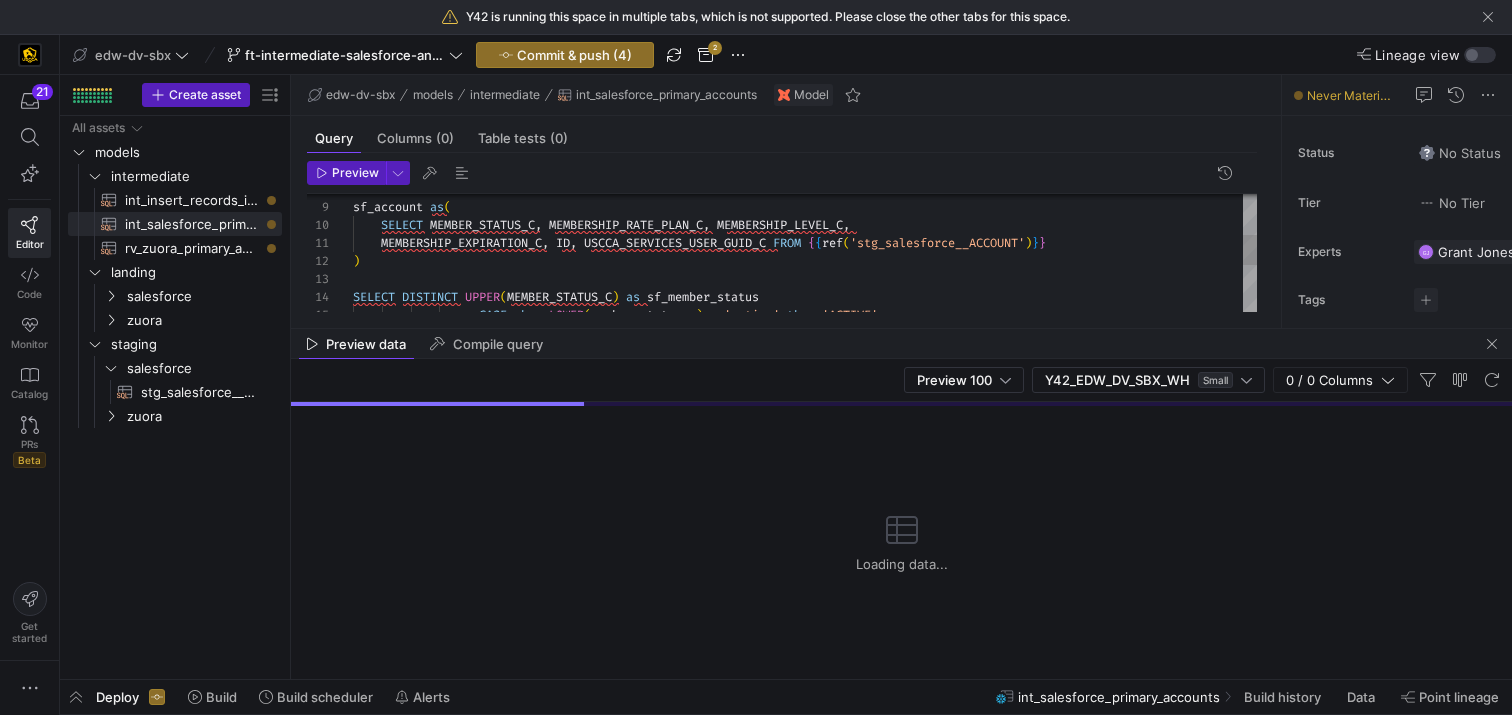 scroll, scrollTop: 2, scrollLeft: 0, axis: vertical 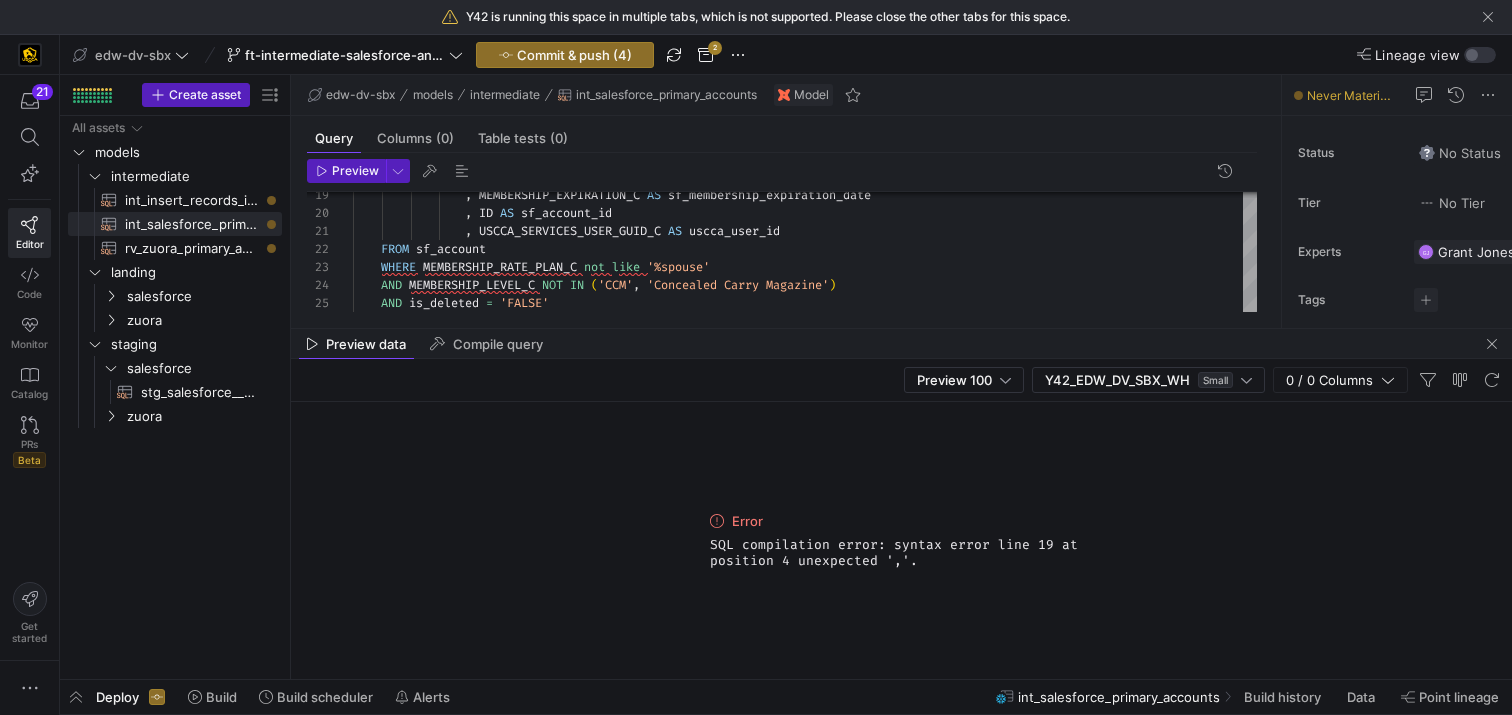 click on "Preview data Compile query" 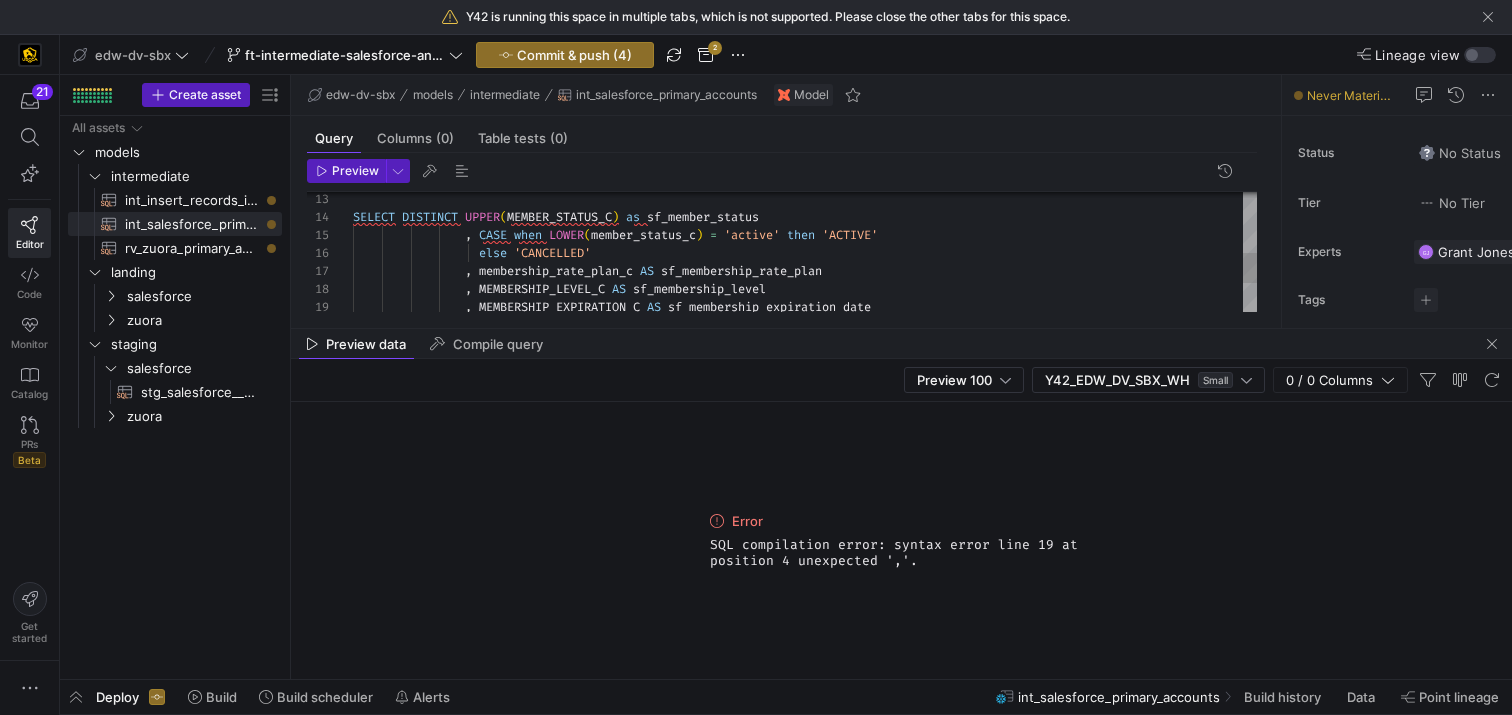 click on ",   MEMBERSHIP_EXPIRATION_C   AS   sf_membership_expiration_date                  ,   MEMBERSHIP_LEVEL_C   AS   sf_membership_level                  ,   membership_rate_plan_c   AS   sf_membership_rate_plan                    else   'CANCELLED'                  ,   CASE   when   LOWER ( member_status_c )   =   'active'   then   'ACTIVE' SELECT   DISTINCT   UPPER ( MEMBER_STATUS_C )   as   sf_member_status" at bounding box center (805, 191) 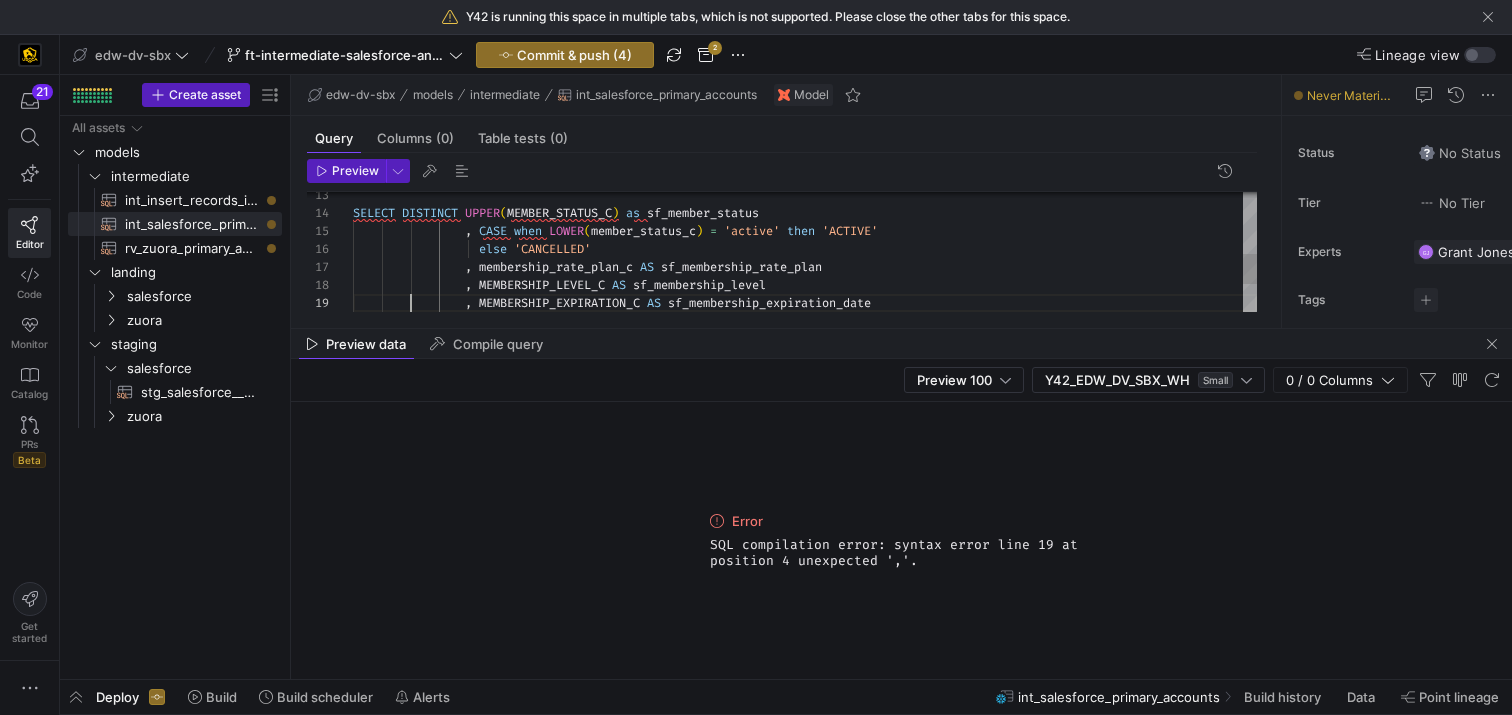 click on ",   MEMBERSHIP_EXPIRATION_C   AS   sf_membership_expiration_date                  ,   MEMBERSHIP_LEVEL_C   AS   sf_membership_level                  ,   membership_rate_plan_c   AS   sf_membership_rate_plan                    else   'CANCELLED'                  ,   CASE   when   LOWER ( member_status_c )   =   'active'   then   'ACTIVE' SELECT   DISTINCT   UPPER ( MEMBER_STATUS_C )   as   sf_member_status" at bounding box center (805, 187) 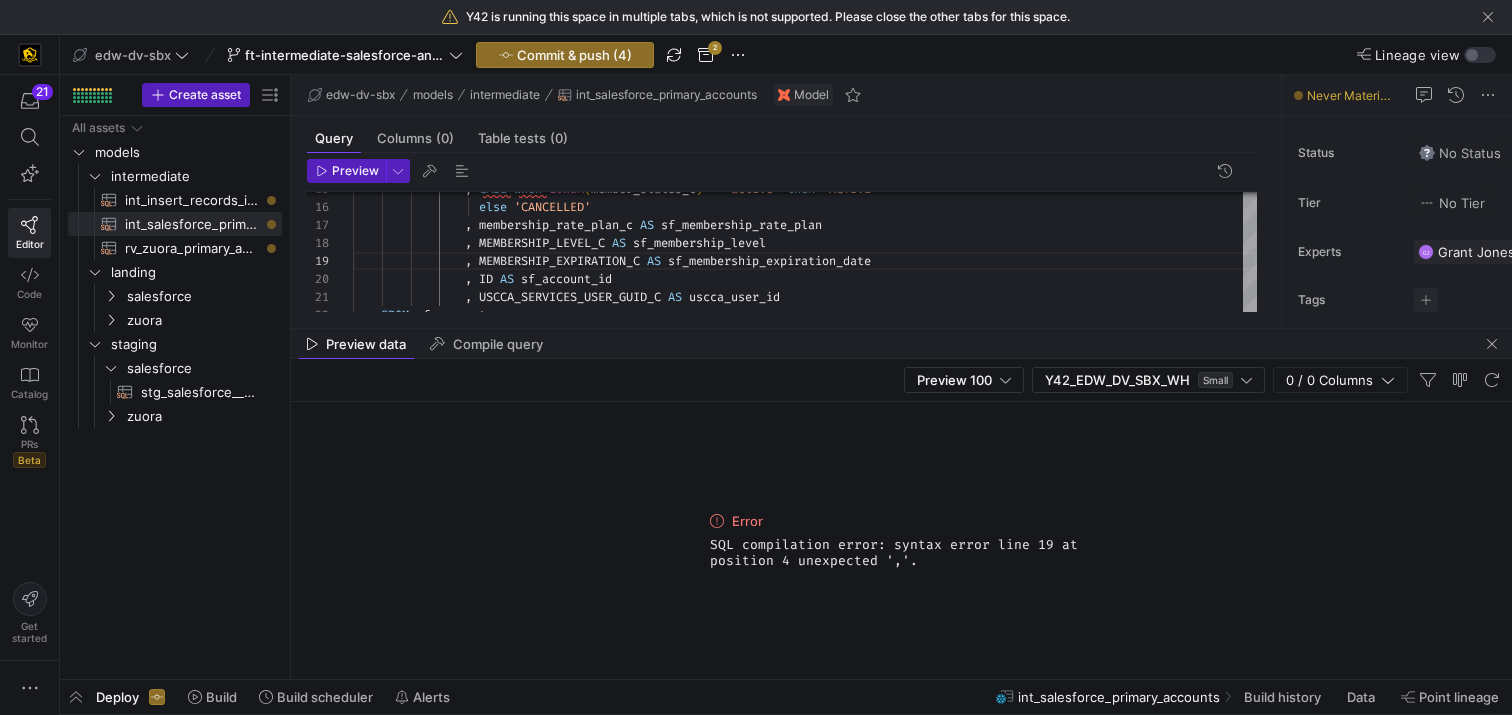 click on "Preview 100  Y42_EDW_DV_SBX_WH   Small
0 / 0 Columns" at bounding box center (901, 380) 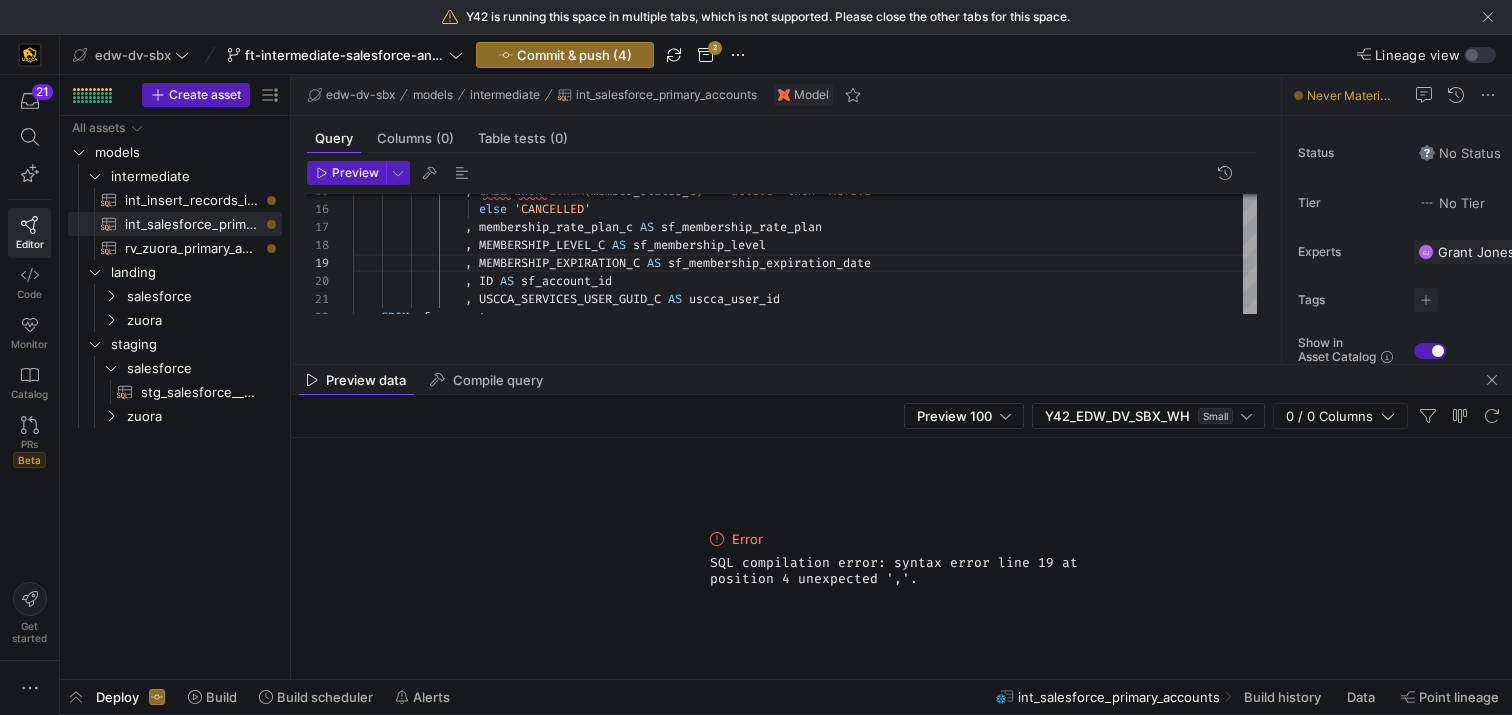 scroll, scrollTop: 0, scrollLeft: 0, axis: both 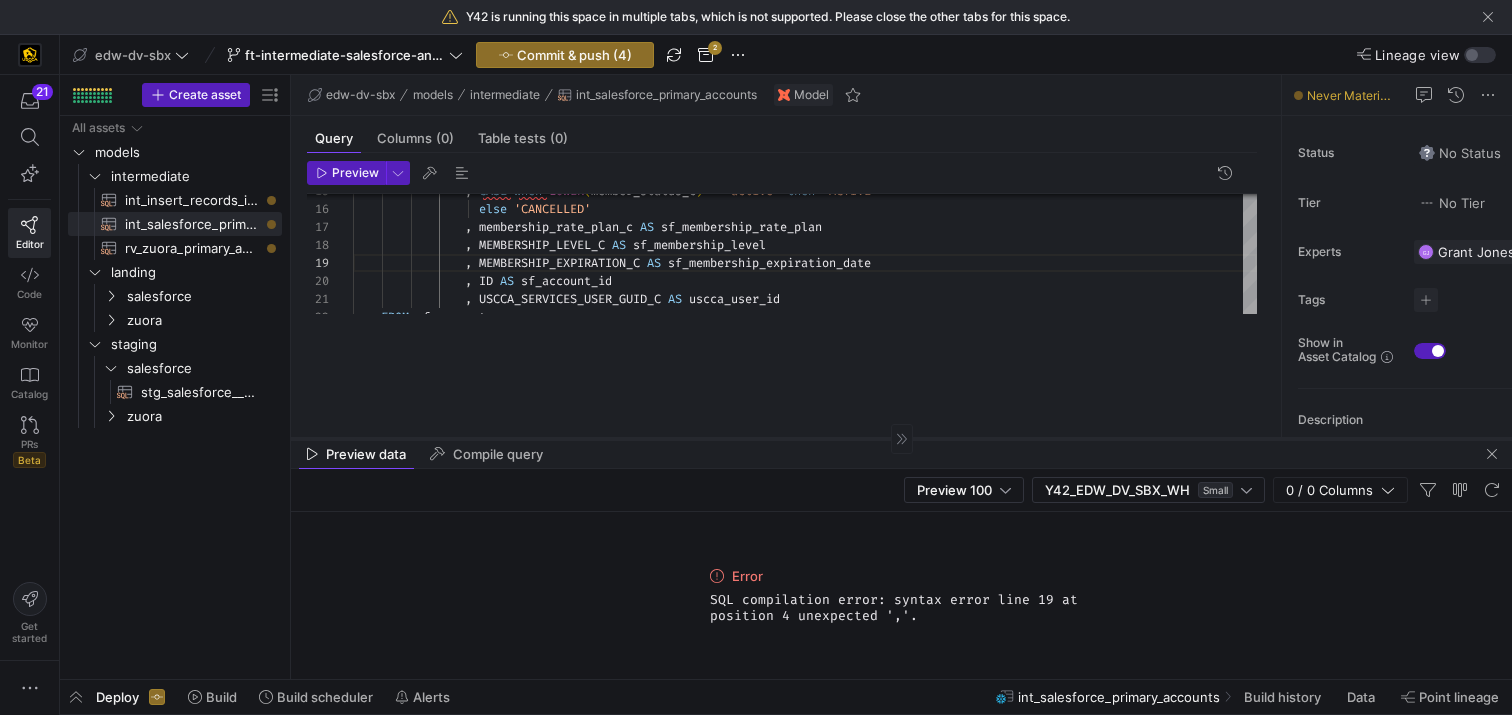 drag, startPoint x: 681, startPoint y: 327, endPoint x: 655, endPoint y: 436, distance: 112.05802 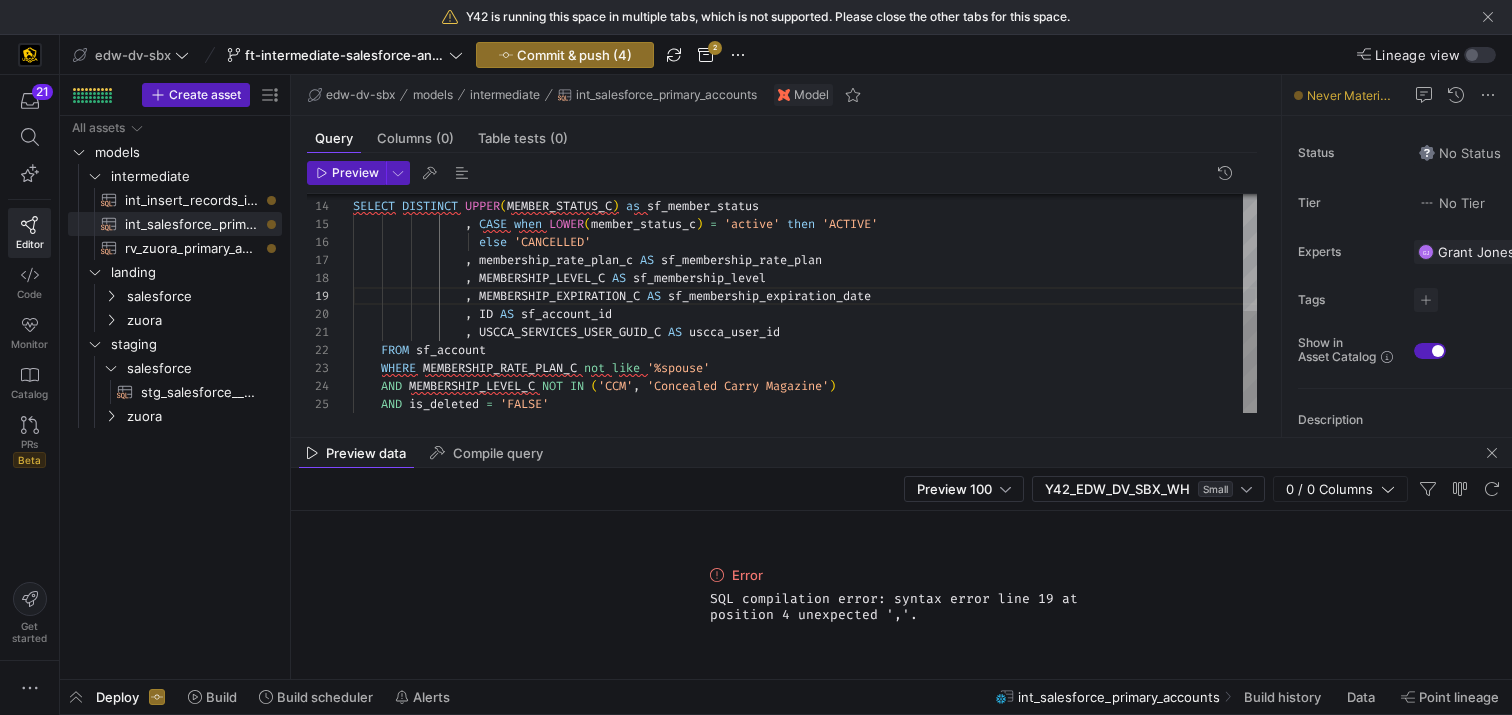 click on ",   MEMBERSHIP_EXPIRATION_C   AS   sf_membership_expiration_date                  ,   ID   AS   sf_account_id                  ,   USCCA_SERVICES_USER_GUID_C   AS   uscca_user_id      FROM   sf_account                  ,   MEMBERSHIP_LEVEL_C   AS   sf_membership_level                  ,   membership_rate_plan_c   AS   sf_membership_rate_plan                    else   'CANCELLED'                  ,   CASE   when   LOWER ( member_status_c )   =   'active'   then   'ACTIVE' SELECT   DISTINCT   UPPER ( MEMBER_STATUS_C )   as   sf_member_status      WHERE   MEMBERSHIP_RATE_PLAN_C   not   like   '%spouse'      AND   MEMBERSHIP_LEVEL_C   NOT   IN   ( 'CCM' ,   'Concealed Carry Magazine' )      AND   is_deleted   =   'FALSE'" at bounding box center [805, 180] 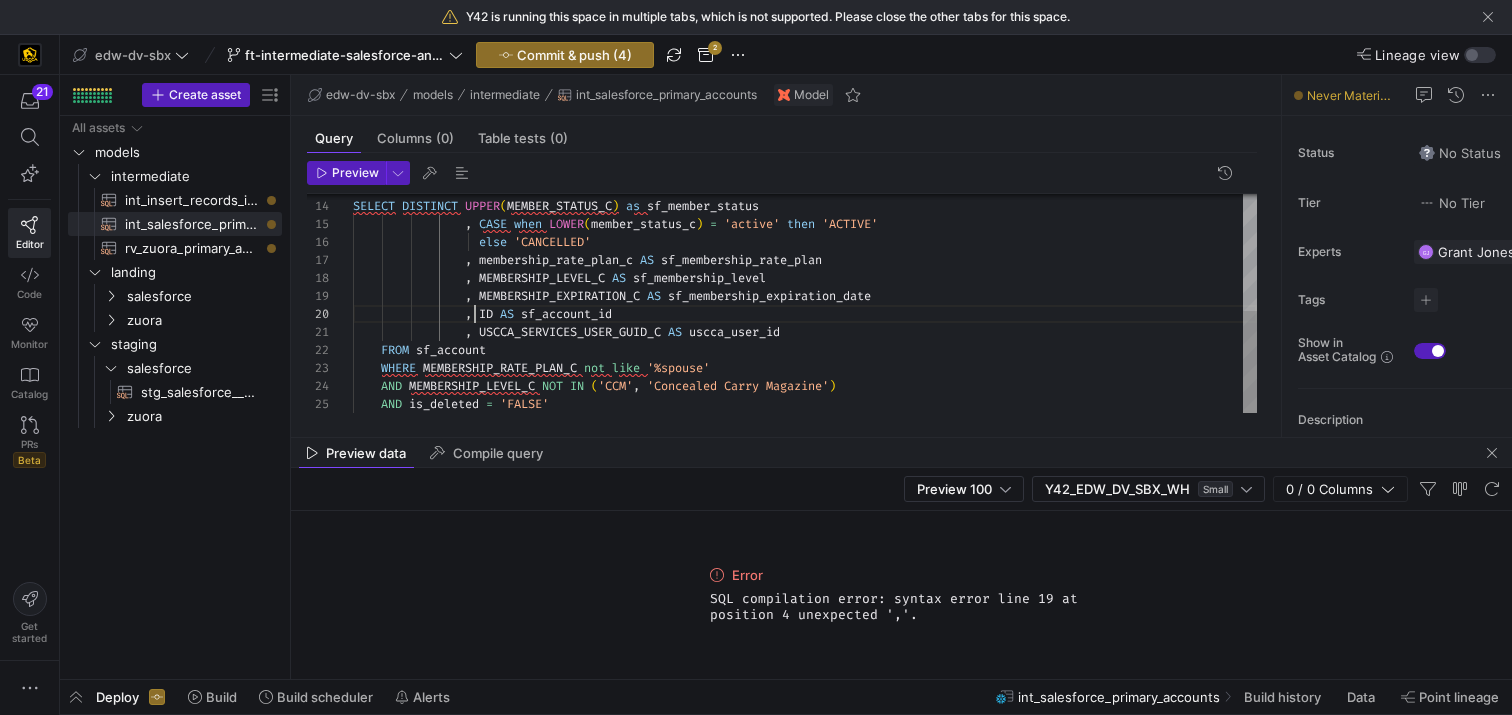 scroll, scrollTop: 144, scrollLeft: 122, axis: both 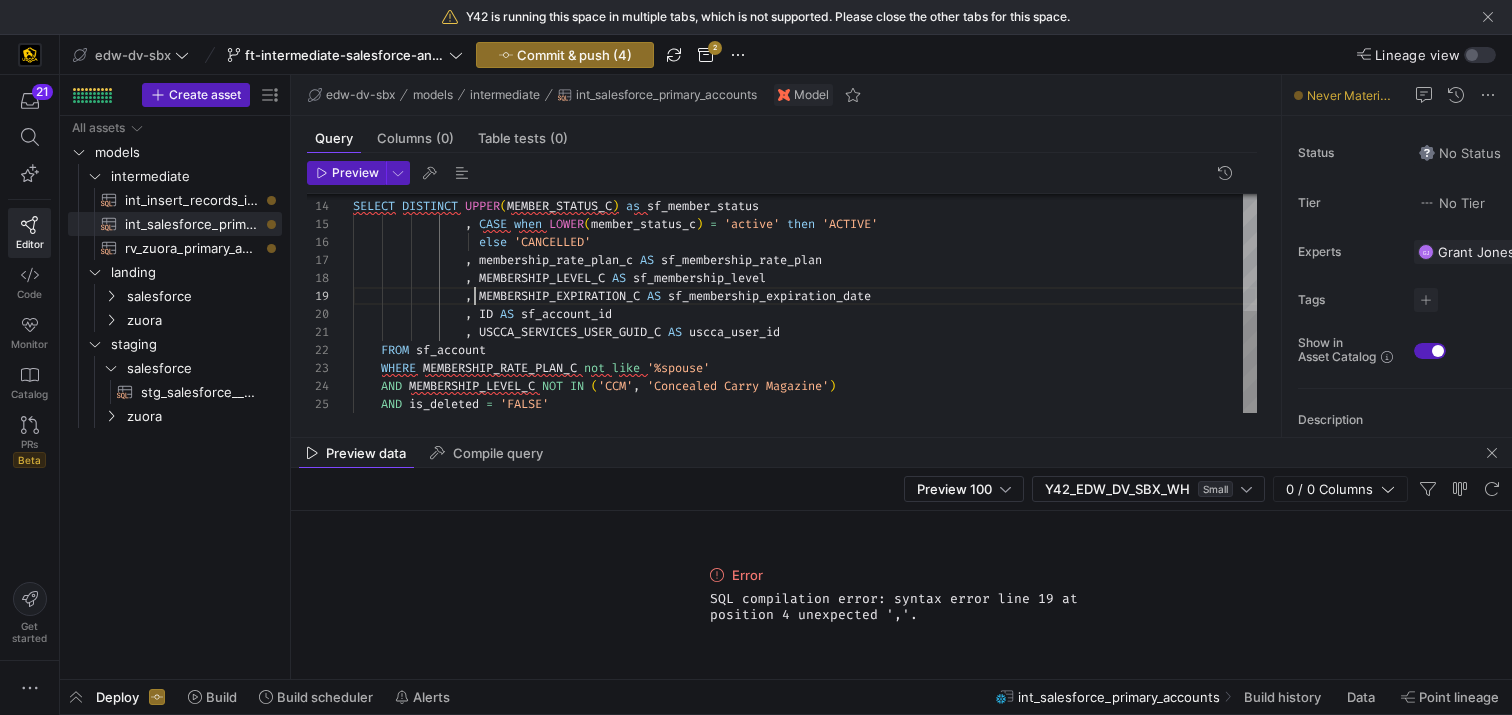 click on ",   MEMBERSHIP_EXPIRATION_C   AS   sf_membership_expiration_date                  ,   ID   AS   sf_account_id                  ,   USCCA_SERVICES_USER_GUID_C   AS   uscca_user_id      FROM   sf_account                  ,   MEMBERSHIP_LEVEL_C   AS   sf_membership_level                  ,   membership_rate_plan_c   AS   sf_membership_rate_plan                    else   'CANCELLED'                  ,   CASE   when   LOWER ( member_status_c )   =   'active'   then   'ACTIVE' SELECT   DISTINCT   UPPER ( MEMBER_STATUS_C )   as   sf_member_status      WHERE   MEMBERSHIP_RATE_PLAN_C   not   like   '%spouse'      AND   MEMBERSHIP_LEVEL_C   NOT   IN   ( 'CCM' ,   'Concealed Carry Magazine' )      AND   is_deleted   =   'FALSE'" at bounding box center [805, 180] 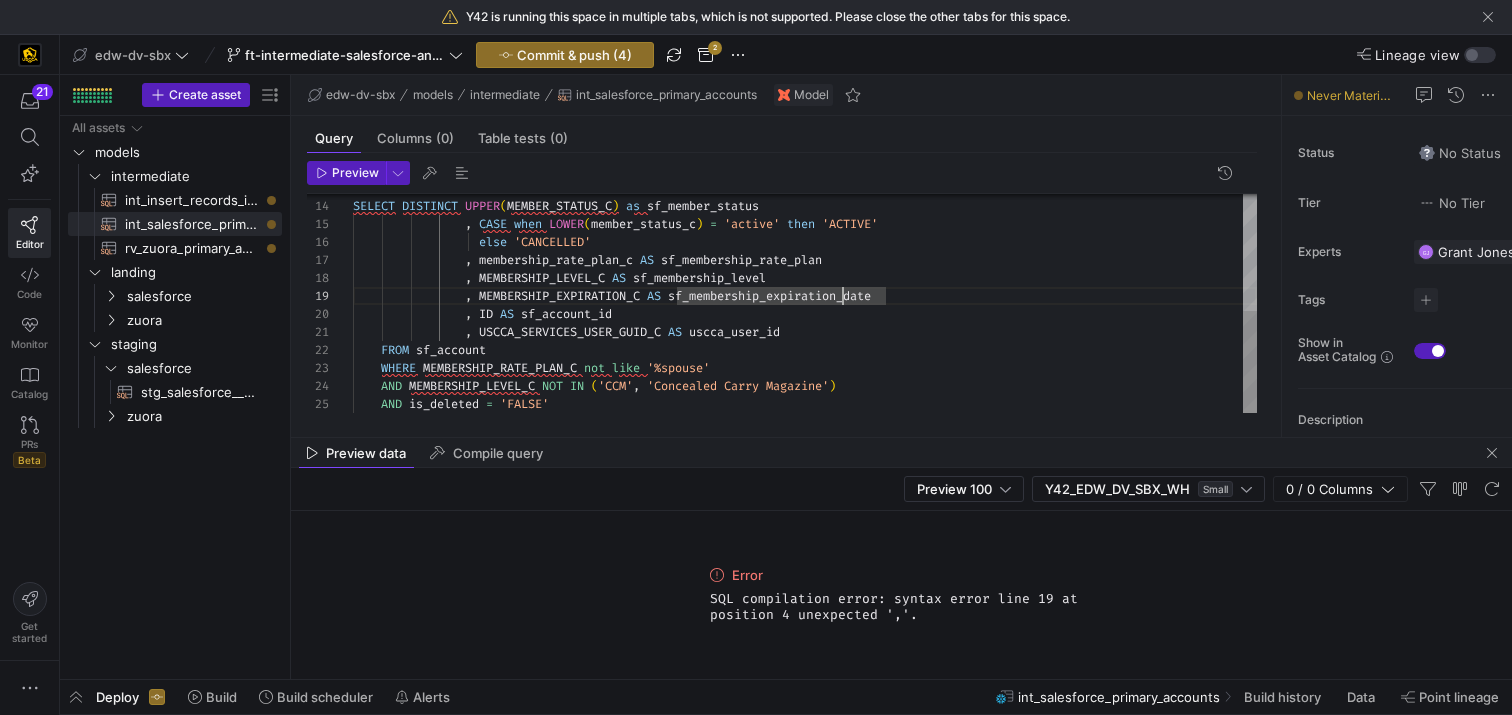scroll, scrollTop: 144, scrollLeft: 533, axis: both 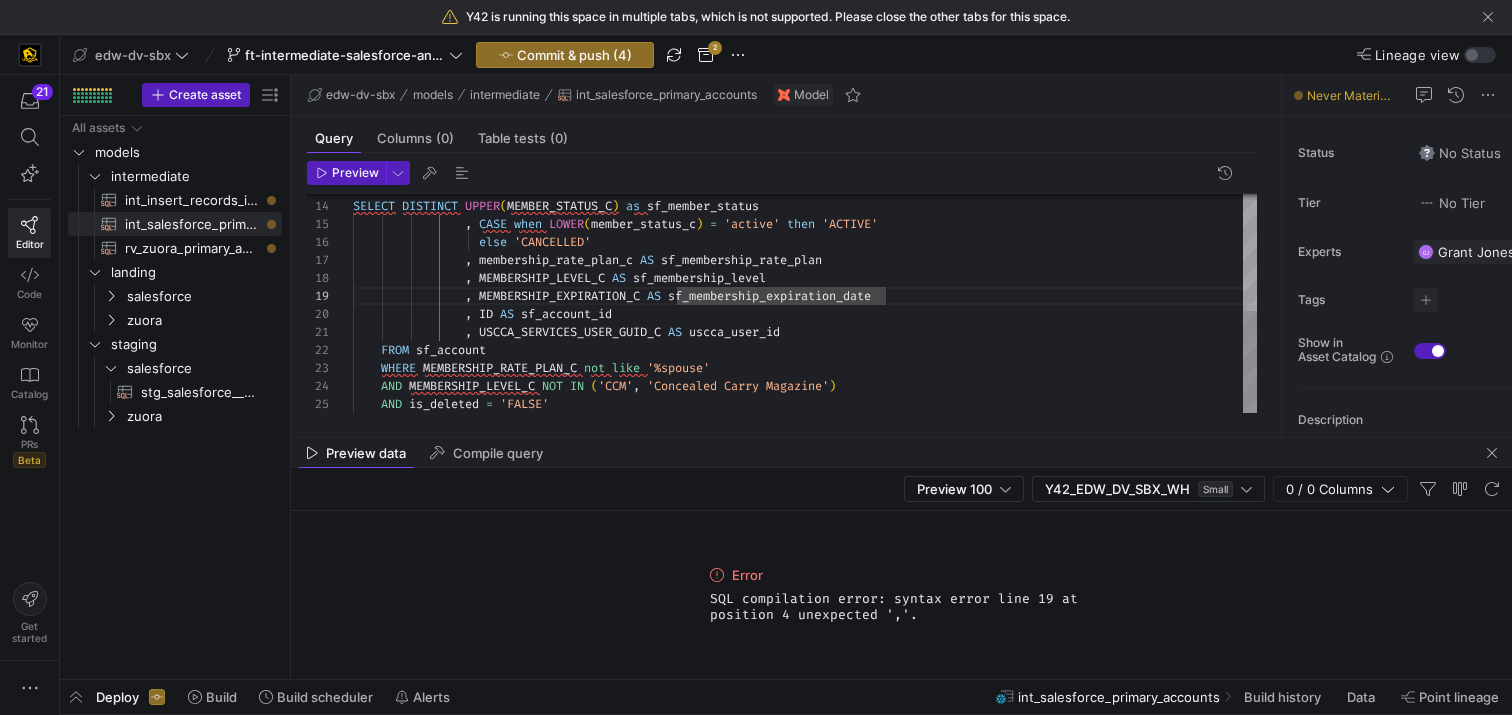 click on ",   MEMBERSHIP_EXPIRATION_C   AS   sf_membership_expiration_date                  ,   ID   AS   sf_account_id                  ,   USCCA_SERVICES_USER_GUID_C   AS   uscca_user_id      FROM   sf_account                  ,   MEMBERSHIP_LEVEL_C   AS   sf_membership_level                  ,   membership_rate_plan_c   AS   sf_membership_rate_plan                    else   'CANCELLED'                  ,   CASE   when   LOWER ( member_status_c )   =   'active'   then   'ACTIVE' SELECT   DISTINCT   UPPER ( MEMBER_STATUS_C )   as   sf_member_status      WHERE   MEMBERSHIP_RATE_PLAN_C   not   like   '%spouse'      AND   MEMBERSHIP_LEVEL_C   NOT   IN   ( 'CCM' ,   'Concealed Carry Magazine' )      AND   is_deleted   =   'FALSE'" at bounding box center [805, 180] 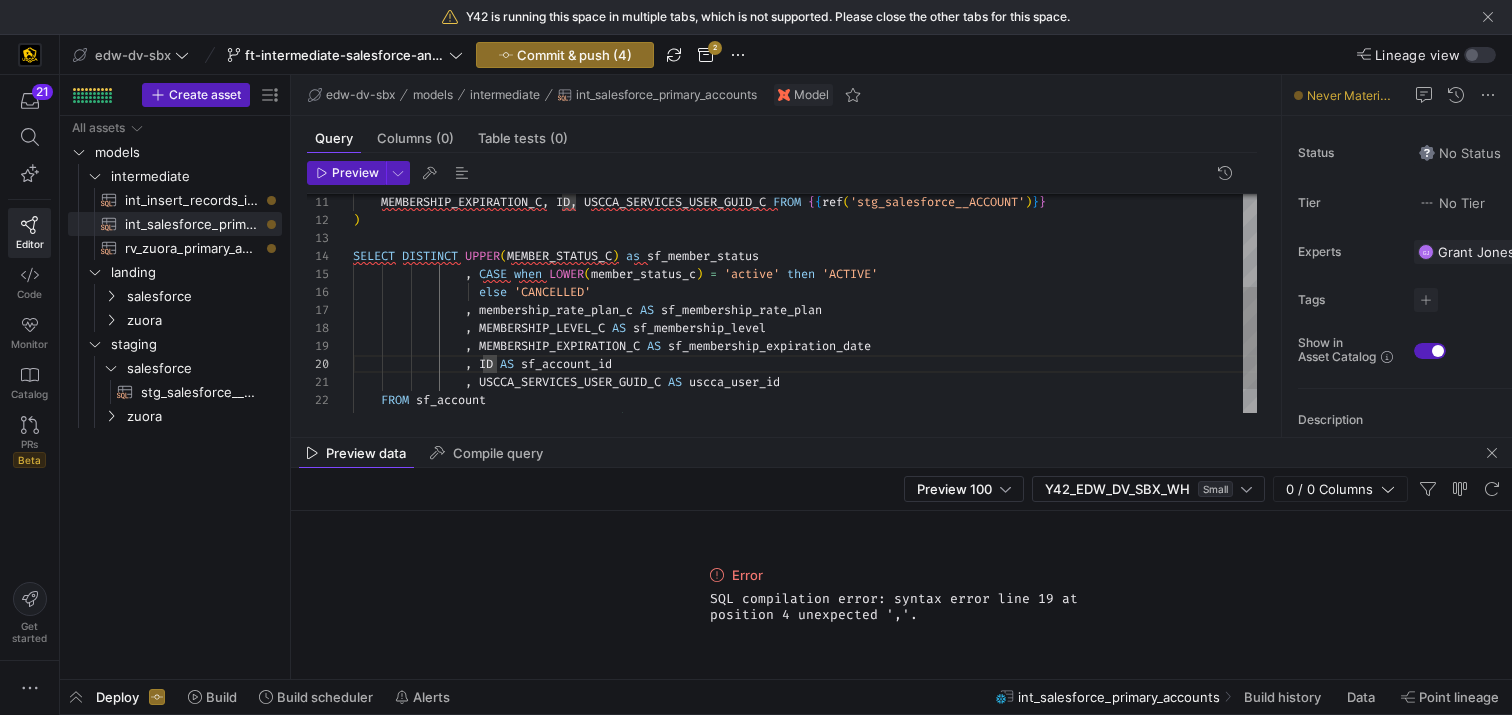 scroll, scrollTop: 90, scrollLeft: 137, axis: both 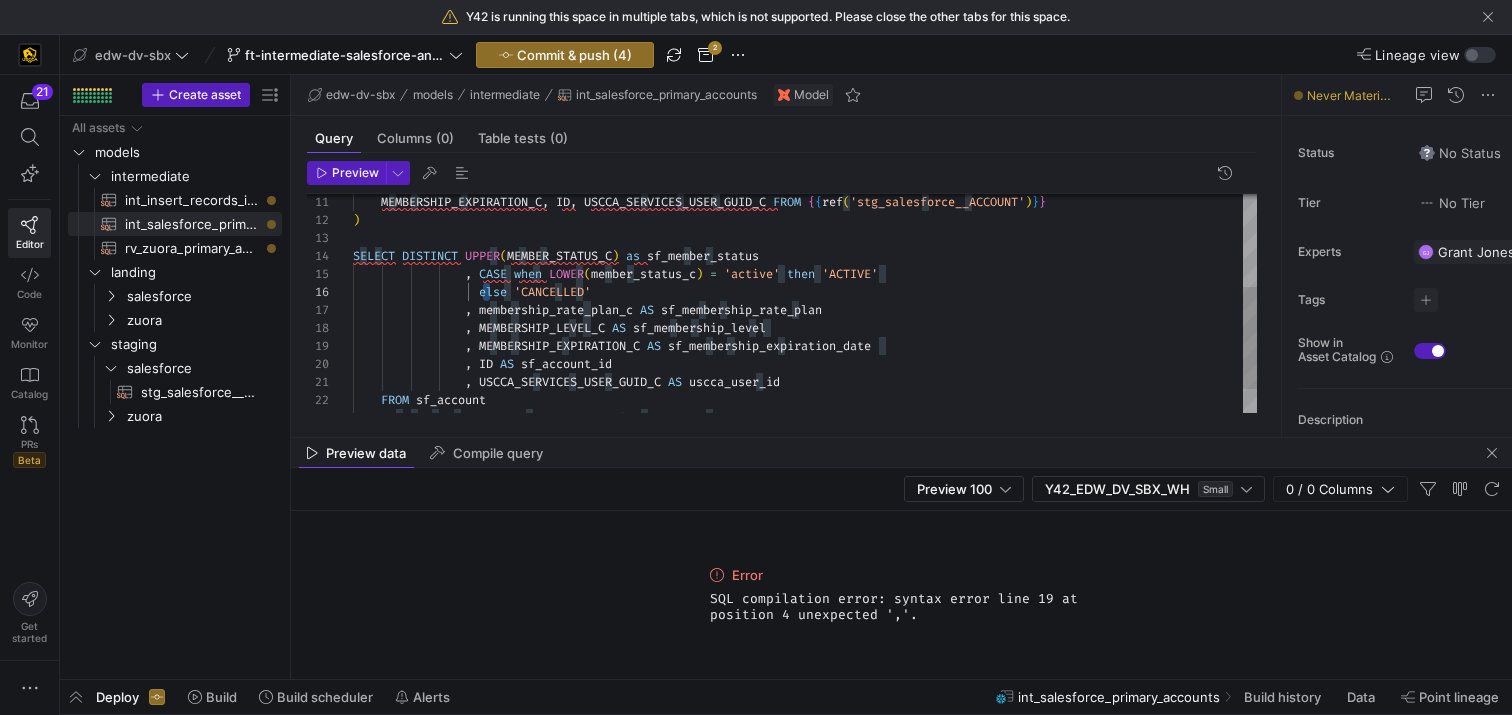 click on ",   MEMBERSHIP_EXPIRATION_C   AS   sf_membership_expiration_date                  ,   ID   AS   sf_account_id                  ,   USCCA_SERVICES_USER_GUID_C   AS   uscca_user_id      FROM   sf_account                  ,   MEMBERSHIP_LEVEL_C   AS   sf_membership_level                  ,   membership_rate_plan_c   AS   sf_membership_rate_plan                    else   'CANCELLED'                  ,   CASE   when   LOWER ( member_status_c )   =   'active'   then   'ACTIVE' SELECT   DISTINCT   UPPER ( MEMBER_STATUS_C )   as   sf_member_status      WHERE   MEMBERSHIP_RATE_PLAN_C   not   like   '%spouse' )      MEMBERSHIP_EXPIRATION_C ,   ID ,   USCCA_SERVICES_USER_GUID_C   FROM   { { ref ( 'stg_salesforce__ACCOUNT' ) } }" at bounding box center (805, 230) 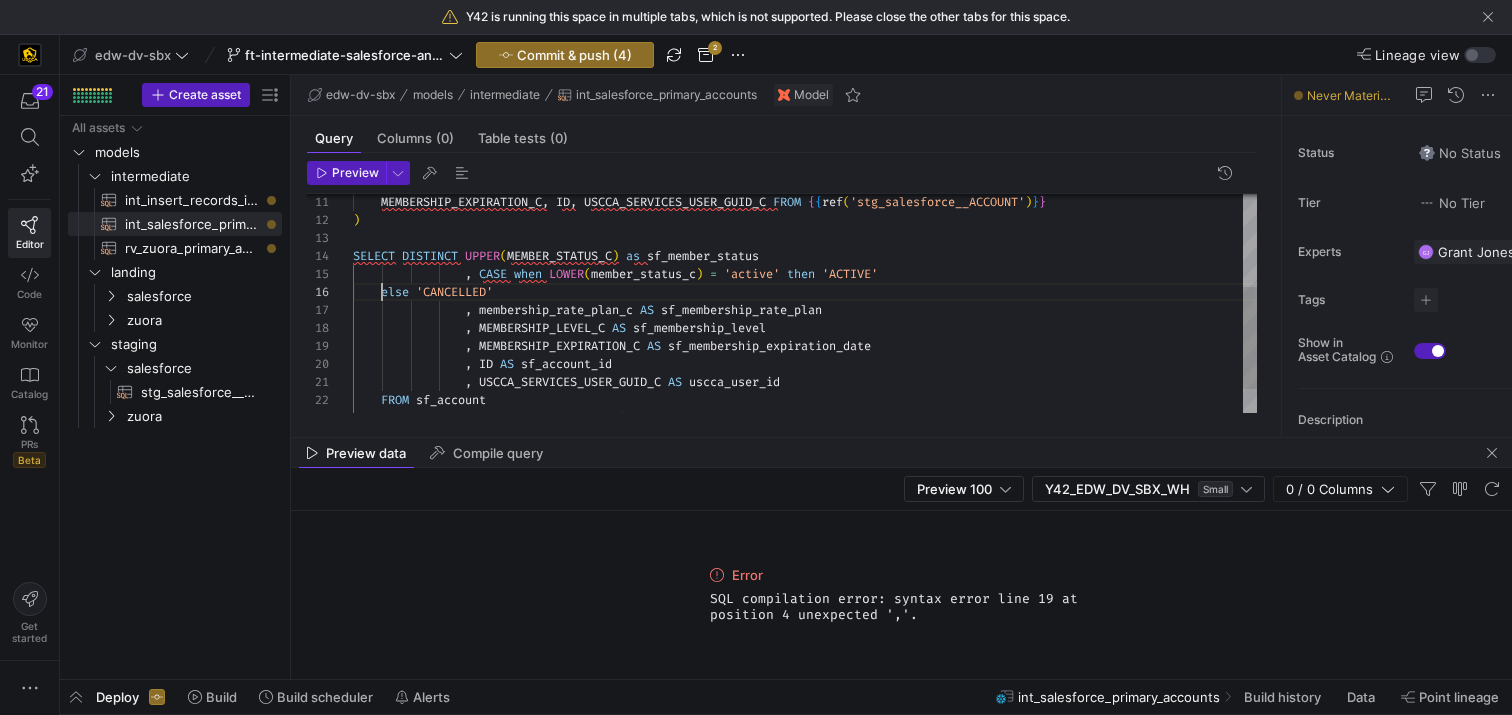 scroll, scrollTop: 90, scrollLeft: 0, axis: vertical 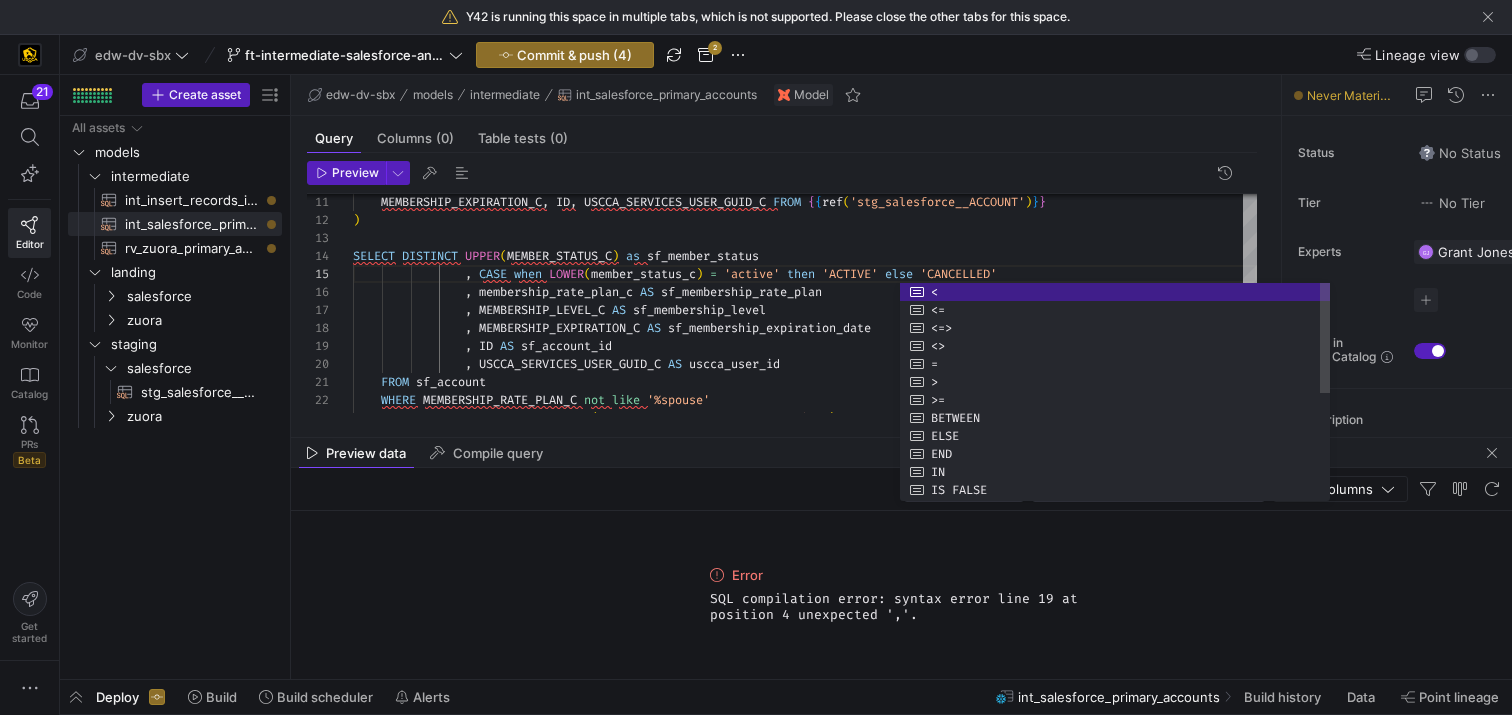 click on ",   MEMBERSHIP_EXPIRATION_C   AS   sf_membership_expiration_date                  ,   ID   AS   sf_account_id                  ,   USCCA_SERVICES_USER_GUID_C   AS   uscca_user_id      FROM   sf_account                  ,   MEMBERSHIP_LEVEL_C   AS   sf_membership_level                  ,   membership_rate_plan_c   AS   sf_membership_rate_plan                  ,   CASE   when   LOWER ( member_status_c )   =   'active'   then   'ACTIVE'   else   'CANCELLED' SELECT   DISTINCT   UPPER ( MEMBER_STATUS_C )   as   sf_member_status      WHERE   MEMBERSHIP_RATE_PLAN_C   not   like   '%spouse' )      MEMBERSHIP_EXPIRATION_C ,   ID ,   USCCA_SERVICES_USER_GUID_C   FROM   { { ref ( 'stg_salesforce__ACCOUNT' ) } }      AND   MEMBERSHIP_LEVEL_C   NOT   IN   ( 'CCM' ,   'Concealed Carry Magazine' )" at bounding box center (805, 221) 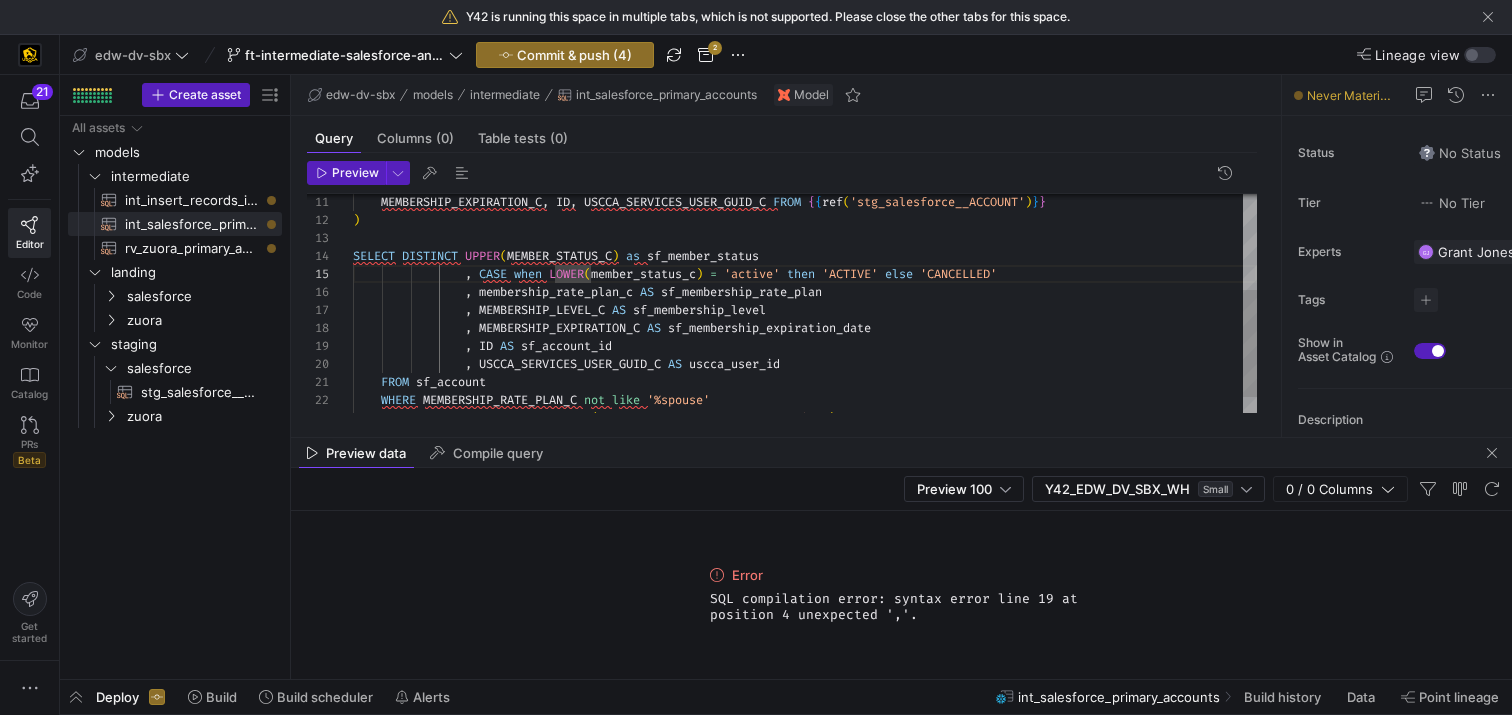 click on ",   MEMBERSHIP_EXPIRATION_C   AS   sf_membership_expiration_date                  ,   ID   AS   sf_account_id                  ,   USCCA_SERVICES_USER_GUID_C   AS   uscca_user_id      FROM   sf_account                  ,   MEMBERSHIP_LEVEL_C   AS   sf_membership_level                  ,   membership_rate_plan_c   AS   sf_membership_rate_plan                  ,   CASE   when   LOWER ( member_status_c )   =   'active'   then   'ACTIVE'   else   'CANCELLED' SELECT   DISTINCT   UPPER ( MEMBER_STATUS_C )   as   sf_member_status      WHERE   MEMBERSHIP_RATE_PLAN_C   not   like   '%spouse' )      MEMBERSHIP_EXPIRATION_C ,   ID ,   USCCA_SERVICES_USER_GUID_C   FROM   { { ref ( 'stg_salesforce__ACCOUNT' ) } }      AND   MEMBERSHIP_LEVEL_C   NOT   IN   ( 'CCM' ,   'Concealed Carry Magazine' )" at bounding box center [805, 221] 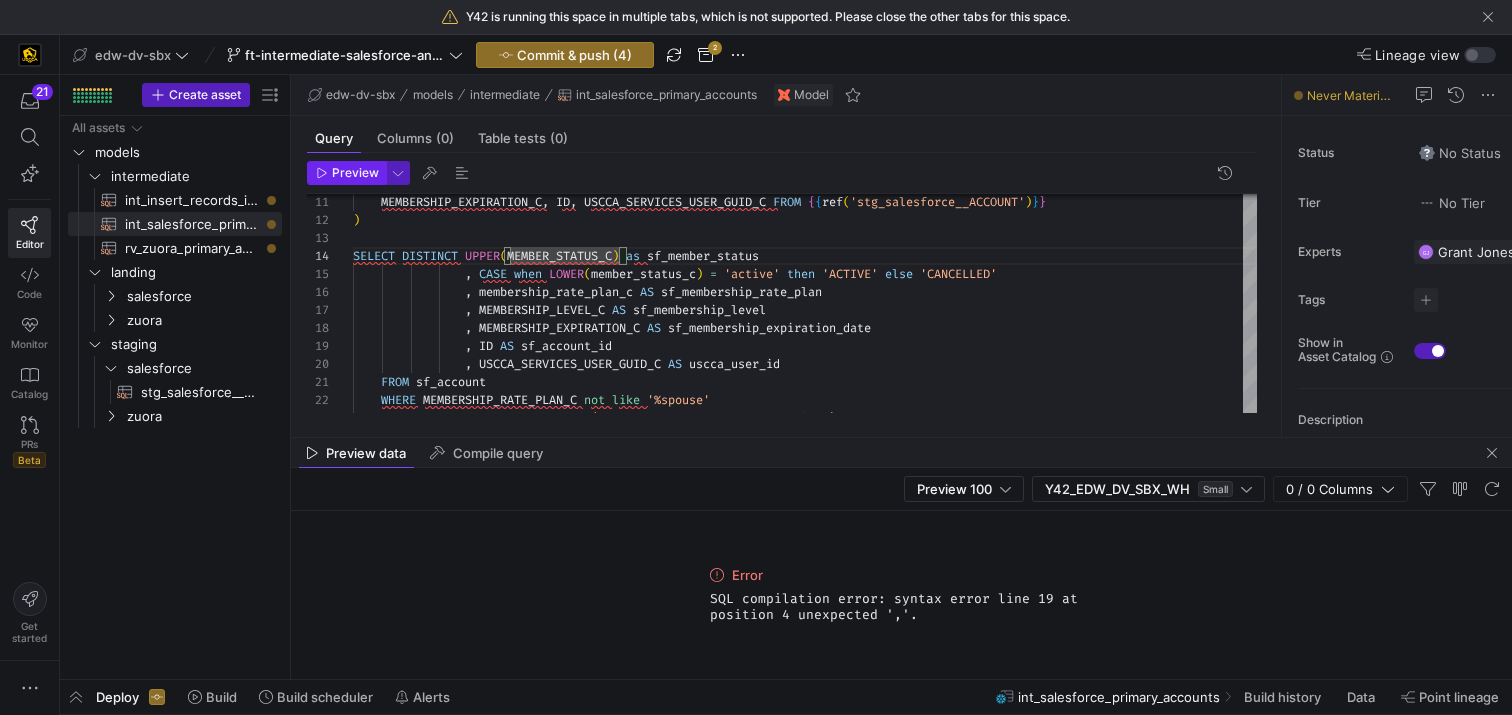 click on "Preview" at bounding box center (355, 173) 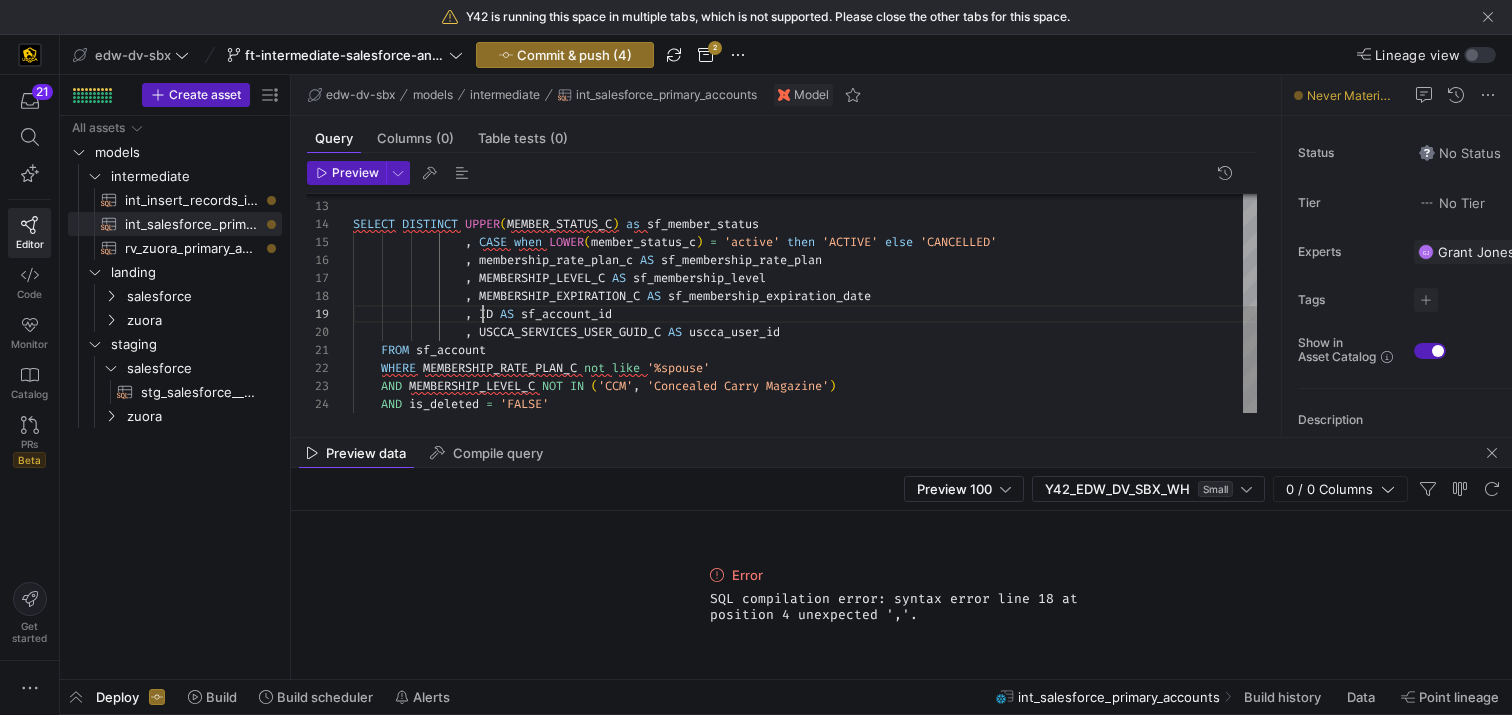 scroll, scrollTop: 144, scrollLeft: 130, axis: both 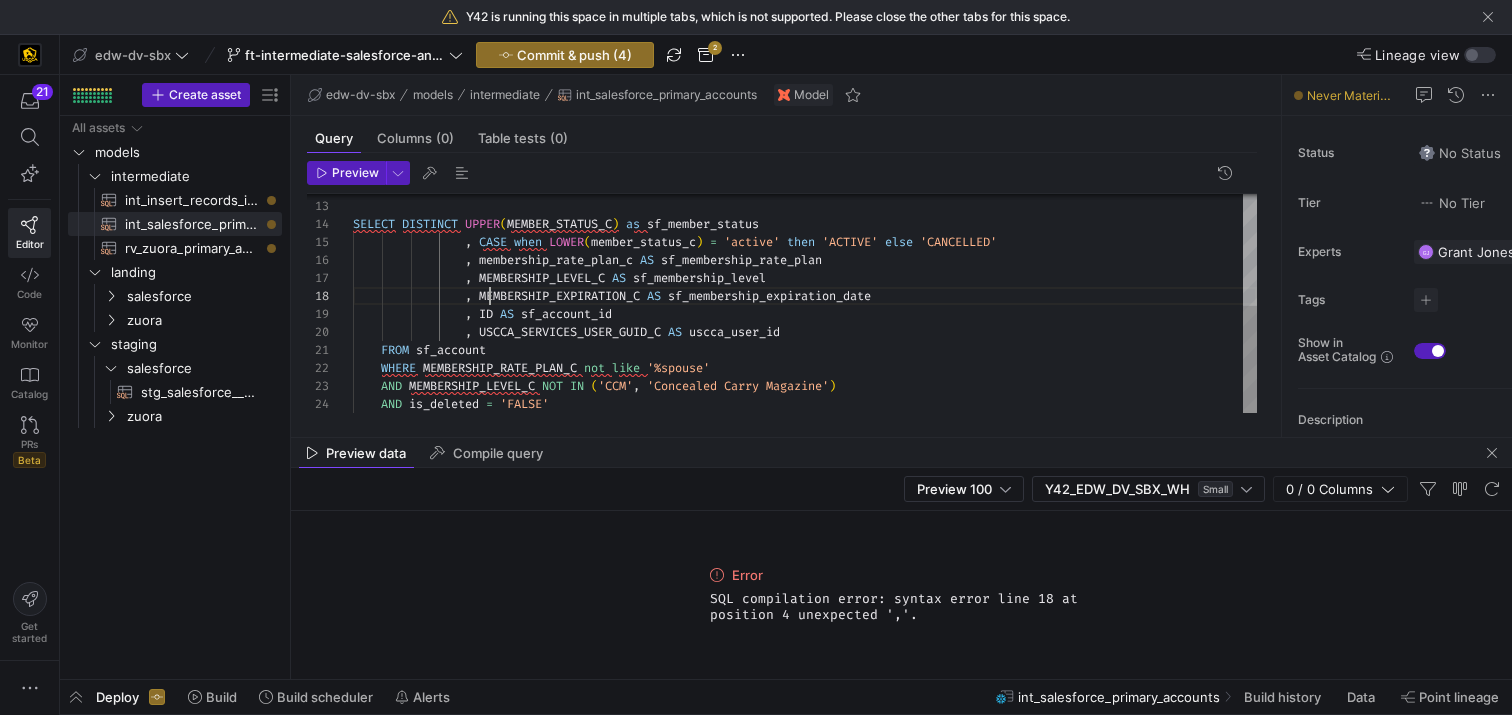 click on ",   MEMBERSHIP_EXPIRATION_C   AS   sf_membership_expiration_date                  ,   ID   AS   sf_account_id                  ,   USCCA_SERVICES_USER_GUID_C   AS   uscca_user_id      FROM   sf_account                  ,   MEMBERSHIP_LEVEL_C   AS   sf_membership_level                  ,   membership_rate_plan_c   AS   sf_membership_rate_plan                  ,   CASE   when   LOWER ( member_status_c )   =   'active'   then   'ACTIVE'   else   'CANCELLED' SELECT   DISTINCT   UPPER ( MEMBER_STATUS_C )   as   sf_member_status      WHERE   MEMBERSHIP_RATE_PLAN_C   not   like   '%spouse' )      AND   MEMBERSHIP_LEVEL_C   NOT   IN   ( 'CCM' ,   'Concealed Carry Magazine' )      AND   is_deleted   =   'FALSE'" at bounding box center (805, 189) 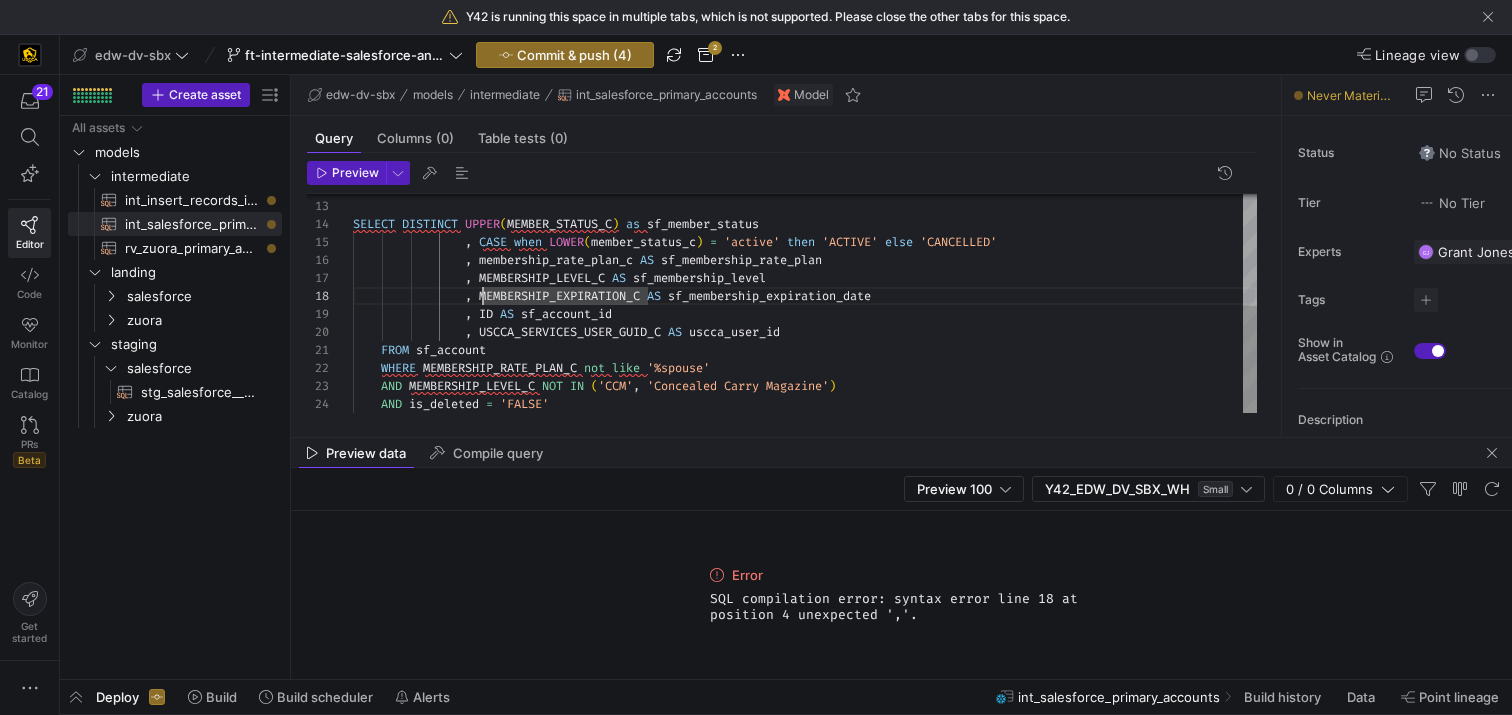scroll, scrollTop: 126, scrollLeft: 130, axis: both 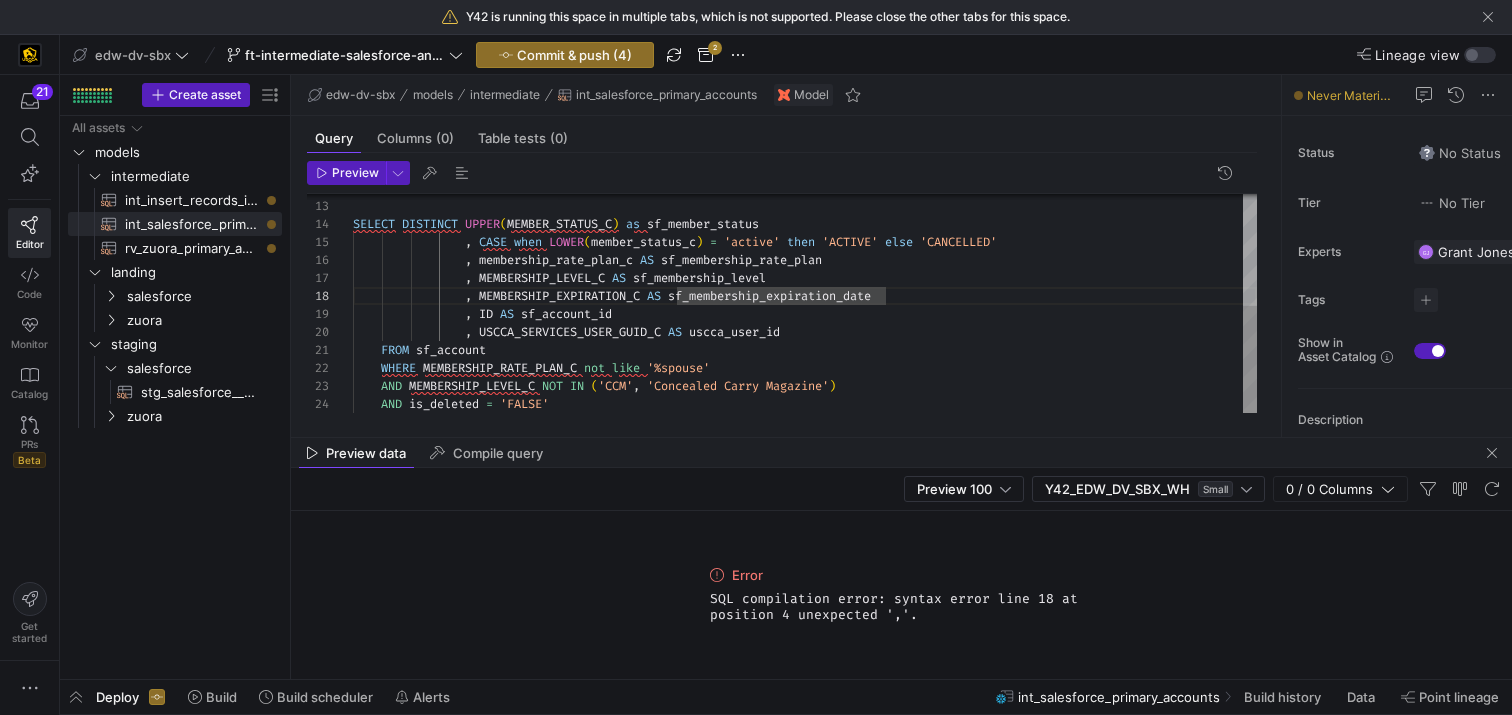 click on ",   MEMBERSHIP_EXPIRATION_C   AS   sf_membership_expiration_date                  ,   ID   AS   sf_account_id                  ,   USCCA_SERVICES_USER_GUID_C   AS   uscca_user_id      FROM   sf_account                  ,   MEMBERSHIP_LEVEL_C   AS   sf_membership_level                  ,   membership_rate_plan_c   AS   sf_membership_rate_plan                  ,   CASE   when   LOWER ( member_status_c )   =   'active'   then   'ACTIVE'   else   'CANCELLED' SELECT   DISTINCT   UPPER ( MEMBER_STATUS_C )   as   sf_member_status      WHERE   MEMBERSHIP_RATE_PLAN_C   not   like   '%spouse' )      AND   MEMBERSHIP_LEVEL_C   NOT   IN   ( 'CCM' ,   'Concealed Carry Magazine' )      AND   is_deleted   =   'FALSE'" at bounding box center (805, 189) 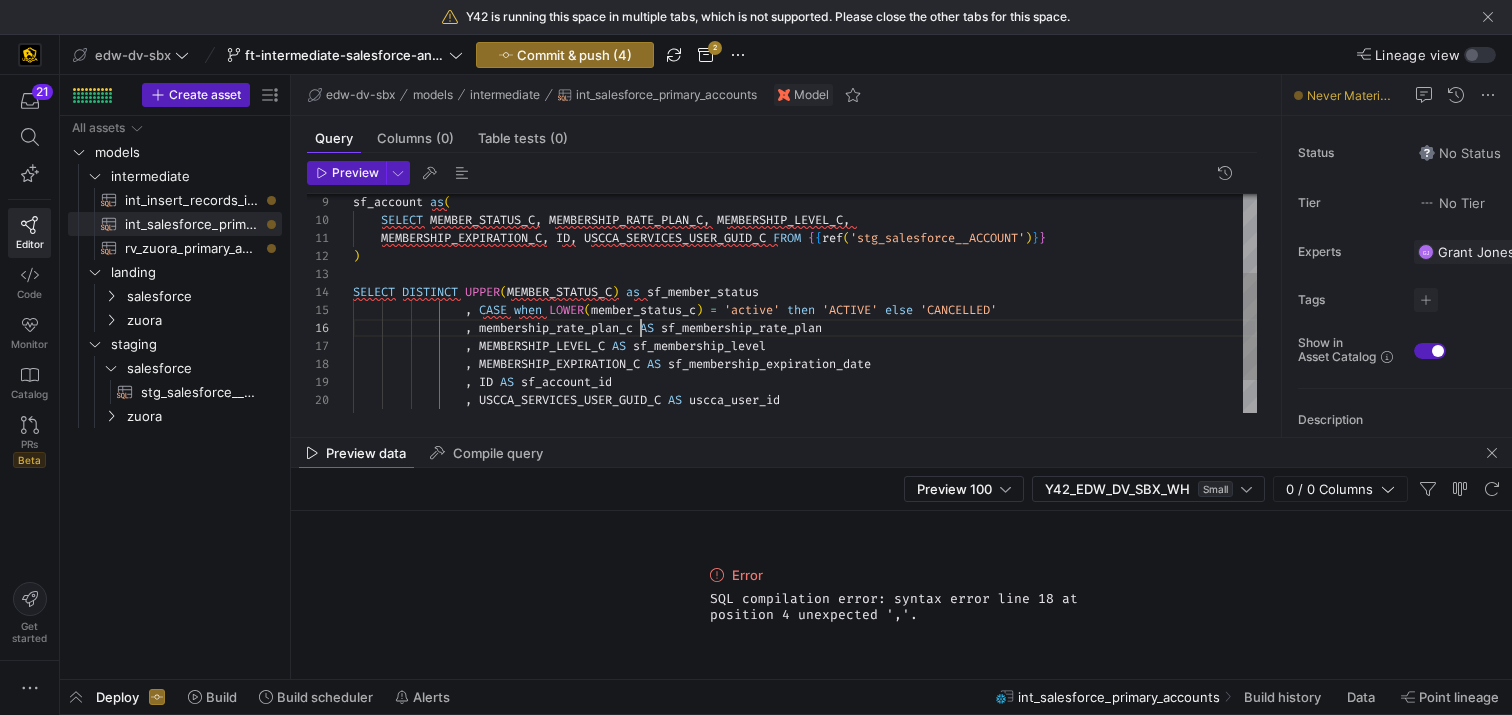 scroll, scrollTop: 90, scrollLeft: 288, axis: both 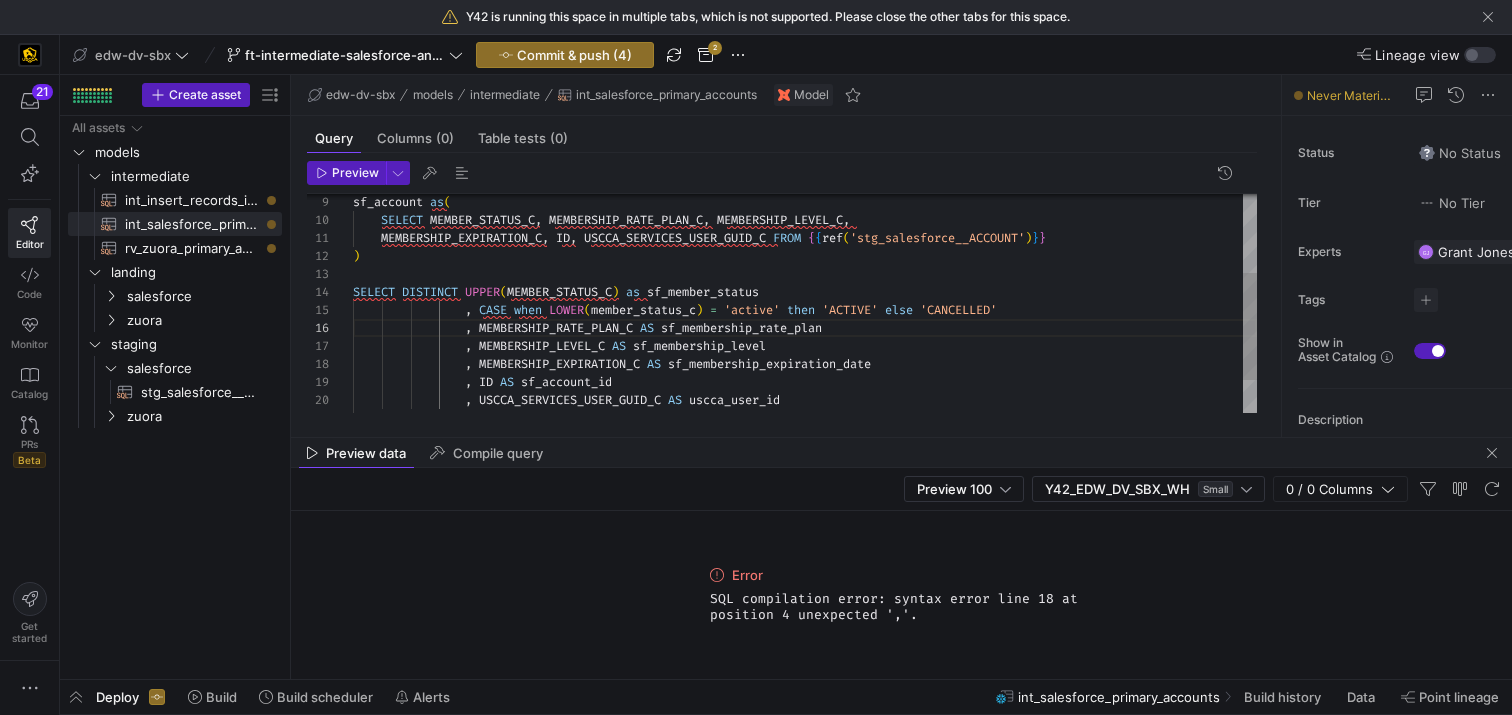 click on ",   MEMBERSHIP_EXPIRATION_C   AS   sf_membership_expiration_date                  ,   ID   AS   sf_account_id                  ,   USCCA_SERVICES_USER_GUID_C   AS   uscca_user_id      FROM   sf_account                  ,   MEMBERSHIP_LEVEL_C   AS   sf_membership_level                  ,   MEMBERSHIP_RATE_PLAN_C   AS   sf_membership_rate_plan                  ,   CASE   when   LOWER ( member_status_c )   =   'active'   then   'ACTIVE'   else   'CANCELLED' SELECT   DISTINCT   UPPER ( MEMBER_STATUS_C )   as   sf_member_status )      MEMBERSHIP_EXPIRATION_C ,   ID ,   USCCA_SERVICES_USER_GUID_C   FROM   { { ref ( 'stg_salesforce__ACCOUNT' ) } }      SELECT   MEMBER_STATUS_C ,   MEMBERSHIP_RATE_PLAN_C ,   MEMBERSHIP_LEVEL_C ,   sf_account   as (" at bounding box center (805, 257) 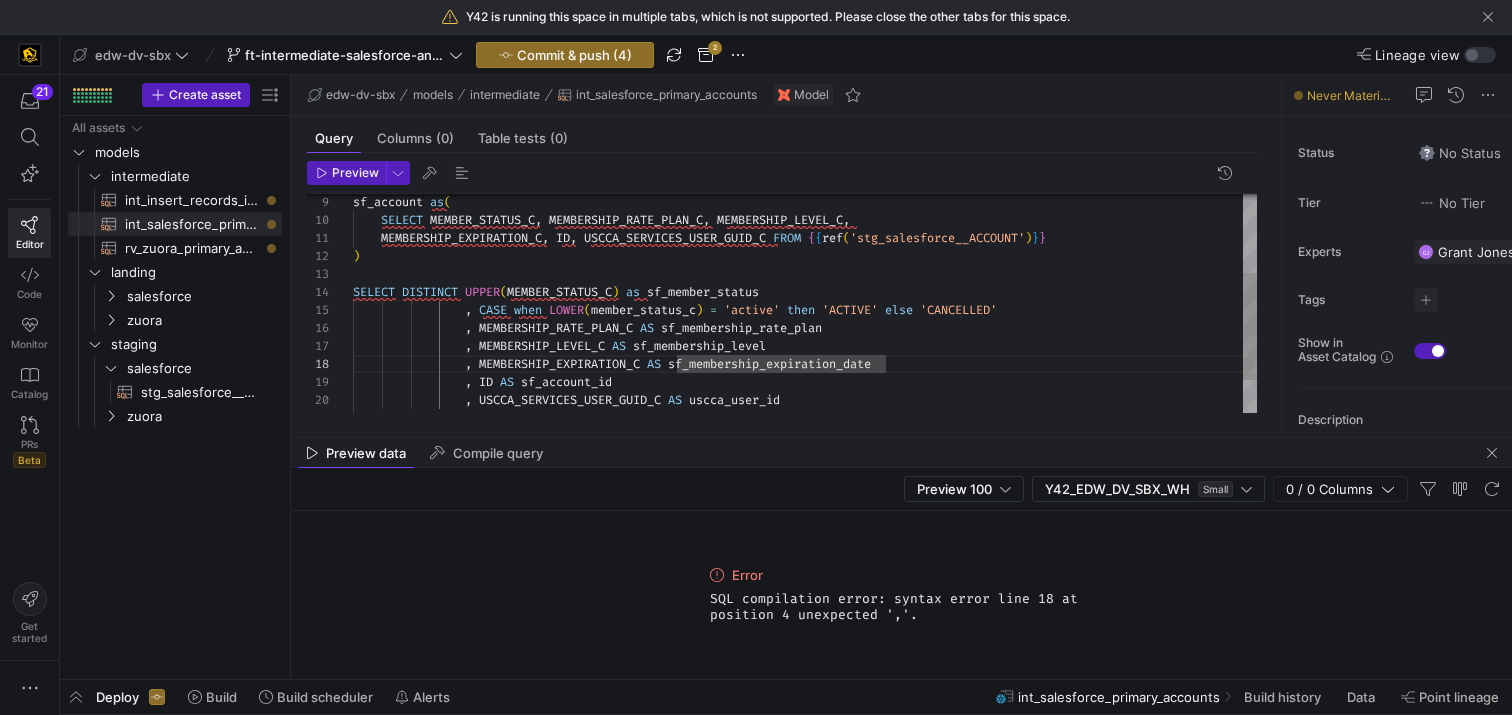 type on "MEMBERSHIP_EXPIRATION_C, ID, USCCA_SERVICES_USER_GUID_C FROM {{ref('stg_salesforce__ACCOUNT')}}
)
SELECT DISTINCT UPPER(MEMBER_STATUS_C) as sf_member_status
, CASE when LOWER(member_status_c) = 'active' then 'ACTIVE' else 'CANCELLED'
, MEMBERSHIP_RATE_PLAN_C AS sf_membership_rate_plan
, MEMBERSHIP_LEVEL_C AS sf_membership_level
, MEMBERSHIP_EXPIRATION_C AS sf_membership_expiration_date
, ID AS sf_account_id
, USCCA_SERVICES_USER_GUID_C AS uscca_user_id" 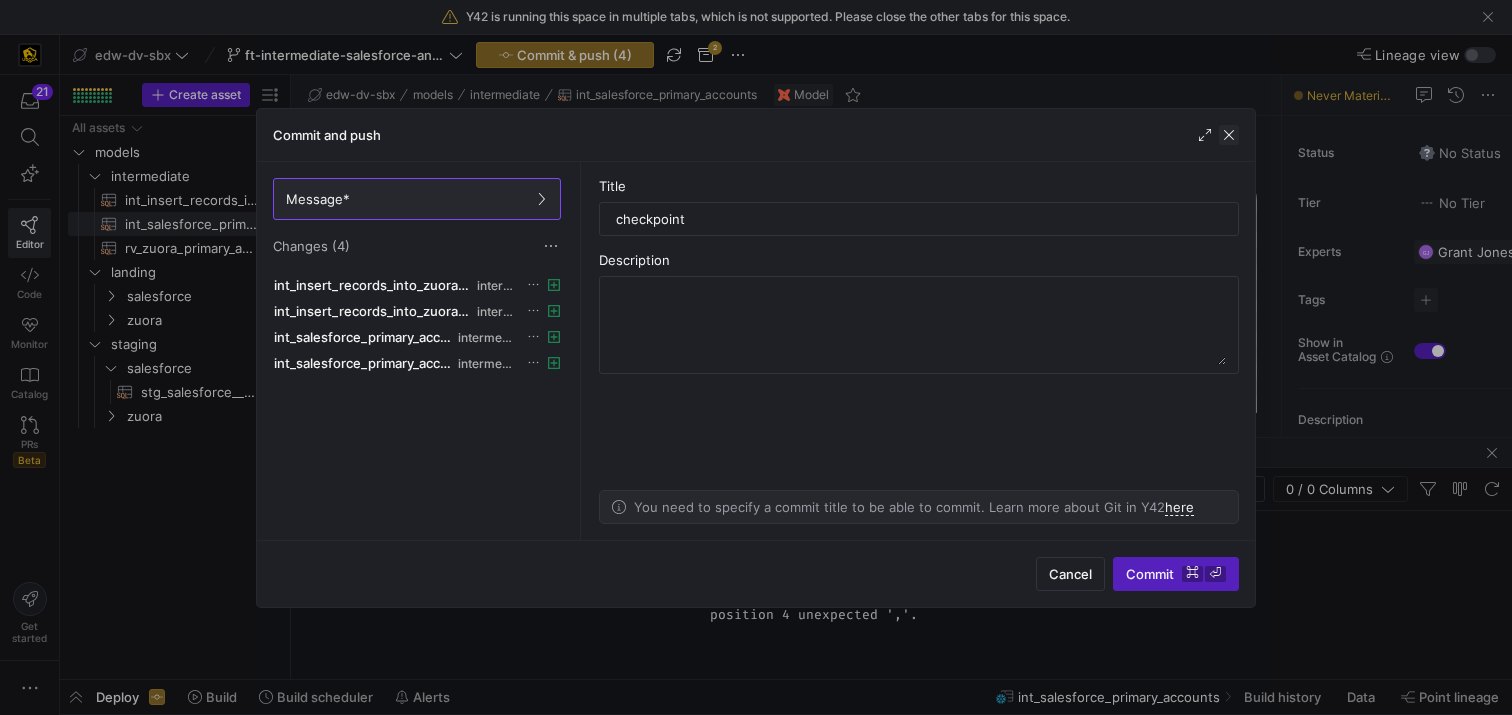 click 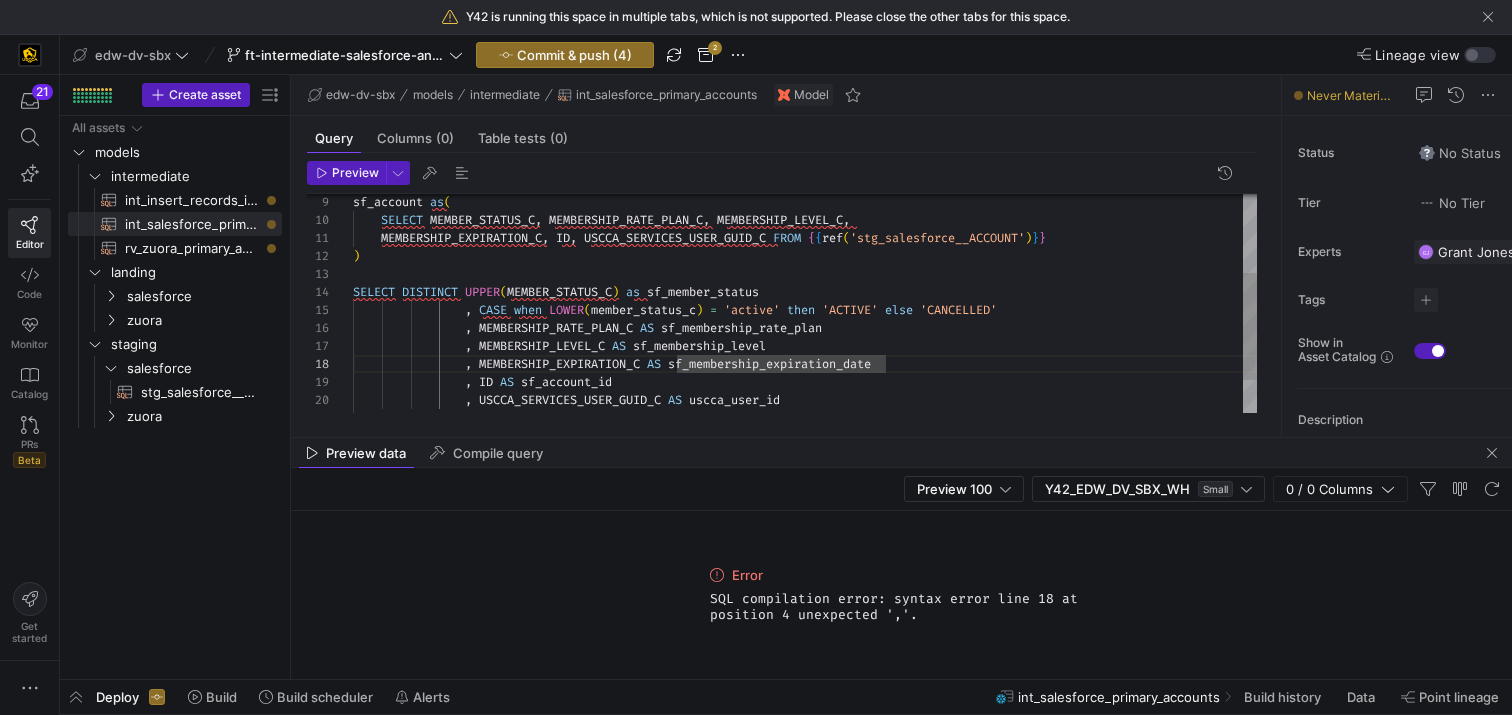 click on ",   MEMBERSHIP_EXPIRATION_C   AS   sf_membership_expiration_date                  ,   ID   AS   sf_account_id                  ,   USCCA_SERVICES_USER_GUID_C   AS   uscca_user_id      FROM   sf_account                  ,   MEMBERSHIP_LEVEL_C   AS   sf_membership_level                  ,   MEMBERSHIP_RATE_PLAN_C   AS   sf_membership_rate_plan                  ,   CASE   when   LOWER ( member_status_c )   =   'active'   then   'ACTIVE'   else   'CANCELLED' SELECT   DISTINCT   UPPER ( MEMBER_STATUS_C )   as   sf_member_status )      MEMBERSHIP_EXPIRATION_C ,   ID ,   USCCA_SERVICES_USER_GUID_C   FROM   { { ref ( 'stg_salesforce__ACCOUNT' ) } }      SELECT   MEMBER_STATUS_C ,   MEMBERSHIP_RATE_PLAN_C ,   MEMBERSHIP_LEVEL_C ,   sf_account   as (" at bounding box center [805, 257] 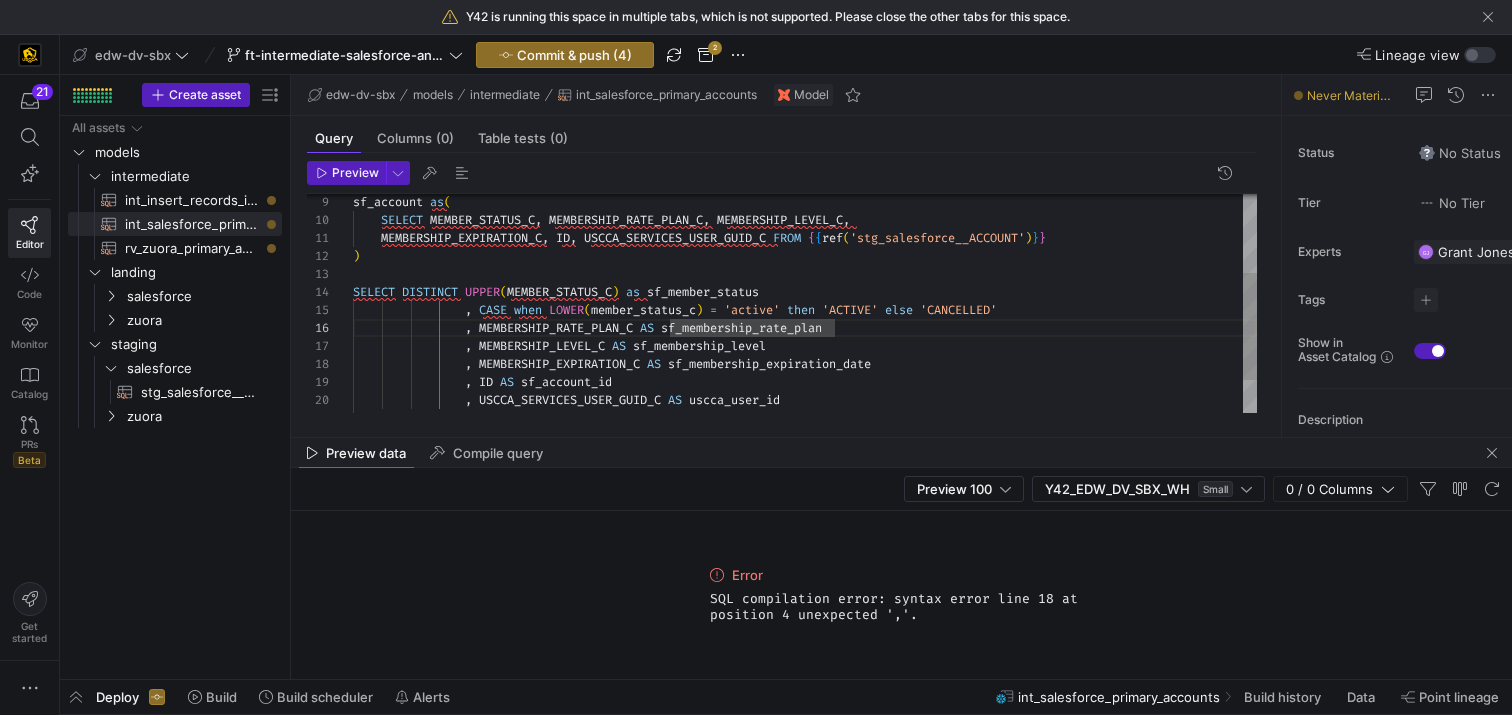 click on ",   MEMBERSHIP_EXPIRATION_C   AS   sf_membership_expiration_date                  ,   ID   AS   sf_account_id                  ,   USCCA_SERVICES_USER_GUID_C   AS   uscca_user_id      FROM   sf_account                  ,   MEMBERSHIP_LEVEL_C   AS   sf_membership_level                  ,   MEMBERSHIP_RATE_PLAN_C   AS   sf_membership_rate_plan                  ,   CASE   when   LOWER ( member_status_c )   =   'active'   then   'ACTIVE'   else   'CANCELLED' SELECT   DISTINCT   UPPER ( MEMBER_STATUS_C )   as   sf_member_status )      MEMBERSHIP_EXPIRATION_C ,   ID ,   USCCA_SERVICES_USER_GUID_C   FROM   { { ref ( 'stg_salesforce__ACCOUNT' ) } }      SELECT   MEMBER_STATUS_C ,   MEMBERSHIP_RATE_PLAN_C ,   MEMBERSHIP_LEVEL_C ,   sf_account   as (" at bounding box center (805, 257) 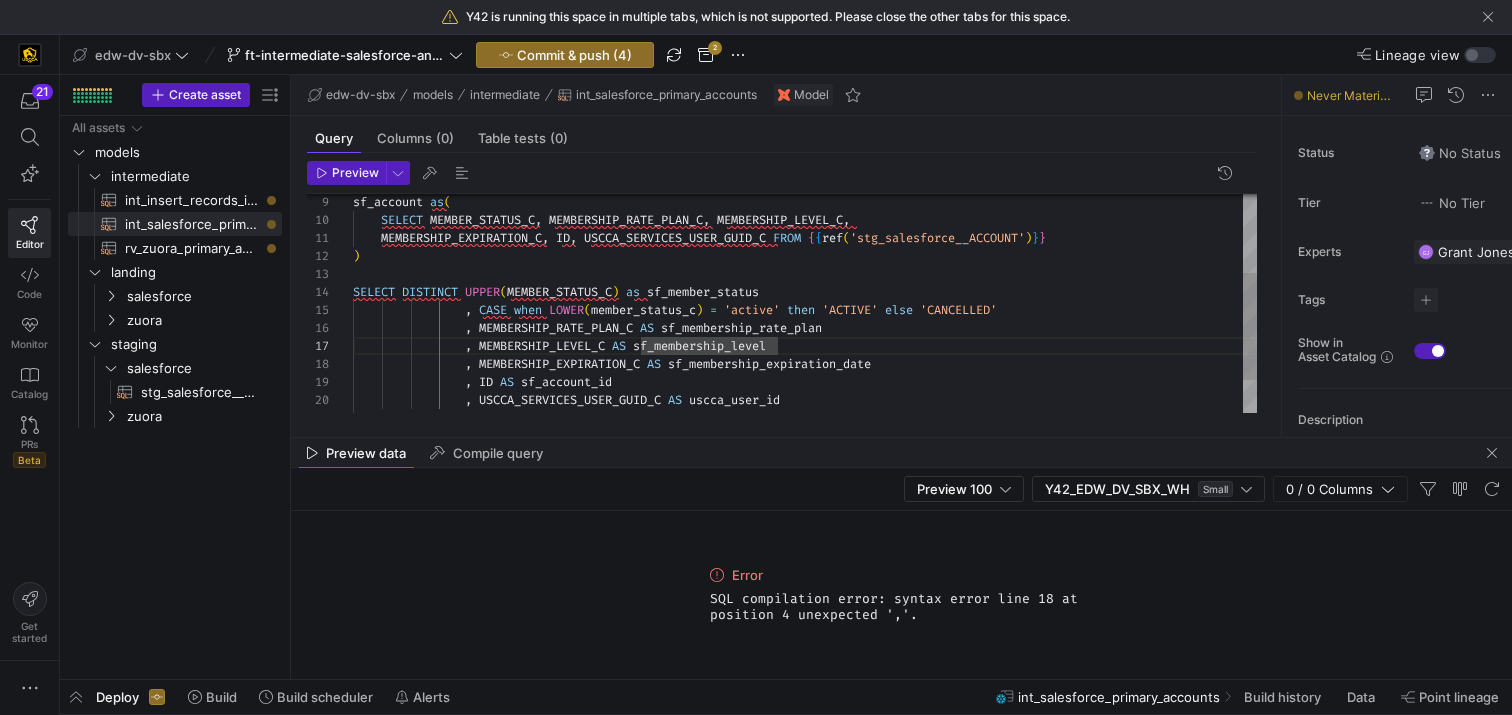 scroll, scrollTop: 90, scrollLeft: 482, axis: both 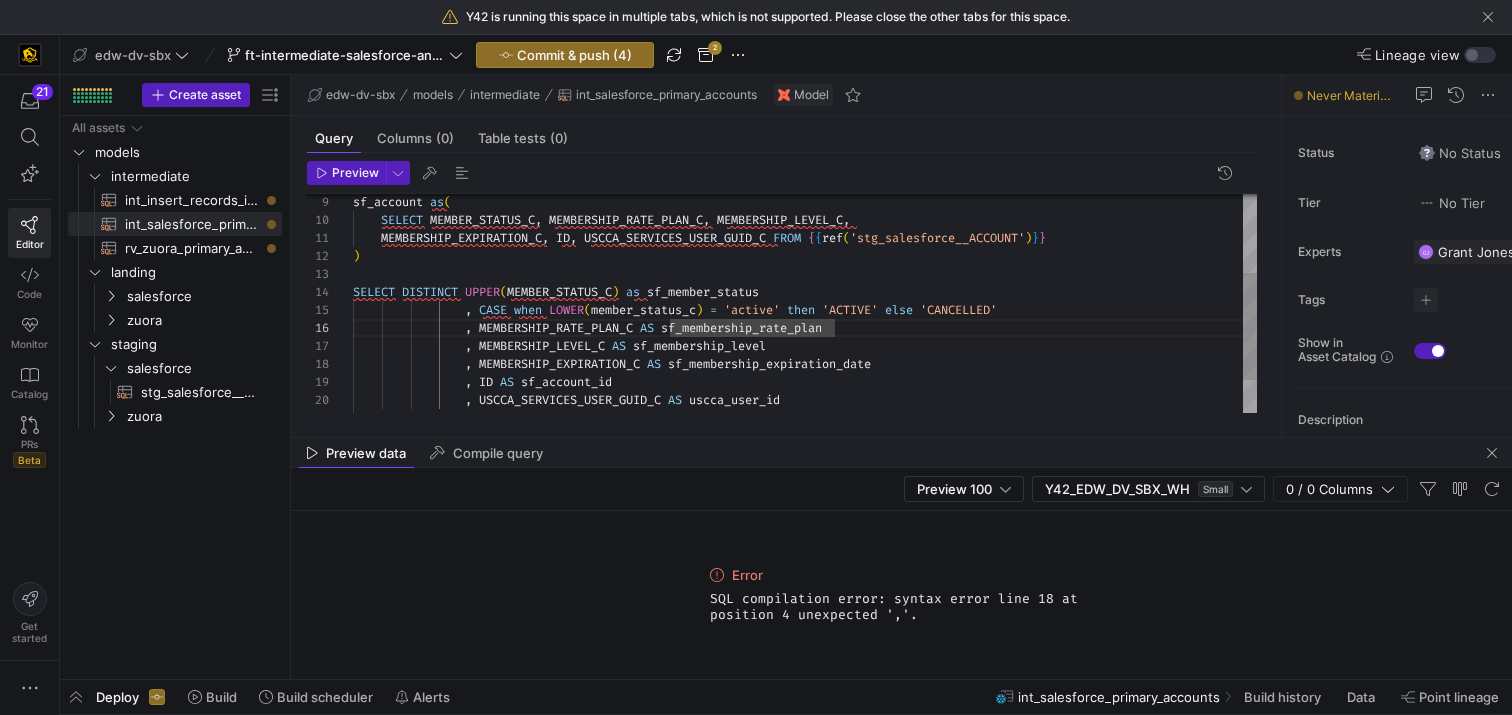 click on ",   MEMBERSHIP_EXPIRATION_C   AS   sf_membership_expiration_date                  ,   ID   AS   sf_account_id                  ,   USCCA_SERVICES_USER_GUID_C   AS   uscca_user_id      FROM   sf_account                  ,   MEMBERSHIP_LEVEL_C   AS   sf_membership_level                  ,   MEMBERSHIP_RATE_PLAN_C   AS   sf_membership_rate_plan                  ,   CASE   when   LOWER ( member_status_c )   =   'active'   then   'ACTIVE'   else   'CANCELLED' SELECT   DISTINCT   UPPER ( MEMBER_STATUS_C )   as   sf_member_status )      MEMBERSHIP_EXPIRATION_C ,   ID ,   USCCA_SERVICES_USER_GUID_C   FROM   { { ref ( 'stg_salesforce__ACCOUNT' ) } }      SELECT   MEMBER_STATUS_C ,   MEMBERSHIP_RATE_PLAN_C ,   MEMBERSHIP_LEVEL_C ,   sf_account   as (" at bounding box center (805, 257) 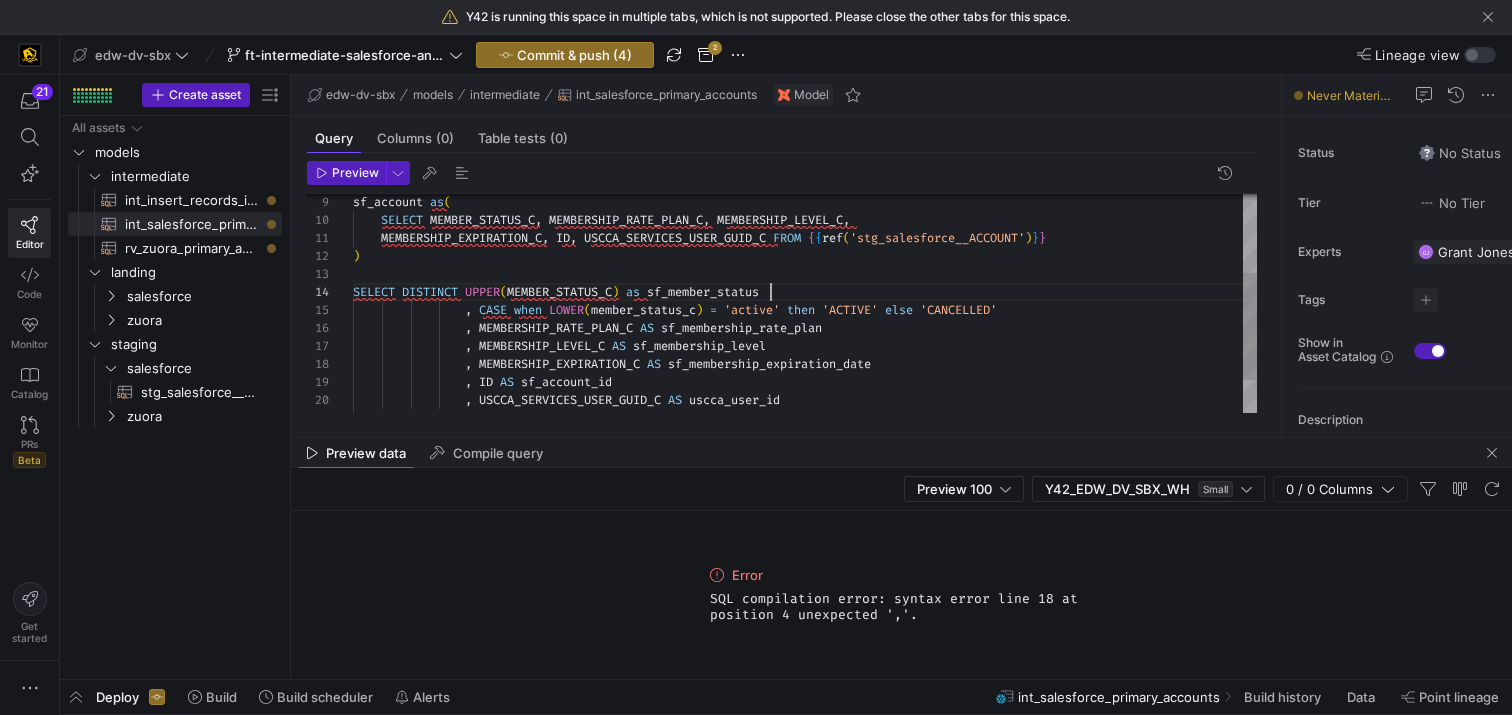 scroll, scrollTop: 54, scrollLeft: 418, axis: both 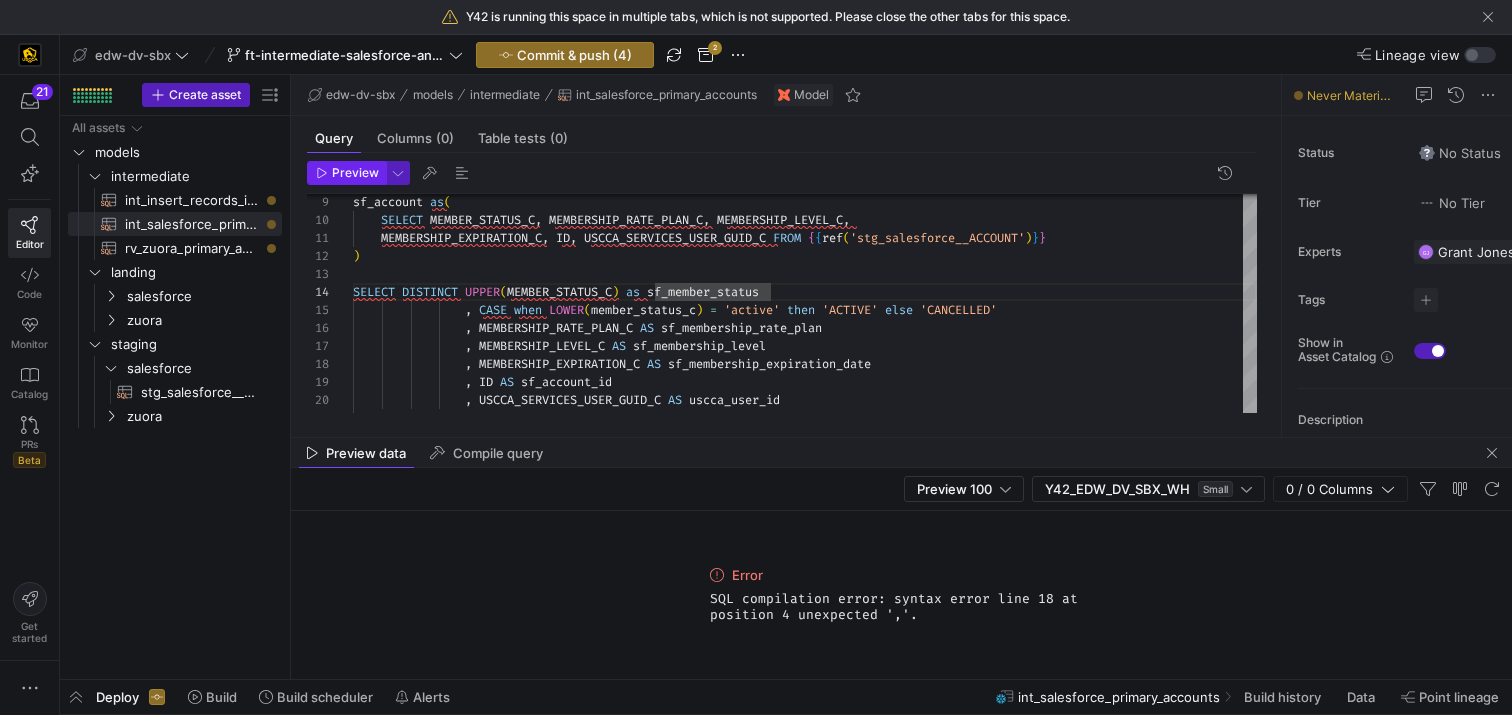 click on "Preview" at bounding box center (355, 173) 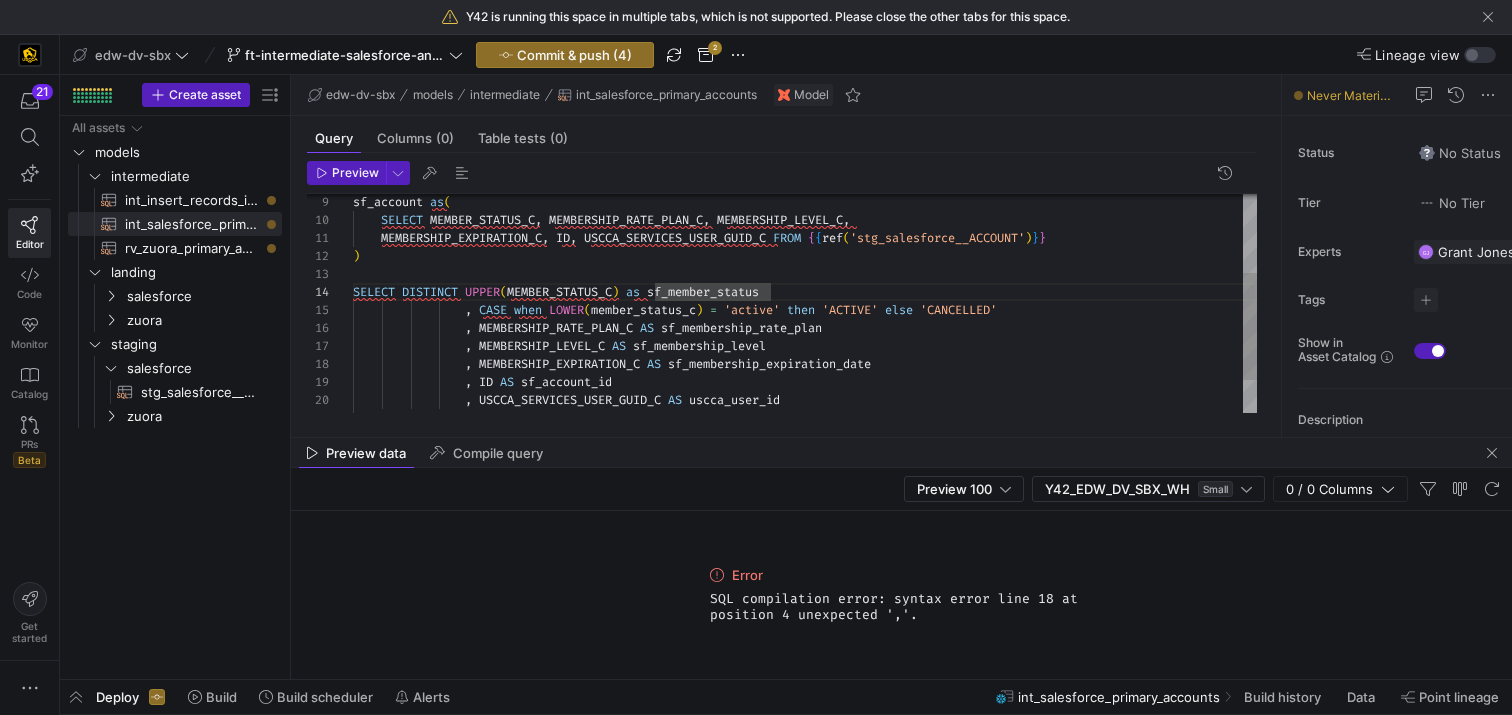 click on ",   MEMBERSHIP_EXPIRATION_C   AS   sf_membership_expiration_date                  ,   ID   AS   sf_account_id                  ,   USCCA_SERVICES_USER_GUID_C   AS   uscca_user_id      FROM   sf_account                  ,   MEMBERSHIP_LEVEL_C   AS   sf_membership_level                  ,   MEMBERSHIP_RATE_PLAN_C   AS   sf_membership_rate_plan                  ,   CASE   when   LOWER ( member_status_c )   =   'active'   then   'ACTIVE'   else   'CANCELLED' SELECT   DISTINCT   UPPER ( MEMBER_STATUS_C )   as   sf_member_status )      MEMBERSHIP_EXPIRATION_C ,   ID ,   USCCA_SERVICES_USER_GUID_C   FROM   { { ref ( 'stg_salesforce__ACCOUNT' ) } }      SELECT   MEMBER_STATUS_C ,   MEMBERSHIP_RATE_PLAN_C ,   MEMBERSHIP_LEVEL_C ,   sf_account   as (" at bounding box center [805, 257] 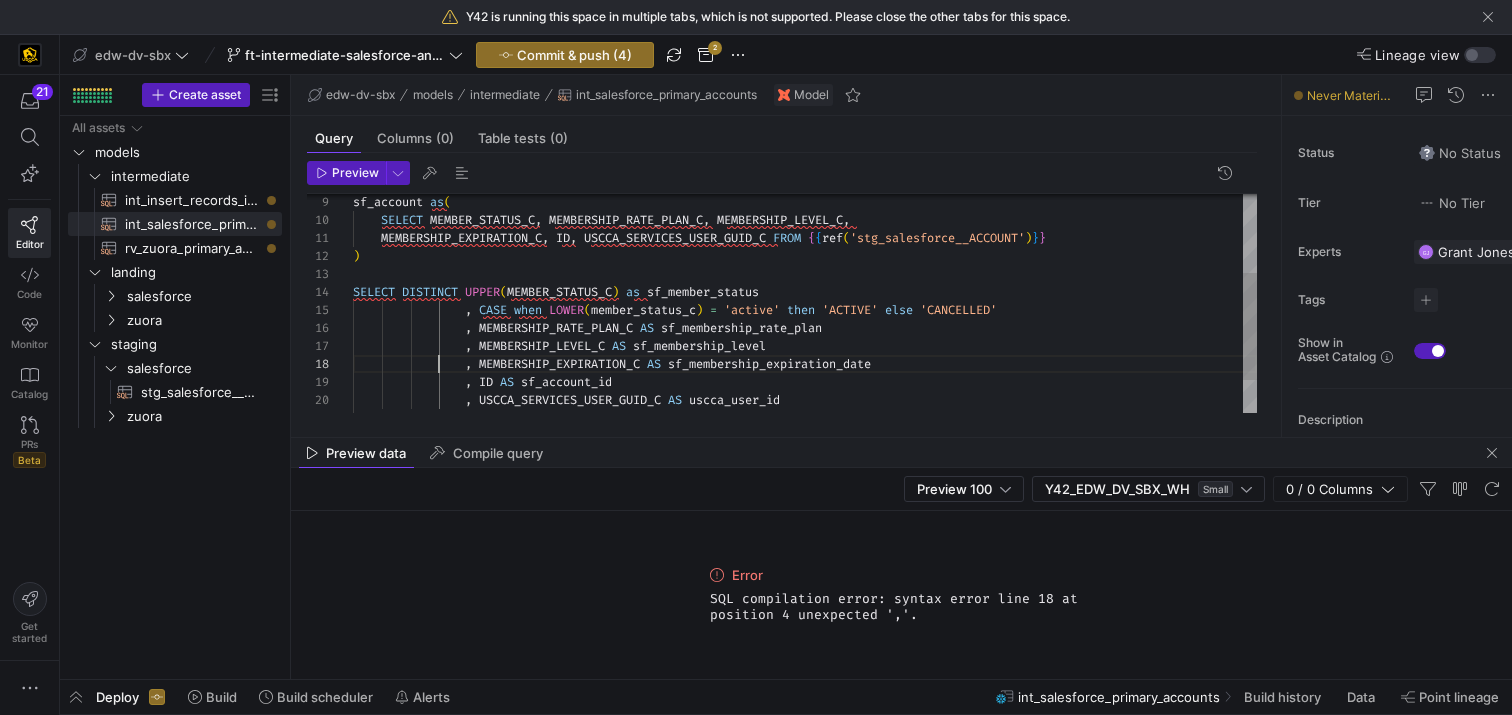 click on ",   MEMBERSHIP_EXPIRATION_C   AS   sf_membership_expiration_date                  ,   ID   AS   sf_account_id                  ,   USCCA_SERVICES_USER_GUID_C   AS   uscca_user_id      FROM   sf_account                  ,   MEMBERSHIP_LEVEL_C   AS   sf_membership_level                  ,   MEMBERSHIP_RATE_PLAN_C   AS   sf_membership_rate_plan                  ,   CASE   when   LOWER ( member_status_c )   =   'active'   then   'ACTIVE'   else   'CANCELLED' SELECT   DISTINCT   UPPER ( MEMBER_STATUS_C )   as   sf_member_status )      MEMBERSHIP_EXPIRATION_C ,   ID ,   USCCA_SERVICES_USER_GUID_C   FROM   { { ref ( 'stg_salesforce__ACCOUNT' ) } }      SELECT   MEMBER_STATUS_C ,   MEMBERSHIP_RATE_PLAN_C ,   MEMBERSHIP_LEVEL_C ,   sf_account   as (" at bounding box center [805, 257] 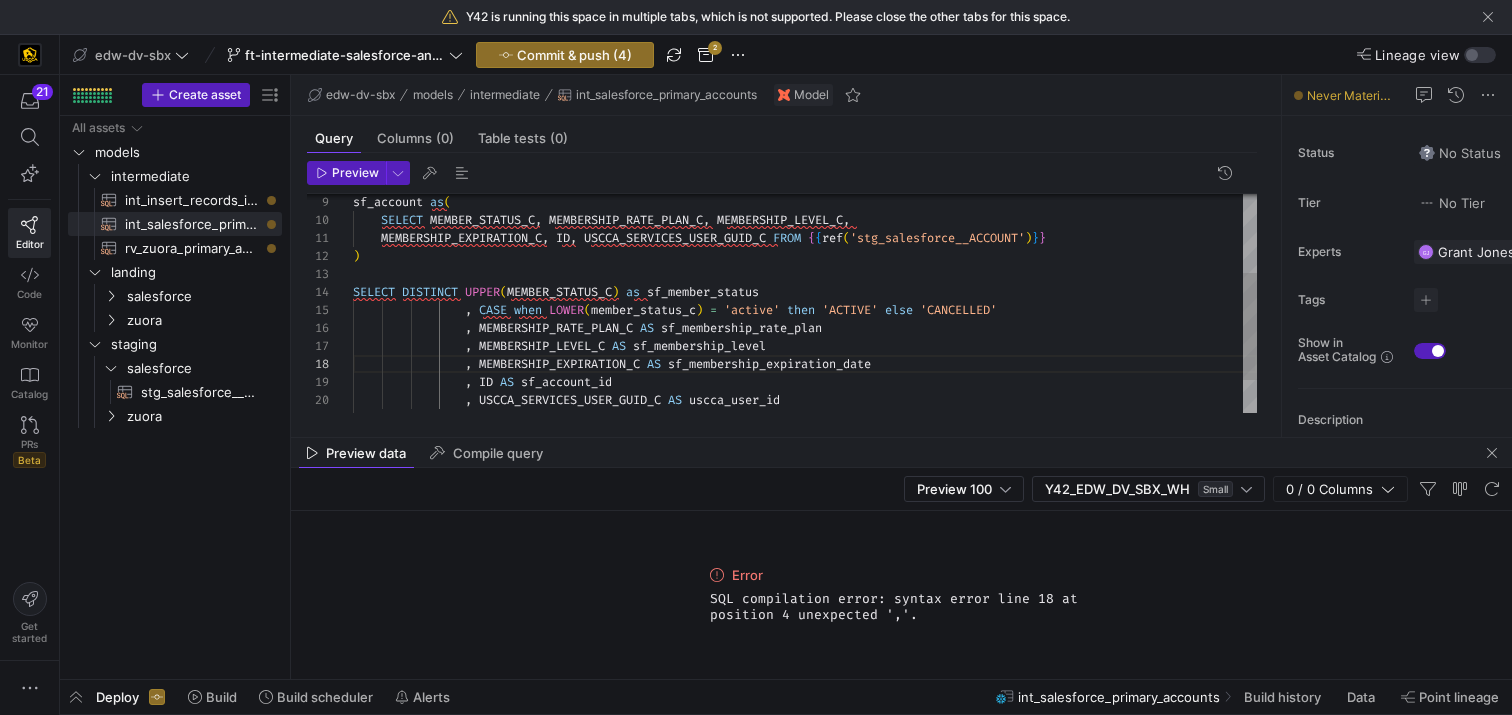 click on ",   MEMBERSHIP_EXPIRATION_C   AS   sf_membership_expiration_date                  ,   ID   AS   sf_account_id                  ,   USCCA_SERVICES_USER_GUID_C   AS   uscca_user_id      FROM   sf_account                  ,   MEMBERSHIP_LEVEL_C   AS   sf_membership_level                  ,   MEMBERSHIP_RATE_PLAN_C   AS   sf_membership_rate_plan                  ,   CASE   when   LOWER ( member_status_c )   =   'active'   then   'ACTIVE'   else   'CANCELLED' SELECT   DISTINCT   UPPER ( MEMBER_STATUS_C )   as   sf_member_status )      MEMBERSHIP_EXPIRATION_C ,   ID ,   USCCA_SERVICES_USER_GUID_C   FROM   { { ref ( 'stg_salesforce__ACCOUNT' ) } }      SELECT   MEMBER_STATUS_C ,   MEMBERSHIP_RATE_PLAN_C ,   MEMBERSHIP_LEVEL_C ,   sf_account   as (" at bounding box center [805, 257] 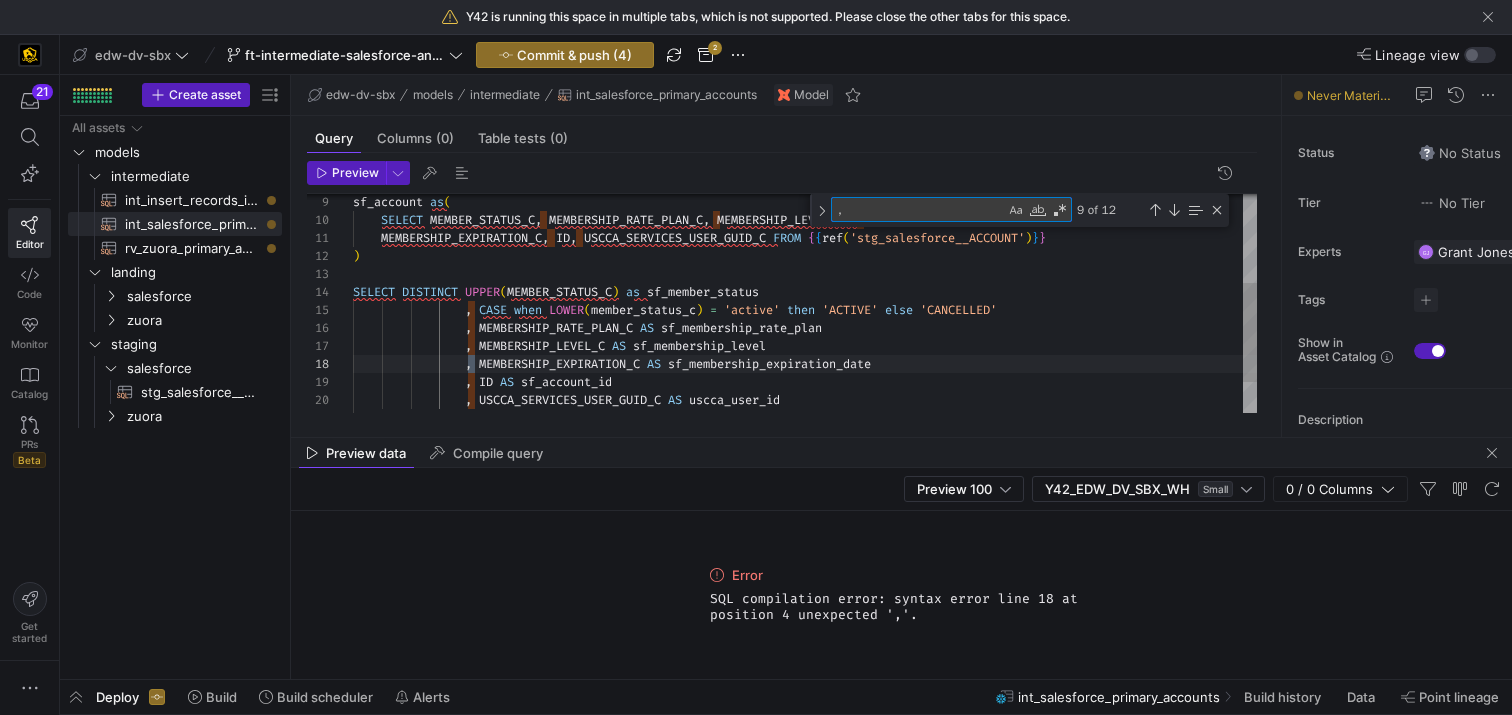 scroll, scrollTop: 126, scrollLeft: 122, axis: both 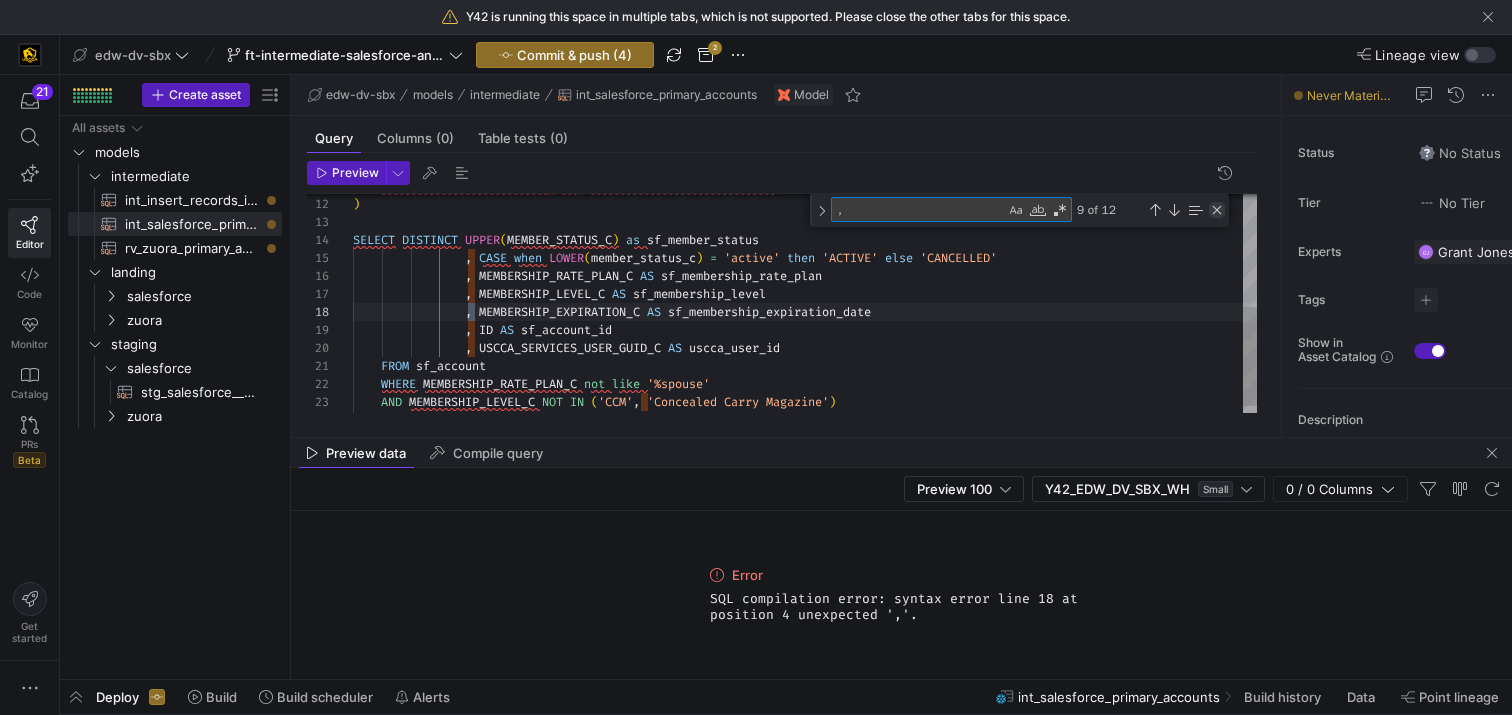 type on "," 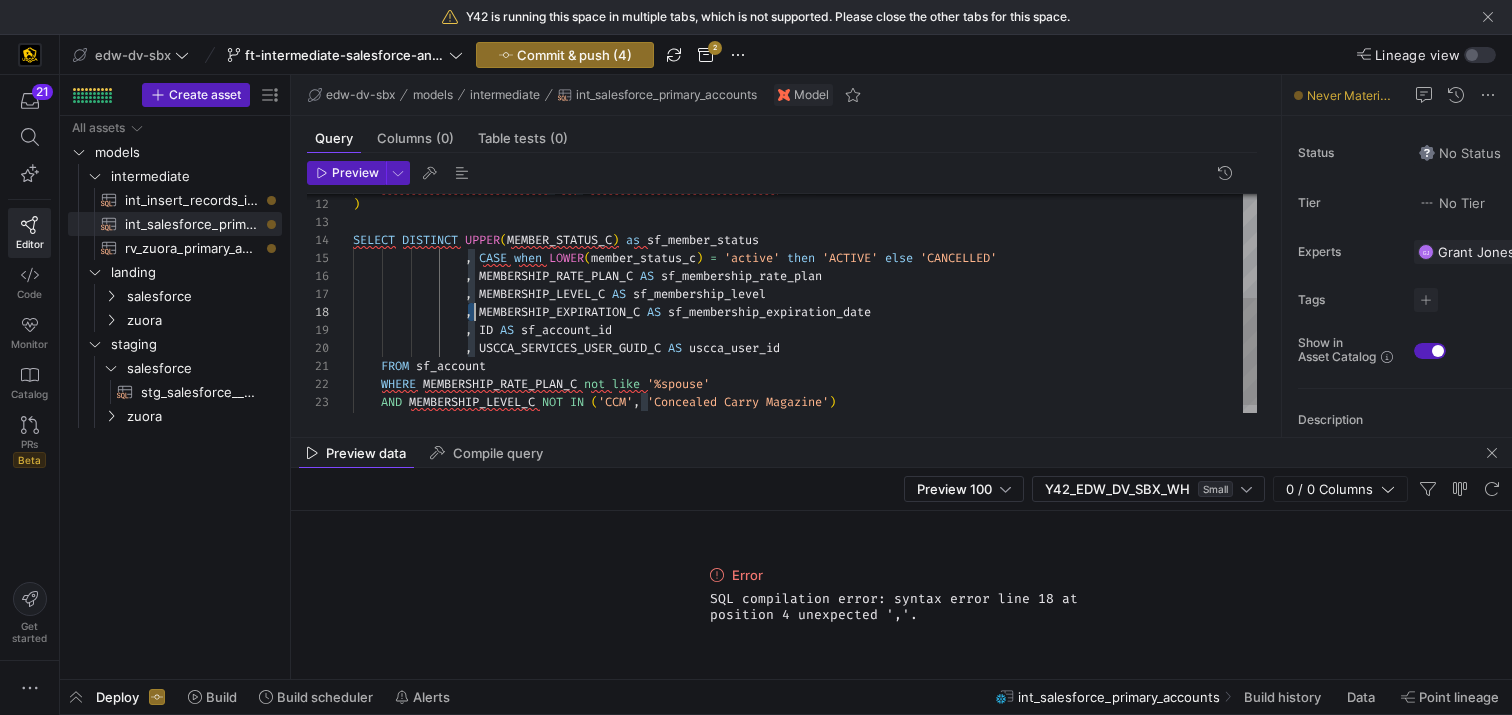 scroll, scrollTop: 126, scrollLeft: 122, axis: both 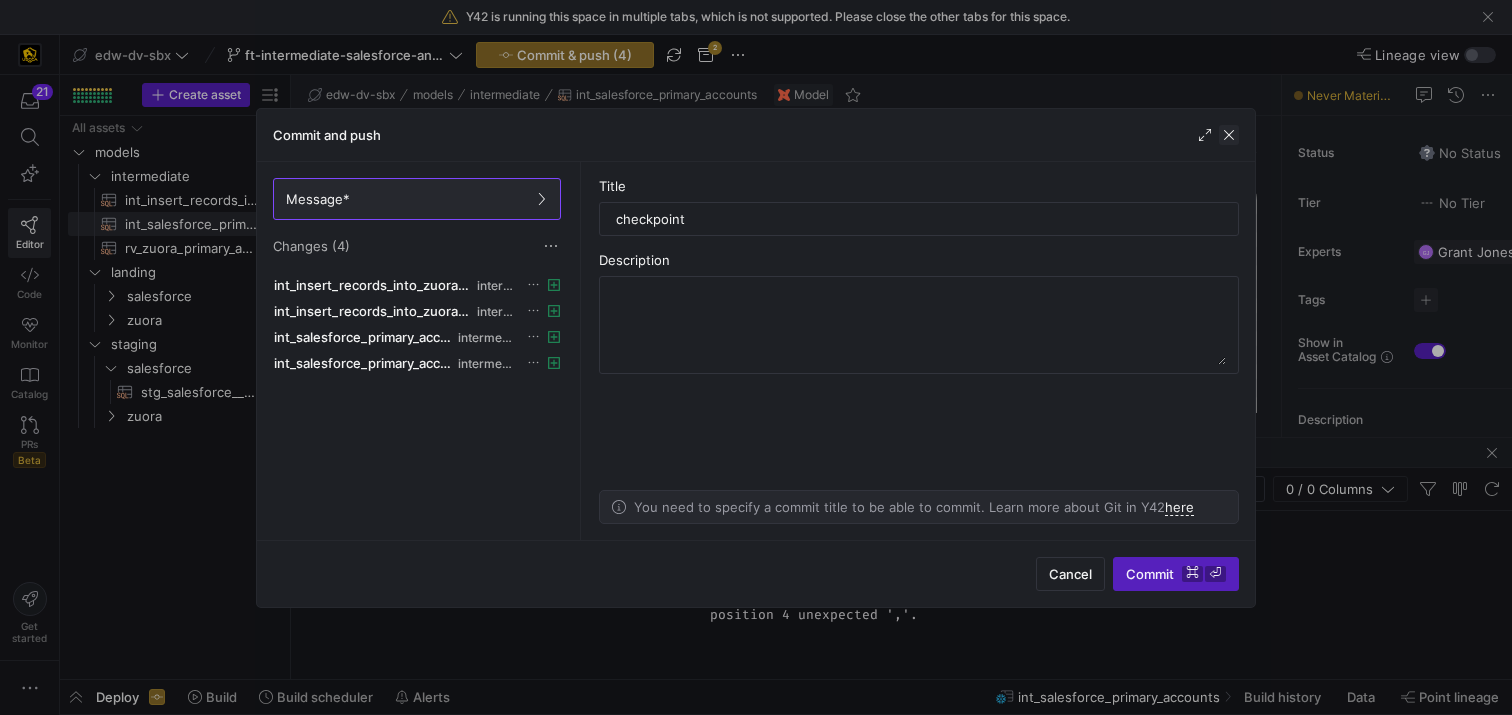click 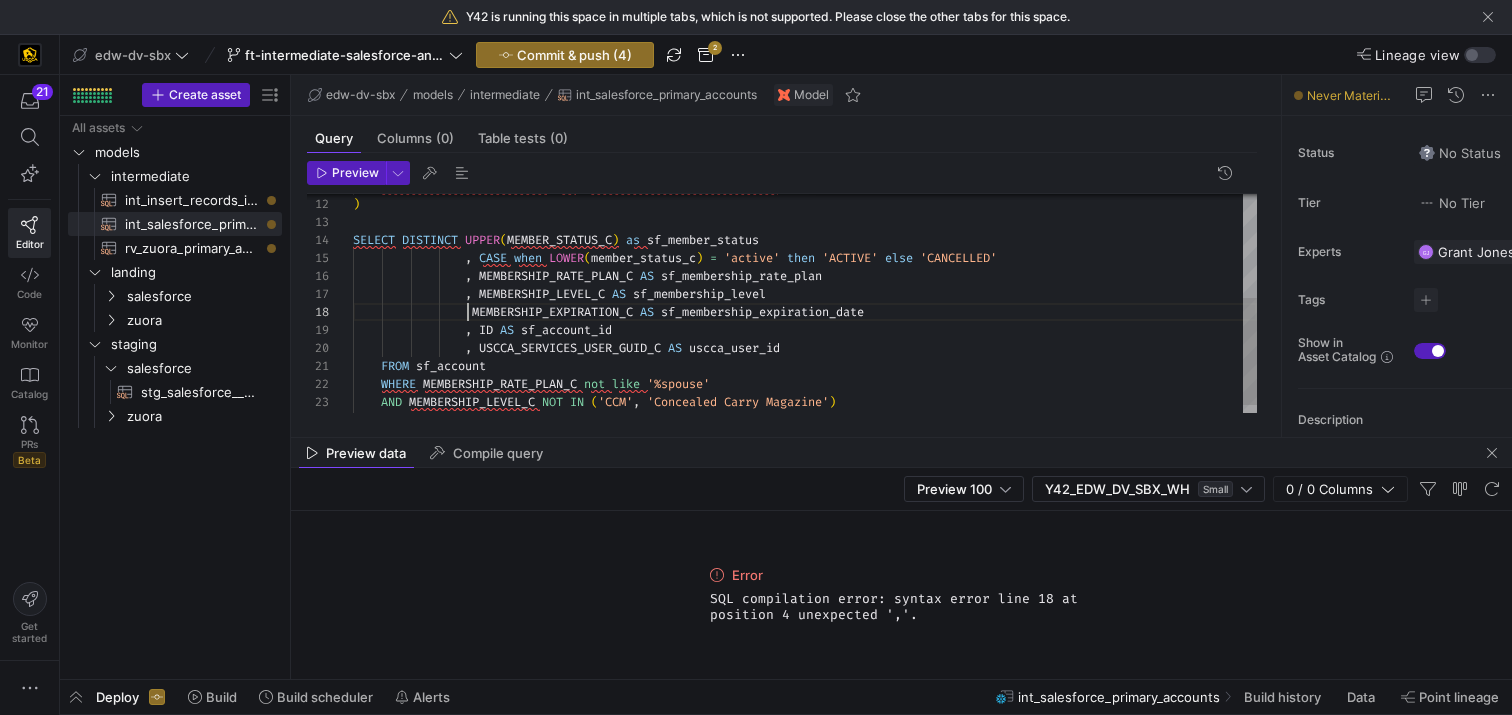 scroll, scrollTop: 162, scrollLeft: 223, axis: both 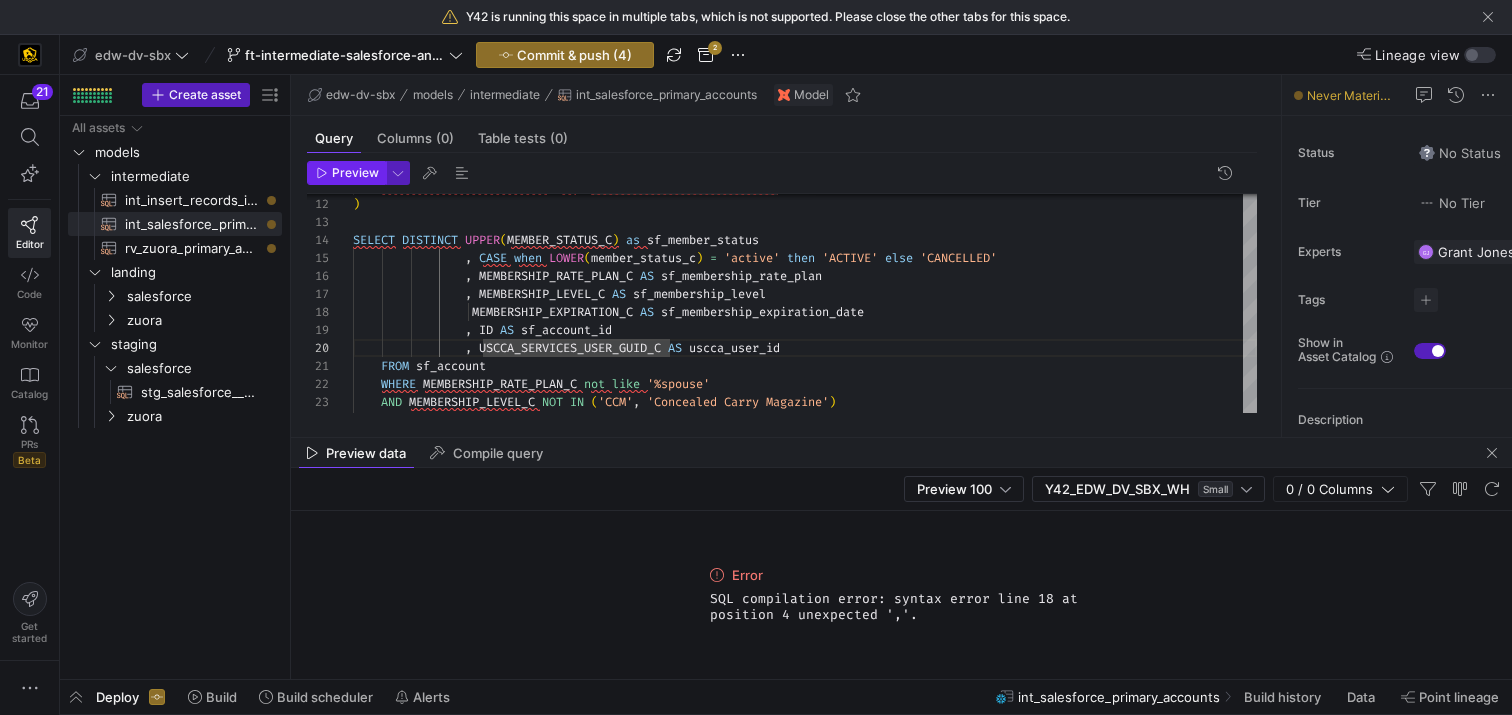 click at bounding box center [346, 173] 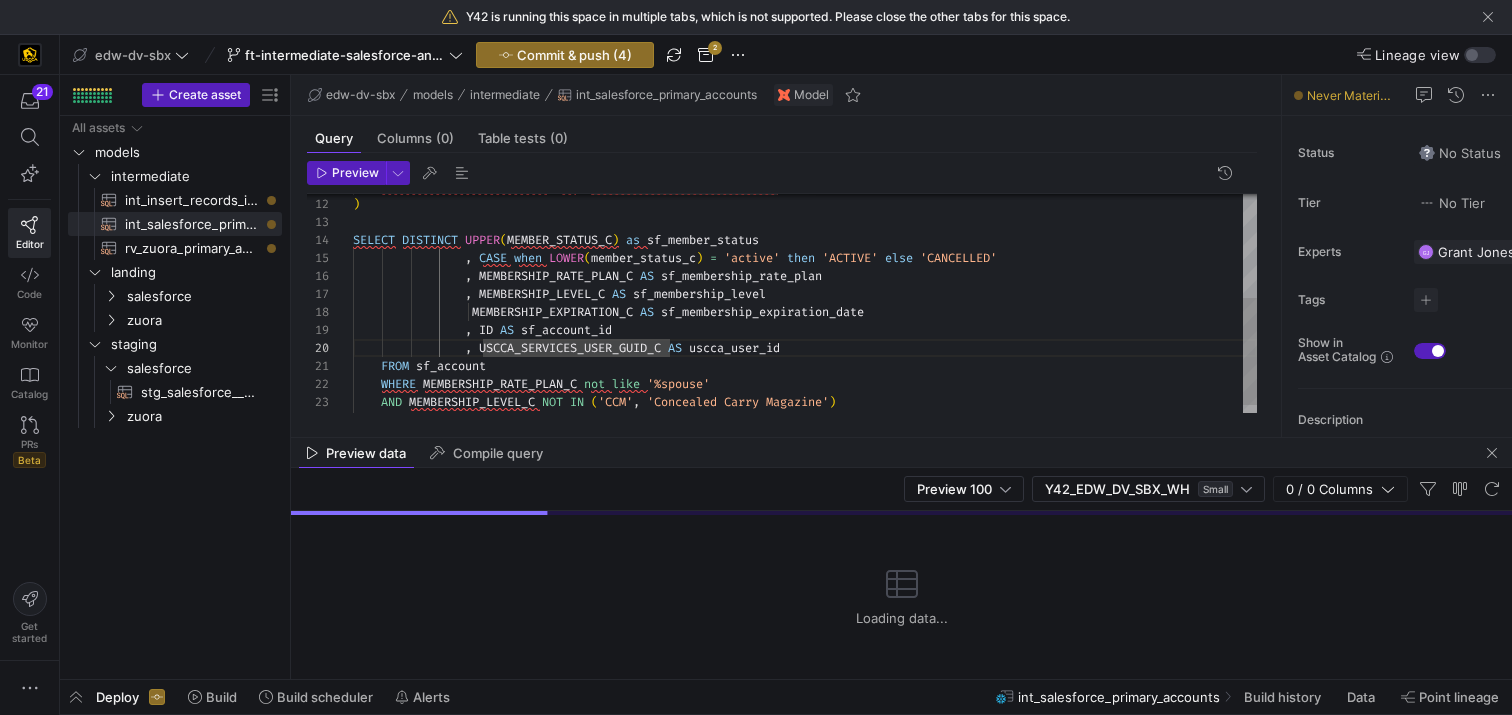 click on "MEMBERSHIP_EXPIRATION_C   AS   sf_membership_expiration_date                  ,   ID   AS   sf_account_id                  ,   USCCA_SERVICES_USER_GUID_C   AS   uscca_user_id      FROM   sf_account                  ,   MEMBERSHIP_LEVEL_C   AS   sf_membership_level                  ,   MEMBERSHIP_RATE_PLAN_C   AS   sf_membership_rate_plan                  ,   CASE   when   LOWER ( member_status_c )   =   'active'   then   'ACTIVE'   else   'CANCELLED' SELECT   DISTINCT   UPPER ( MEMBER_STATUS_C )   as   sf_member_status )      WHERE   MEMBERSHIP_RATE_PLAN_C   not   like   '%spouse'      AND   MEMBERSHIP_LEVEL_C   NOT   IN   ( 'CCM' ,   'Concealed Carry Magazine' )      AND   is_deleted   =   'FALSE'      MEMBERSHIP_EXPIRATION_C ,   ID ,   USCCA_SERVICES_USER_GUID_C   FROM   { { ref ( 'stg_salesforce__ACCOUNT' ) } }" at bounding box center (805, 205) 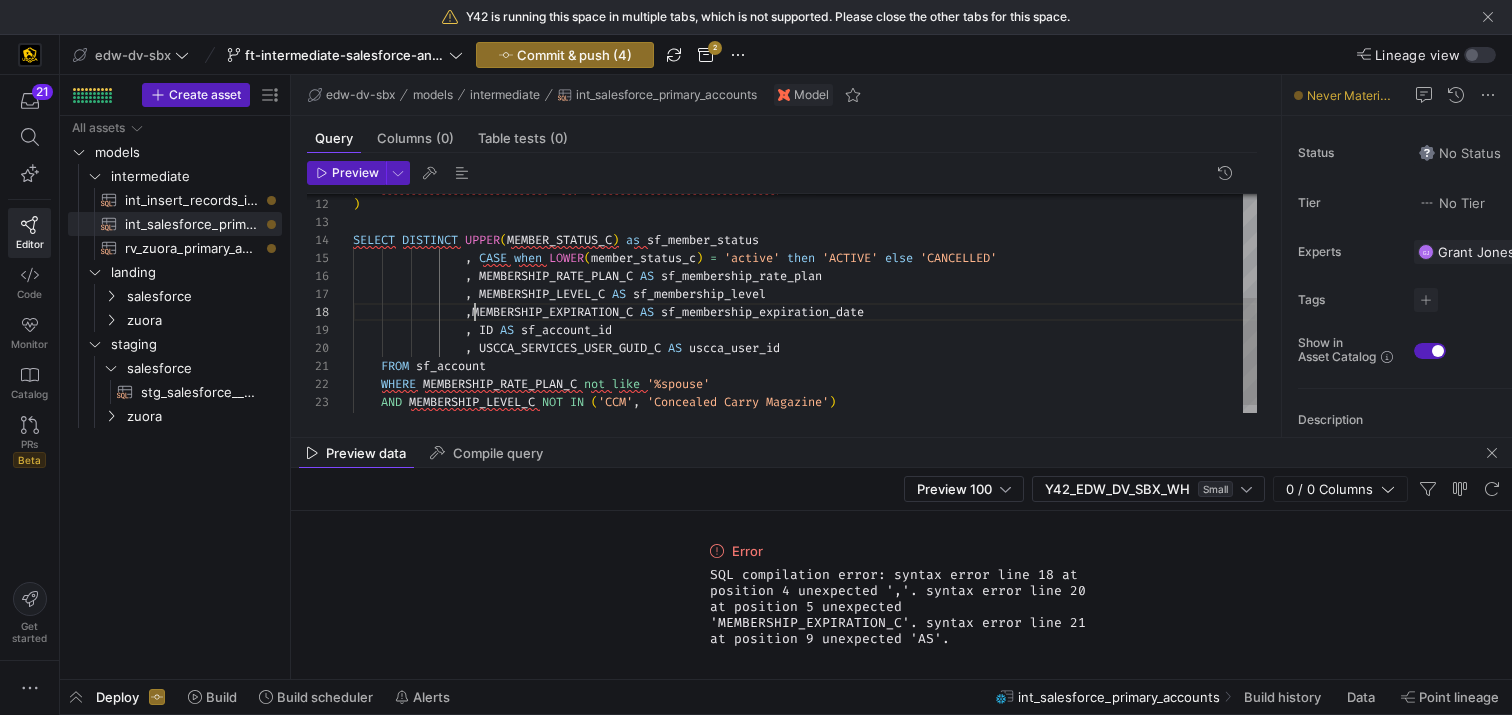 scroll, scrollTop: 126, scrollLeft: 130, axis: both 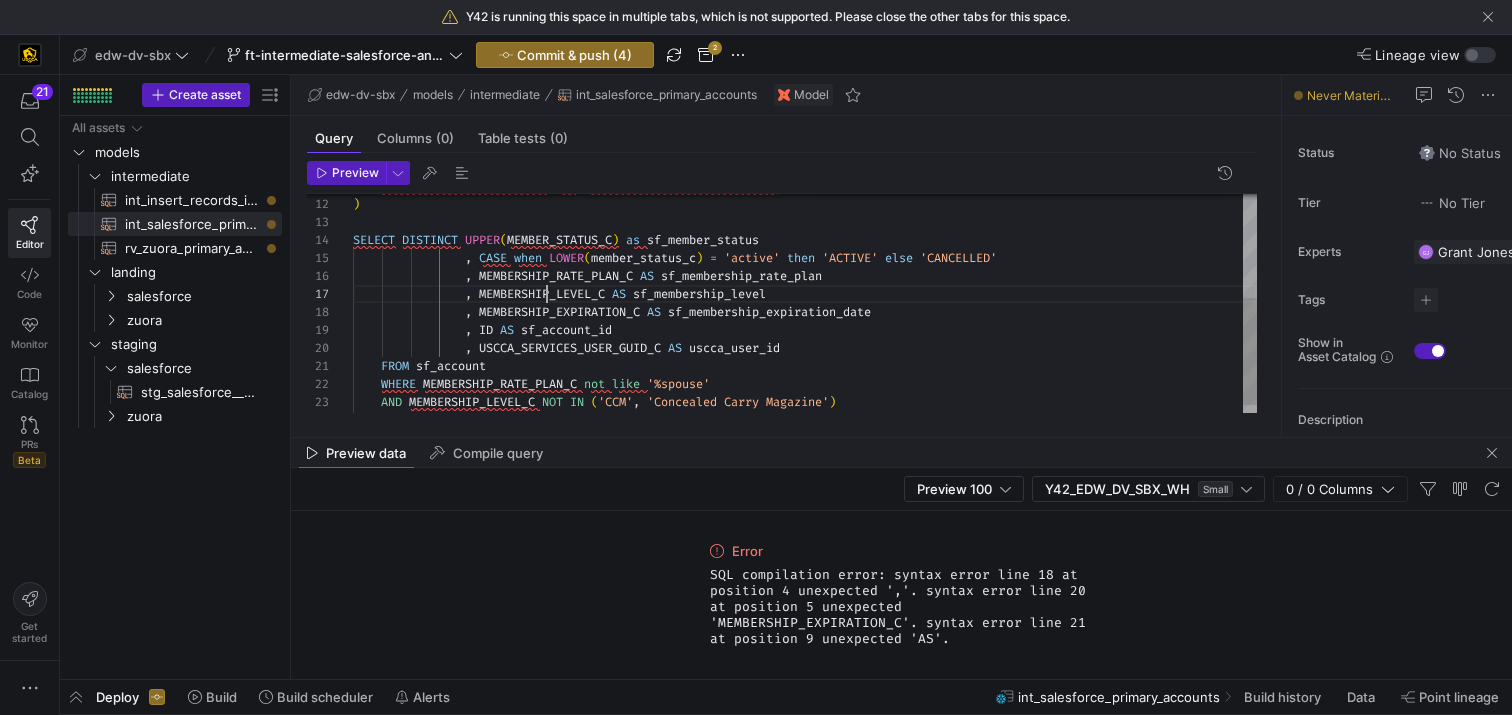 click on ",   MEMBERSHIP_EXPIRATION_C   AS   sf_membership_expiration_date                  ,   ID   AS   sf_account_id                  ,   USCCA_SERVICES_USER_GUID_C   AS   uscca_user_id      FROM   sf_account                  ,   MEMBERSHIP_LEVEL_C   AS   sf_membership_level                  ,   MEMBERSHIP_RATE_PLAN_C   AS   sf_membership_rate_plan                  ,   CASE   when   LOWER ( member_status_c )   =   'active'   then   'ACTIVE'   else   'CANCELLED' SELECT   DISTINCT   UPPER ( MEMBER_STATUS_C )   as   sf_member_status )      WHERE   MEMBERSHIP_RATE_PLAN_C   not   like   '%spouse'      AND   MEMBERSHIP_LEVEL_C   NOT   IN   ( 'CCM' ,   'Concealed Carry Magazine' )      AND   is_deleted   =   'FALSE'      MEMBERSHIP_EXPIRATION_C ,   ID ,   USCCA_SERVICES_USER_GUID_C   FROM   { { ref ( 'stg_salesforce__ACCOUNT' ) } }" at bounding box center [805, 205] 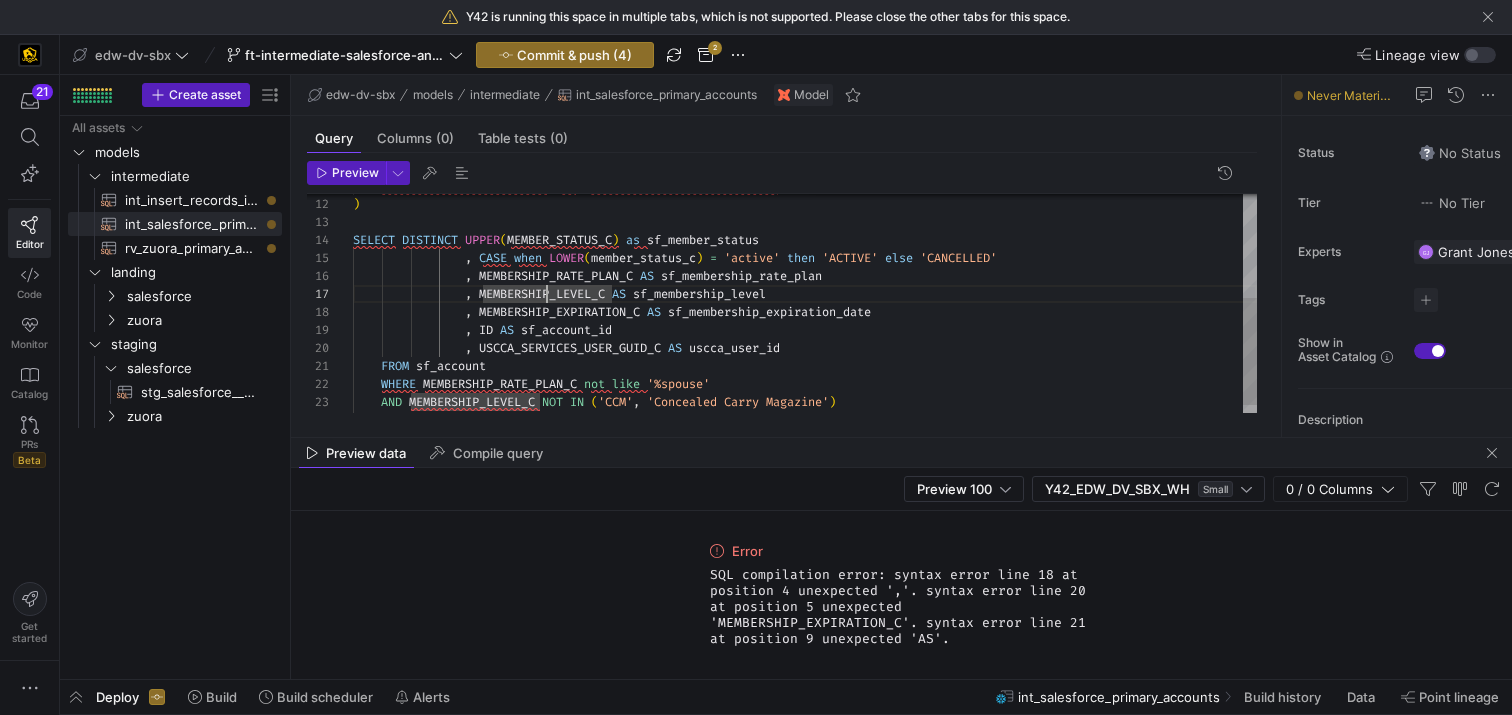 scroll, scrollTop: 0, scrollLeft: 137, axis: horizontal 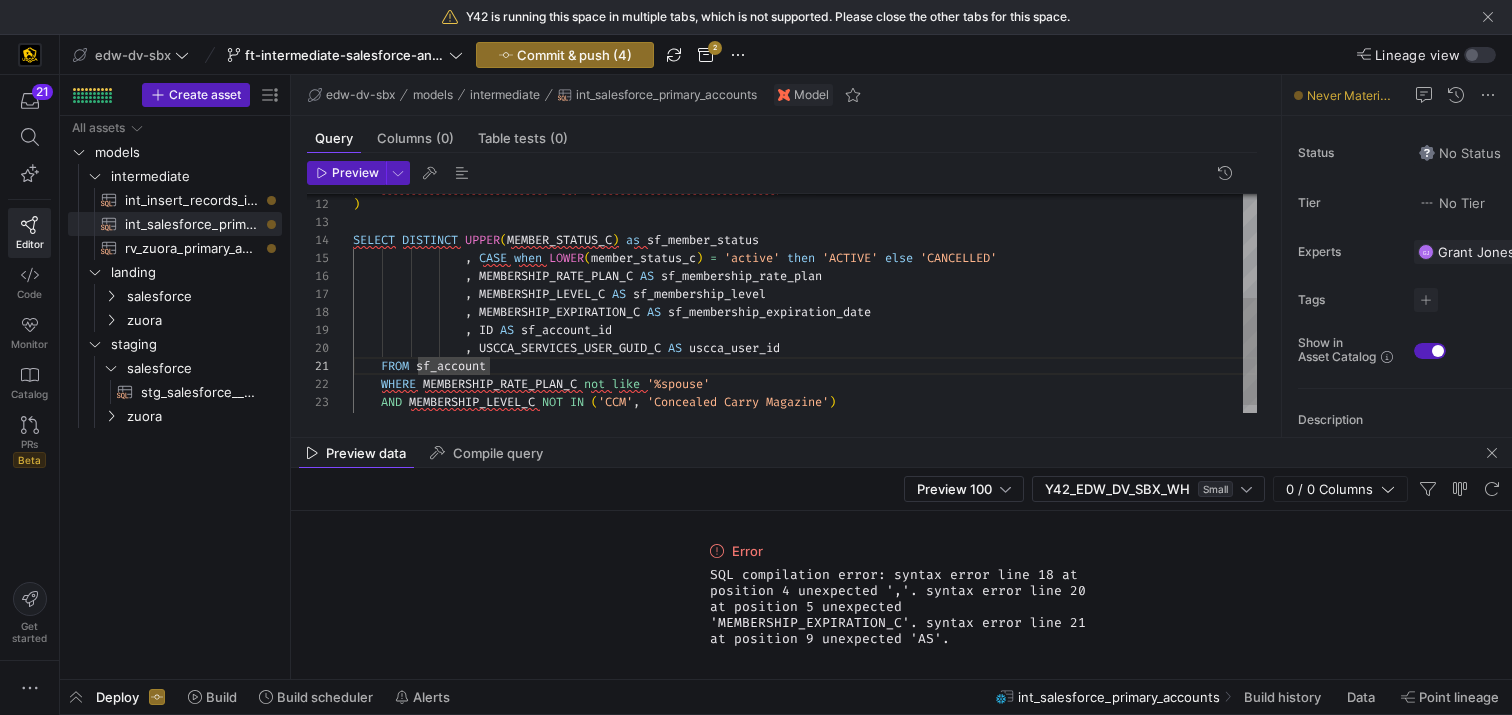 click on ",   MEMBERSHIP_EXPIRATION_C   AS   sf_membership_expiration_date                  ,   ID   AS   sf_account_id                  ,   USCCA_SERVICES_USER_GUID_C   AS   uscca_user_id      FROM   sf_account                  ,   MEMBERSHIP_LEVEL_C   AS   sf_membership_level                  ,   MEMBERSHIP_RATE_PLAN_C   AS   sf_membership_rate_plan                  ,   CASE   when   LOWER ( member_status_c )   =   'active'   then   'ACTIVE'   else   'CANCELLED' SELECT   DISTINCT   UPPER ( MEMBER_STATUS_C )   as   sf_member_status )      WHERE   MEMBERSHIP_RATE_PLAN_C   not   like   '%spouse'      AND   MEMBERSHIP_LEVEL_C   NOT   IN   ( 'CCM' ,   'Concealed Carry Magazine' )      AND   is_deleted   =   'FALSE'      MEMBERSHIP_EXPIRATION_C ,   ID ,   USCCA_SERVICES_USER_GUID_C   FROM   { { ref ( 'stg_salesforce__ACCOUNT' ) } }" at bounding box center [805, 205] 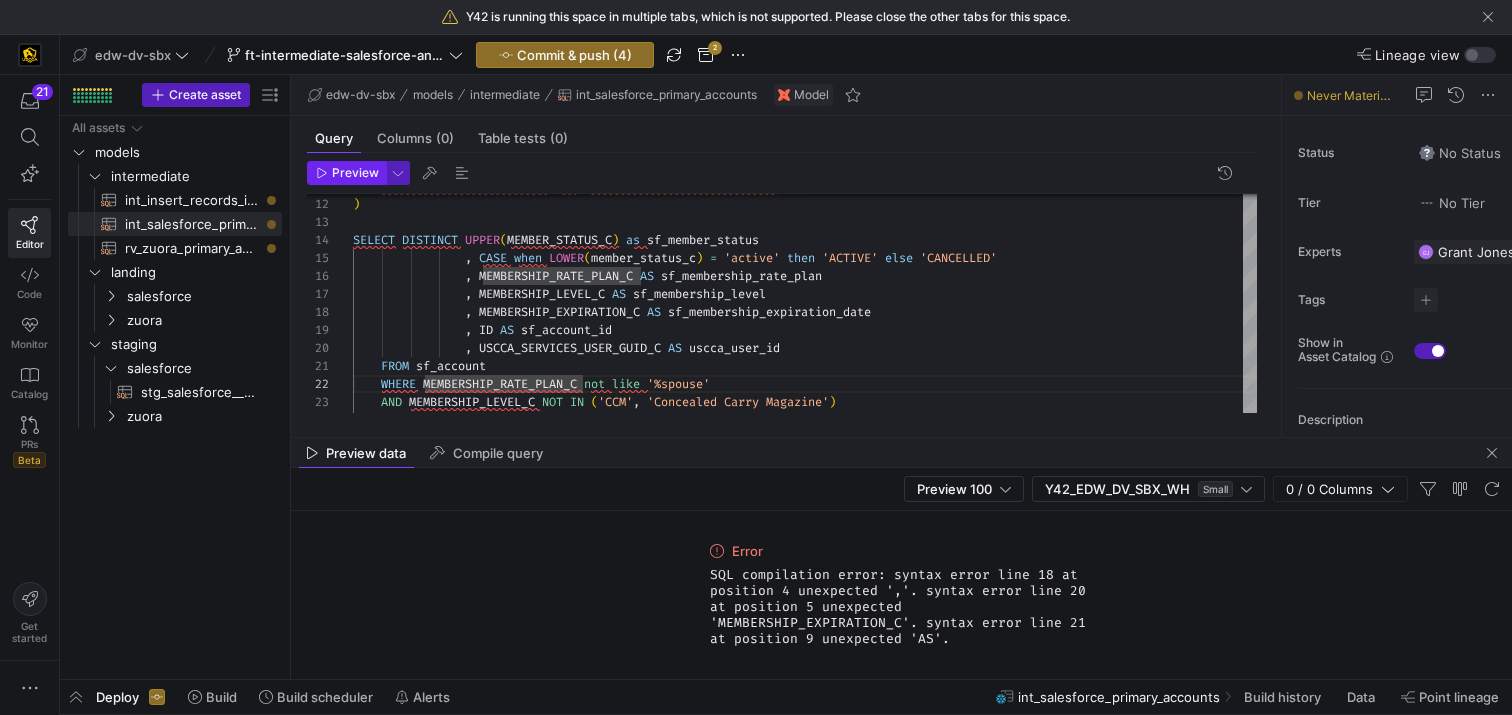click on "Preview" at bounding box center (355, 173) 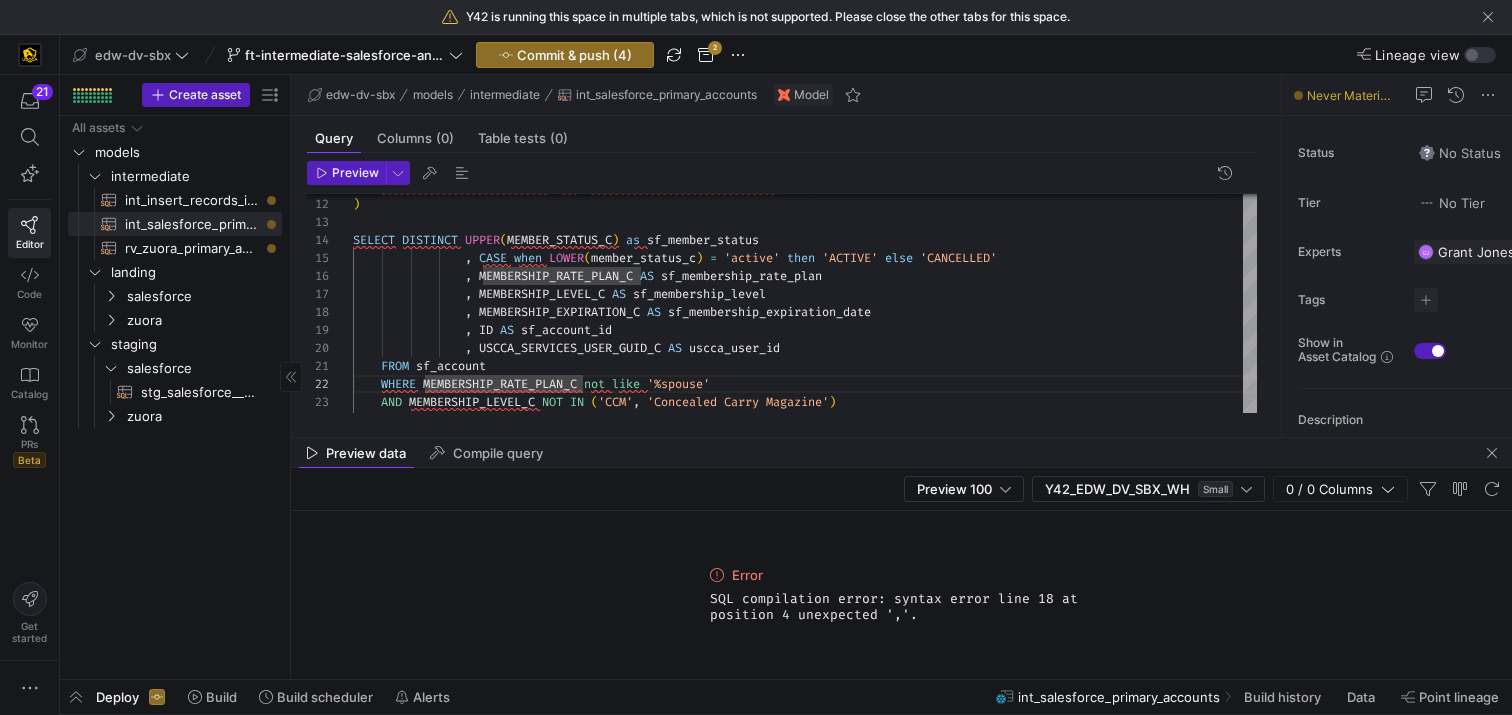 drag, startPoint x: 289, startPoint y: 294, endPoint x: 221, endPoint y: 284, distance: 68.73136 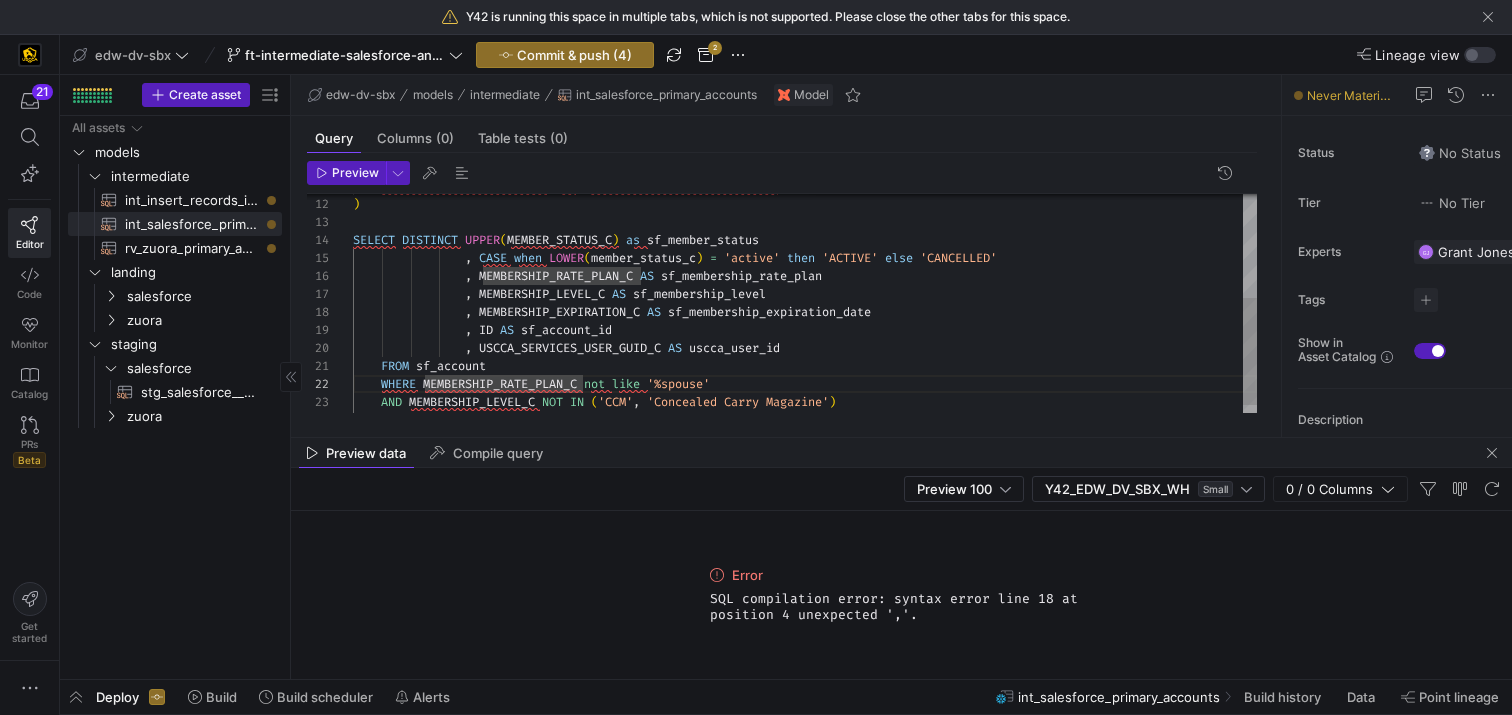 click on ",   MEMBERSHIP_EXPIRATION_C   AS   sf_membership_expiration_date                  ,   ID   AS   sf_account_id                  ,   USCCA_SERVICES_USER_GUID_C   AS   uscca_user_id      FROM   sf_account                  ,   MEMBERSHIP_LEVEL_C   AS   sf_membership_level                  ,   MEMBERSHIP_RATE_PLAN_C   AS   sf_membership_rate_plan                  ,   CASE   when   LOWER ( member_status_c )   =   'active'   then   'ACTIVE'   else   'CANCELLED' SELECT   DISTINCT   UPPER ( MEMBER_STATUS_C )   as   sf_member_status )      WHERE   MEMBERSHIP_RATE_PLAN_C   not   like   '%spouse'      AND   MEMBERSHIP_LEVEL_C   NOT   IN   ( 'CCM' ,   'Concealed Carry Magazine' )      AND   is_deleted   =   'FALSE'      MEMBERSHIP_EXPIRATION_C ,   ID ,   USCCA_SERVICES_USER_GUID_C   FROM   { { ref ( 'stg_salesforce__ACCOUNT' ) } }" at bounding box center [805, 205] 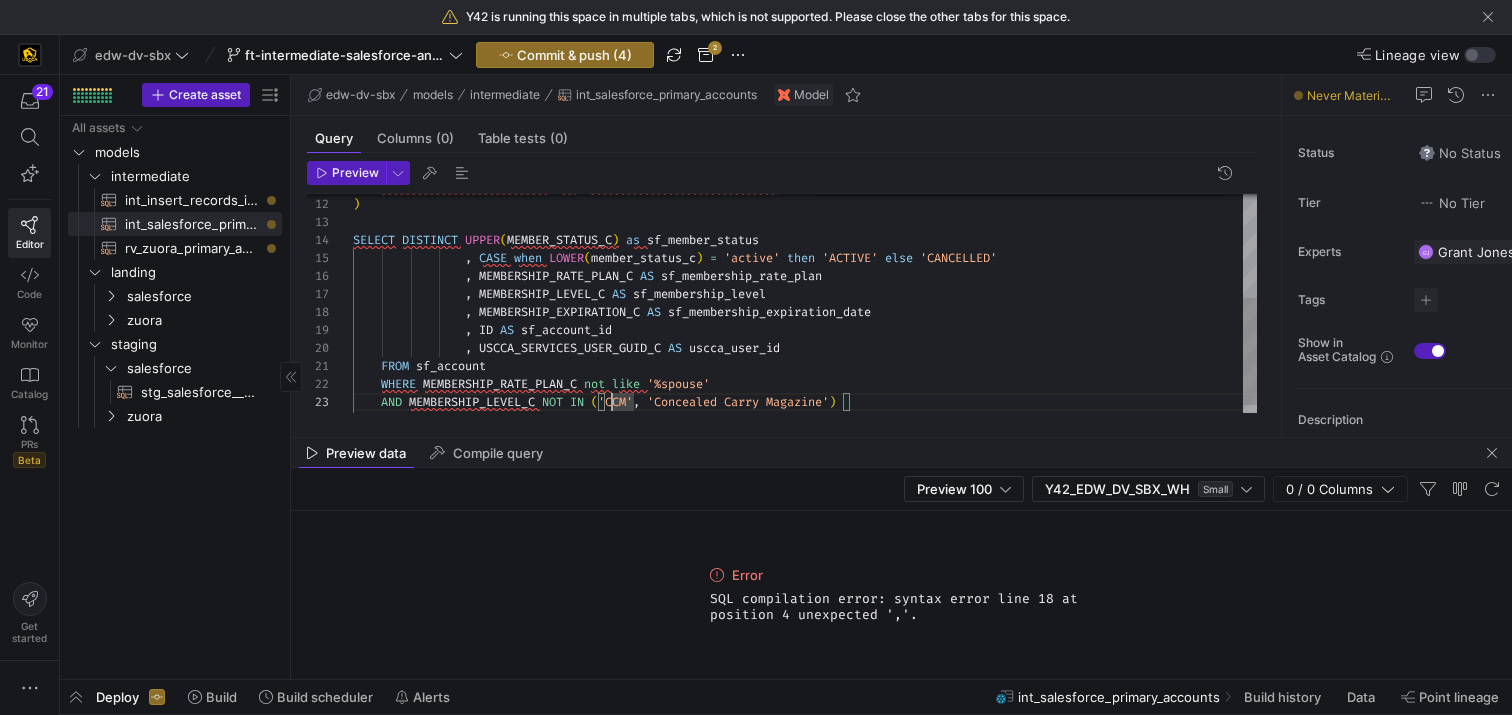 scroll, scrollTop: 36, scrollLeft: 496, axis: both 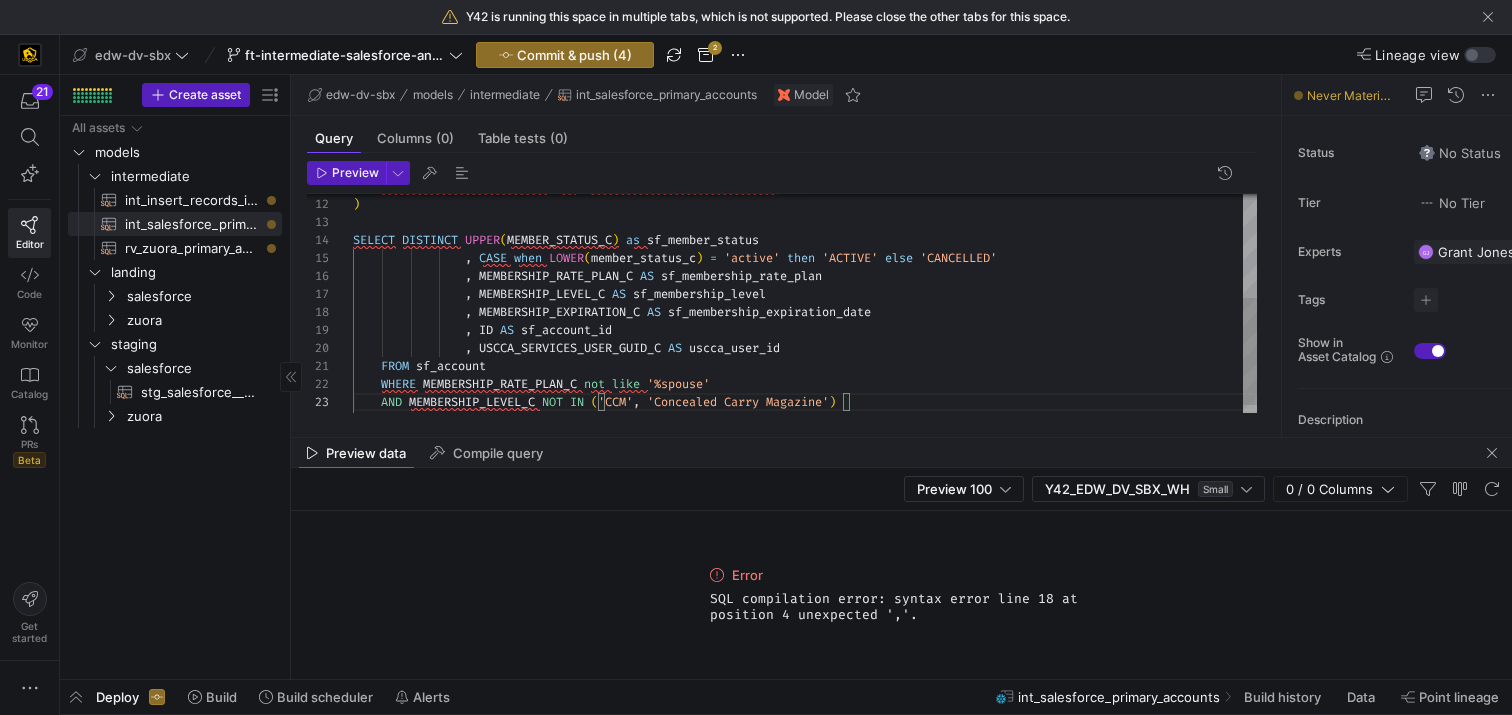 click on ",   MEMBERSHIP_EXPIRATION_C   AS   sf_membership_expiration_date                  ,   ID   AS   sf_account_id                  ,   USCCA_SERVICES_USER_GUID_C   AS   uscca_user_id      FROM   sf_account                  ,   MEMBERSHIP_LEVEL_C   AS   sf_membership_level                  ,   MEMBERSHIP_RATE_PLAN_C   AS   sf_membership_rate_plan                  ,   CASE   when   LOWER ( member_status_c )   =   'active'   then   'ACTIVE'   else   'CANCELLED' SELECT   DISTINCT   UPPER ( MEMBER_STATUS_C )   as   sf_member_status )      WHERE   MEMBERSHIP_RATE_PLAN_C   not   like   '%spouse'      AND   MEMBERSHIP_LEVEL_C   NOT   IN   ( 'CCM' ,   'Concealed Carry Magazine' )      AND   is_deleted   =   'FALSE'      MEMBERSHIP_EXPIRATION_C ,   ID ,   USCCA_SERVICES_USER_GUID_C   FROM   { { ref ( 'stg_salesforce__ACCOUNT' ) } }" at bounding box center (805, 205) 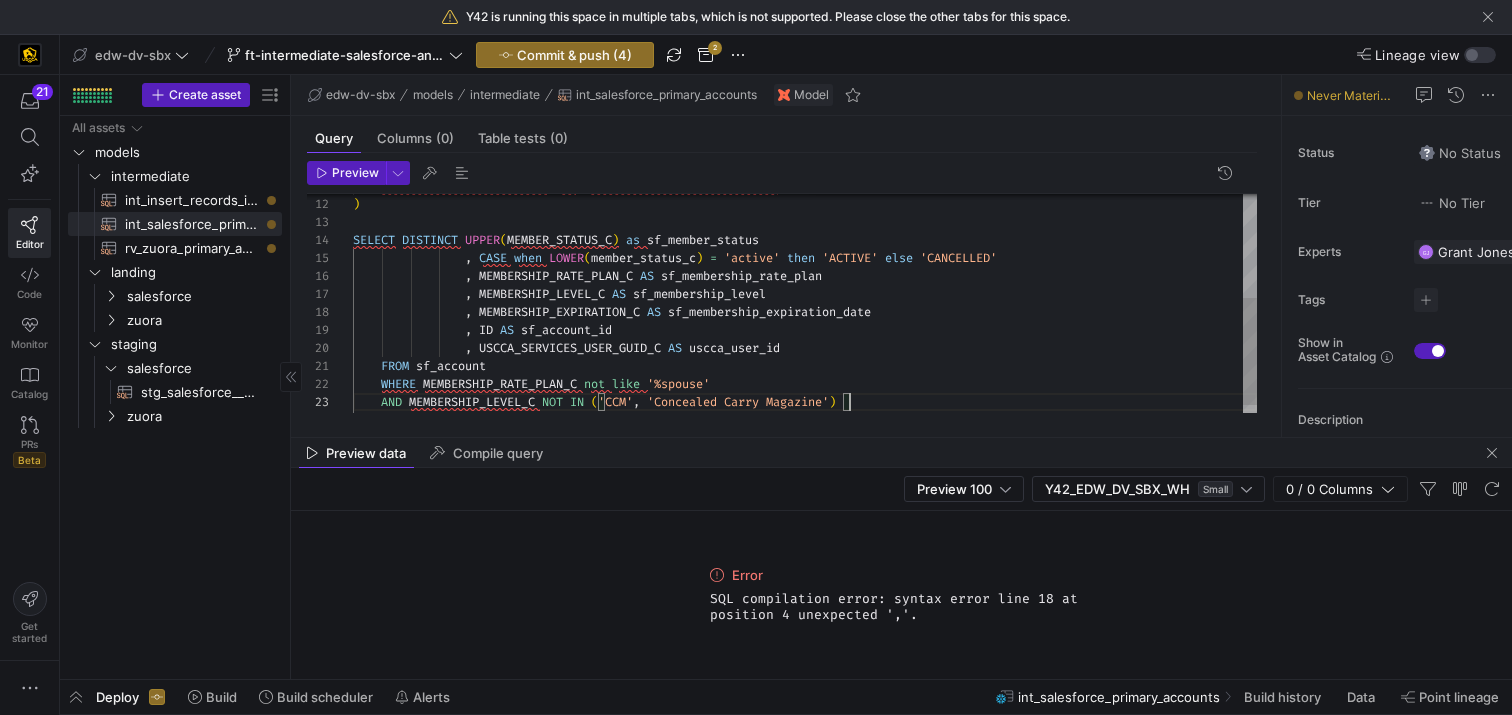 scroll, scrollTop: 18, scrollLeft: 367, axis: both 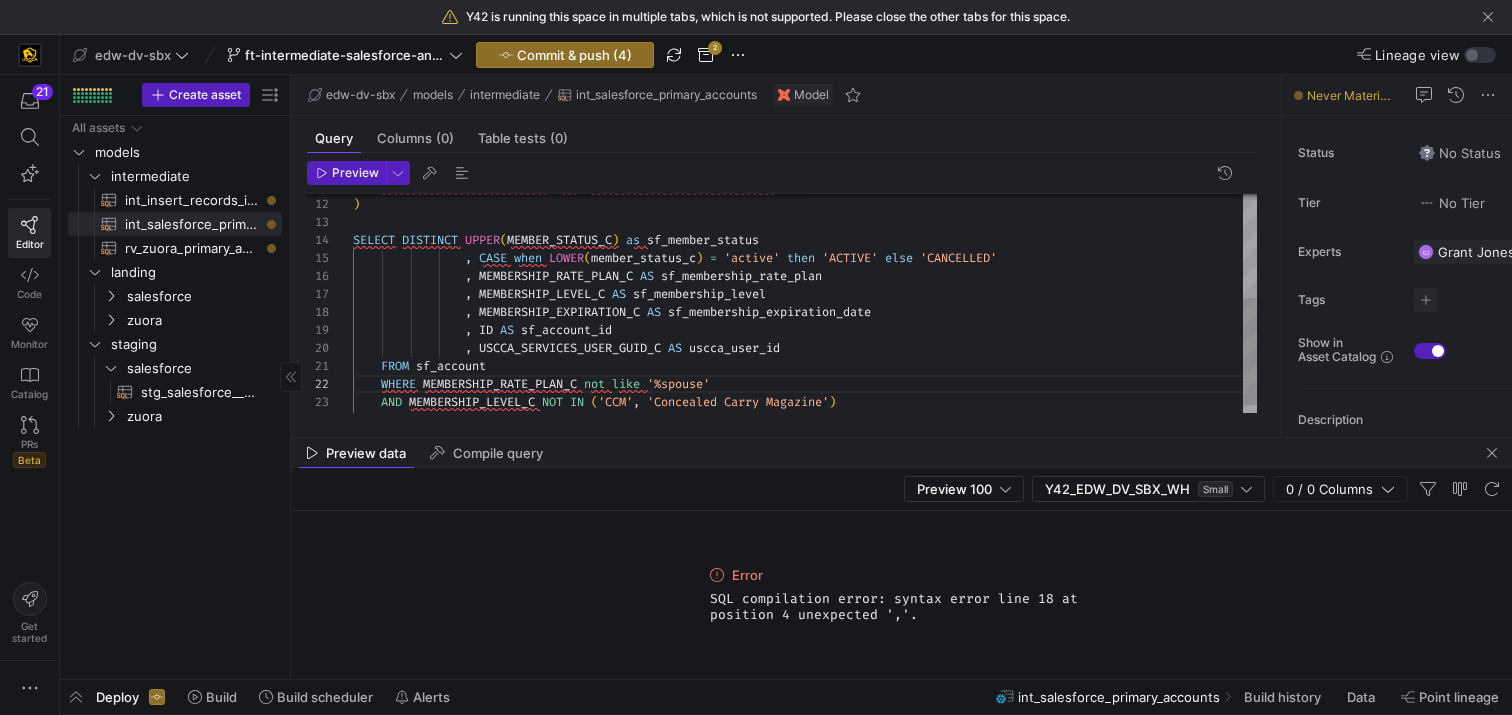 click on ",   MEMBERSHIP_EXPIRATION_C   AS   sf_membership_expiration_date                  ,   ID   AS   sf_account_id                  ,   USCCA_SERVICES_USER_GUID_C   AS   uscca_user_id      FROM   sf_account                  ,   MEMBERSHIP_LEVEL_C   AS   sf_membership_level                  ,   MEMBERSHIP_RATE_PLAN_C   AS   sf_membership_rate_plan                  ,   CASE   when   LOWER ( member_status_c )   =   'active'   then   'ACTIVE'   else   'CANCELLED' SELECT   DISTINCT   UPPER ( MEMBER_STATUS_C )   as   sf_member_status )      WHERE   MEMBERSHIP_RATE_PLAN_C   not   like   '%spouse'      AND   MEMBERSHIP_LEVEL_C   NOT   IN   ( 'CCM' ,   'Concealed Carry Magazine' )      AND   is_deleted   =   'FALSE'      MEMBERSHIP_EXPIRATION_C ,   ID ,   USCCA_SERVICES_USER_GUID_C   FROM   { { ref ( 'stg_salesforce__ACCOUNT' ) } }" at bounding box center [805, 205] 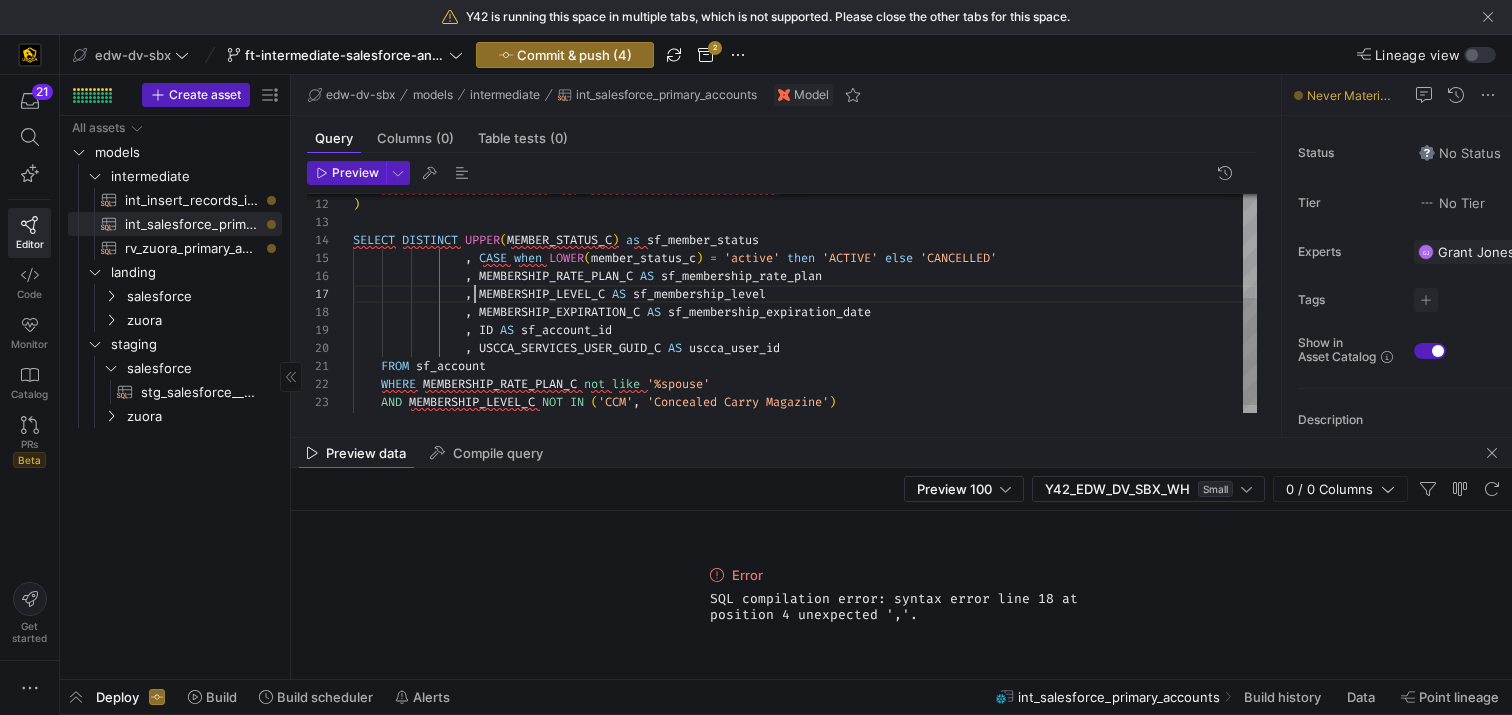 scroll, scrollTop: 108, scrollLeft: 122, axis: both 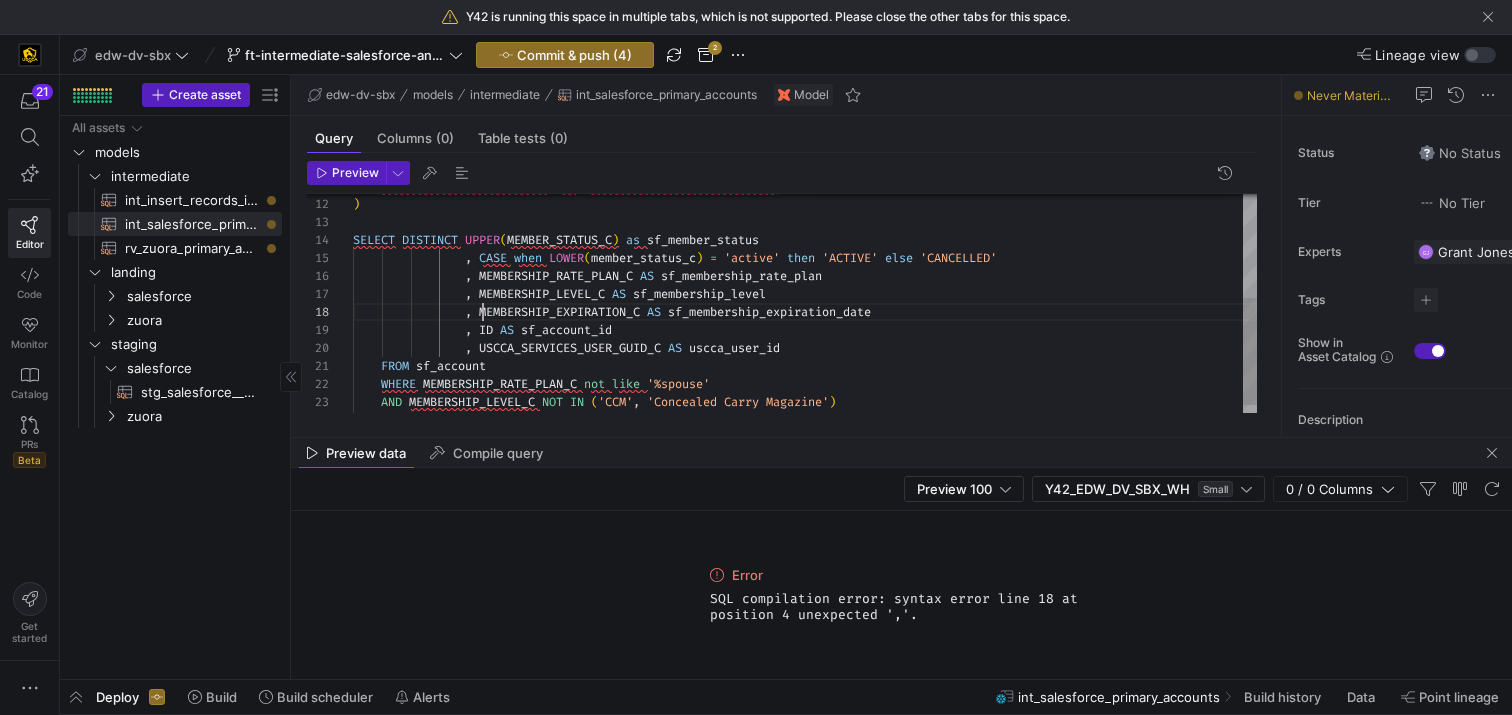 click on ",   MEMBERSHIP_EXPIRATION_C   AS   sf_membership_expiration_date                  ,   ID   AS   sf_account_id                  ,   USCCA_SERVICES_USER_GUID_C   AS   uscca_user_id      FROM   sf_account                  ,   MEMBERSHIP_LEVEL_C   AS   sf_membership_level                  ,   MEMBERSHIP_RATE_PLAN_C   AS   sf_membership_rate_plan                  ,   CASE   when   LOWER ( member_status_c )   =   'active'   then   'ACTIVE'   else   'CANCELLED' SELECT   DISTINCT   UPPER ( MEMBER_STATUS_C )   as   sf_member_status )      WHERE   MEMBERSHIP_RATE_PLAN_C   not   like   '%spouse'      AND   MEMBERSHIP_LEVEL_C   NOT   IN   ( 'CCM' ,   'Concealed Carry Magazine' )      AND   is_deleted   =   'FALSE'      MEMBERSHIP_EXPIRATION_C ,   ID ,   USCCA_SERVICES_USER_GUID_C   FROM   { { ref ( 'stg_salesforce__ACCOUNT' ) } }" at bounding box center (805, 205) 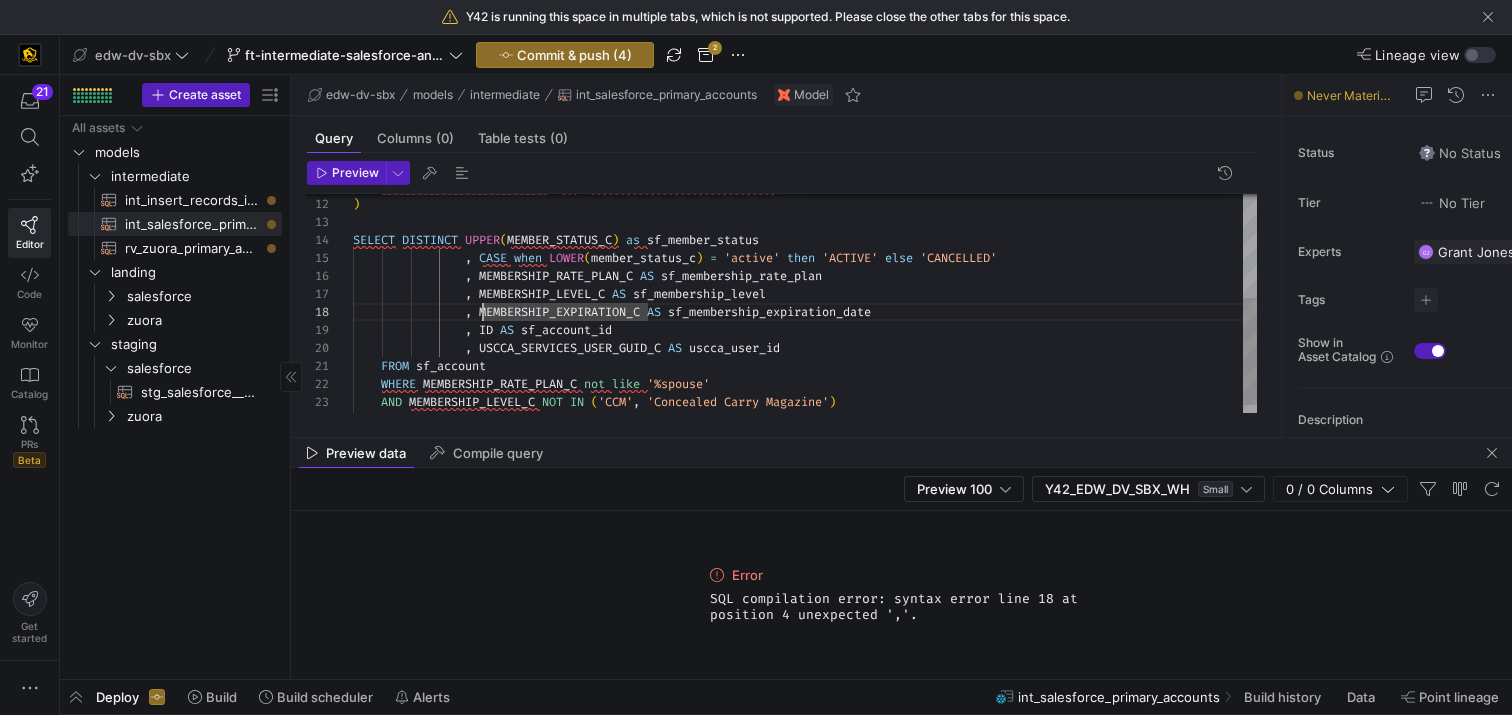 scroll, scrollTop: 126, scrollLeft: 533, axis: both 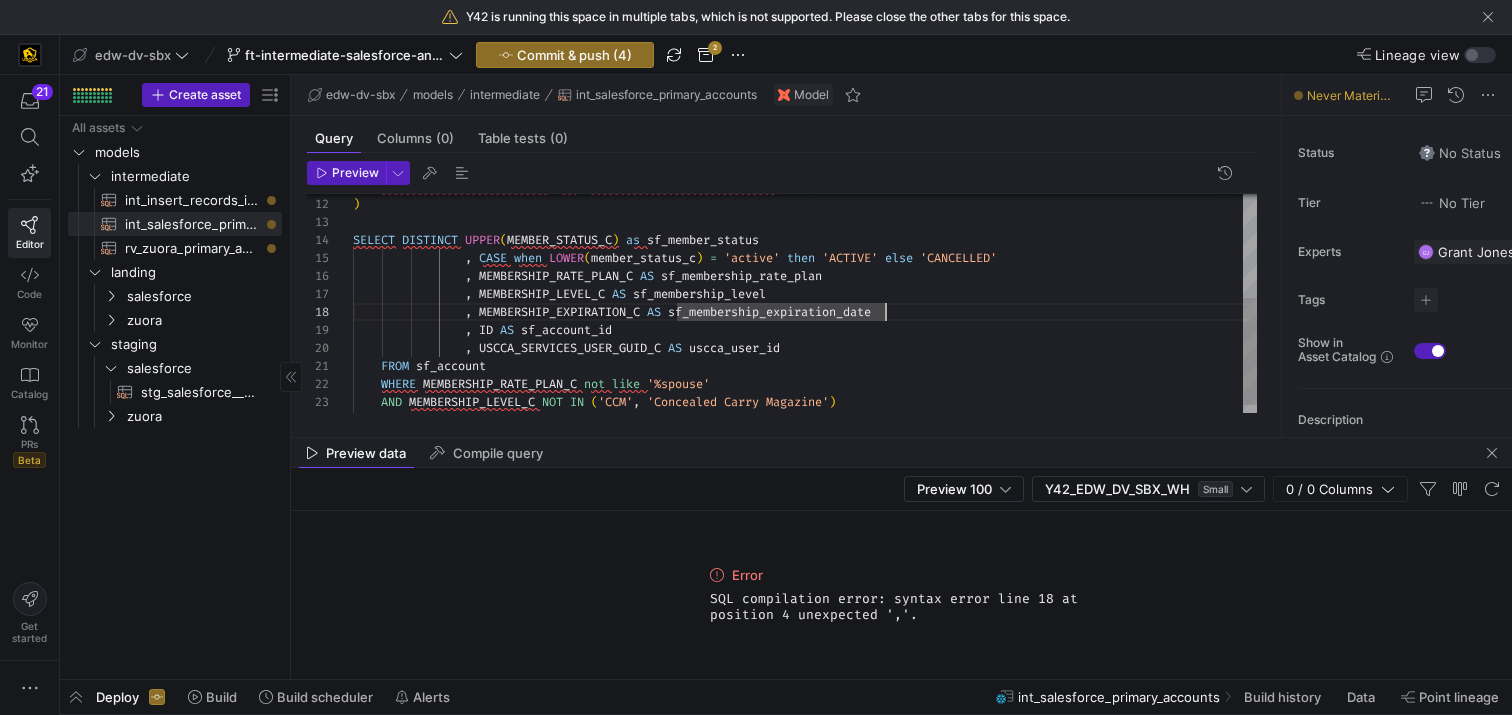 click on ",   MEMBERSHIP_EXPIRATION_C   AS   sf_membership_expiration_date                  ,   ID   AS   sf_account_id                  ,   USCCA_SERVICES_USER_GUID_C   AS   uscca_user_id      FROM   sf_account                  ,   MEMBERSHIP_LEVEL_C   AS   sf_membership_level                  ,   MEMBERSHIP_RATE_PLAN_C   AS   sf_membership_rate_plan                  ,   CASE   when   LOWER ( member_status_c )   =   'active'   then   'ACTIVE'   else   'CANCELLED' SELECT   DISTINCT   UPPER ( MEMBER_STATUS_C )   as   sf_member_status )      WHERE   MEMBERSHIP_RATE_PLAN_C   not   like   '%spouse'      AND   MEMBERSHIP_LEVEL_C   NOT   IN   ( 'CCM' ,   'Concealed Carry Magazine' )      AND   is_deleted   =   'FALSE'      MEMBERSHIP_EXPIRATION_C ,   ID ,   USCCA_SERVICES_USER_GUID_C   FROM   { { ref ( 'stg_salesforce__ACCOUNT' ) } }" at bounding box center [805, 205] 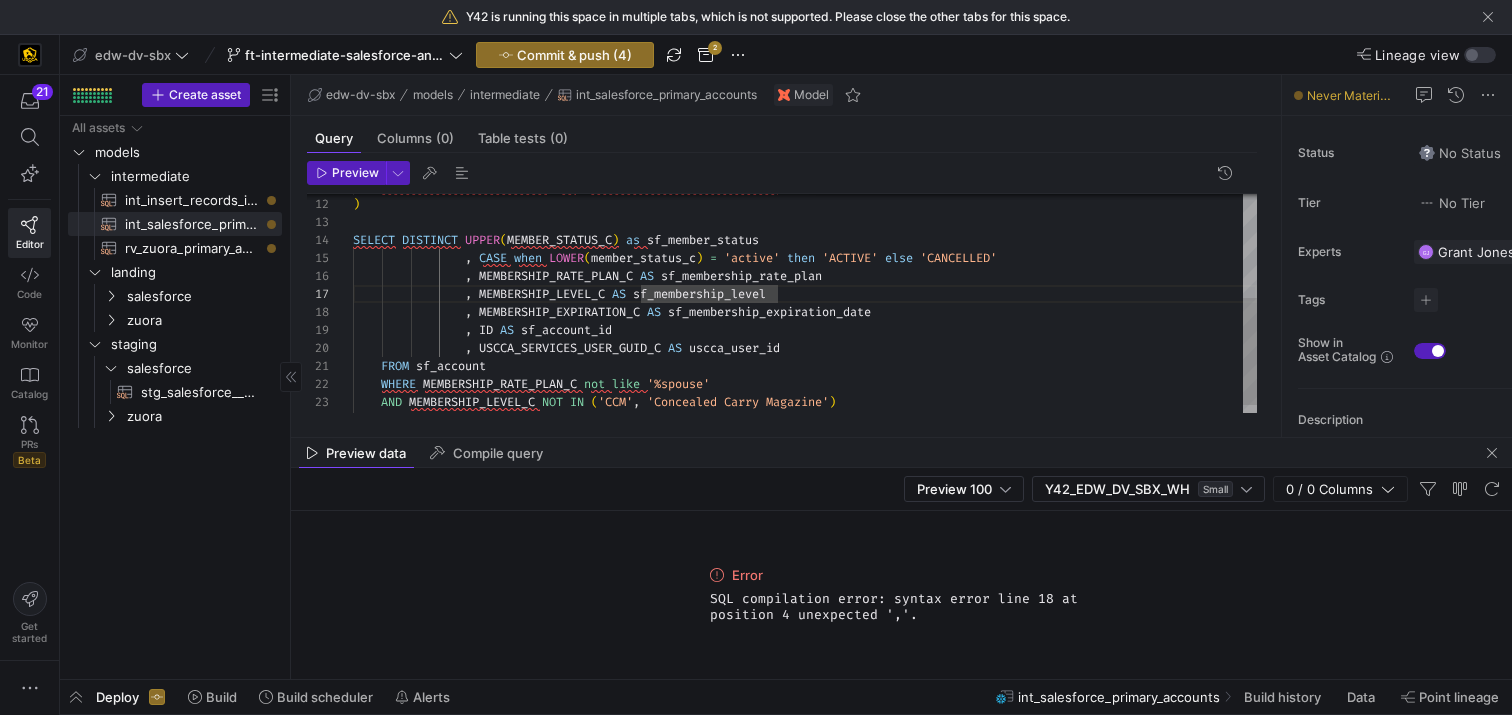 scroll, scrollTop: 108, scrollLeft: 432, axis: both 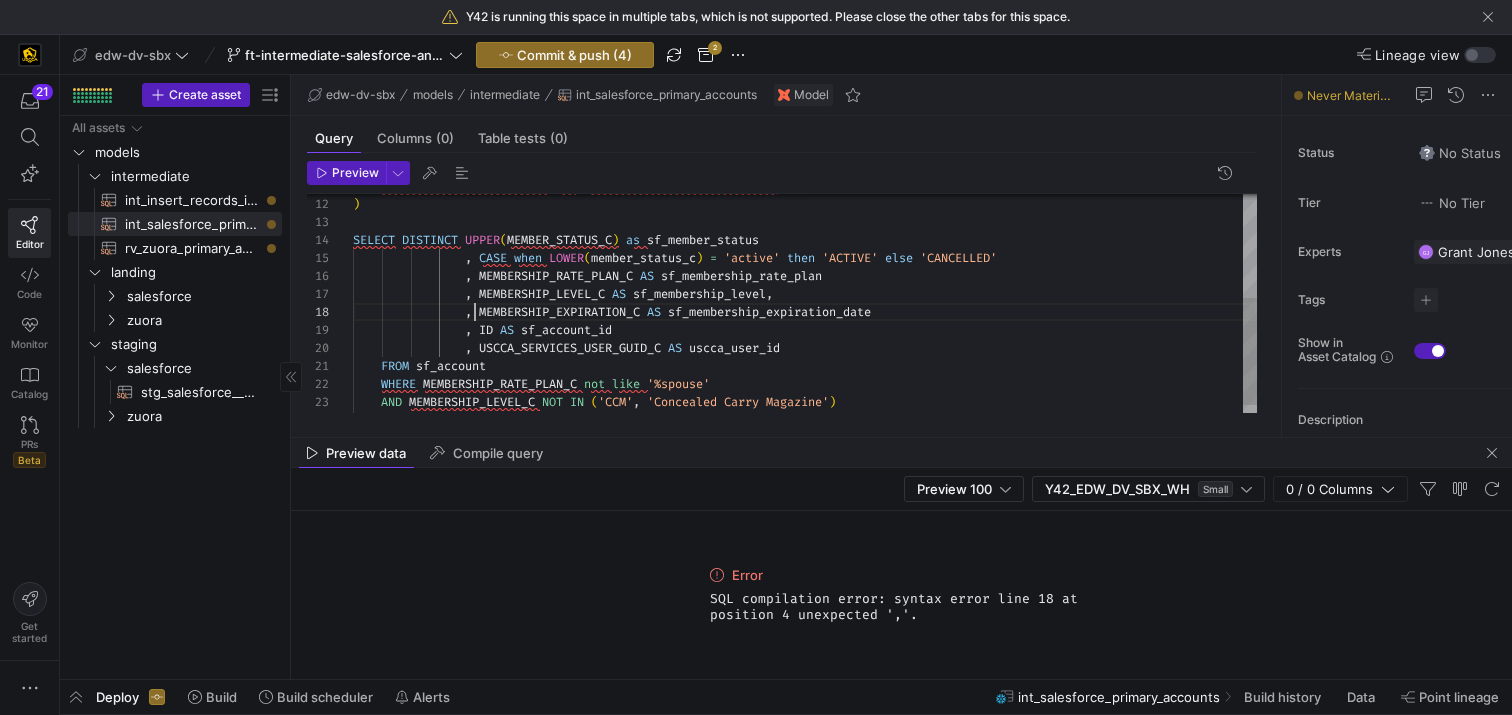 click on ",   MEMBERSHIP_EXPIRATION_C   AS   sf_membership_expiration_date                  ,   ID   AS   sf_account_id                  ,   USCCA_SERVICES_USER_GUID_C   AS   uscca_user_id      FROM   sf_account                  ,   MEMBERSHIP_LEVEL_C   AS   sf_membership_level ,                  ,   MEMBERSHIP_RATE_PLAN_C   AS   sf_membership_rate_plan                  ,   CASE   when   LOWER ( member_status_c )   =   'active'   then   'ACTIVE'   else   'CANCELLED' SELECT   DISTINCT   UPPER ( MEMBER_STATUS_C )   as   sf_member_status )      WHERE   MEMBERSHIP_RATE_PLAN_C   not   like   '%spouse'      AND   MEMBERSHIP_LEVEL_C   NOT   IN   ( 'CCM' ,   'Concealed Carry Magazine' )      AND   is_deleted   =   'FALSE'      MEMBERSHIP_EXPIRATION_C ,   ID ,   USCCA_SERVICES_USER_GUID_C   FROM   { { ref ( 'stg_salesforce__ACCOUNT' ) } }" at bounding box center [805, 205] 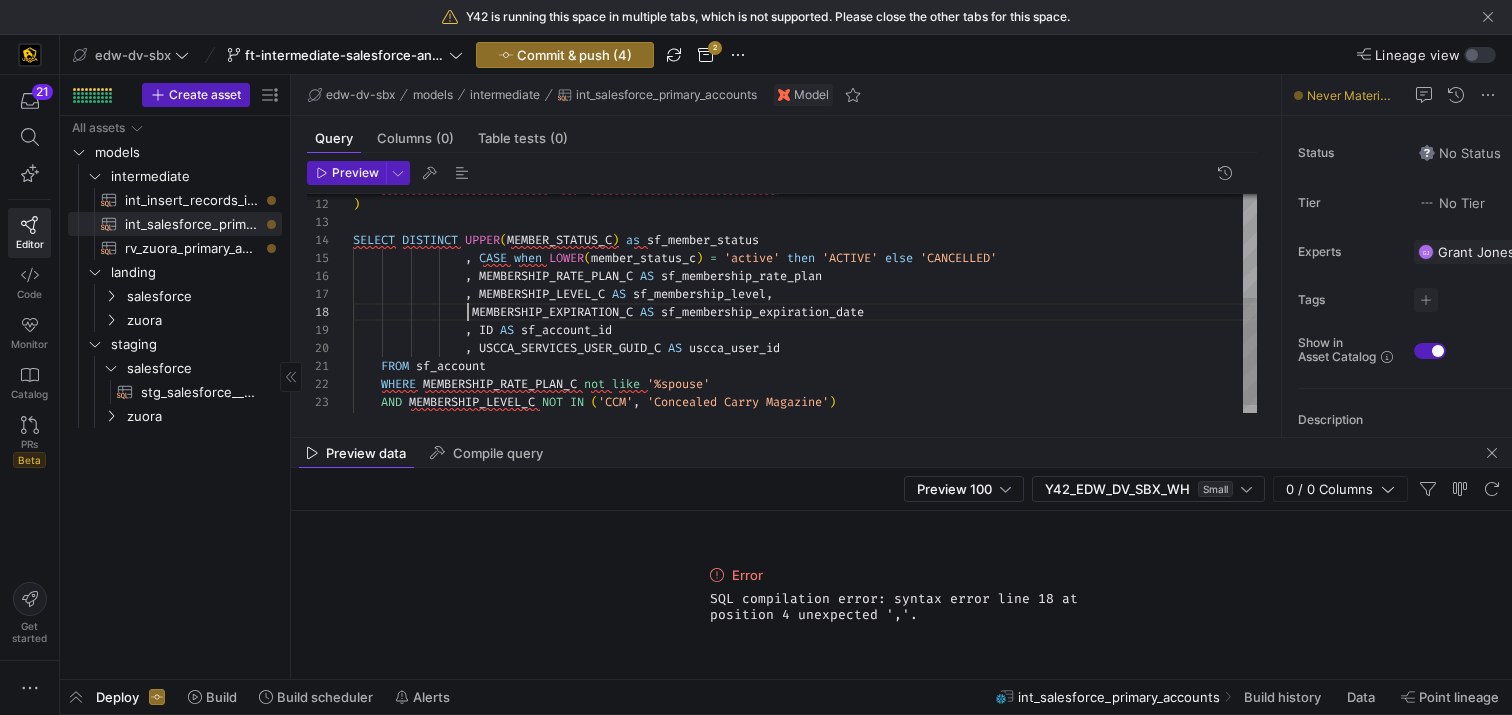 scroll, scrollTop: 126, scrollLeft: 115, axis: both 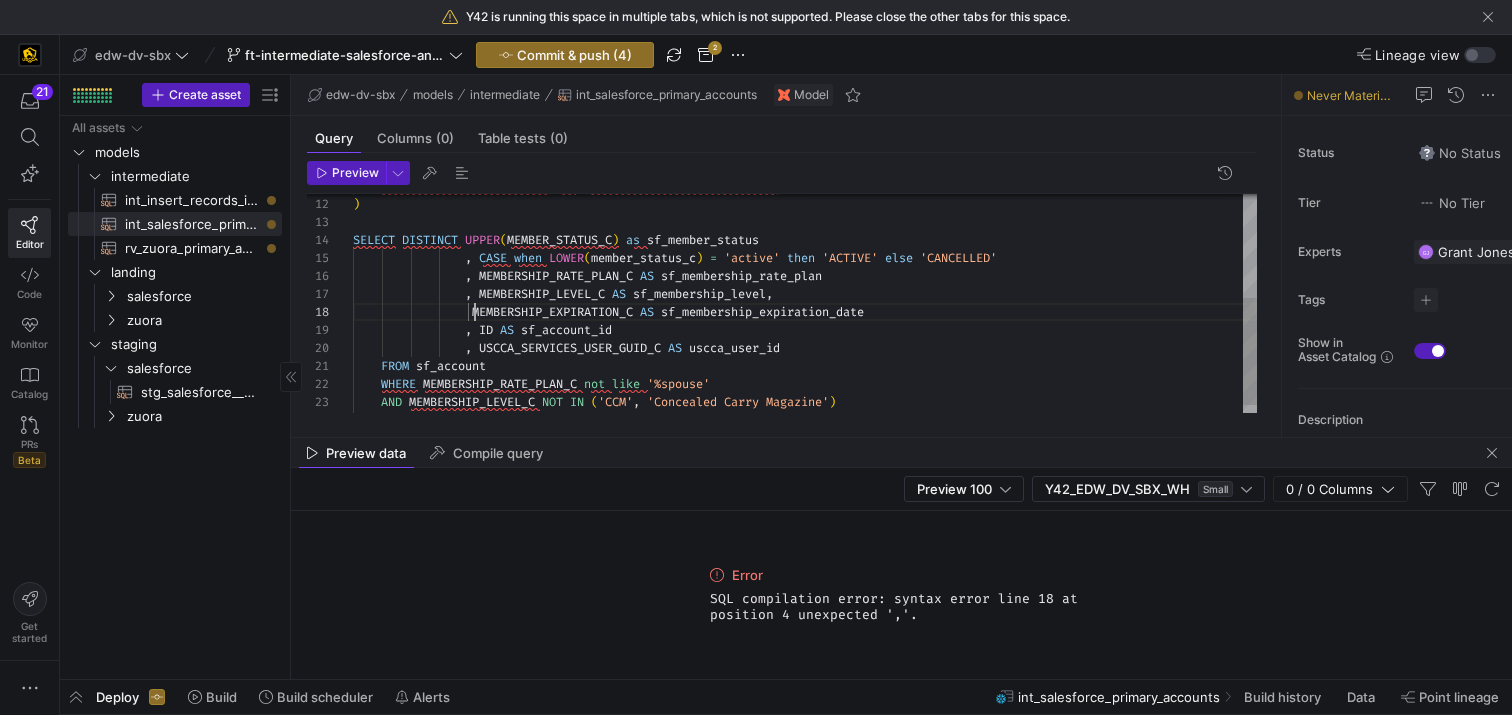 click on "MEMBERSHIP_EXPIRATION_C   AS   sf_membership_expiration_date                  ,   ID   AS   sf_account_id                  ,   USCCA_SERVICES_USER_GUID_C   AS   uscca_user_id      FROM   sf_account                  ,   MEMBERSHIP_LEVEL_C   AS   sf_membership_level ,                  ,   MEMBERSHIP_RATE_PLAN_C   AS   sf_membership_rate_plan                  ,   CASE   when   LOWER ( member_status_c )   =   'active'   then   'ACTIVE'   else   'CANCELLED' SELECT   DISTINCT   UPPER ( MEMBER_STATUS_C )   as   sf_member_status )      WHERE   MEMBERSHIP_RATE_PLAN_C   not   like   '%spouse'      AND   MEMBERSHIP_LEVEL_C   NOT   IN   ( 'CCM' ,   'Concealed Carry Magazine' )      AND   is_deleted   =   'FALSE'      MEMBERSHIP_EXPIRATION_C ,   ID ,   USCCA_SERVICES_USER_GUID_C   FROM   { { ref ( 'stg_salesforce__ACCOUNT' ) } }" at bounding box center [805, 205] 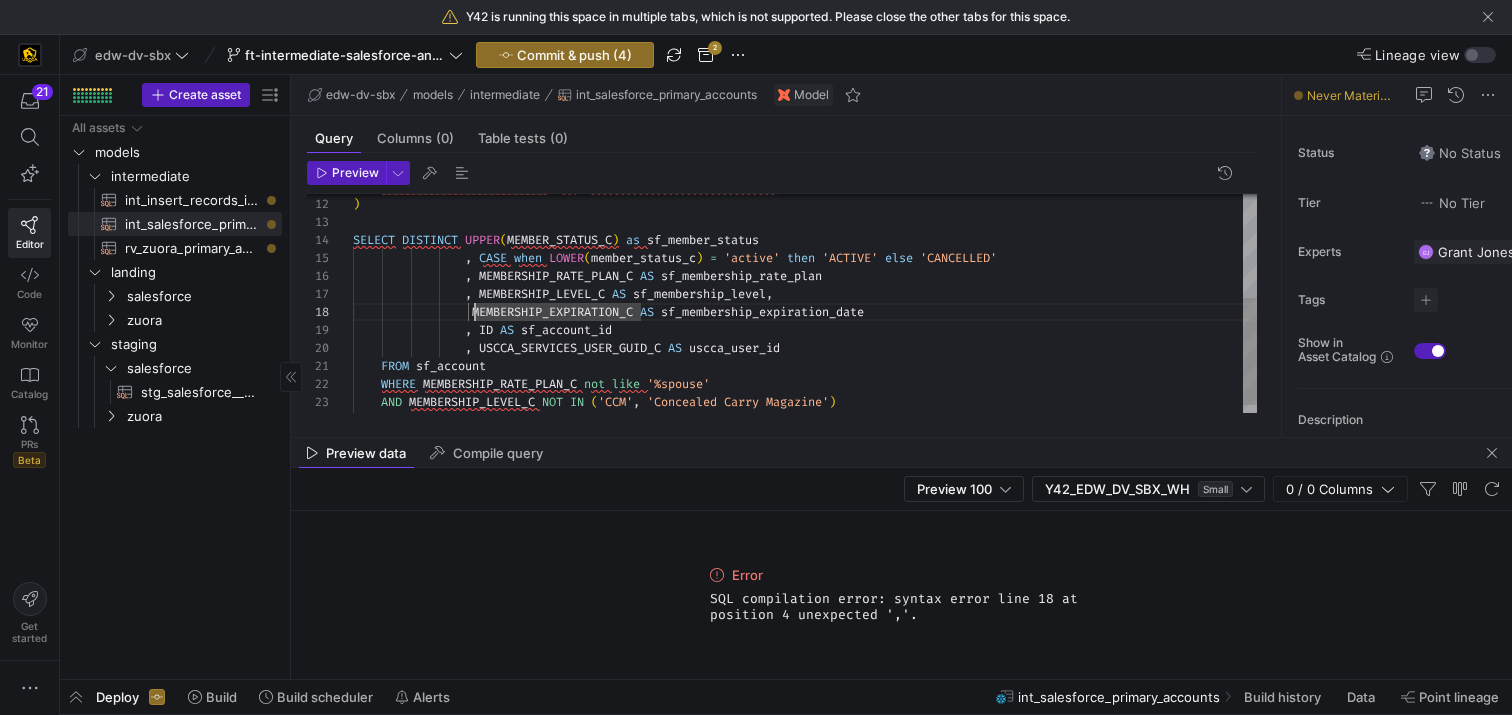 scroll, scrollTop: 126, scrollLeft: 130, axis: both 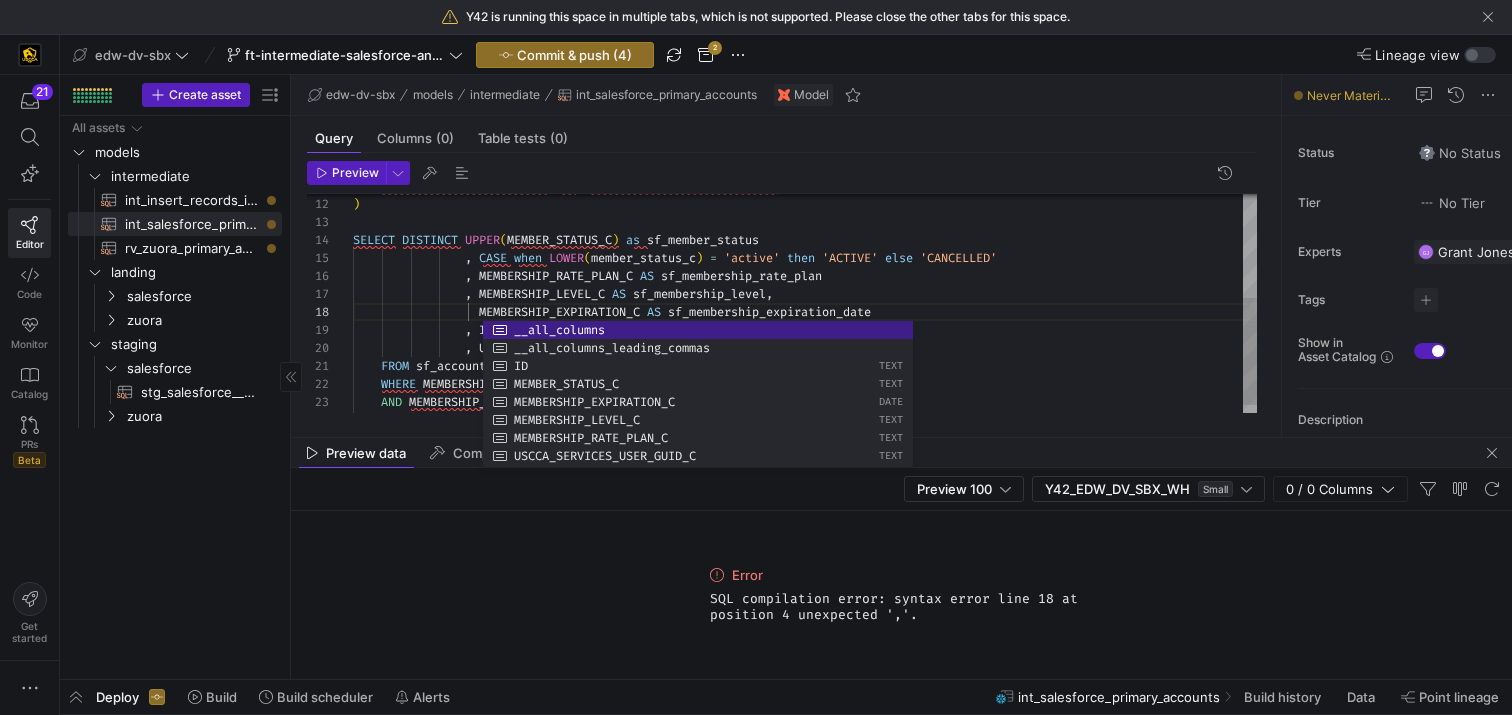 click on "MEMBERSHIP_EXPIRATION_C   AS   sf_membership_expiration_date                  ,   ID   AS   sf_account_id                  ,   USCCA_SERVICES_USER_GUID_C   AS   uscca_user_id      FROM   sf_account                  ,   MEMBERSHIP_LEVEL_C   AS   sf_membership_level ,                  ,   MEMBERSHIP_RATE_PLAN_C   AS   sf_membership_rate_plan                  ,   CASE   when   LOWER ( member_status_c )   =   'active'   then   'ACTIVE'   else   'CANCELLED' SELECT   DISTINCT   UPPER ( MEMBER_STATUS_C )   as   sf_member_status )      WHERE   MEMBERSHIP_RATE_PLAN_C   not   like   '%spouse'      AND   MEMBERSHIP_LEVEL_C   NOT   IN   ( 'CCM' ,   'Concealed Carry Magazine' )      AND   is_deleted   =   'FALSE'      MEMBERSHIP_EXPIRATION_C ,   ID ,   USCCA_SERVICES_USER_GUID_C   FROM   { { ref ( 'stg_salesforce__ACCOUNT' ) } }" at bounding box center (805, 205) 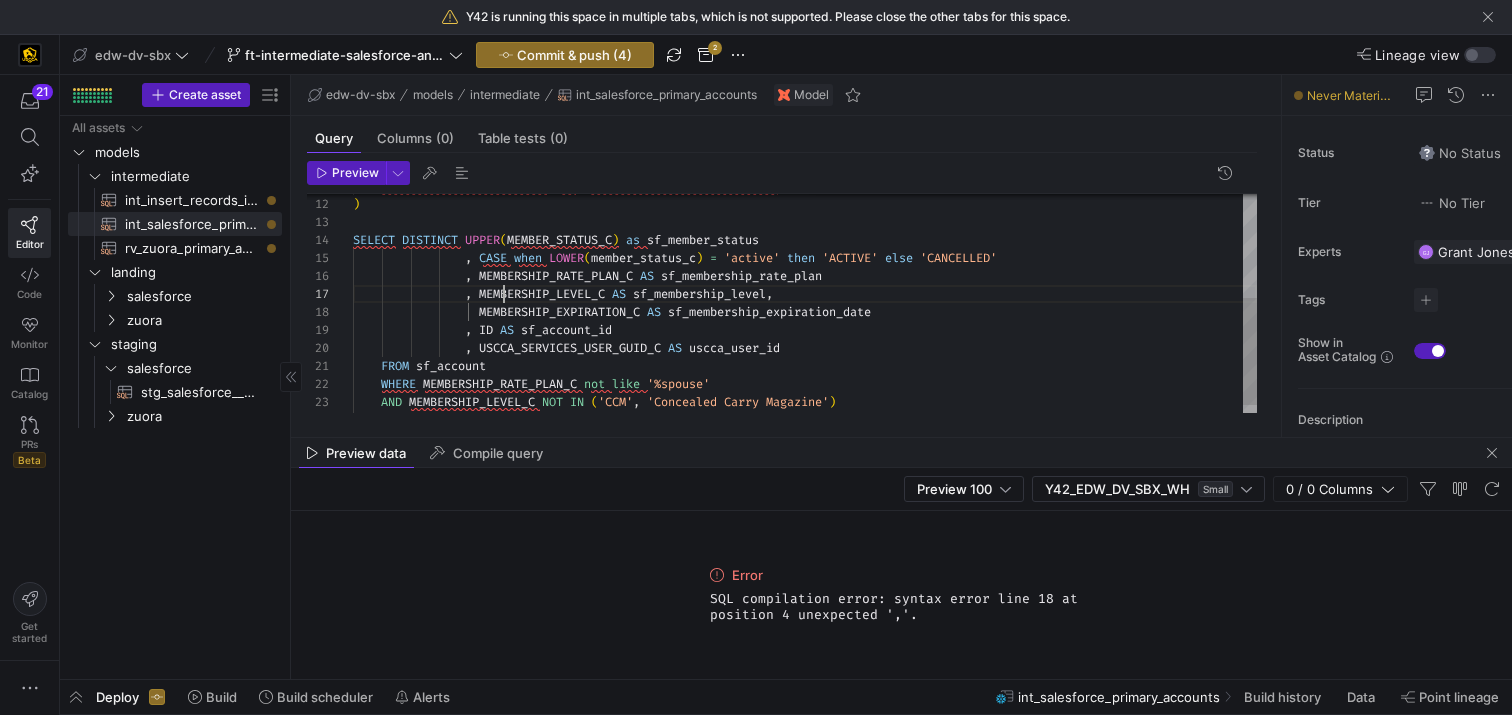 scroll, scrollTop: 108, scrollLeft: 151, axis: both 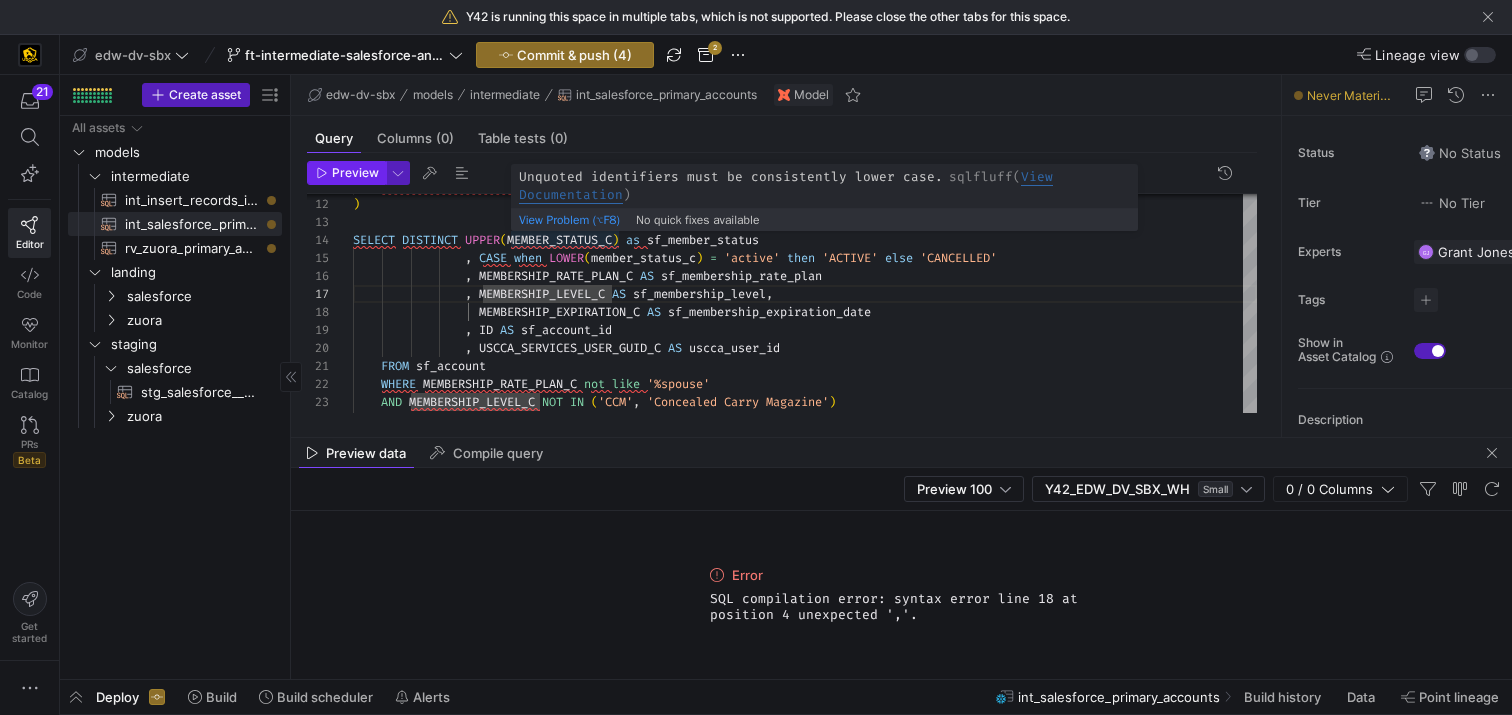 type on "MEMBERSHIP_EXPIRATION_C, ID, USCCA_SERVICES_USER_GUID_C FROM {{ref('stg_salesforce__ACCOUNT')}}
)
SELECT DISTINCT UPPER(MEMBER_STATUS_C) as sf_member_status
, CASE when LOWER(member_status_c) = 'active' then 'ACTIVE' else 'CANCELLED'
, MEMBERSHIP_RATE_PLAN_C AS sf_membership_rate_plan
, MEMBERSHIP_LEVEL_C AS sf_membership_level,
MEMBERSHIP_EXPIRATION_C AS sf_membership_expiration_date
, ID AS sf_account_id
, USCCA_SERVICES_USER_GUID_C AS uscca_user_id" 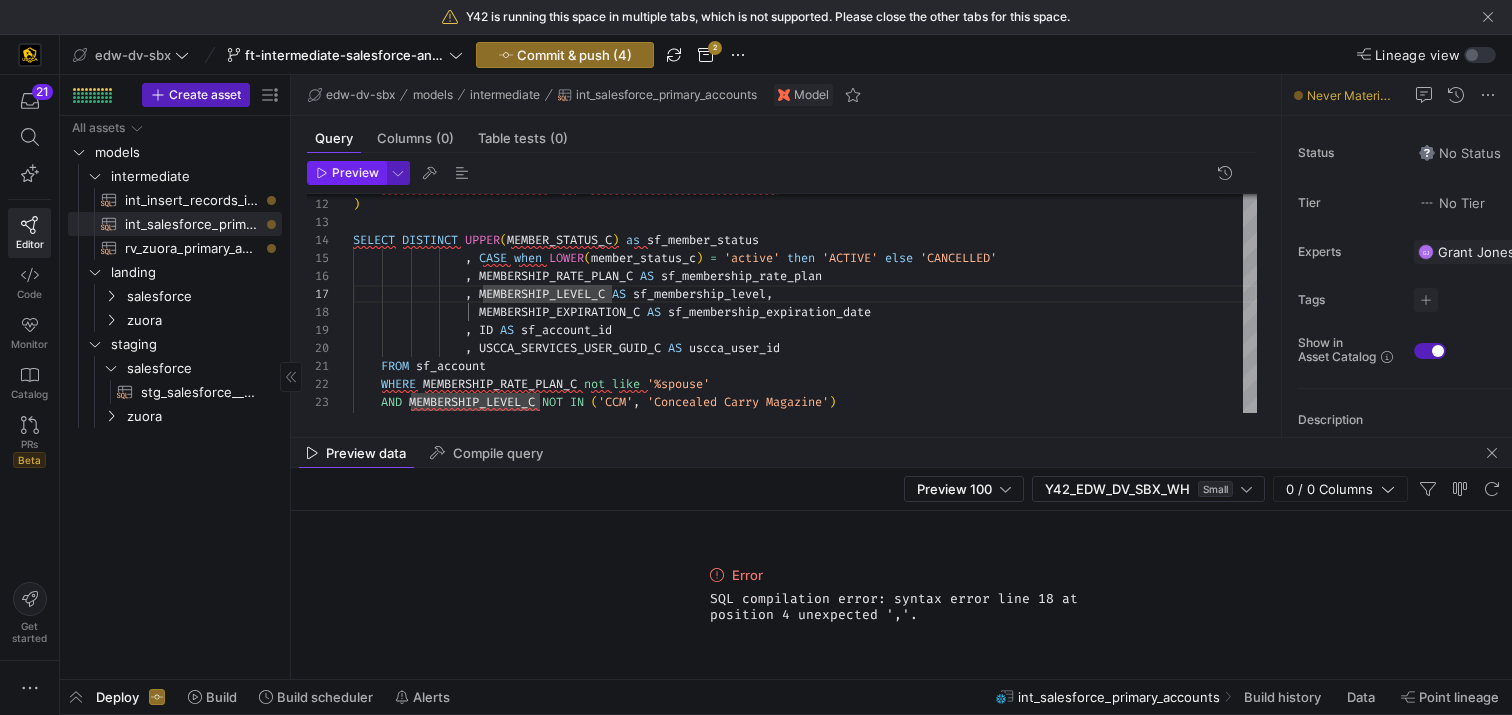 click on "Preview" at bounding box center [355, 173] 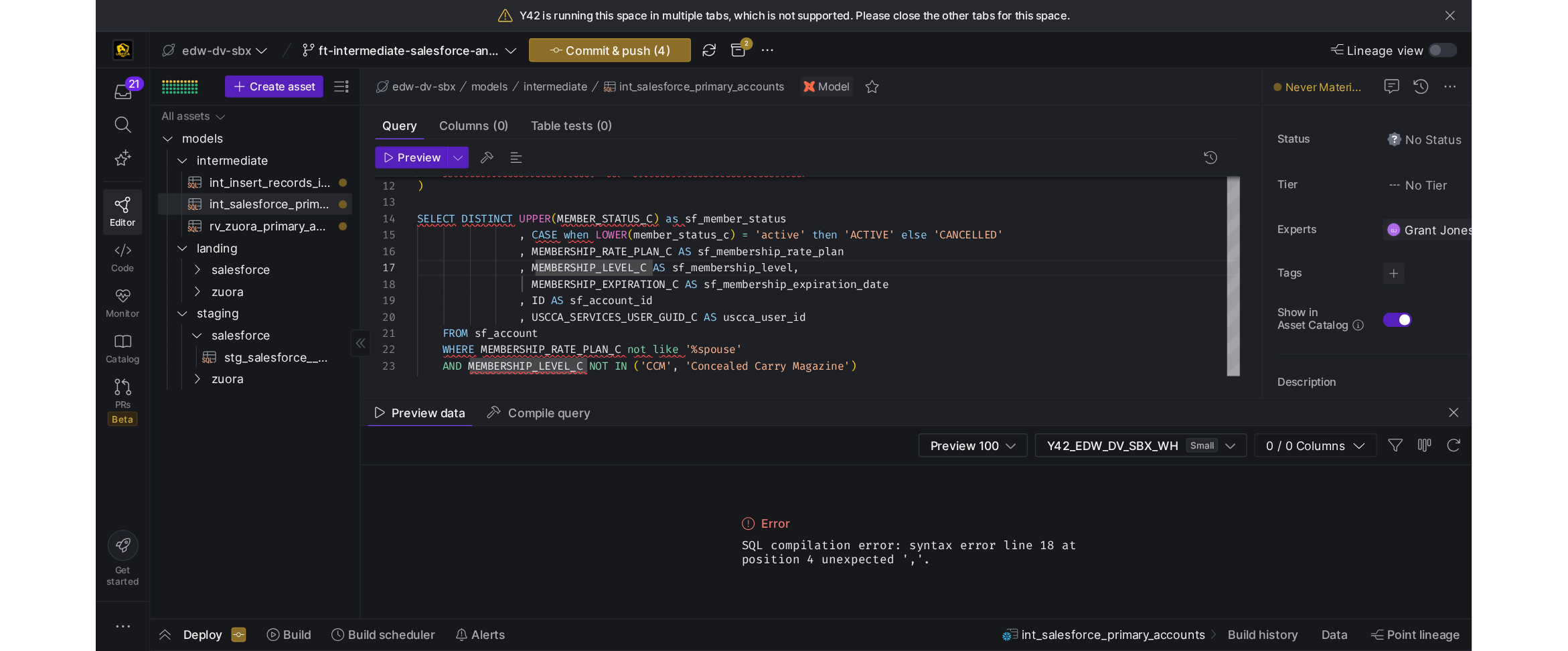 scroll, scrollTop: 72, scrollLeft: 101, axis: both 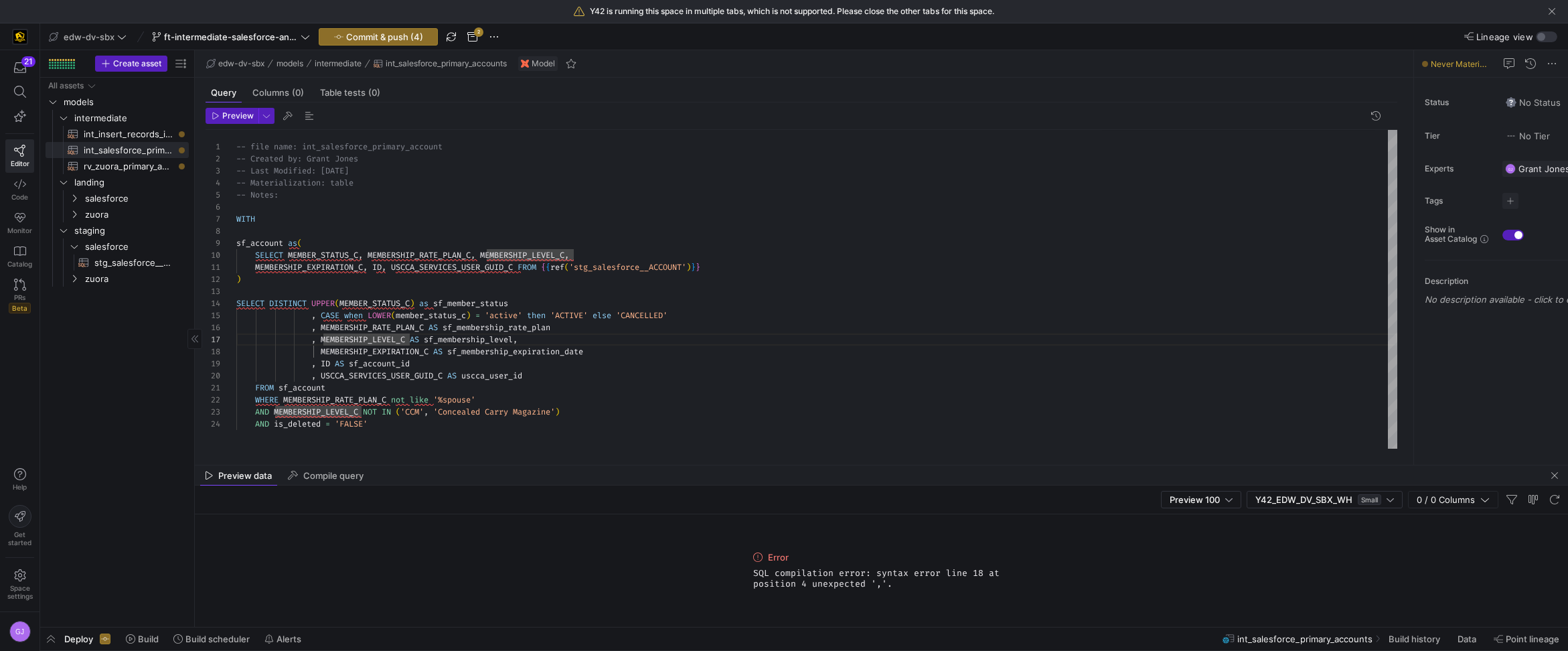 click on "MEMBERSHIP_EXPIRATION_C   AS   sf_membership_expiration_date                  ,   ID   AS   sf_account_id                  ,   USCCA_SERVICES_USER_GUID_C   AS   uscca_user_id      FROM   sf_account                  ,   MEMBERSHIP_LEVEL_C   AS   sf_membership_level ,                  ,   MEMBERSHIP_RATE_PLAN_C   AS   sf_membership_rate_plan                  ,   CASE   when   LOWER ( member_status_c )   =   'active'   then   'ACTIVE'   else   'CANCELLED' SELECT   DISTINCT   UPPER ( MEMBER_STATUS_C )   as   sf_member_status )      WHERE   MEMBERSHIP_RATE_PLAN_C   not   like   '%spouse'      AND   MEMBERSHIP_LEVEL_C   NOT   IN   ( 'CCM' ,   'Concealed Carry Magazine' )      AND   is_deleted   =   'FALSE'      MEMBERSHIP_EXPIRATION_C ,   ID ,   USCCA_SERVICES_USER_GUID_C   FROM   { { ref ( 'stg_salesforce__ACCOUNT' ) } } -- Notes:" at bounding box center (817, 289) 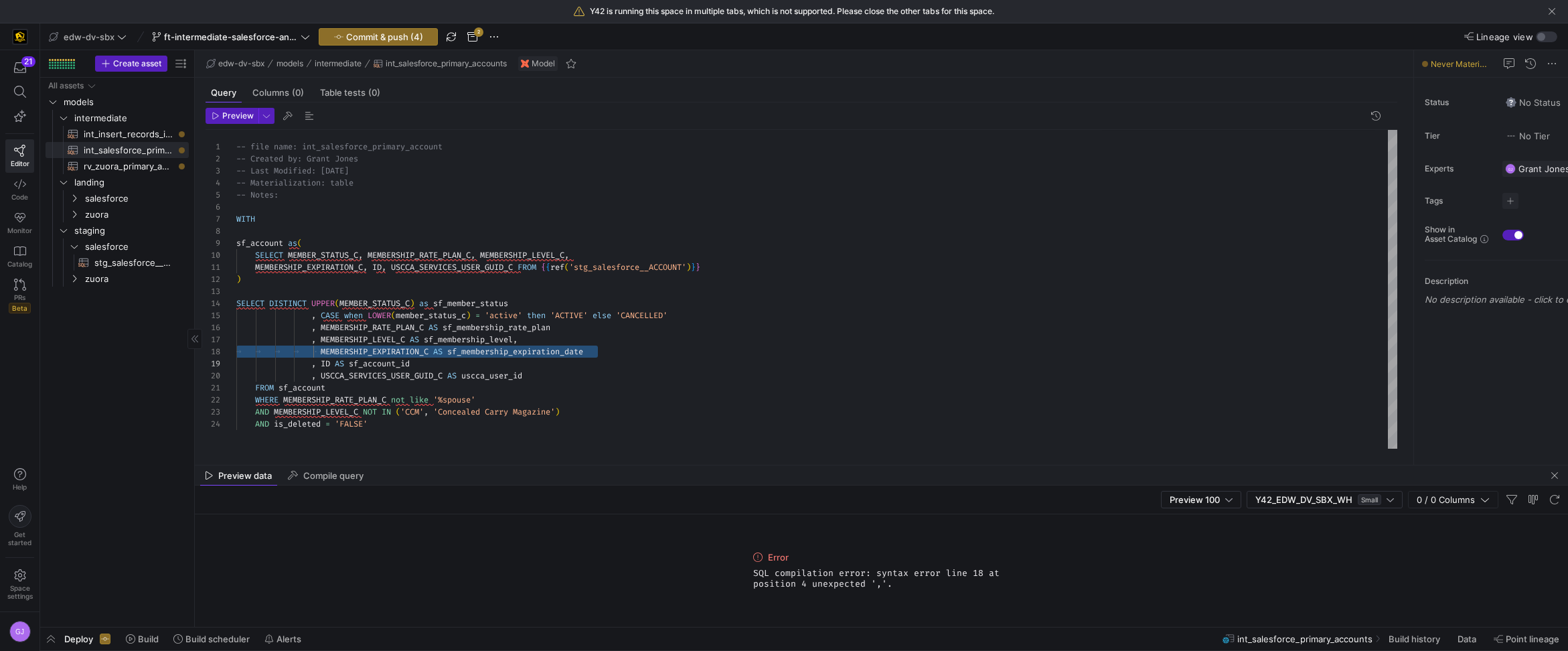 click on "MEMBERSHIP_EXPIRATION_C   AS   sf_membership_expiration_date                  ,   ID   AS   sf_account_id                  ,   USCCA_SERVICES_USER_GUID_C   AS   uscca_user_id      FROM   sf_account                  ,   MEMBERSHIP_LEVEL_C   AS   sf_membership_level ,                  ,   MEMBERSHIP_RATE_PLAN_C   AS   sf_membership_rate_plan                  ,   CASE   when   LOWER ( member_status_c )   =   'active'   then   'ACTIVE'   else   'CANCELLED' SELECT   DISTINCT   UPPER ( MEMBER_STATUS_C )   as   sf_member_status )      WHERE   MEMBERSHIP_RATE_PLAN_C   not   like   '%spouse'      AND   MEMBERSHIP_LEVEL_C   NOT   IN   ( 'CCM' ,   'Concealed Carry Magazine' )      AND   is_deleted   =   'FALSE'      MEMBERSHIP_EXPIRATION_C ,   ID ,   USCCA_SERVICES_USER_GUID_C   FROM   { { ref ( 'stg_salesforce__ACCOUNT' ) } } -- Notes:" at bounding box center [817, 289] 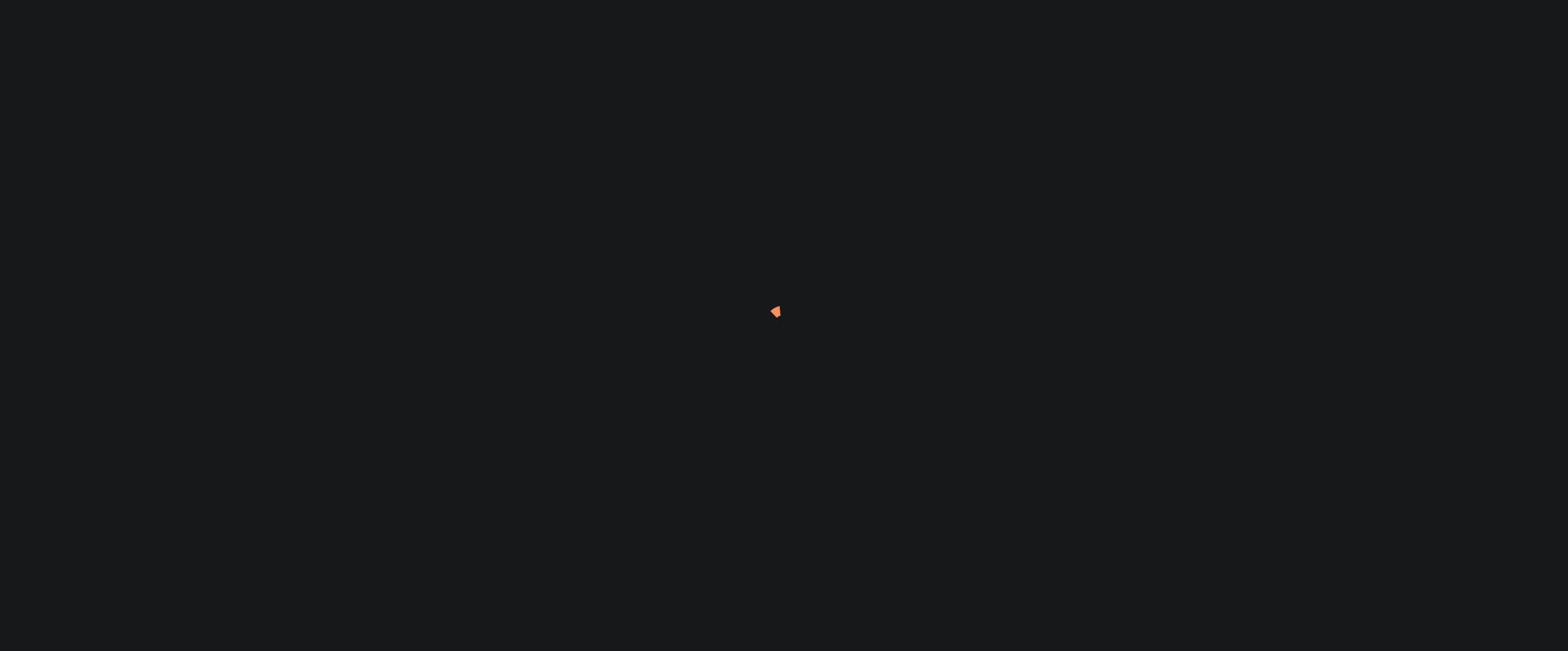 scroll, scrollTop: 0, scrollLeft: 0, axis: both 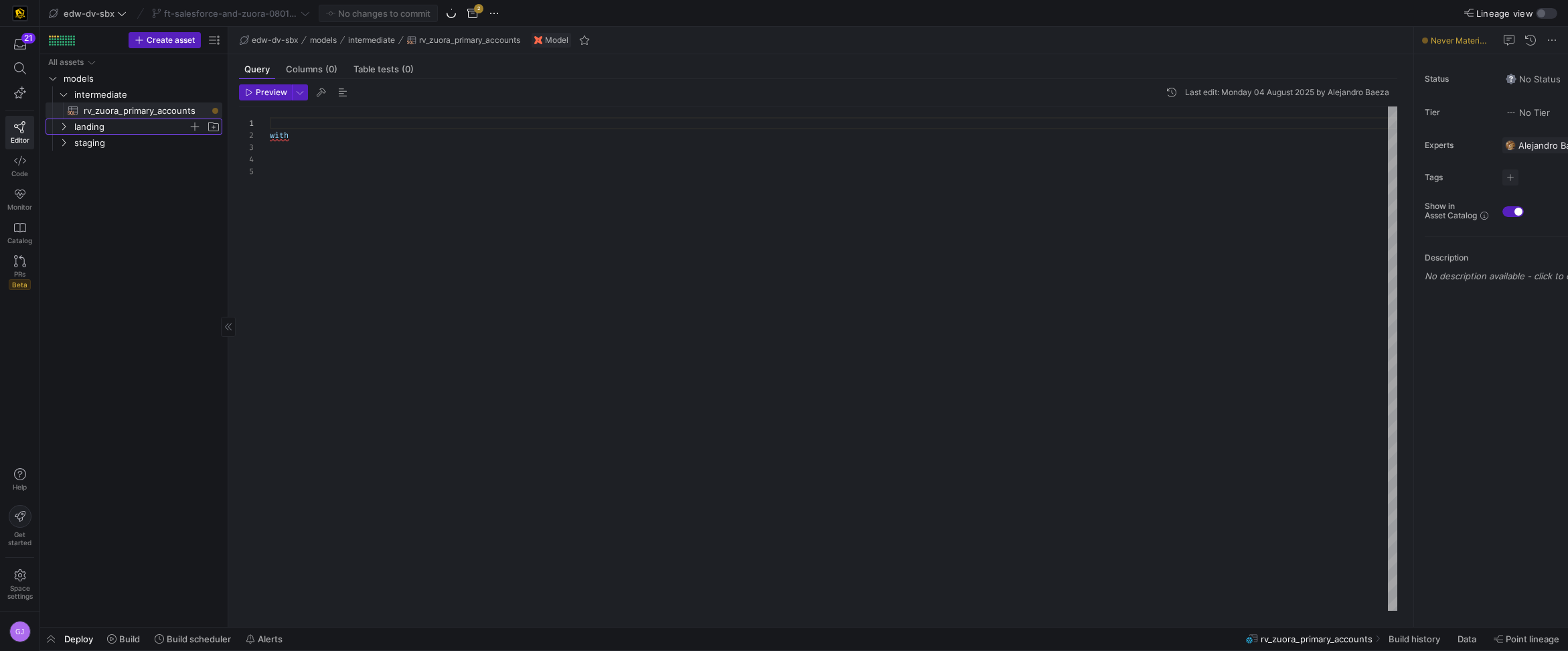 click on "landing" 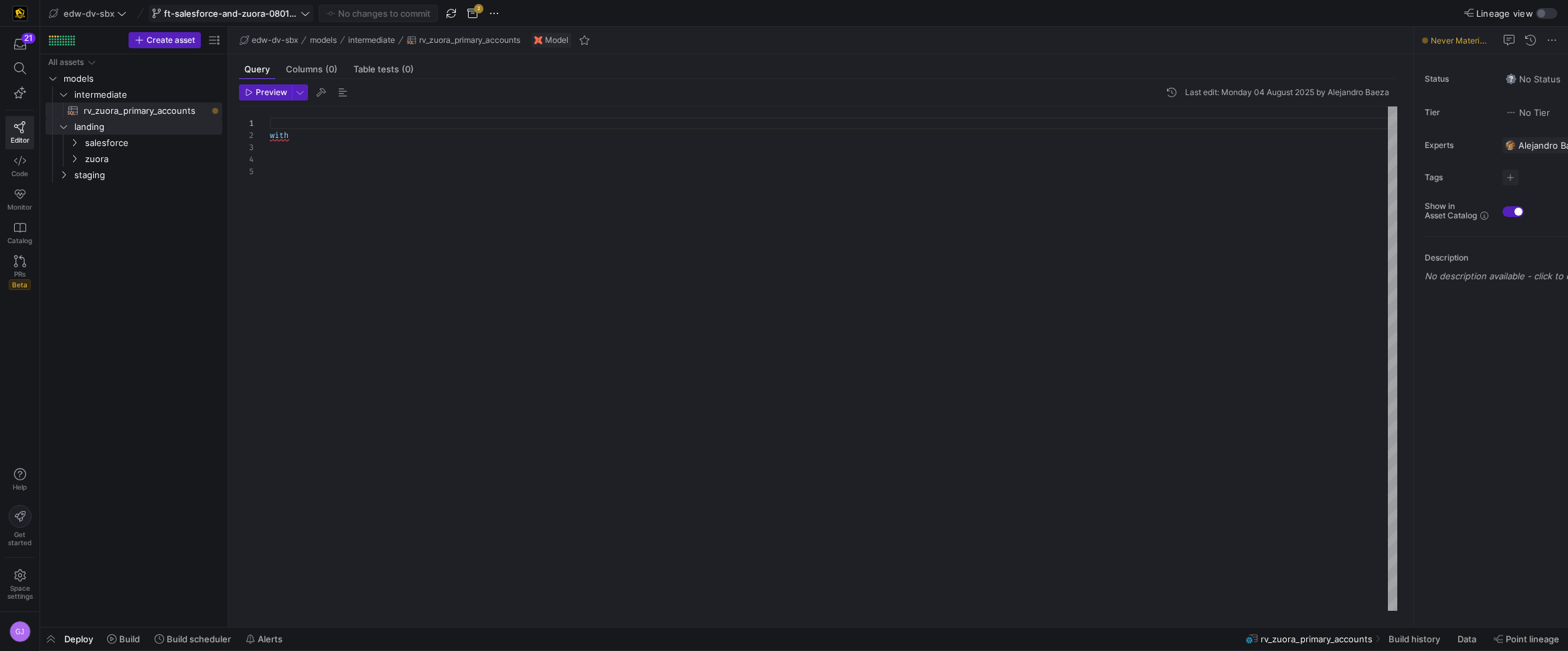 click 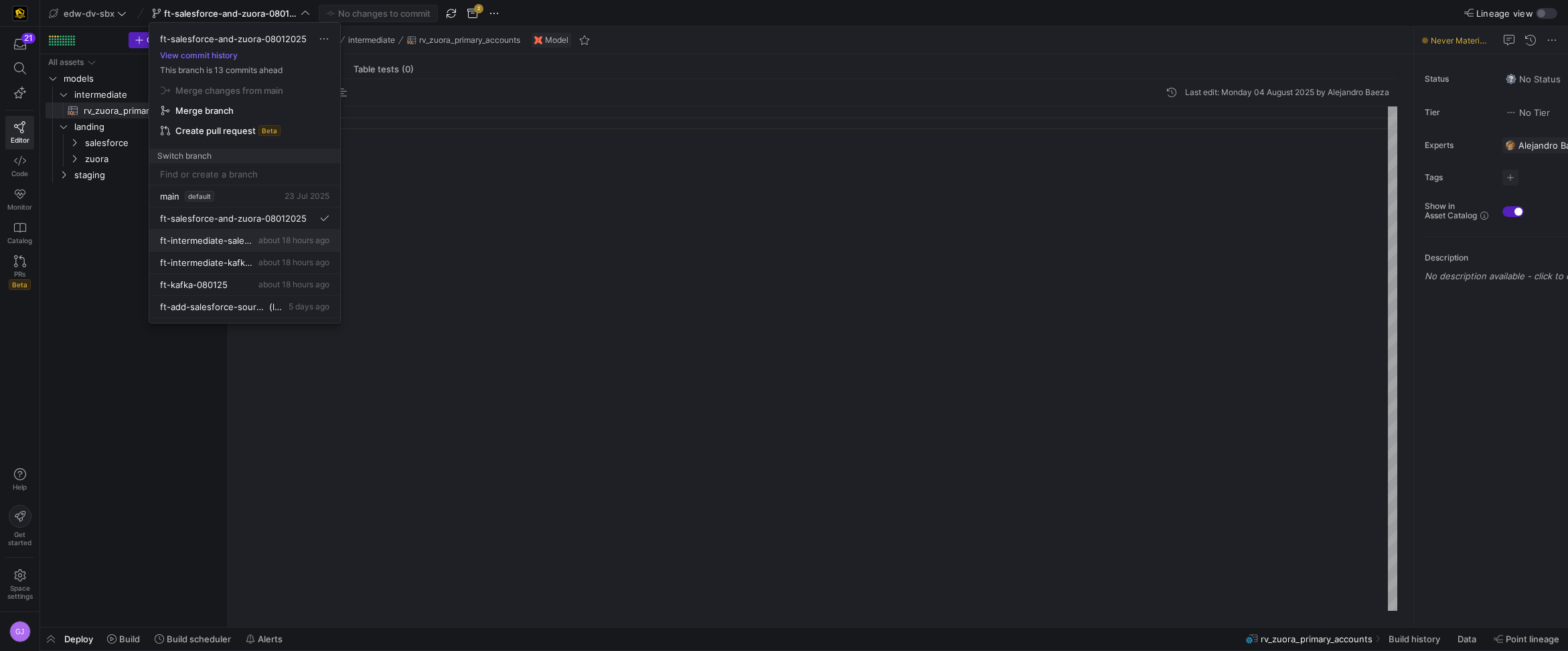 click on "ft-intermediate-salesforce-and-zuora-08042025" at bounding box center (208, 240) 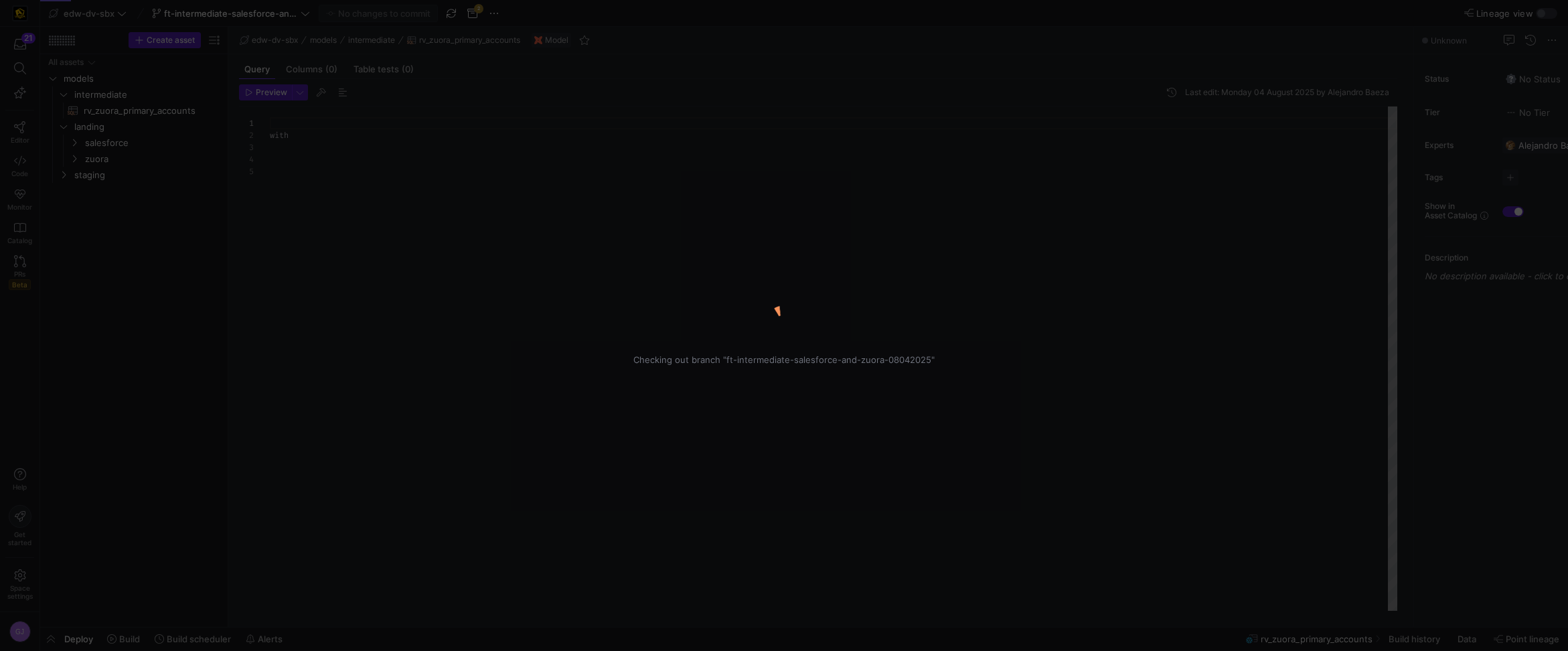 scroll, scrollTop: 48, scrollLeft: 0, axis: vertical 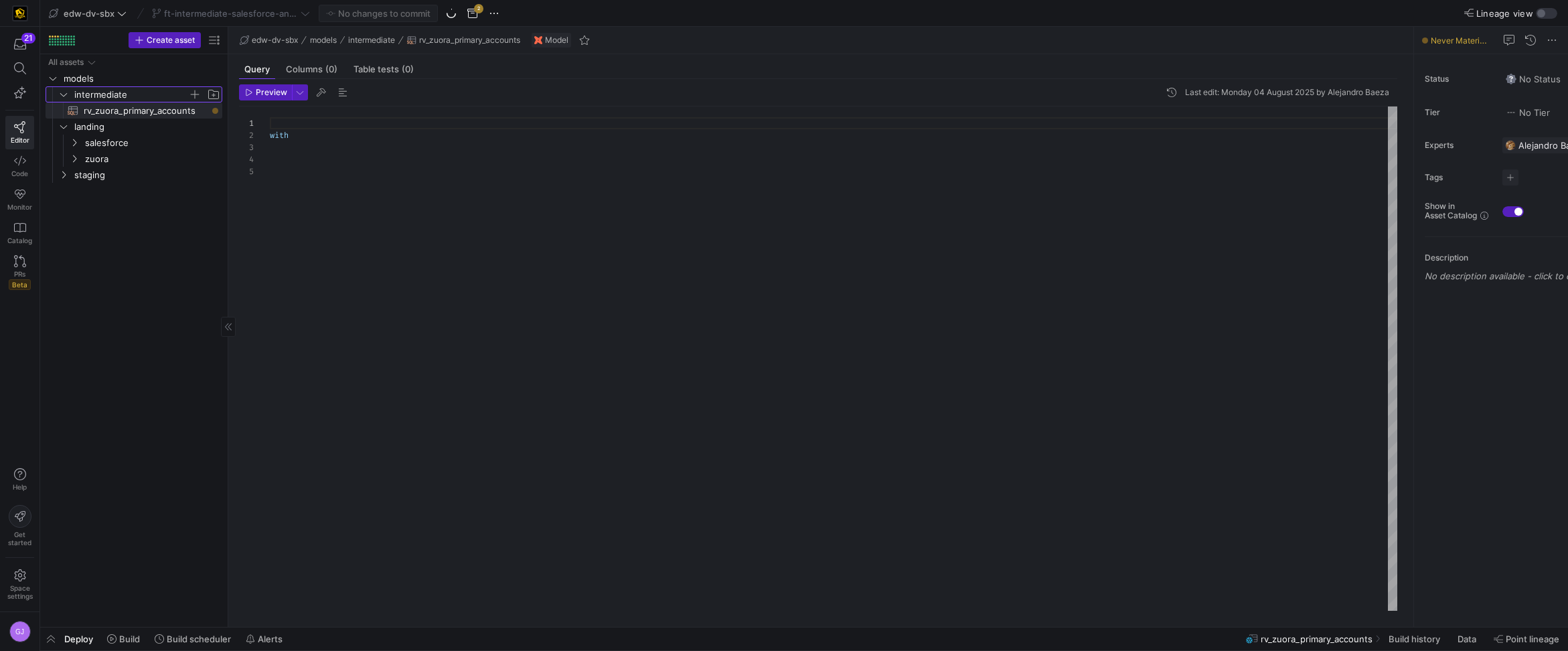 click on "intermediate" 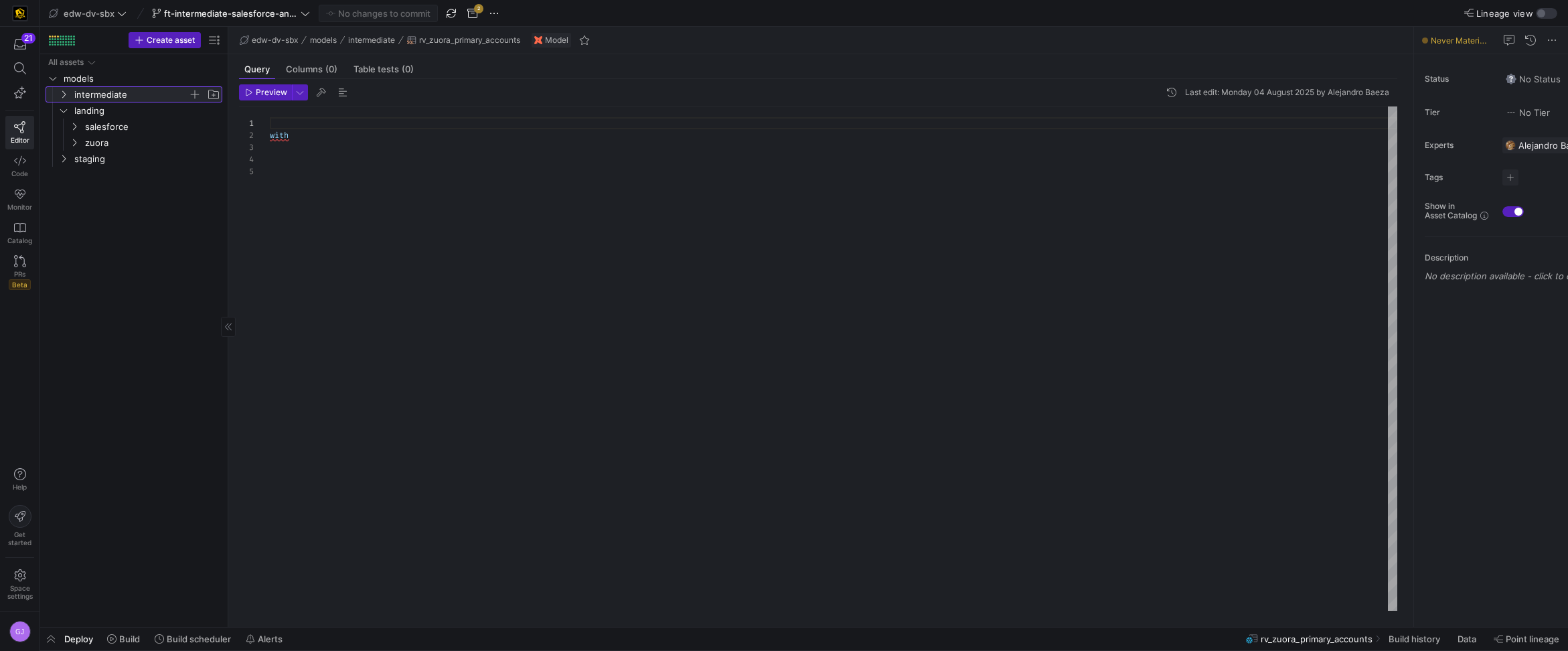 click on "intermediate" 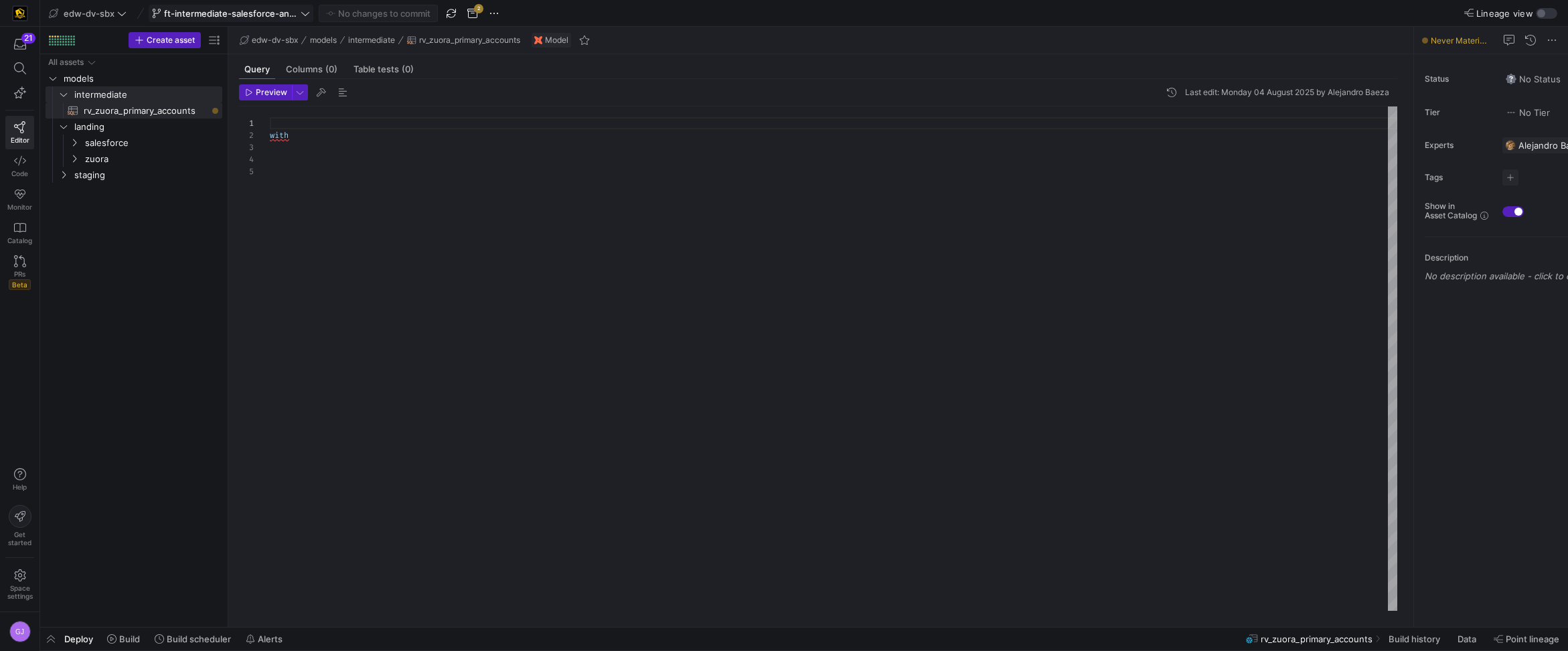 click on "ft-intermediate-salesforce-and-zuora-08042025" 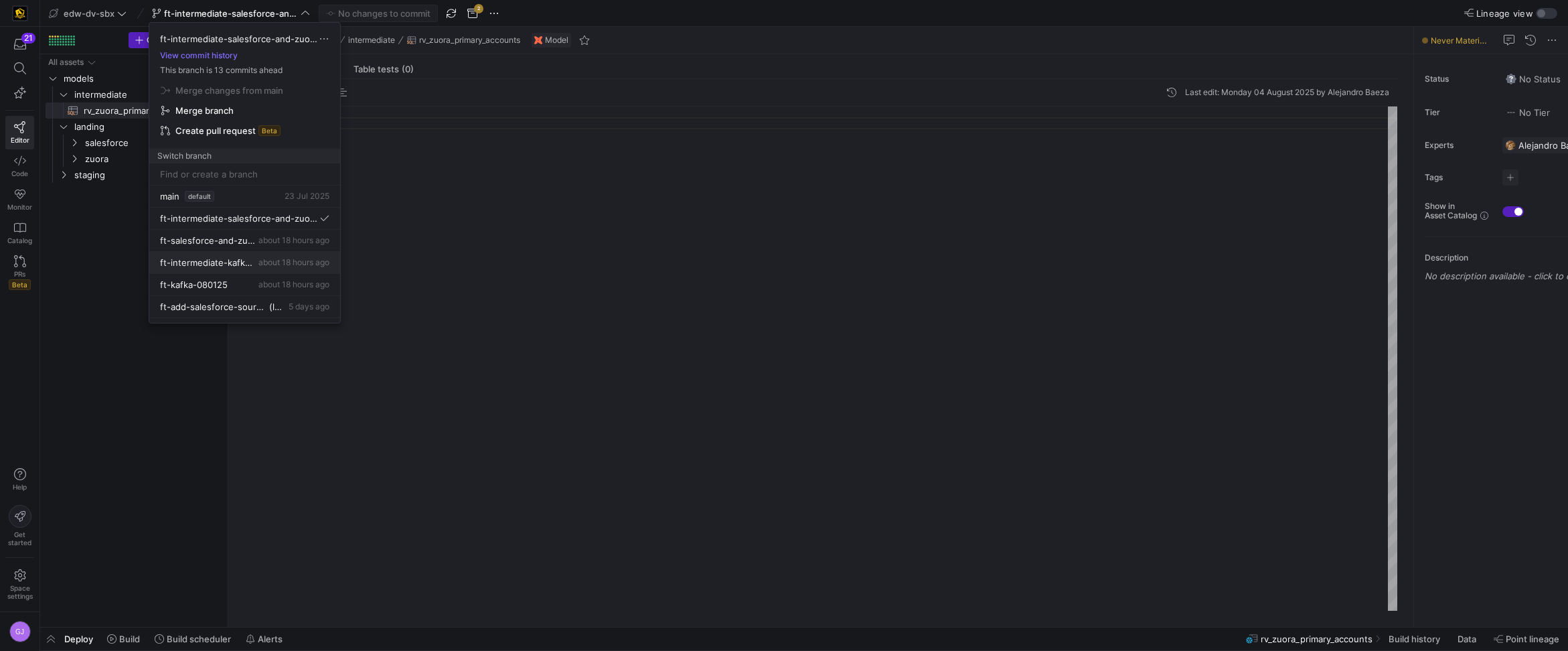 click on "about 18 hours ago" at bounding box center [294, 262] 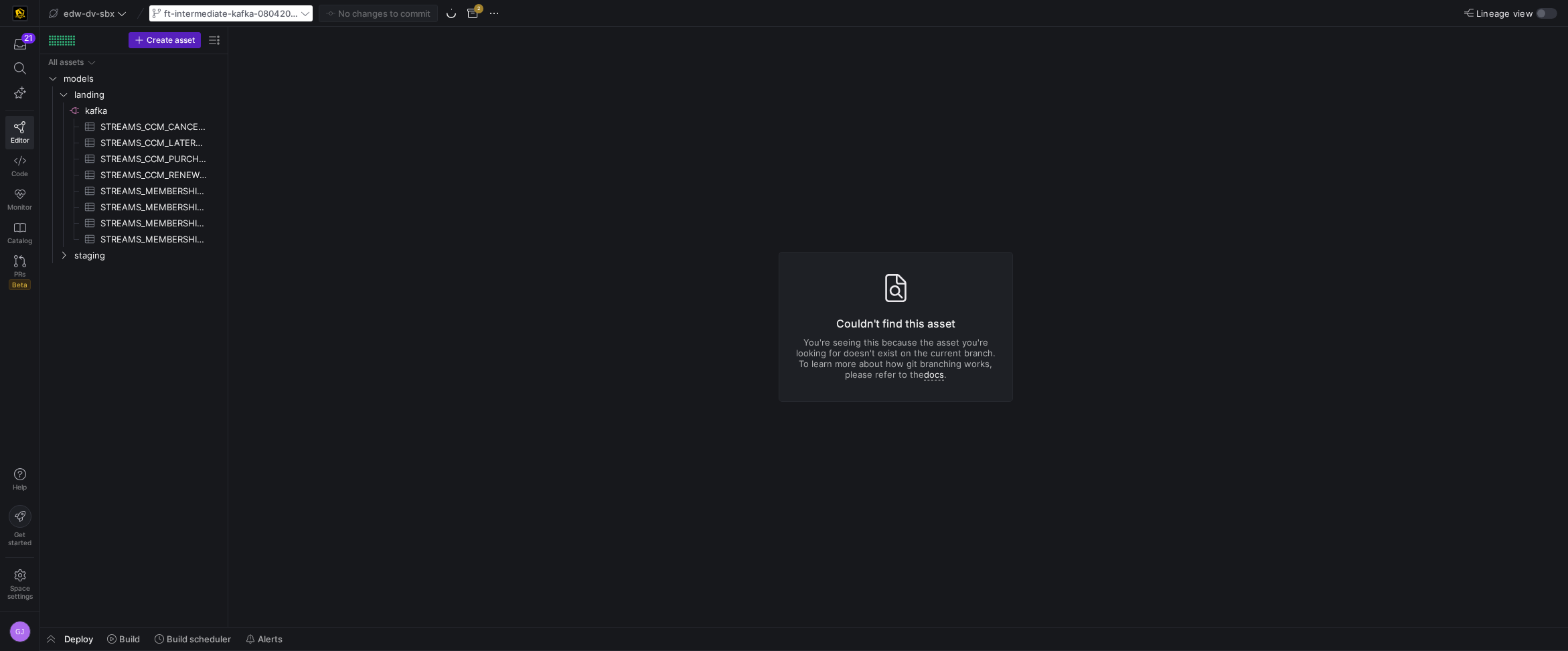 click on "ft-intermediate-kafka-08042025" 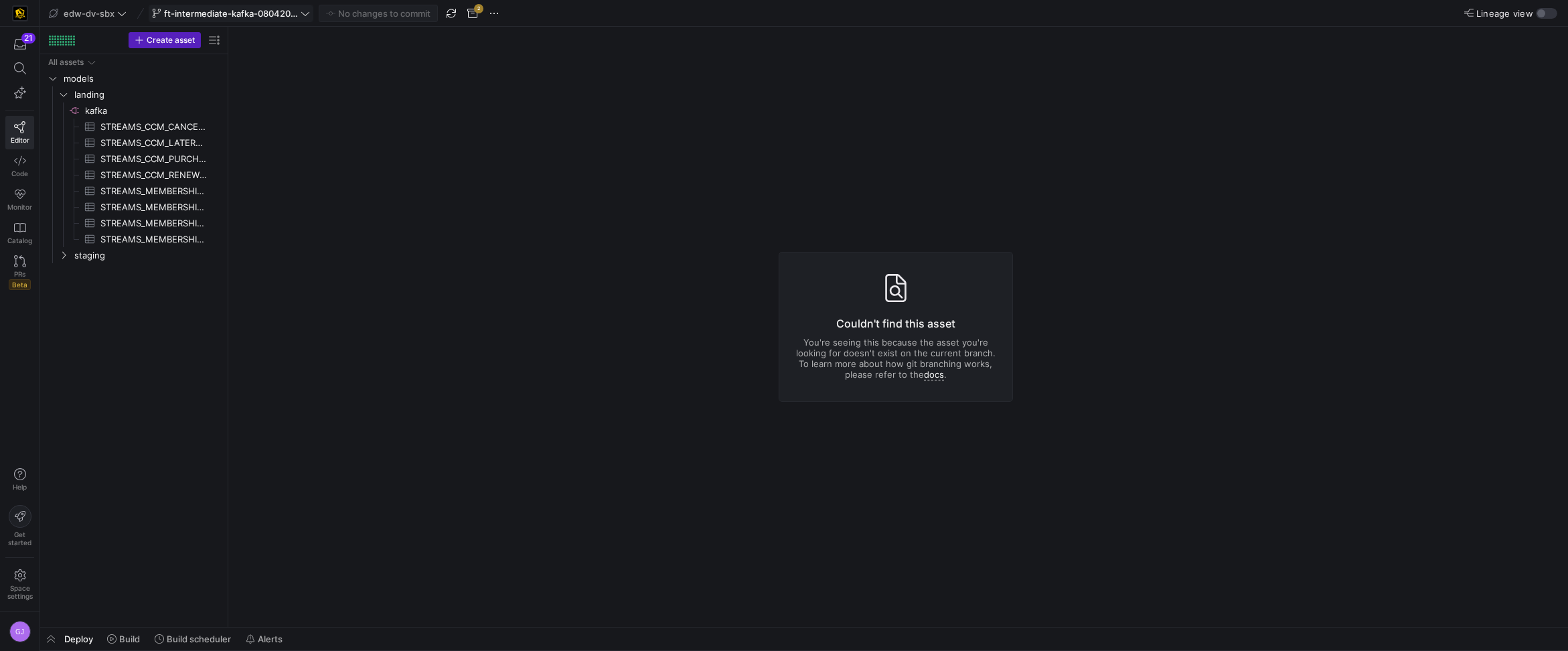click on "ft-intermediate-kafka-08042025" 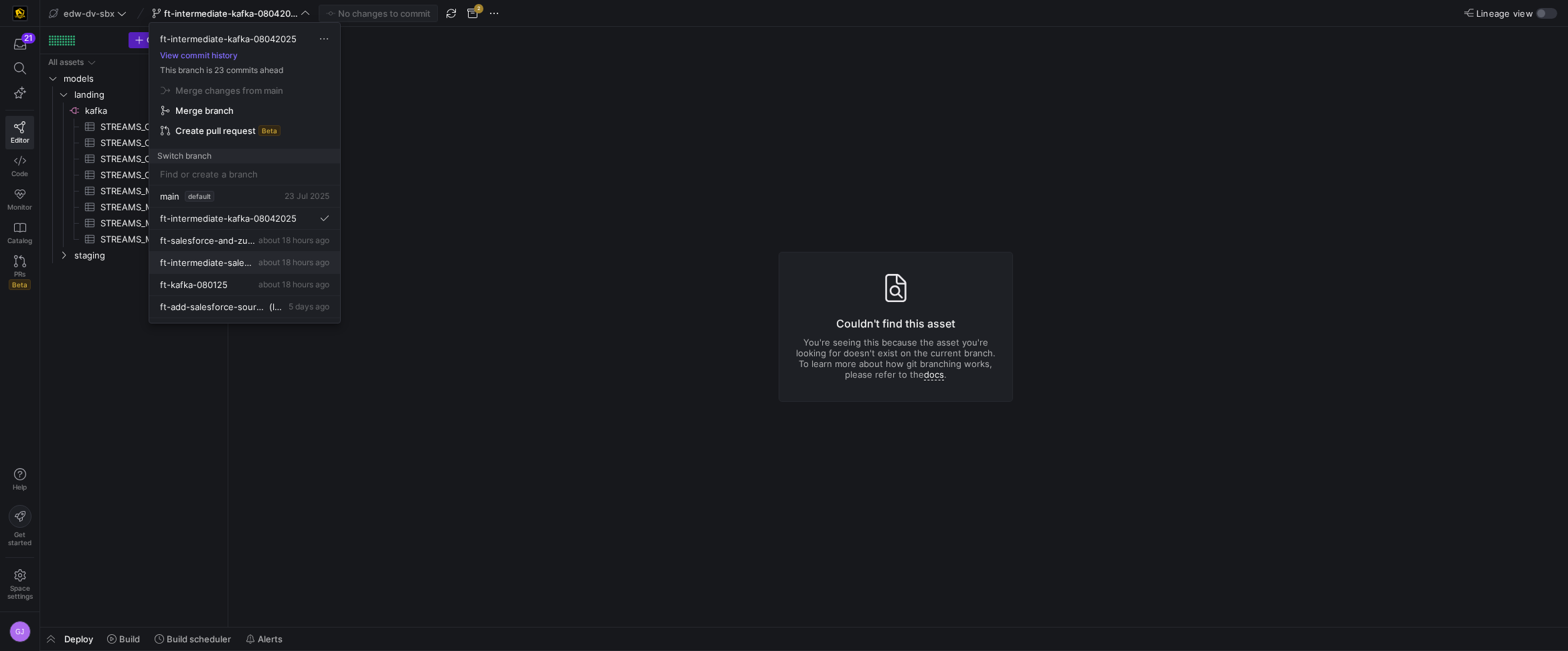 click on "about 18 hours ago" at bounding box center [294, 262] 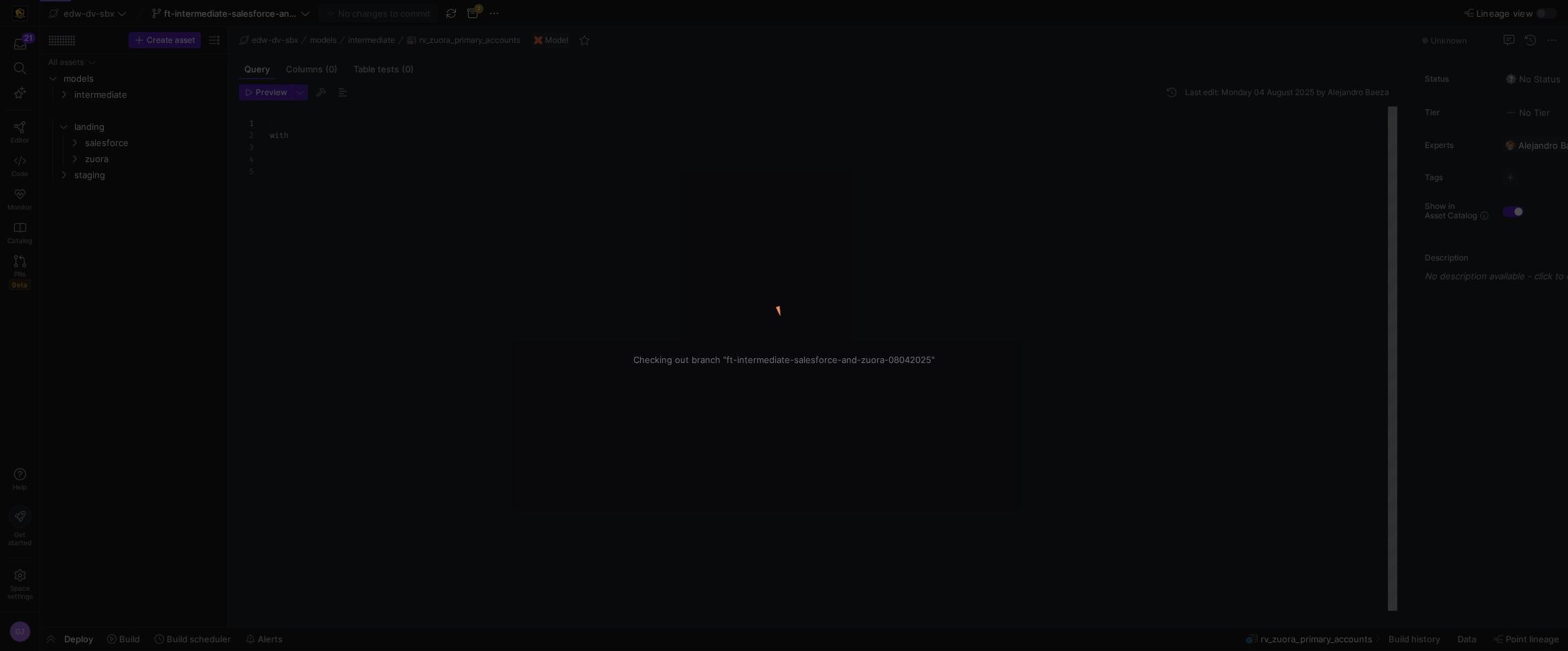 scroll, scrollTop: 48, scrollLeft: 0, axis: vertical 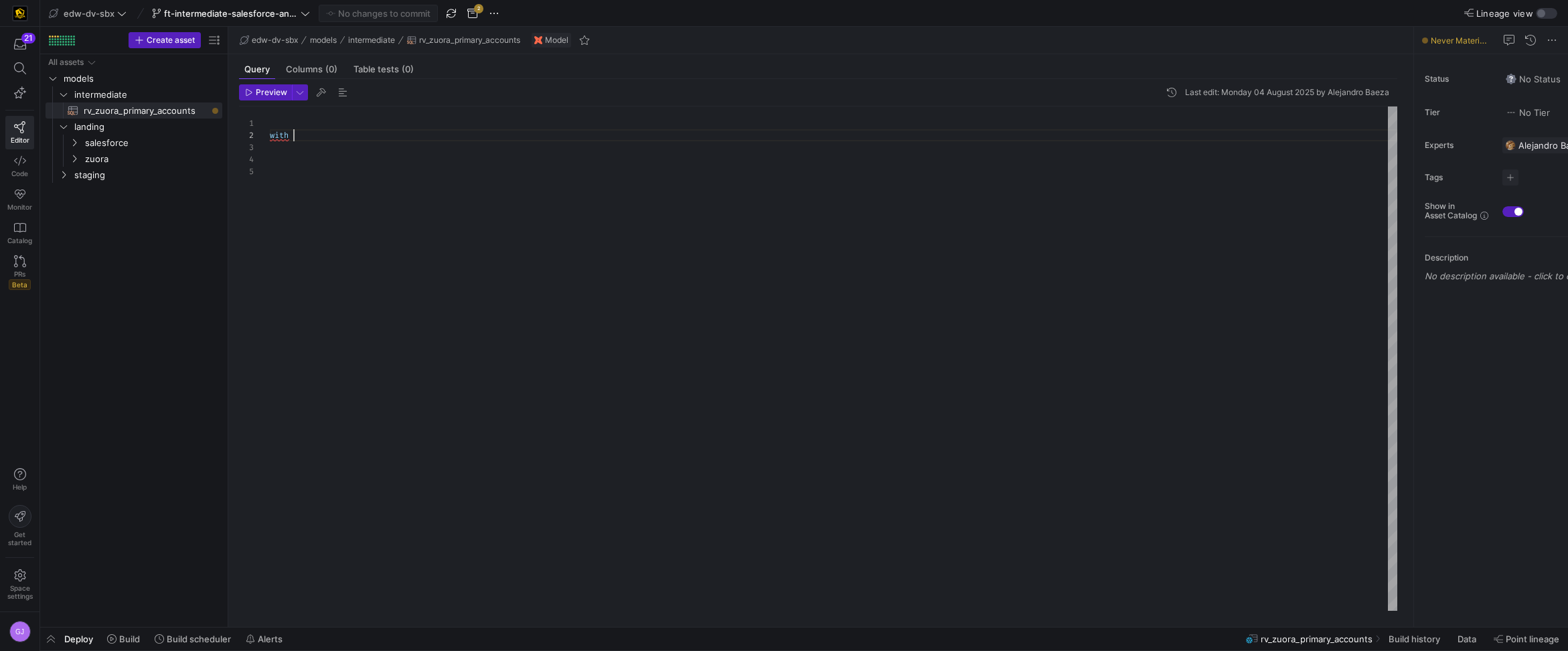 click on "with" at bounding box center [834, 358] 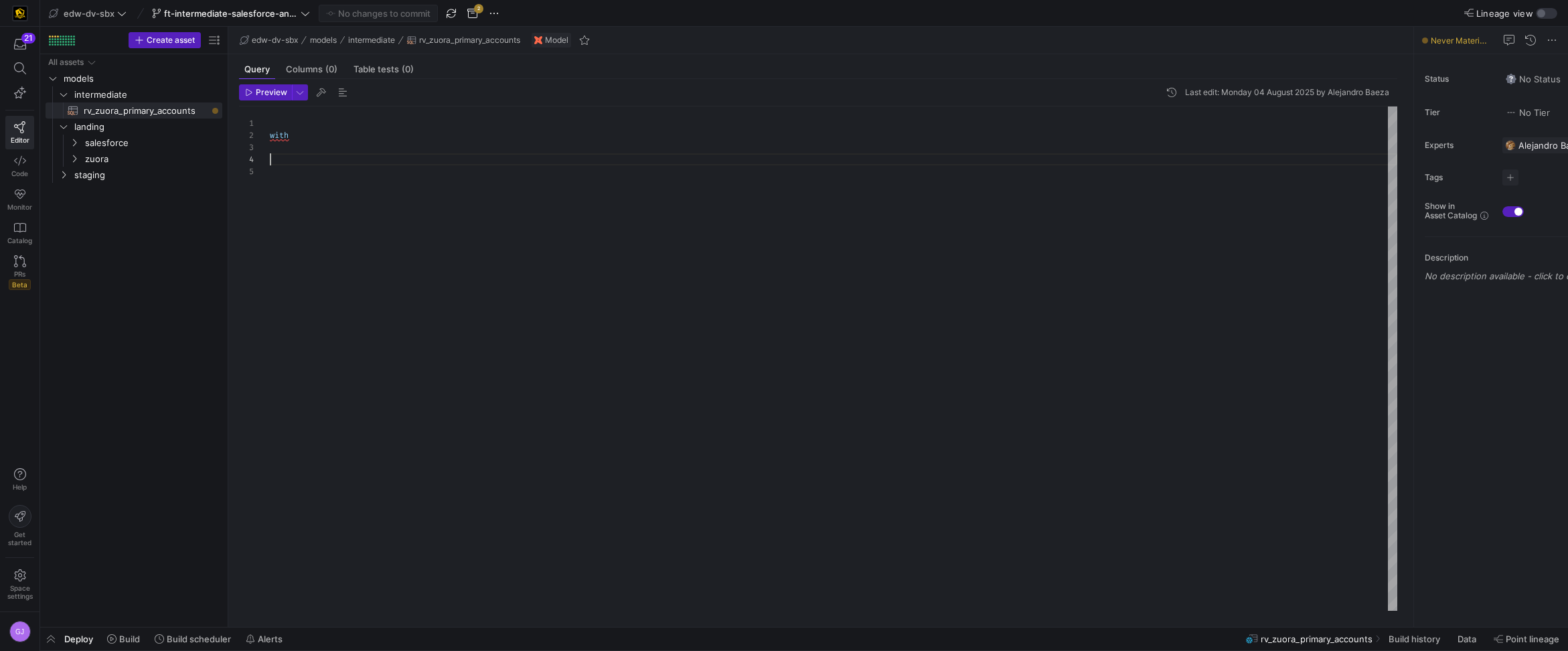 click on "with" at bounding box center [834, 358] 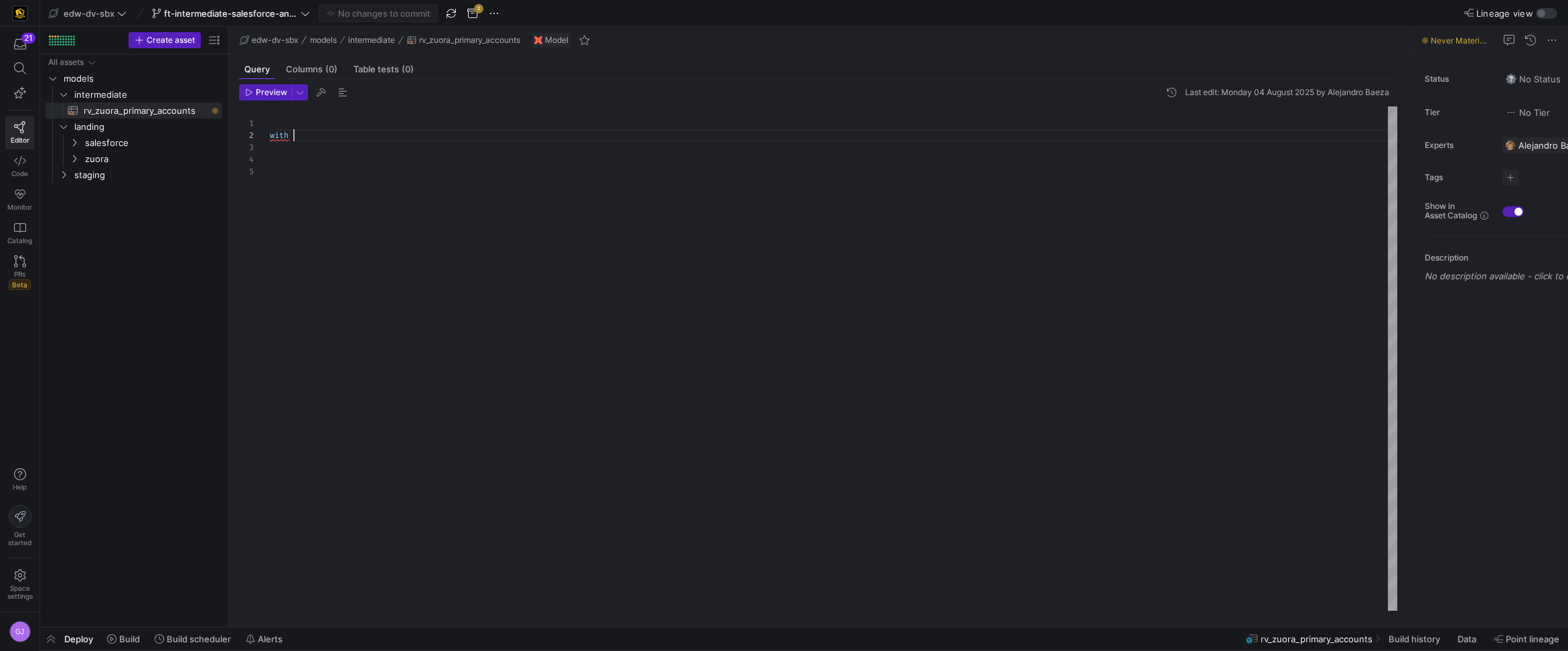 scroll, scrollTop: 12, scrollLeft: 23, axis: both 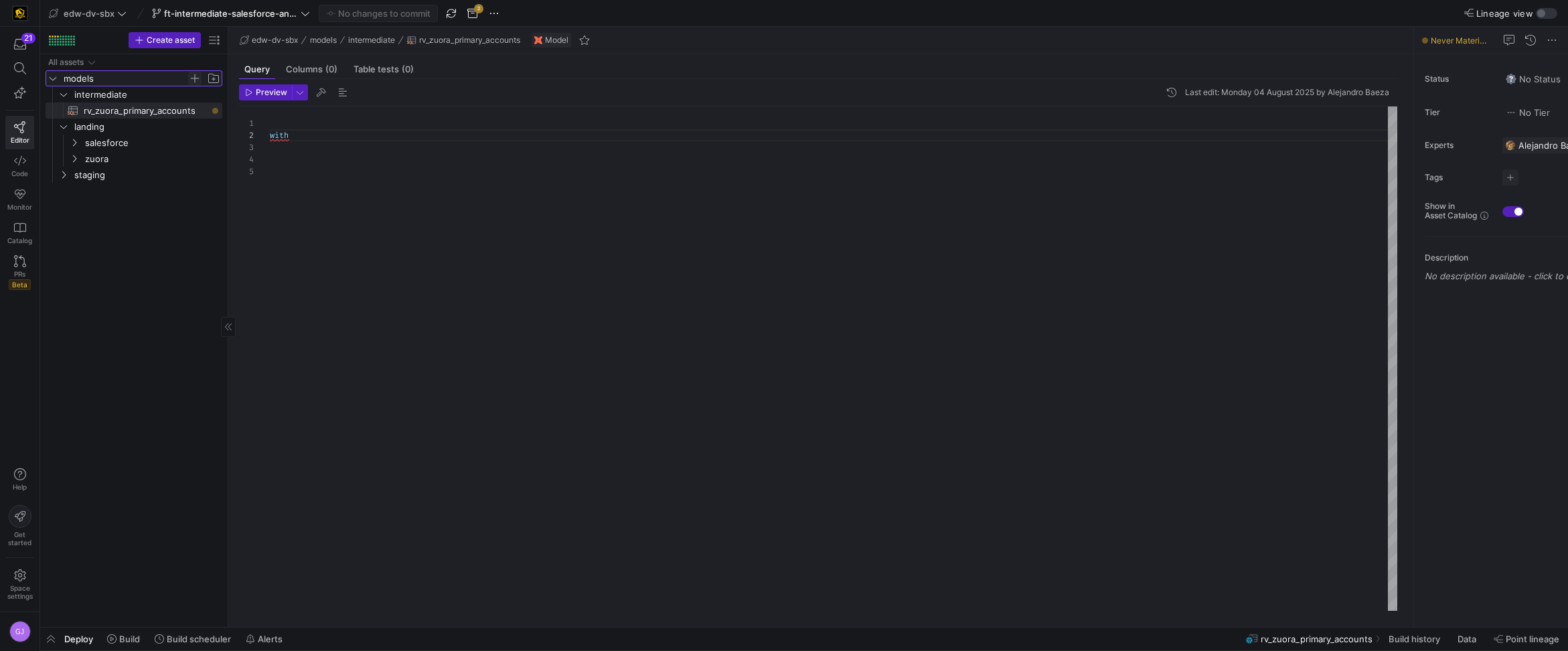 click 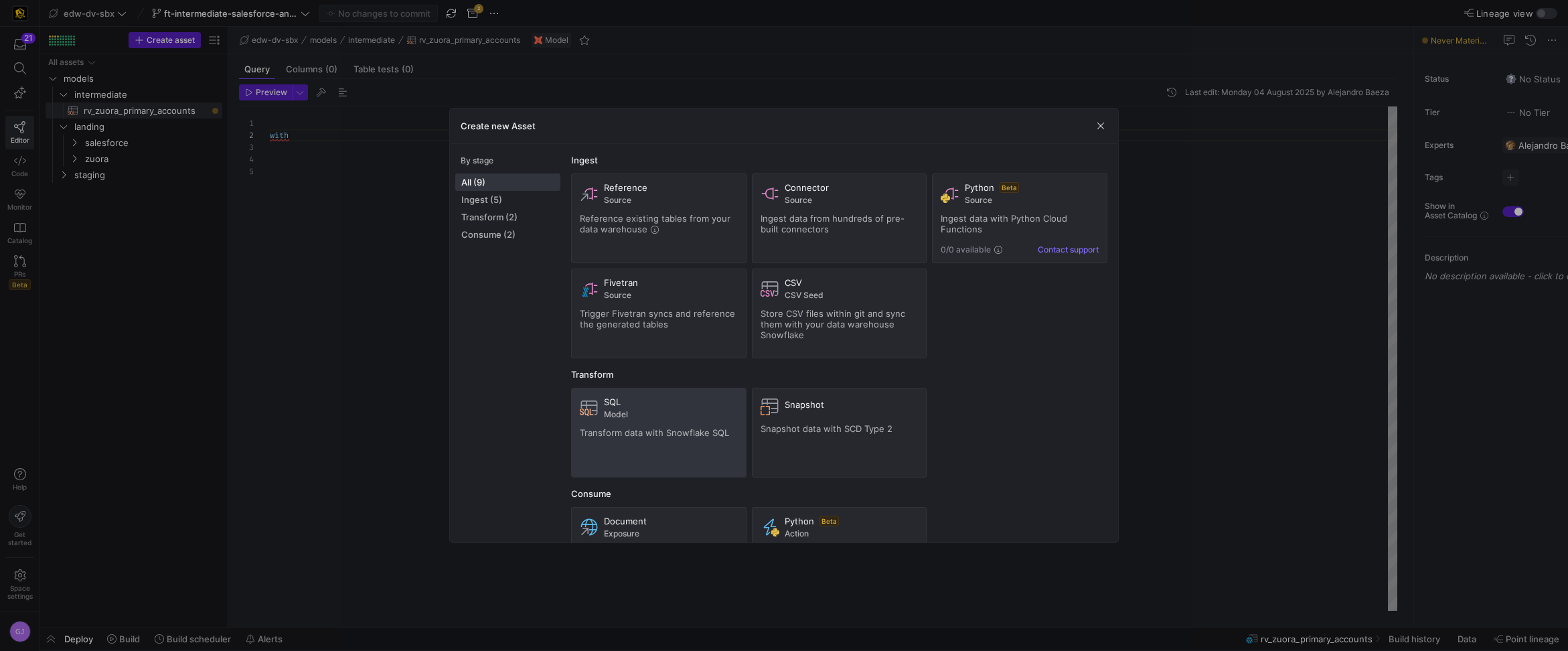 click on "Model" 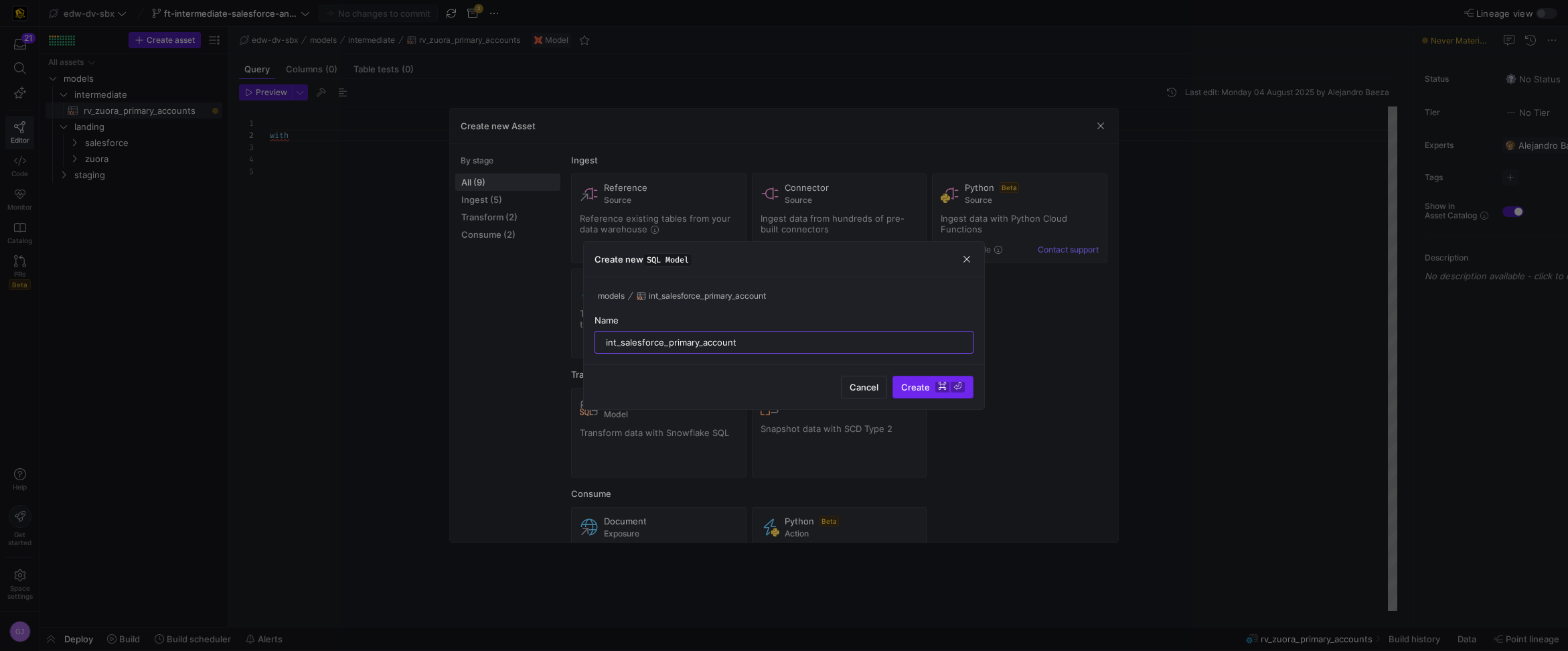 type on "int_salesforce_primary_account" 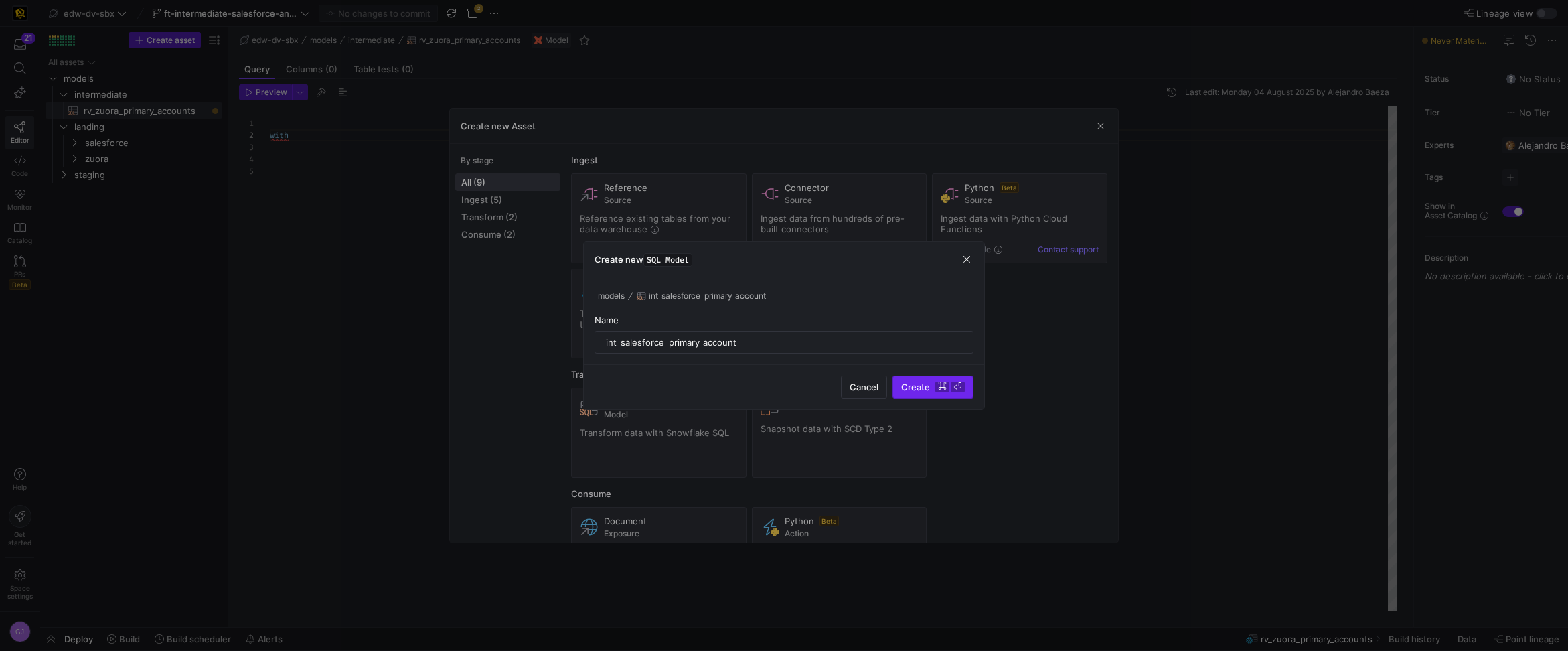 click on "Create  ⌘ ⏎" at bounding box center [933, 387] 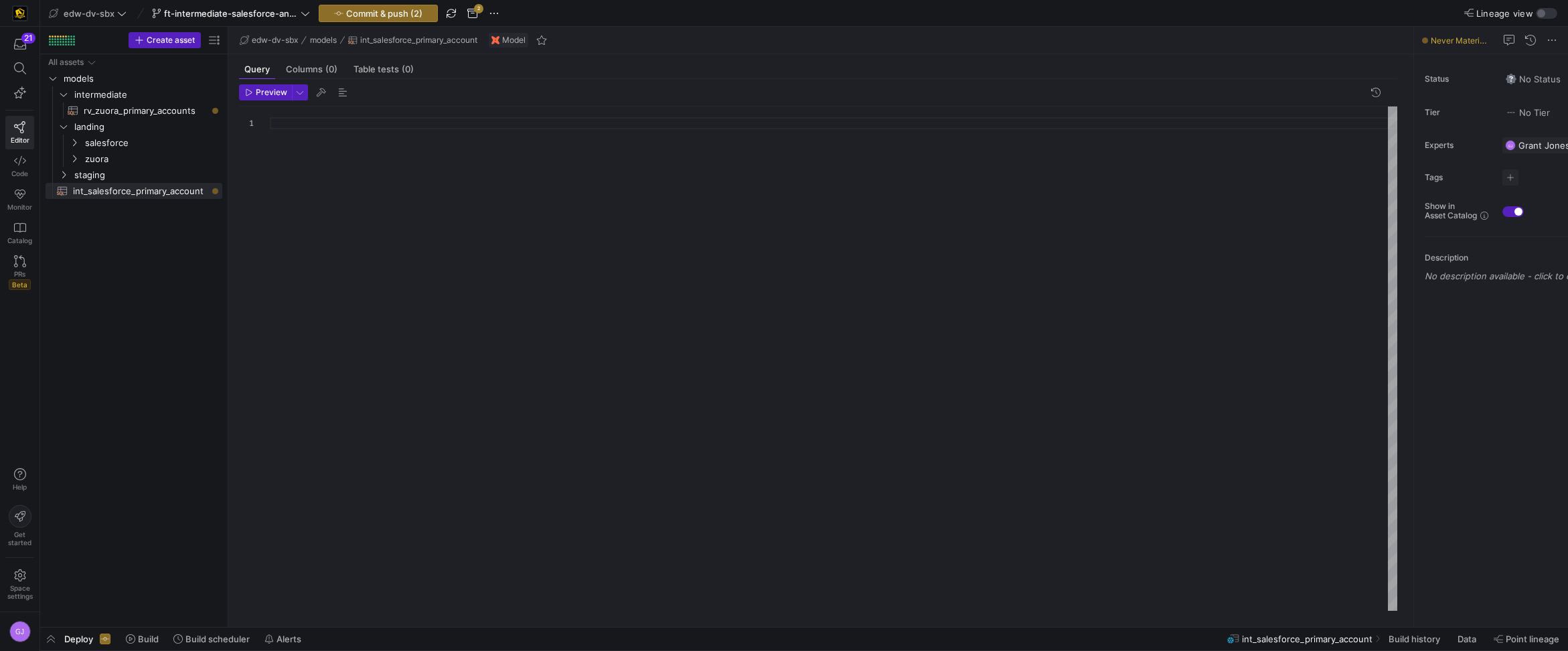 scroll, scrollTop: 0, scrollLeft: 0, axis: both 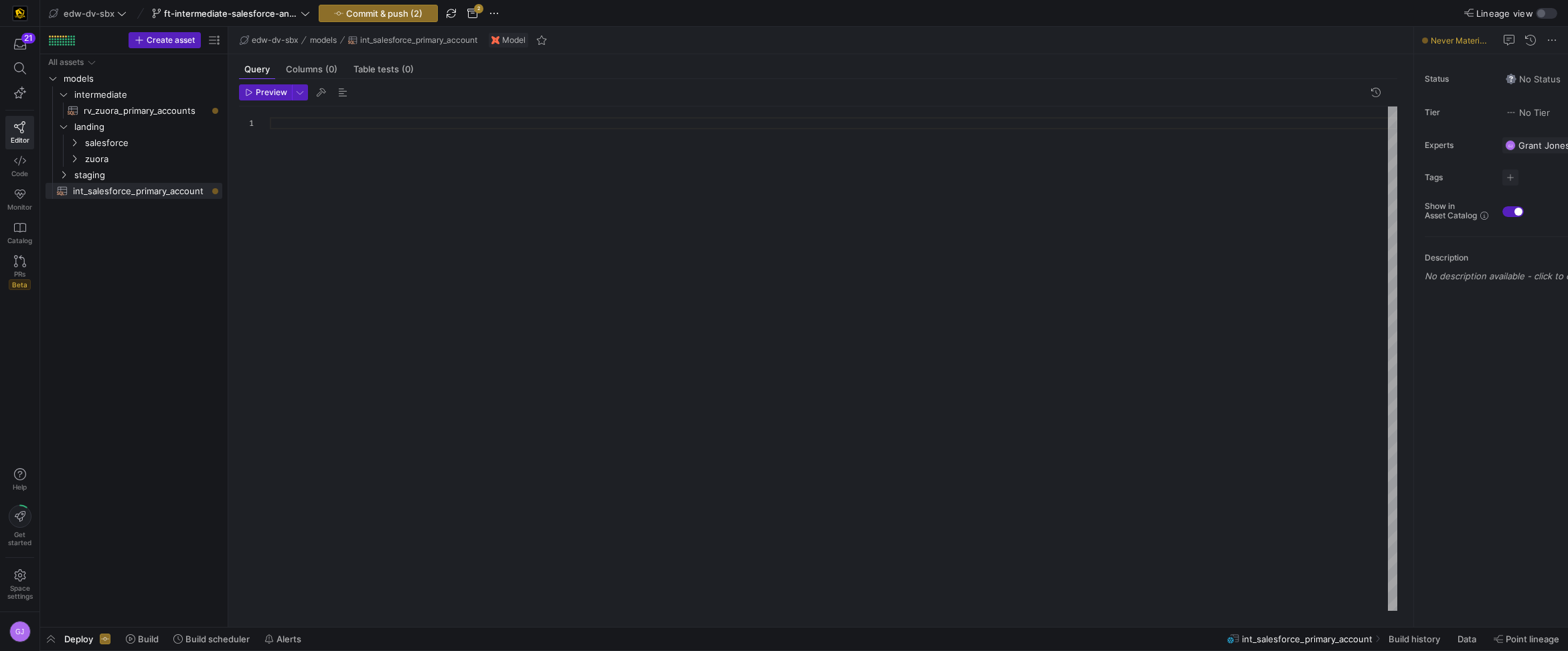 click at bounding box center [834, 358] 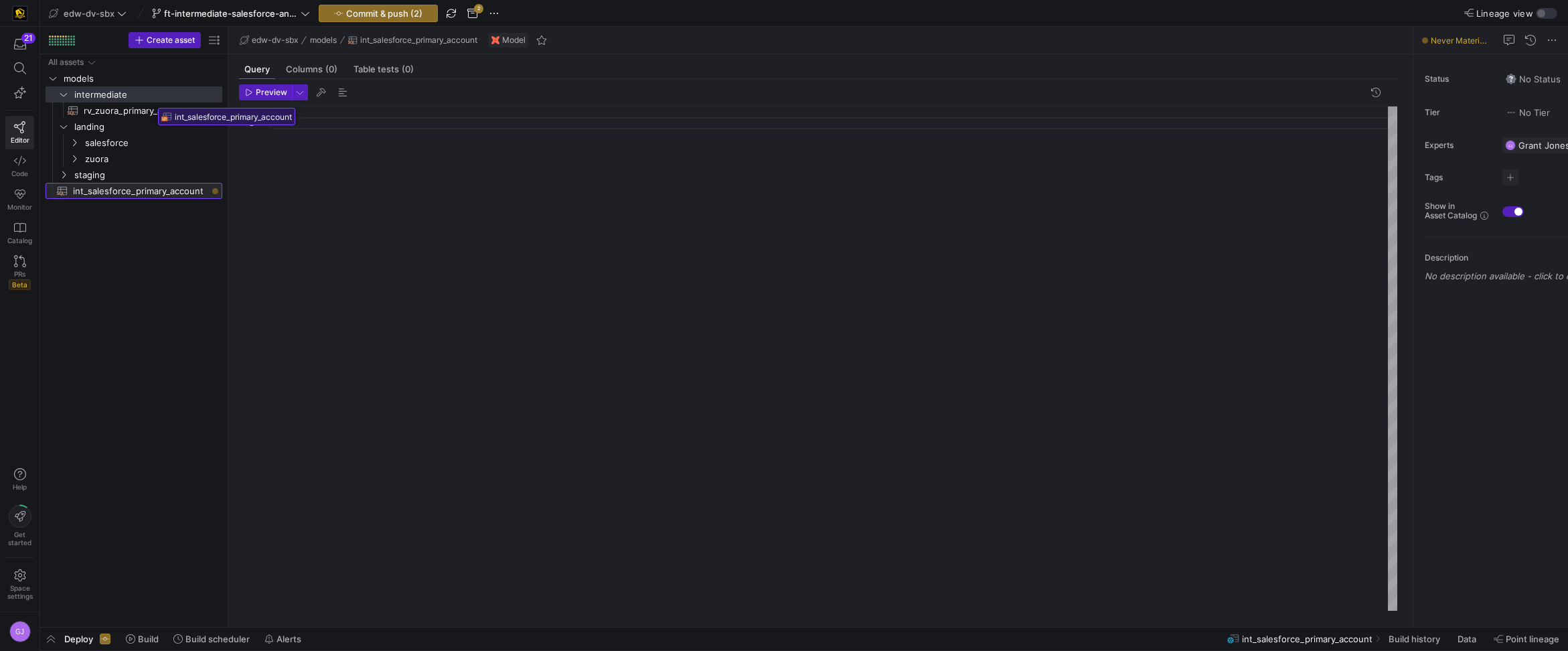 drag, startPoint x: 166, startPoint y: 188, endPoint x: 153, endPoint y: 102, distance: 86.97701 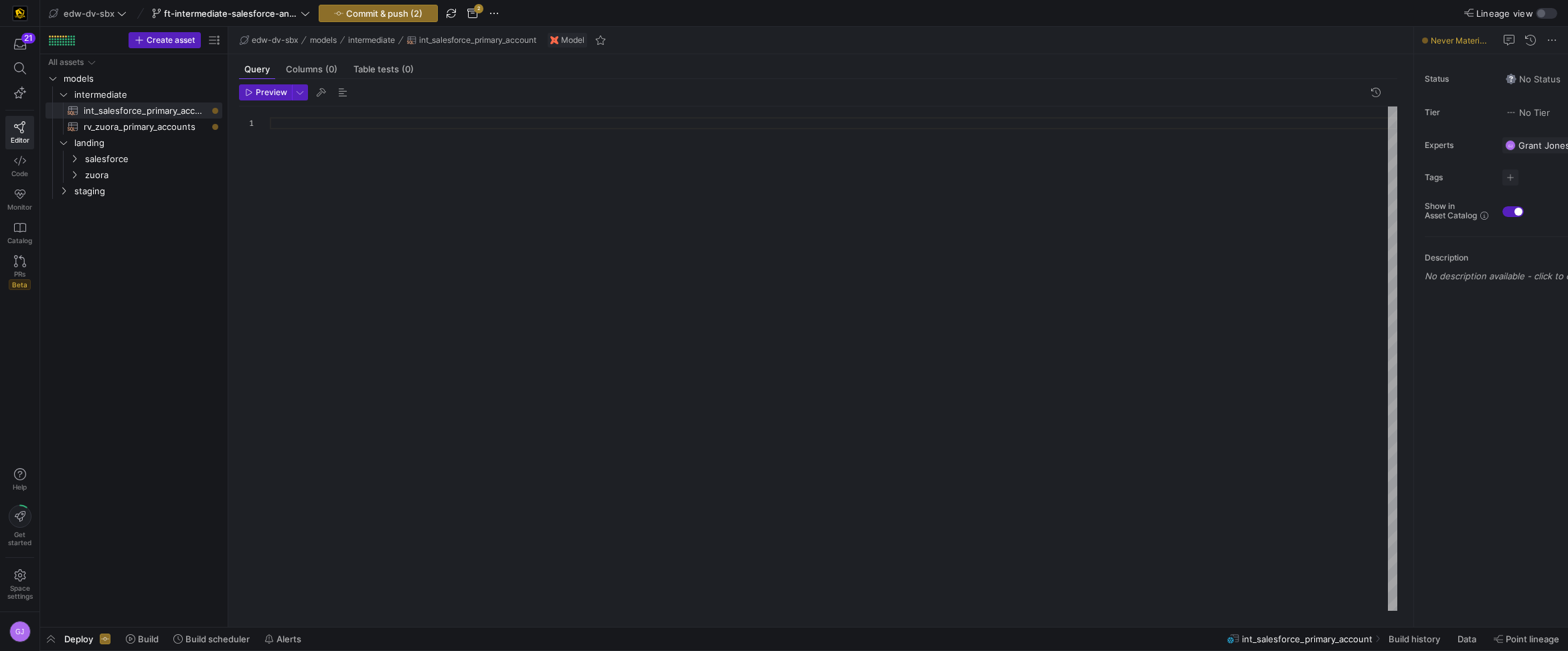 click at bounding box center [834, 358] 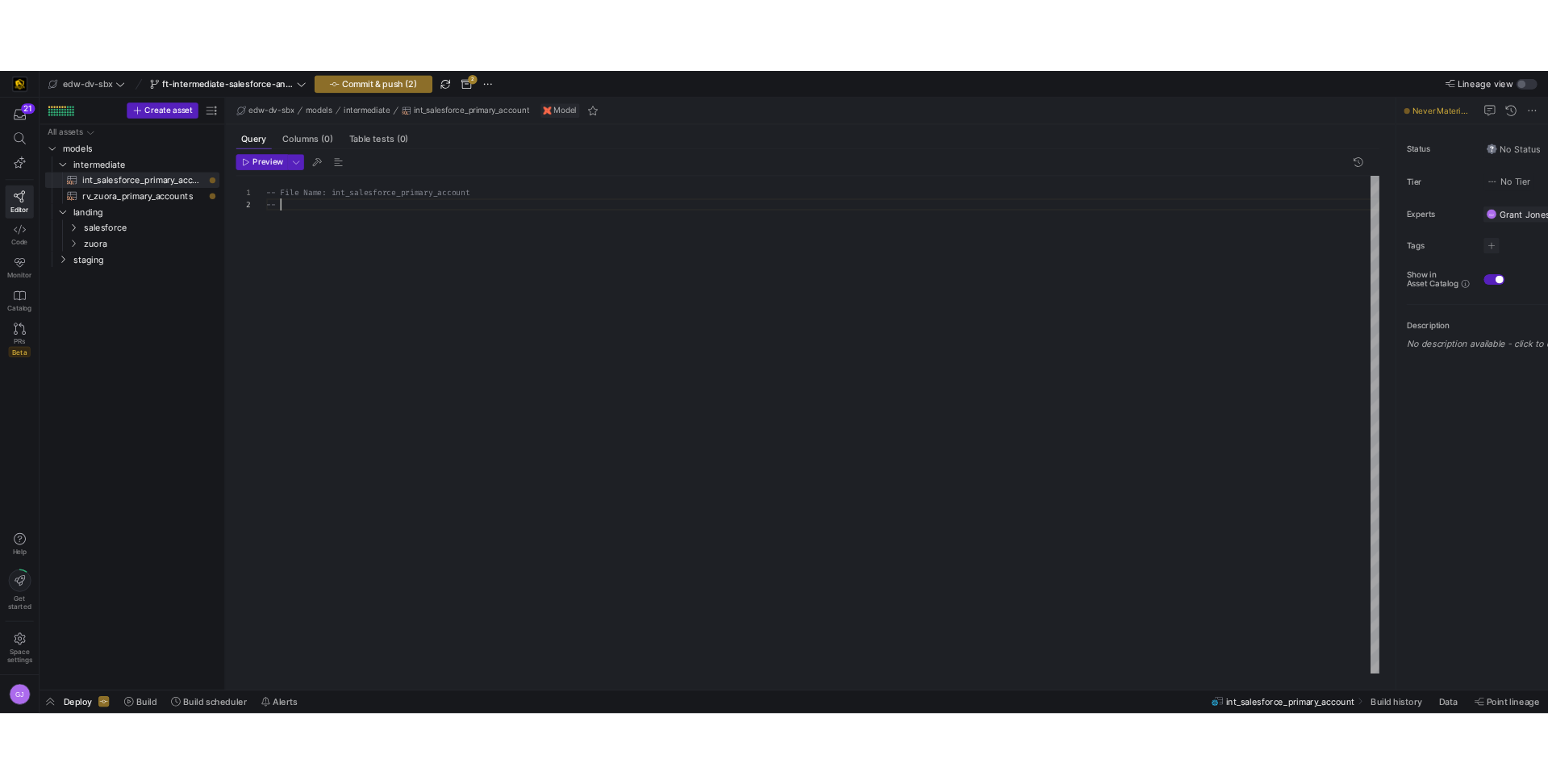 scroll, scrollTop: 15, scrollLeft: 18, axis: both 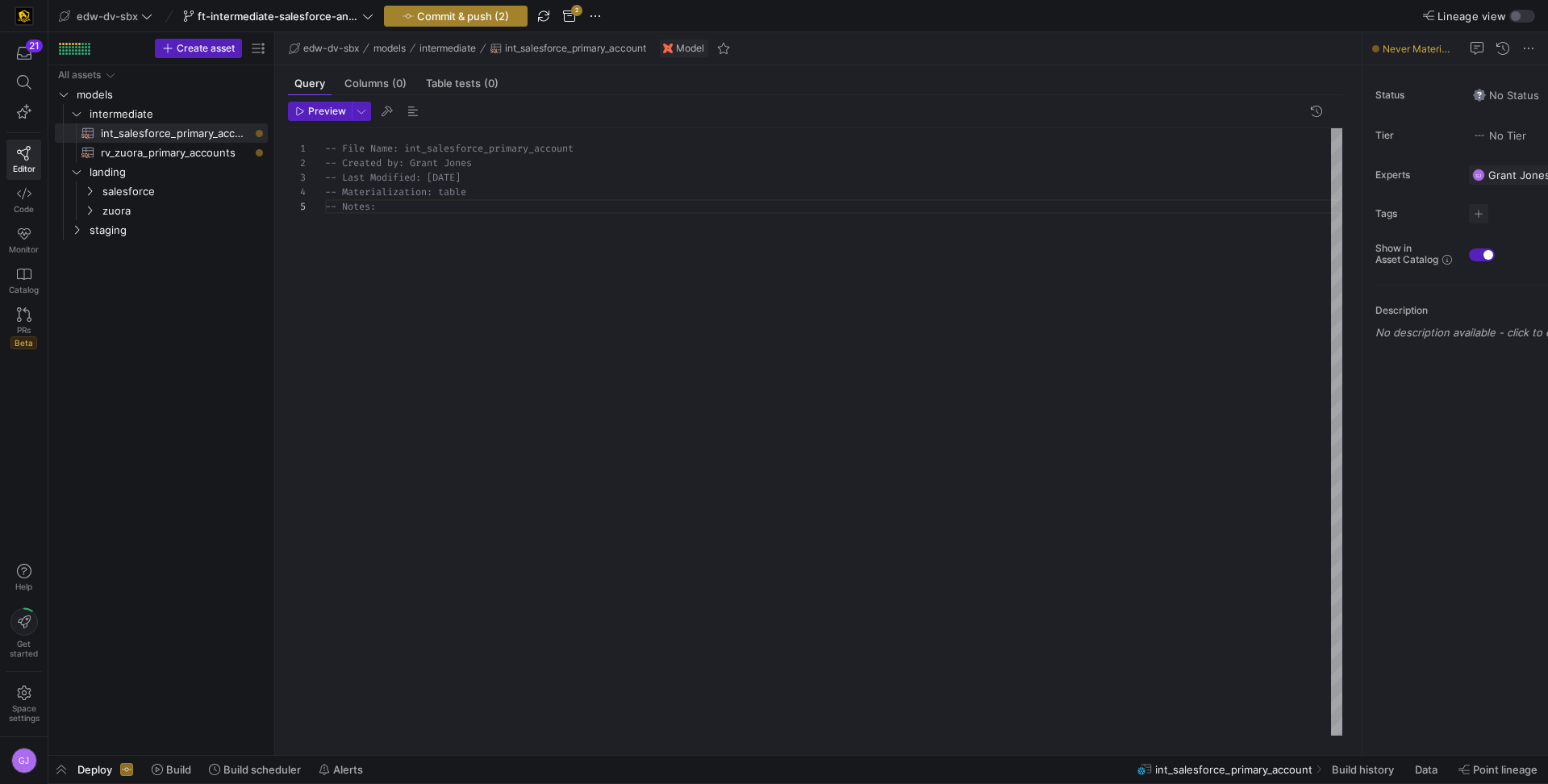 type on "-- File Name: int_salesforce_primary_account
-- Created by: Grant Jones
-- Last Modified: 2-2-5-08-05
-- Materialization: table
-- Notes:" 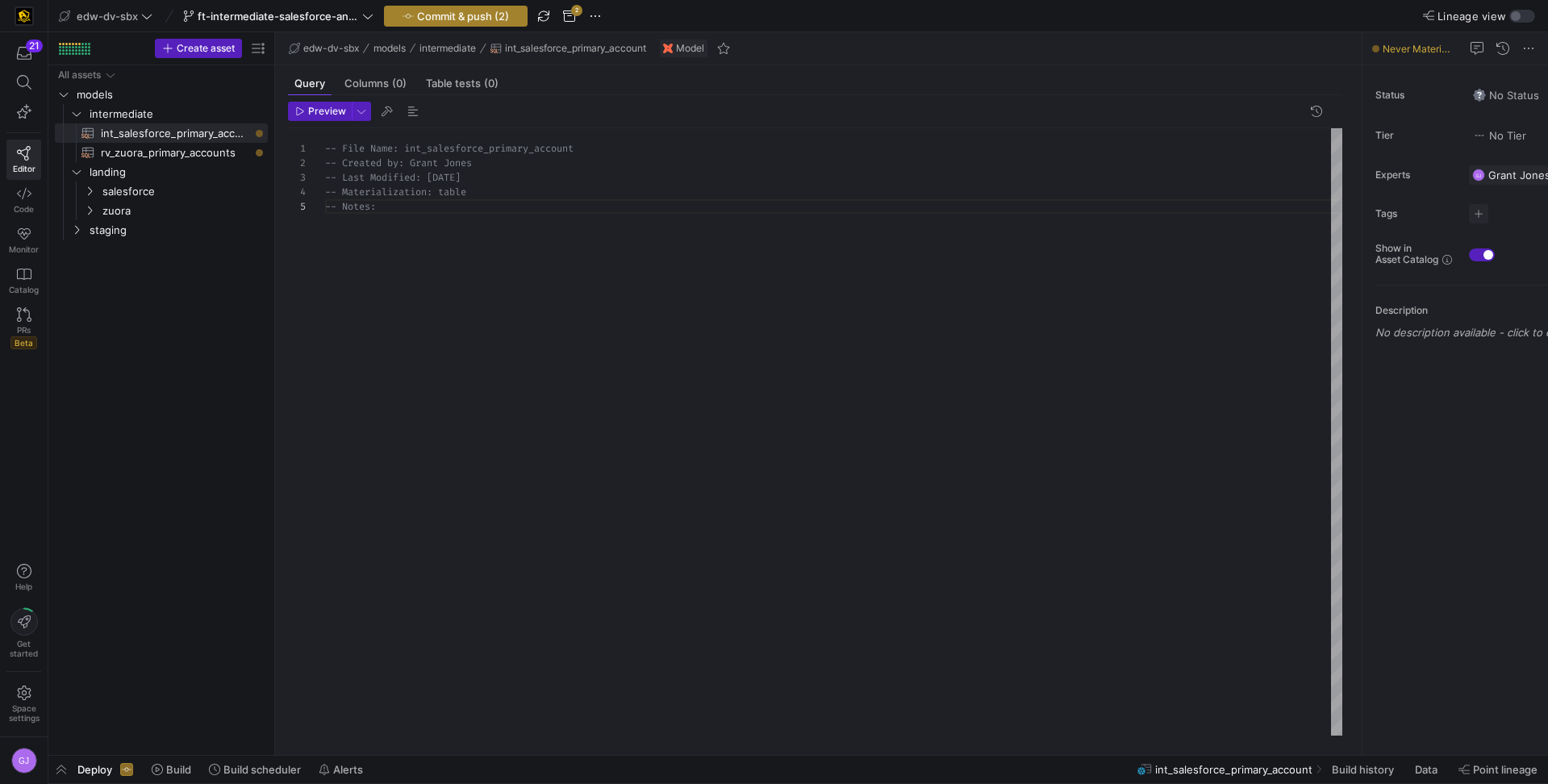 click on "Commit & push (2)" at bounding box center [463, 16] 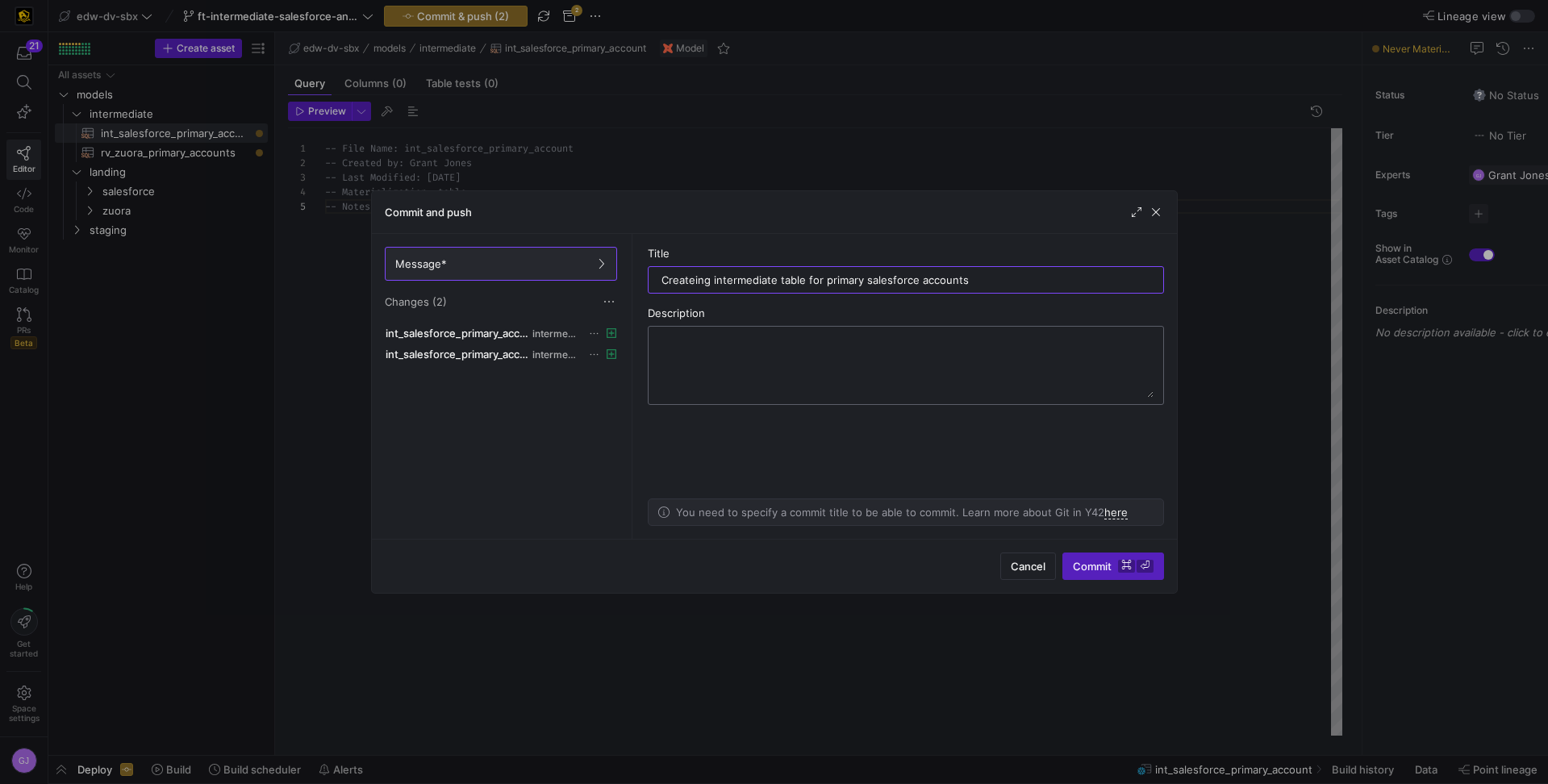 type on "Createing intermediate table for primary salesforce accounts" 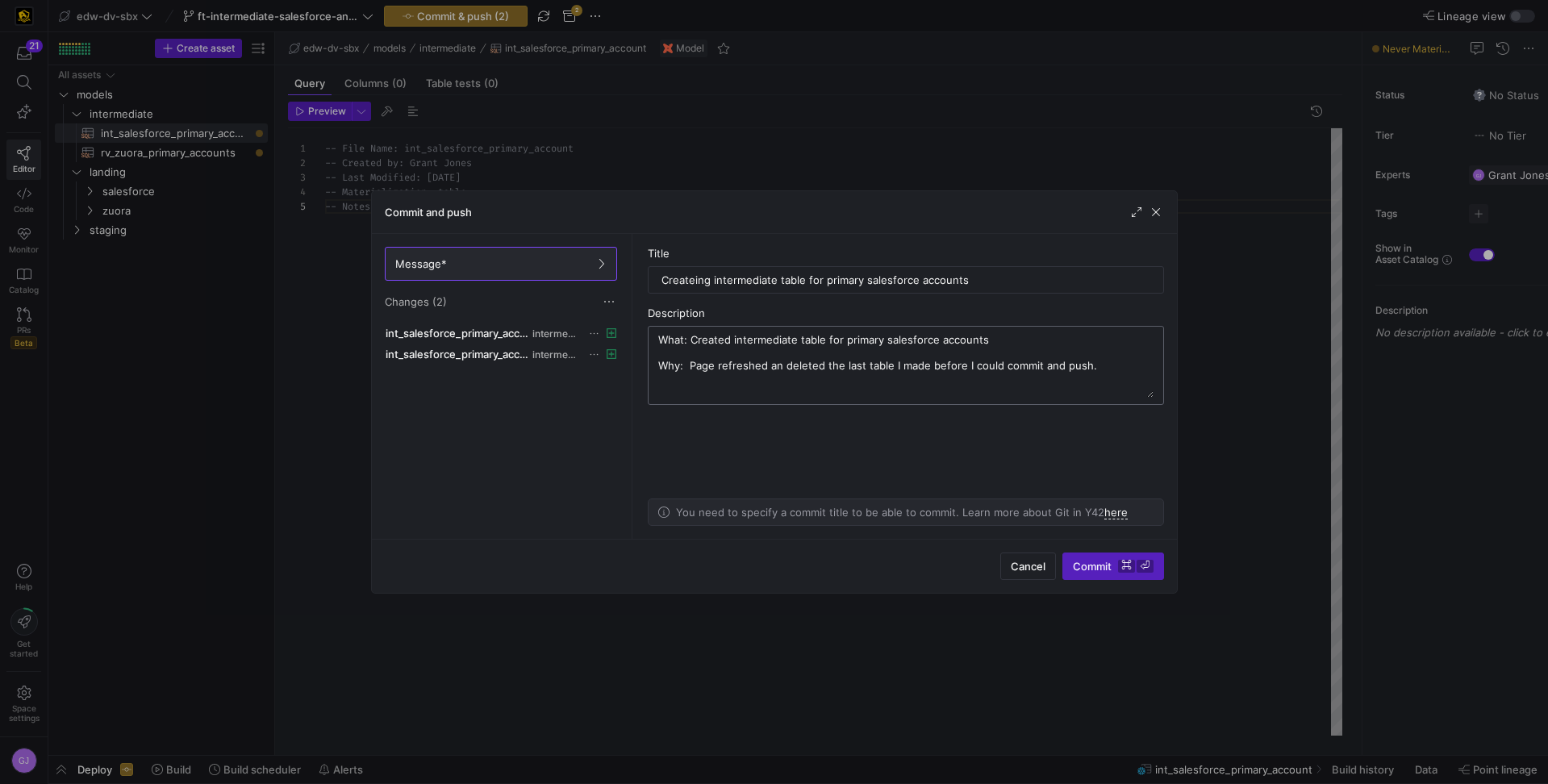 click on "What: Created intermediate table for primary salesforce accounts
Why:  Page refreshed an deleted the last table I made before I could commit and push." at bounding box center [906, 365] 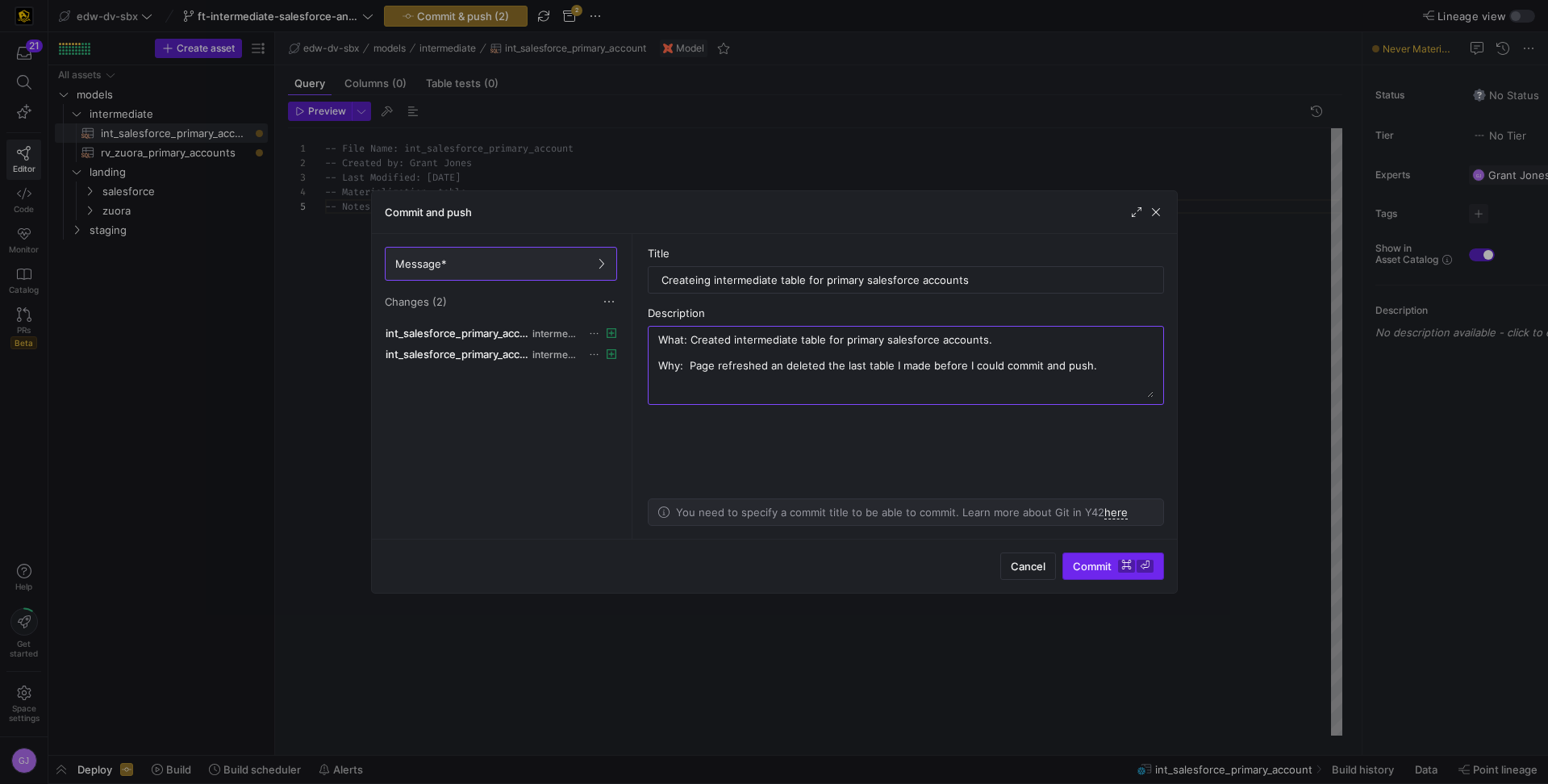 type on "What: Created intermediate table for primary salesforce accounts.
Why:  Page refreshed an deleted the last table I made before I could commit and push." 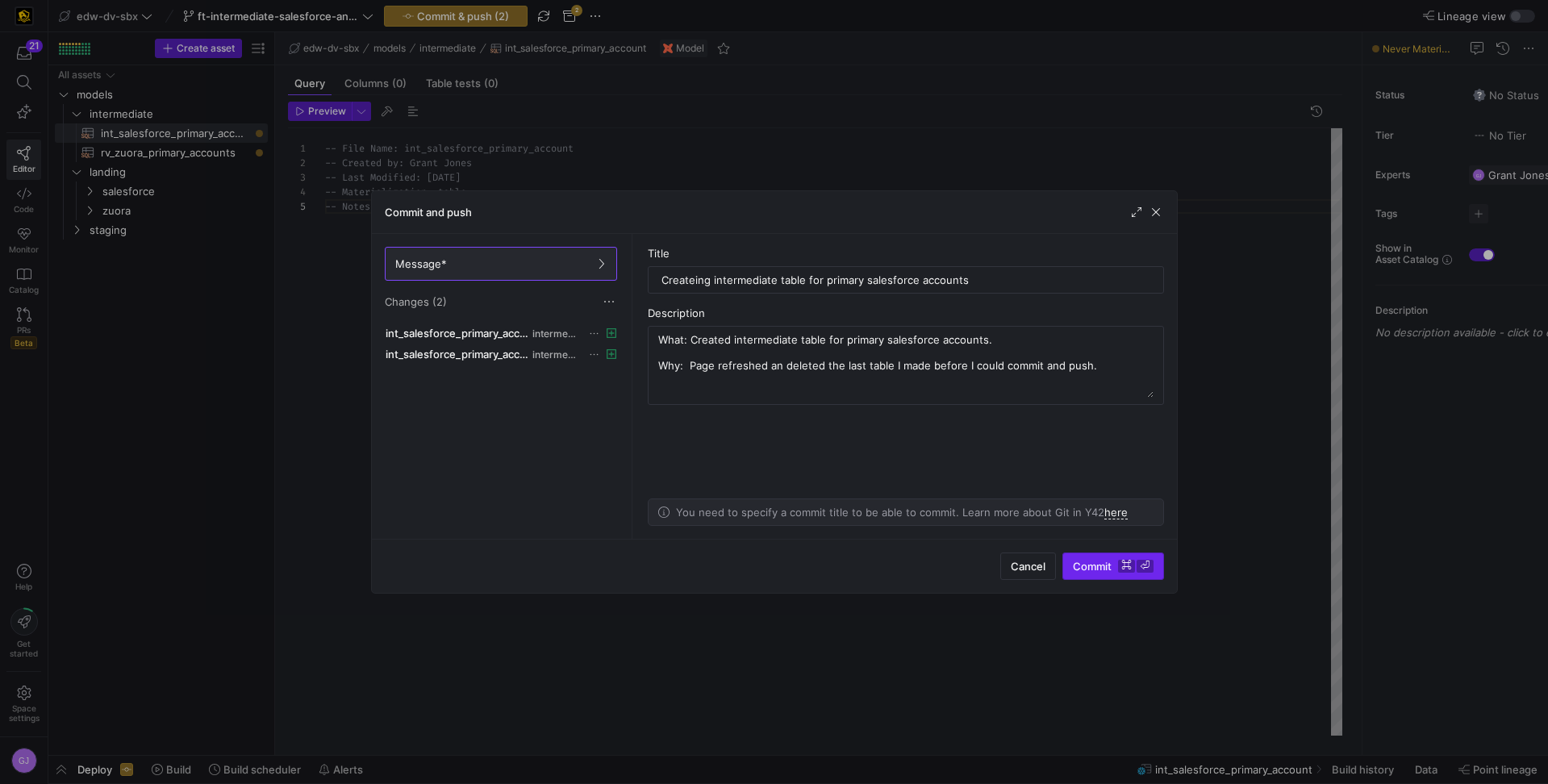click at bounding box center (1113, 566) 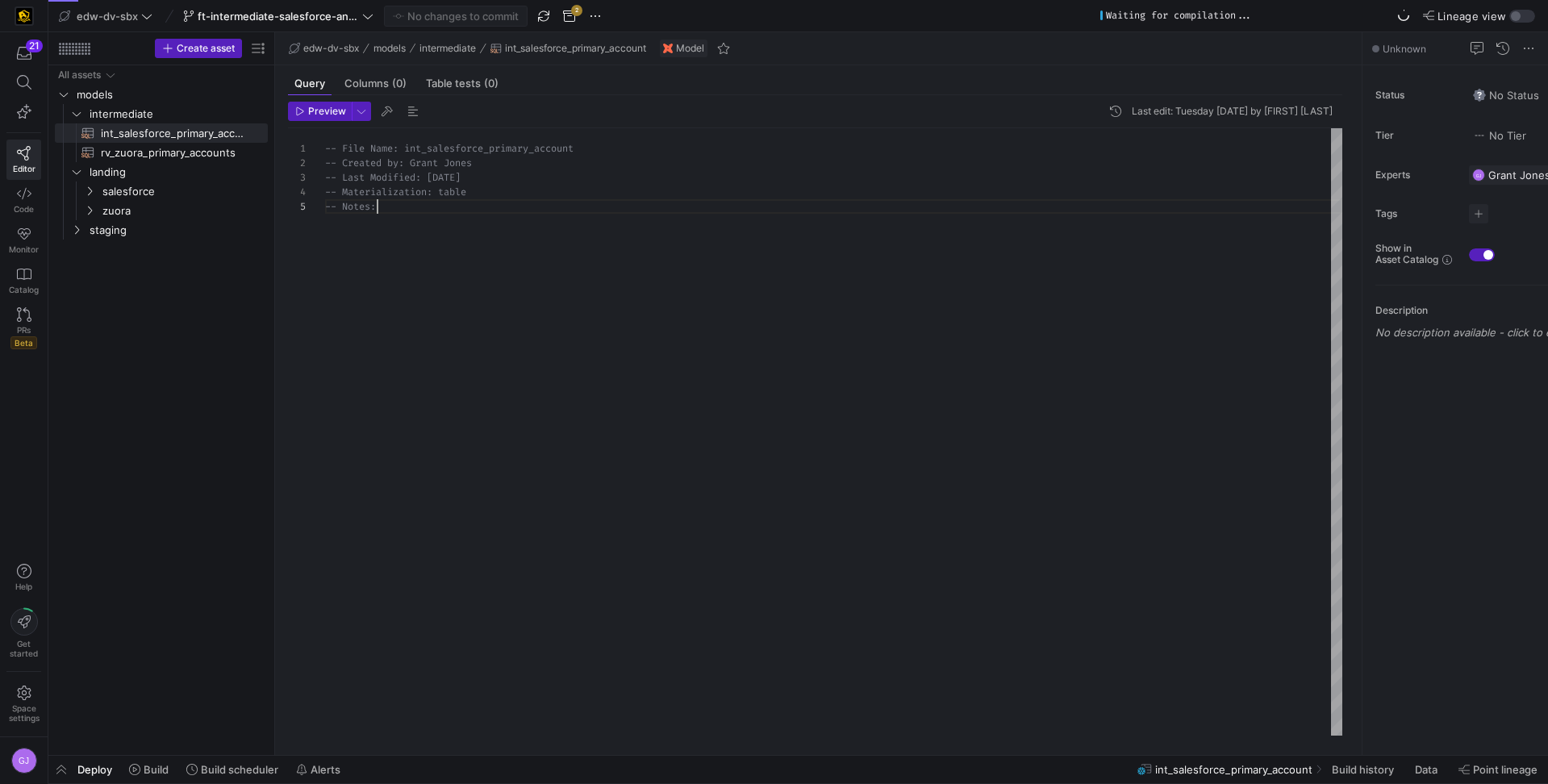 click on "-- File Name: int_salesforce_primary_account -- Created by: Grant Jones -- Last Modified: 2-2-5-08-05 -- Materialization: table -- Notes:" at bounding box center (833, 432) 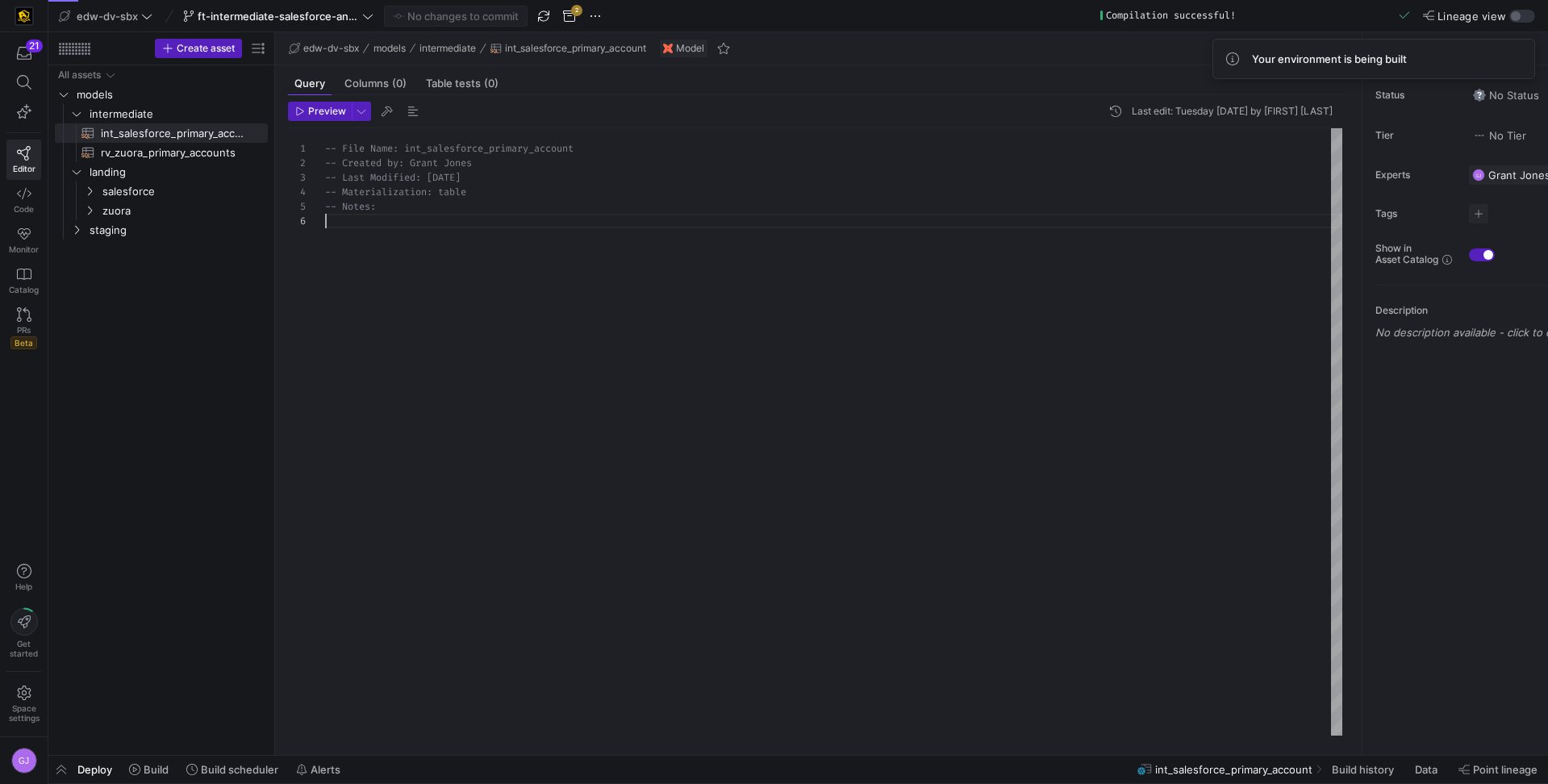 scroll, scrollTop: 87, scrollLeft: 0, axis: vertical 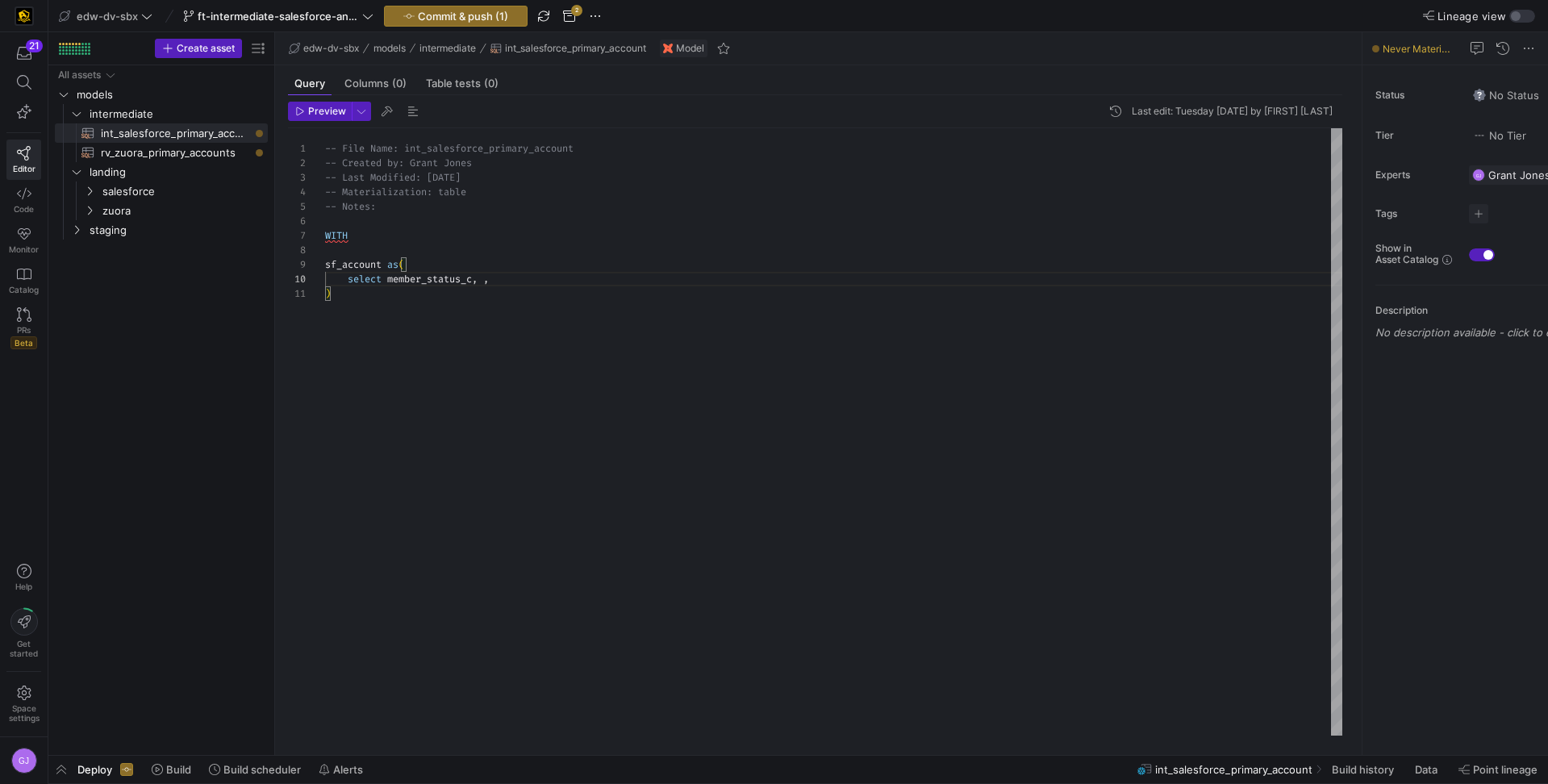 click on "-- File Name: int_salesforce_primary_account -- Created by: Grant Jones -- Last Modified: 2-2-5-08-05 -- Materialization: table -- Notes: WITH sf_account   as (      select   member_status_c ,   ,   )" at bounding box center (833, 432) 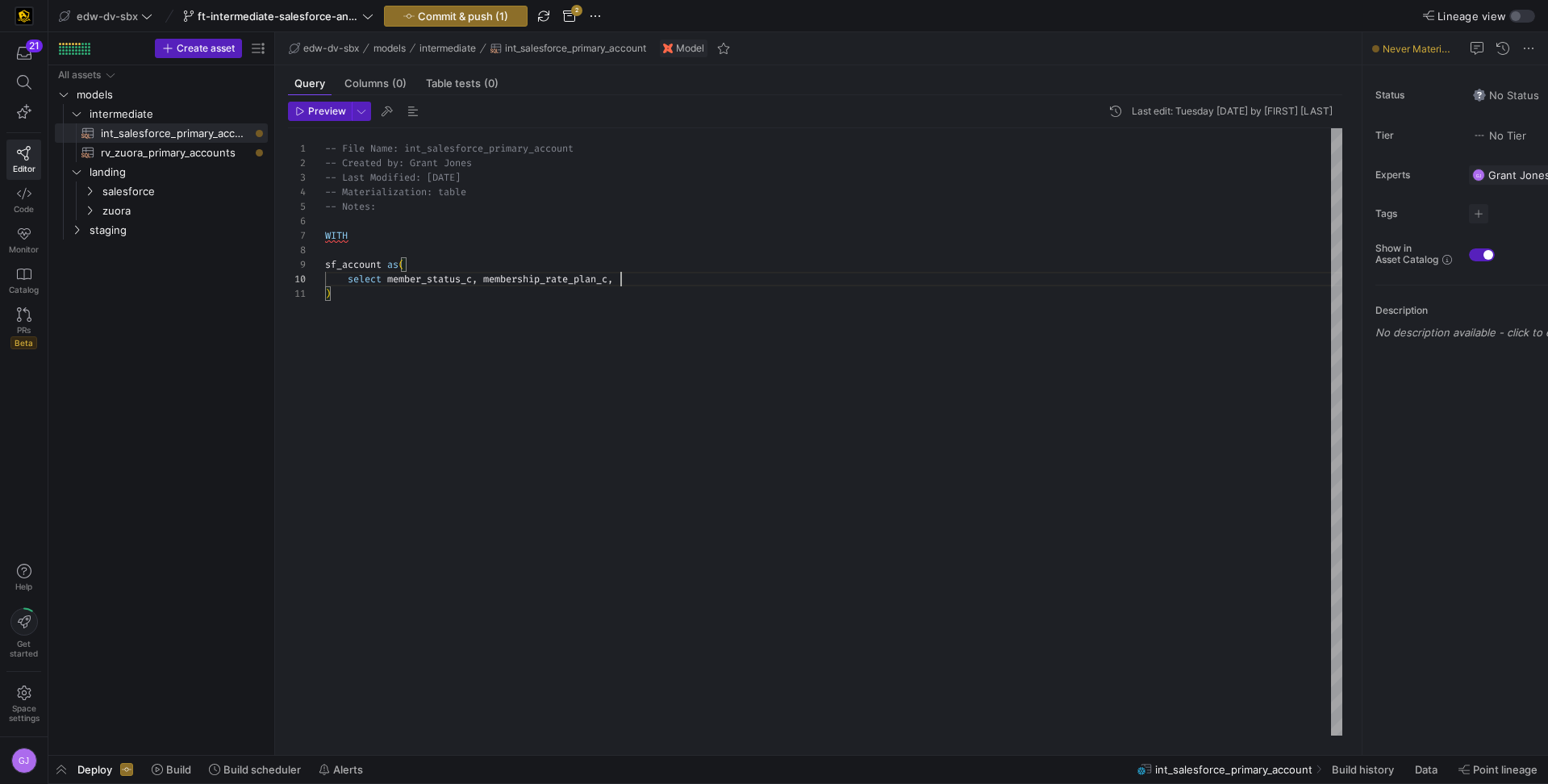 scroll, scrollTop: 131, scrollLeft: 302, axis: both 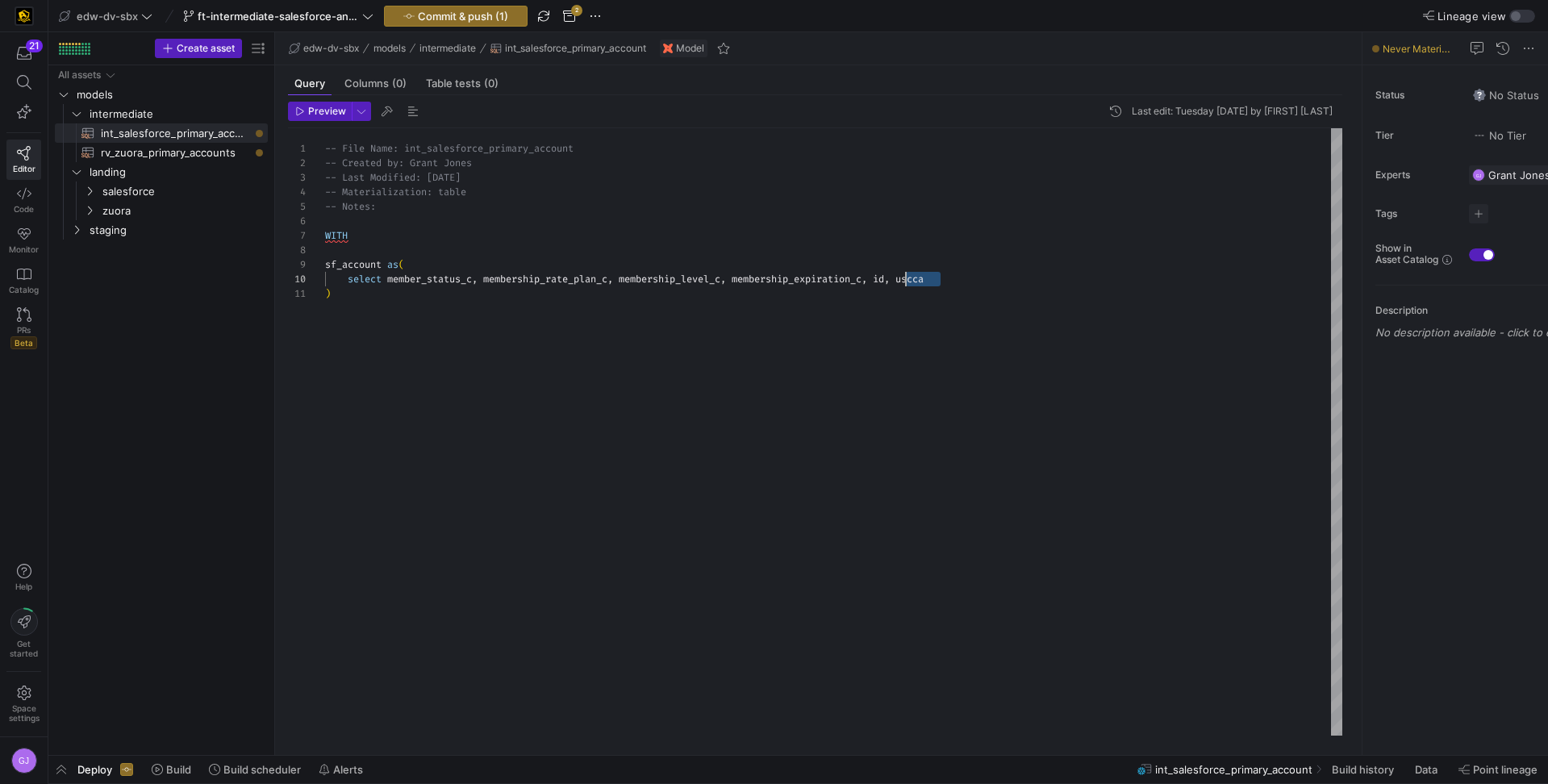 drag, startPoint x: 939, startPoint y: 273, endPoint x: 907, endPoint y: 277, distance: 32.249 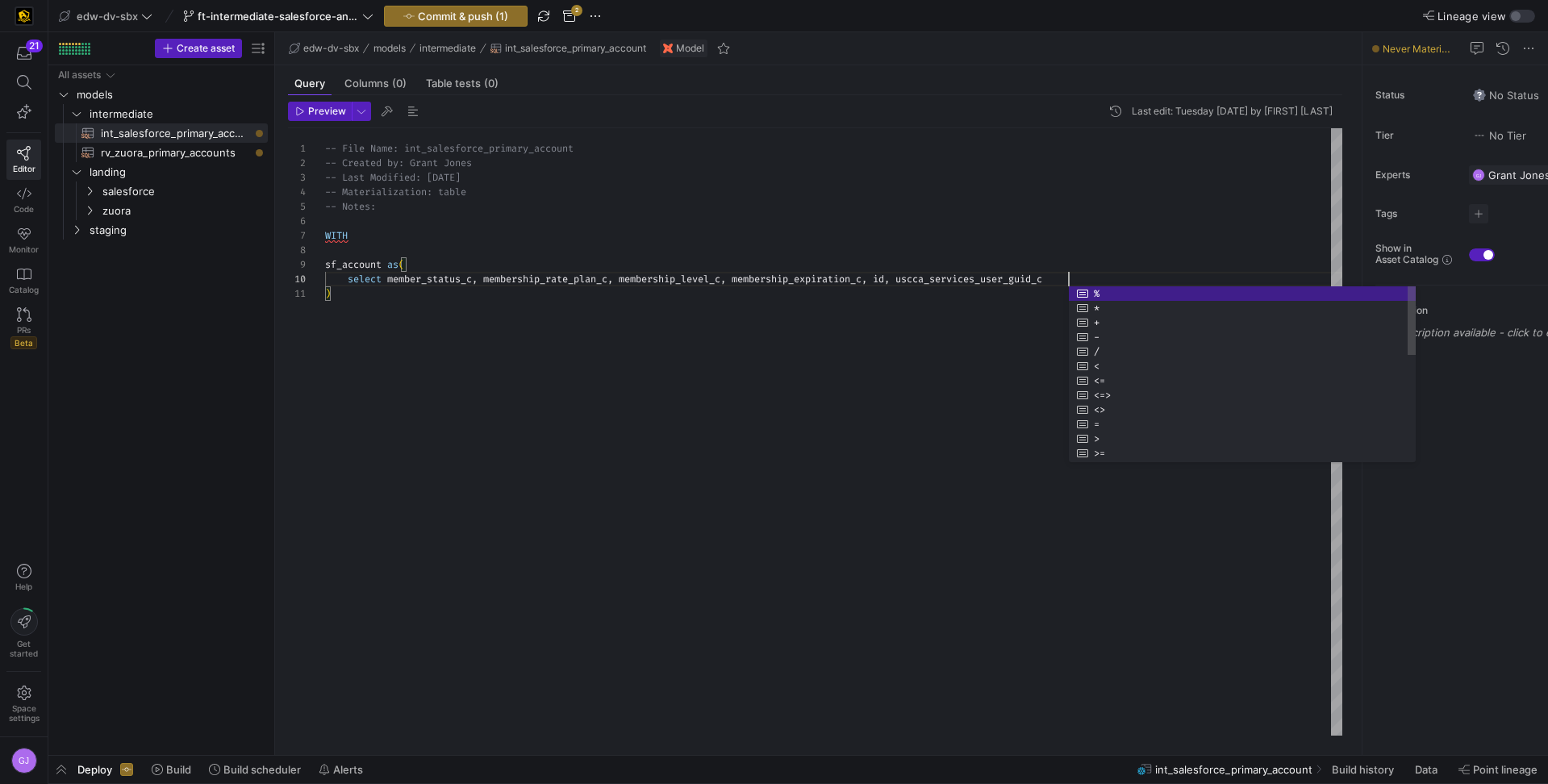 scroll, scrollTop: 131, scrollLeft: 744, axis: both 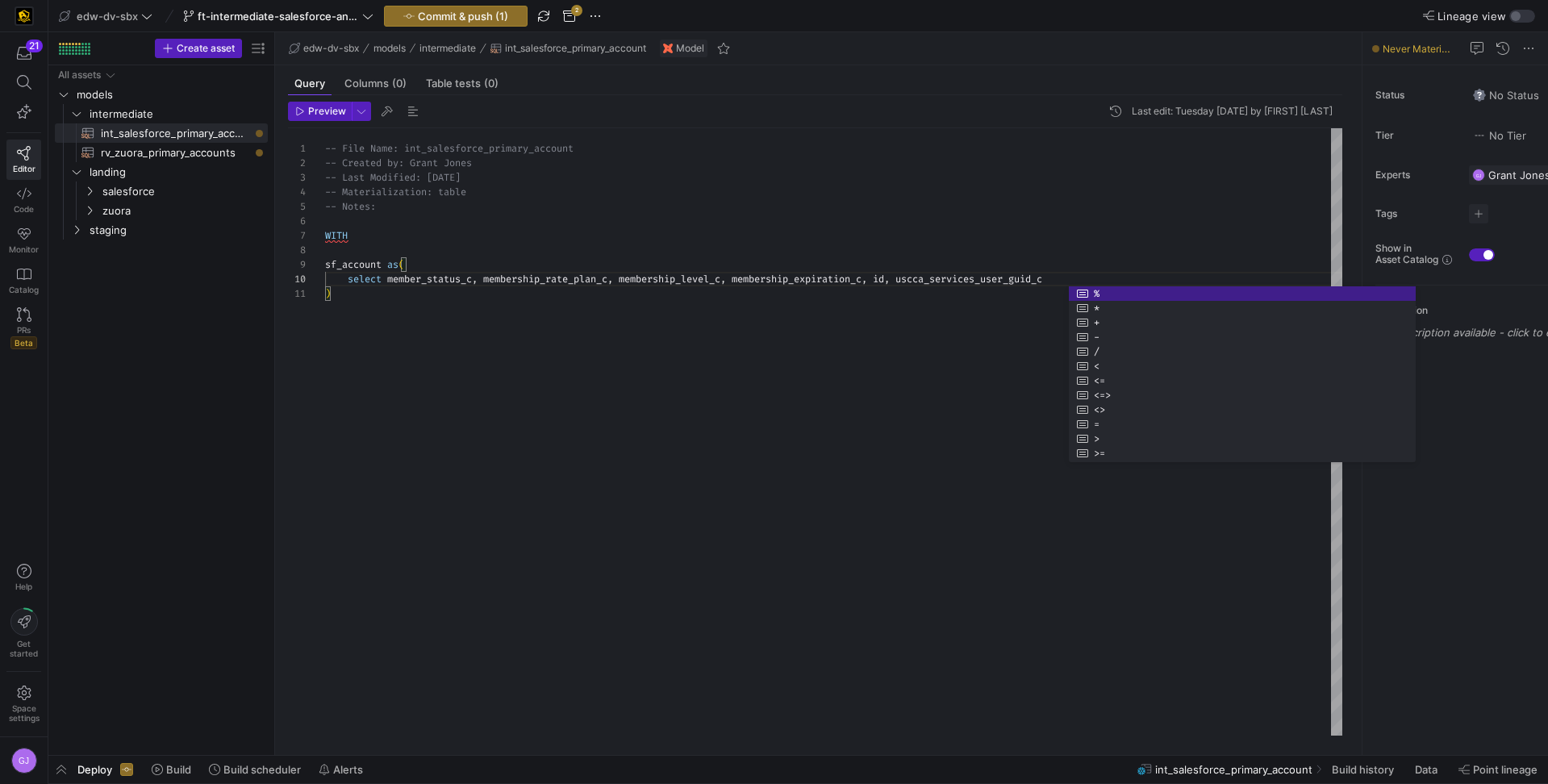 click on "-- File Name: int_salesforce_primary_account -- Created by: Grant Jones -- Last Modified: 2-2-5-08-05 -- Materialization: table -- Notes: WITH sf_account   as (      select   member_status_c ,   membership_rate_plan_c ,   membership_level_c ,   membership_expiration_c ,   id ,   uscca_services_user_guid_c    )" at bounding box center (833, 432) 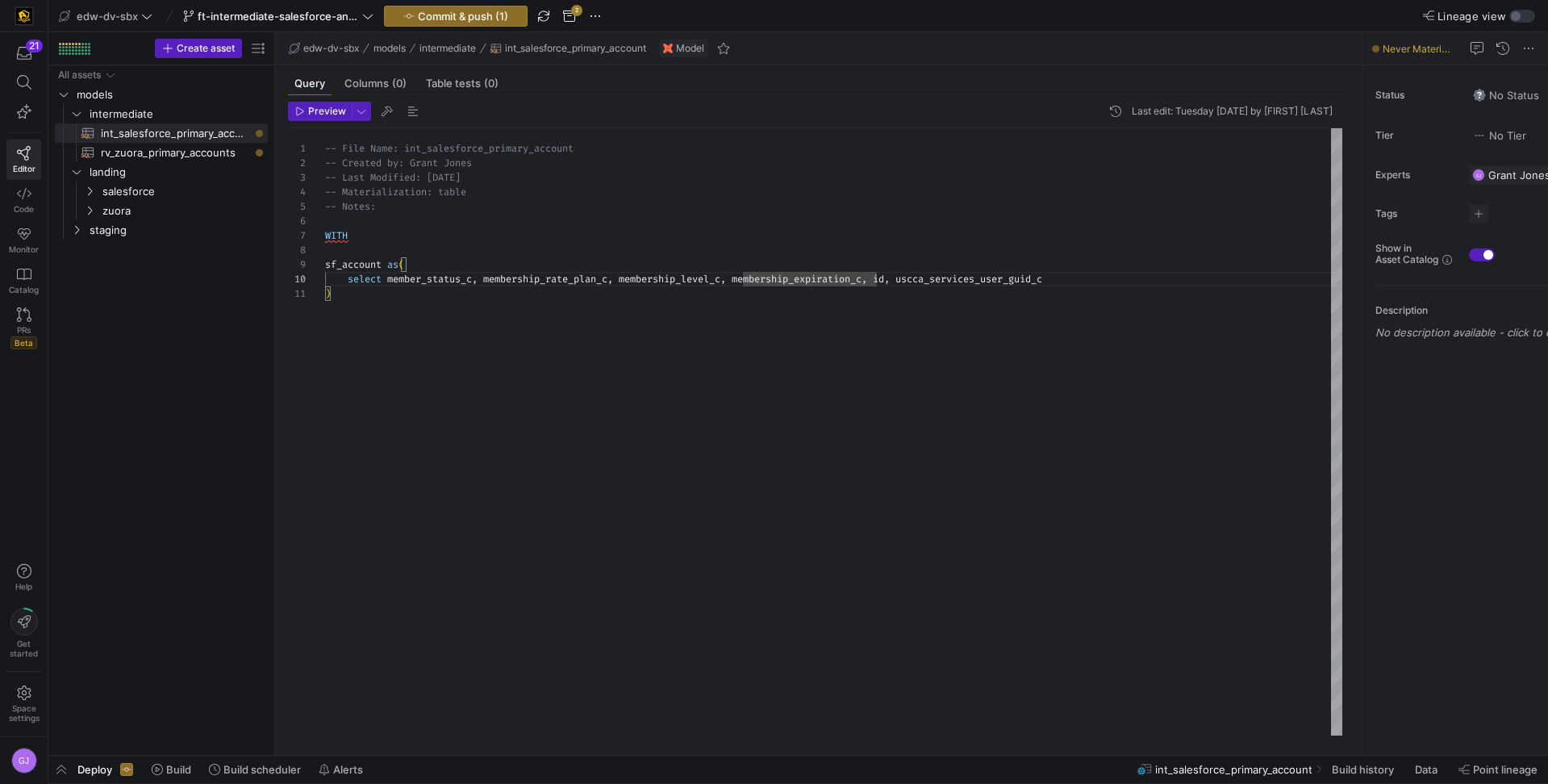 click on "-- File Name: int_salesforce_primary_account -- Created by: Grant Jones -- Last Modified: 2-2-5-08-05 -- Materialization: table -- Notes: WITH sf_account   as (      select   member_status_c ,   membership_rate_plan_c ,   membership_level_c ,   membership_expiration_c ,   id ,   uscca_services_user_guid_c    )" at bounding box center [833, 432] 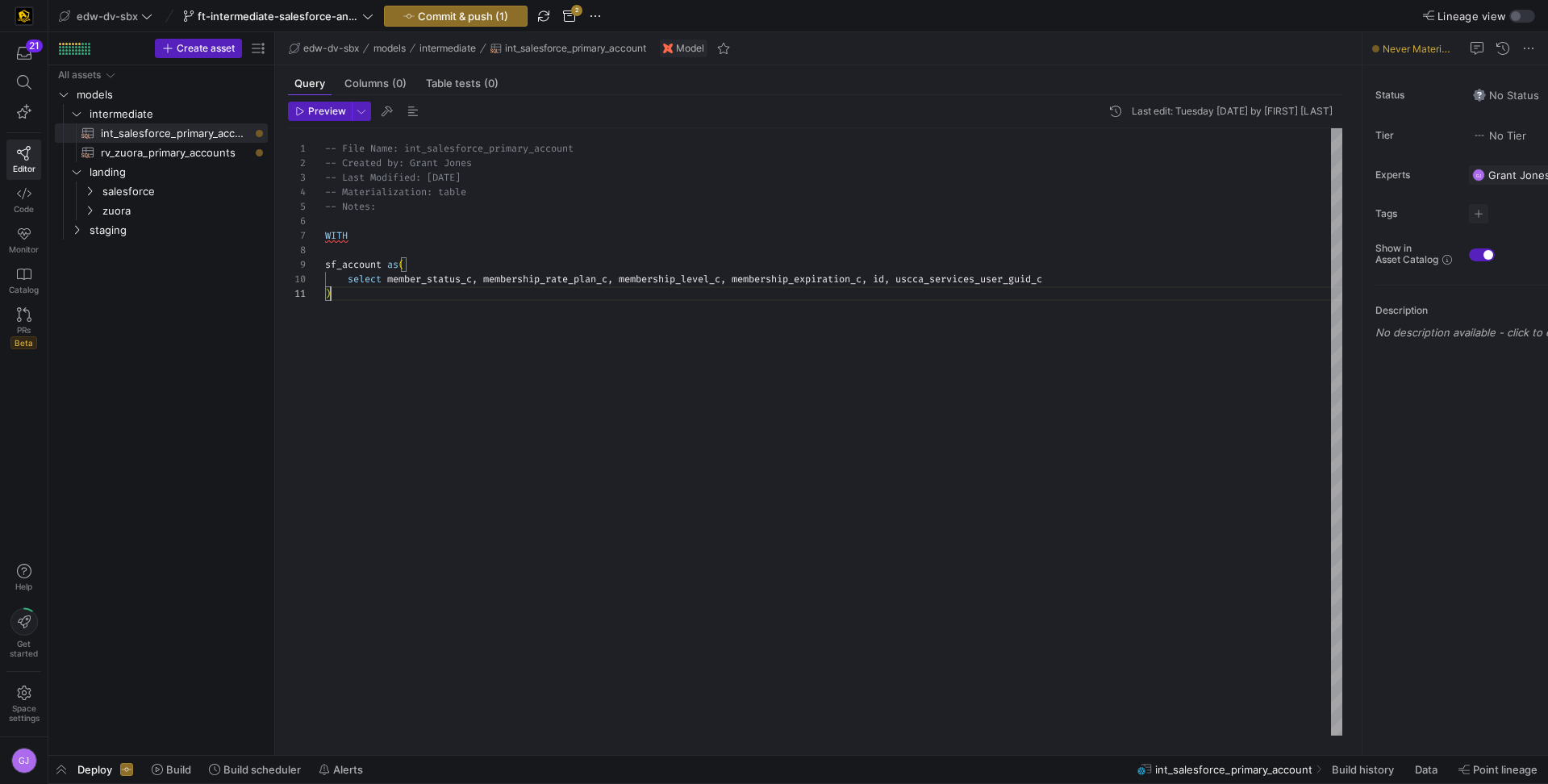 click on "-- File Name: int_salesforce_primary_account -- Created by: Grant Jones -- Last Modified: 2-2-5-08-05 -- Materialization: table -- Notes: WITH sf_account   as (      select   member_status_c ,   membership_rate_plan_c ,   membership_level_c ,   membership_expiration_c ,   id ,   uscca_services_user_guid_c    )" at bounding box center [833, 432] 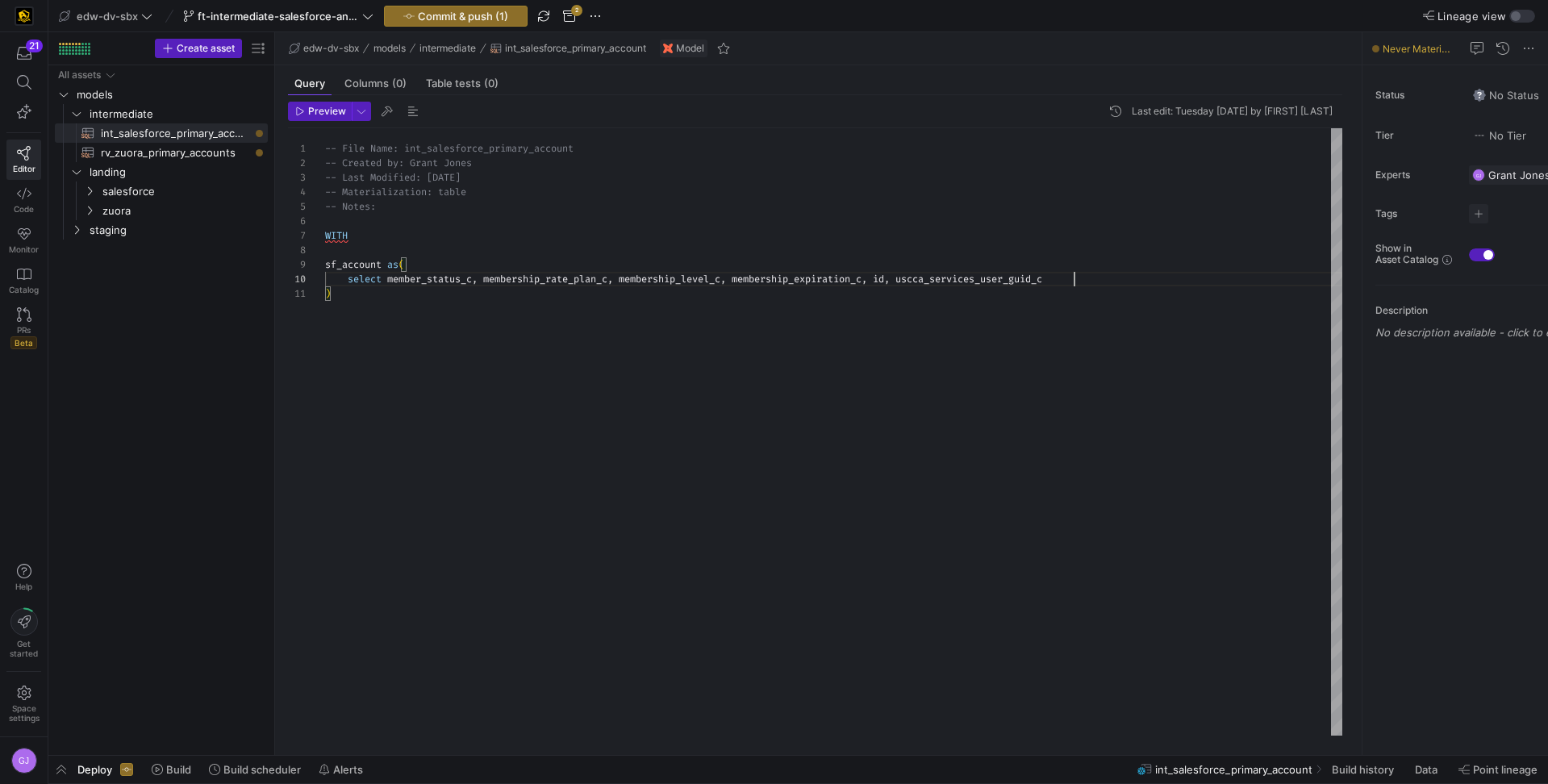 click on "-- File Name: int_salesforce_primary_account -- Created by: Grant Jones -- Last Modified: 2-2-5-08-05 -- Materialization: table -- Notes: WITH sf_account   as (      select   member_status_c ,   membership_rate_plan_c ,   membership_level_c ,   membership_expiration_c ,   id ,   uscca_services_user_guid_c    )" at bounding box center (833, 432) 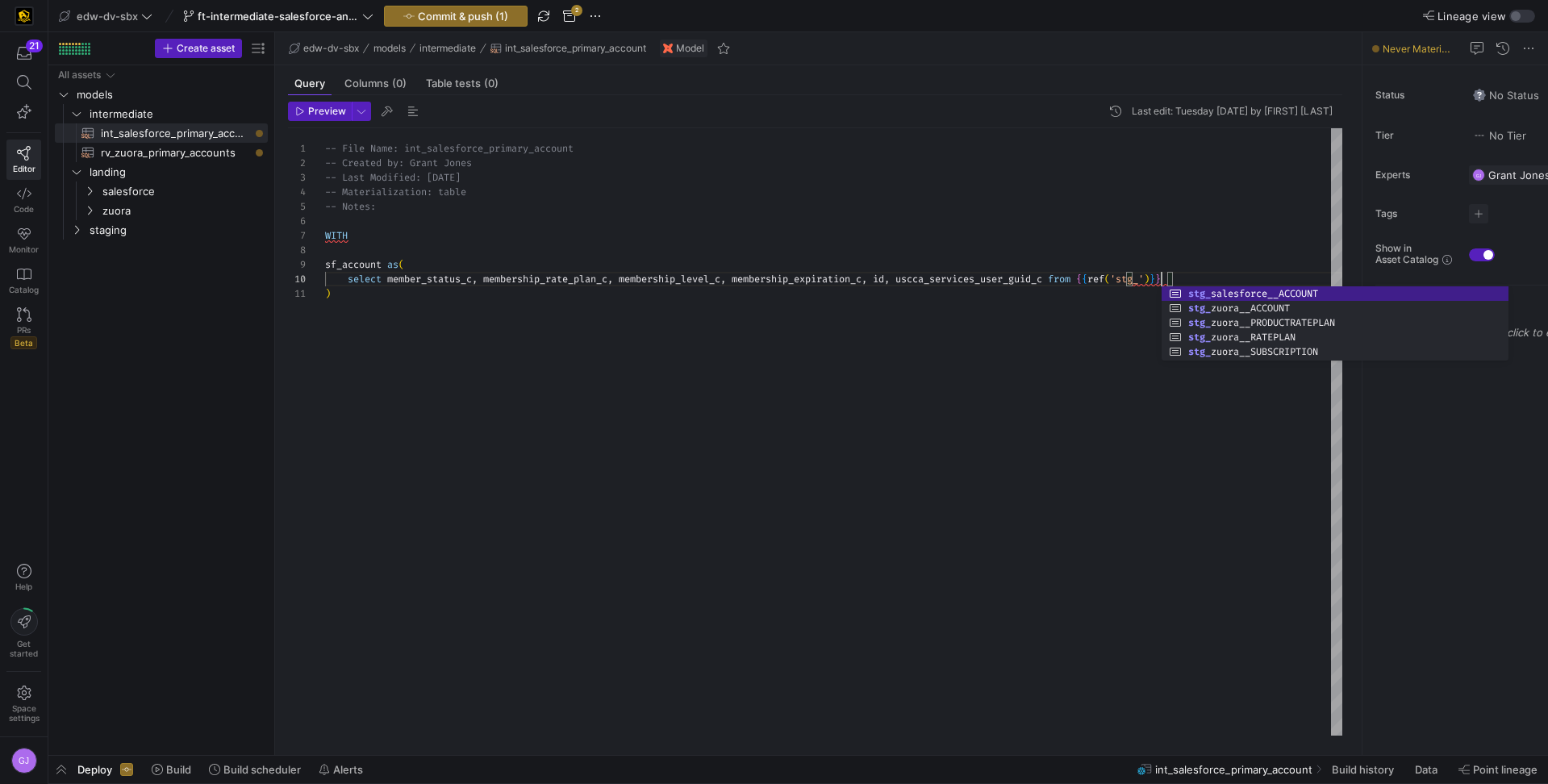 scroll, scrollTop: 131, scrollLeft: 837, axis: both 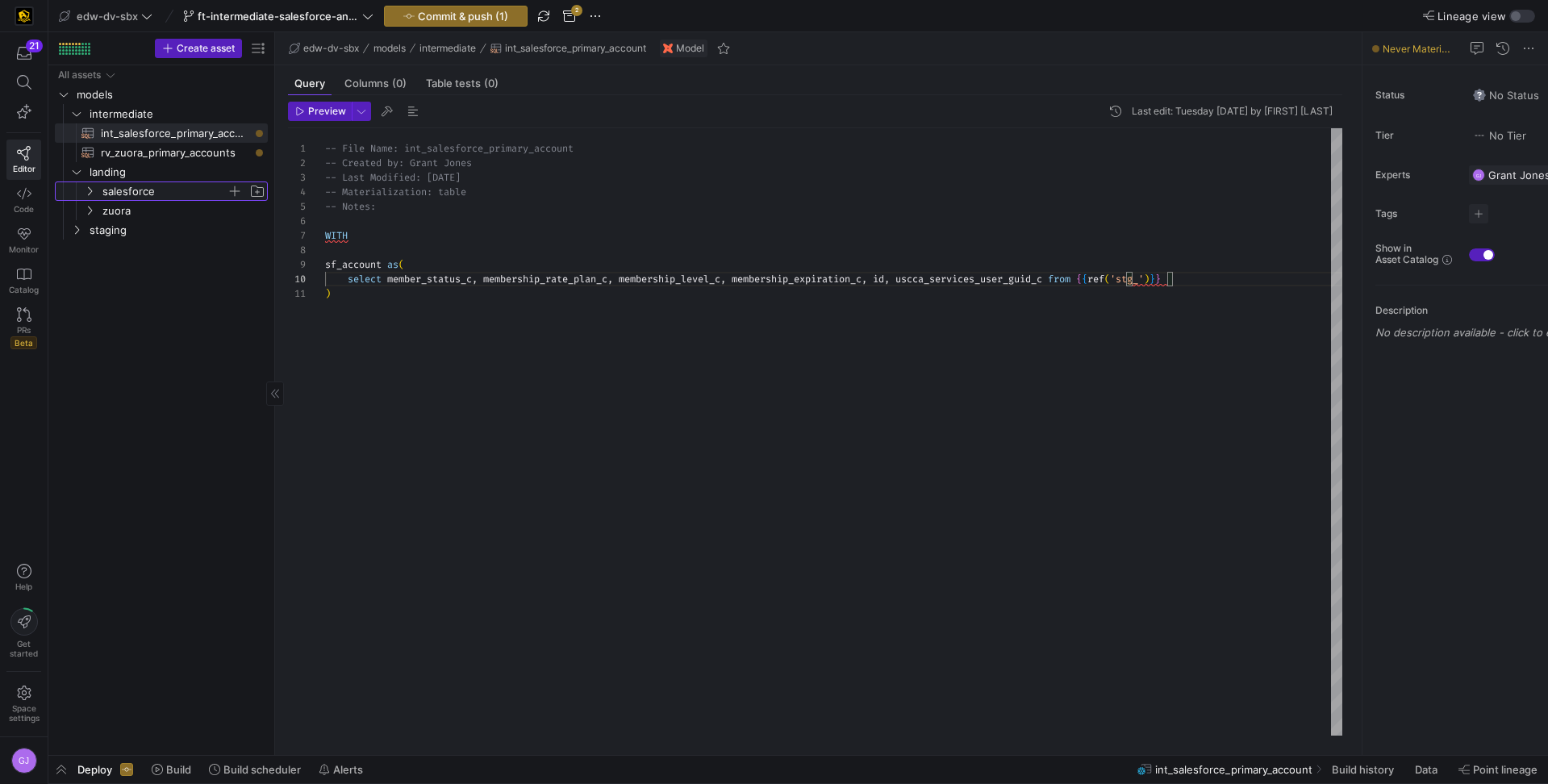 click on "salesforce" 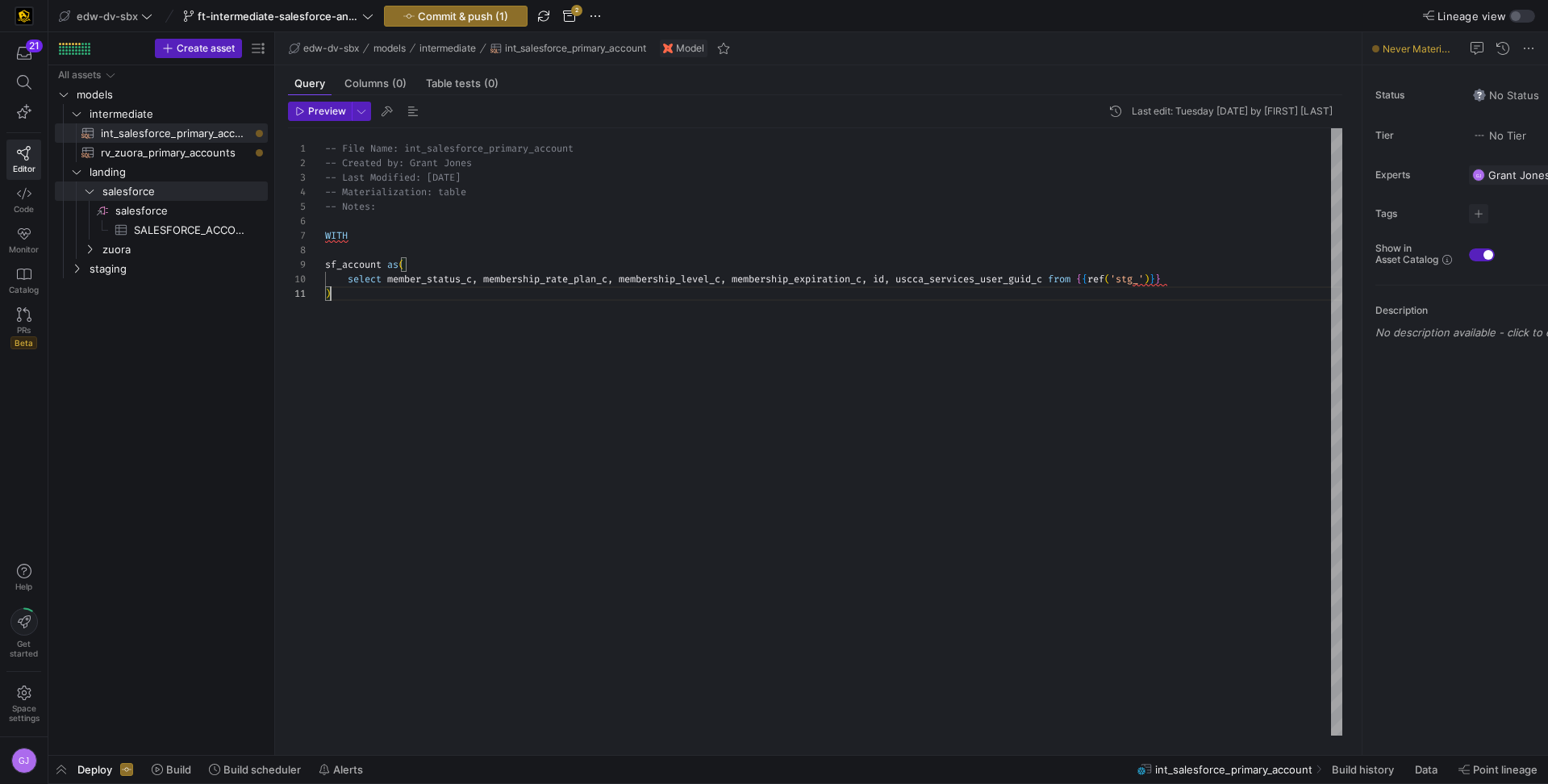 click on "-- File Name: int_salesforce_primary_account -- Created by: Grant Jones -- Last Modified: 2-2-5-08-05 -- Materialization: table -- Notes: WITH sf_account   as (      select   member_status_c ,   membership_rate_plan_c ,   membership_level_c ,   membership_expiration_c ,   id ,   uscca_services_user_guid_c   from   { { ref ( 'stg_' ) } }    )" at bounding box center (833, 432) 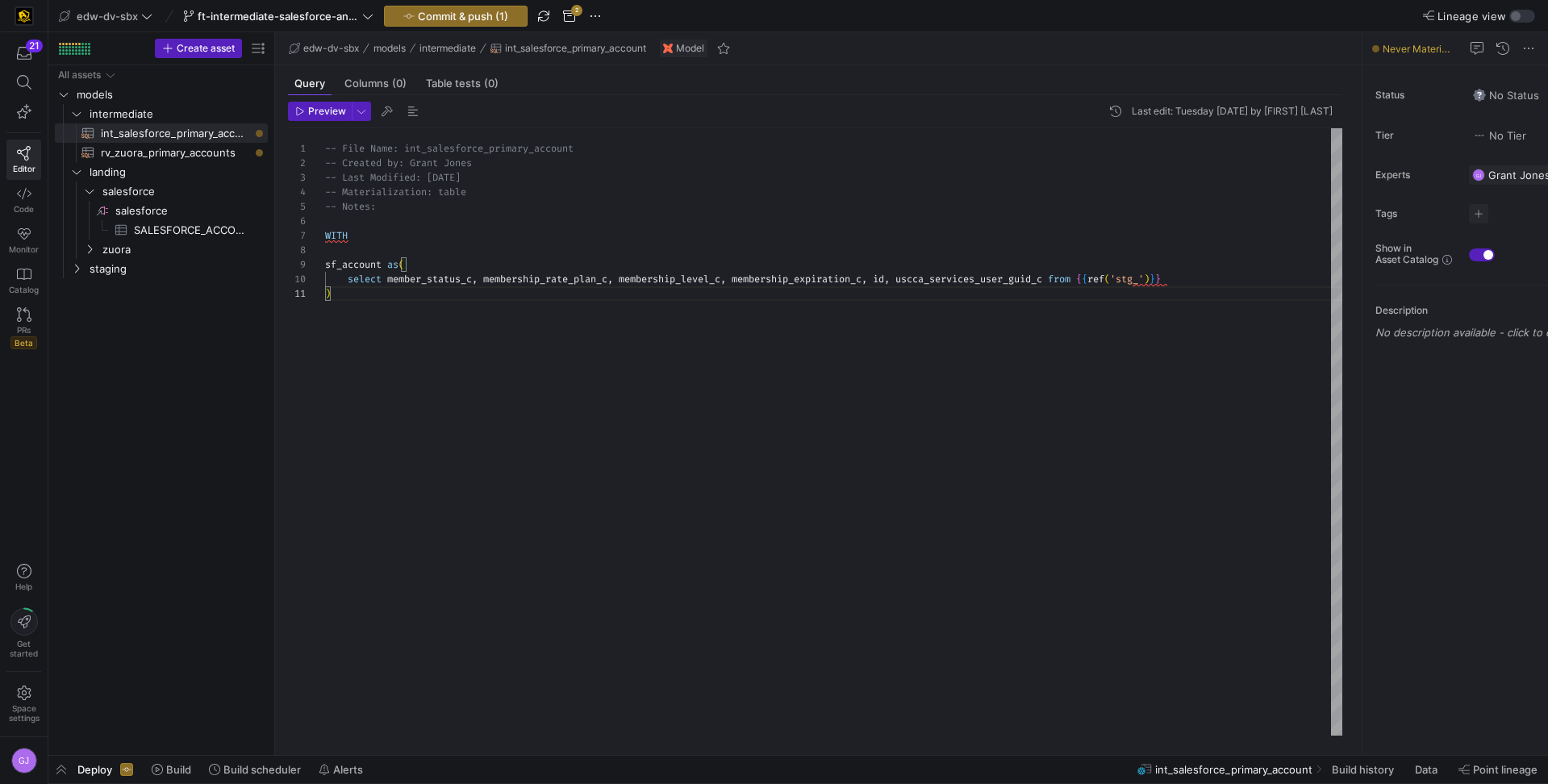 click on "-- File Name: int_salesforce_primary_account -- Created by: Grant Jones -- Last Modified: 2-2-5-08-05 -- Materialization: table -- Notes: WITH sf_account   as (      select   member_status_c ,   membership_rate_plan_c ,   membership_level_c ,   membership_expiration_c ,   id ,   uscca_services_user_guid_c   from   { { ref ( 'stg_' ) } }    )" at bounding box center (833, 432) 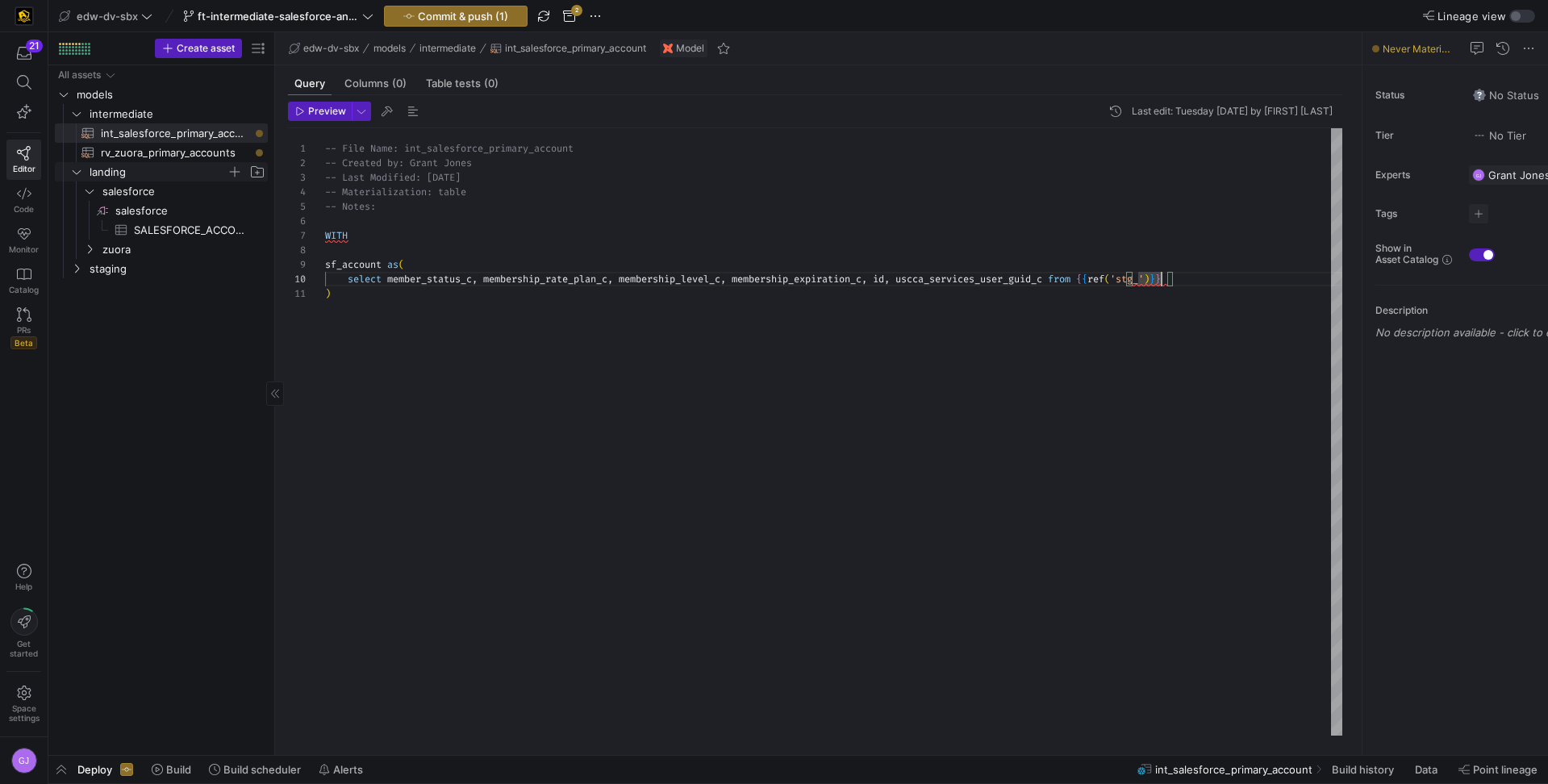 click on "landing" 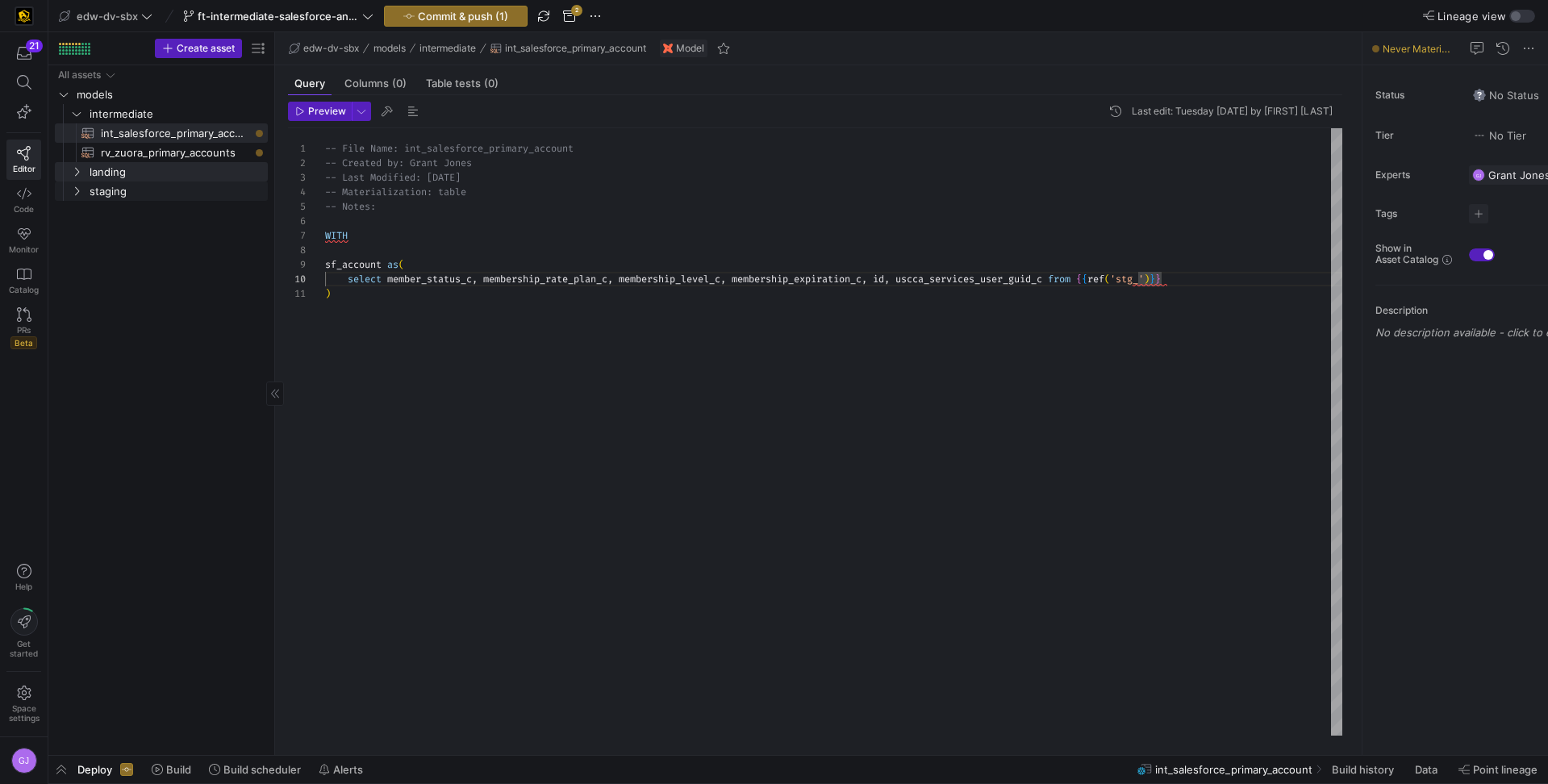click on "All assets   models   landing   staging   intermediate
rv_zuora_primary_accounts​​​​​​​​​​
int_salesforce_primary_account​​​​​​​​​​" 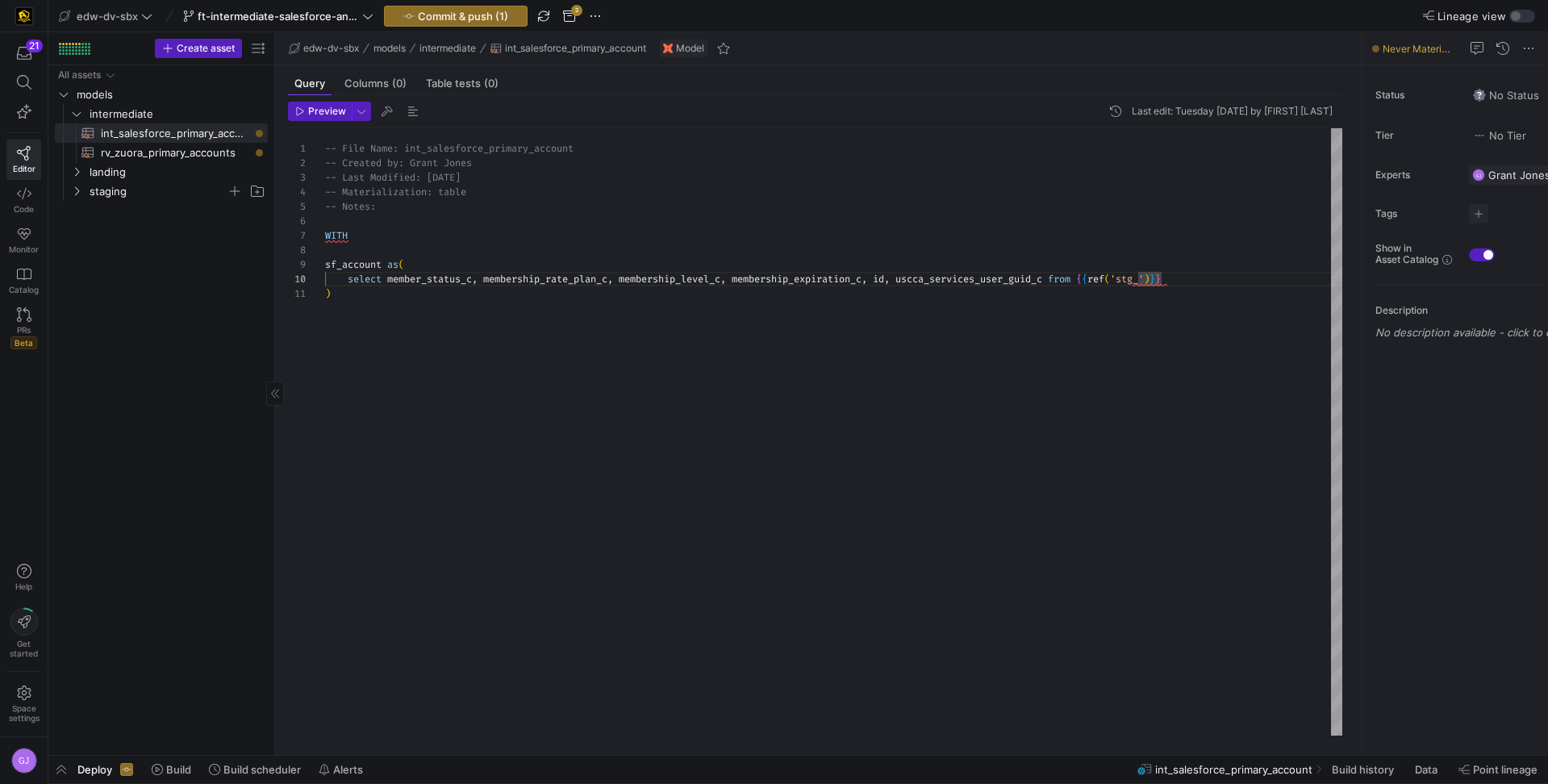 click on "staging" 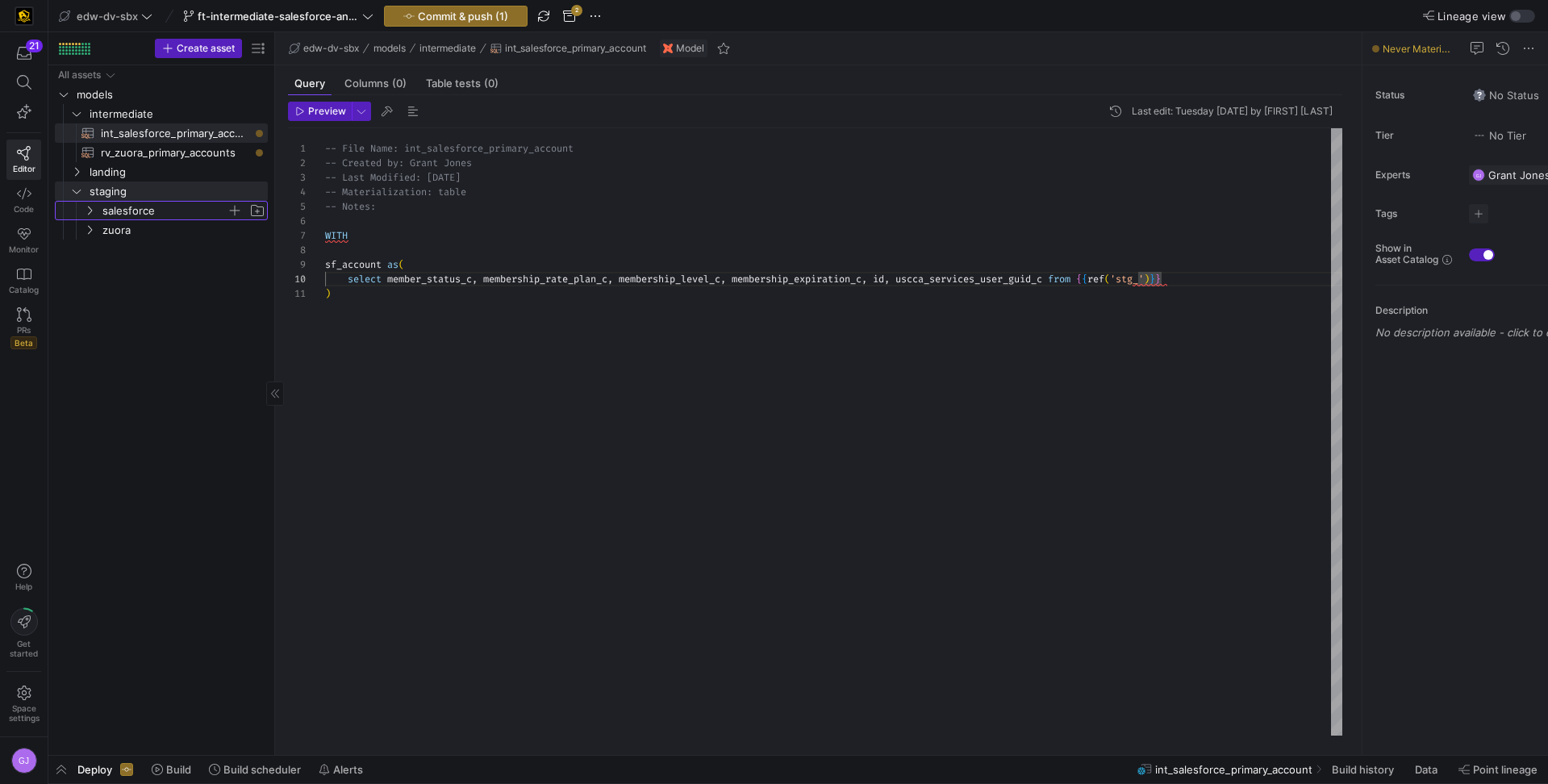 click on "salesforce" 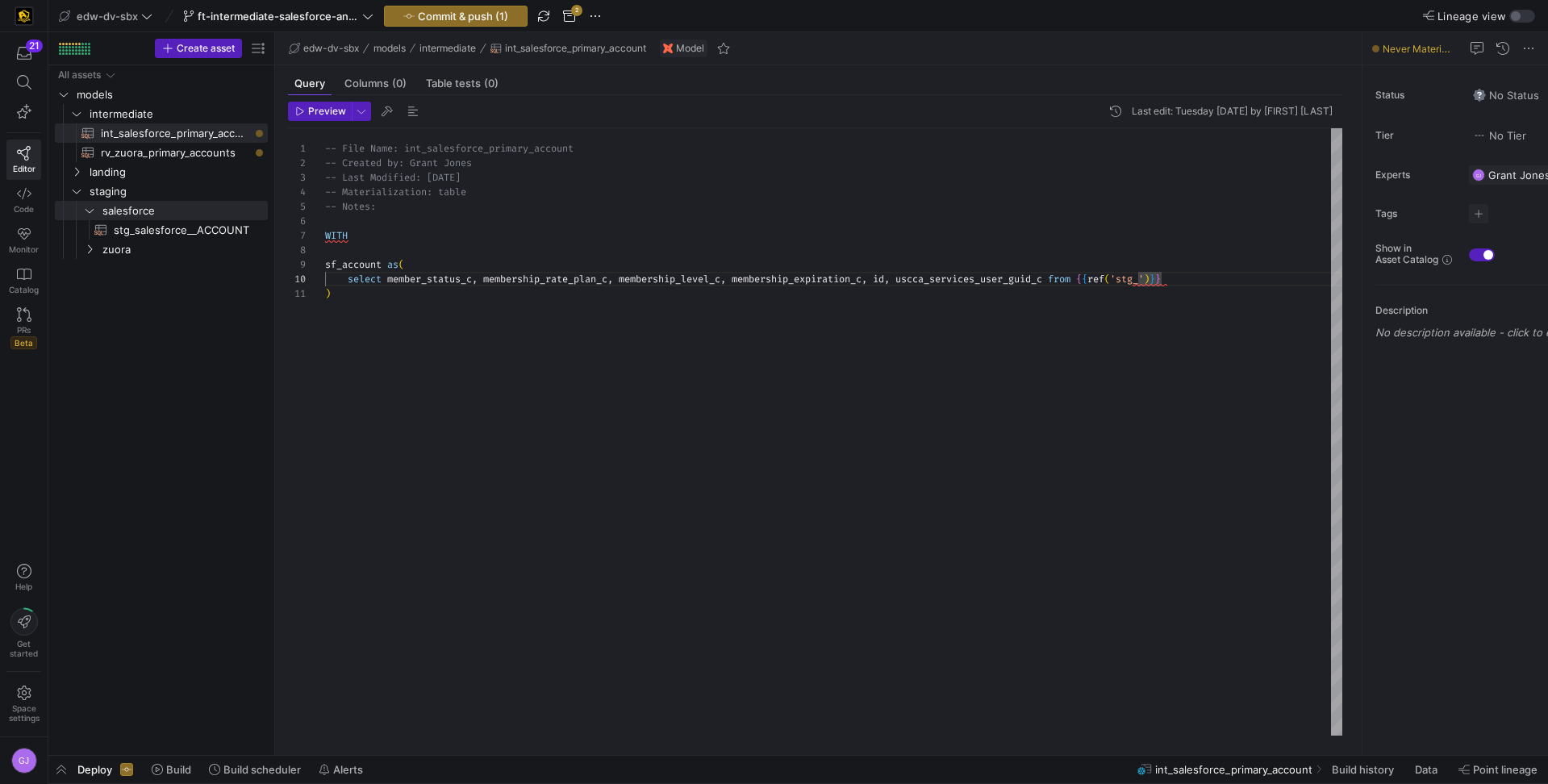 scroll, scrollTop: 131, scrollLeft: 830, axis: both 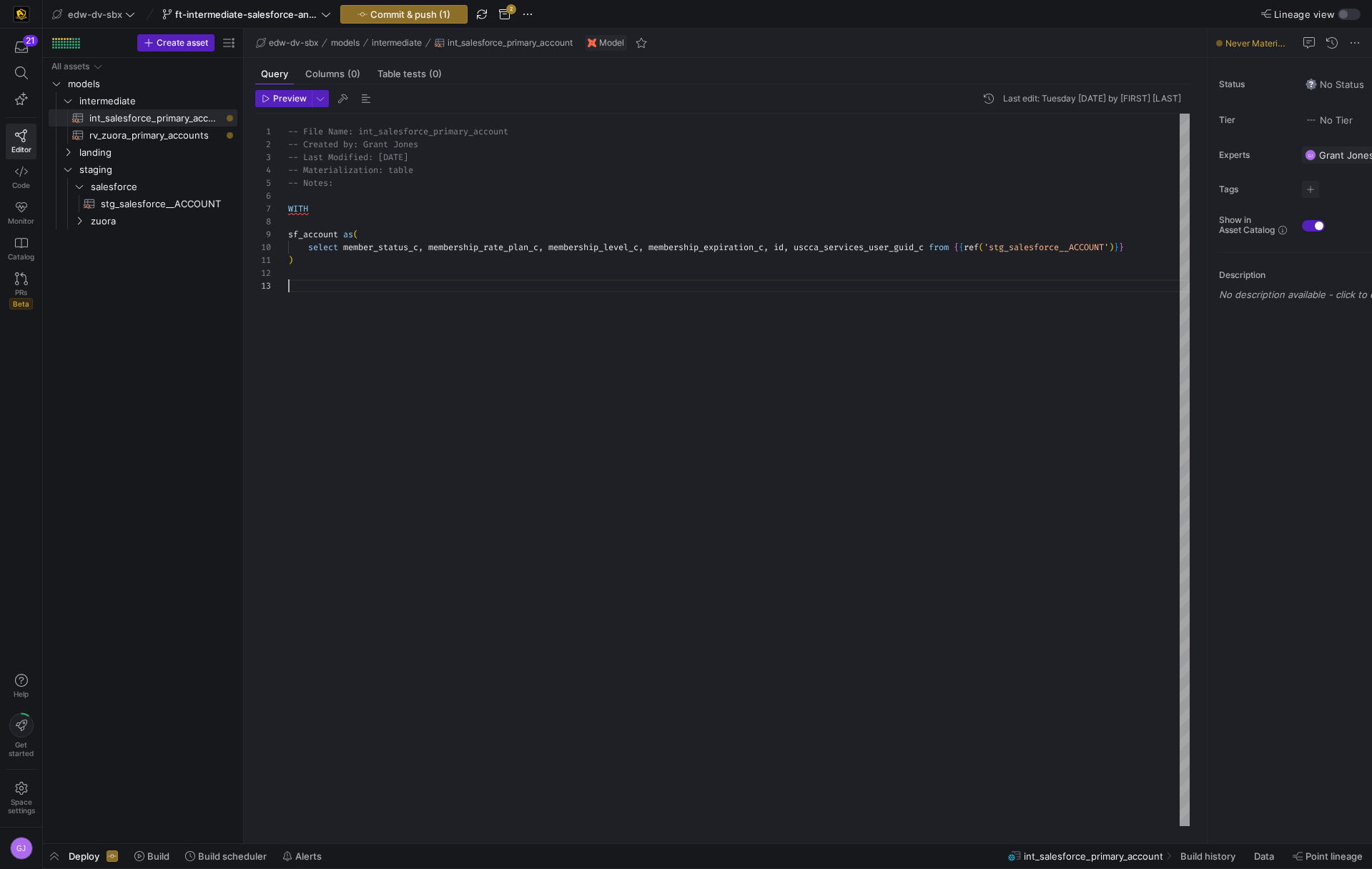click on "-- File Name: int_salesforce_primary_account -- Created by: Grant Jones -- Last Modified: 2-2-5-08-05 -- Materialization: table -- Notes: WITH sf_account   as (      select   member_status_c ,   membership_rate_plan_c ,   membership_level_c ,   membership_expiration_c ,   id ,   uscca_services_user_guid_c   from   { { ref ( 'stg_salesforce__ACCOUNT' ) } }    )" at bounding box center [739, 470] 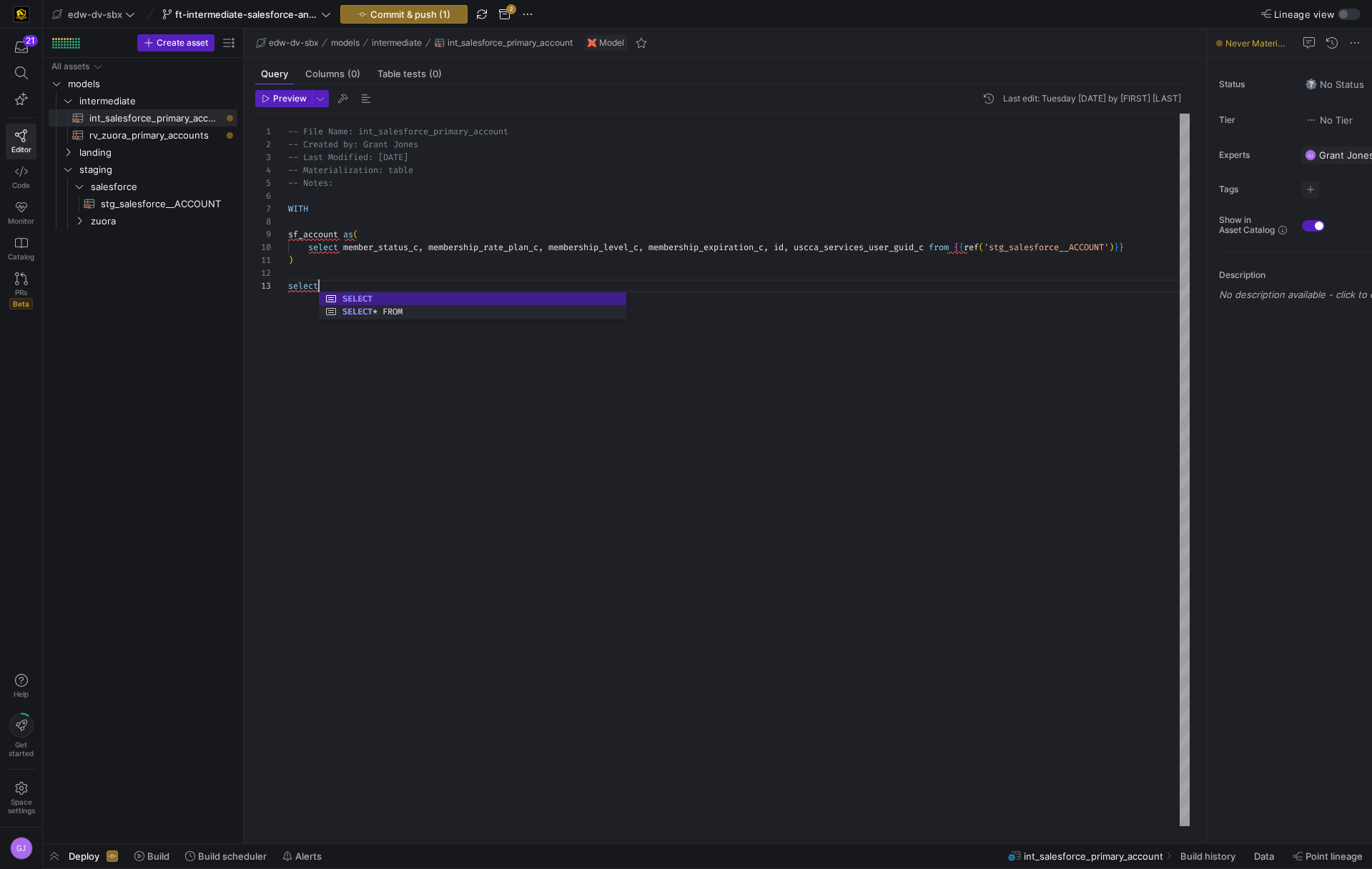 scroll, scrollTop: 26, scrollLeft: 35, axis: both 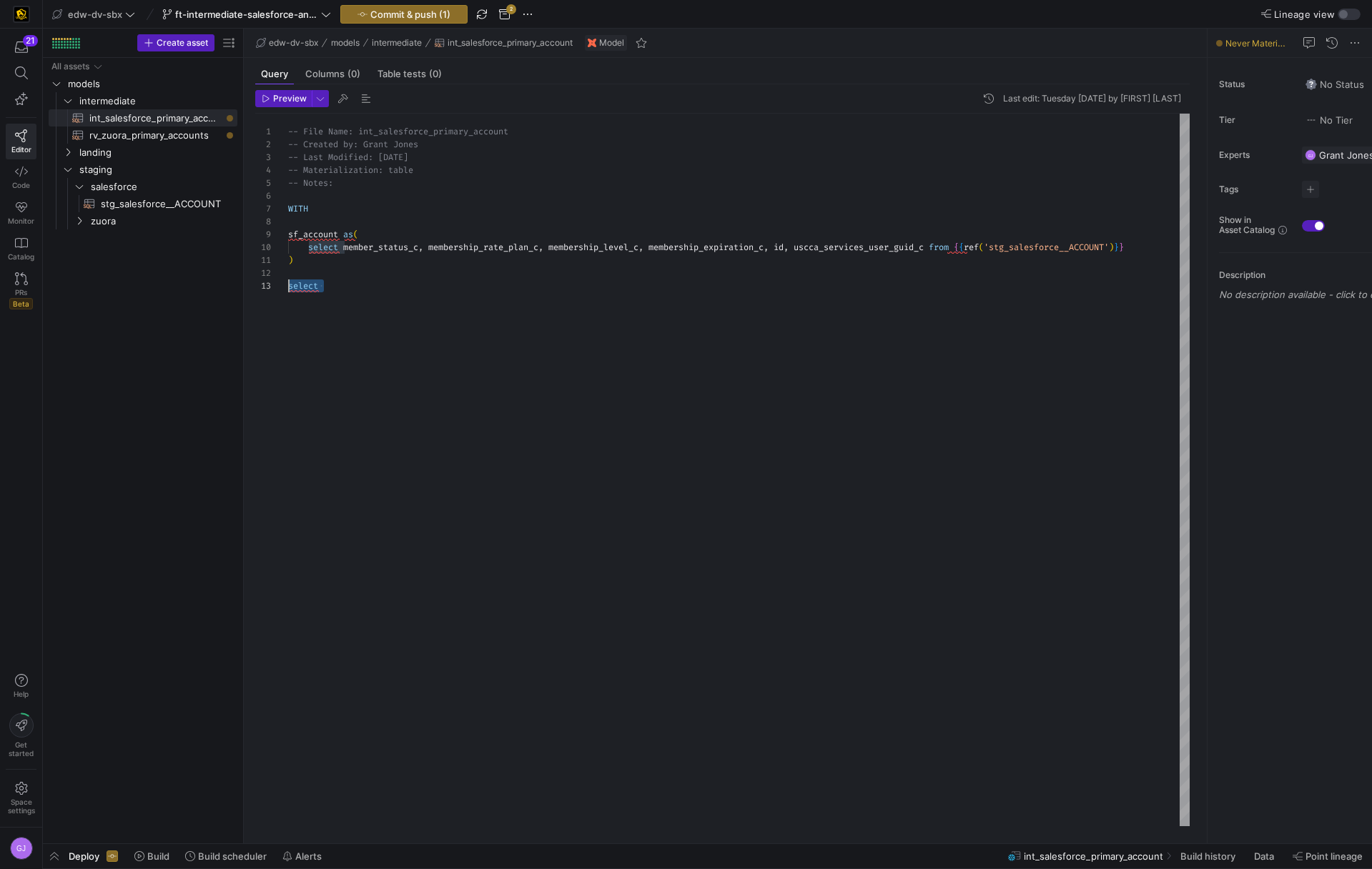 drag, startPoint x: 339, startPoint y: 284, endPoint x: 277, endPoint y: 285, distance: 62.008064 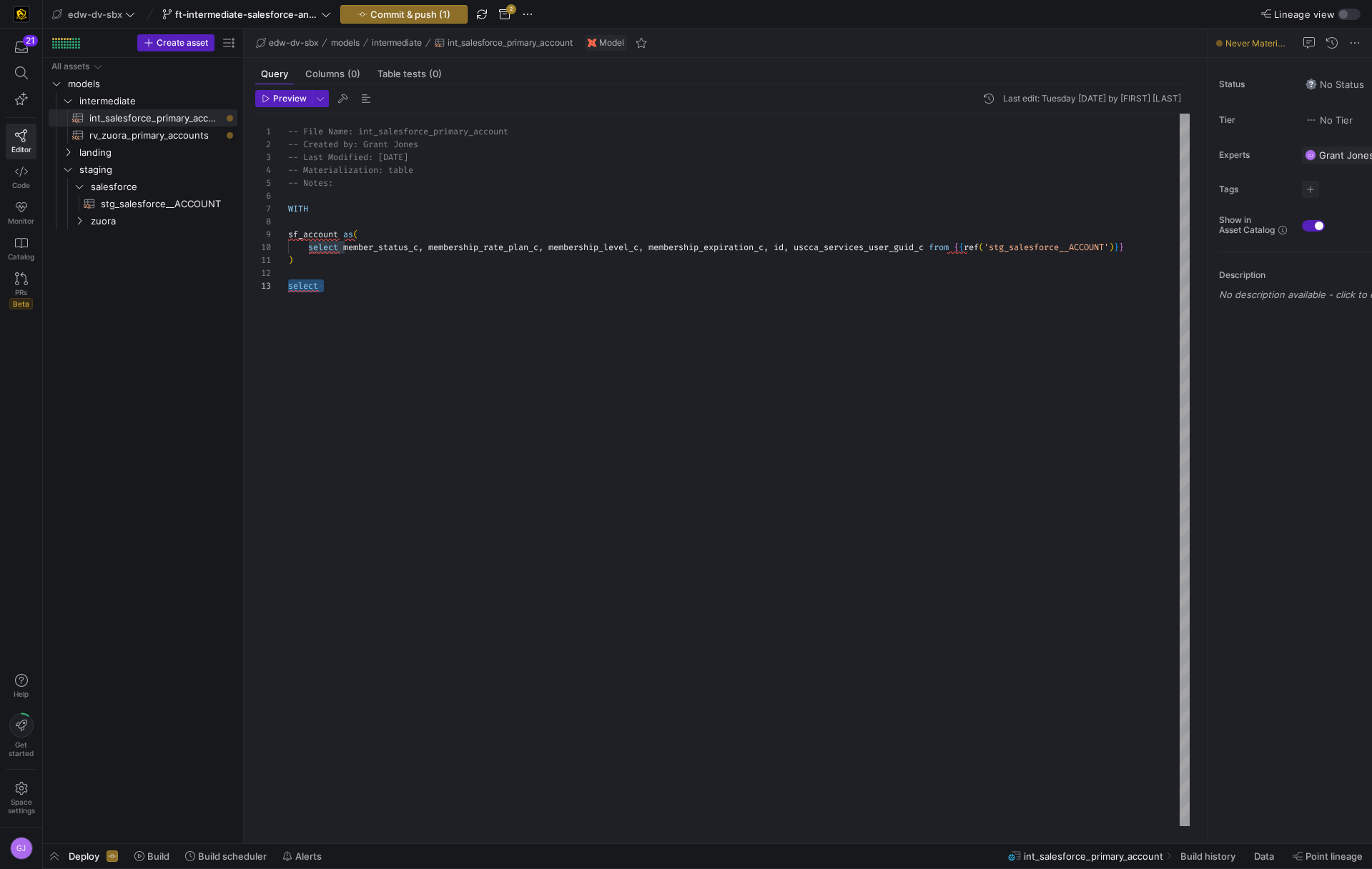 scroll, scrollTop: 13, scrollLeft: 129, axis: both 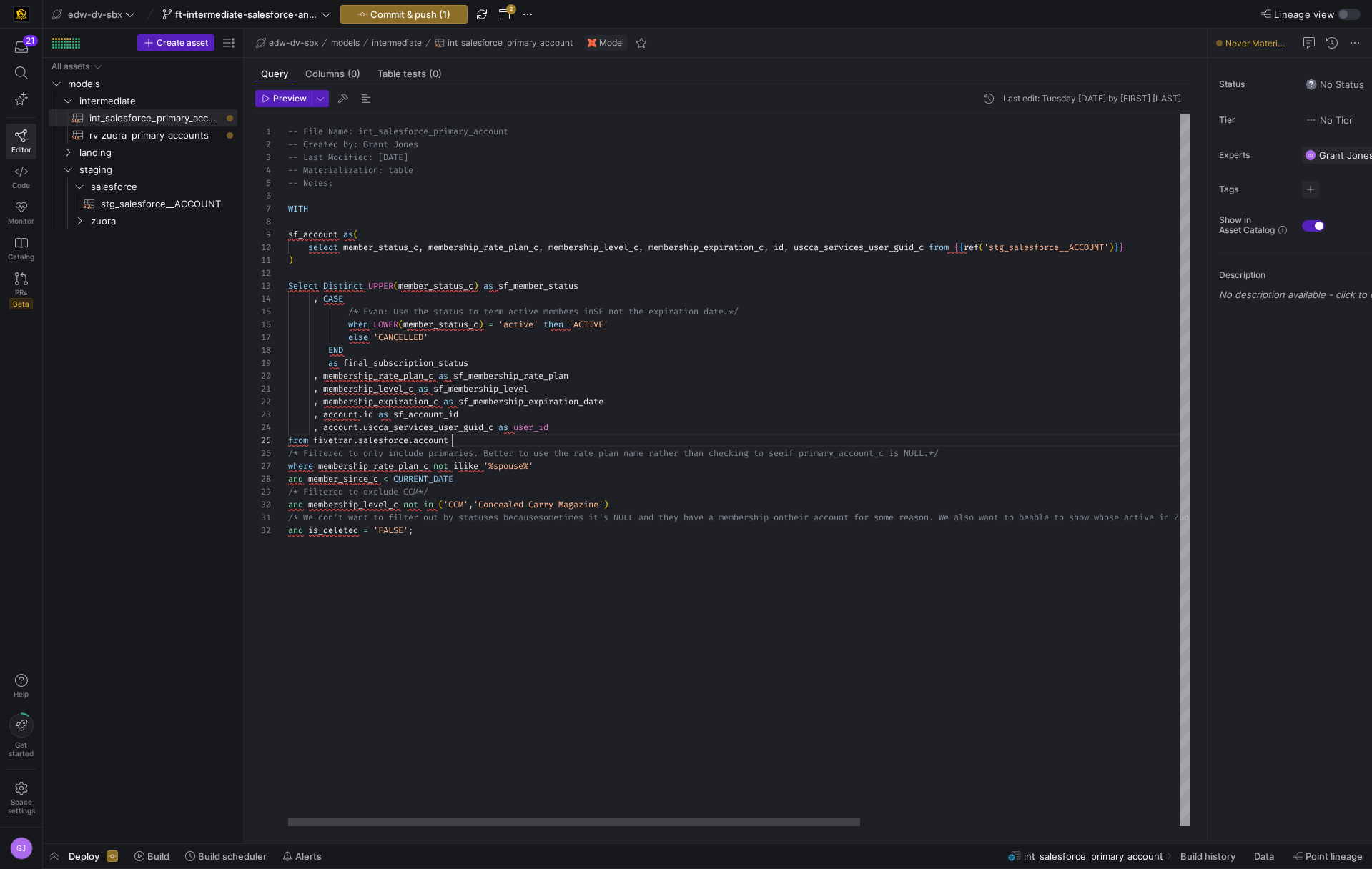 click on "-- File Name: int_salesforce_primary_account -- Created by: Grant Jones -- Last Modified: 2-2-5-08-05 -- Materialization: table -- Notes: WITH sf_account   as (      select   member_status_c ,   membership_rate_plan_c ,   membership_level_c ,   membership_expiration_c ,   id ,   uscca_services_user_guid_c   from   { { ref ( 'stg_salesforce__ACCOUNT' ) } }    ) Select   Distinct   UPPER ( member_status_c )   as   sf_member_status       ,   CASE                /* Evan: Use the status to term active members in  SF not the expiration date.*/              when   LOWER ( member_status_c )   =   'active'   then   'ACTIVE'              else   'CANCELLED'          END            as   final_subscription_status       ,   membership_rate_plan_c   as   sf_membership_rate_plan       ,   membership_level_c   as   sf_membership_level       ,   membership_expiration_c   as         ," at bounding box center [990, 470] 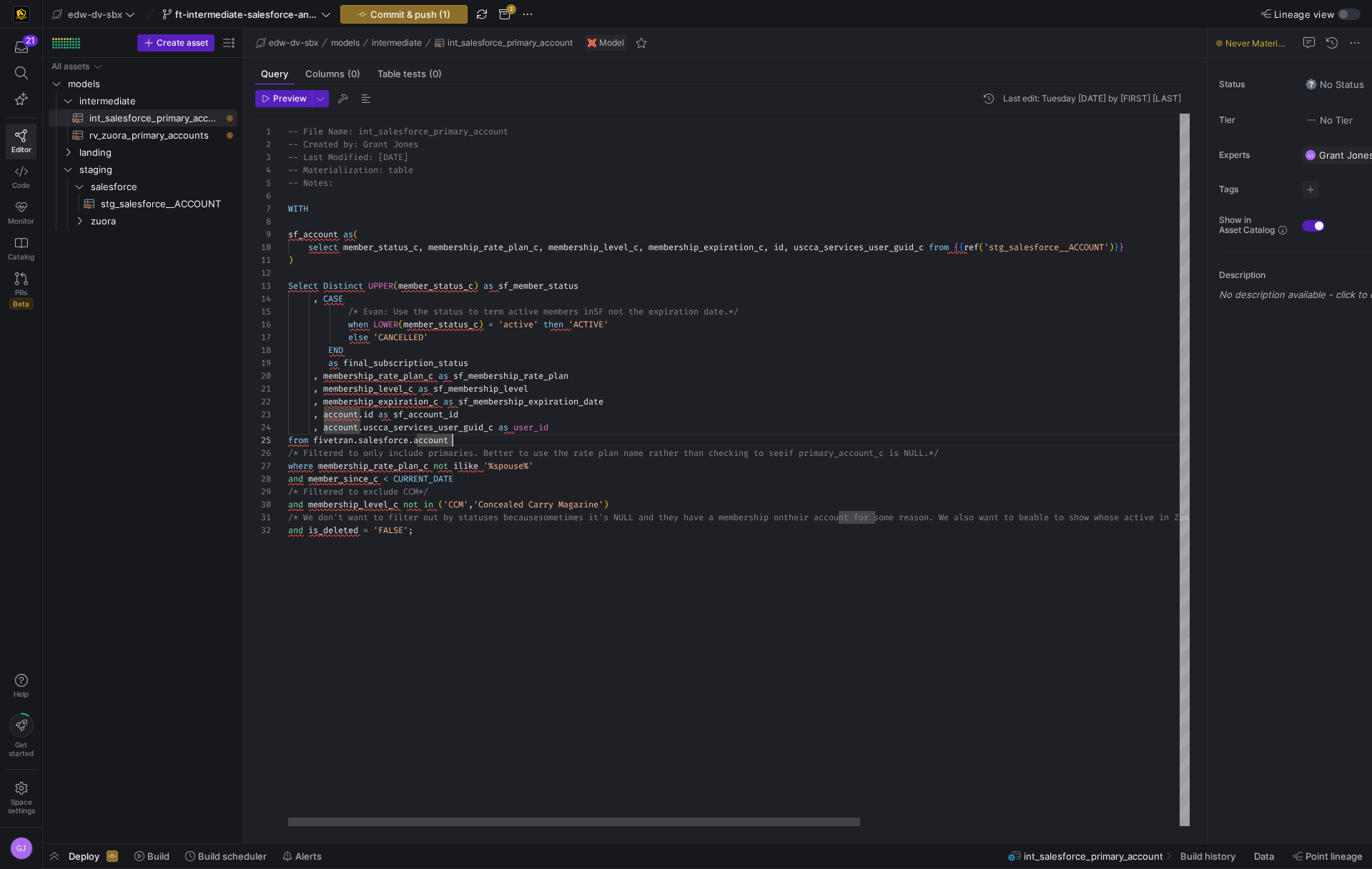 click on "-- File Name: int_salesforce_primary_account -- Created by: Grant Jones -- Last Modified: 2-2-5-08-05 -- Materialization: table -- Notes: WITH sf_account   as (      select   member_status_c ,   membership_rate_plan_c ,   membership_level_c ,   membership_expiration_c ,   id ,   uscca_services_user_guid_c   from   { { ref ( 'stg_salesforce__ACCOUNT' ) } }    ) Select   Distinct   UPPER ( member_status_c )   as   sf_member_status       ,   CASE                /* Evan: Use the status to term active members in  SF not the expiration date.*/              when   LOWER ( member_status_c )   =   'active'   then   'ACTIVE'              else   'CANCELLED'          END            as   final_subscription_status       ,   membership_rate_plan_c   as   sf_membership_rate_plan       ,   membership_level_c   as   sf_membership_level       ,   membership_expiration_c   as         ," at bounding box center (990, 470) 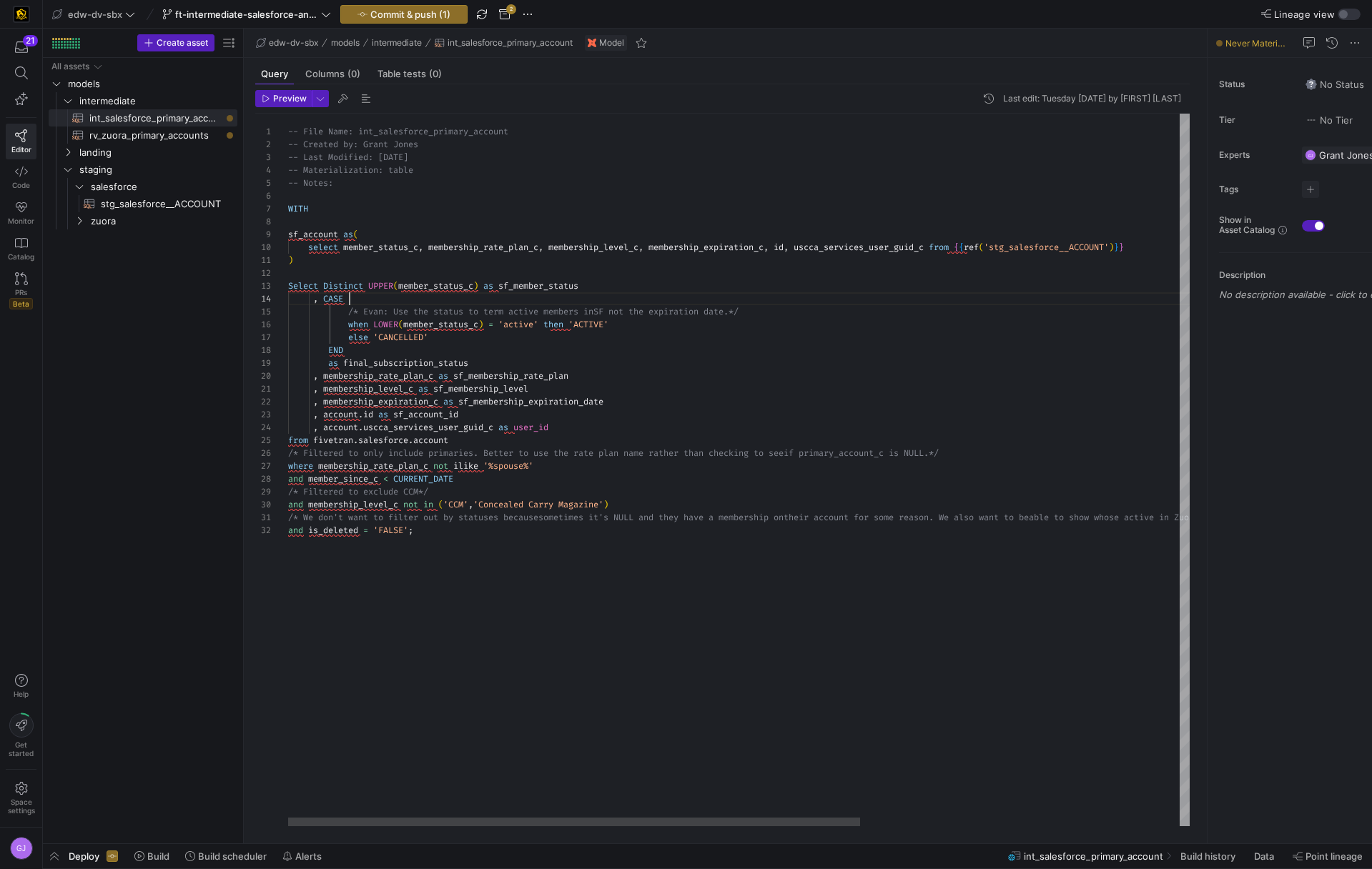 click on "-- File Name: int_salesforce_primary_account -- Created by: Grant Jones -- Last Modified: 2-2-5-08-05 -- Materialization: table -- Notes: WITH sf_account   as (      select   member_status_c ,   membership_rate_plan_c ,   membership_level_c ,   membership_expiration_c ,   id ,   uscca_services_user_guid_c   from   { { ref ( 'stg_salesforce__ACCOUNT' ) } }    ) Select   Distinct   UPPER ( member_status_c )   as   sf_member_status       ,   CASE                /* Evan: Use the status to term active members in  SF not the expiration date.*/              when   LOWER ( member_status_c )   =   'active'   then   'ACTIVE'              else   'CANCELLED'          END            as   final_subscription_status       ,   membership_rate_plan_c   as   sf_membership_rate_plan       ,   membership_level_c   as   sf_membership_level       ,   membership_expiration_c   as         ," at bounding box center [990, 470] 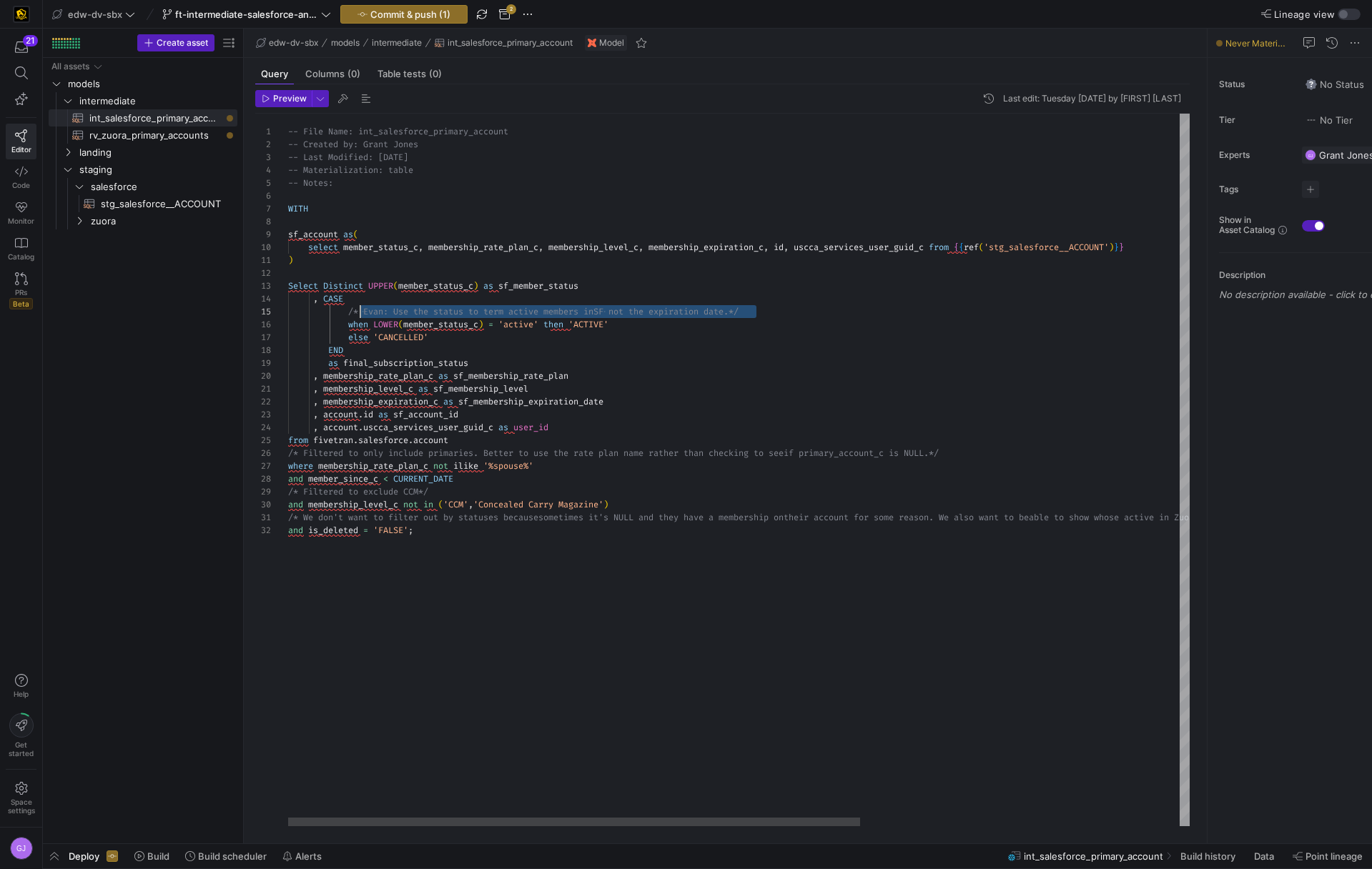scroll, scrollTop: 51, scrollLeft: 67, axis: both 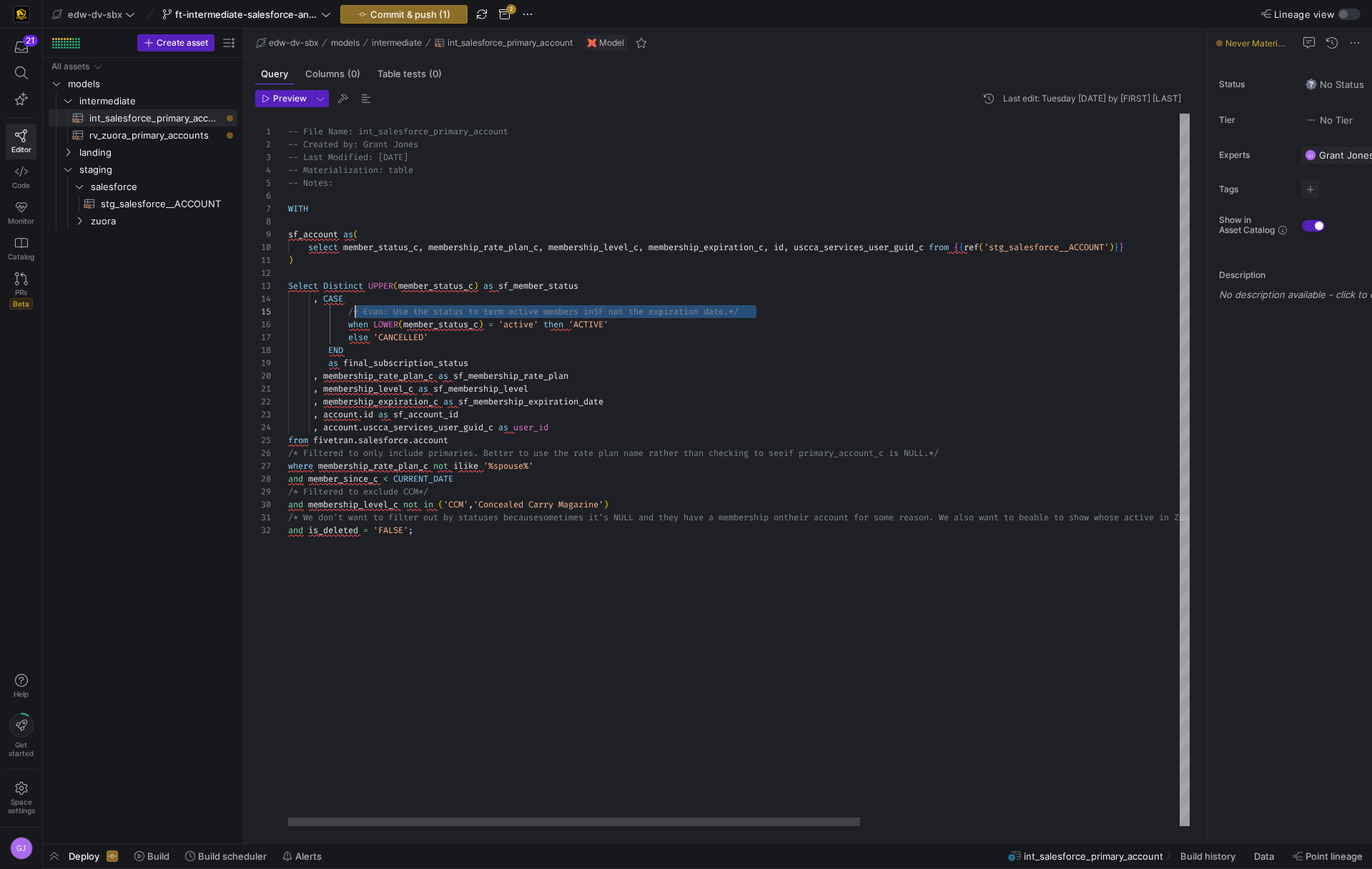 drag, startPoint x: 780, startPoint y: 313, endPoint x: 352, endPoint y: 314, distance: 428.00117 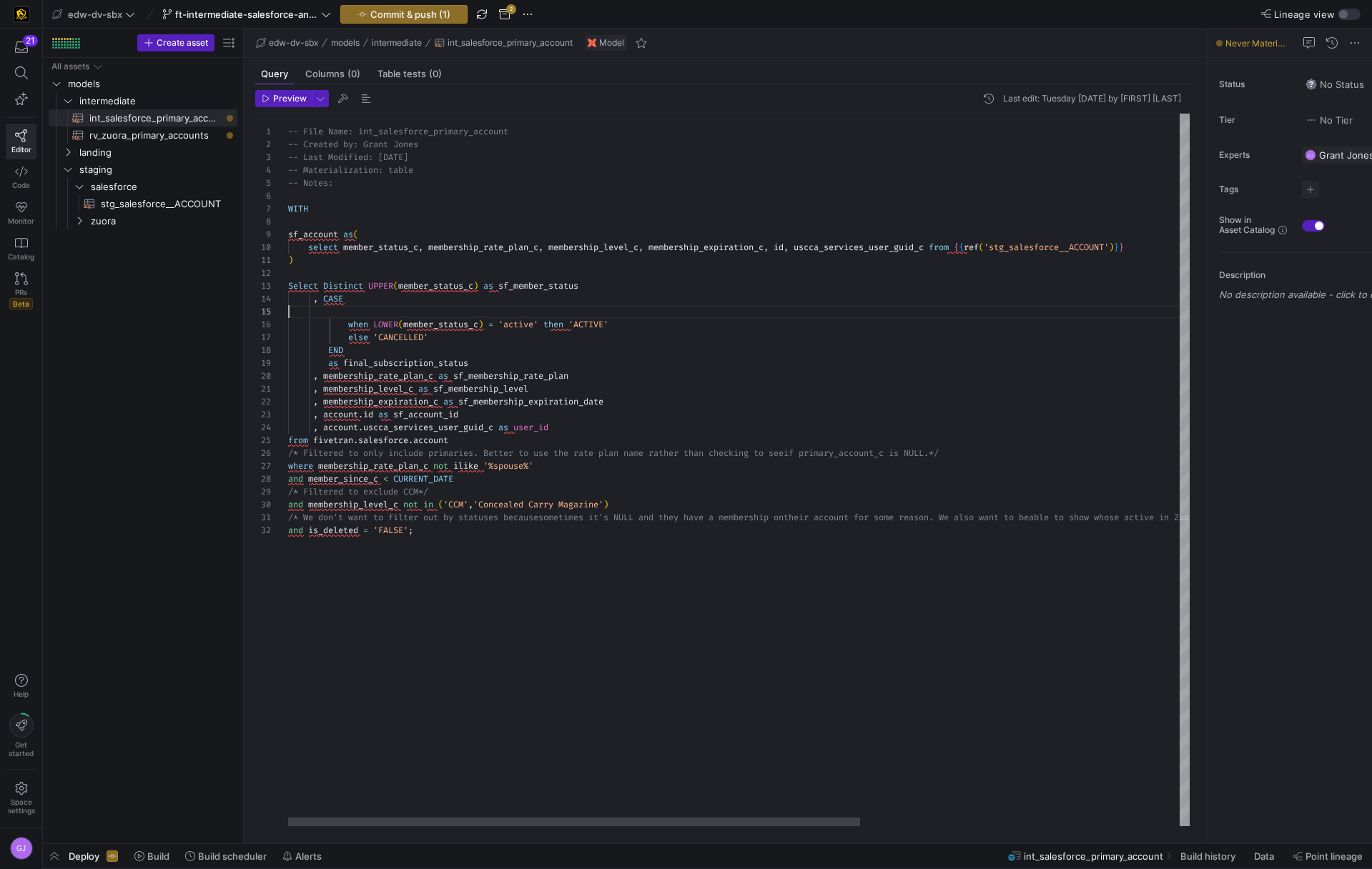 scroll, scrollTop: 39, scrollLeft: 61, axis: both 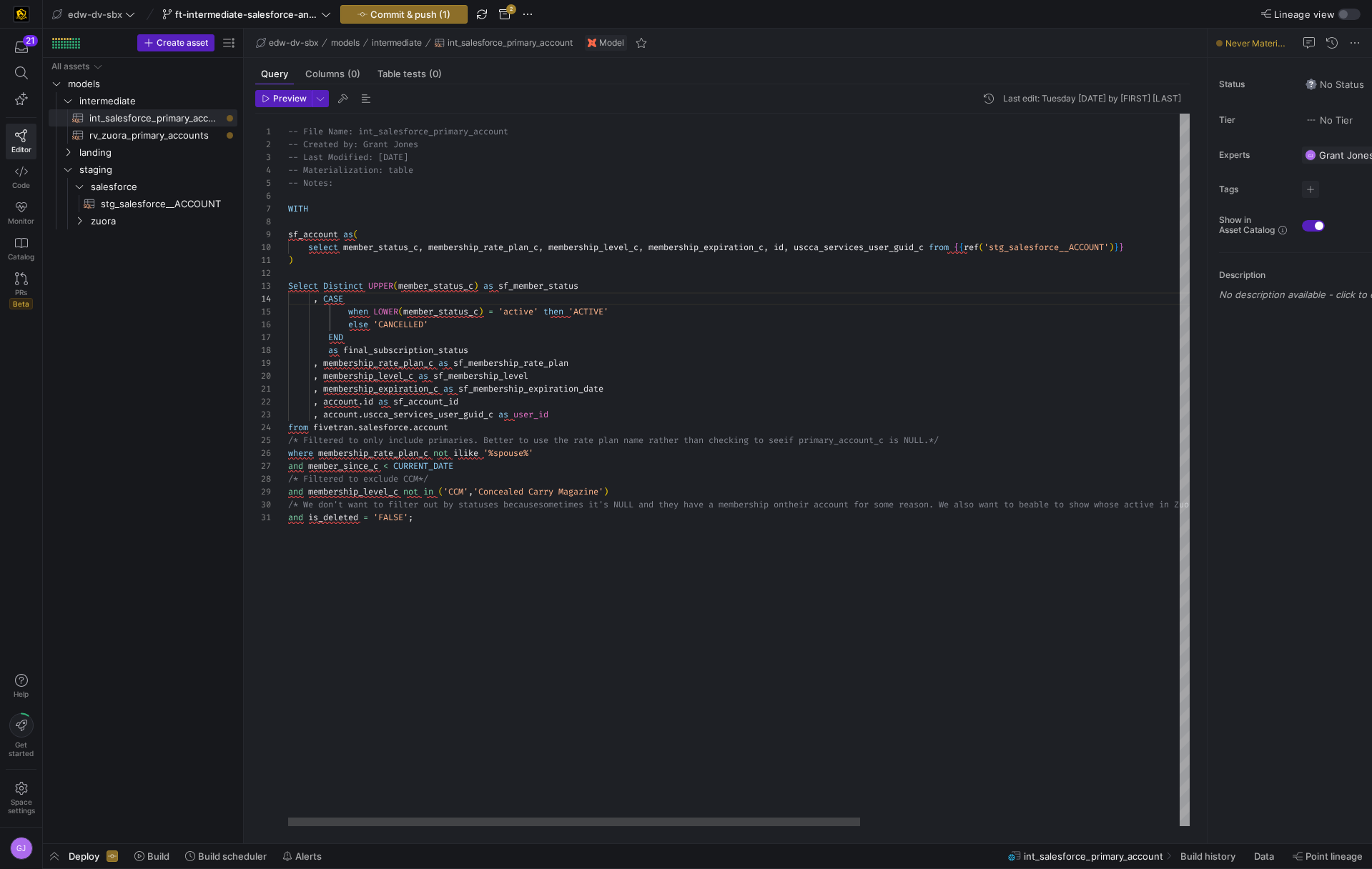 click on "-- File Name: int_salesforce_primary_account -- Created by: Grant Jones -- Last Modified: 2-2-5-08-05 -- Materialization: table -- Notes: WITH sf_account   as (      select   member_status_c ,   membership_rate_plan_c ,   membership_level_c ,   membership_expiration_c ,   id ,   uscca_services_user_guid_c   from   { { ref ( 'stg_salesforce__ACCOUNT' ) } }    ) Select   Distinct   UPPER ( member_status_c )   as   sf_member_status       ,   CASE                when   LOWER ( member_status_c )   =   'active'   then   'ACTIVE'              else   'CANCELLED'          END            as   final_subscription_status       ,   membership_rate_plan_c   as   sf_membership_rate_plan       ,   membership_level_c   as   sf_membership_level       ,   membership_expiration_c   as   sf_membership_expiration_date       ,   account . id   as   sf_account_id       ,   account . uscca_services_user_guid_c ." at bounding box center [990, 470] 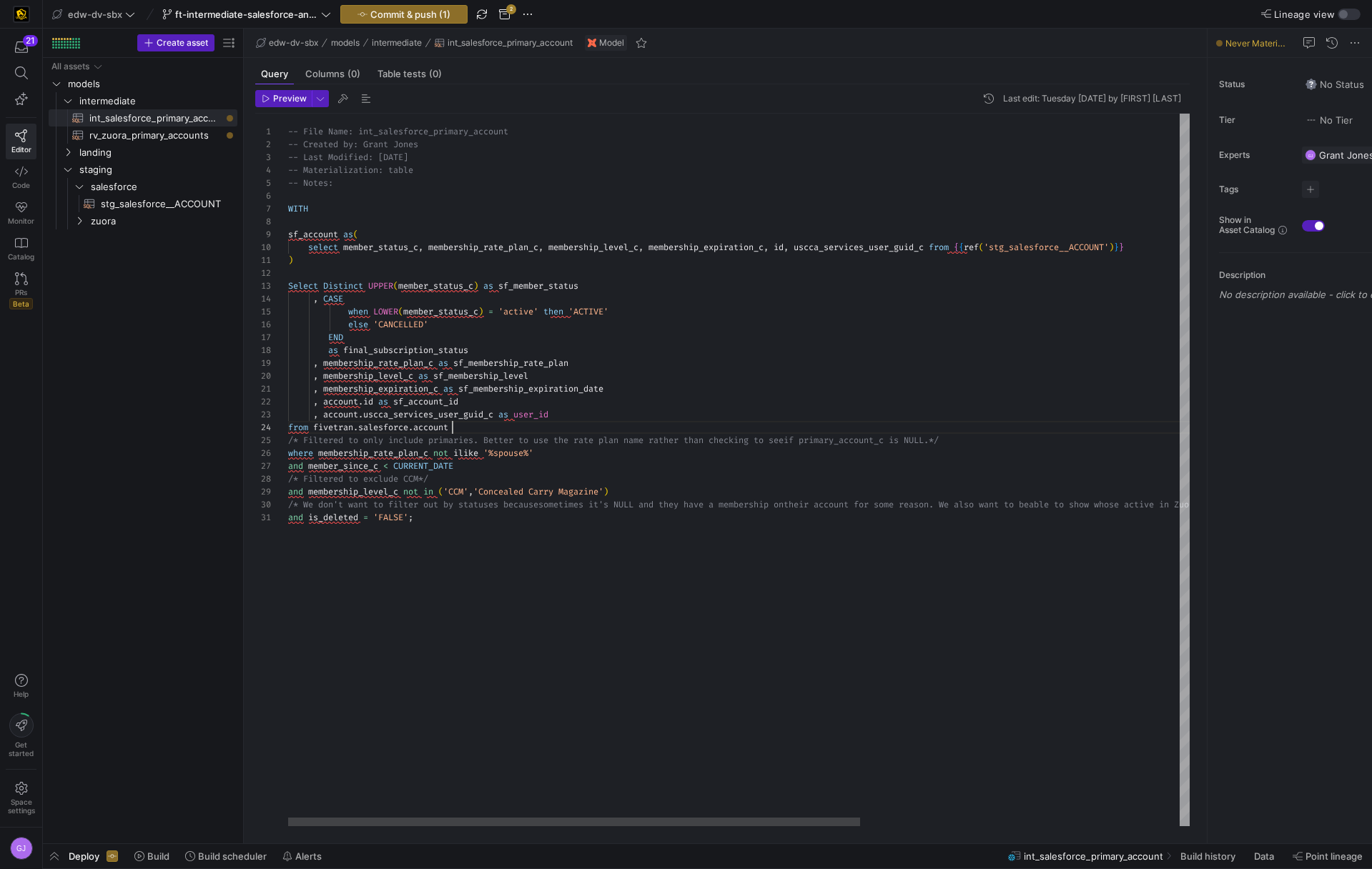 click on "-- File Name: int_salesforce_primary_account -- Created by: Grant Jones -- Last Modified: 2-2-5-08-05 -- Materialization: table -- Notes: WITH sf_account   as (      select   member_status_c ,   membership_rate_plan_c ,   membership_level_c ,   membership_expiration_c ,   id ,   uscca_services_user_guid_c   from   { { ref ( 'stg_salesforce__ACCOUNT' ) } }    ) Select   Distinct   UPPER ( member_status_c )   as   sf_member_status       ,   CASE                when   LOWER ( member_status_c )   =   'active'   then   'ACTIVE'              else   'CANCELLED'          END            as   final_subscription_status       ,   membership_rate_plan_c   as   sf_membership_rate_plan       ,   membership_level_c   as   sf_membership_level       ,   membership_expiration_c   as   sf_membership_expiration_date       ,   account . id   as   sf_account_id       ,   account . uscca_services_user_guid_c ." at bounding box center (990, 470) 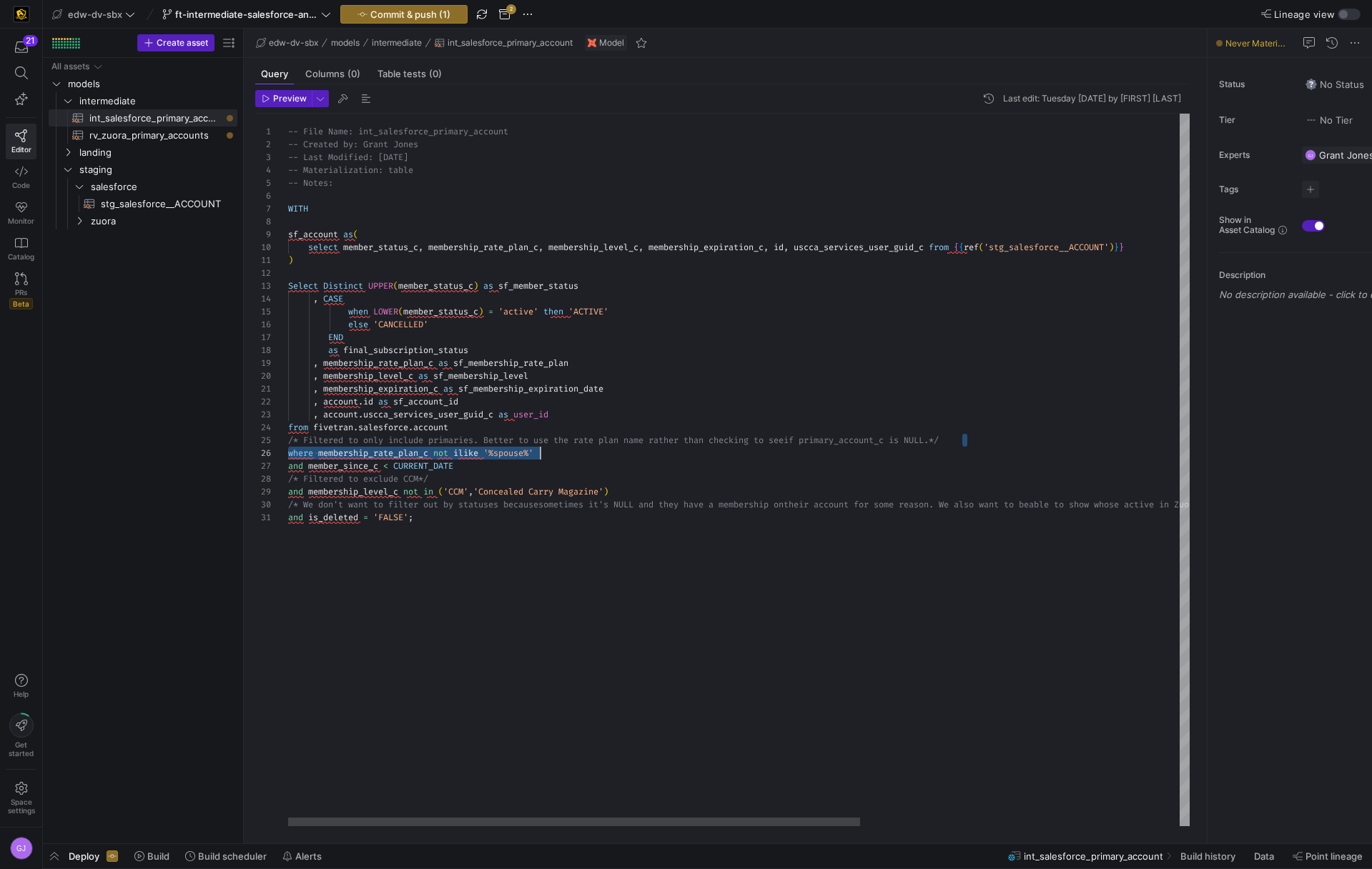 scroll, scrollTop: 51, scrollLeft: 0, axis: vertical 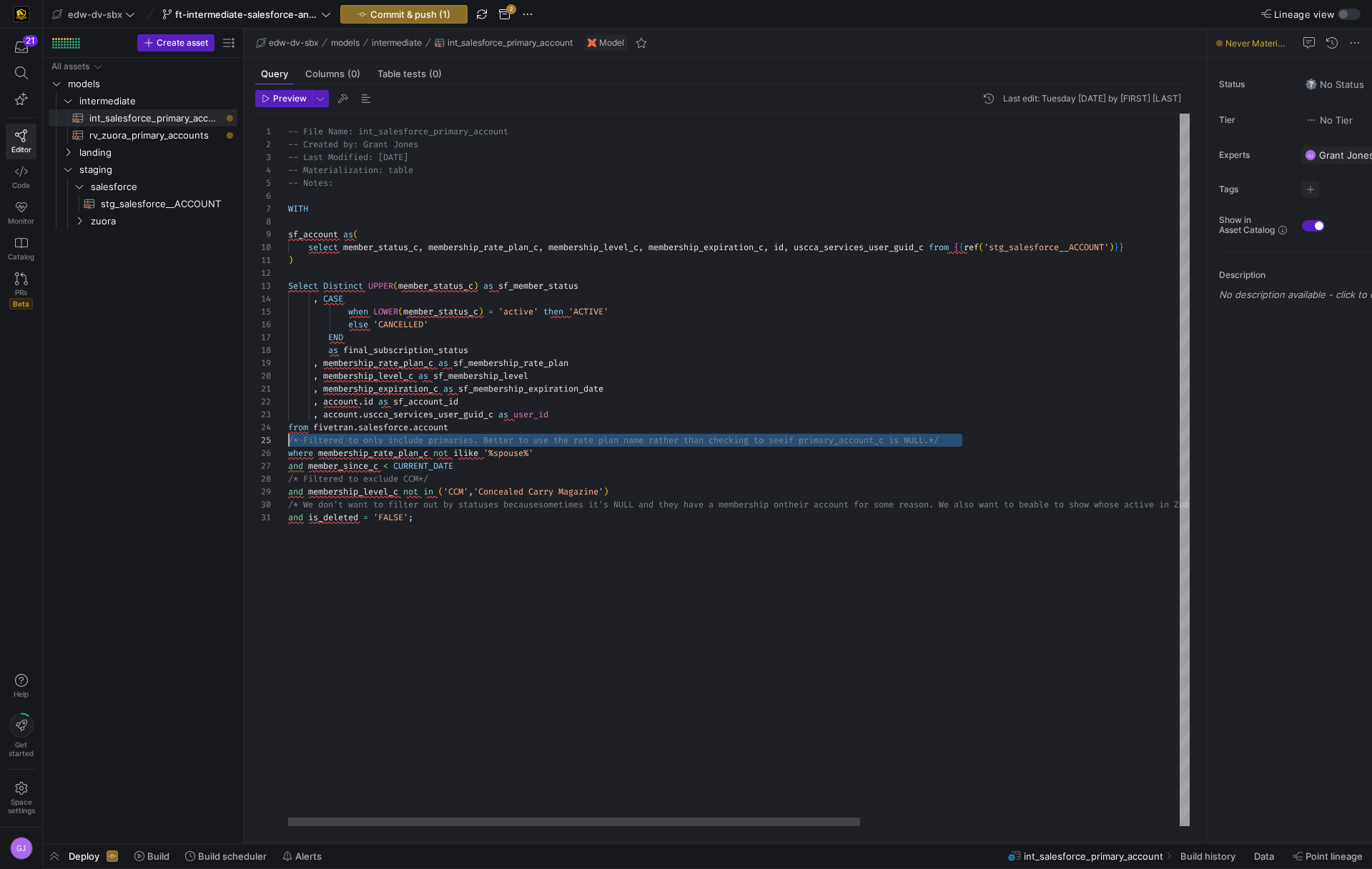 drag, startPoint x: 971, startPoint y: 437, endPoint x: 153, endPoint y: 438, distance: 818.0006 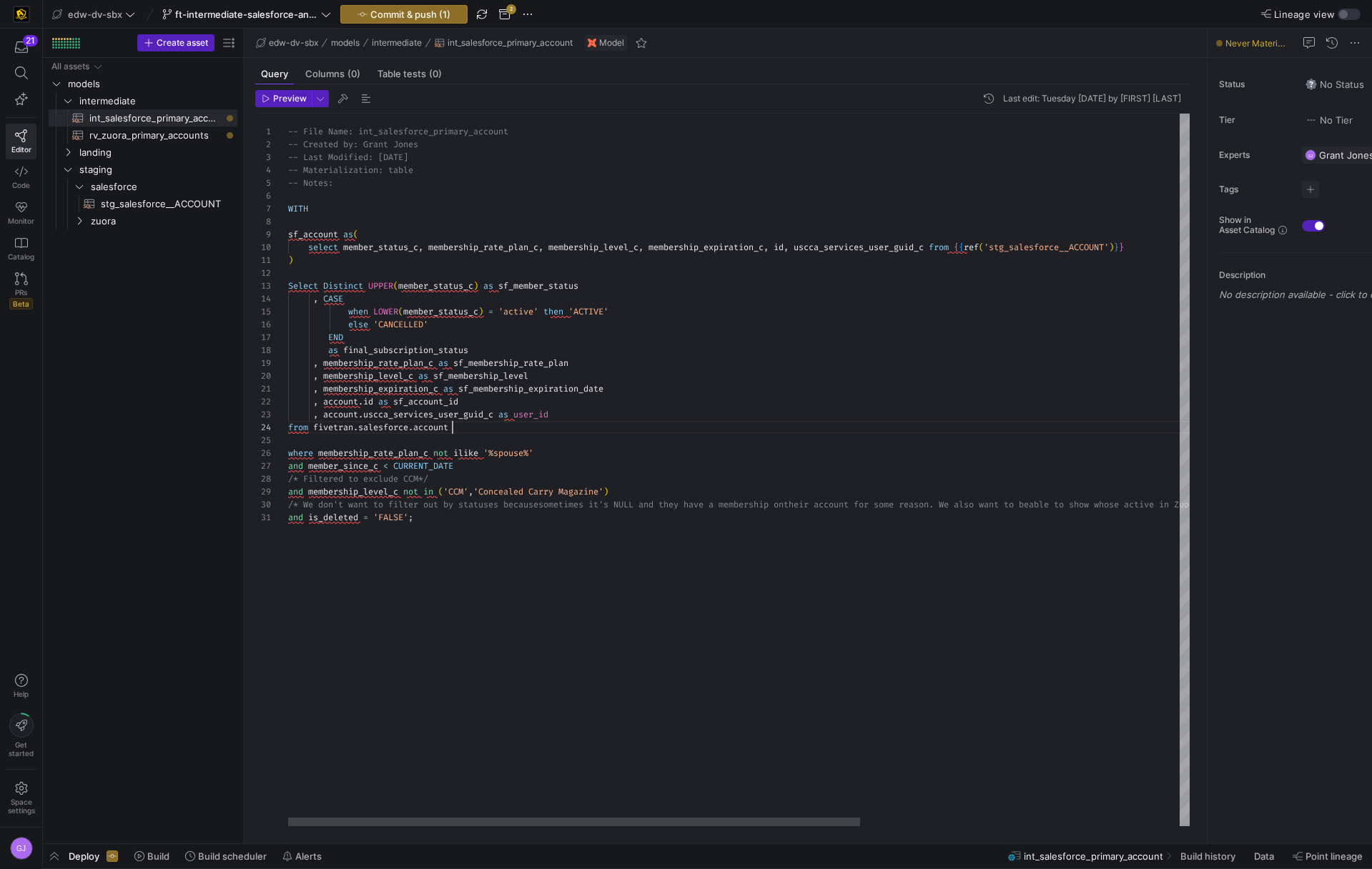 click on "-- File Name: int_salesforce_primary_account -- Created by: Grant Jones -- Last Modified: 2-2-5-08-05 -- Materialization: table -- Notes: WITH sf_account   as (      select   member_status_c ,   membership_rate_plan_c ,   membership_level_c ,   membership_expiration_c ,   id ,   uscca_services_user_guid_c   from   { { ref ( 'stg_salesforce__ACCOUNT' ) } }    ) Select   Distinct   UPPER ( member_status_c )   as   sf_member_status       ,   CASE                when   LOWER ( member_status_c )   =   'active'   then   'ACTIVE'              else   'CANCELLED'          END            as   final_subscription_status       ,   membership_rate_plan_c   as   sf_membership_rate_plan       ,   membership_level_c   as   sf_membership_level       ,   membership_expiration_c   as   sf_membership_expiration_date       ,   account . id   as   sf_account_id       ,   account . uscca_services_user_guid_c ." at bounding box center [990, 470] 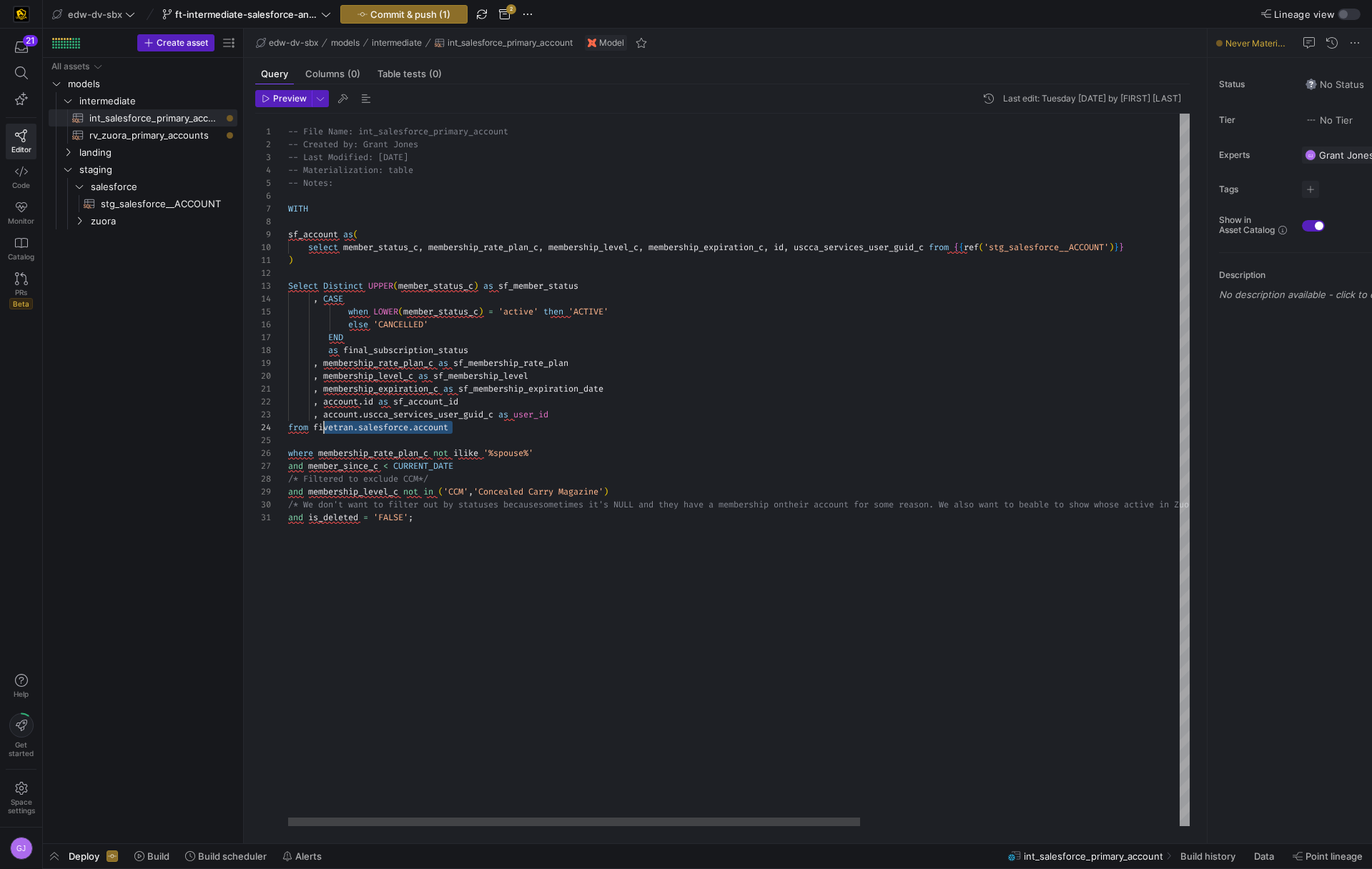 scroll, scrollTop: 39, scrollLeft: 26, axis: both 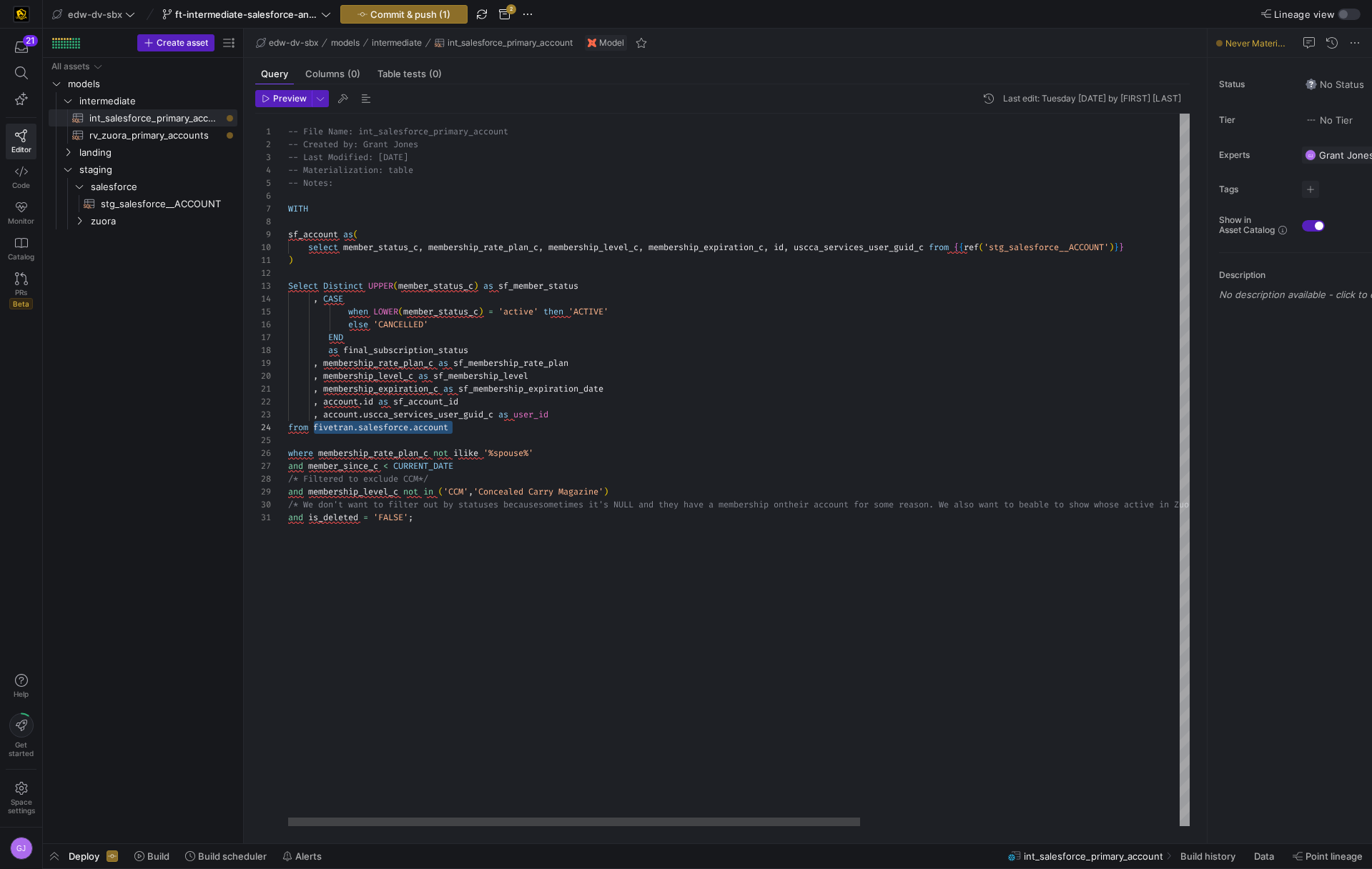 drag, startPoint x: 458, startPoint y: 427, endPoint x: 315, endPoint y: 429, distance: 143.01399 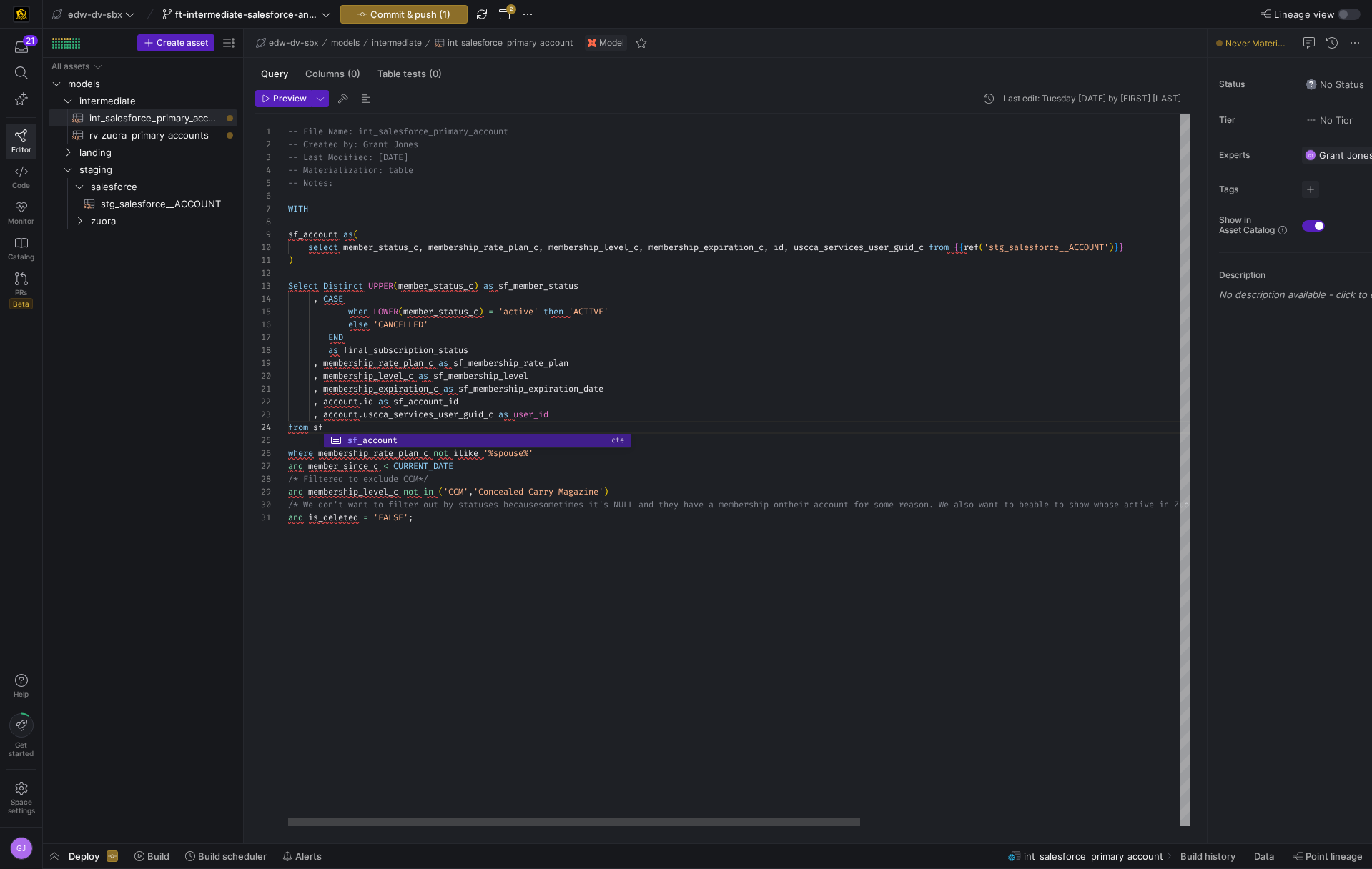scroll, scrollTop: 39, scrollLeft: 77, axis: both 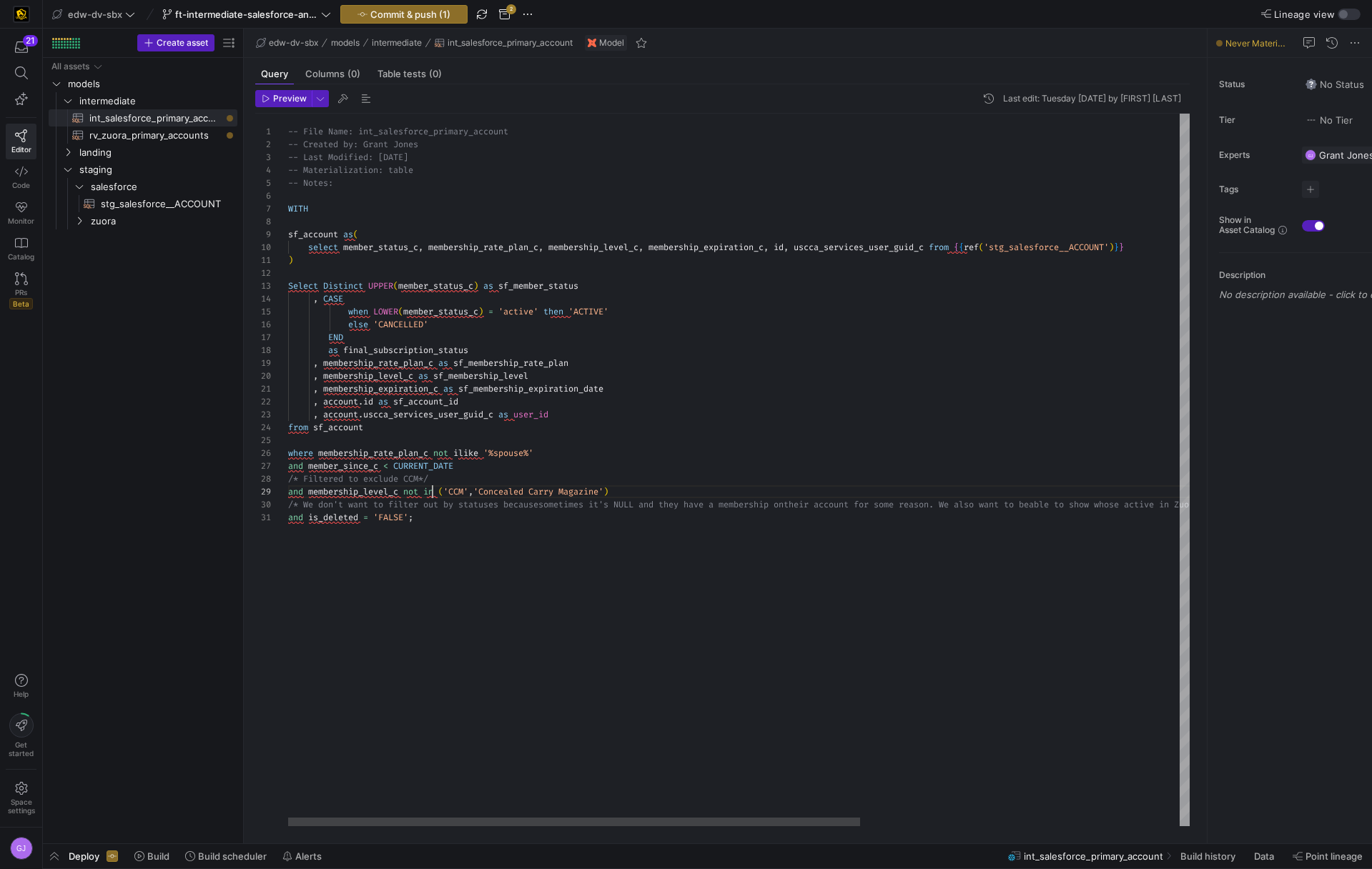 click on "-- File Name: int_salesforce_primary_account -- Created by: Grant Jones -- Last Modified: 2-2-5-08-05 -- Materialization: table -- Notes: WITH sf_account   as (      select   member_status_c ,   membership_rate_plan_c ,   membership_level_c ,   membership_expiration_c ,   id ,   uscca_services_user_guid_c   from   { { ref ( 'stg_salesforce__ACCOUNT' ) } }    ) Select   Distinct   UPPER ( member_status_c )   as   sf_member_status       ,   CASE                when   LOWER ( member_status_c )   =   'active'   then   'ACTIVE'              else   'CANCELLED'          END            as   final_subscription_status       ,   membership_rate_plan_c   as   sf_membership_rate_plan       ,   membership_level_c   as   sf_membership_level       ,   membership_expiration_c   as   sf_membership_expiration_date       ,   account . id   as   sf_account_id       ,   account . uscca_services_user_guid_c <" at bounding box center [990, 470] 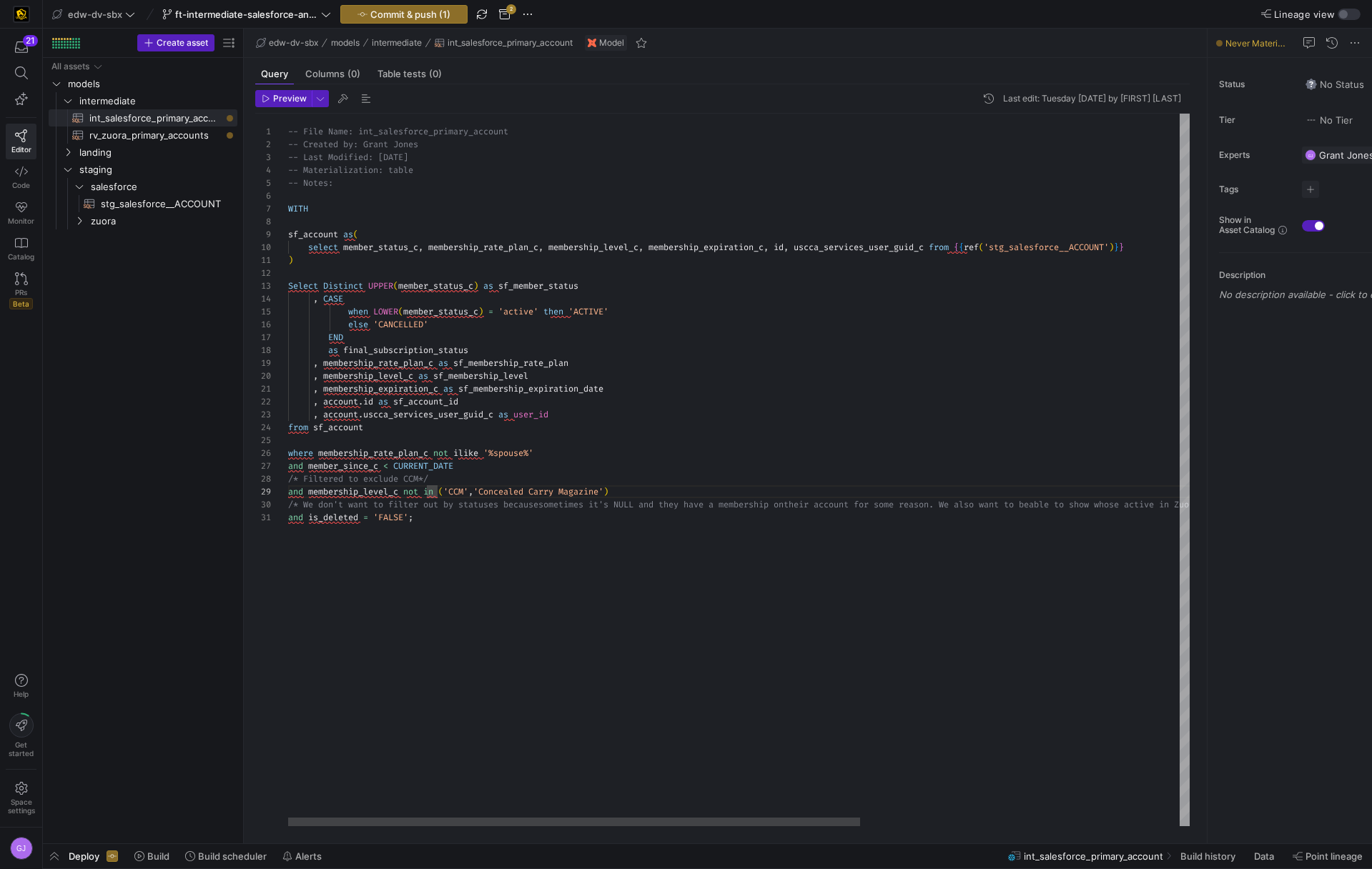 click on "-- File Name: int_salesforce_primary_account -- Created by: Grant Jones -- Last Modified: 2-2-5-08-05 -- Materialization: table -- Notes: WITH sf_account   as (      select   member_status_c ,   membership_rate_plan_c ,   membership_level_c ,   membership_expiration_c ,   id ,   uscca_services_user_guid_c   from   { { ref ( 'stg_salesforce__ACCOUNT' ) } }    ) Select   Distinct   UPPER ( member_status_c )   as   sf_member_status       ,   CASE                when   LOWER ( member_status_c )   =   'active'   then   'ACTIVE'              else   'CANCELLED'          END            as   final_subscription_status       ,   membership_rate_plan_c   as   sf_membership_rate_plan       ,   membership_level_c   as   sf_membership_level       ,   membership_expiration_c   as   sf_membership_expiration_date       ,   account . id   as   sf_account_id       ,   account . uscca_services_user_guid_c <" at bounding box center [990, 470] 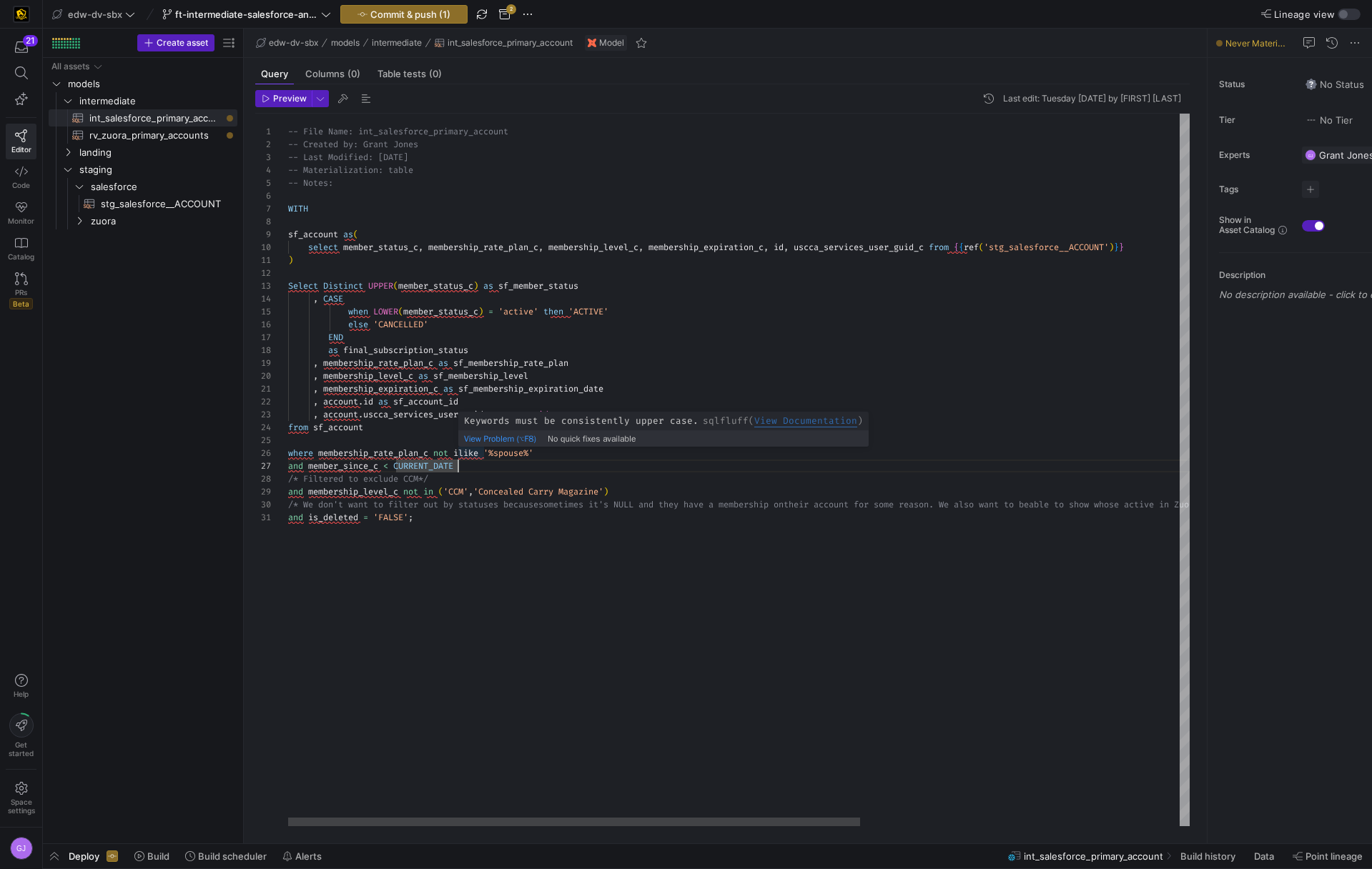 click on "-- File Name: int_salesforce_primary_account -- Created by: Grant Jones -- Last Modified: 2-2-5-08-05 -- Materialization: table -- Notes: WITH sf_account   as (      select   member_status_c ,   membership_rate_plan_c ,   membership_level_c ,   membership_expiration_c ,   id ,   uscca_services_user_guid_c   from   { { ref ( 'stg_salesforce__ACCOUNT' ) } }    ) Select   Distinct   UPPER ( member_status_c )   as   sf_member_status       ,   CASE                when   LOWER ( member_status_c )   =   'active'   then   'ACTIVE'              else   'CANCELLED'          END            as   final_subscription_status       ,   membership_rate_plan_c   as   sf_membership_rate_plan       ,   membership_level_c   as   sf_membership_level       ,   membership_expiration_c   as   sf_membership_expiration_date       ,   account . id   as   sf_account_id       ,   account . uscca_services_user_guid_c <" at bounding box center [990, 470] 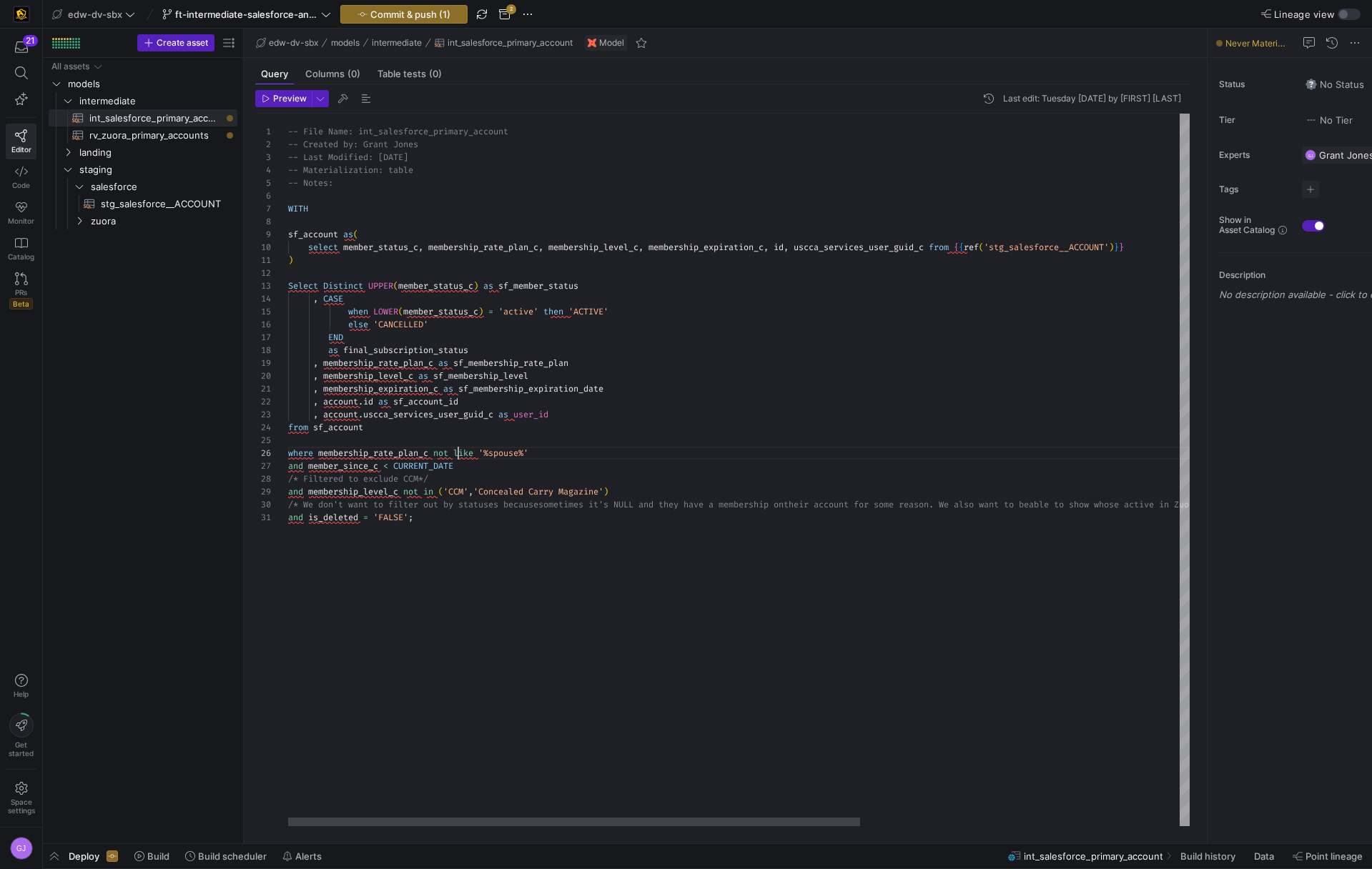 scroll, scrollTop: 64, scrollLeft: 170, axis: both 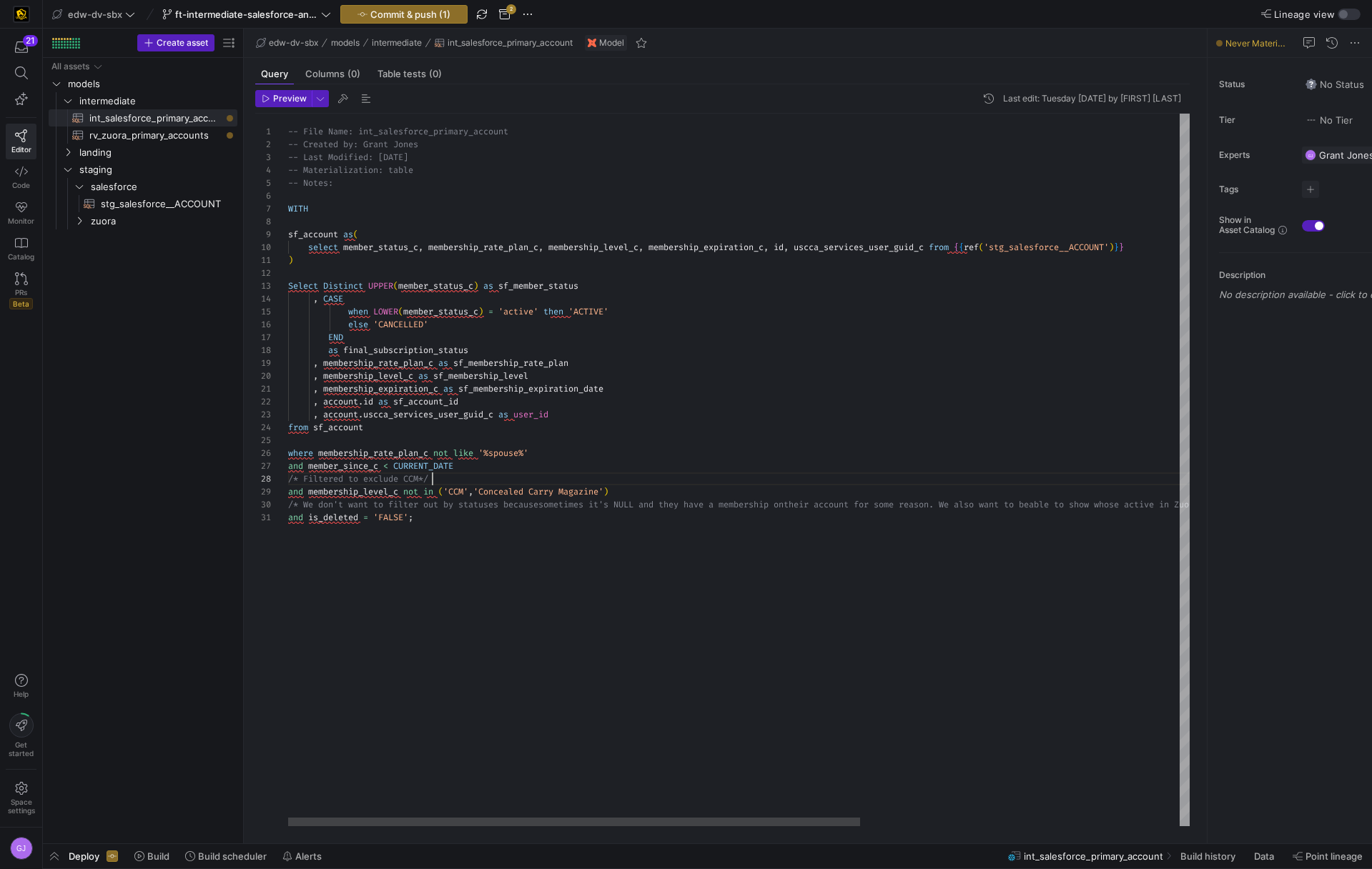 click on "-- File Name: int_salesforce_primary_account -- Created by: Grant Jones -- Last Modified: 2-2-5-08-05 -- Materialization: table -- Notes: WITH sf_account   as (      select   member_status_c ,   membership_rate_plan_c ,   membership_level_c ,   membership_expiration_c ,   id ,   uscca_services_user_guid_c   from   { { ref ( 'stg_salesforce__ACCOUNT' ) } }    ) Select   Distinct   UPPER ( member_status_c )   as   sf_member_status       ,   CASE                when   LOWER ( member_status_c )   =   'active'   then   'ACTIVE'              else   'CANCELLED'          END            as   final_subscription_status       ,   membership_rate_plan_c   as   sf_membership_rate_plan       ,   membership_level_c   as   sf_membership_level       ,   membership_expiration_c   as   sf_membership_expiration_date       ,   account . id   as   sf_account_id       ,   account . uscca_services_user_guid_c <" at bounding box center [990, 470] 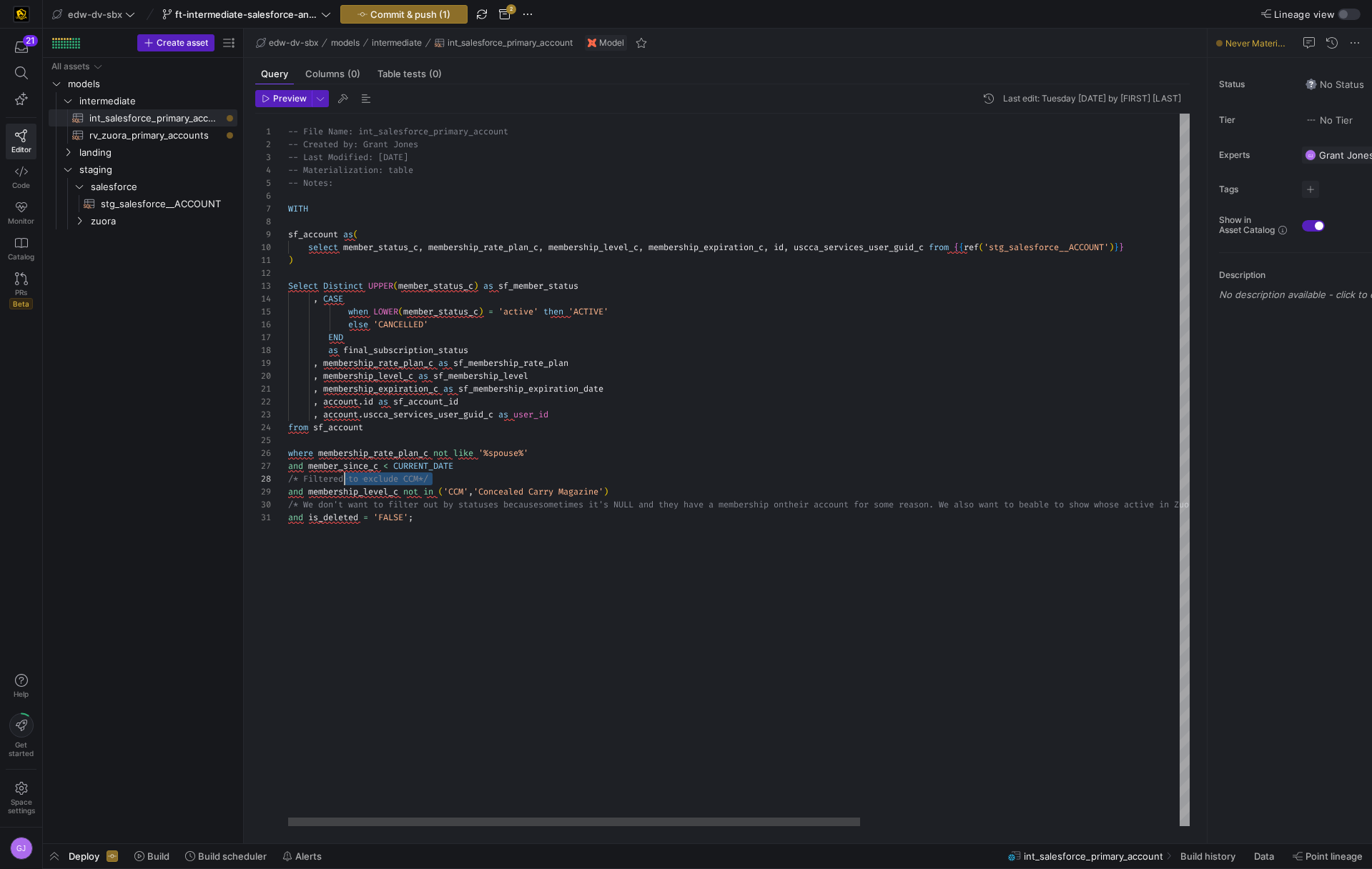 scroll, scrollTop: 90, scrollLeft: 0, axis: vertical 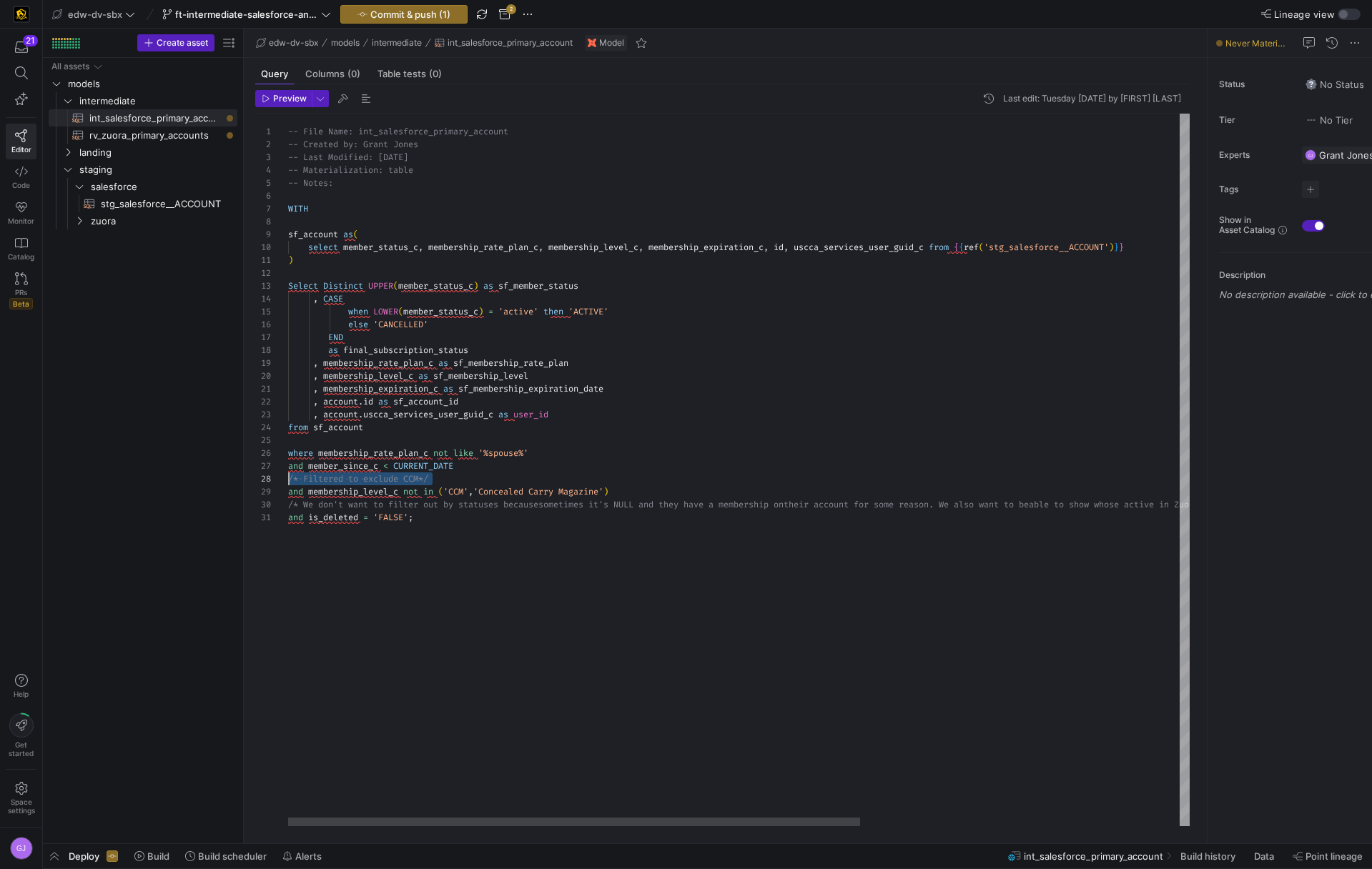 drag, startPoint x: 438, startPoint y: 476, endPoint x: 252, endPoint y: 480, distance: 186.04301 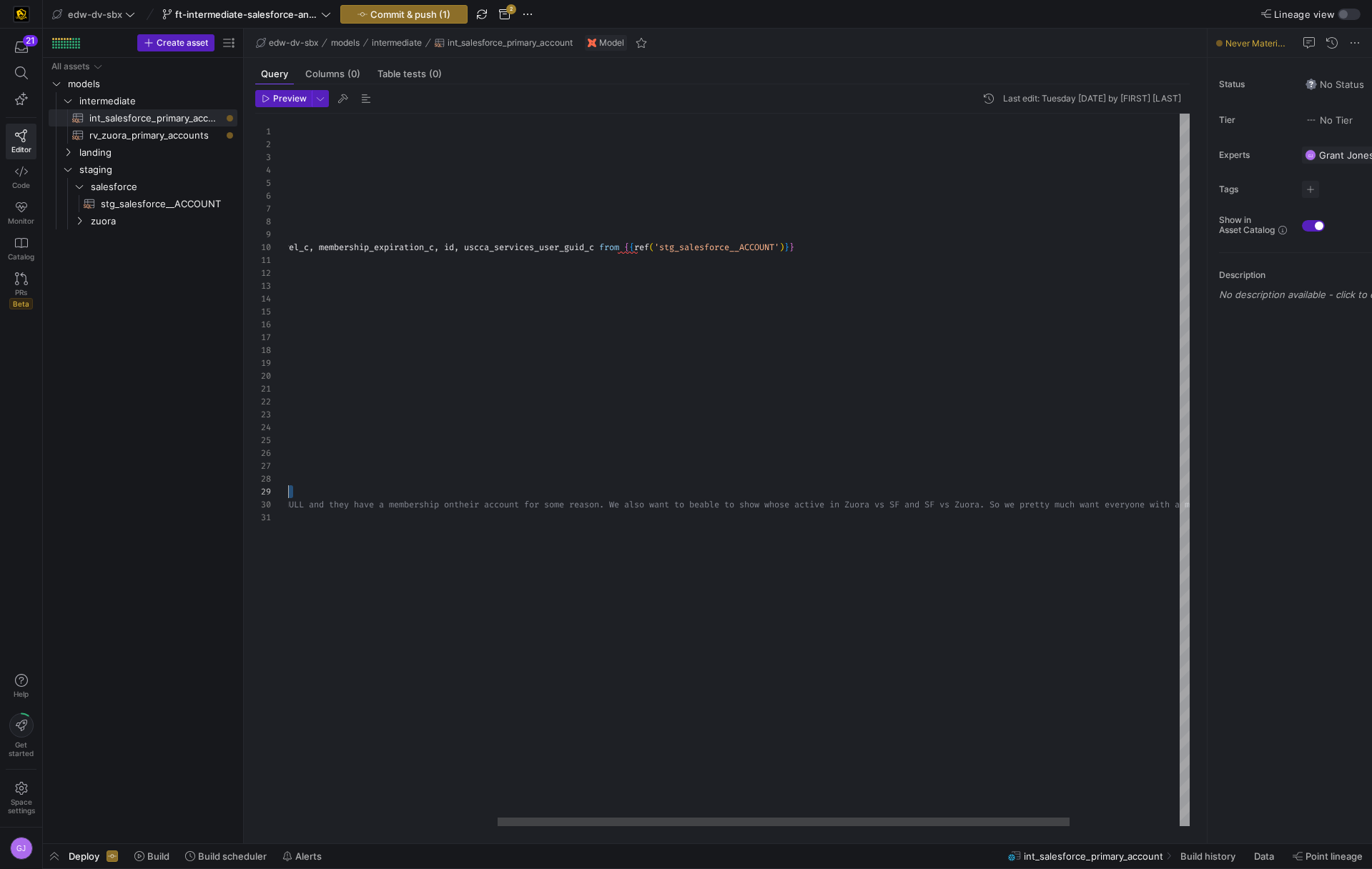 scroll, scrollTop: 116, scrollLeft: 1373, axis: both 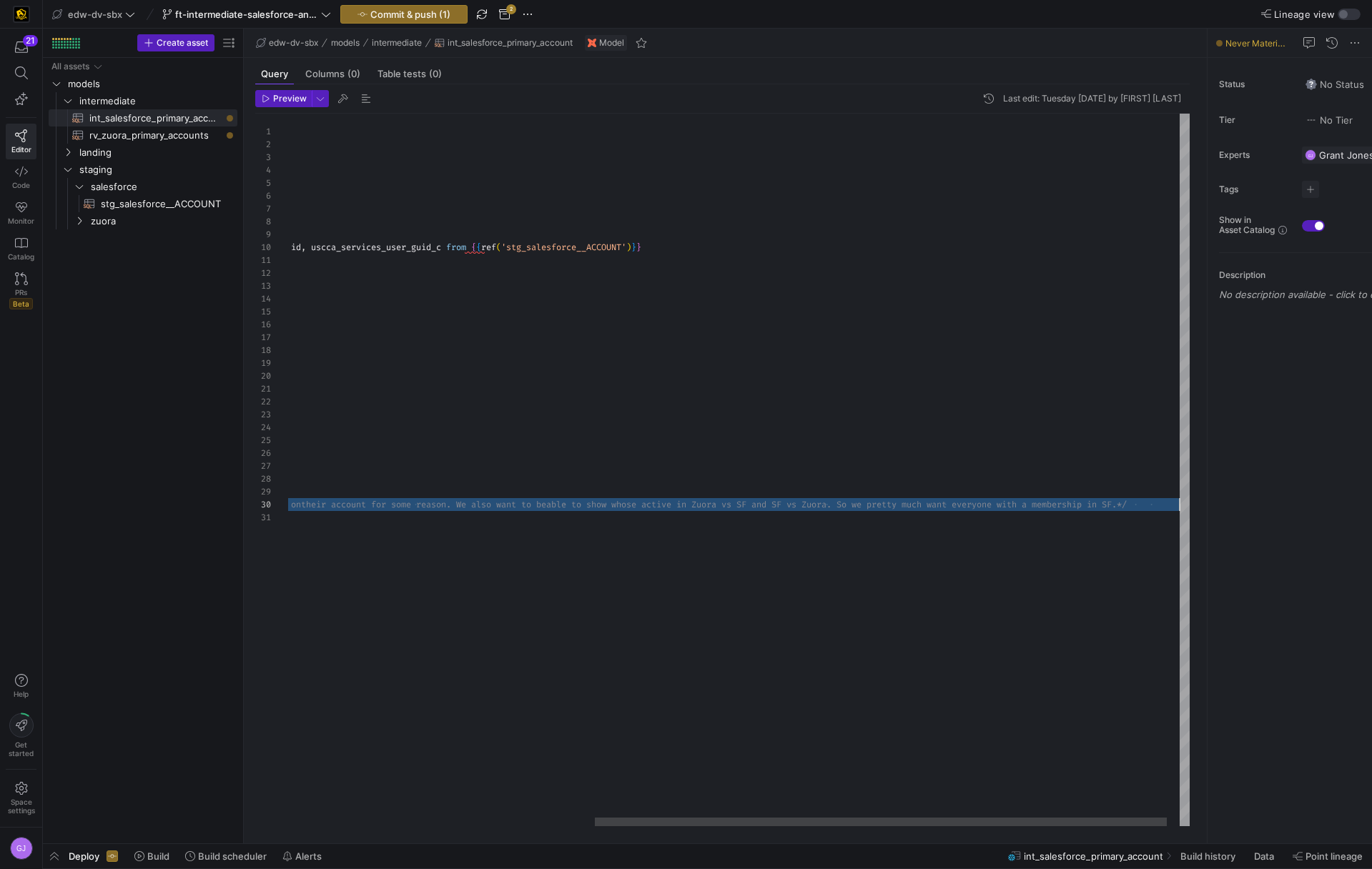 drag, startPoint x: 290, startPoint y: 507, endPoint x: 1207, endPoint y: 505, distance: 917.0022 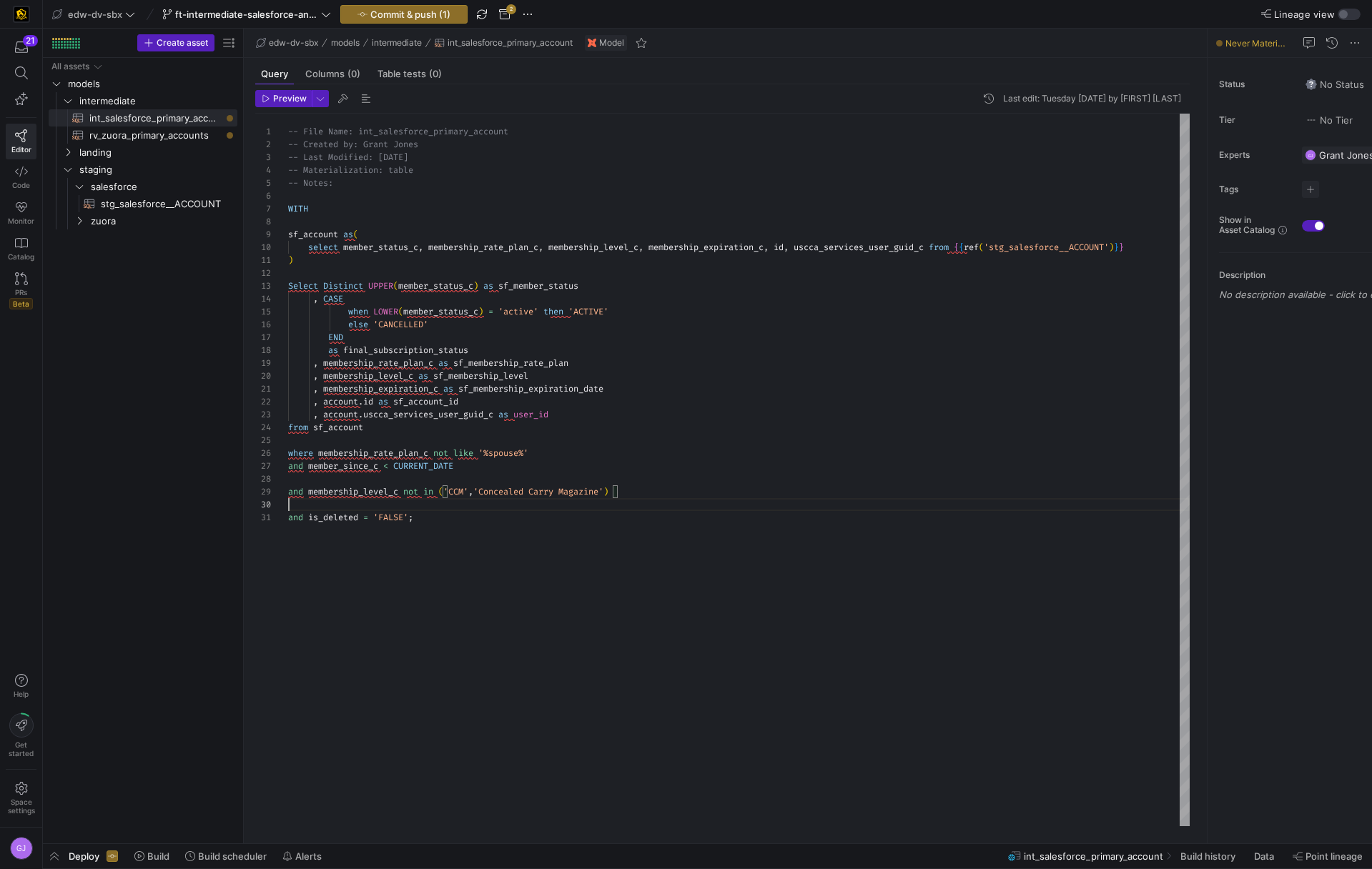 scroll, scrollTop: 116, scrollLeft: 0, axis: vertical 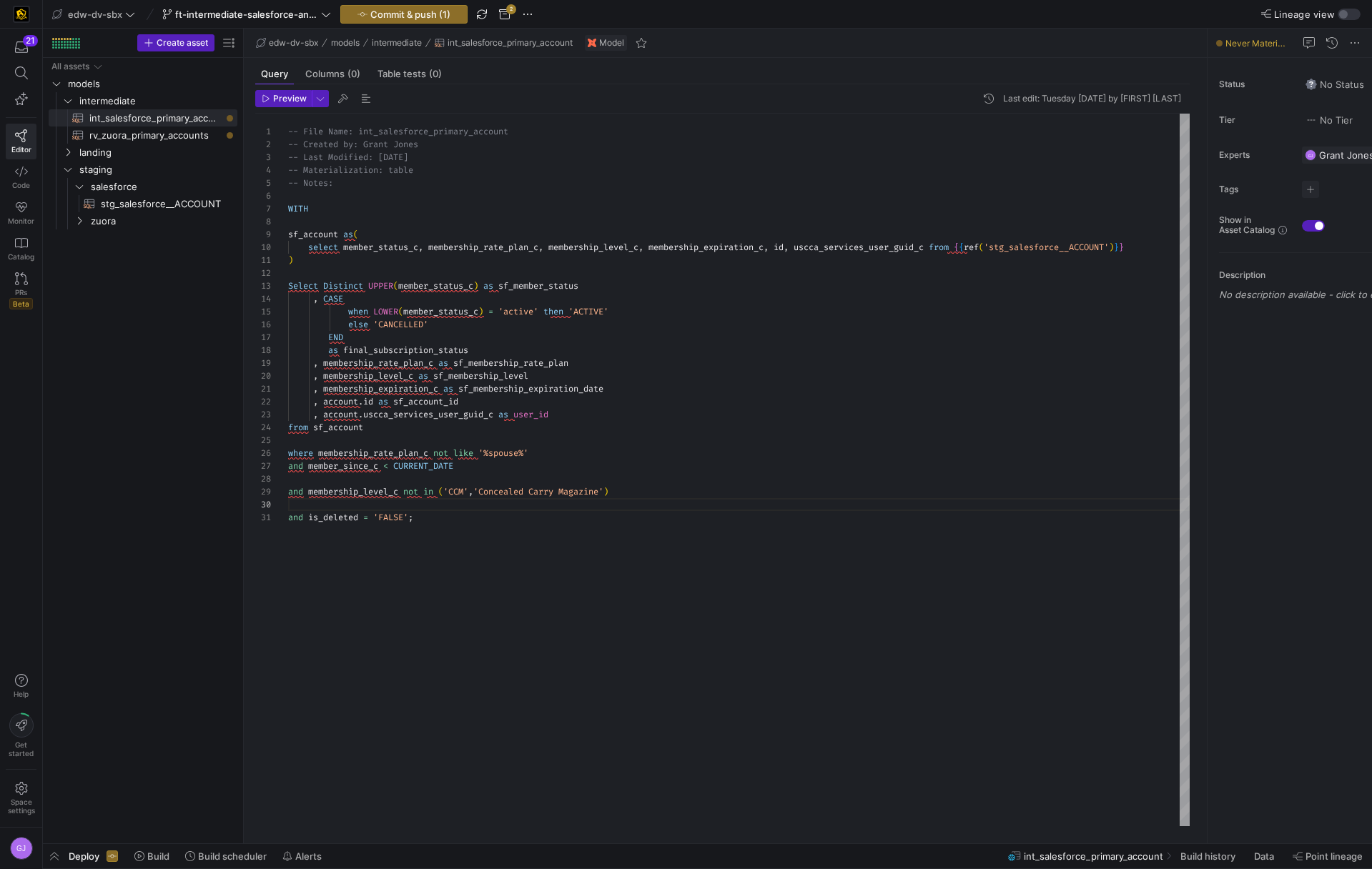 click on "-- File Name: int_salesforce_primary_account -- Created by: Grant Jones -- Last Modified: 2-2-5-08-05 -- Materialization: table -- Notes: WITH sf_account   as (      select   member_status_c ,   membership_rate_plan_c ,   membership_level_c ,   membership_expiration_c ,   id ,   uscca_services_user_guid_c   from   { { ref ( 'stg_salesforce__ACCOUNT' ) } }    ) Select   Distinct   UPPER ( member_status_c )   as   sf_member_status       ,   CASE                when   LOWER ( member_status_c )   =   'active'   then   'ACTIVE'              else   'CANCELLED'          END            as   final_subscription_status       ,   membership_rate_plan_c   as   sf_membership_rate_plan       ,   membership_level_c   as   sf_membership_level       ,   membership_expiration_c   as   sf_membership_expiration_date       ,   account . id   as   sf_account_id       ,   account . uscca_services_user_guid_c <" at bounding box center (739, 470) 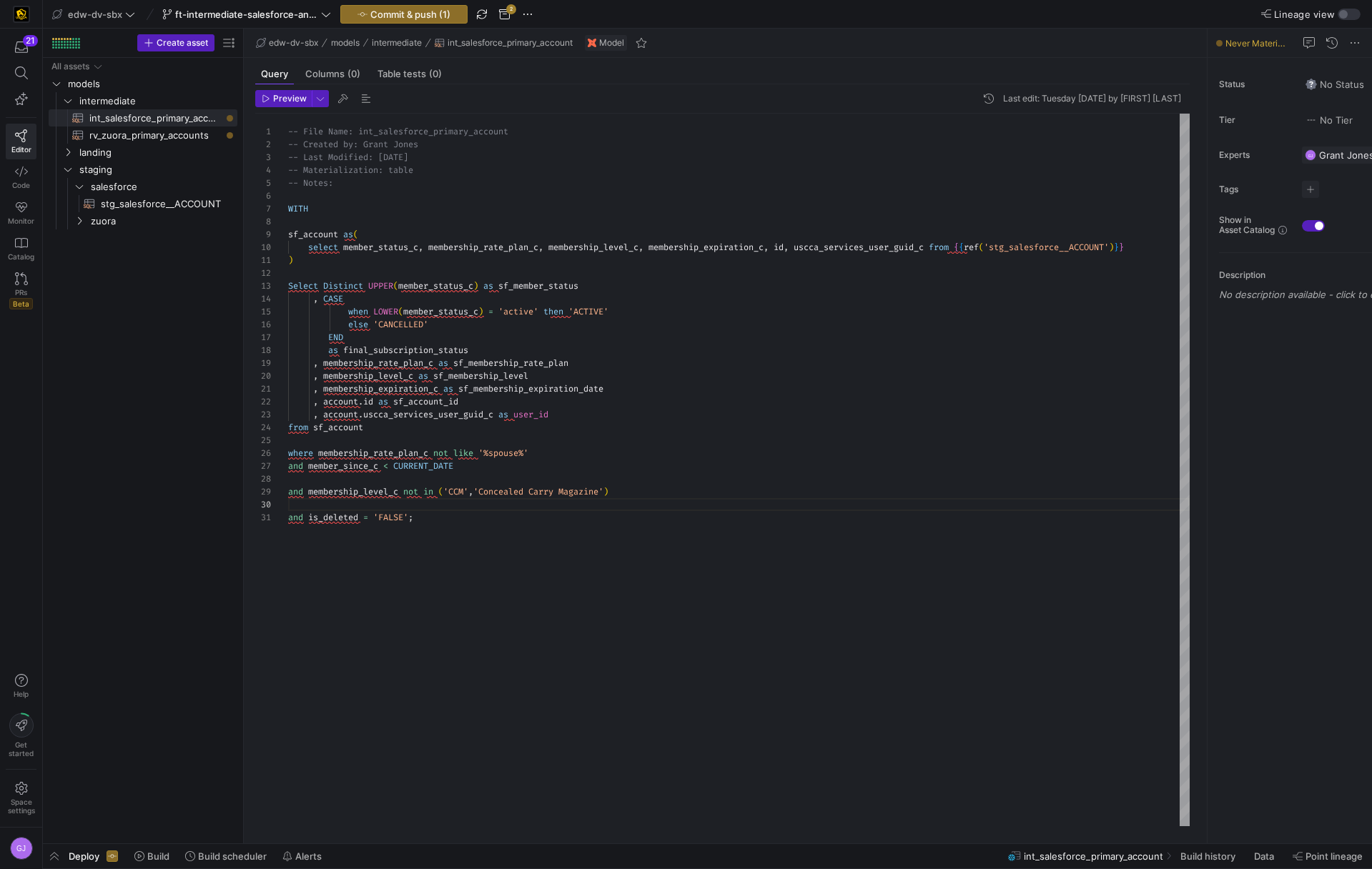 click on "-- File Name: int_salesforce_primary_account -- Created by: Grant Jones -- Last Modified: 2-2-5-08-05 -- Materialization: table -- Notes: WITH sf_account   as (      select   member_status_c ,   membership_rate_plan_c ,   membership_level_c ,   membership_expiration_c ,   id ,   uscca_services_user_guid_c   from   { { ref ( 'stg_salesforce__ACCOUNT' ) } }    ) Select   Distinct   UPPER ( member_status_c )   as   sf_member_status       ,   CASE                when   LOWER ( member_status_c )   =   'active'   then   'ACTIVE'              else   'CANCELLED'          END            as   final_subscription_status       ,   membership_rate_plan_c   as   sf_membership_rate_plan       ,   membership_level_c   as   sf_membership_level       ,   membership_expiration_c   as   sf_membership_expiration_date       ,   account . id   as   sf_account_id       ,   account . uscca_services_user_guid_c <" at bounding box center (739, 470) 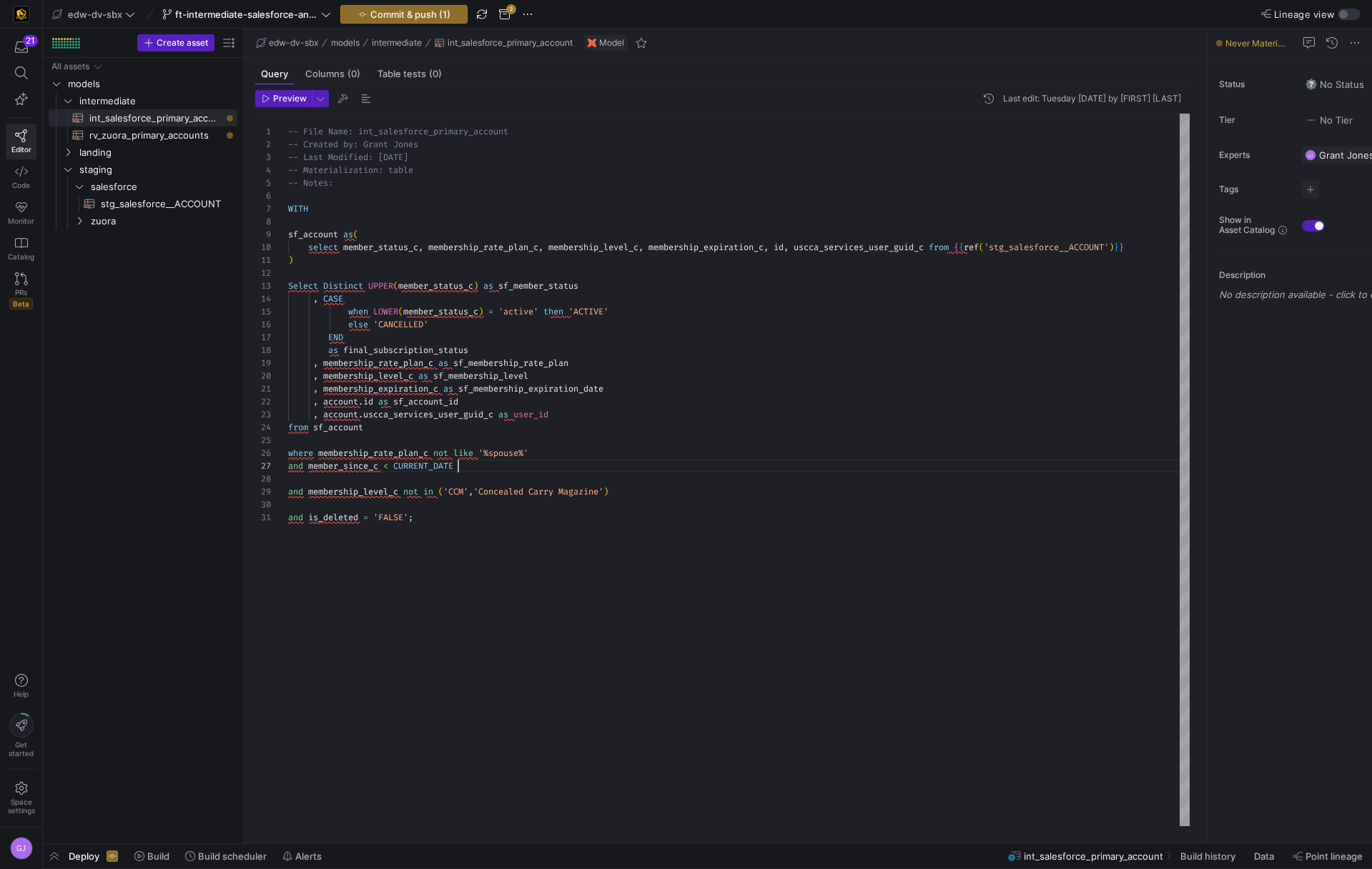 scroll, scrollTop: 77, scrollLeft: 170, axis: both 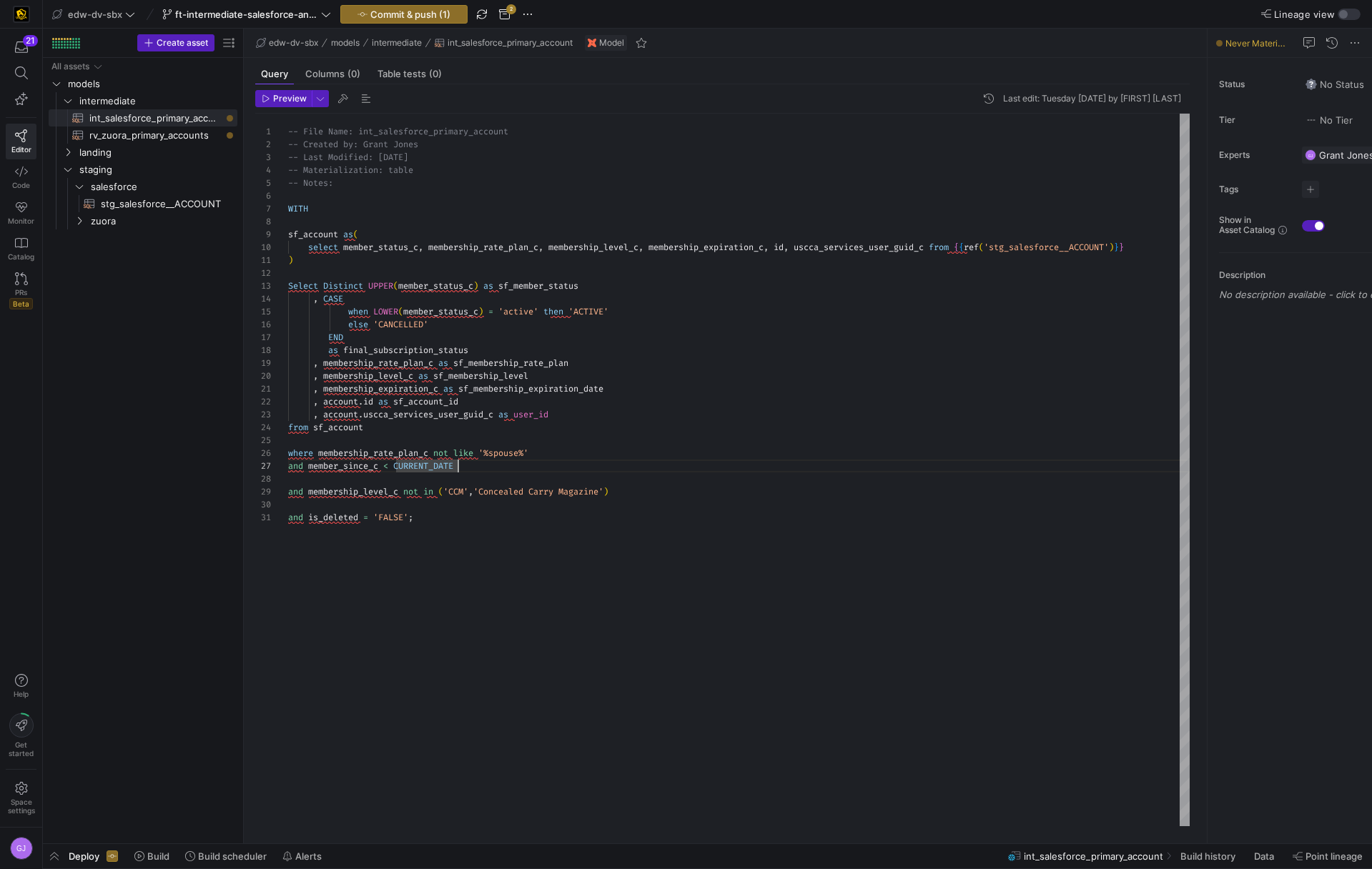 click on "-- File Name: int_salesforce_primary_account -- Created by: Grant Jones -- Last Modified: 2-2-5-08-05 -- Materialization: table -- Notes: WITH sf_account   as (      select   member_status_c ,   membership_rate_plan_c ,   membership_level_c ,   membership_expiration_c ,   id ,   uscca_services_user_guid_c   from   { { ref ( 'stg_salesforce__ACCOUNT' ) } }    ) Select   Distinct   UPPER ( member_status_c )   as   sf_member_status       ,   CASE                when   LOWER ( member_status_c )   =   'active'   then   'ACTIVE'              else   'CANCELLED'          END            as   final_subscription_status       ,   membership_rate_plan_c   as   sf_membership_rate_plan       ,   membership_level_c   as   sf_membership_level       ,   membership_expiration_c   as   sf_membership_expiration_date       ,   account . id   as   sf_account_id       ,   account . uscca_services_user_guid_c <" at bounding box center (739, 470) 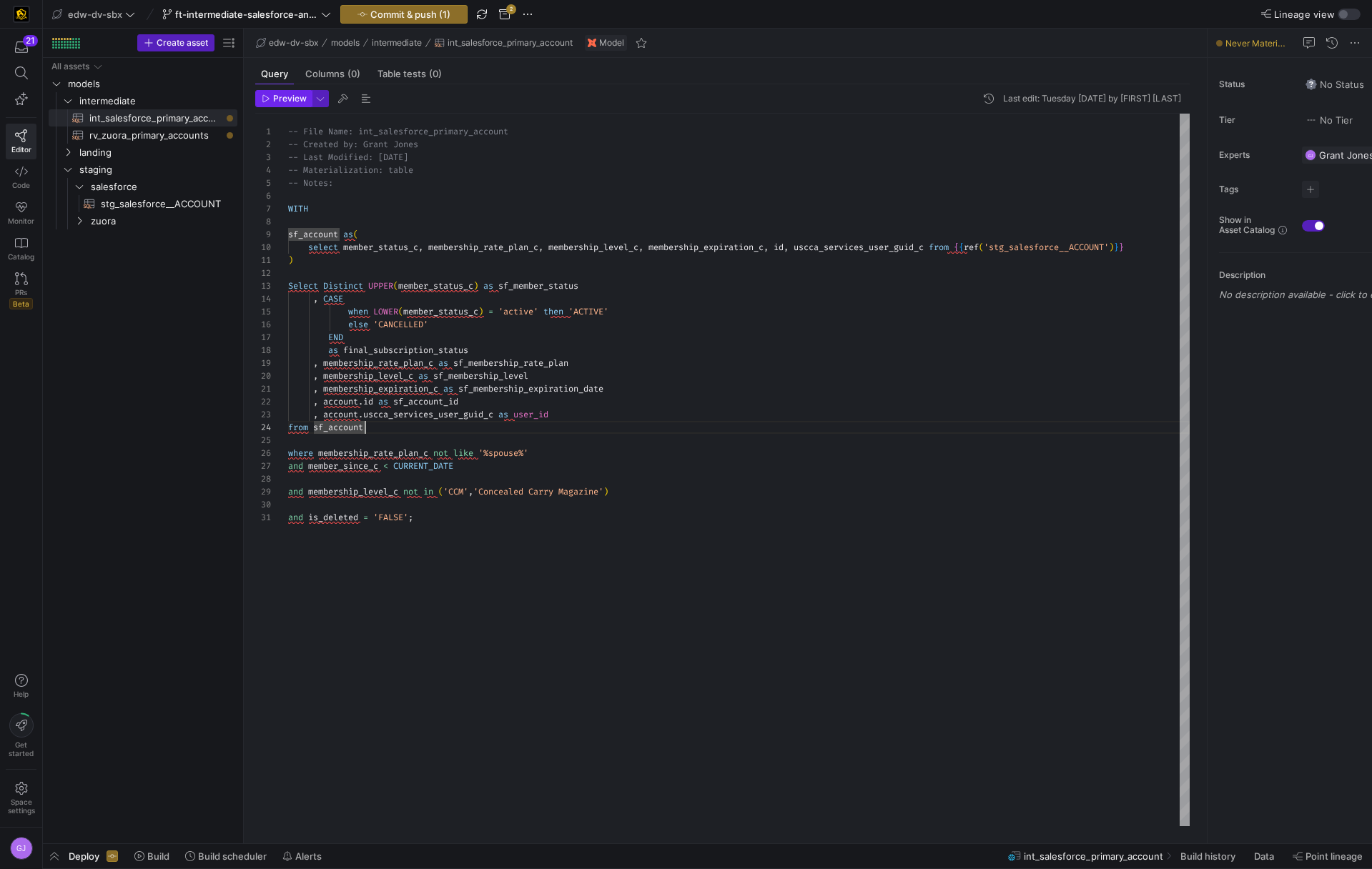 click on "Preview" at bounding box center (290, 99) 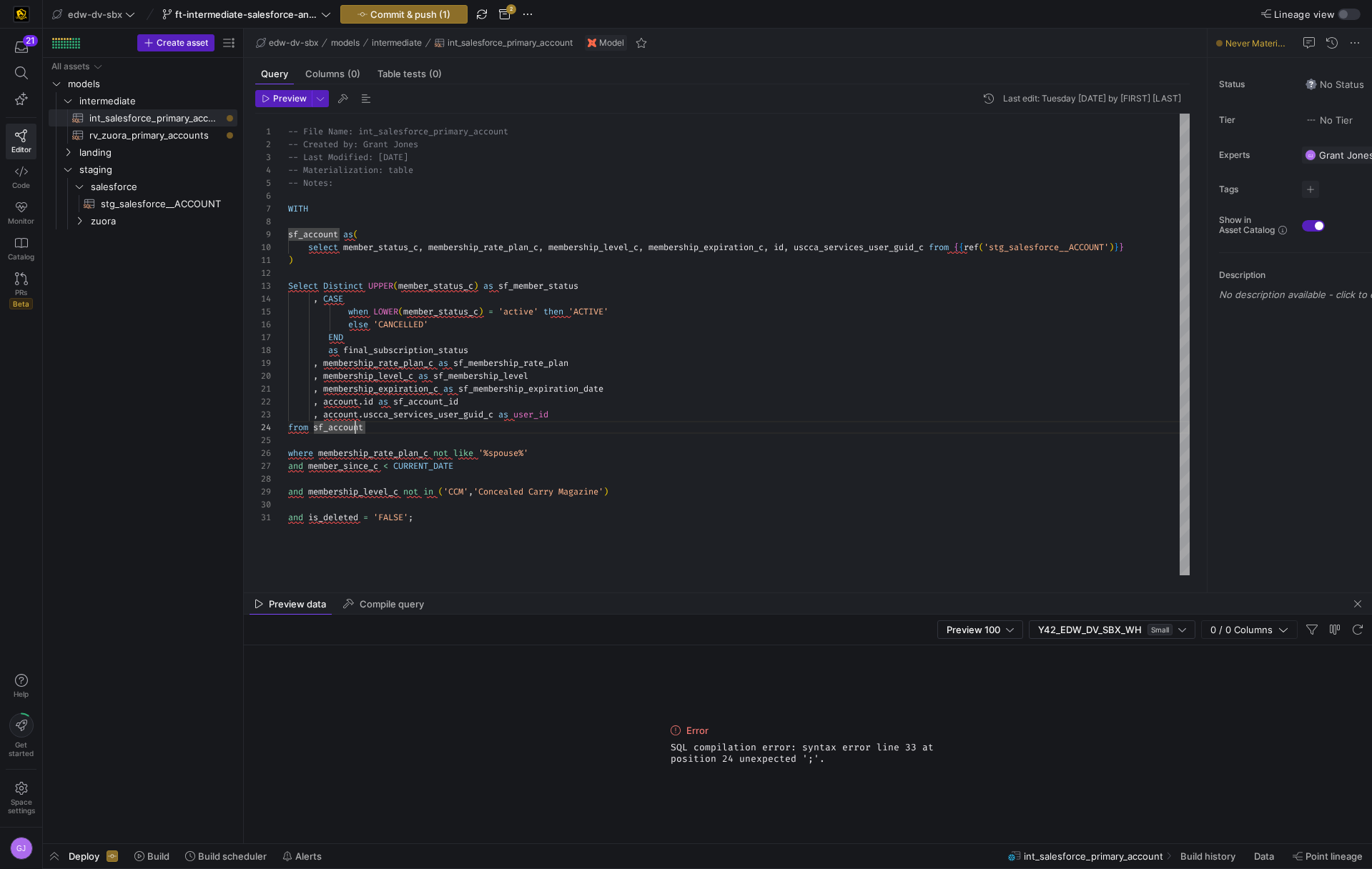 click on "-- File Name: int_salesforce_primary_account -- Created by: Grant Jones -- Last Modified: 2-2-5-08-05 -- Materialization: table -- Notes: WITH sf_account   as (      select   member_status_c ,   membership_rate_plan_c ,   membership_level_c ,   membership_expiration_c ,   id ,   uscca_services_user_guid_c   from   { { ref ( 'stg_salesforce__ACCOUNT' ) } }    ) Select   Distinct   UPPER ( member_status_c )   as   sf_member_status       ,   CASE                when   LOWER ( member_status_c )   =   'active'   then   'ACTIVE'              else   'CANCELLED'          END            as   final_subscription_status       ,   membership_rate_plan_c   as   sf_membership_rate_plan       ,   membership_level_c   as   sf_membership_level       ,   membership_expiration_c   as   sf_membership_expiration_date       ,   account . id   as   sf_account_id       ,   account . uscca_services_user_guid_c <" at bounding box center [739, 344] 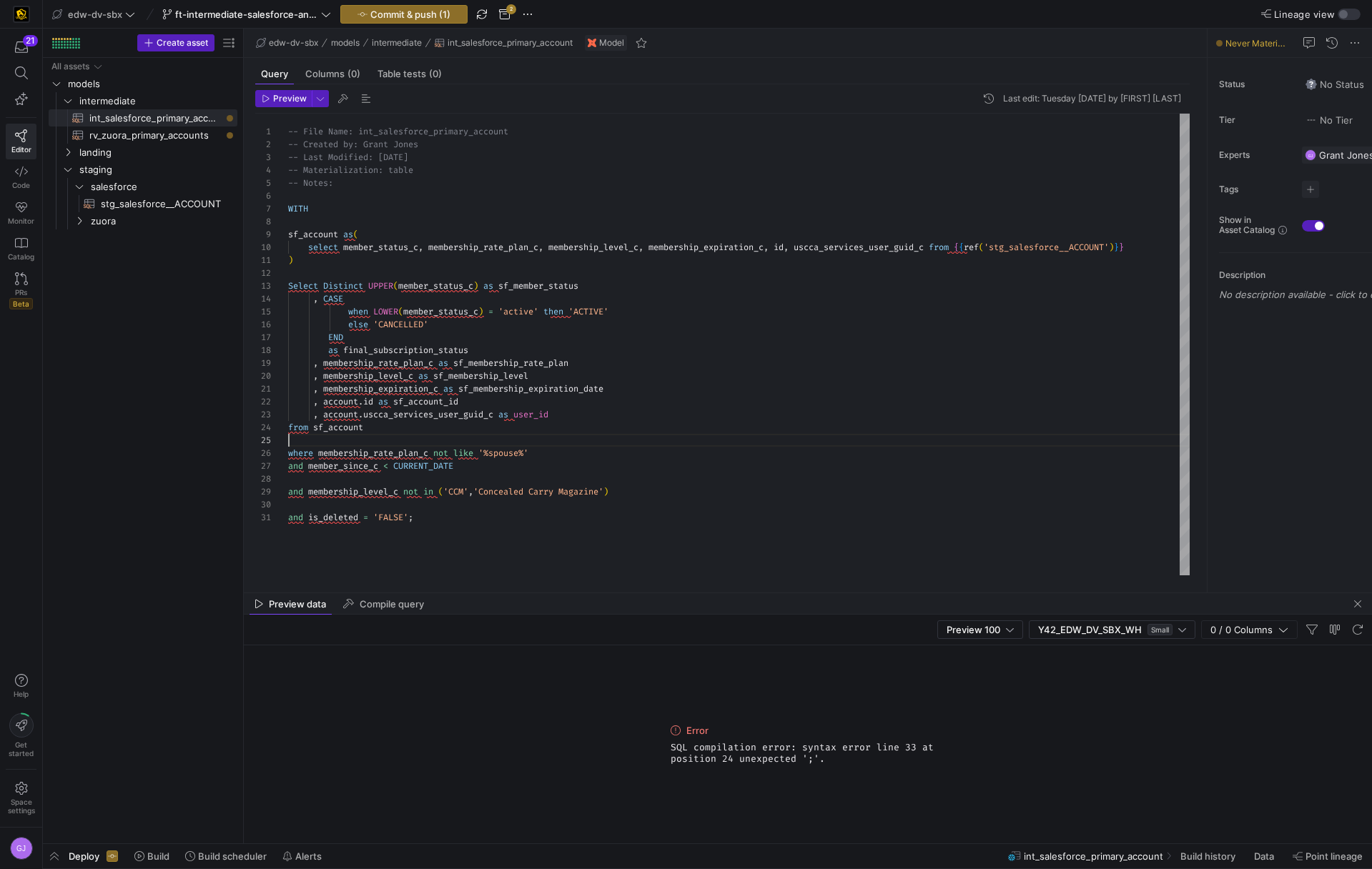 click on "-- File Name: int_salesforce_primary_account -- Created by: Grant Jones -- Last Modified: 2-2-5-08-05 -- Materialization: table -- Notes: WITH sf_account   as (      select   member_status_c ,   membership_rate_plan_c ,   membership_level_c ,   membership_expiration_c ,   id ,   uscca_services_user_guid_c   from   { { ref ( 'stg_salesforce__ACCOUNT' ) } }    ) Select   Distinct   UPPER ( member_status_c )   as   sf_member_status       ,   CASE                when   LOWER ( member_status_c )   =   'active'   then   'ACTIVE'              else   'CANCELLED'          END            as   final_subscription_status       ,   membership_rate_plan_c   as   sf_membership_rate_plan       ,   membership_level_c   as   sf_membership_level       ,   membership_expiration_c   as   sf_membership_expiration_date       ,   account . id   as   sf_account_id       ,   account . uscca_services_user_guid_c <" at bounding box center [739, 344] 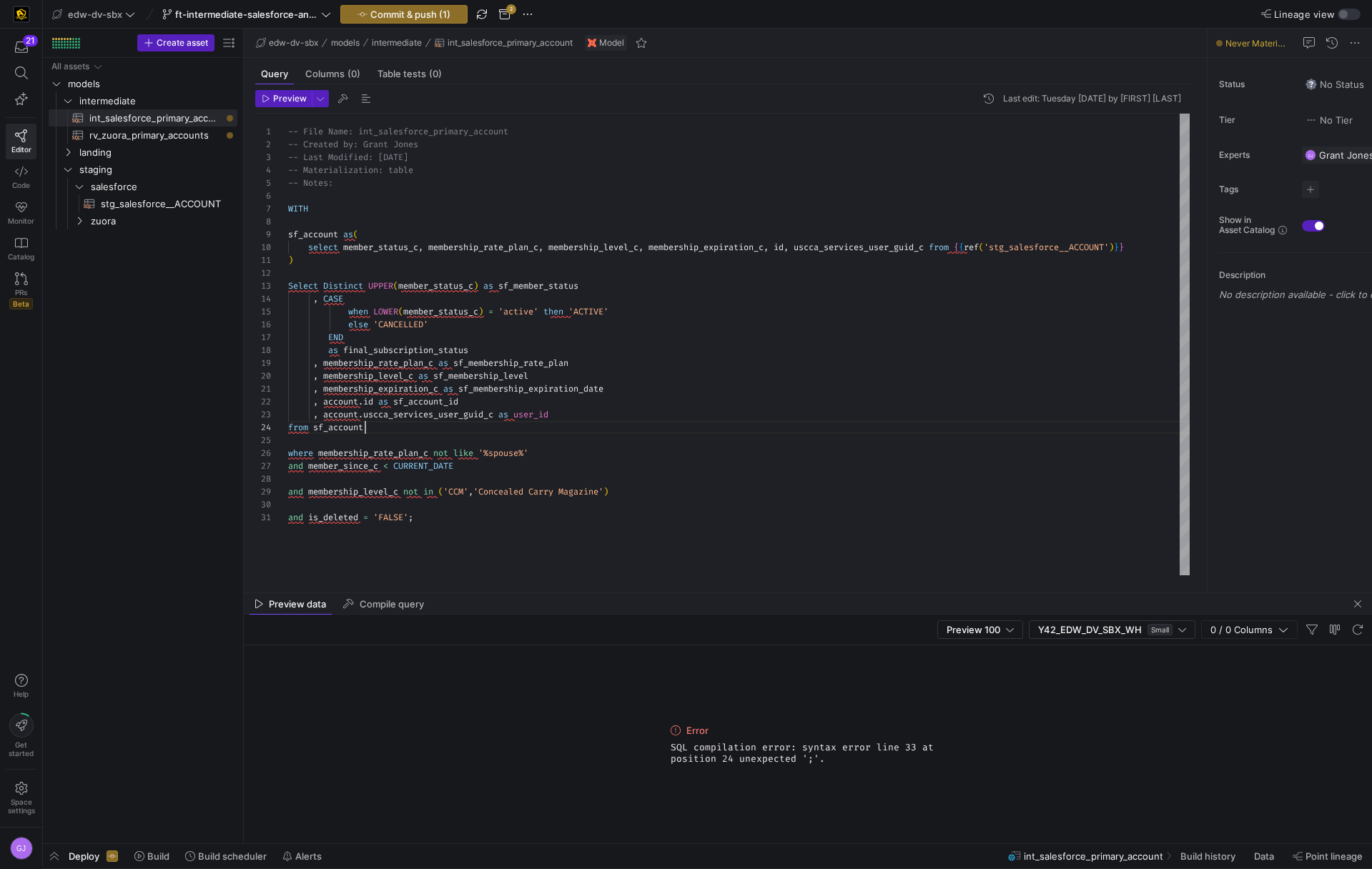 click on "-- File Name: int_salesforce_primary_account -- Created by: Grant Jones -- Last Modified: 2-2-5-08-05 -- Materialization: table -- Notes: WITH sf_account   as (      select   member_status_c ,   membership_rate_plan_c ,   membership_level_c ,   membership_expiration_c ,   id ,   uscca_services_user_guid_c   from   { { ref ( 'stg_salesforce__ACCOUNT' ) } }    ) Select   Distinct   UPPER ( member_status_c )   as   sf_member_status       ,   CASE                when   LOWER ( member_status_c )   =   'active'   then   'ACTIVE'              else   'CANCELLED'          END            as   final_subscription_status       ,   membership_rate_plan_c   as   sf_membership_rate_plan       ,   membership_level_c   as   sf_membership_level       ,   membership_expiration_c   as   sf_membership_expiration_date       ,   account . id   as   sf_account_id       ,   account . uscca_services_user_guid_c <" at bounding box center [739, 344] 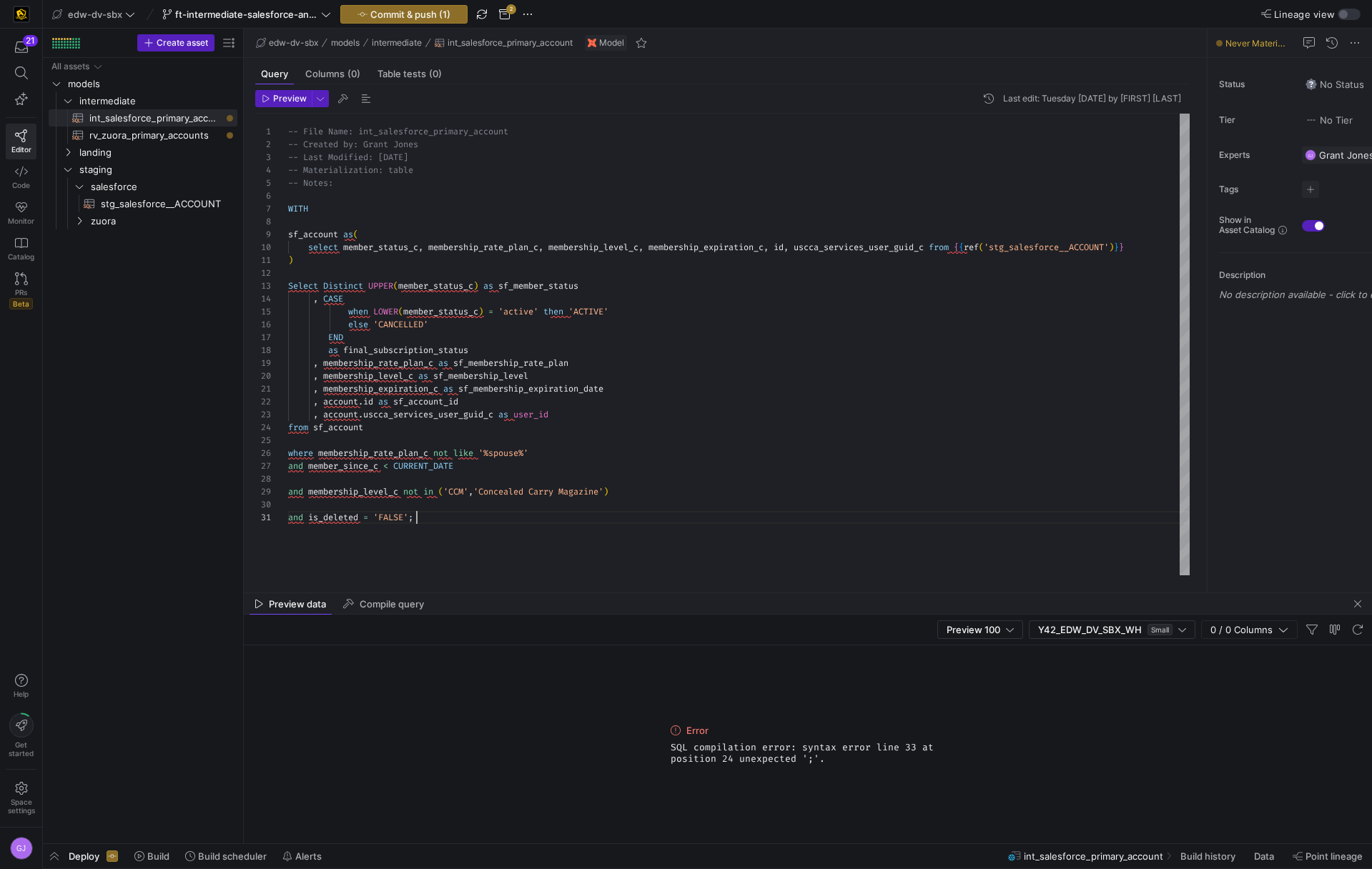 click on "-- File Name: int_salesforce_primary_account -- Created by: Grant Jones -- Last Modified: 2-2-5-08-05 -- Materialization: table -- Notes: WITH sf_account   as (      select   member_status_c ,   membership_rate_plan_c ,   membership_level_c ,   membership_expiration_c ,   id ,   uscca_services_user_guid_c   from   { { ref ( 'stg_salesforce__ACCOUNT' ) } }    ) Select   Distinct   UPPER ( member_status_c )   as   sf_member_status       ,   CASE                when   LOWER ( member_status_c )   =   'active'   then   'ACTIVE'              else   'CANCELLED'          END            as   final_subscription_status       ,   membership_rate_plan_c   as   sf_membership_rate_plan       ,   membership_level_c   as   sf_membership_level       ,   membership_expiration_c   as   sf_membership_expiration_date       ,   account . id   as   sf_account_id       ,   account . uscca_services_user_guid_c <" at bounding box center (739, 344) 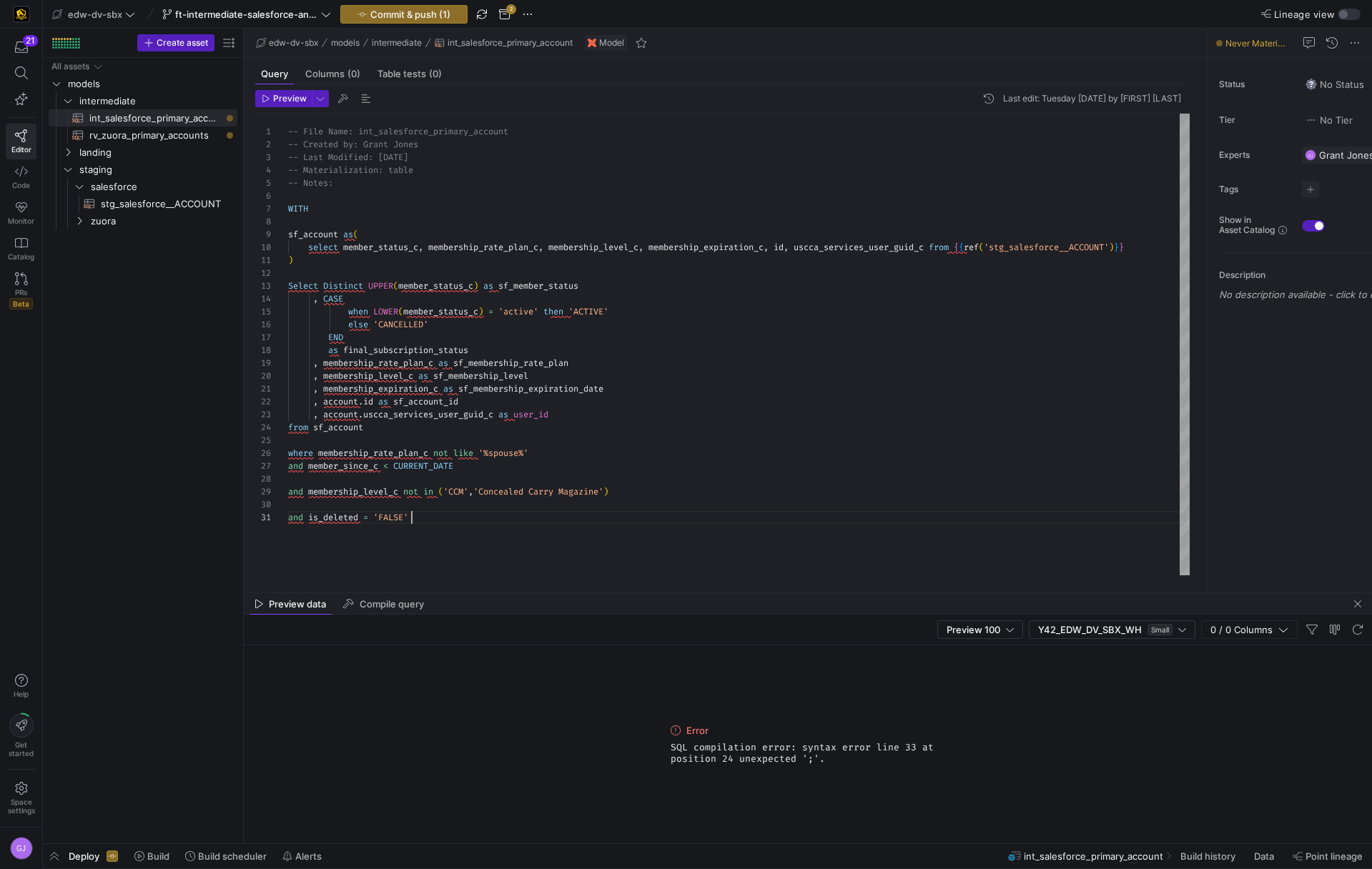 scroll, scrollTop: 0, scrollLeft: 123, axis: horizontal 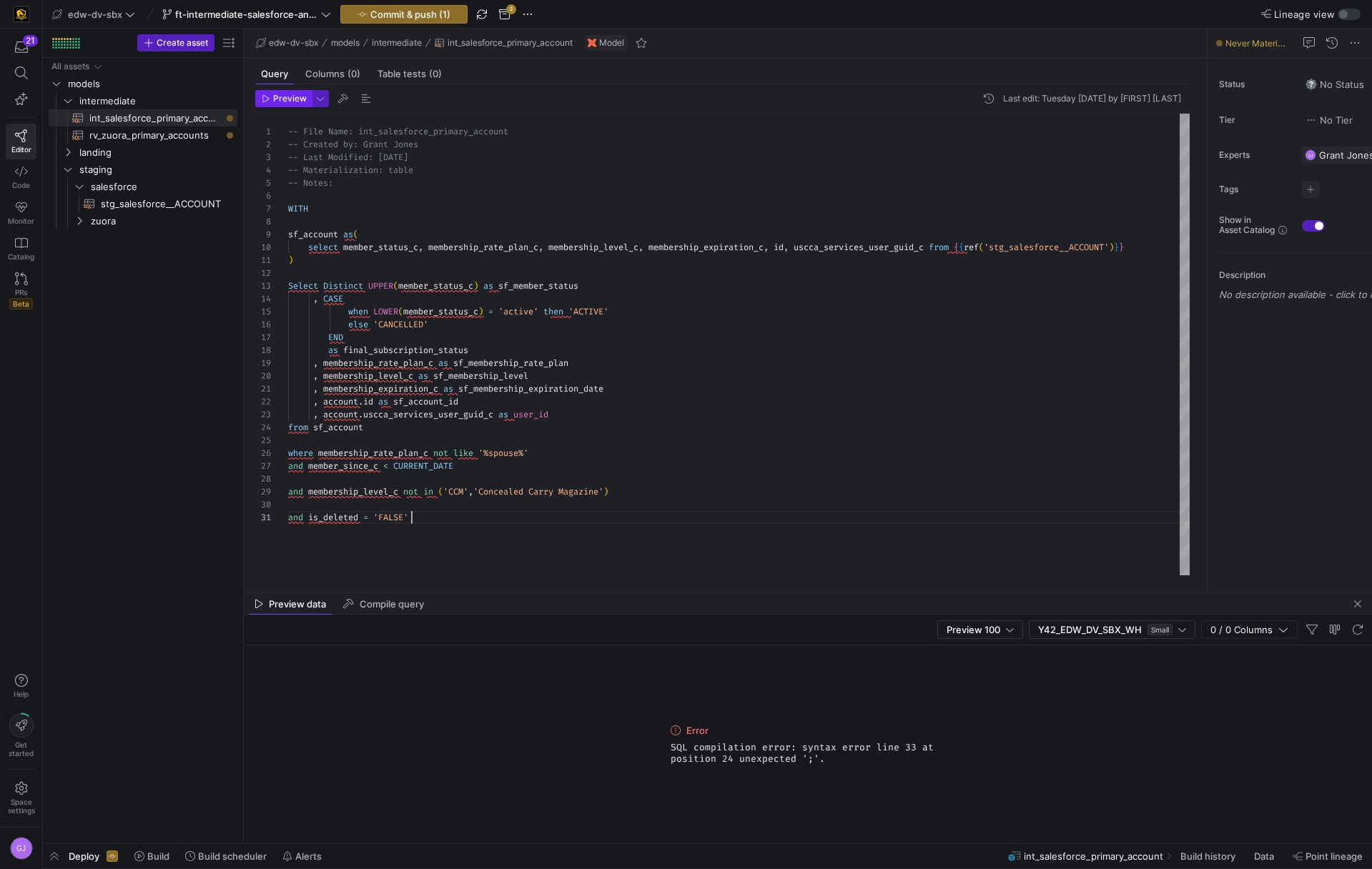 click on "Preview" at bounding box center (290, 99) 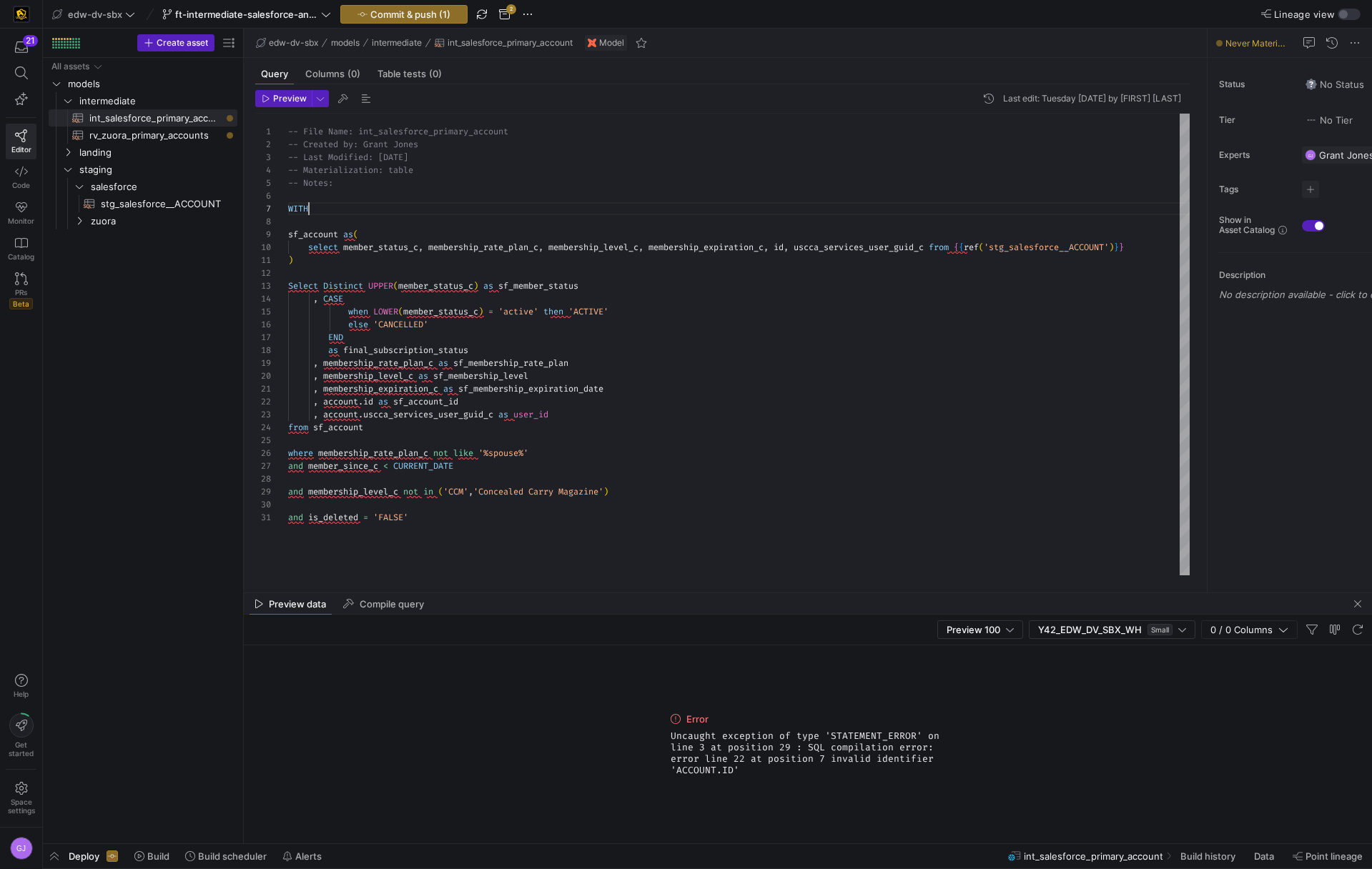 click on "-- File Name: int_salesforce_primary_account -- Created by: Grant Jones -- Last Modified: 2-2-5-08-05 -- Materialization: table -- Notes: WITH sf_account   as (      select   member_status_c ,   membership_rate_plan_c ,   membership_level_c ,   membership_expiration_c ,   id ,   uscca_services_user_guid_c   from   { { ref ( 'stg_salesforce__ACCOUNT' ) } }    ) Select   Distinct   UPPER ( member_status_c )   as   sf_member_status       ,   CASE                when   LOWER ( member_status_c )   =   'active'   then   'ACTIVE'              else   'CANCELLED'          END            as   final_subscription_status       ,   membership_rate_plan_c   as   sf_membership_rate_plan       ,   membership_level_c   as   sf_membership_level       ,   membership_expiration_c   as   sf_membership_expiration_date       ,   account . id   as   sf_account_id       ,   account . uscca_services_user_guid_c <" at bounding box center [739, 344] 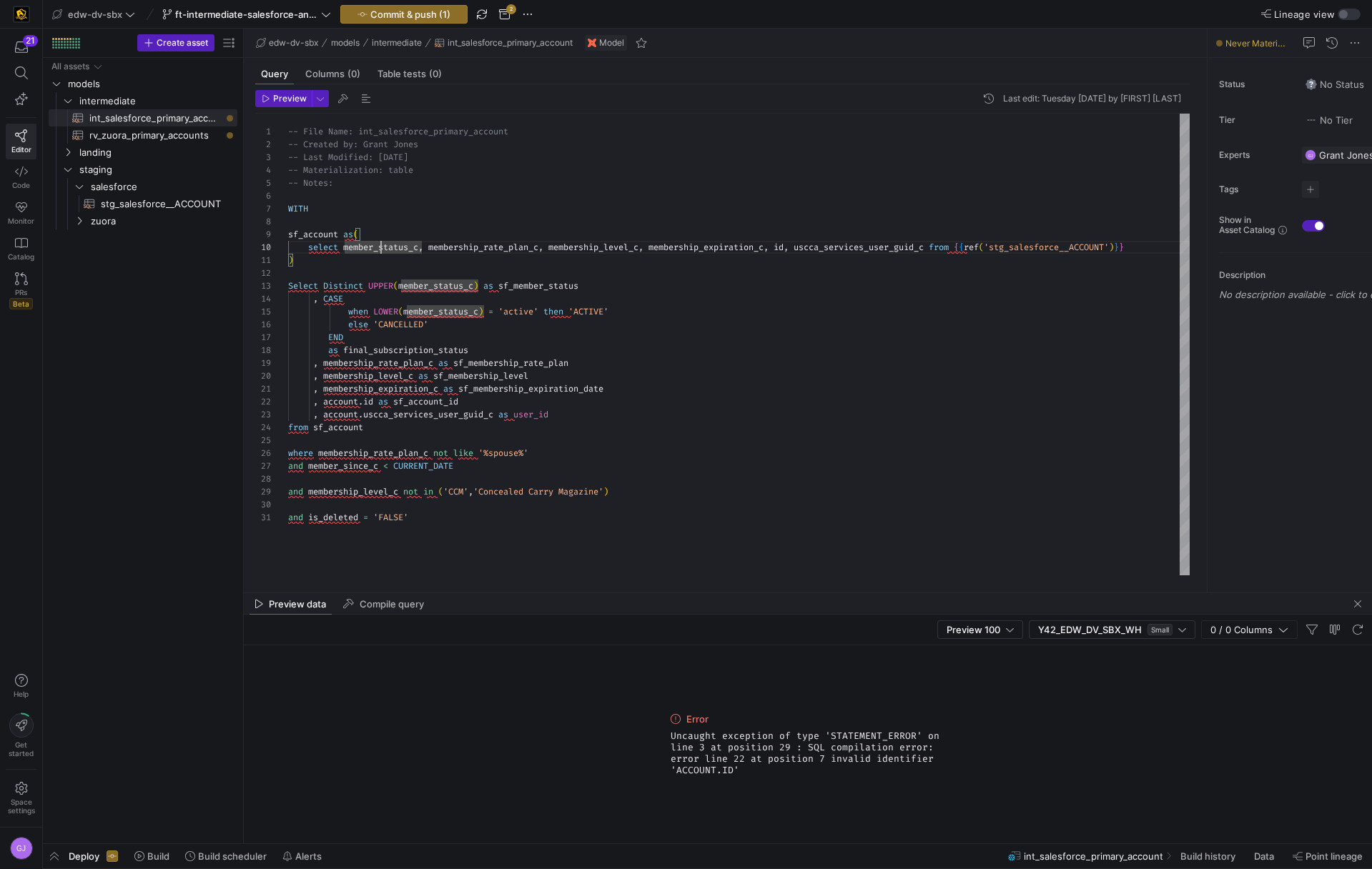 click on "-- File Name: int_salesforce_primary_account -- Created by: Grant Jones -- Last Modified: 2-2-5-08-05 -- Materialization: table -- Notes: WITH sf_account   as (      select   member_status_c ,   membership_rate_plan_c ,   membership_level_c ,   membership_expiration_c ,   id ,   uscca_services_user_guid_c   from   { { ref ( 'stg_salesforce__ACCOUNT' ) } }    ) Select   Distinct   UPPER ( member_status_c )   as   sf_member_status       ,   CASE                when   LOWER ( member_status_c )   =   'active'   then   'ACTIVE'              else   'CANCELLED'          END            as   final_subscription_status       ,   membership_rate_plan_c   as   sf_membership_rate_plan       ,   membership_level_c   as   sf_membership_level       ,   membership_expiration_c   as   sf_membership_expiration_date       ,   account . id   as   sf_account_id       ,   account . uscca_services_user_guid_c <" at bounding box center (739, 344) 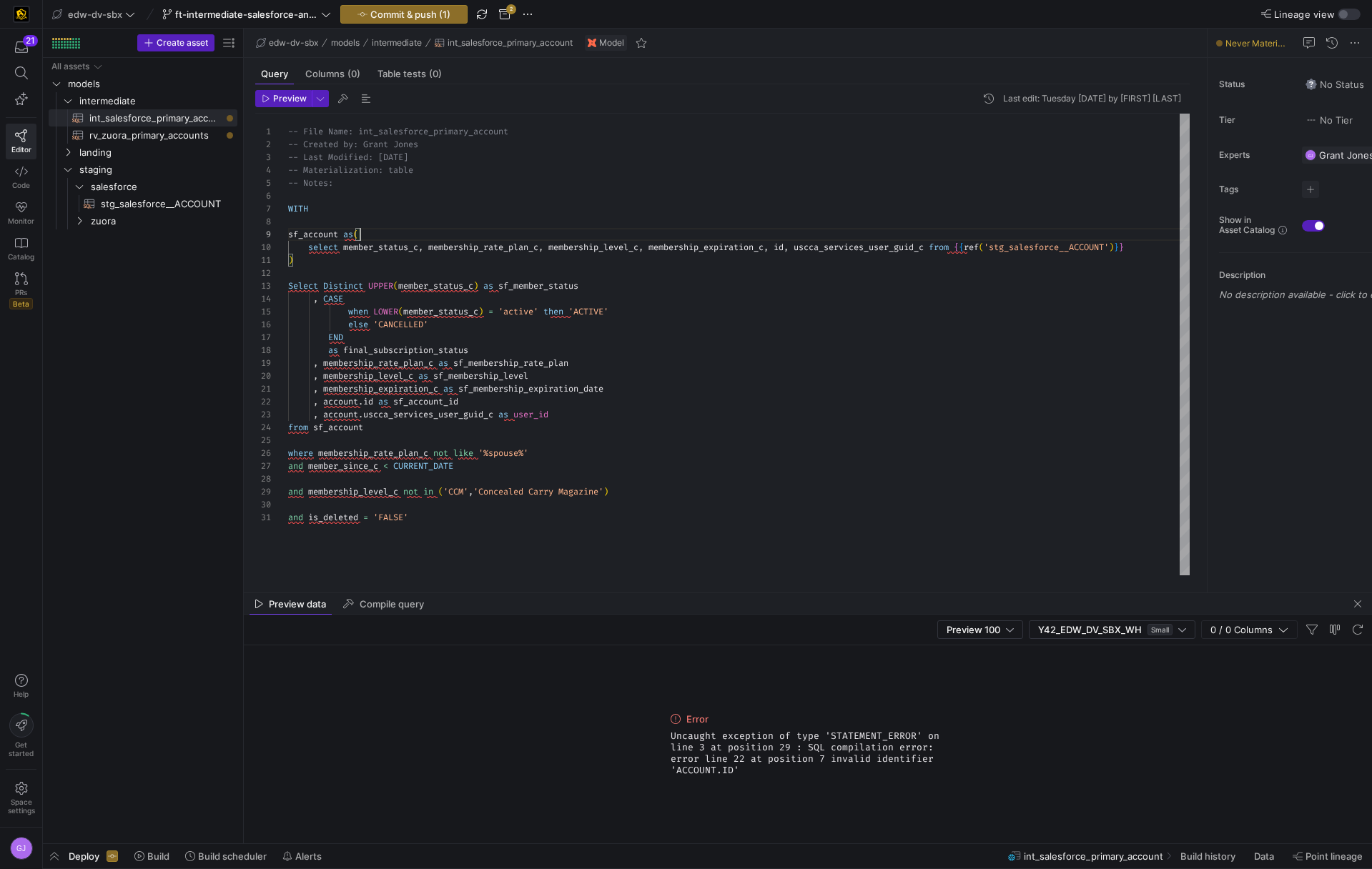 click on "-- File Name: int_salesforce_primary_account -- Created by: Grant Jones -- Last Modified: 2-2-5-08-05 -- Materialization: table -- Notes: WITH sf_account   as (      select   member_status_c ,   membership_rate_plan_c ,   membership_level_c ,   membership_expiration_c ,   id ,   uscca_services_user_guid_c   from   { { ref ( 'stg_salesforce__ACCOUNT' ) } }    ) Select   Distinct   UPPER ( member_status_c )   as   sf_member_status       ,   CASE                when   LOWER ( member_status_c )   =   'active'   then   'ACTIVE'              else   'CANCELLED'          END            as   final_subscription_status       ,   membership_rate_plan_c   as   sf_membership_rate_plan       ,   membership_level_c   as   sf_membership_level       ,   membership_expiration_c   as   sf_membership_expiration_date       ,   account . id   as   sf_account_id       ,   account . uscca_services_user_guid_c <" at bounding box center (739, 344) 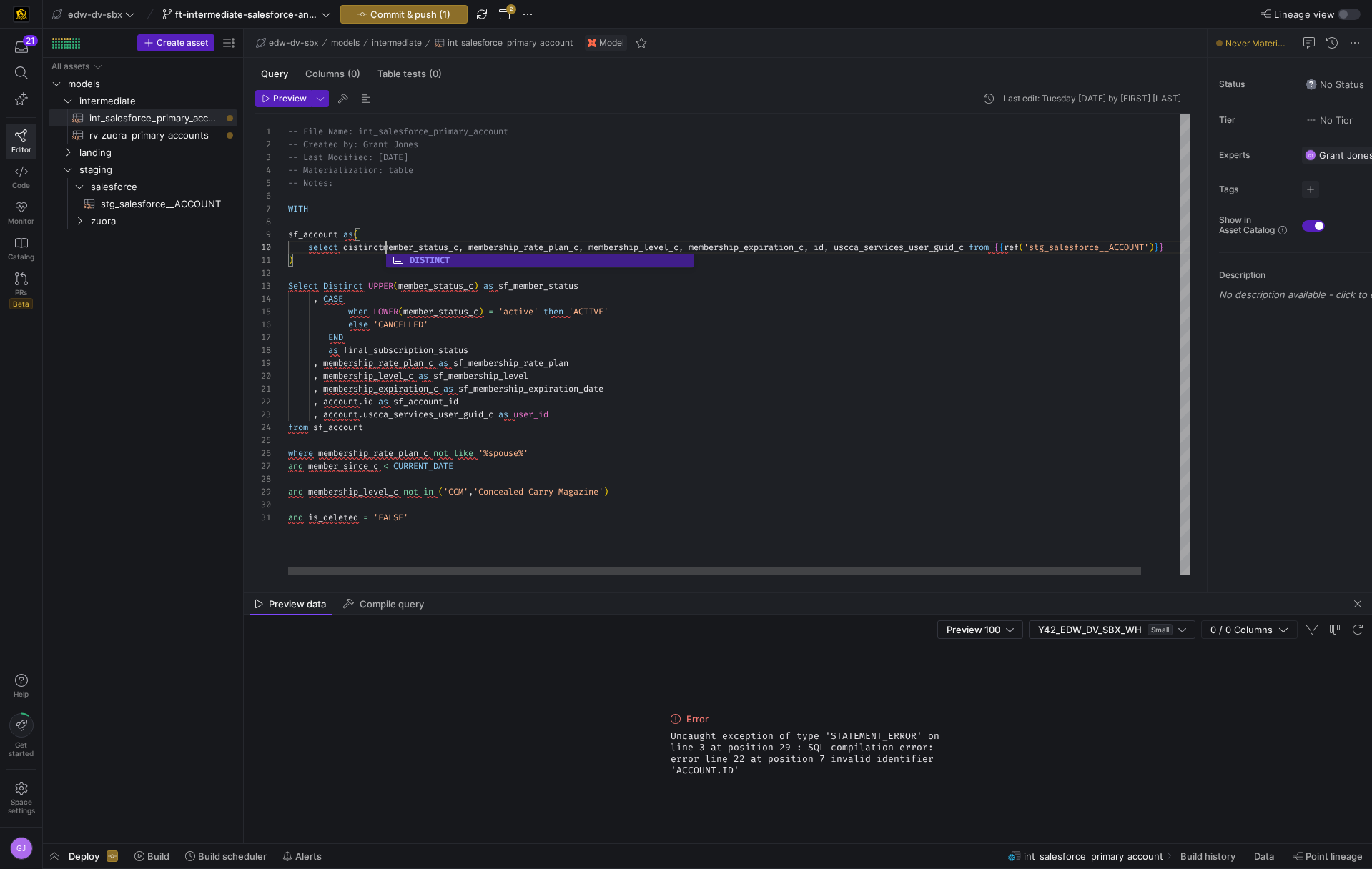 scroll, scrollTop: 116, scrollLeft: 103, axis: both 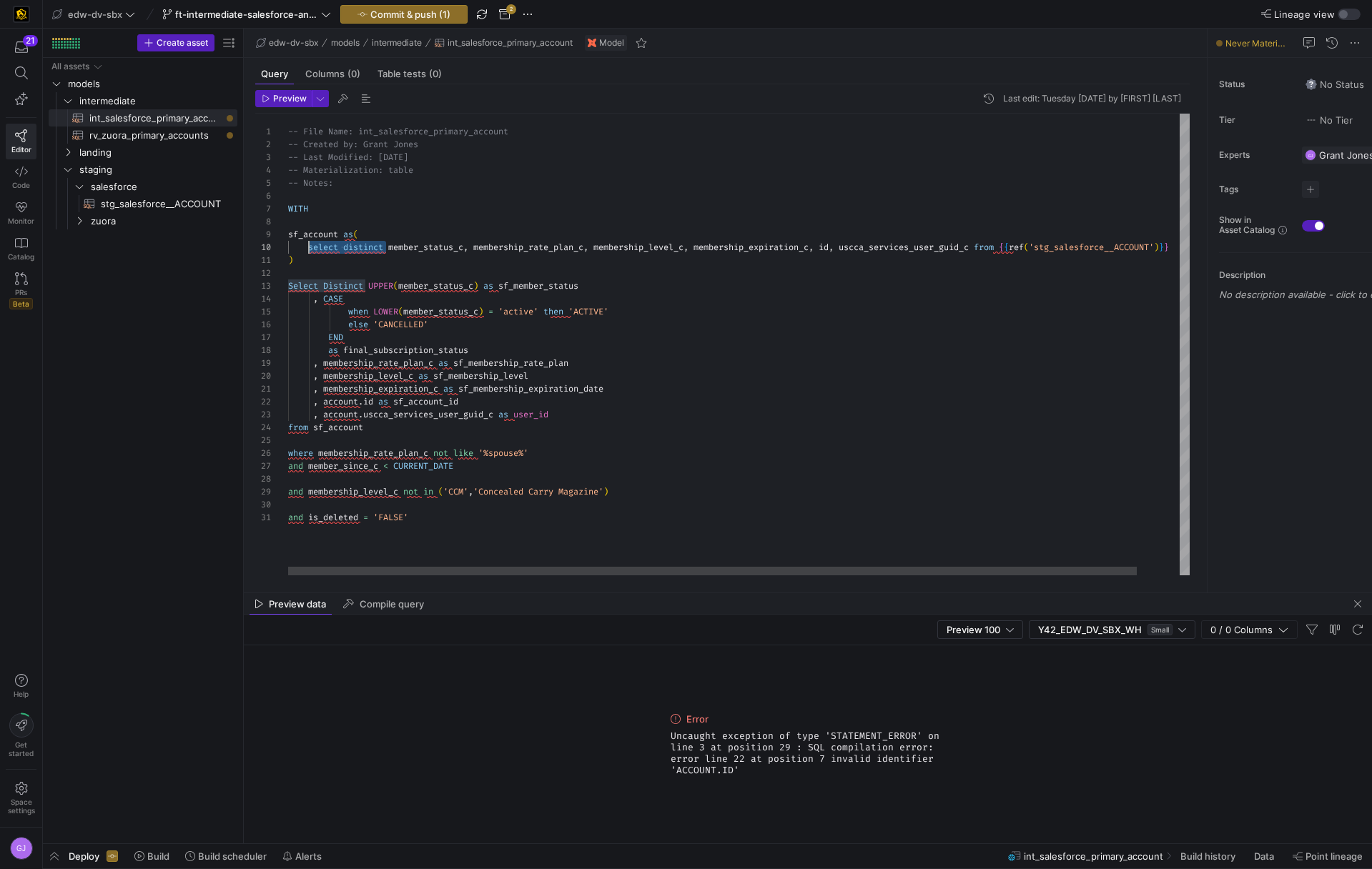drag, startPoint x: 385, startPoint y: 249, endPoint x: 308, endPoint y: 248, distance: 77.00649 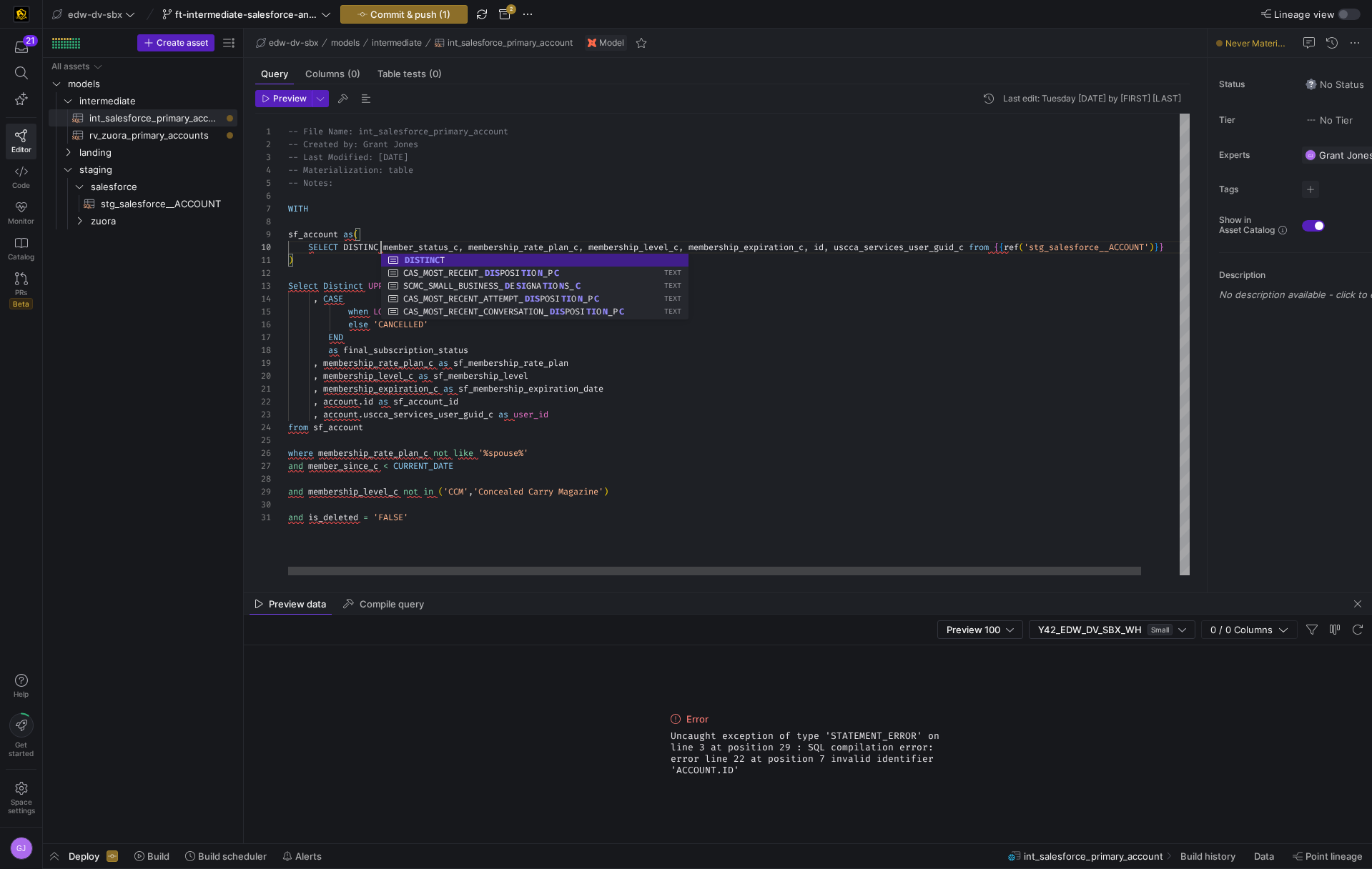 scroll, scrollTop: 116, scrollLeft: 98, axis: both 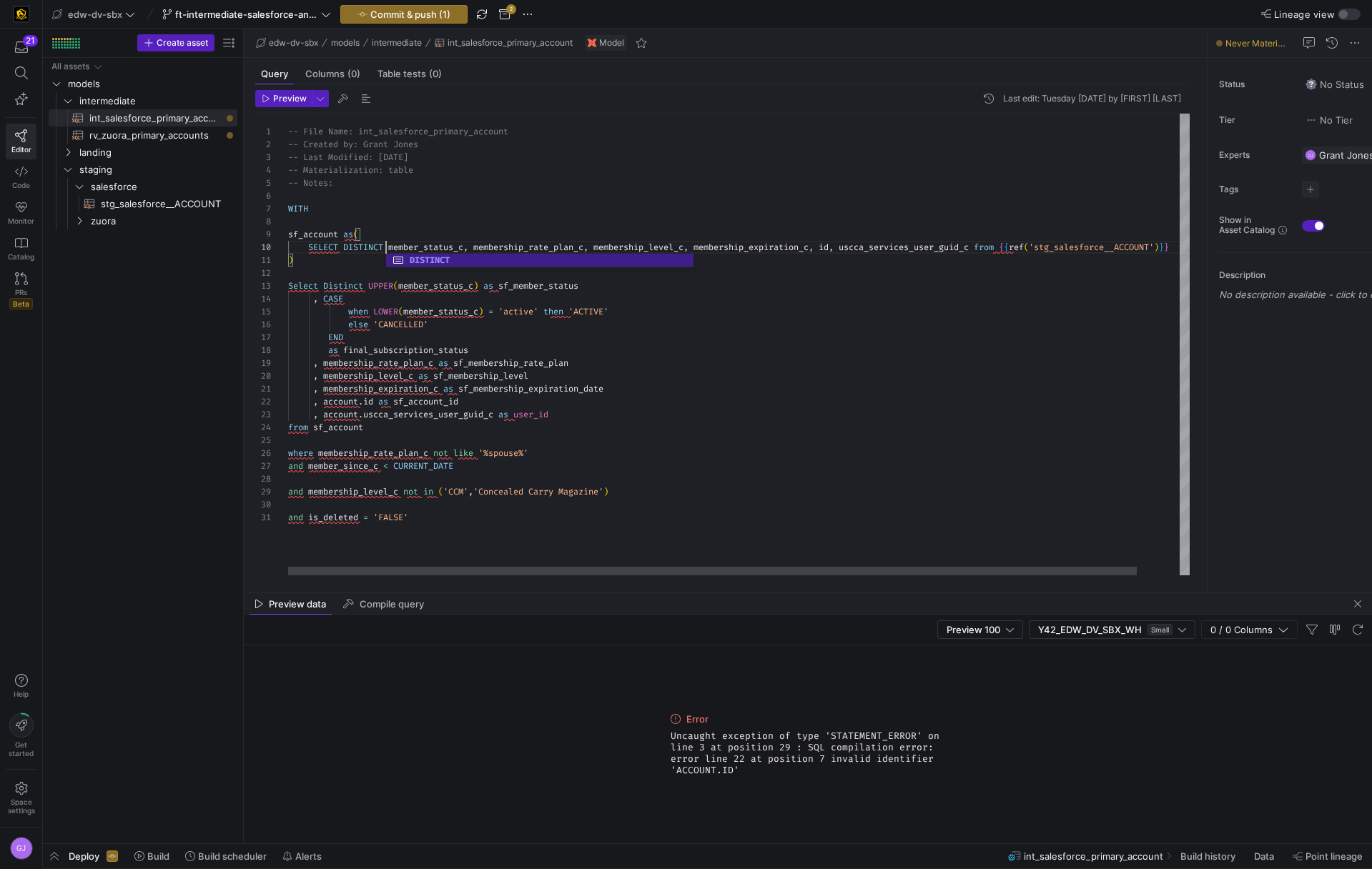 click on "-- File Name: int_salesforce_primary_account -- Created by: Grant Jones -- Last Modified: 2-2-5-08-05 -- Materialization: table -- Notes: WITH sf_account   as (      SELECT   DISTINCT   member_status_c ,   membership_rate_plan_c ,   membership_level_c ,   membership_expiration_c ,   id ,   uscca_services_user_guid_c   from   { { ref ( 'stg_salesforce__ACCOUNT' ) } }    ) Select   Distinct   UPPER ( member_status_c )   as   sf_member_status       ,   CASE                when   LOWER ( member_status_c )   =   'active'   then   'ACTIVE'              else   'CANCELLED'          END            as   final_subscription_status       ,   membership_rate_plan_c   as   sf_membership_rate_plan       ,   membership_level_c   as   sf_membership_level       ,   membership_expiration_c   as   sf_membership_expiration_date       ,   account . id   as   sf_account_id       ,   account .   as   user_id" at bounding box center (761, 344) 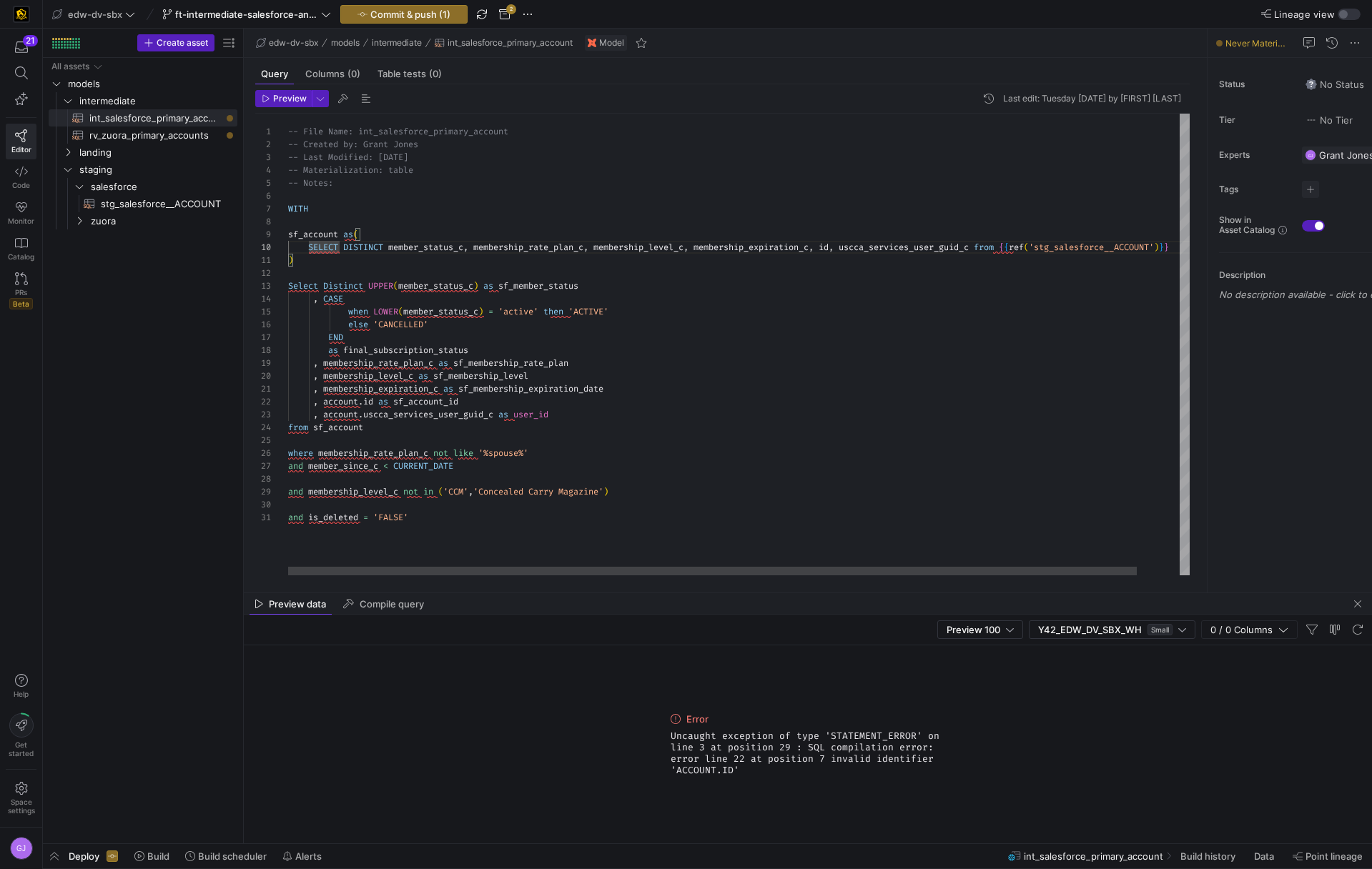 click on "-- File Name: int_salesforce_primary_account -- Created by: Grant Jones -- Last Modified: 2-2-5-08-05 -- Materialization: table -- Notes: WITH sf_account   as (      SELECT   DISTINCT   member_status_c ,   membership_rate_plan_c ,   membership_level_c ,   membership_expiration_c ,   id ,   uscca_services_user_guid_c   from   { { ref ( 'stg_salesforce__ACCOUNT' ) } }    ) Select   Distinct   UPPER ( member_status_c )   as   sf_member_status       ,   CASE                when   LOWER ( member_status_c )   =   'active'   then   'ACTIVE'              else   'CANCELLED'          END            as   final_subscription_status       ,   membership_rate_plan_c   as   sf_membership_rate_plan       ,   membership_level_c   as   sf_membership_level       ,   membership_expiration_c   as   sf_membership_expiration_date       ,   account . id   as   sf_account_id       ,   account .   as   user_id" at bounding box center (761, 344) 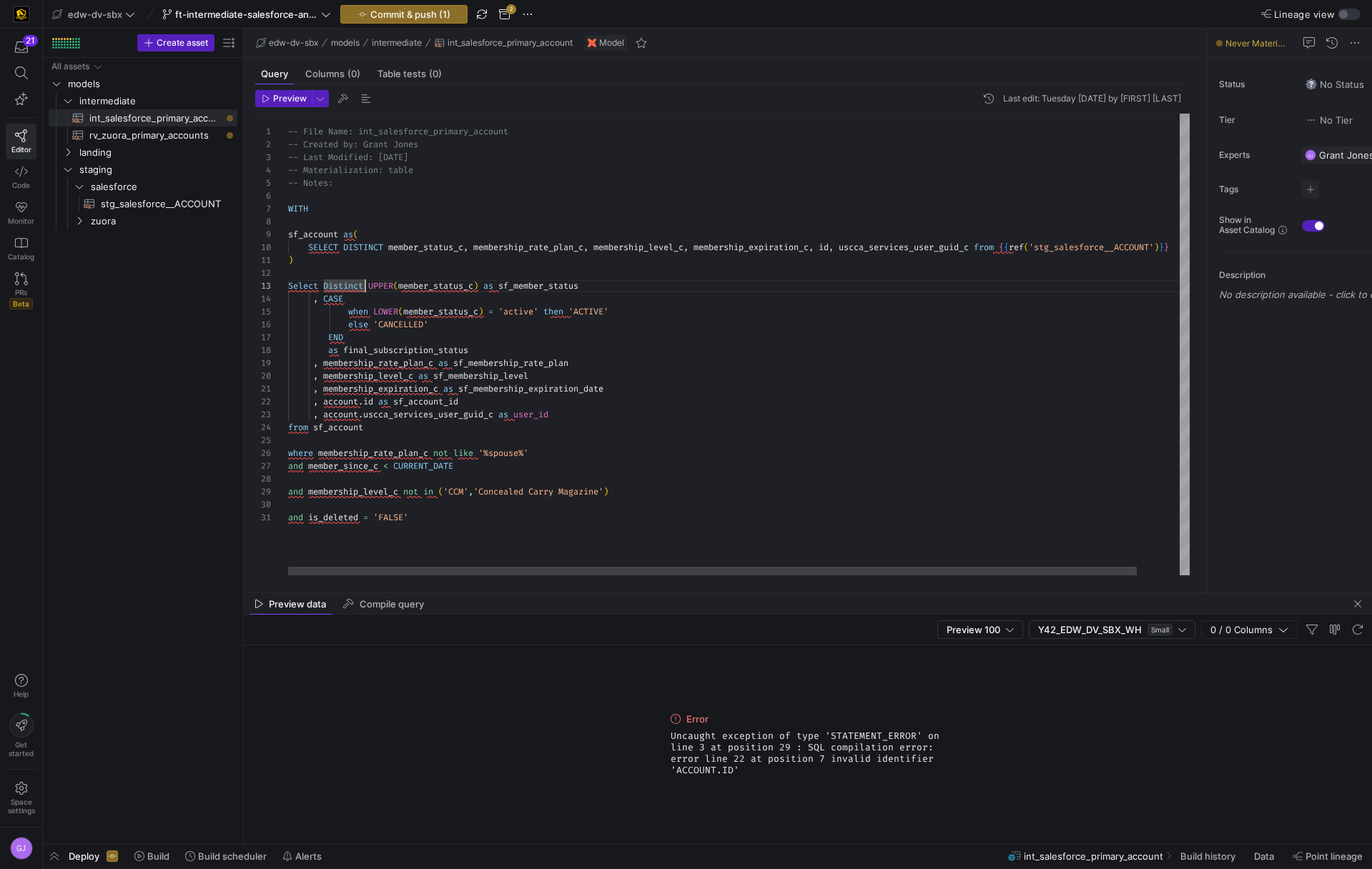 click on "-- File Name: int_salesforce_primary_account -- Created by: Grant Jones -- Last Modified: 2-2-5-08-05 -- Materialization: table -- Notes: WITH sf_account   as (      SELECT   DISTINCT   member_status_c ,   membership_rate_plan_c ,   membership_level_c ,   membership_expiration_c ,   id ,   uscca_services_user_guid_c   from   { { ref ( 'stg_salesforce__ACCOUNT' ) } }    ) Select   Distinct   UPPER ( member_status_c )   as   sf_member_status       ,   CASE                when   LOWER ( member_status_c )   =   'active'   then   'ACTIVE'              else   'CANCELLED'          END            as   final_subscription_status       ,   membership_rate_plan_c   as   sf_membership_rate_plan       ,   membership_level_c   as   sf_membership_level       ,   membership_expiration_c   as   sf_membership_expiration_date       ,   account . id   as   sf_account_id       ,   account .   as   user_id" at bounding box center (761, 344) 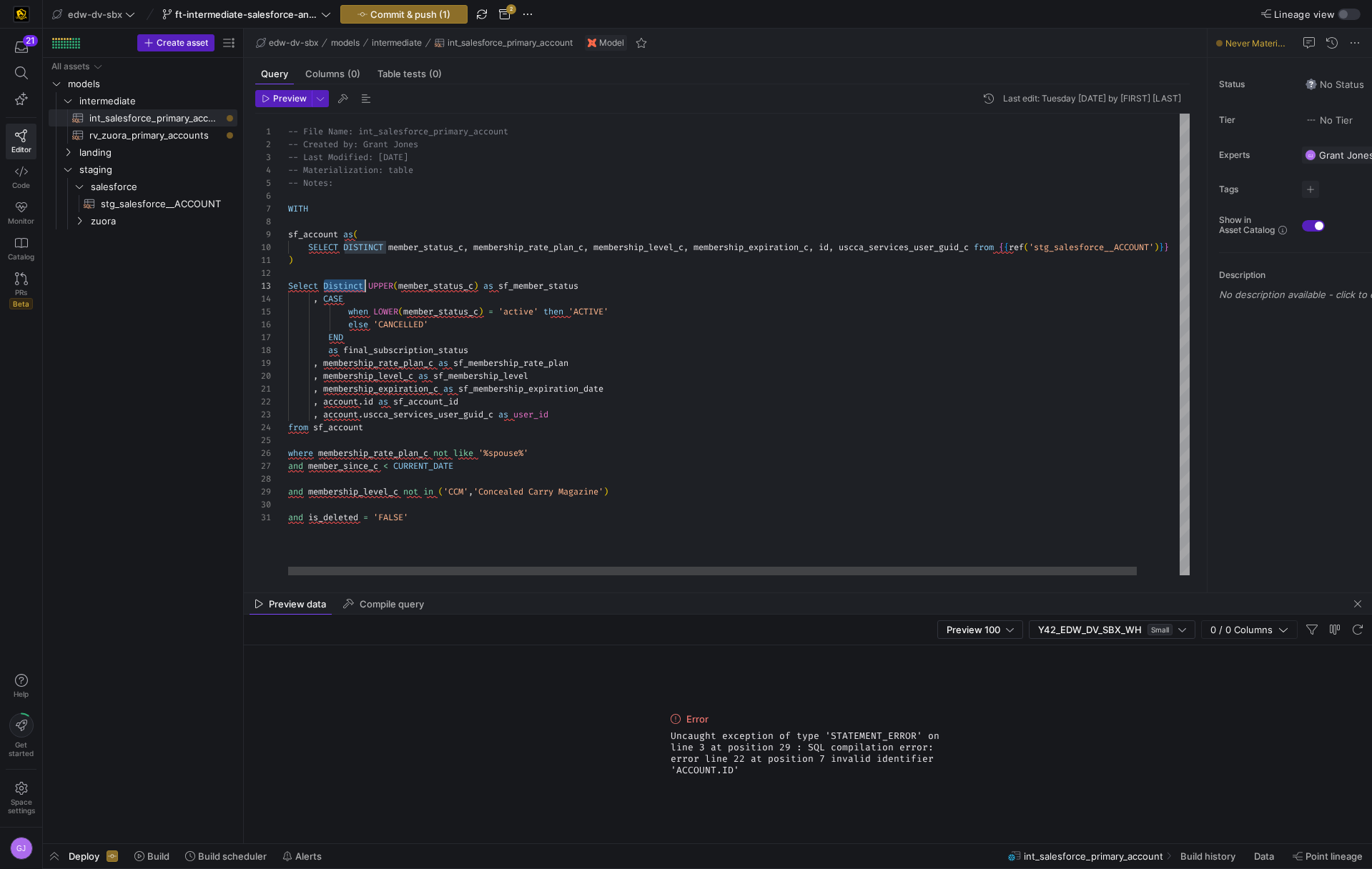 scroll, scrollTop: 26, scrollLeft: 0, axis: vertical 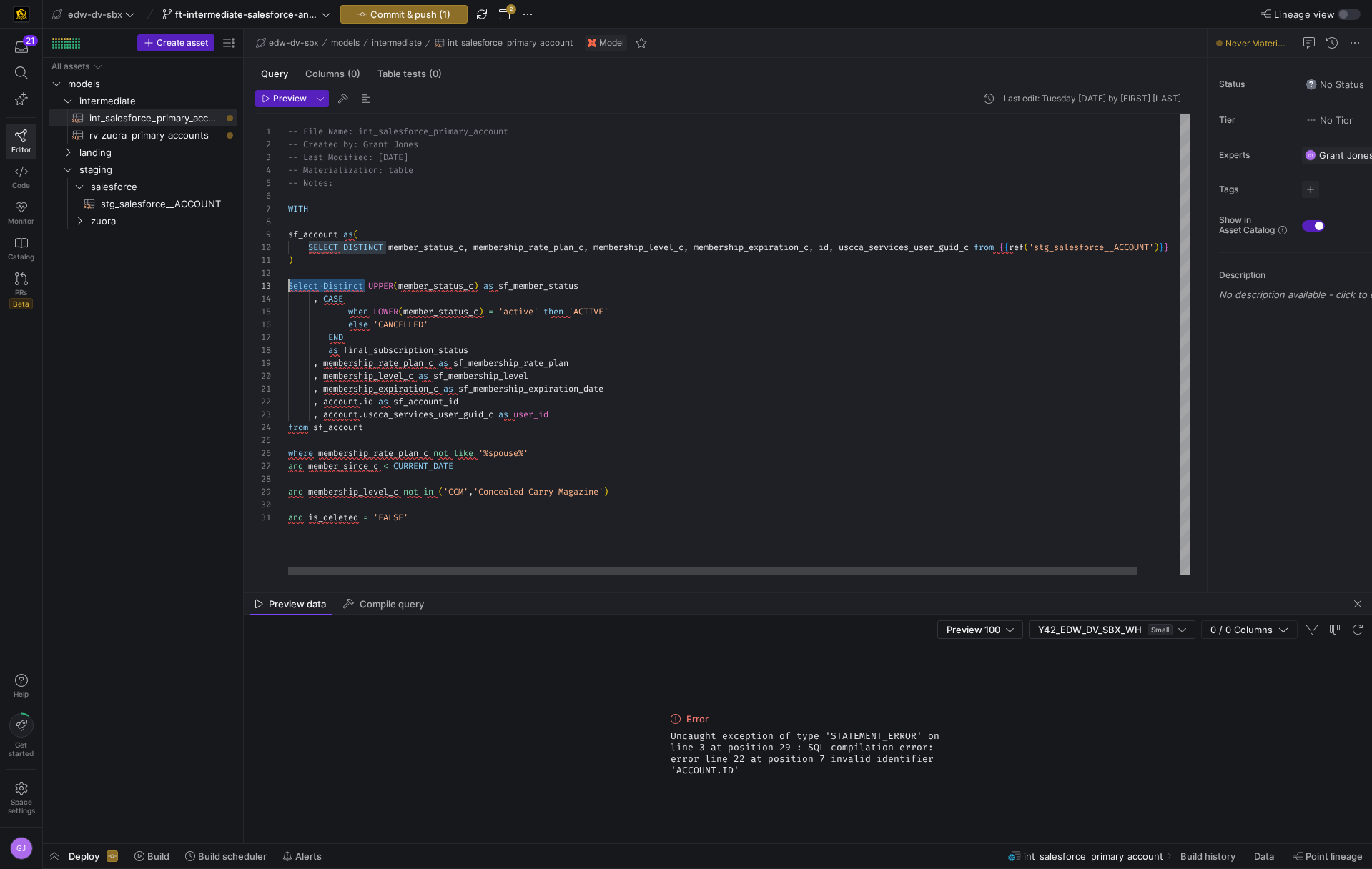 drag, startPoint x: 365, startPoint y: 284, endPoint x: 287, endPoint y: 284, distance: 78 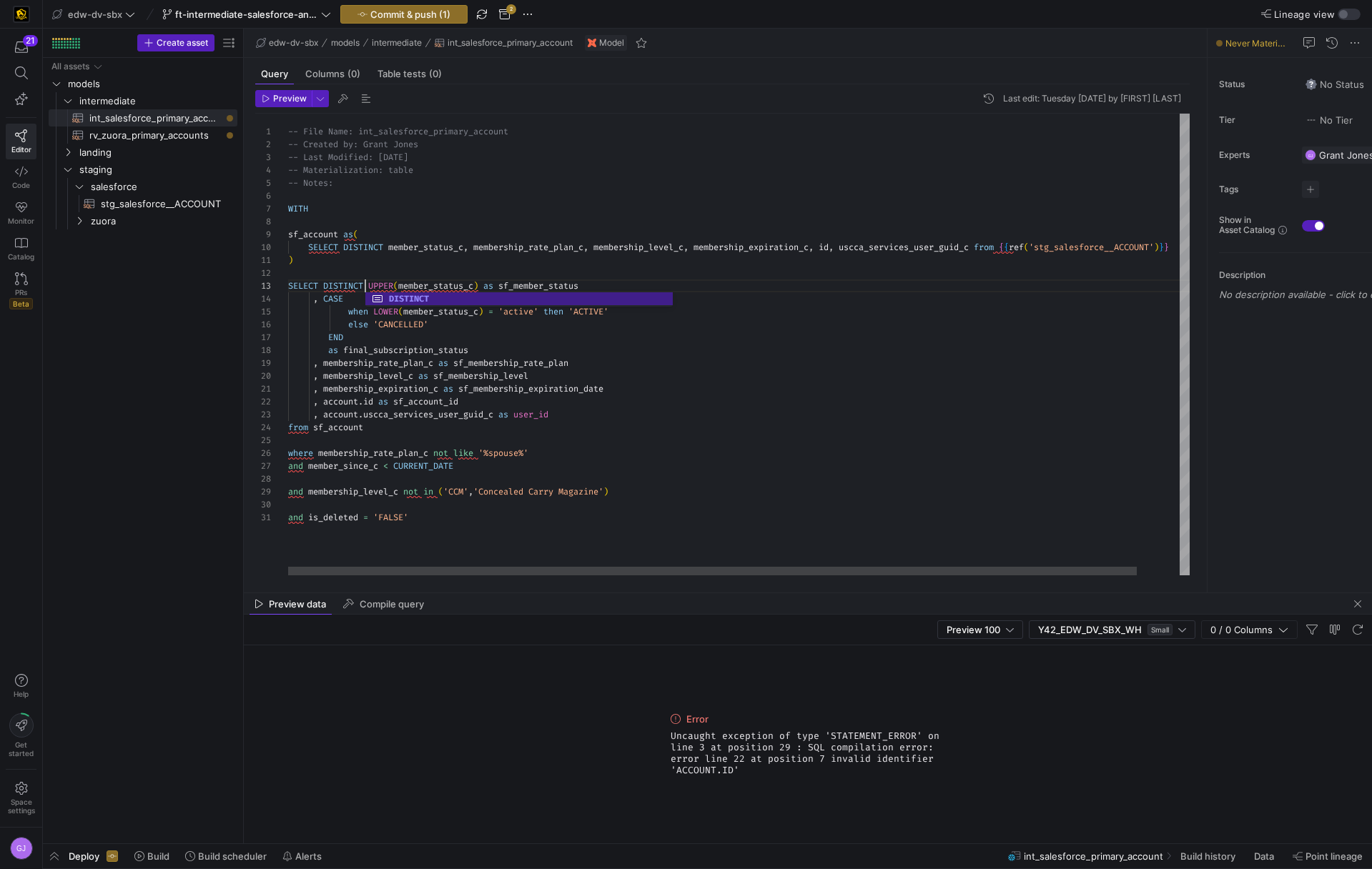 scroll, scrollTop: 26, scrollLeft: 77, axis: both 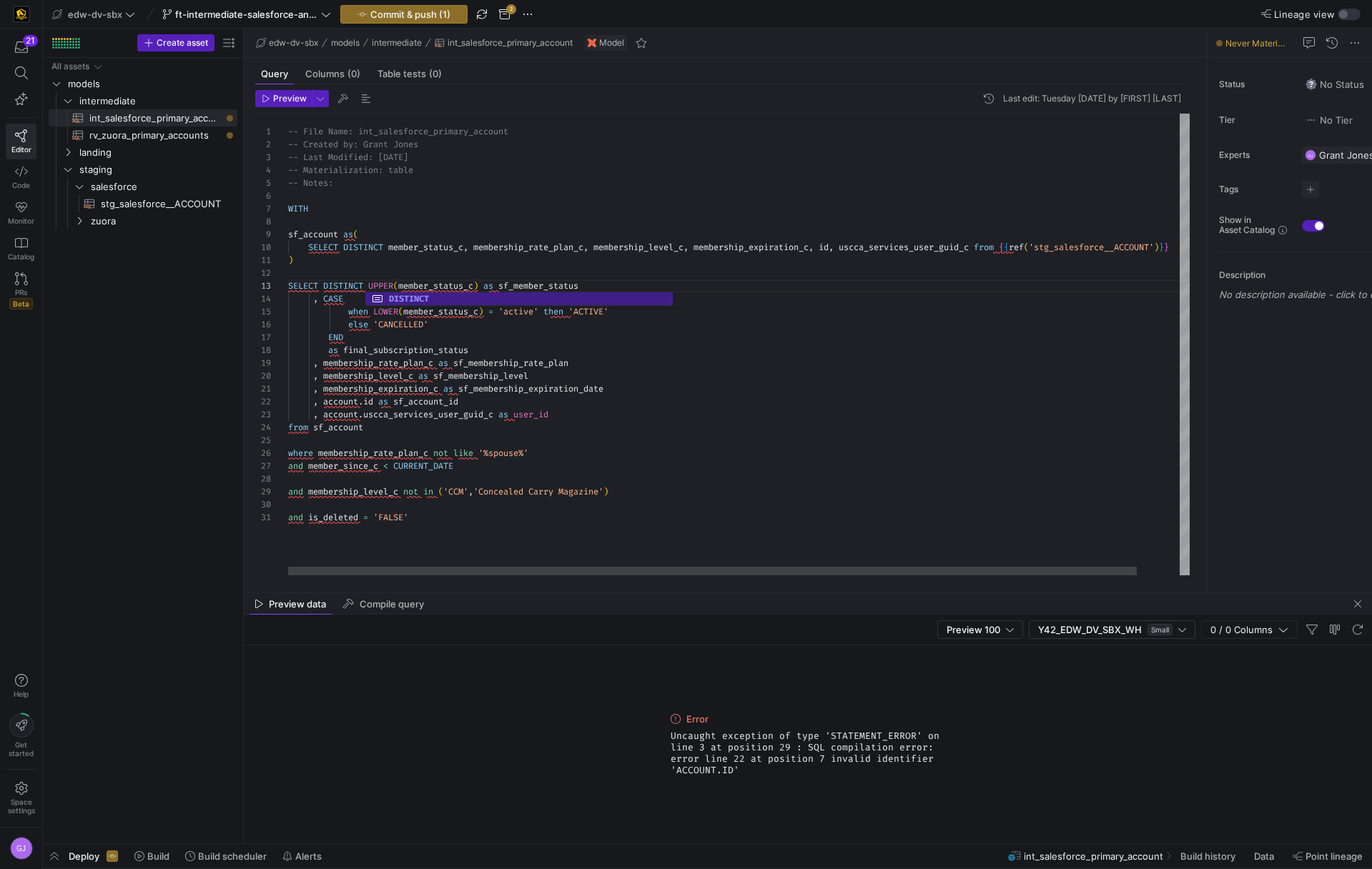 click on "-- File Name: int_salesforce_primary_account -- Created by: Grant Jones -- Last Modified: 2-2-5-08-05 -- Materialization: table -- Notes: WITH sf_account   as (      SELECT   DISTINCT   member_status_c ,   membership_rate_plan_c ,   membership_level_c ,   membership_expiration_c ,   id ,   uscca_services_user_guid_c   from   { { ref ( 'stg_salesforce__ACCOUNT' ) } }    ) SELECT   DISTINCT   UPPER ( member_status_c )   as   sf_member_status       ,   CASE                when   LOWER ( member_status_c )   =   'active'   then   'ACTIVE'              else   'CANCELLED'          END            as   final_subscription_status       ,   membership_rate_plan_c   as   sf_membership_rate_plan       ,   membership_level_c   as   sf_membership_level       ,   membership_expiration_c   as   sf_membership_expiration_date       ,   account . id   as   sf_account_id       ,   account .   as   user_id" at bounding box center [761, 344] 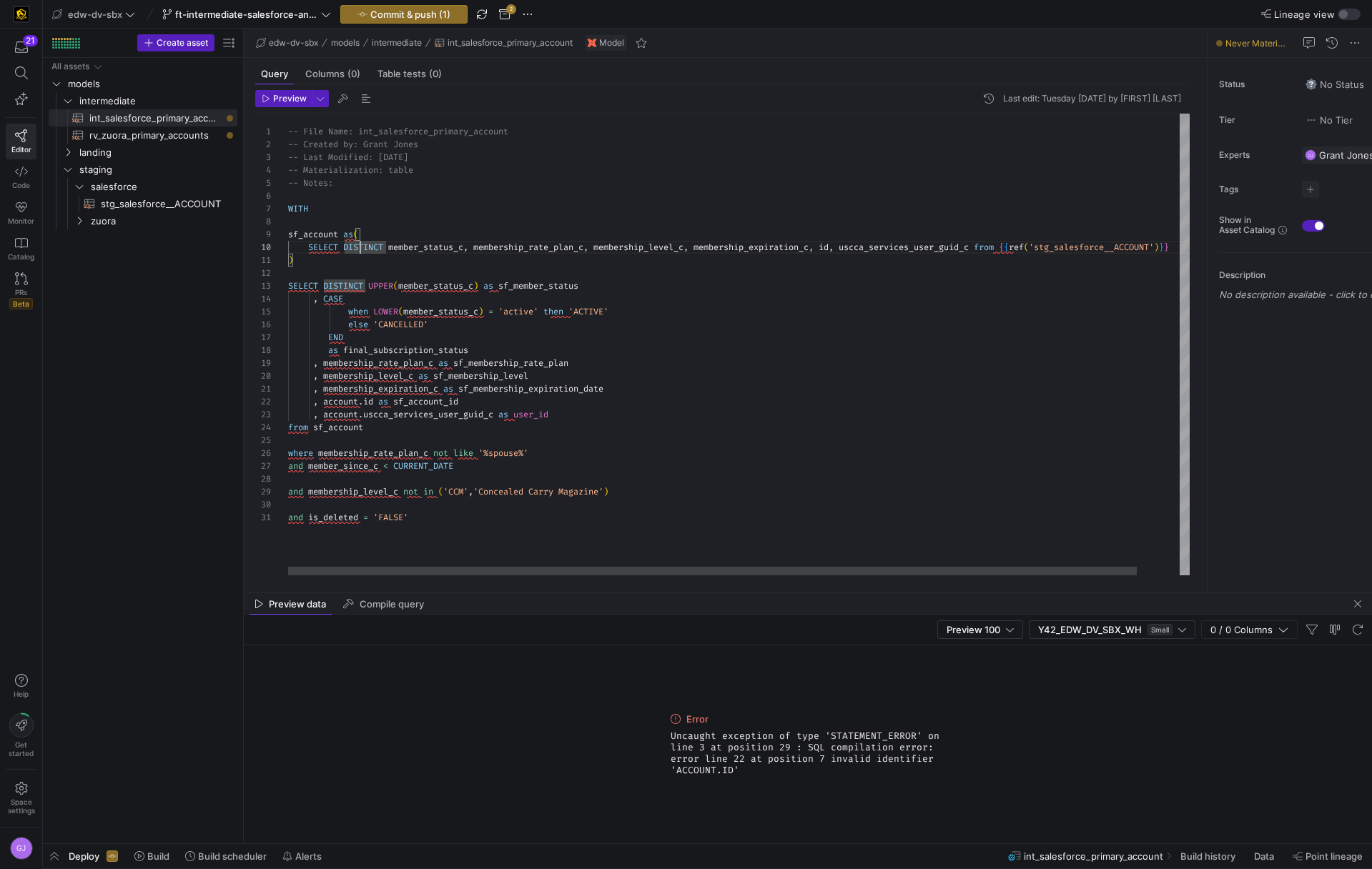 click on "-- File Name: int_salesforce_primary_account -- Created by: Grant Jones -- Last Modified: 2-2-5-08-05 -- Materialization: table -- Notes: WITH sf_account   as (      SELECT   DISTINCT   member_status_c ,   membership_rate_plan_c ,   membership_level_c ,   membership_expiration_c ,   id ,   uscca_services_user_guid_c   from   { { ref ( 'stg_salesforce__ACCOUNT' ) } }    ) SELECT   DISTINCT   UPPER ( member_status_c )   as   sf_member_status       ,   CASE                when   LOWER ( member_status_c )   =   'active'   then   'ACTIVE'              else   'CANCELLED'          END            as   final_subscription_status       ,   membership_rate_plan_c   as   sf_membership_rate_plan       ,   membership_level_c   as   sf_membership_level       ,   membership_expiration_c   as   sf_membership_expiration_date       ,   account . id   as   sf_account_id       ,   account .   as   user_id" at bounding box center (761, 344) 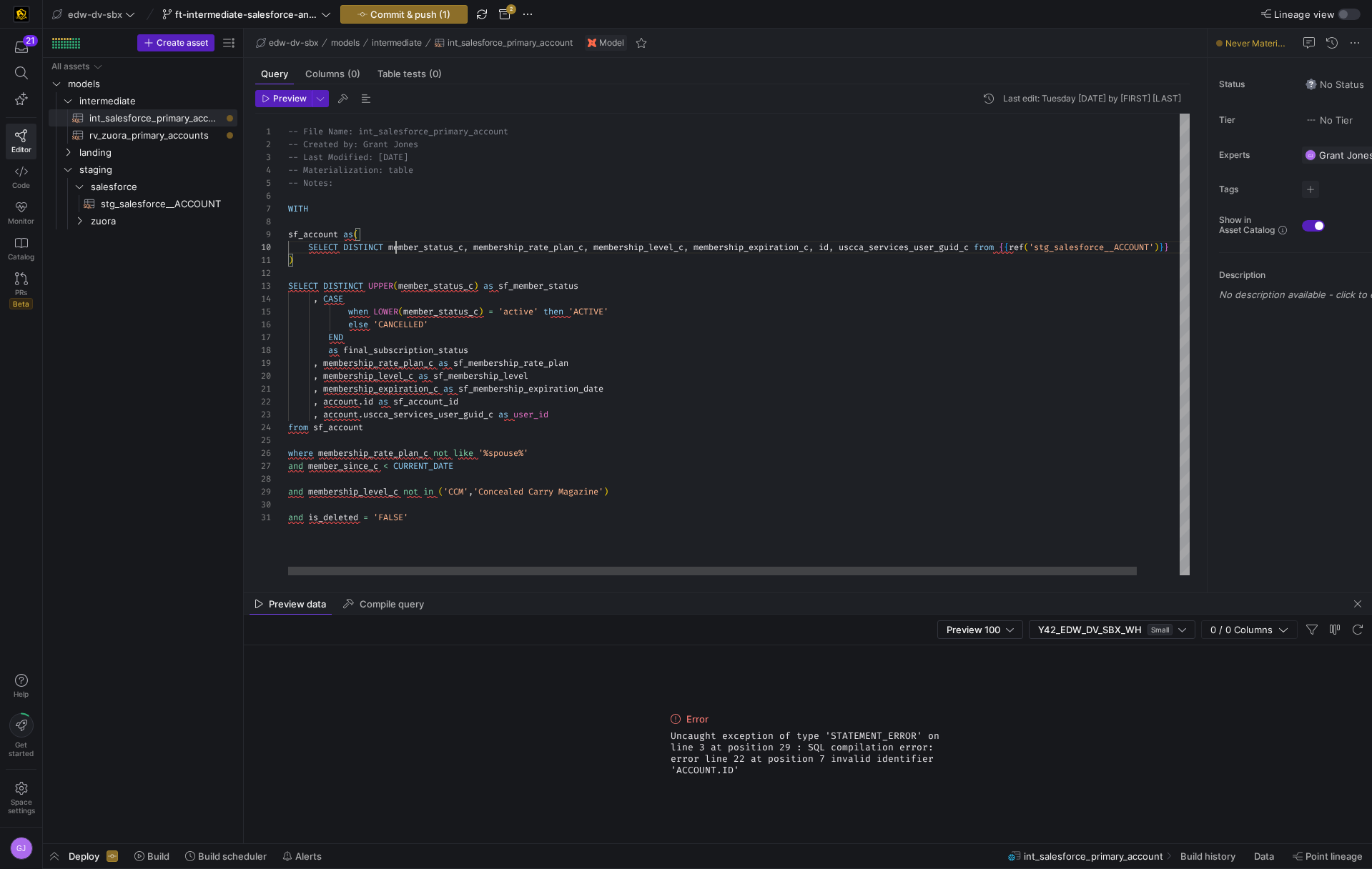 click on "-- File Name: int_salesforce_primary_account -- Created by: Grant Jones -- Last Modified: 2-2-5-08-05 -- Materialization: table -- Notes: WITH sf_account   as (      SELECT   DISTINCT   member_status_c ,   membership_rate_plan_c ,   membership_level_c ,   membership_expiration_c ,   id ,   uscca_services_user_guid_c   from   { { ref ( 'stg_salesforce__ACCOUNT' ) } }    ) SELECT   DISTINCT   UPPER ( member_status_c )   as   sf_member_status       ,   CASE                when   LOWER ( member_status_c )   =   'active'   then   'ACTIVE'              else   'CANCELLED'          END            as   final_subscription_status       ,   membership_rate_plan_c   as   sf_membership_rate_plan       ,   membership_level_c   as   sf_membership_level       ,   membership_expiration_c   as   sf_membership_expiration_date       ,   account . id   as   sf_account_id       ,   account .   as   user_id" at bounding box center [761, 344] 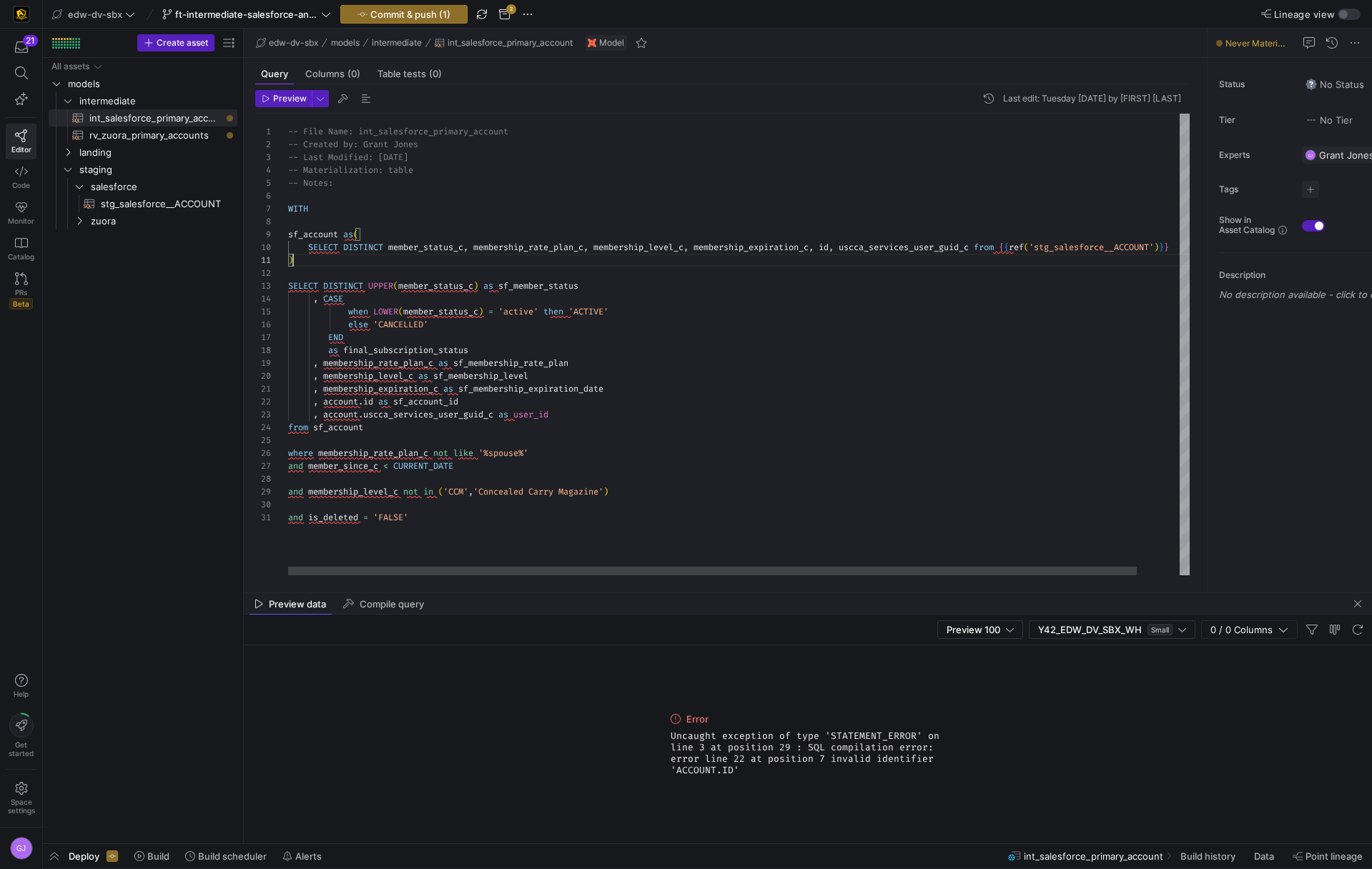 click on "-- File Name: int_salesforce_primary_account -- Created by: Grant Jones -- Last Modified: 2-2-5-08-05 -- Materialization: table -- Notes: WITH sf_account   as (      SELECT   DISTINCT   member_status_c ,   membership_rate_plan_c ,   membership_level_c ,   membership_expiration_c ,   id ,   uscca_services_user_guid_c   from   { { ref ( 'stg_salesforce__ACCOUNT' ) } }    ) SELECT   DISTINCT   UPPER ( member_status_c )   as   sf_member_status       ,   CASE                when   LOWER ( member_status_c )   =   'active'   then   'ACTIVE'              else   'CANCELLED'          END            as   final_subscription_status       ,   membership_rate_plan_c   as   sf_membership_rate_plan       ,   membership_level_c   as   sf_membership_level       ,   membership_expiration_c   as   sf_membership_expiration_date       ,   account . id   as   sf_account_id       ,   account .   as   user_id" at bounding box center (761, 344) 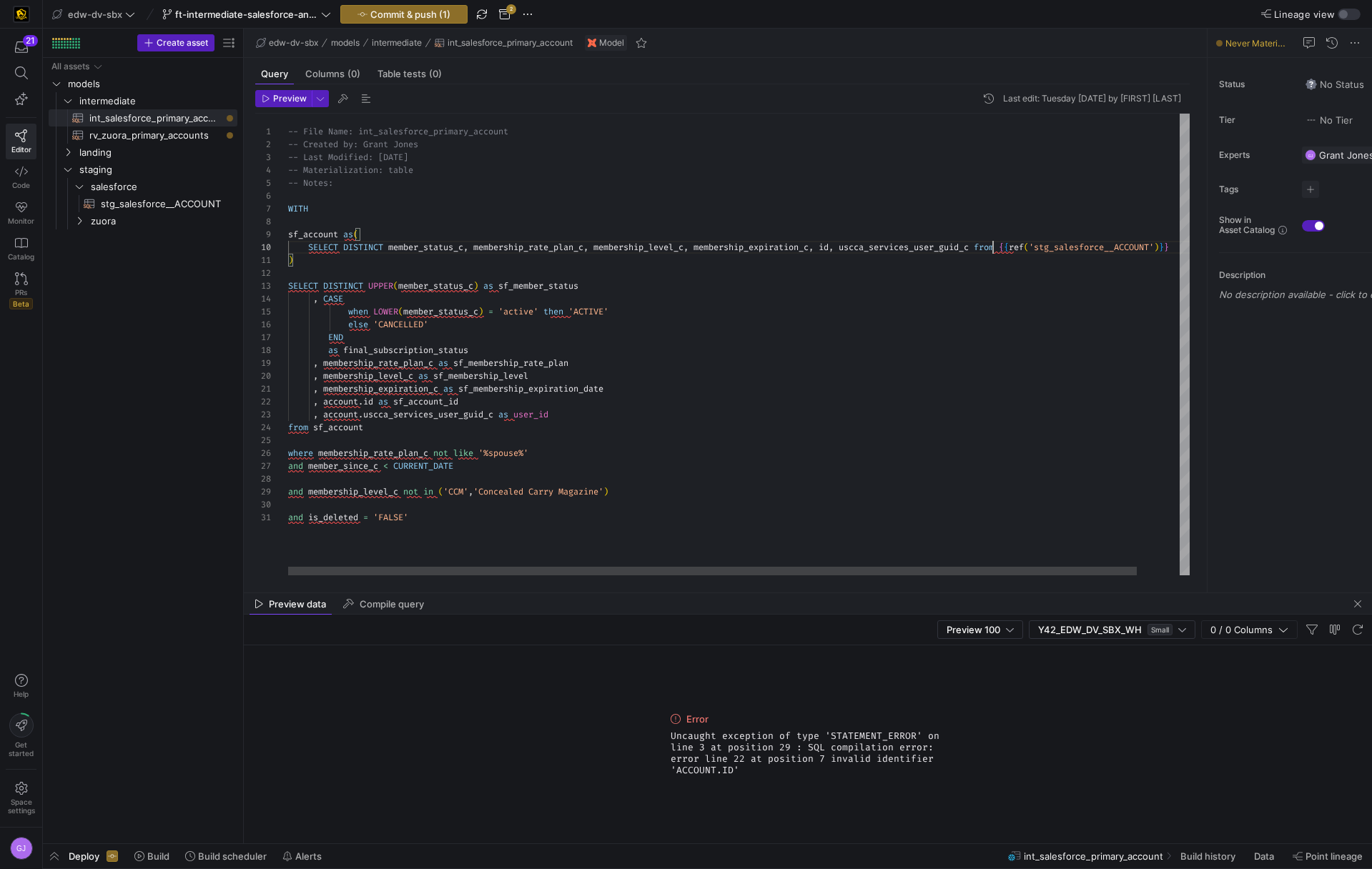 click on "-- File Name: int_salesforce_primary_account -- Created by: Grant Jones -- Last Modified: 2-2-5-08-05 -- Materialization: table -- Notes: WITH sf_account   as (      SELECT   DISTINCT   member_status_c ,   membership_rate_plan_c ,   membership_level_c ,   membership_expiration_c ,   id ,   uscca_services_user_guid_c   from   { { ref ( 'stg_salesforce__ACCOUNT' ) } }    ) SELECT   DISTINCT   UPPER ( member_status_c )   as   sf_member_status       ,   CASE                when   LOWER ( member_status_c )   =   'active'   then   'ACTIVE'              else   'CANCELLED'          END            as   final_subscription_status       ,   membership_rate_plan_c   as   sf_membership_rate_plan       ,   membership_level_c   as   sf_membership_level       ,   membership_expiration_c   as   sf_membership_expiration_date       ,   account . id   as   sf_account_id       ,   account .   as   user_id" at bounding box center (761, 344) 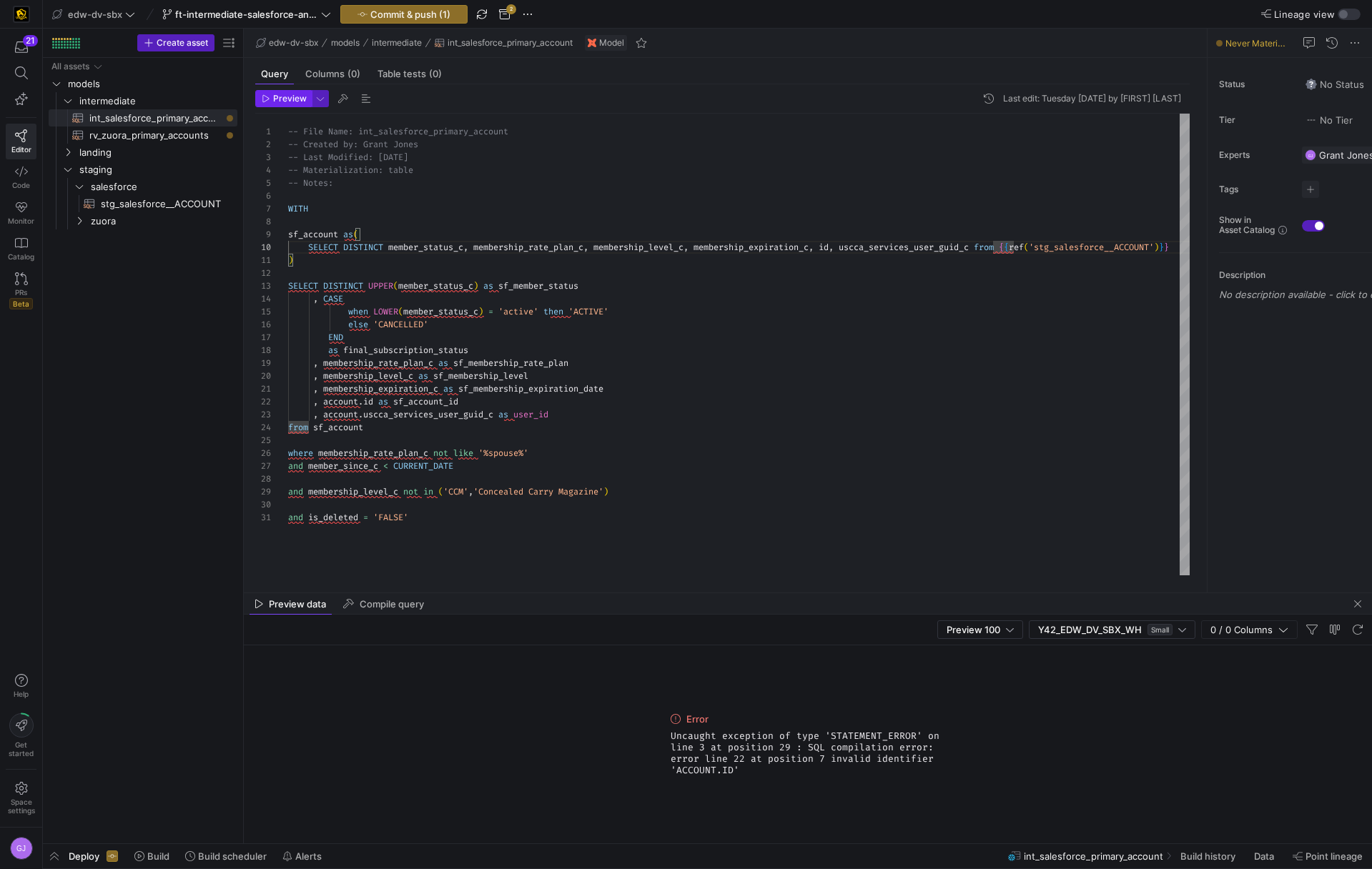click on "Preview" at bounding box center [290, 99] 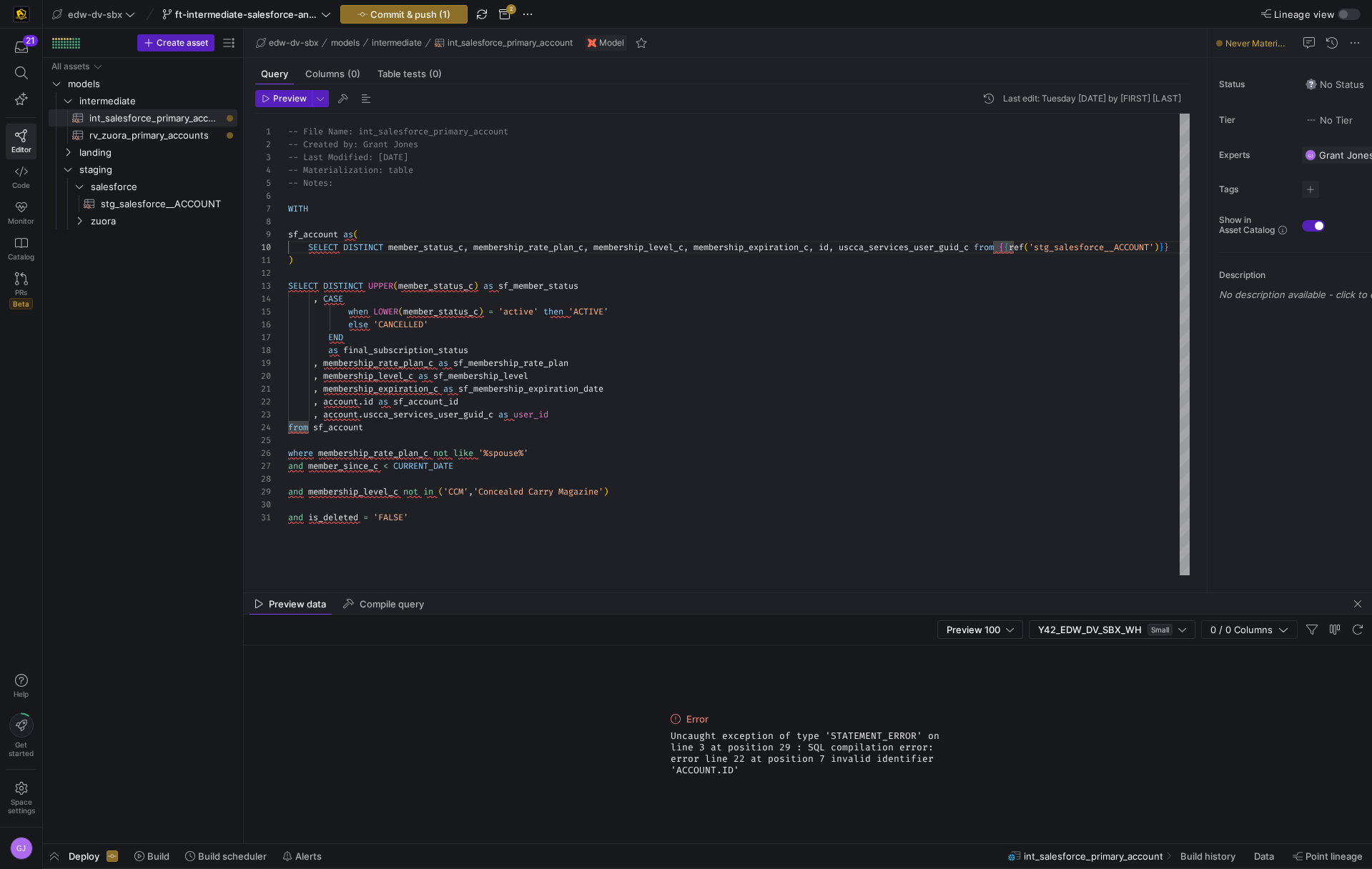 click on "Uncaught exception of type 'STATEMENT_ERROR' on line 3 at position 29 : SQL compilation error: error line 22 at position 7
invalid identifier 'ACCOUNT.ID'" at bounding box center [808, 753] 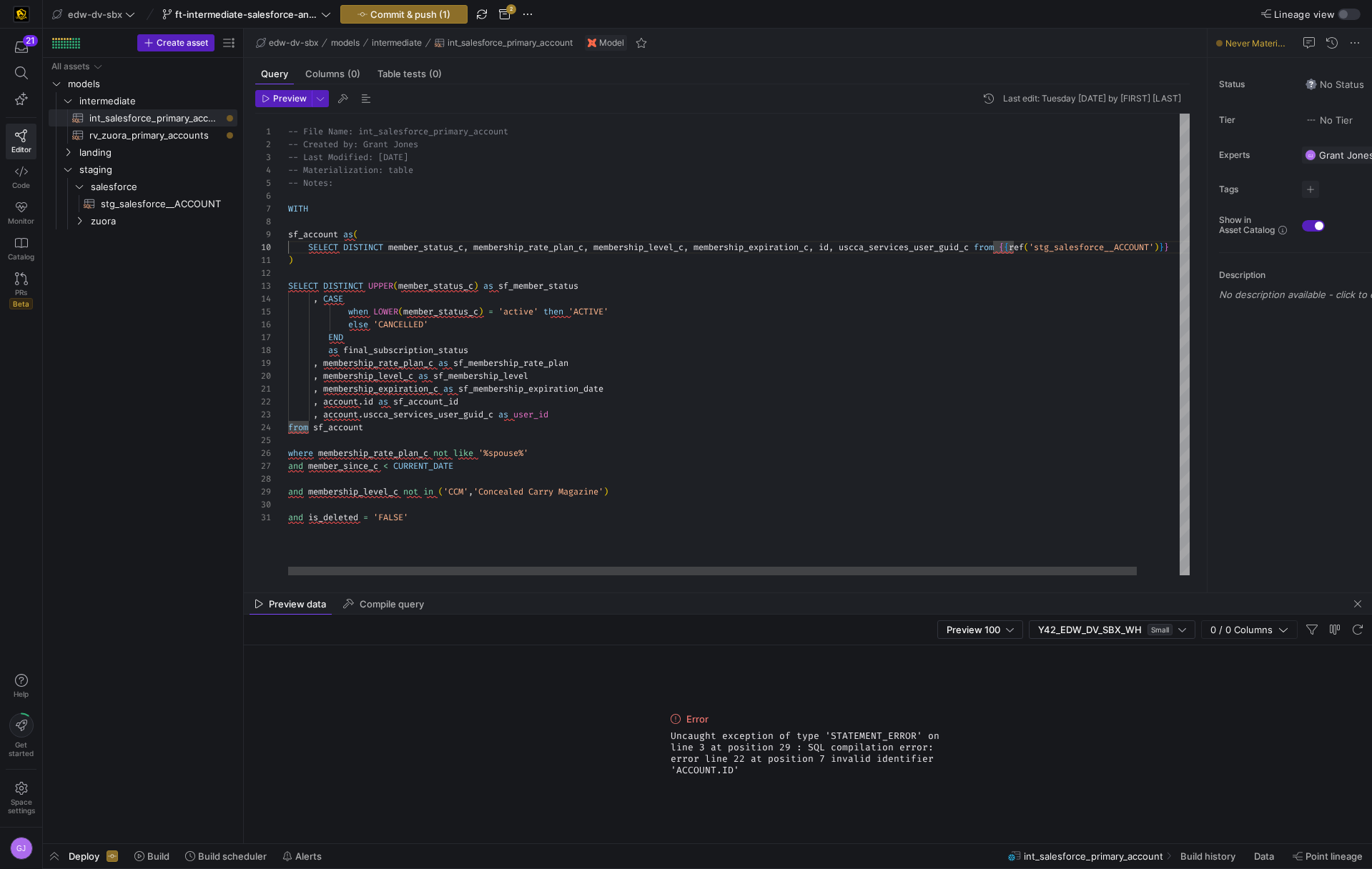 click on "-- File Name: int_salesforce_primary_account -- Created by: Grant Jones -- Last Modified: 2-2-5-08-05 -- Materialization: table -- Notes: WITH sf_account   as (      SELECT   DISTINCT   member_status_c ,   membership_rate_plan_c ,   membership_level_c ,   membership_expiration_c ,   id ,   uscca_services_user_guid_c   from   { { ref ( 'stg_salesforce__ACCOUNT' ) } }    ) SELECT   DISTINCT   UPPER ( member_status_c )   as   sf_member_status       ,   CASE                when   LOWER ( member_status_c )   =   'active'   then   'ACTIVE'              else   'CANCELLED'          END            as   final_subscription_status       ,   membership_rate_plan_c   as   sf_membership_rate_plan       ,   membership_level_c   as   sf_membership_level       ,   membership_expiration_c   as   sf_membership_expiration_date       ,   account . id   as   sf_account_id       ,   account .   as   user_id" at bounding box center [761, 344] 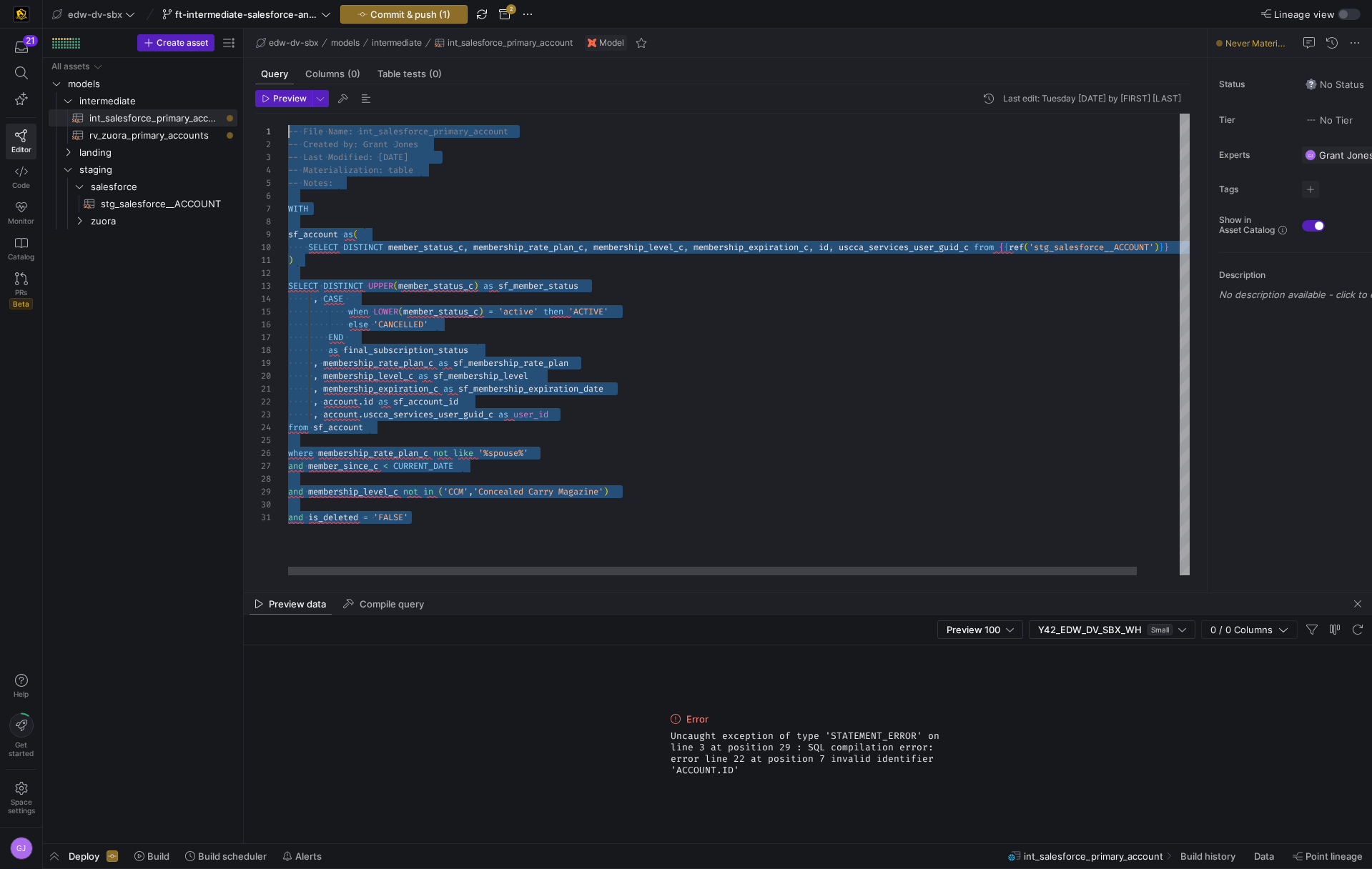 scroll, scrollTop: 0, scrollLeft: 0, axis: both 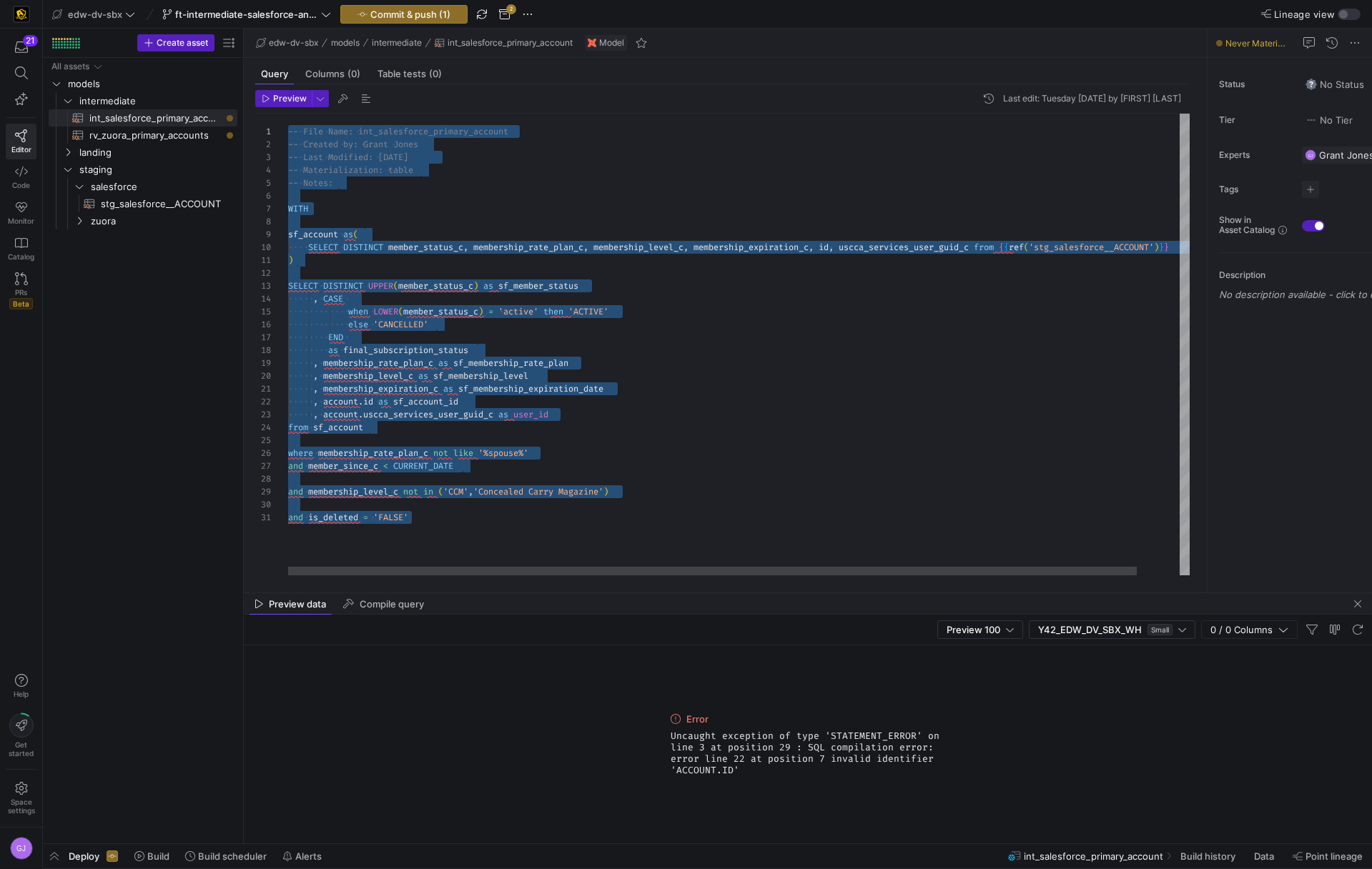 click on "-- File Name: int_salesforce_primary_account -- Created by: Grant Jones -- Last Modified: 2-2-5-08-05 -- Materialization: table -- Notes: WITH sf_account   as (      SELECT   DISTINCT   member_status_c ,   membership_rate_plan_c ,   membership_level_c ,   membership_expiration_c ,   id ,   uscca_services_user_guid_c   from   { { ref ( 'stg_salesforce__ACCOUNT' ) } }    ) SELECT   DISTINCT   UPPER ( member_status_c )   as   sf_member_status       ,   CASE                when   LOWER ( member_status_c )   =   'active'   then   'ACTIVE'              else   'CANCELLED'          END            as   final_subscription_status       ,   membership_rate_plan_c   as   sf_membership_rate_plan       ,   membership_level_c   as   sf_membership_level       ,   membership_expiration_c   as   sf_membership_expiration_date       ,   account . id   as   sf_account_id       ,   account .   as   user_id" at bounding box center (761, 344) 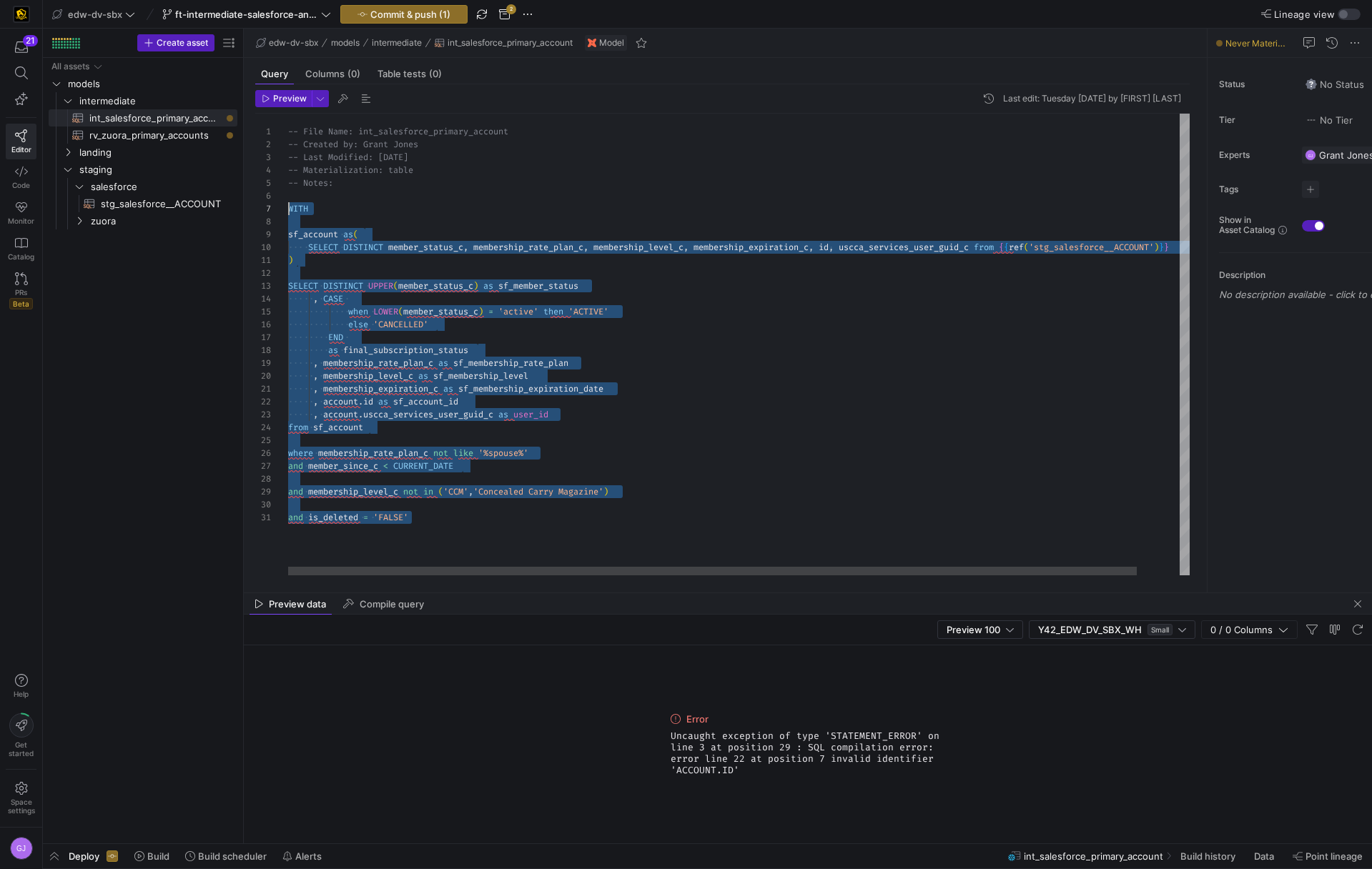 scroll, scrollTop: 77, scrollLeft: 0, axis: vertical 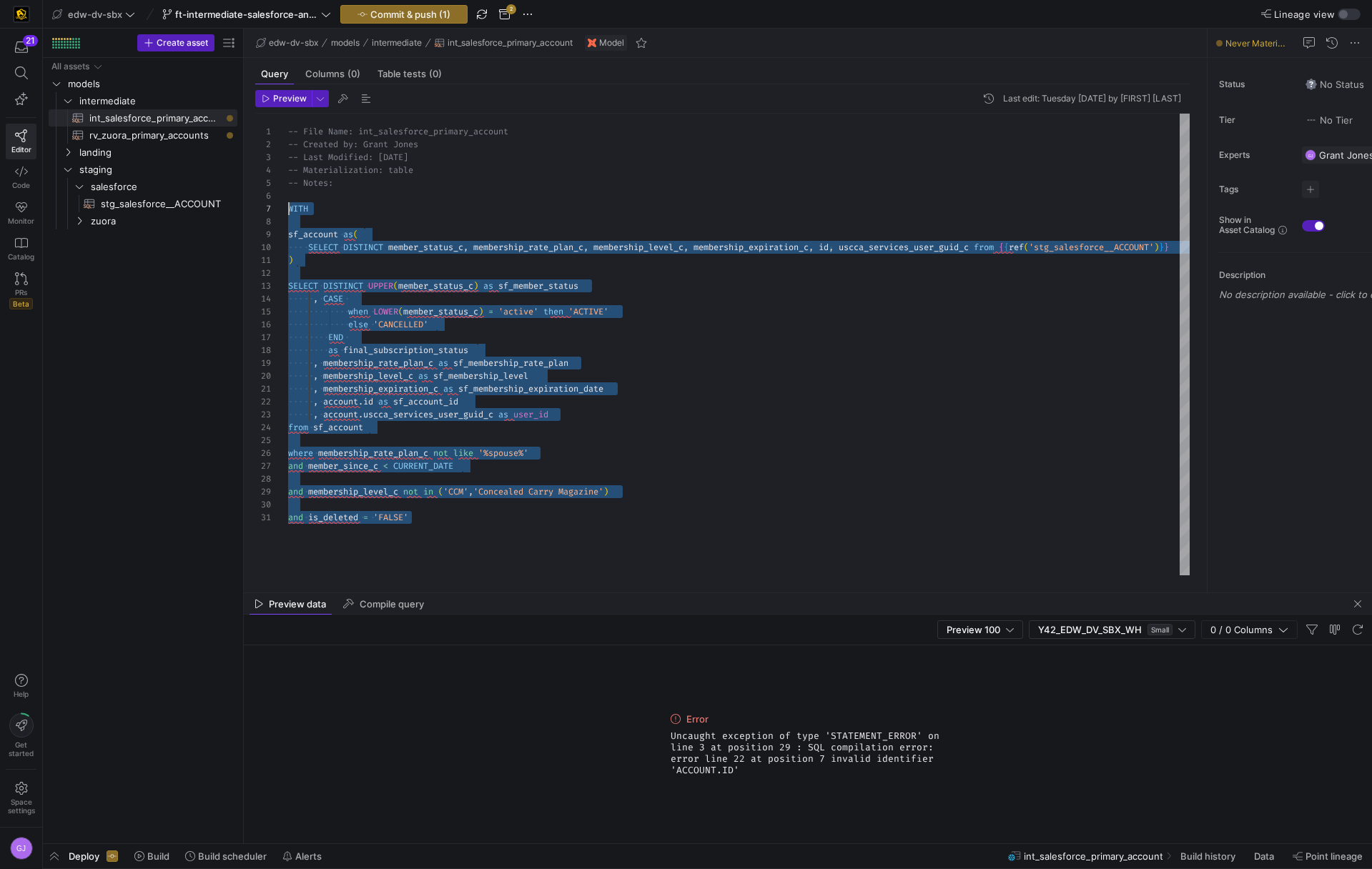 click on "Uncaught exception of type 'STATEMENT_ERROR' on line 3 at position 29 : SQL compilation error: error line 22 at position 7
invalid identifier 'ACCOUNT.ID'" at bounding box center [808, 753] 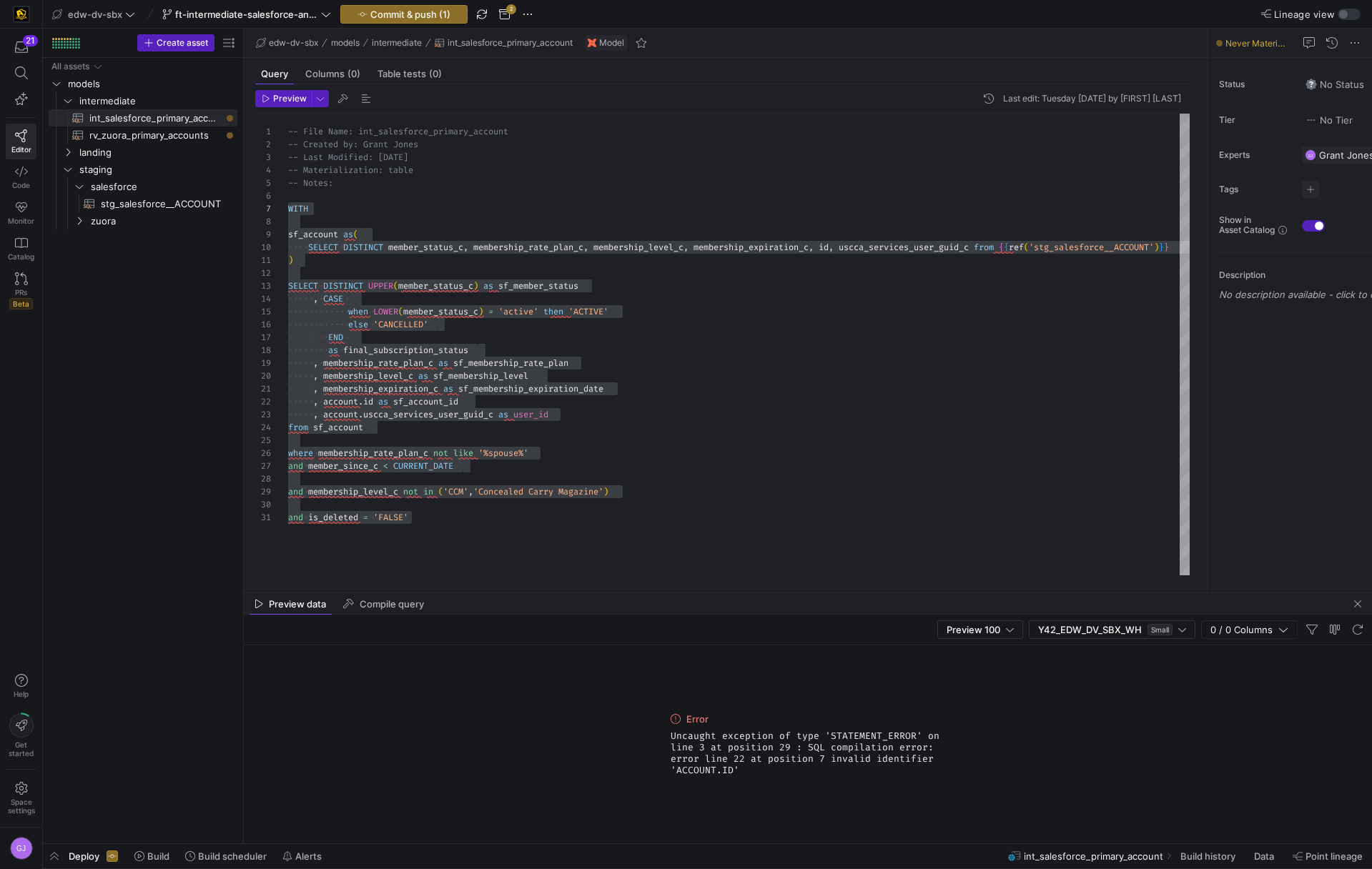 drag, startPoint x: 738, startPoint y: 767, endPoint x: 666, endPoint y: 732, distance: 80.05623 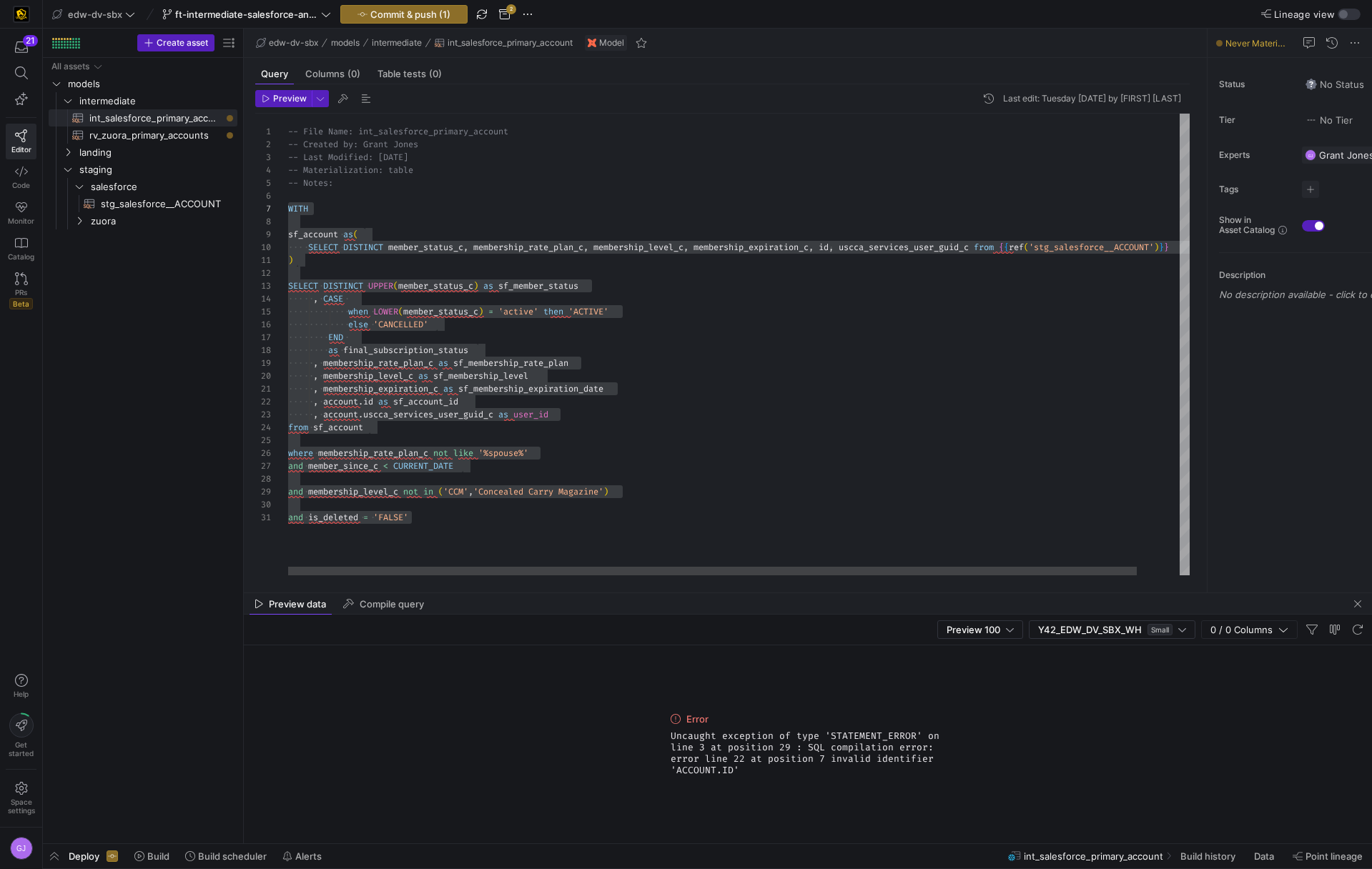 click on "-- File Name: int_salesforce_primary_account -- Created by: Grant Jones -- Last Modified: 2-2-5-08-05 -- Materialization: table -- Notes: WITH sf_account   as (      SELECT   DISTINCT   member_status_c ,   membership_rate_plan_c ,   membership_level_c ,   membership_expiration_c ,   id ,   uscca_services_user_guid_c   from   { { ref ( 'stg_salesforce__ACCOUNT' ) } }    ) SELECT   DISTINCT   UPPER ( member_status_c )   as   sf_member_status       ,   CASE                when   LOWER ( member_status_c )   =   'active'   then   'ACTIVE'              else   'CANCELLED'          END            as   final_subscription_status       ,   membership_rate_plan_c   as   sf_membership_rate_plan       ,   membership_level_c   as   sf_membership_level       ,   membership_expiration_c   as   sf_membership_expiration_date       ,   account . id   as   sf_account_id       ,   account .   as   user_id" at bounding box center (761, 344) 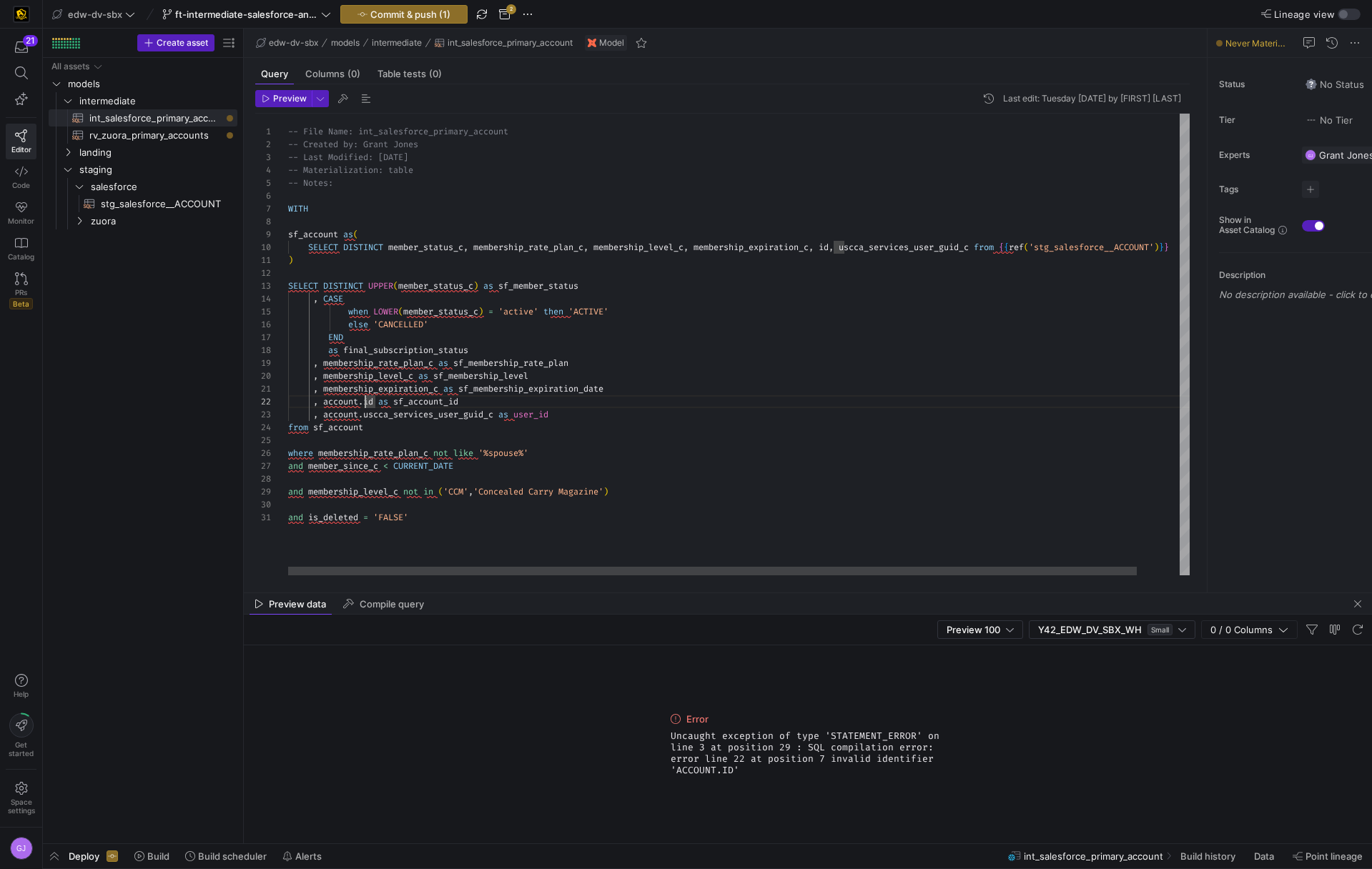 scroll, scrollTop: 13, scrollLeft: 77, axis: both 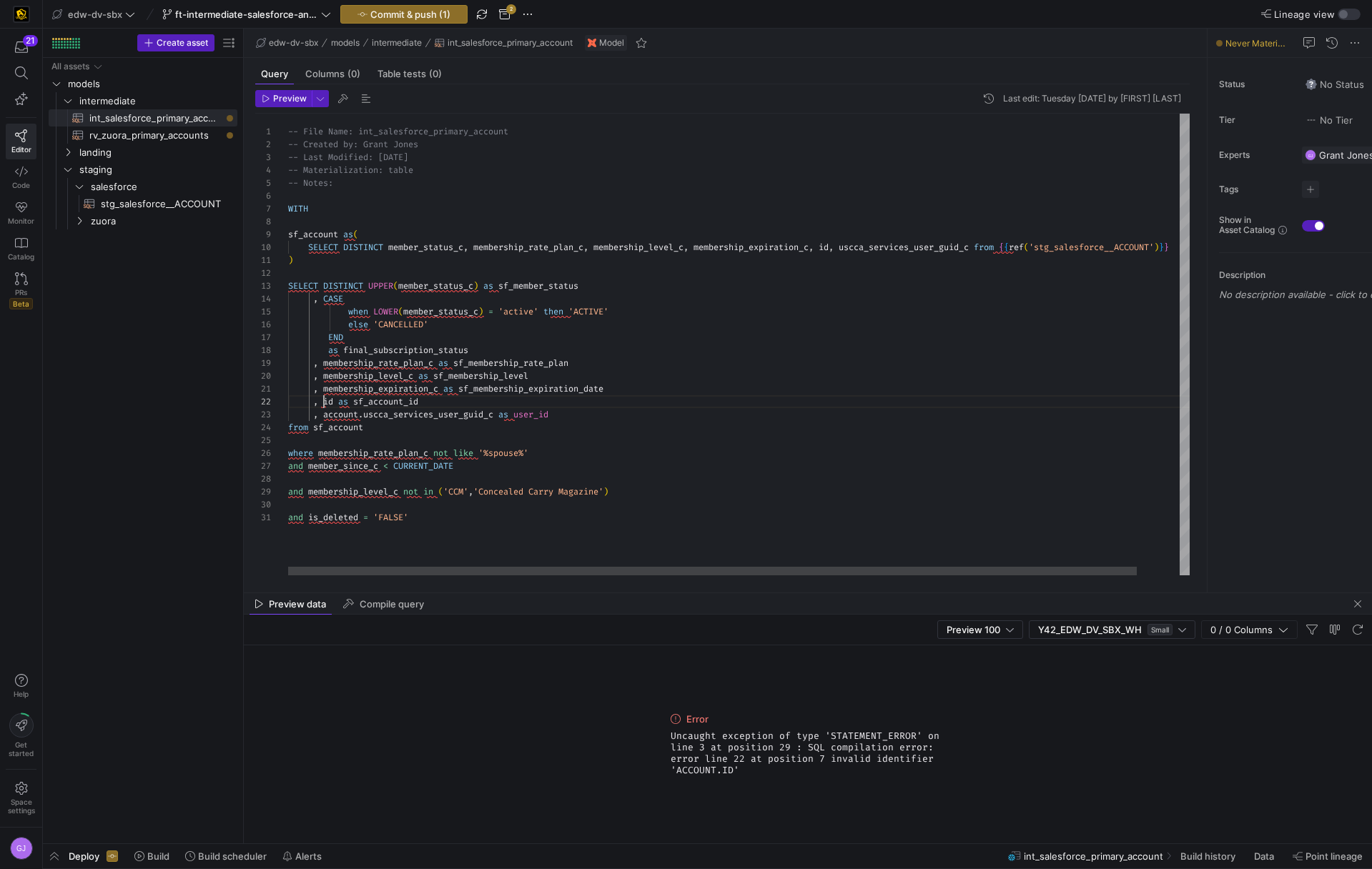 click on "-- File Name: int_salesforce_primary_account -- Created by: Grant Jones -- Last Modified: 2-2-5-08-05 -- Materialization: table -- Notes: WITH sf_account   as (      SELECT   DISTINCT   member_status_c ,   membership_rate_plan_c ,   membership_level_c ,   membership_expiration_c ,   id ,   uscca_services_user_guid_c   from   { { ref ( 'stg_salesforce__ACCOUNT' ) } }    ) SELECT   DISTINCT   UPPER ( member_status_c )   as   sf_member_status       ,   CASE                when   LOWER ( member_status_c )   =   'active'   then   'ACTIVE'              else   'CANCELLED'          END            as   final_subscription_status       ,   membership_rate_plan_c   as   sf_membership_rate_plan       ,   membership_level_c   as   sf_membership_level       ,   membership_expiration_c   as   sf_membership_expiration_date       ,   id   as   sf_account_id       ,   account . uscca_services_user_guid_c" at bounding box center [761, 344] 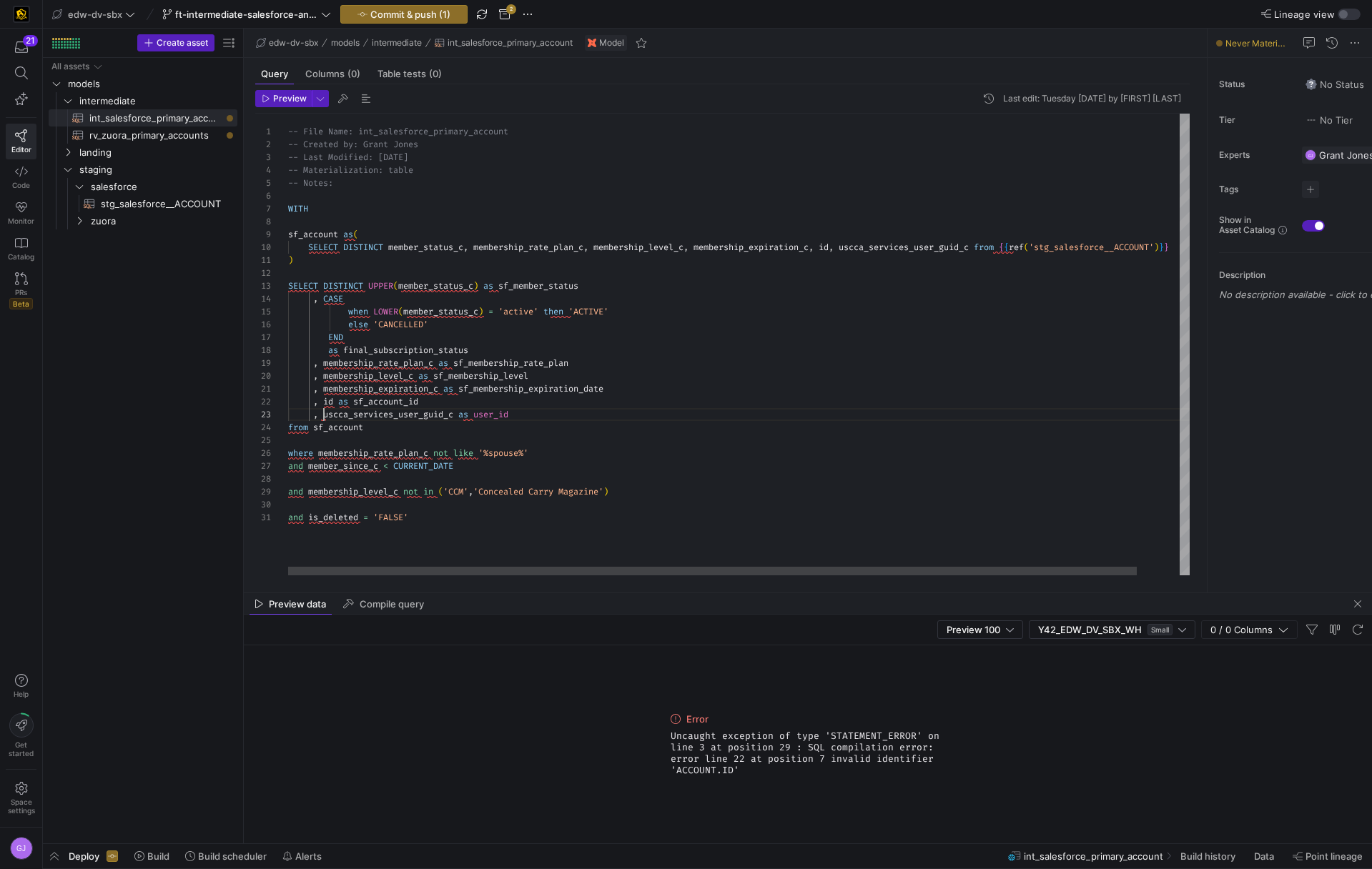 scroll, scrollTop: 26, scrollLeft: 36, axis: both 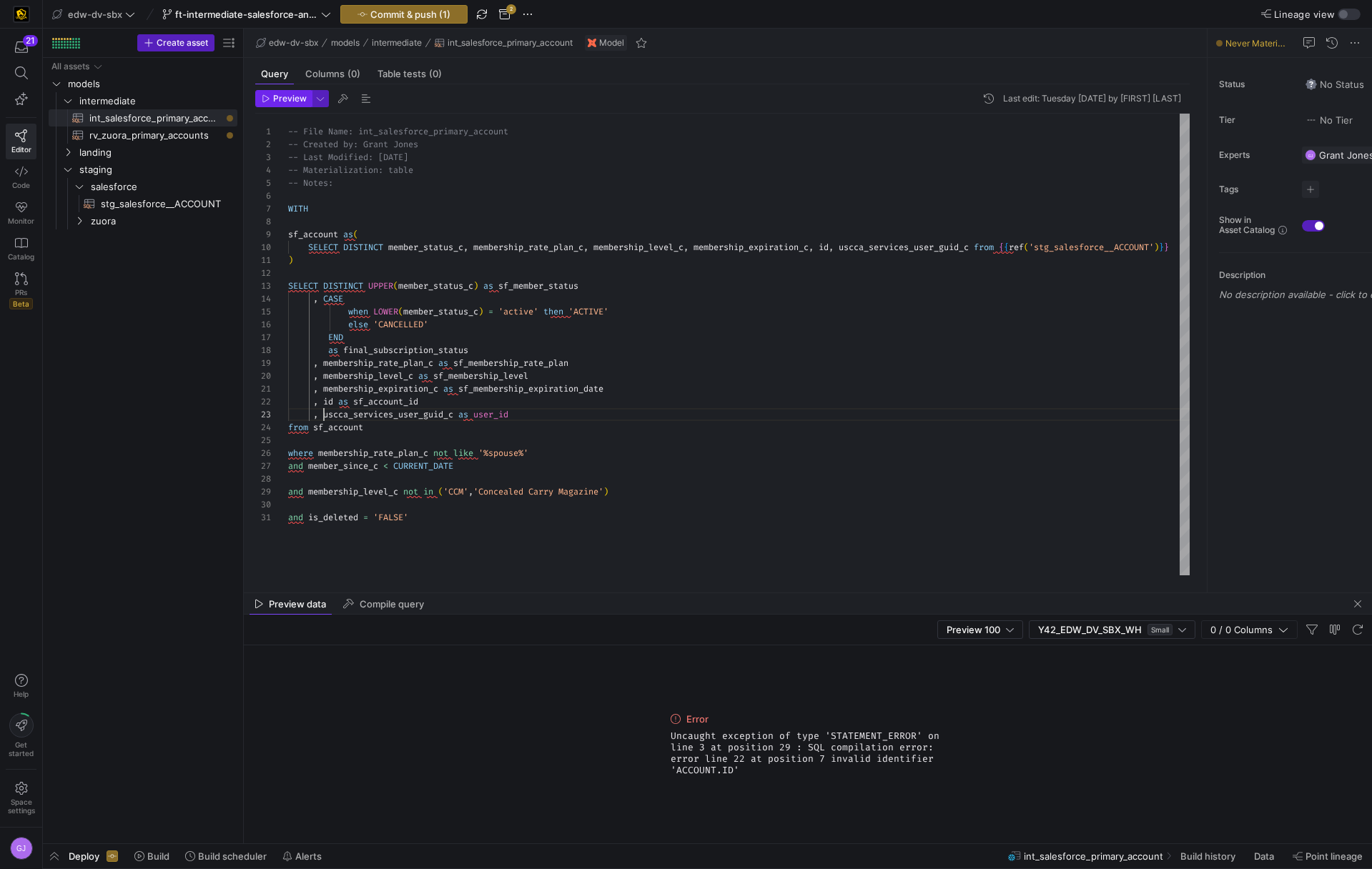 click on "Preview" at bounding box center (290, 99) 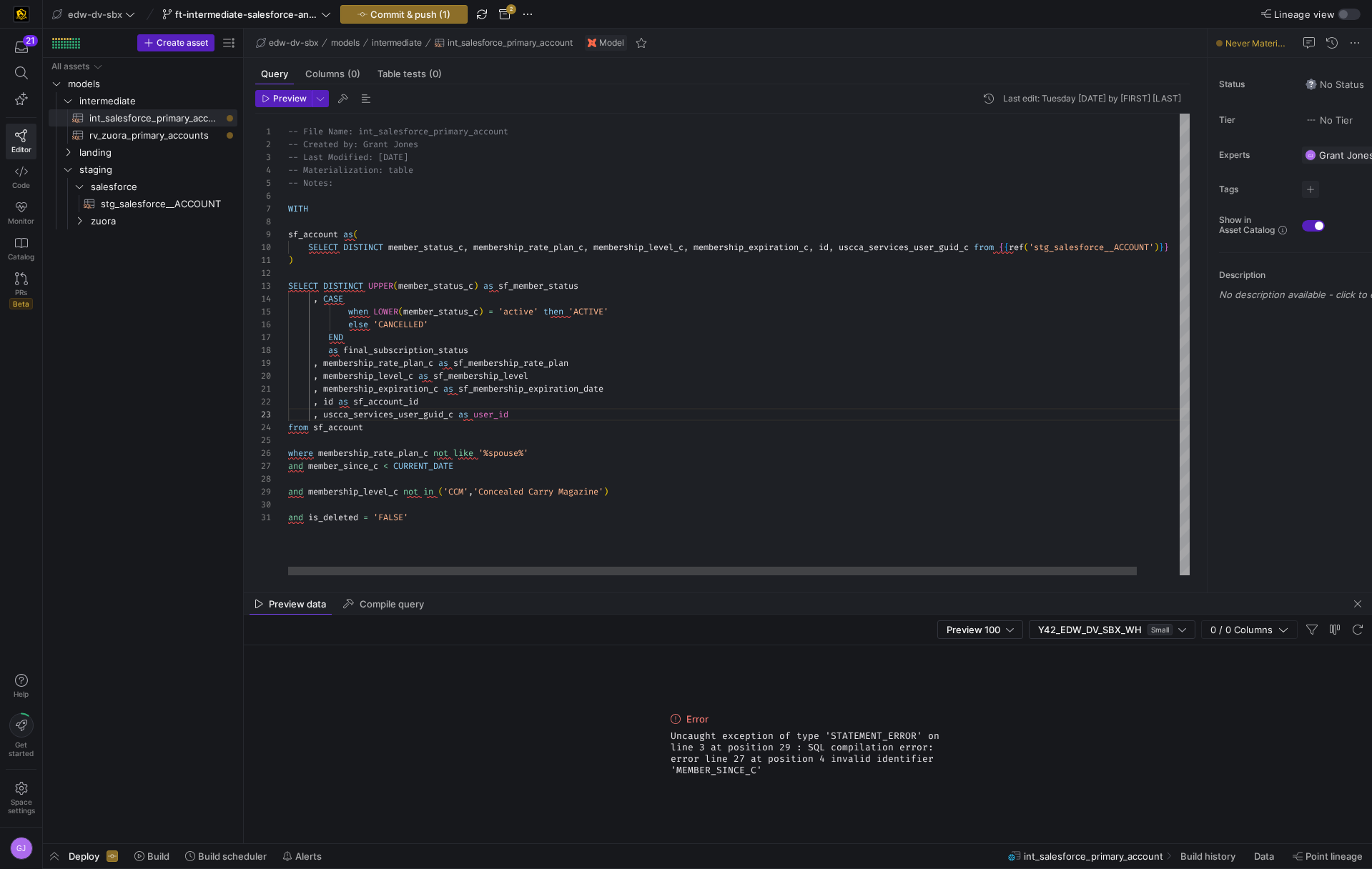 scroll, scrollTop: 0, scrollLeft: 123, axis: horizontal 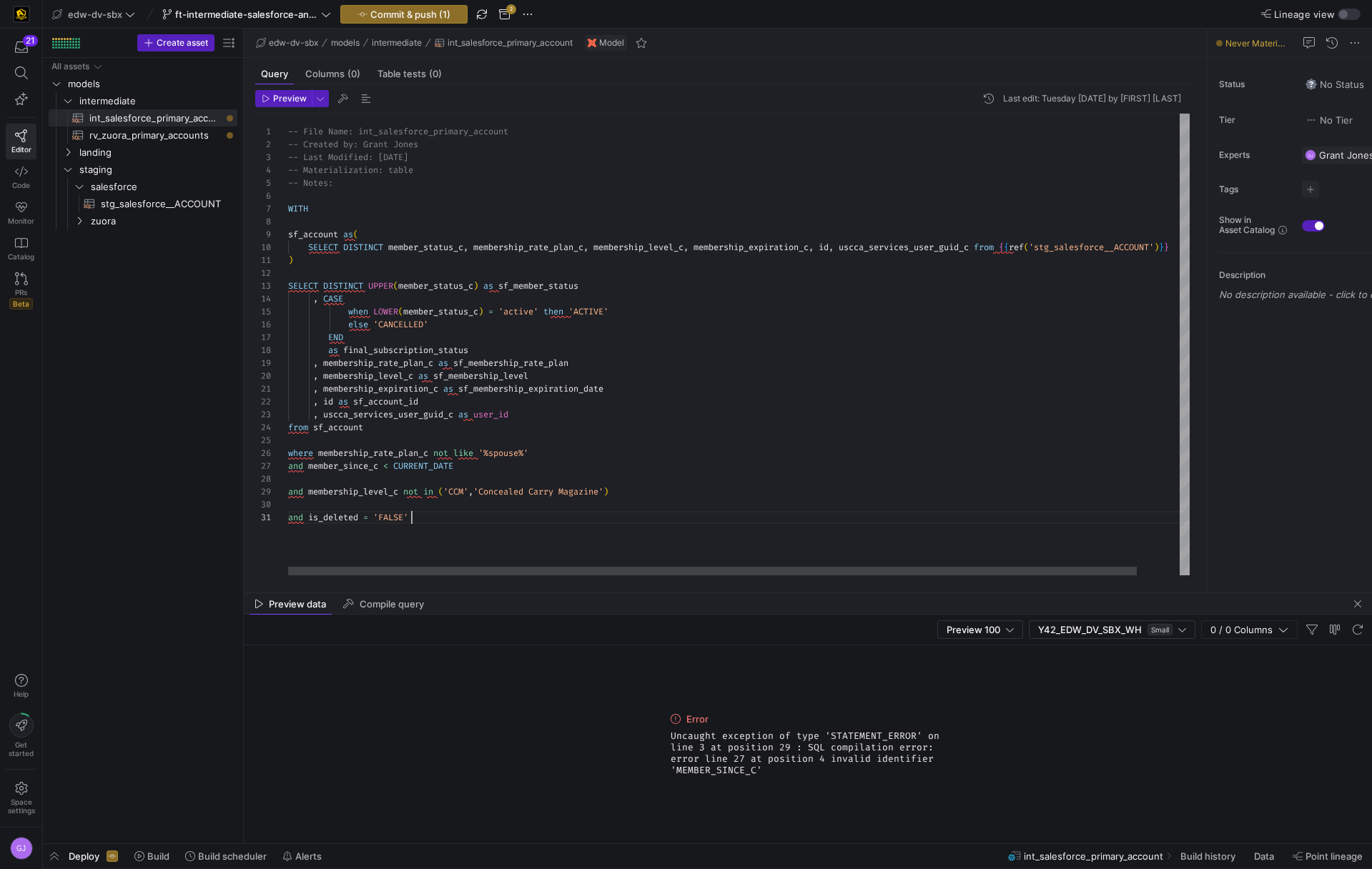 drag, startPoint x: 468, startPoint y: 525, endPoint x: 462, endPoint y: 518, distance: 9.219544 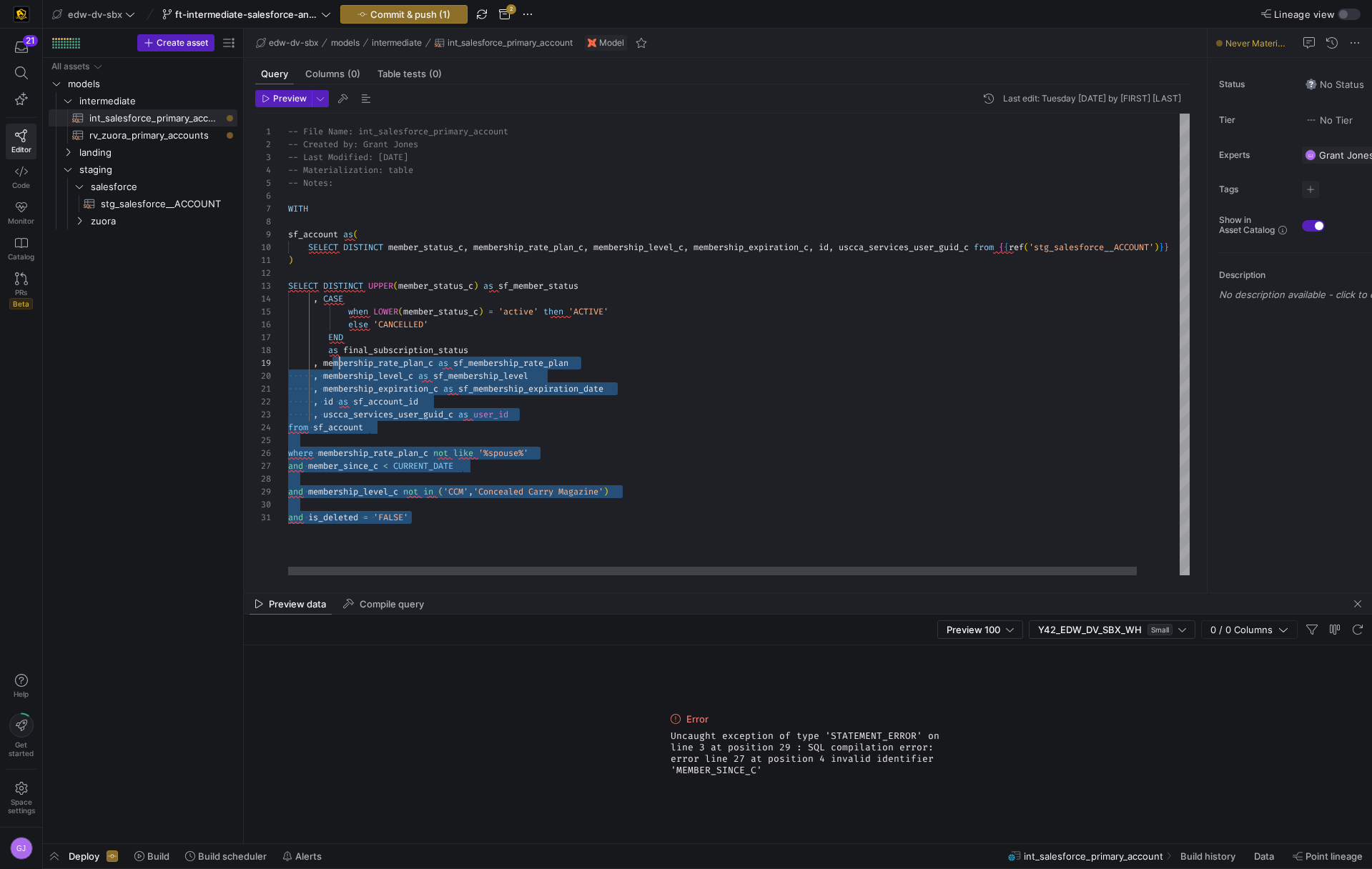 scroll, scrollTop: 13, scrollLeft: 0, axis: vertical 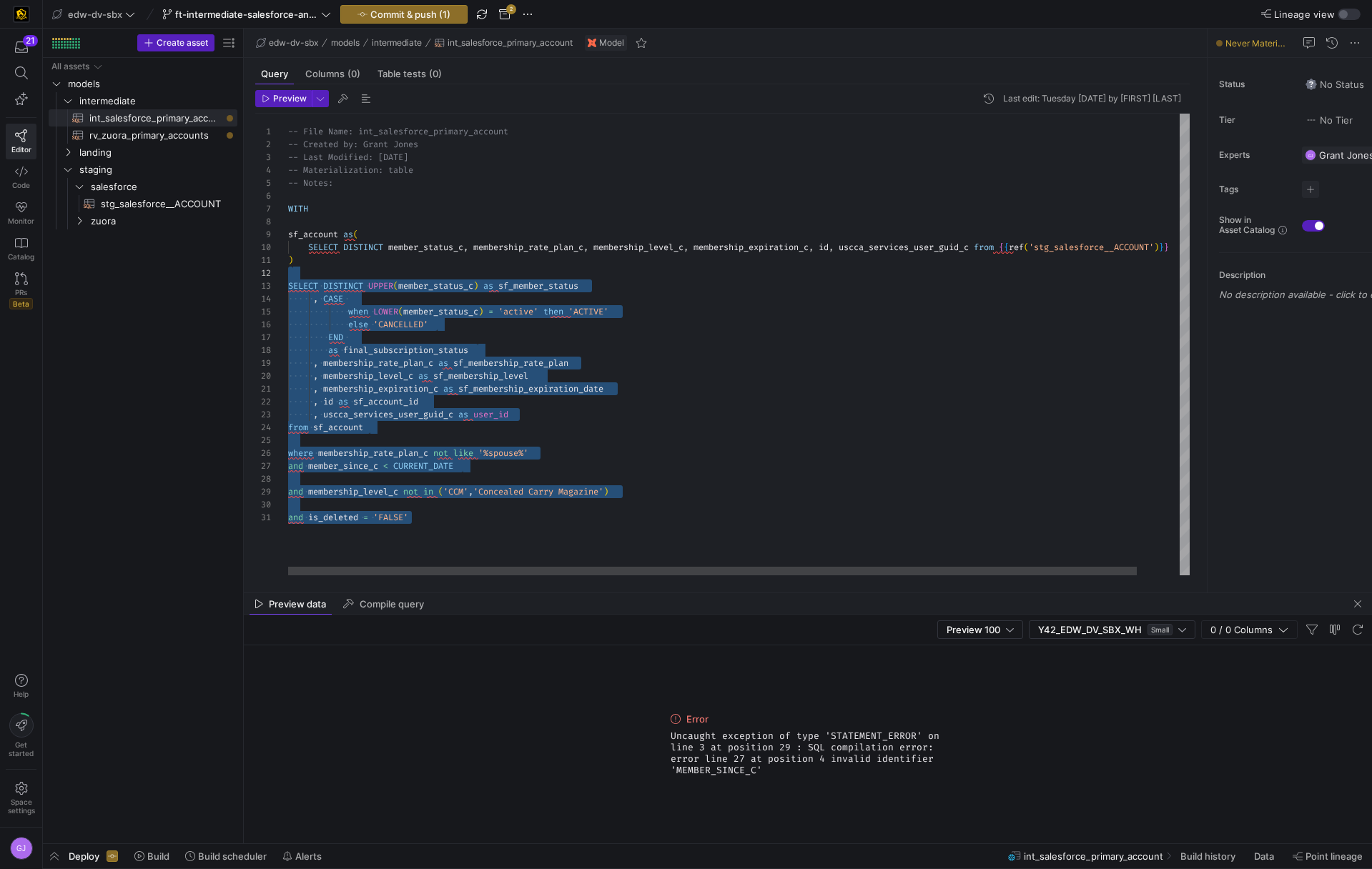 drag, startPoint x: 460, startPoint y: 516, endPoint x: 296, endPoint y: 267, distance: 298.156 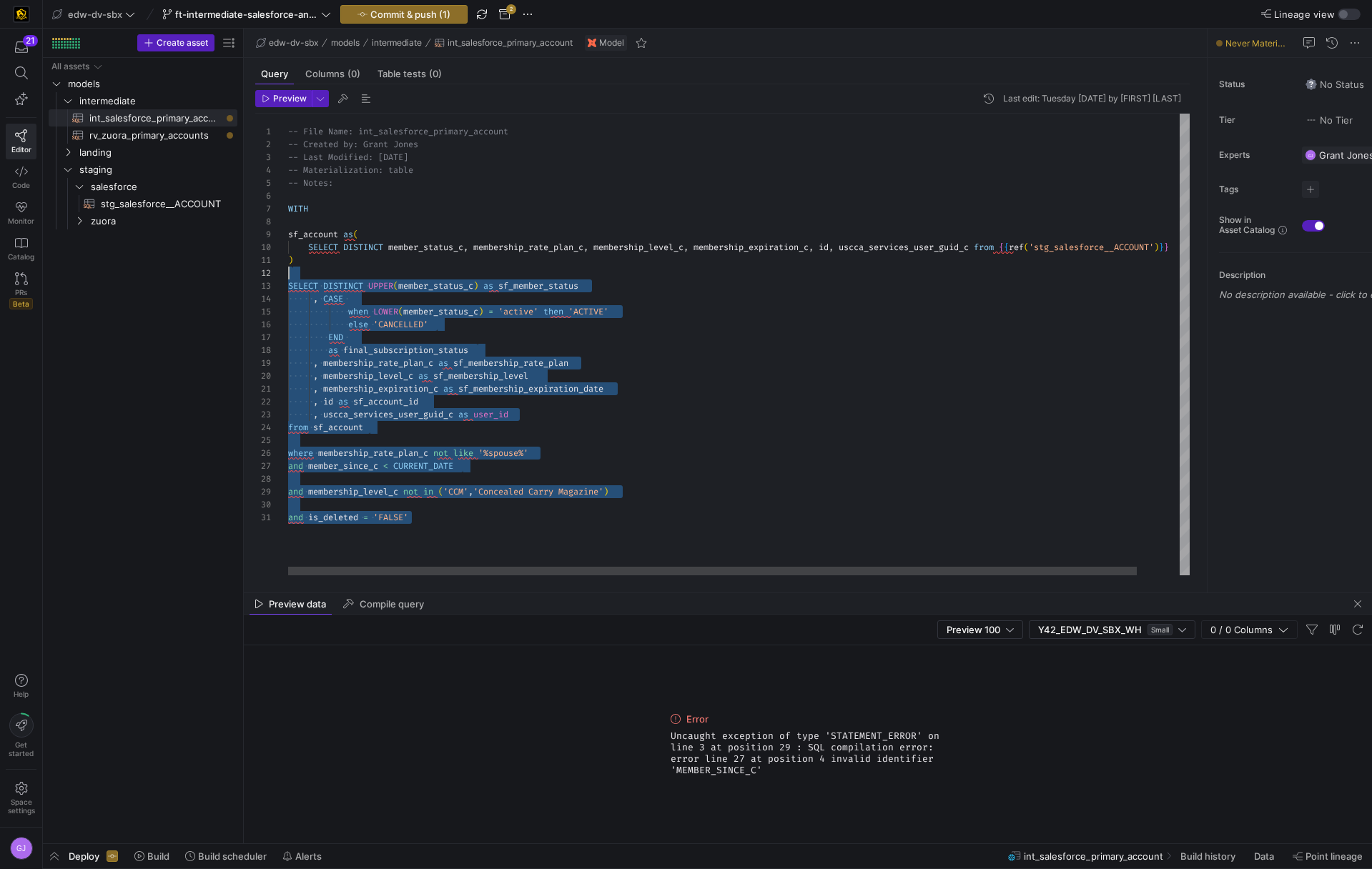 click on "-- File Name: int_salesforce_primary_account -- Created by: Grant Jones -- Last Modified: 2-2-5-08-05 -- Materialization: table -- Notes: WITH sf_account   as (      SELECT   DISTINCT   member_status_c ,   membership_rate_plan_c ,   membership_level_c ,   membership_expiration_c ,   id ,   uscca_services_user_guid_c   from   { { ref ( 'stg_salesforce__ACCOUNT' ) } }    ) SELECT   DISTINCT   UPPER ( member_status_c )   as   sf_member_status       ,   CASE                when   LOWER ( member_status_c )   =   'active'   then   'ACTIVE'              else   'CANCELLED'          END            as   final_subscription_status       ,   membership_rate_plan_c   as   sf_membership_rate_plan       ,   membership_level_c   as   sf_membership_level       ,   membership_expiration_c   as   sf_membership_expiration_date       ,   id   as   sf_account_id       ,   uscca_services_user_guid_c   as" at bounding box center [761, 344] 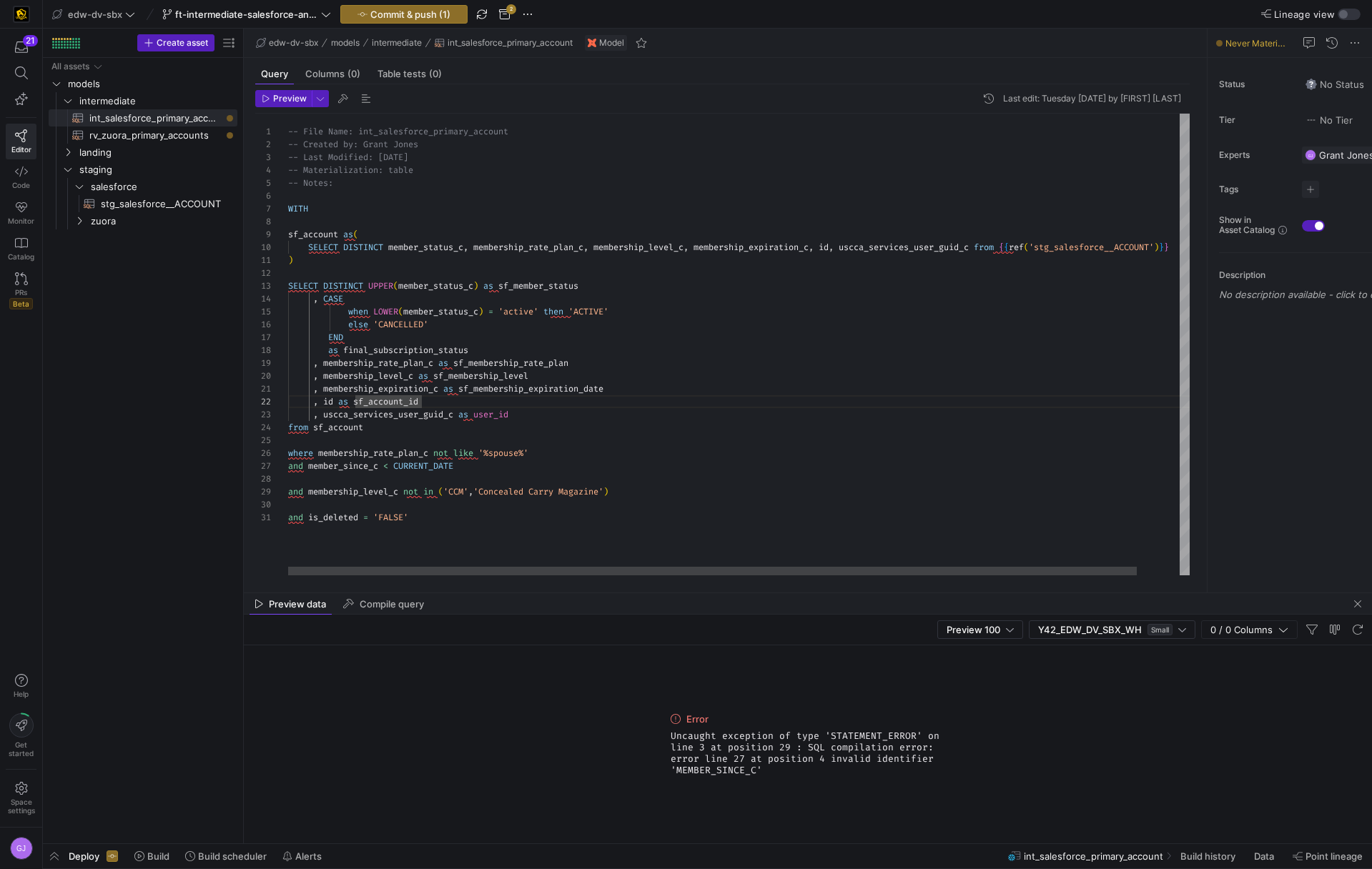 click on "-- File Name: int_salesforce_primary_account -- Created by: Grant Jones -- Last Modified: 2-2-5-08-05 -- Materialization: table -- Notes: WITH sf_account   as (      SELECT   DISTINCT   member_status_c ,   membership_rate_plan_c ,   membership_level_c ,   membership_expiration_c ,   id ,   uscca_services_user_guid_c   from   { { ref ( 'stg_salesforce__ACCOUNT' ) } }    ) SELECT   DISTINCT   UPPER ( member_status_c )   as   sf_member_status       ,   CASE                when   LOWER ( member_status_c )   =   'active'   then   'ACTIVE'              else   'CANCELLED'          END            as   final_subscription_status       ,   membership_rate_plan_c   as   sf_membership_rate_plan       ,   membership_level_c   as   sf_membership_level       ,   membership_expiration_c   as   sf_membership_expiration_date       ,   id   as   sf_account_id       ,   uscca_services_user_guid_c   as" at bounding box center (761, 344) 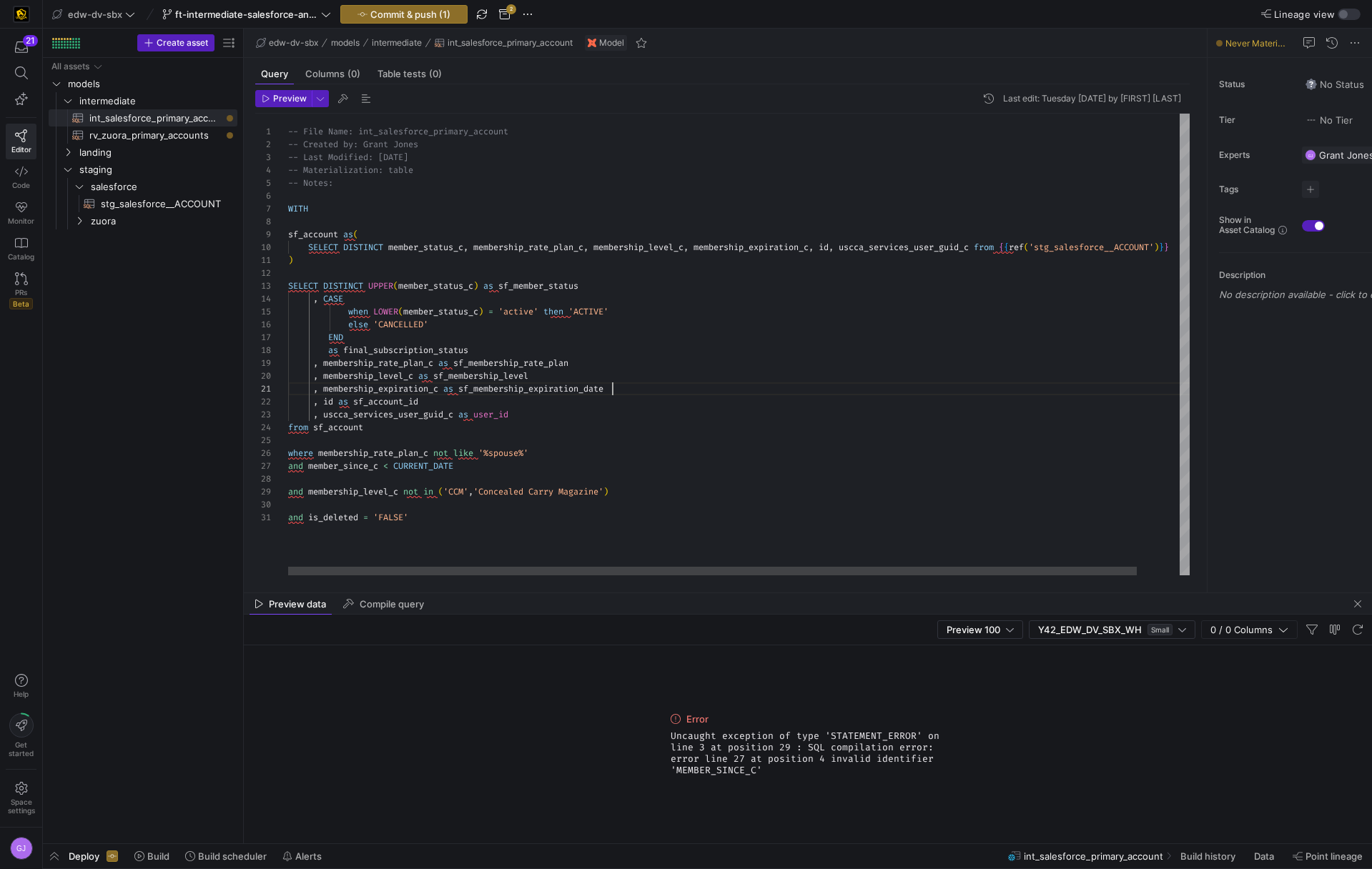 scroll, scrollTop: 0, scrollLeft: 325, axis: horizontal 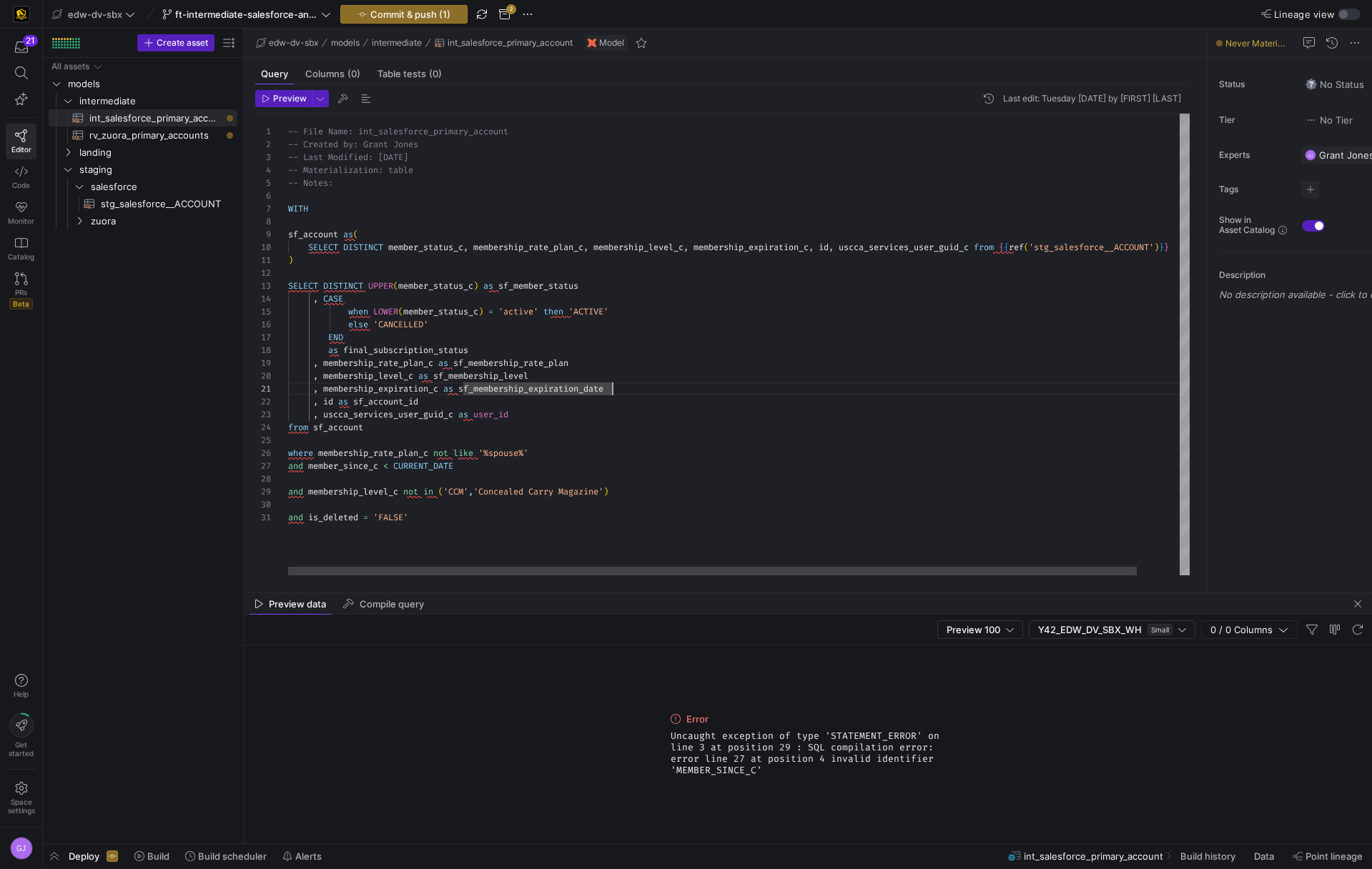 click on "-- File Name: int_salesforce_primary_account -- Created by: Grant Jones -- Last Modified: 2-2-5-08-05 -- Materialization: table -- Notes: WITH sf_account   as (      SELECT   DISTINCT   member_status_c ,   membership_rate_plan_c ,   membership_level_c ,   membership_expiration_c ,   id ,   uscca_services_user_guid_c   from   { { ref ( 'stg_salesforce__ACCOUNT' ) } }    ) SELECT   DISTINCT   UPPER ( member_status_c )   as   sf_member_status       ,   CASE                when   LOWER ( member_status_c )   =   'active'   then   'ACTIVE'              else   'CANCELLED'          END            as   final_subscription_status       ,   membership_rate_plan_c   as   sf_membership_rate_plan       ,   membership_level_c   as   sf_membership_level       ,   membership_expiration_c   as   sf_membership_expiration_date       ,   id   as   sf_account_id       ,   uscca_services_user_guid_c   as" at bounding box center [761, 344] 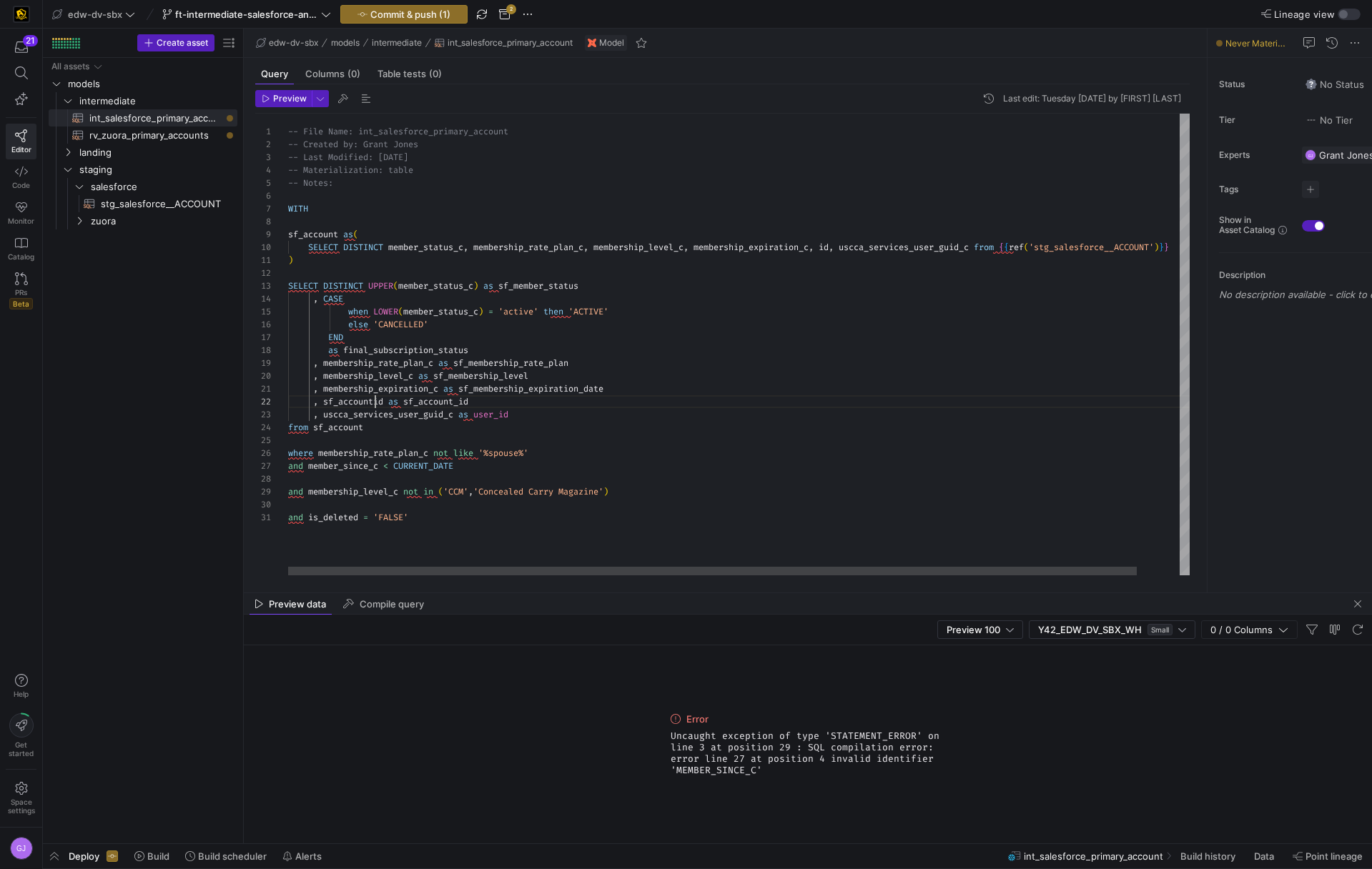 scroll, scrollTop: 13, scrollLeft: 87, axis: both 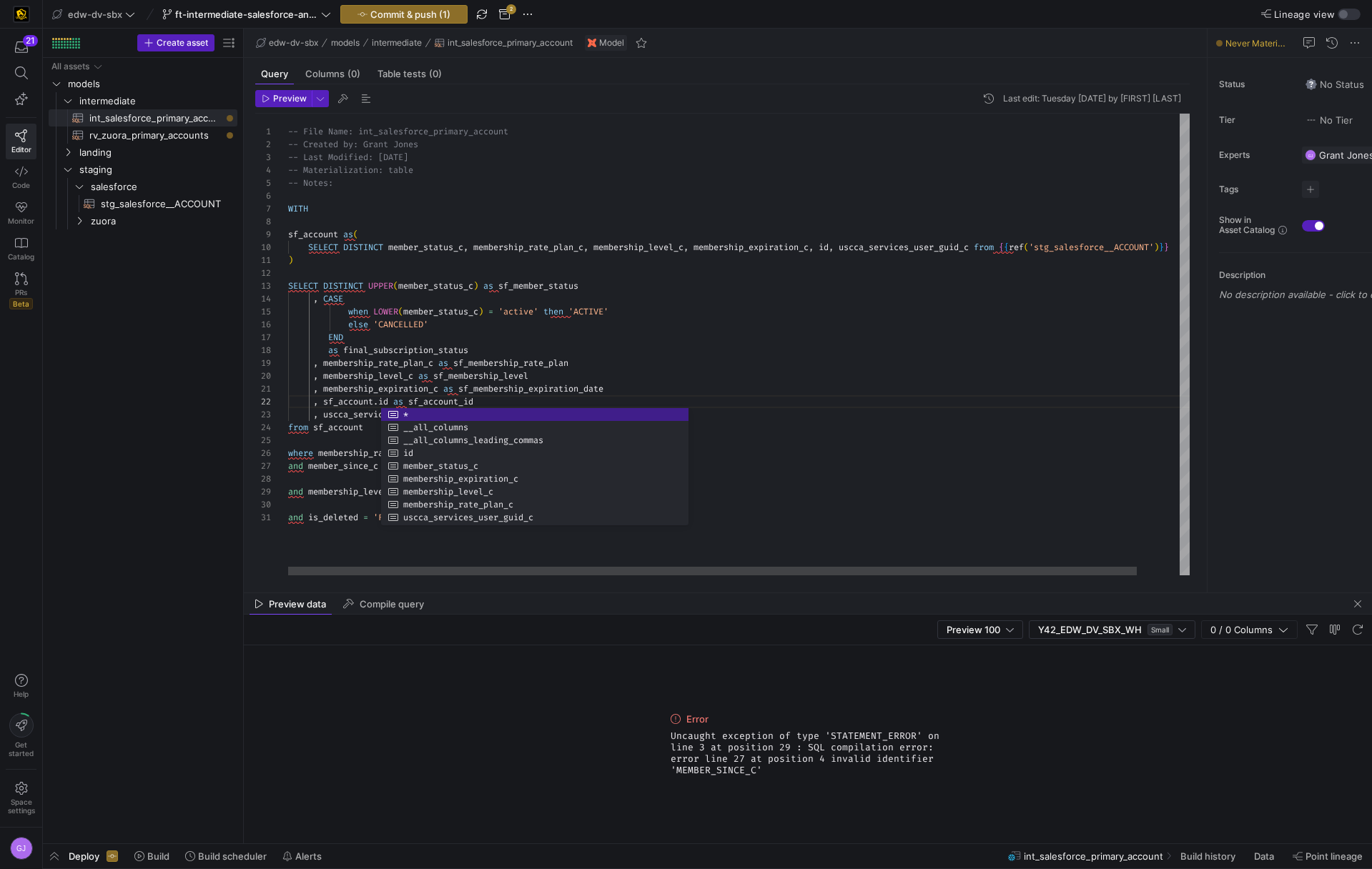 click on "-- File Name: int_salesforce_primary_account -- Created by: Grant Jones -- Last Modified: 2-2-5-08-05 -- Materialization: table -- Notes: WITH sf_account   as (      SELECT   DISTINCT   member_status_c ,   membership_rate_plan_c ,   membership_level_c ,   membership_expiration_c ,   id ,   uscca_services_user_guid_c   from   { { ref ( 'stg_salesforce__ACCOUNT' ) } }    ) SELECT   DISTINCT   UPPER ( member_status_c )   as   sf_member_status       ,   CASE                when   LOWER ( member_status_c )   =   'active'   then   'ACTIVE'              else   'CANCELLED'          END            as   final_subscription_status       ,   membership_rate_plan_c   as   sf_membership_rate_plan       ,   membership_level_c   as   sf_membership_level       ,   membership_expiration_c   as   sf_membership_expiration_date       ,   sf_account . id   as   sf_account_id       ,     as   user_id from <" at bounding box center [761, 344] 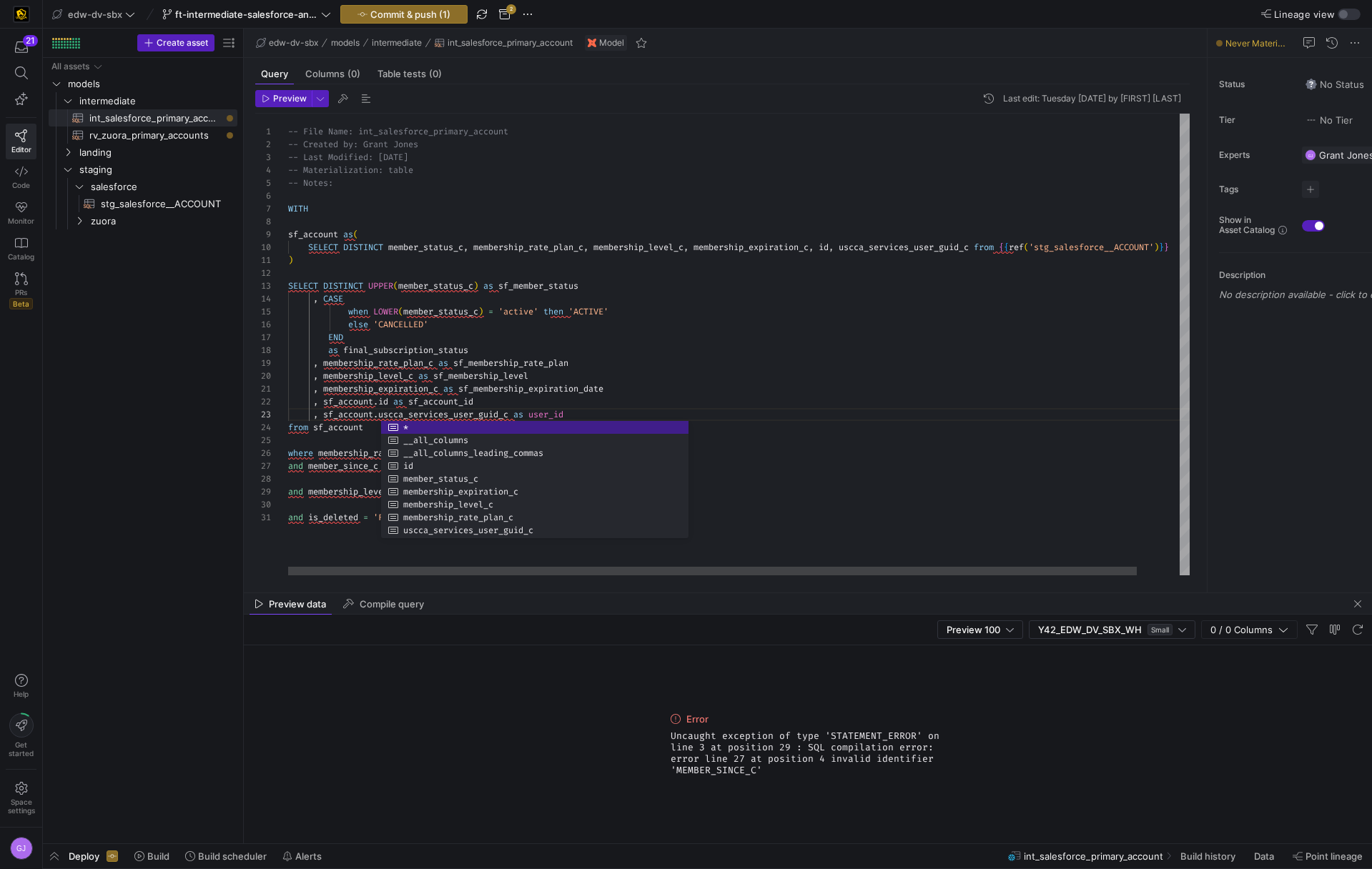 click on "-- File Name: int_salesforce_primary_account -- Created by: Grant Jones -- Last Modified: 2-2-5-08-05 -- Materialization: table -- Notes: WITH sf_account   as (      SELECT   DISTINCT   member_status_c ,   membership_rate_plan_c ,   membership_level_c ,   membership_expiration_c ,   id ,   uscca_services_user_guid_c   from   { { ref ( 'stg_salesforce__ACCOUNT' ) } }    ) SELECT   DISTINCT   UPPER ( member_status_c )   as   sf_member_status       ,   CASE                when   LOWER ( member_status_c )   =   'active'   then   'ACTIVE'              else   'CANCELLED'          END            as   final_subscription_status       ,   membership_rate_plan_c   as   sf_membership_rate_plan       ,   membership_level_c   as   sf_membership_level       ,   membership_expiration_c   as   sf_membership_expiration_date       ,   sf_account . id   as   sf_account_id       ,   sf_account .   as   <" at bounding box center [761, 344] 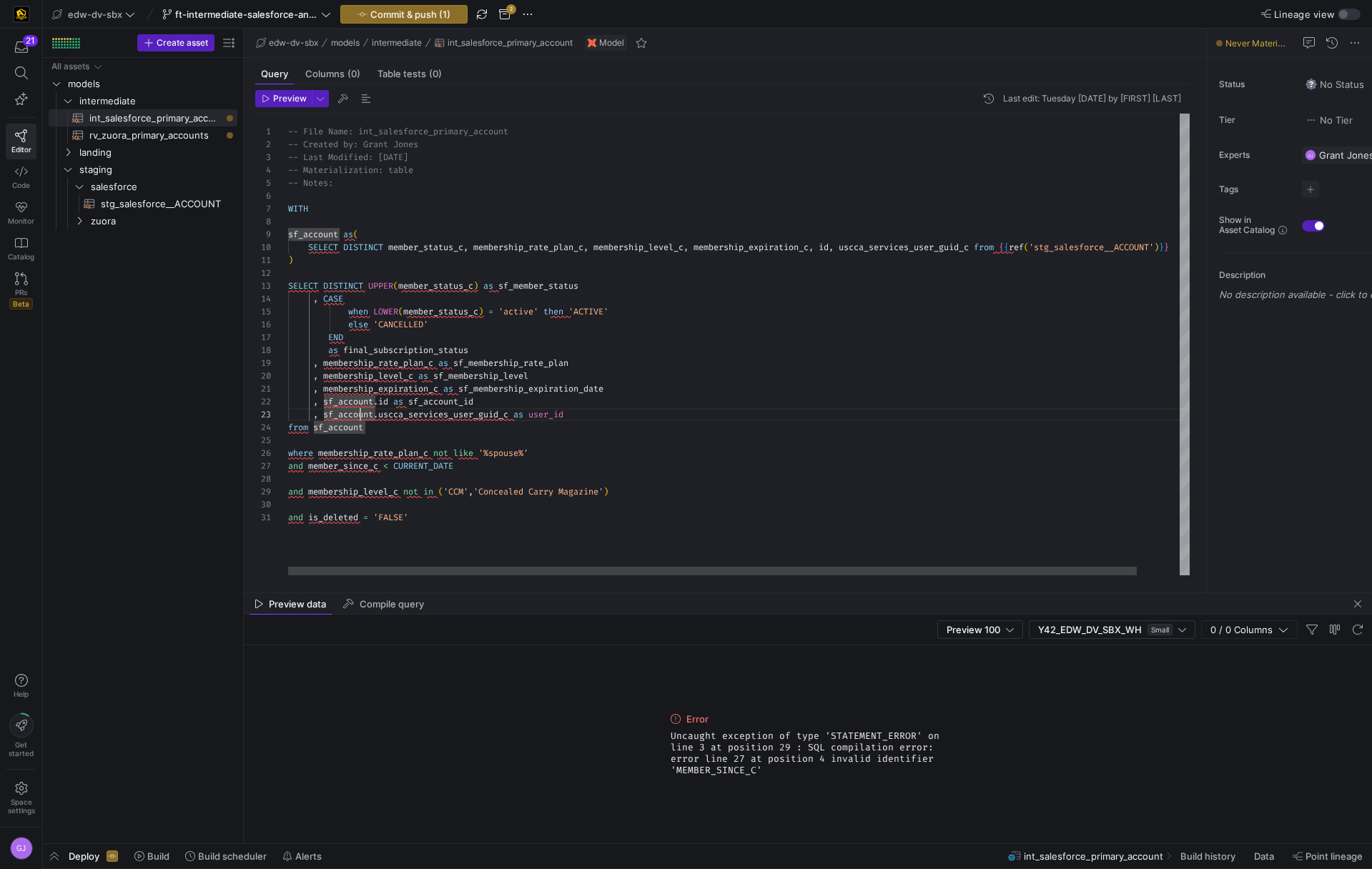 click on "-- File Name: int_salesforce_primary_account -- Created by: Grant Jones -- Last Modified: 2-2-5-08-05 -- Materialization: table -- Notes: WITH sf_account   as (      SELECT   DISTINCT   member_status_c ,   membership_rate_plan_c ,   membership_level_c ,   membership_expiration_c ,   id ,   uscca_services_user_guid_c   from   { { ref ( 'stg_salesforce__ACCOUNT' ) } }    ) SELECT   DISTINCT   UPPER ( member_status_c )   as   sf_member_status       ,   CASE                when   LOWER ( member_status_c )   =   'active'   then   'ACTIVE'              else   'CANCELLED'          END            as   final_subscription_status       ,   membership_rate_plan_c   as   sf_membership_rate_plan       ,   membership_level_c   as   sf_membership_level       ,   membership_expiration_c   as   sf_membership_expiration_date       ,   sf_account . id   as   sf_account_id       ,   sf_account .   as   <" at bounding box center (761, 344) 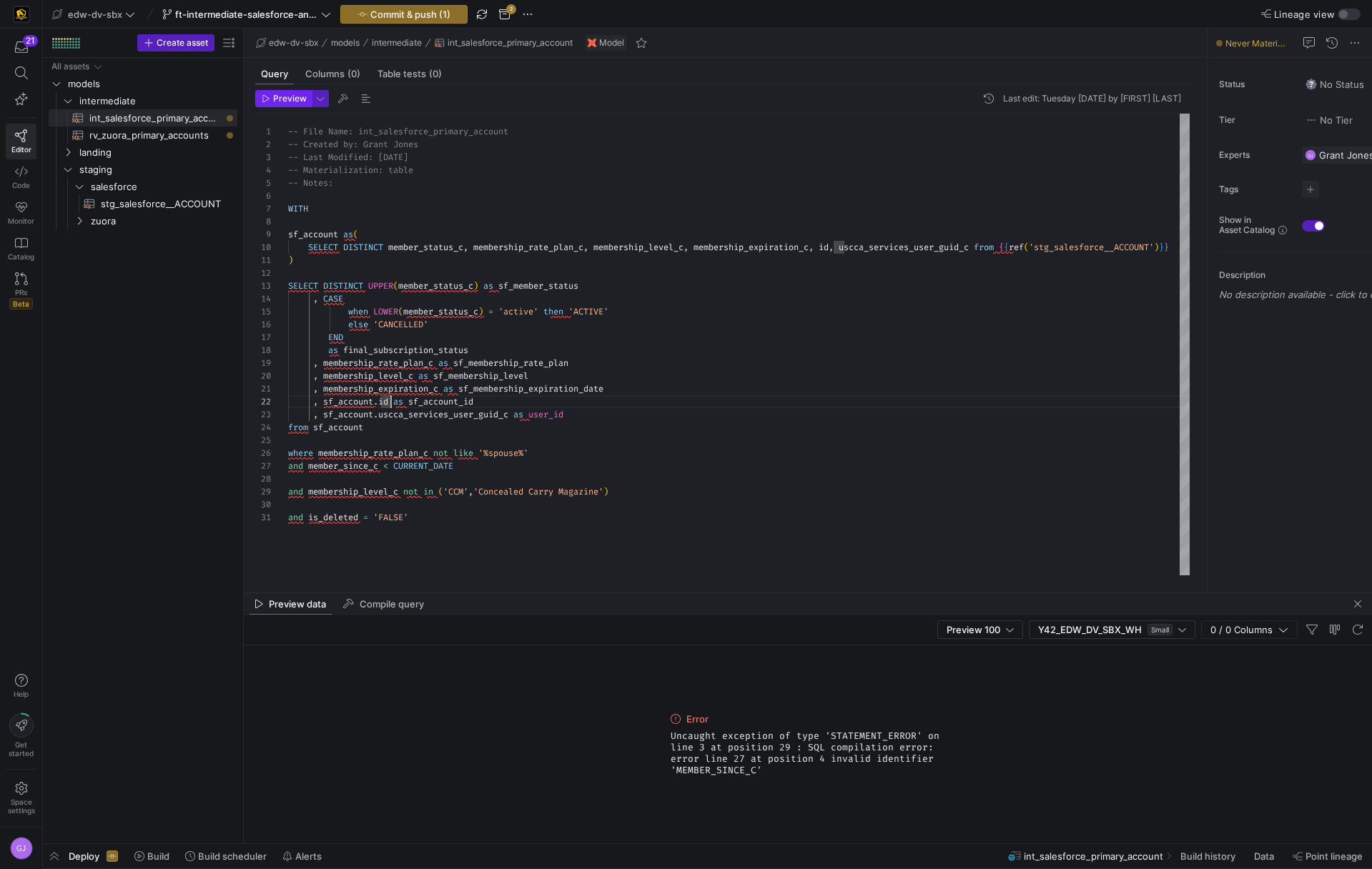click on "Preview" at bounding box center [290, 99] 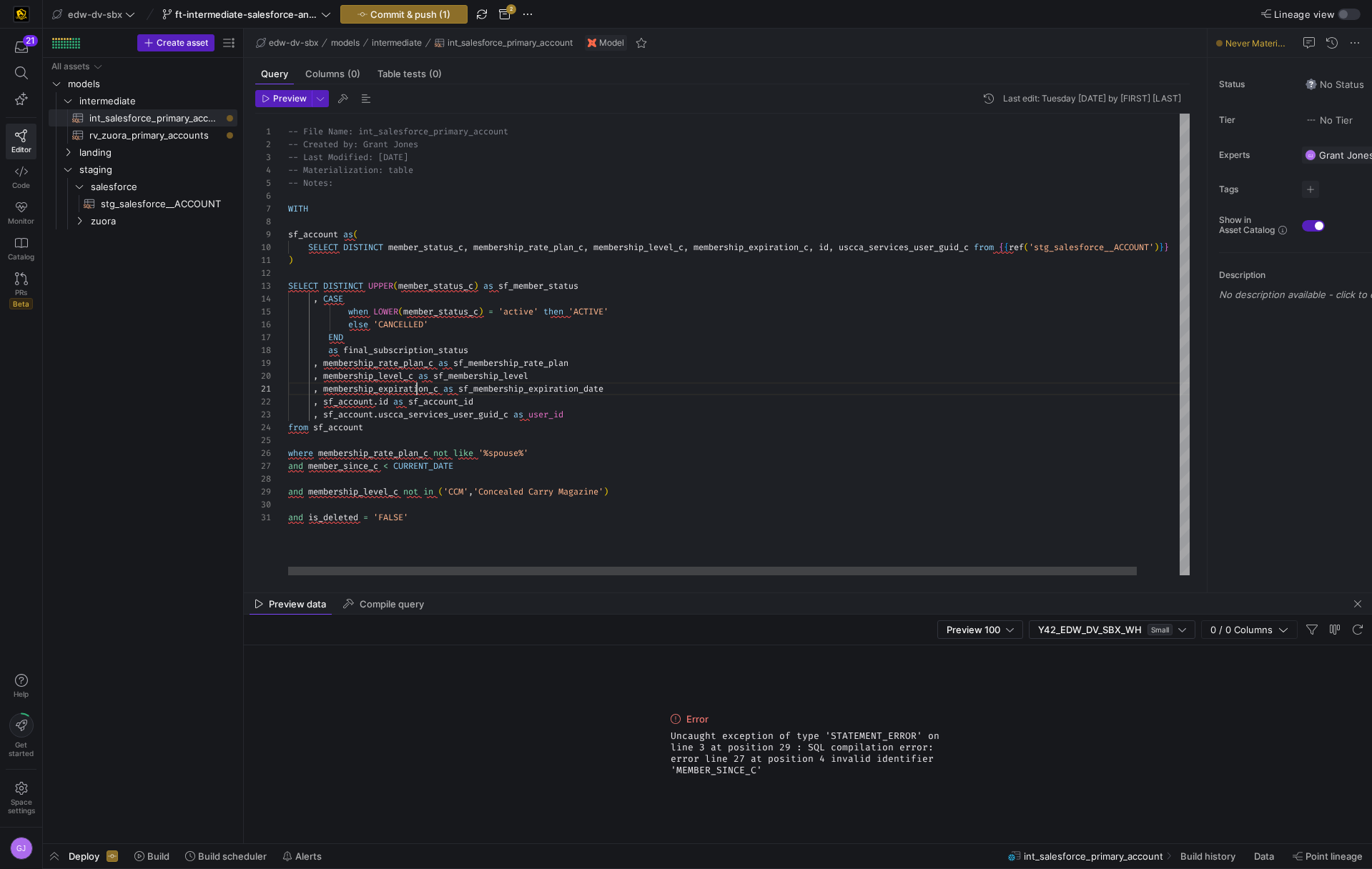 click on "-- File Name: int_salesforce_primary_account -- Created by: Grant Jones -- Last Modified: 2-2-5-08-05 -- Materialization: table -- Notes: WITH sf_account   as (      SELECT   DISTINCT   member_status_c ,   membership_rate_plan_c ,   membership_level_c ,   membership_expiration_c ,   id ,   uscca_services_user_guid_c   from   { { ref ( 'stg_salesforce__ACCOUNT' ) } }    ) SELECT   DISTINCT   UPPER ( member_status_c )   as   sf_member_status       ,   CASE                when   LOWER ( member_status_c )   =   'active'   then   'ACTIVE'              else   'CANCELLED'          END            as   final_subscription_status       ,   membership_rate_plan_c   as   sf_membership_rate_plan       ,   membership_level_c   as   sf_membership_level       ,   membership_expiration_c   as   sf_membership_expiration_date       ,   sf_account . id   as   sf_account_id       ,   sf_account .   as   <" at bounding box center [761, 344] 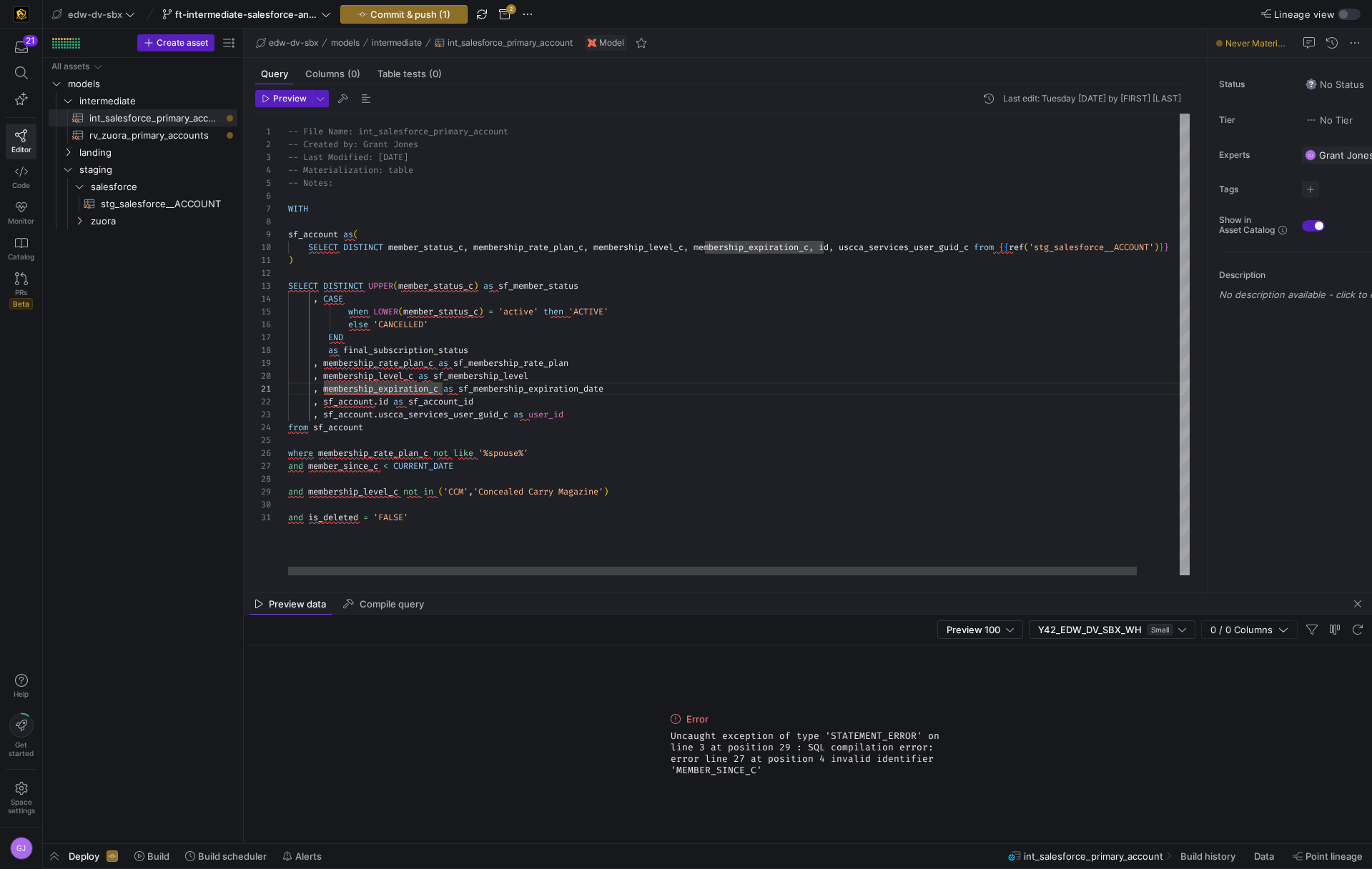 click on "-- File Name: int_salesforce_primary_account -- Created by: Grant Jones -- Last Modified: 2-2-5-08-05 -- Materialization: table -- Notes: WITH sf_account   as (      SELECT   DISTINCT   member_status_c ,   membership_rate_plan_c ,   membership_level_c ,   membership_expiration_c ,   id ,   uscca_services_user_guid_c   from   { { ref ( 'stg_salesforce__ACCOUNT' ) } }    ) SELECT   DISTINCT   UPPER ( member_status_c )   as   sf_member_status       ,   CASE                when   LOWER ( member_status_c )   =   'active'   then   'ACTIVE'              else   'CANCELLED'          END            as   final_subscription_status       ,   membership_rate_plan_c   as   sf_membership_rate_plan       ,   membership_level_c   as   sf_membership_level       ,   membership_expiration_c   as   sf_membership_expiration_date       ,   sf_account . id   as   sf_account_id       ,   sf_account .   as   <" at bounding box center (761, 344) 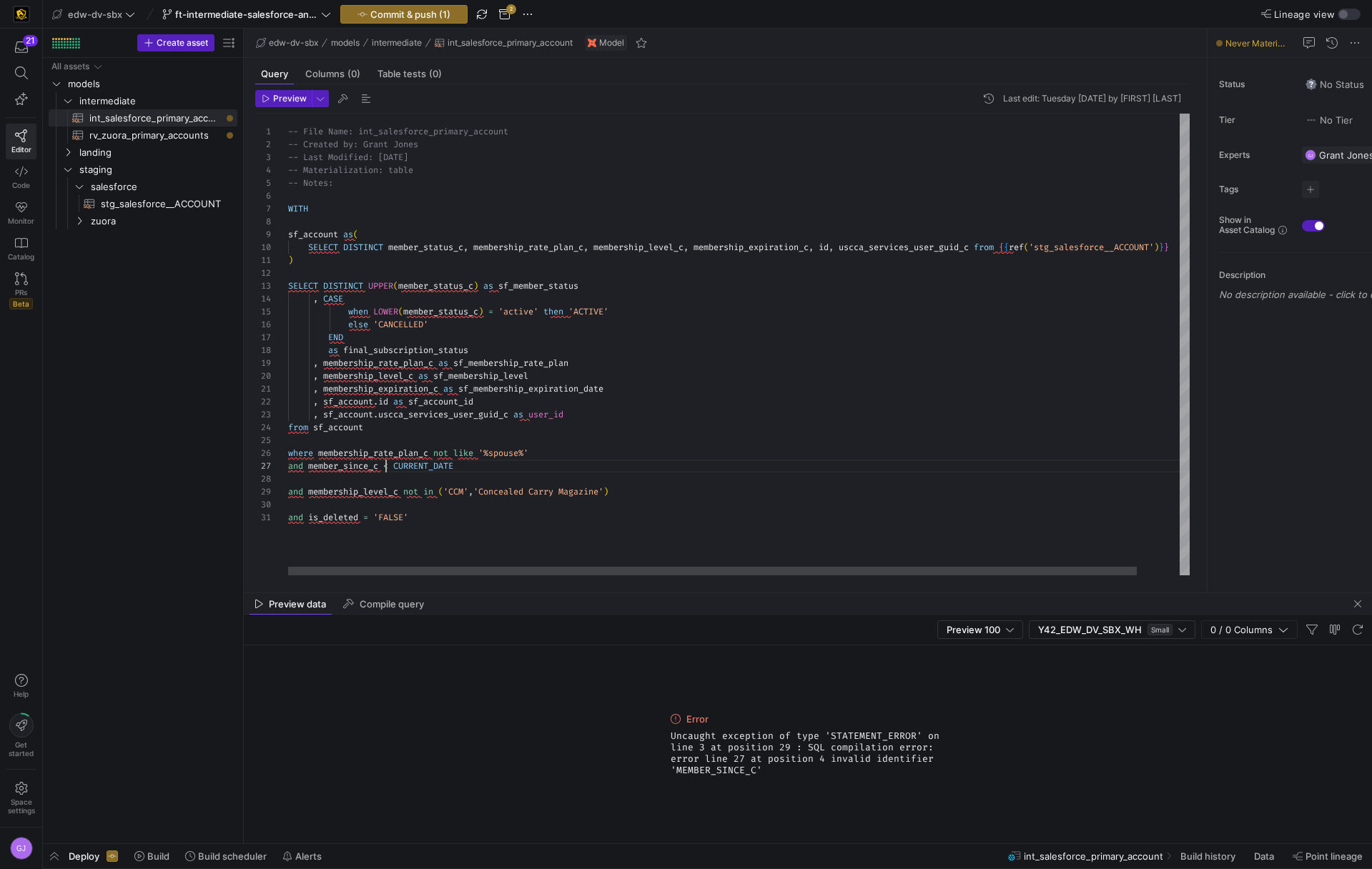scroll, scrollTop: 77, scrollLeft: 98, axis: both 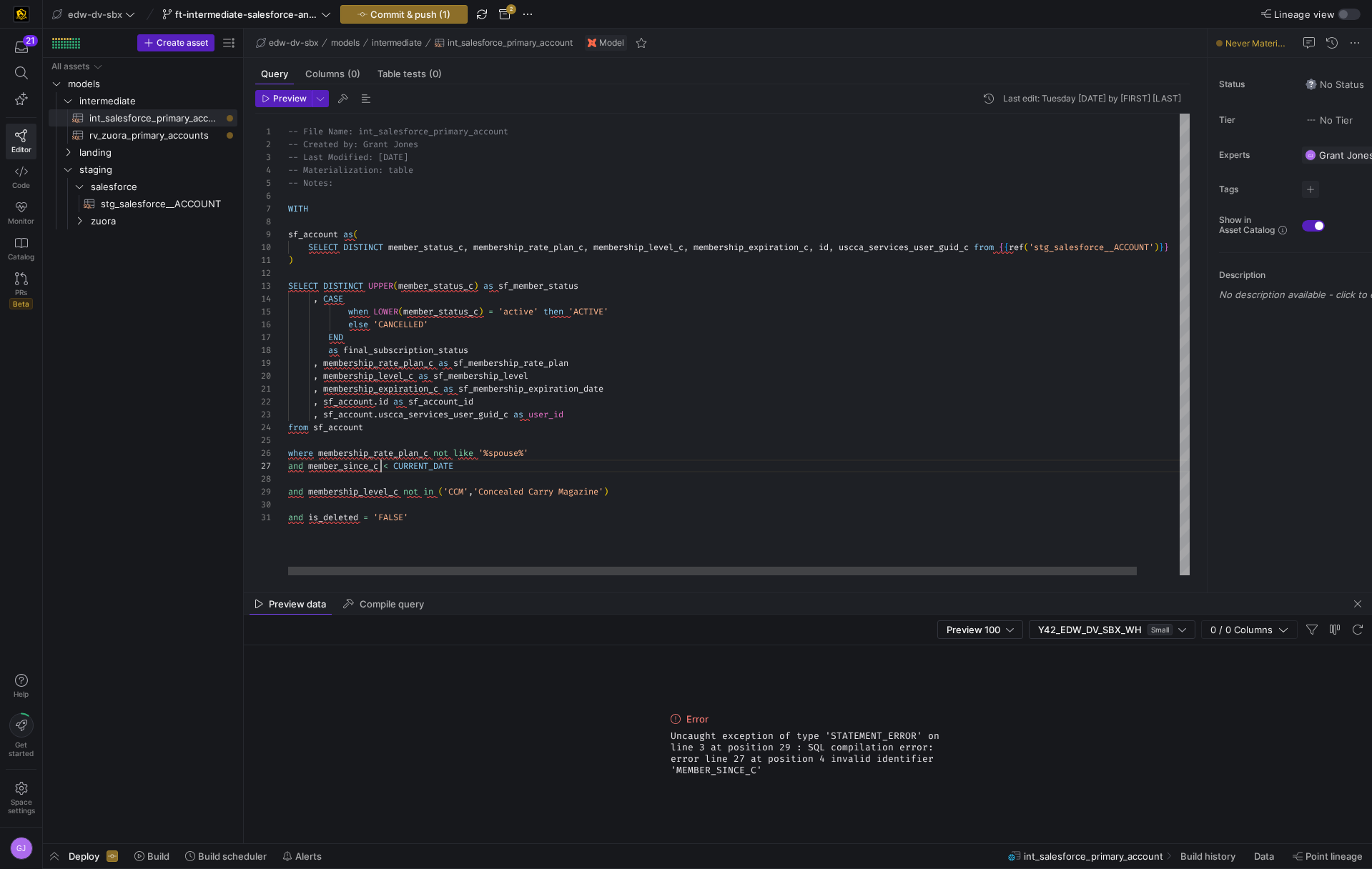 click on "-- File Name: int_salesforce_primary_account -- Created by: Grant Jones -- Last Modified: 2-2-5-08-05 -- Materialization: table -- Notes: WITH sf_account   as (      SELECT   DISTINCT   member_status_c ,   membership_rate_plan_c ,   membership_level_c ,   membership_expiration_c ,   id ,   uscca_services_user_guid_c   from   { { ref ( 'stg_salesforce__ACCOUNT' ) } }    ) SELECT   DISTINCT   UPPER ( member_status_c )   as   sf_member_status       ,   CASE                when   LOWER ( member_status_c )   =   'active'   then   'ACTIVE'              else   'CANCELLED'          END            as   final_subscription_status       ,   membership_rate_plan_c   as   sf_membership_rate_plan       ,   membership_level_c   as   sf_membership_level       ,   membership_expiration_c   as   sf_membership_expiration_date       ,   sf_account . id   as   sf_account_id       ,   sf_account .   as   <" at bounding box center (761, 344) 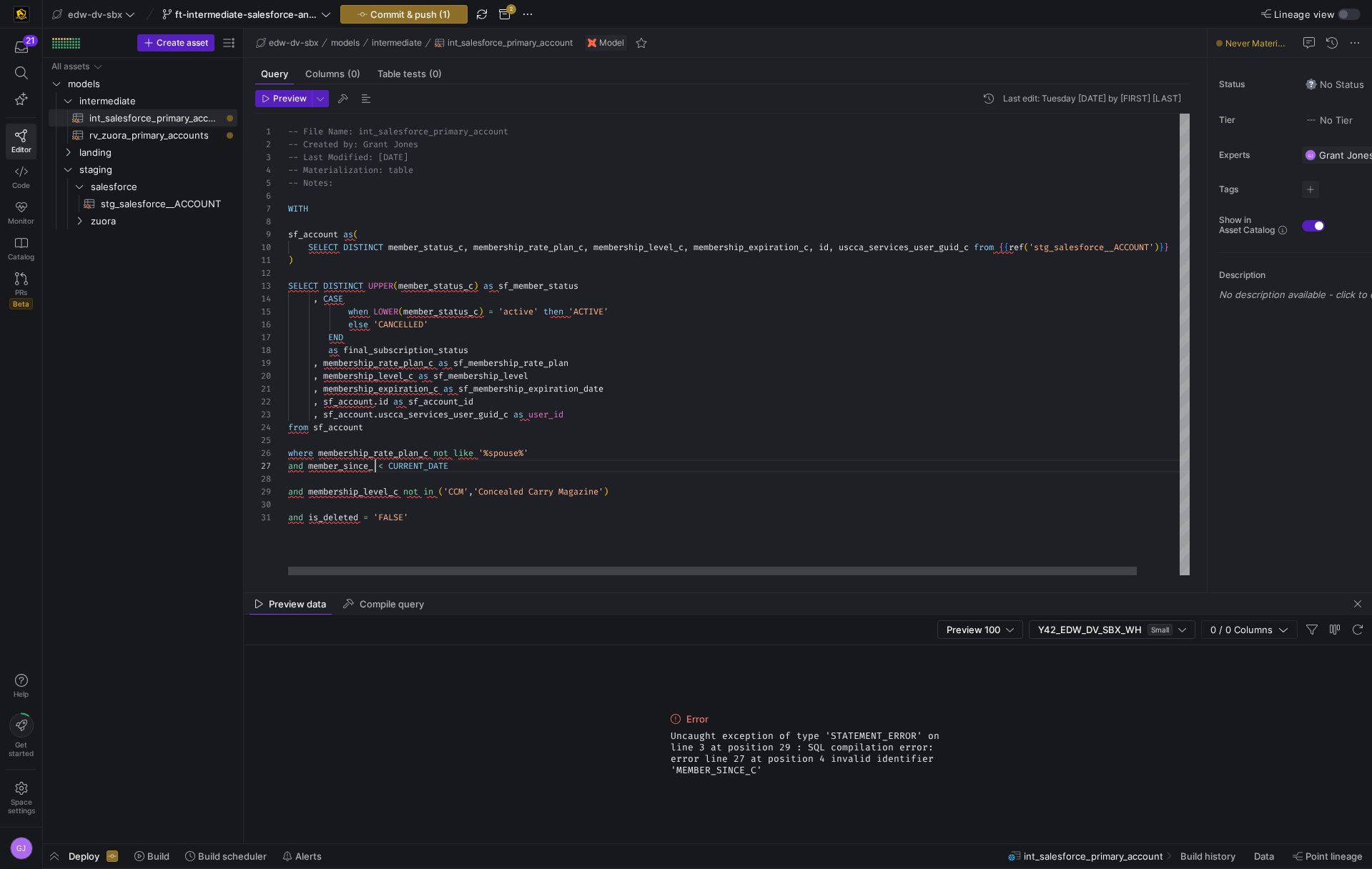 scroll, scrollTop: 77, scrollLeft: 93, axis: both 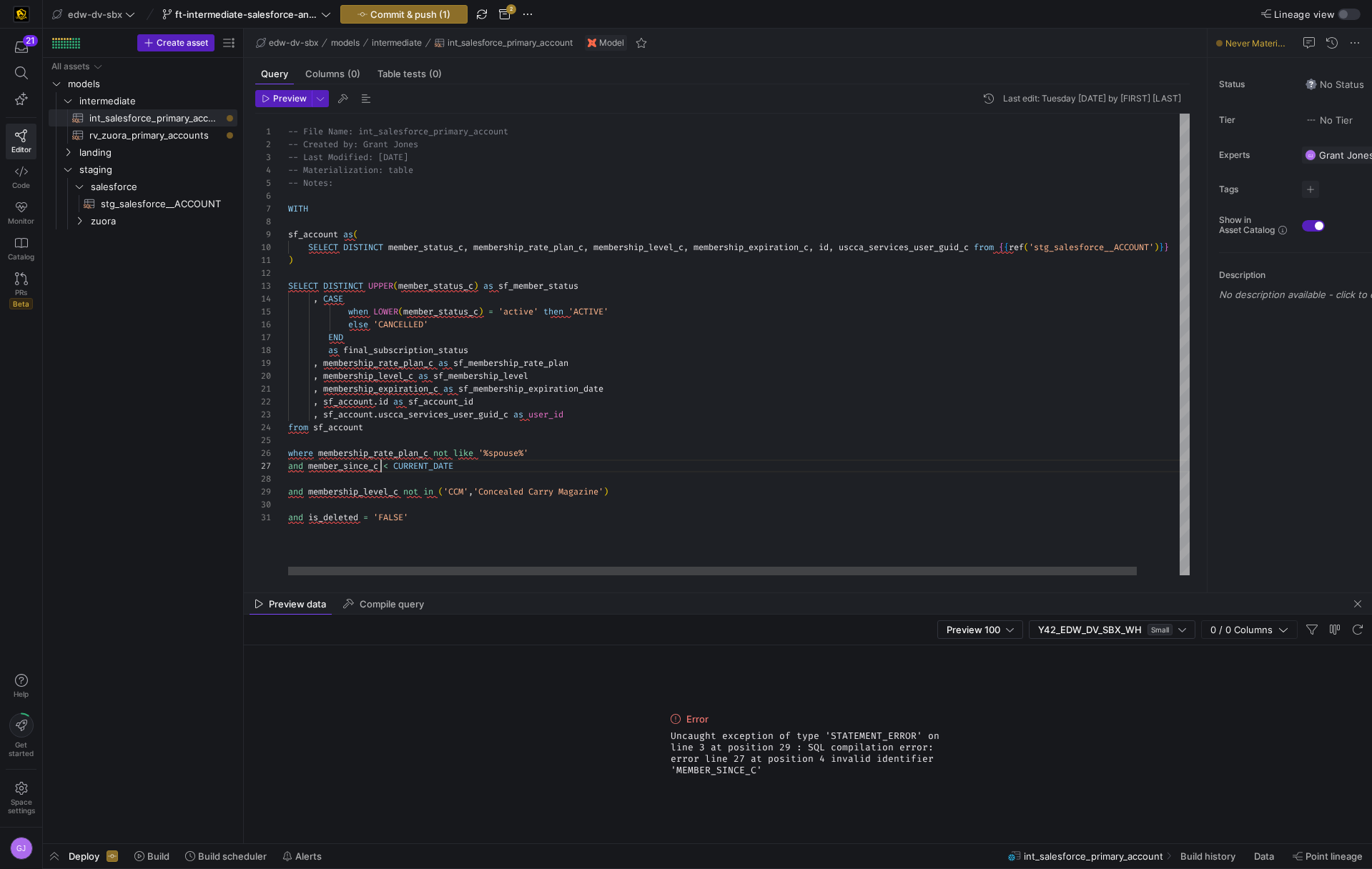 click on "-- File Name: int_salesforce_primary_account -- Created by: Grant Jones -- Last Modified: 2-2-5-08-05 -- Materialization: table -- Notes: WITH sf_account   as (      SELECT   DISTINCT   member_status_c ,   membership_rate_plan_c ,   membership_level_c ,   membership_expiration_c ,   id ,   uscca_services_user_guid_c   from   { { ref ( 'stg_salesforce__ACCOUNT' ) } }    ) SELECT   DISTINCT   UPPER ( member_status_c )   as   sf_member_status       ,   CASE                when   LOWER ( member_status_c )   =   'active'   then   'ACTIVE'              else   'CANCELLED'          END            as   final_subscription_status       ,   membership_rate_plan_c   as   sf_membership_rate_plan       ,   membership_level_c   as   sf_membership_level       ,   membership_expiration_c   as   sf_membership_expiration_date       ,   sf_account . id   as   sf_account_id       ,   sf_account .   as   <" at bounding box center (761, 344) 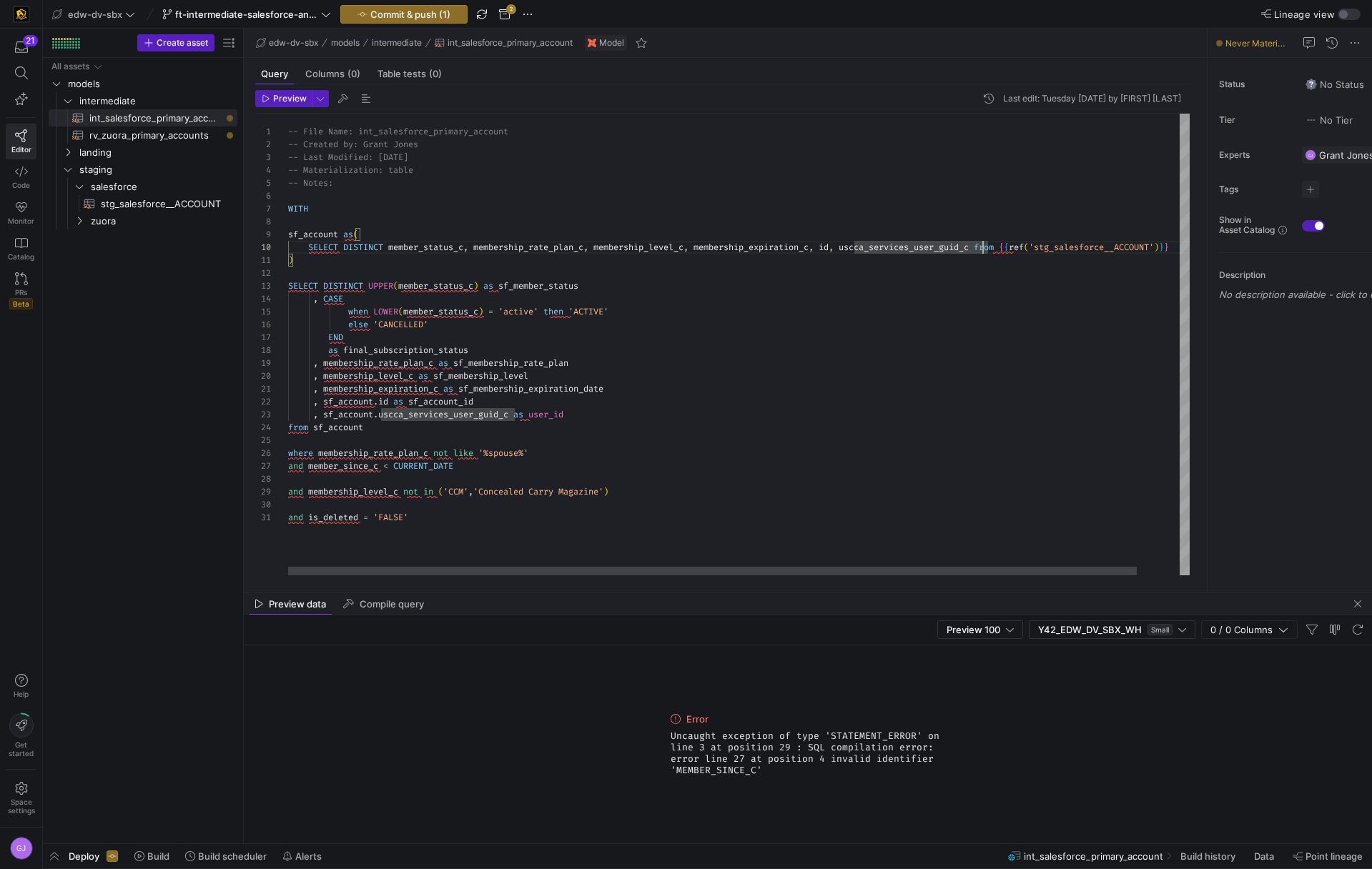 click on "-- File Name: int_salesforce_primary_account -- Created by: Grant Jones -- Last Modified: 2-2-5-08-05 -- Materialization: table -- Notes: WITH sf_account   as (      SELECT   DISTINCT   member_status_c ,   membership_rate_plan_c ,   membership_level_c ,   membership_expiration_c ,   id ,   uscca_services_user_guid_c   from   { { ref ( 'stg_salesforce__ACCOUNT' ) } }    ) SELECT   DISTINCT   UPPER ( member_status_c )   as   sf_member_status       ,   CASE                when   LOWER ( member_status_c )   =   'active'   then   'ACTIVE'              else   'CANCELLED'          END            as   final_subscription_status       ,   membership_rate_plan_c   as   sf_membership_rate_plan       ,   membership_level_c   as   sf_membership_level       ,   membership_expiration_c   as   sf_membership_expiration_date       ,   sf_account . id   as   sf_account_id       ,   sf_account .   as   <" at bounding box center [761, 344] 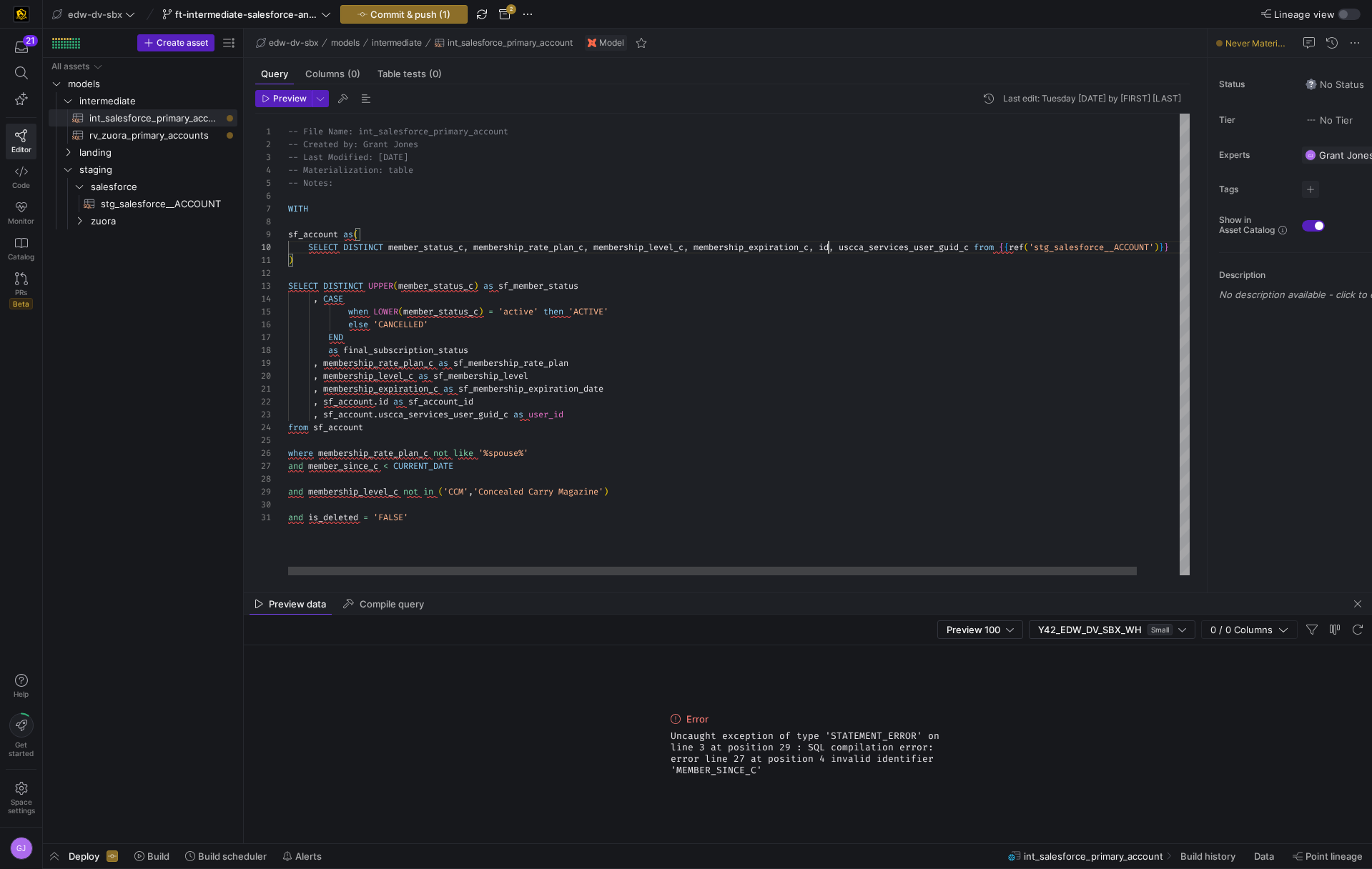click on "-- File Name: int_salesforce_primary_account -- Created by: Grant Jones -- Last Modified: 2-2-5-08-05 -- Materialization: table -- Notes: WITH sf_account   as (      SELECT   DISTINCT   member_status_c ,   membership_rate_plan_c ,   membership_level_c ,   membership_expiration_c ,   id ,   uscca_services_user_guid_c   from   { { ref ( 'stg_salesforce__ACCOUNT' ) } }    ) SELECT   DISTINCT   UPPER ( member_status_c )   as   sf_member_status       ,   CASE                when   LOWER ( member_status_c )   =   'active'   then   'ACTIVE'              else   'CANCELLED'          END            as   final_subscription_status       ,   membership_rate_plan_c   as   sf_membership_rate_plan       ,   membership_level_c   as   sf_membership_level       ,   membership_expiration_c   as   sf_membership_expiration_date       ,   sf_account . id   as   sf_account_id       ,   sf_account .   as   <" at bounding box center (761, 344) 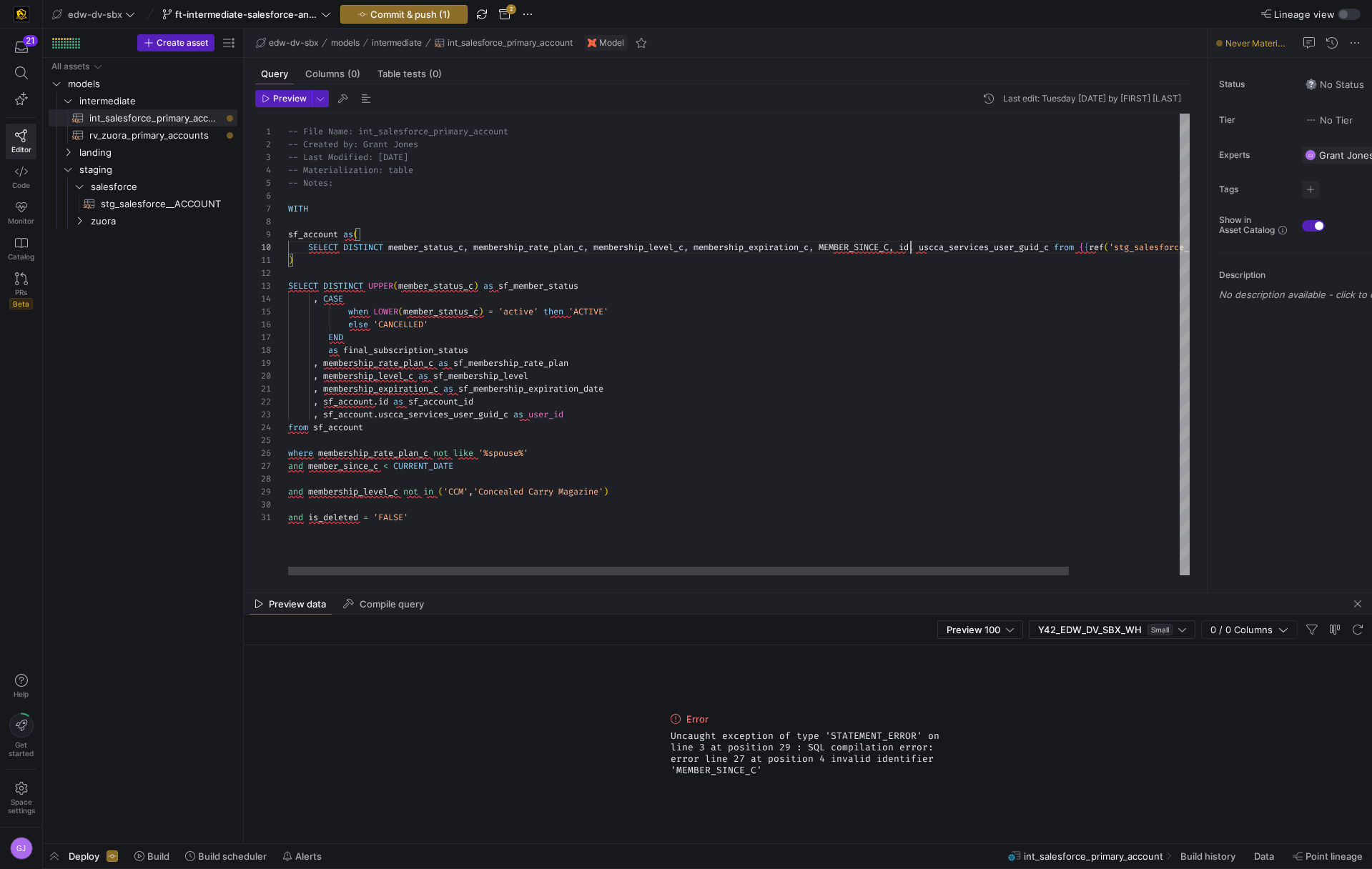 scroll, scrollTop: 116, scrollLeft: 623, axis: both 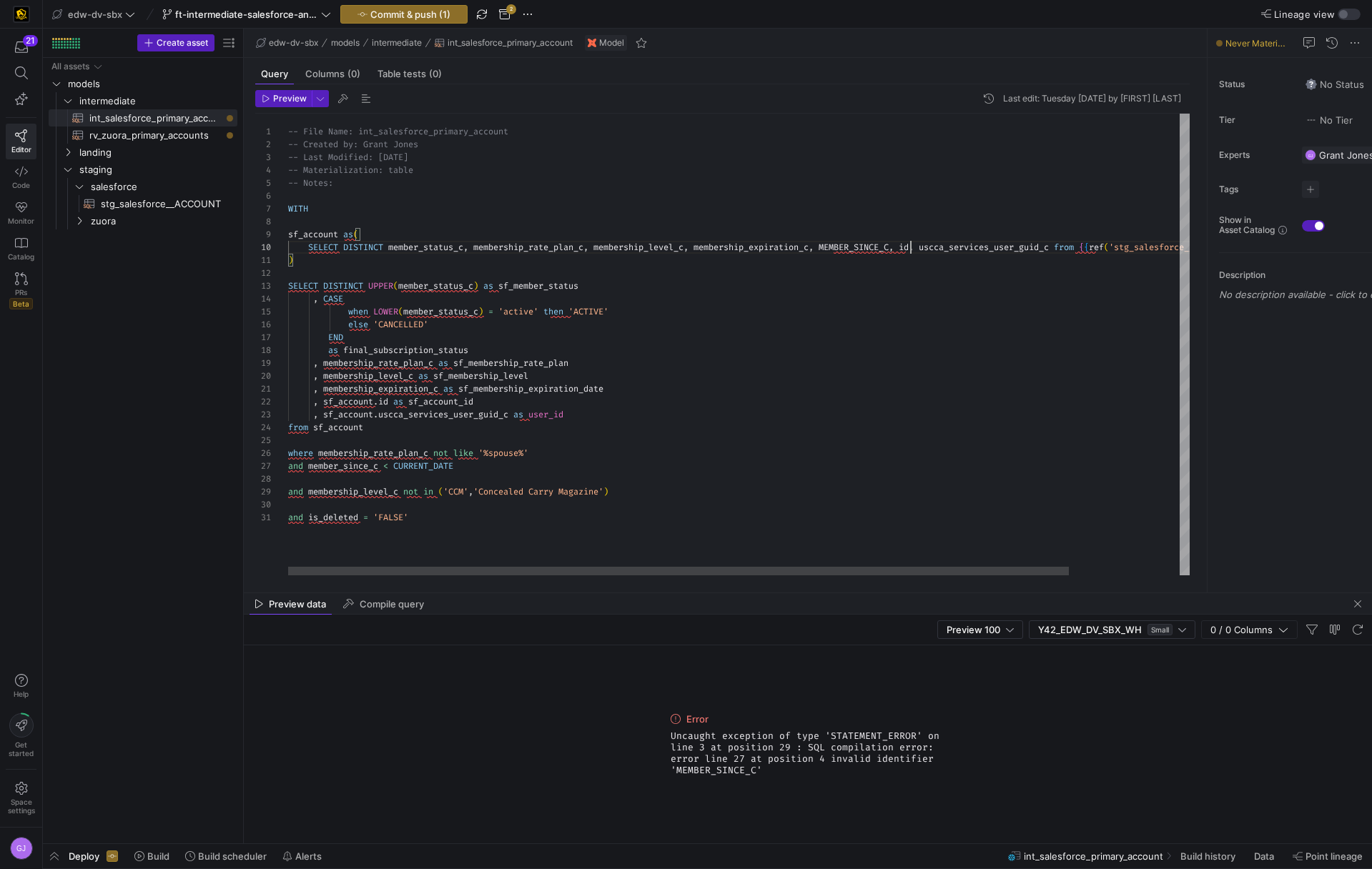 click on "-- File Name: int_salesforce_primary_account -- Created by: Grant Jones -- Last Modified: 2-2-5-08-05 -- Materialization: table -- Notes: WITH sf_account   as (      SELECT   DISTINCT   member_status_c ,   membership_rate_plan_c ,   membership_level_c ,   membership_expiration_c ,   MEMBER_SINCE_C ,   id ,   uscca_services_user_guid_c   from   { { ref ( 'stg_salesforce__ACCOUNT' ) } }    ) SELECT   DISTINCT   UPPER ( member_status_c )   as   sf_member_status       ,   CASE                when   LOWER ( member_status_c )   =   'active'   then   'ACTIVE'              else   'CANCELLED'          END            as   final_subscription_status       ,   membership_rate_plan_c   as   sf_membership_rate_plan       ,   membership_level_c   as   sf_membership_level       ,   membership_expiration_c   as   sf_membership_expiration_date       ,   sf_account . id   as   sf_account_id       ,   . <" at bounding box center [802, 344] 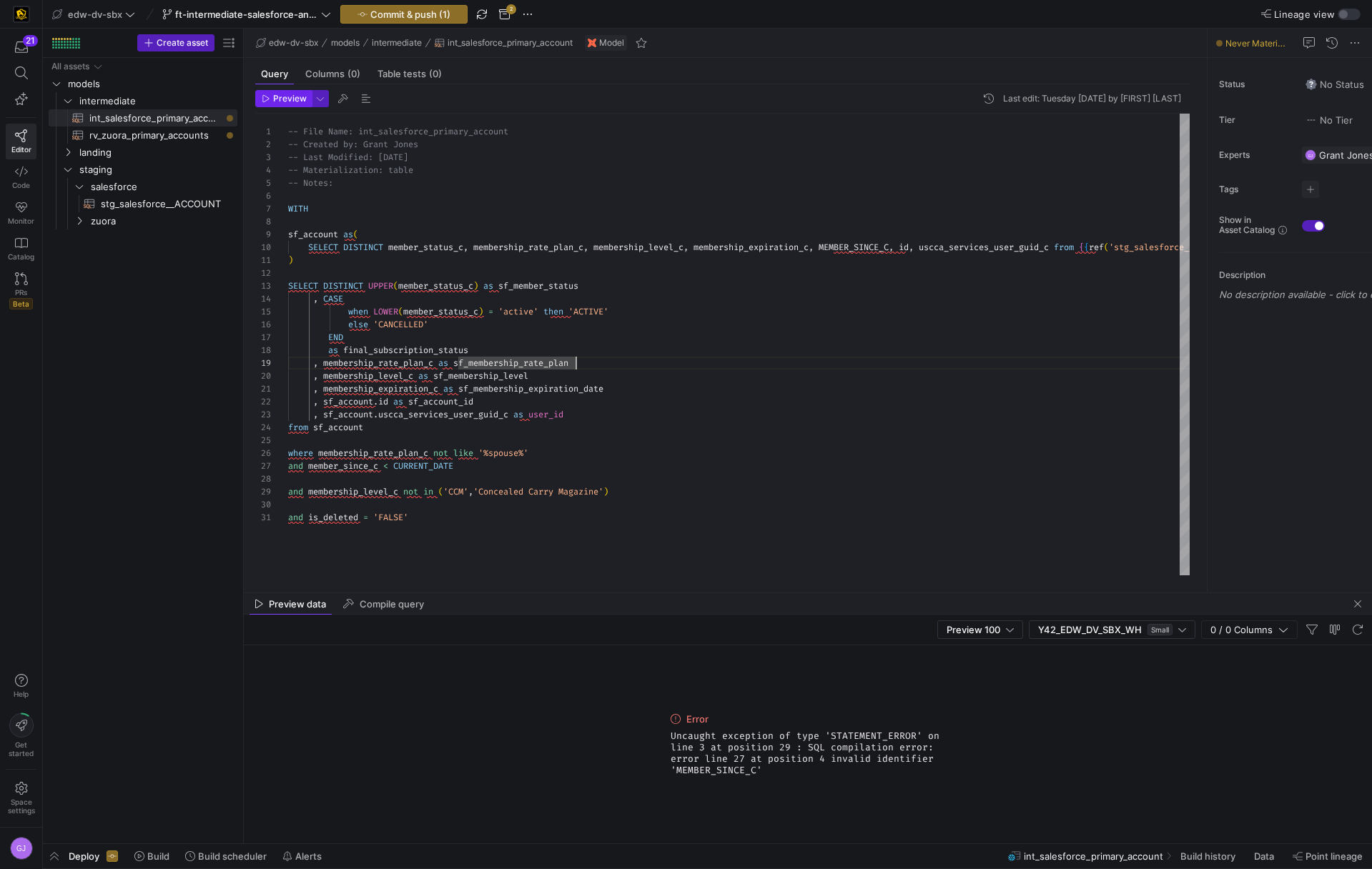 click on "Preview" at bounding box center [284, 99] 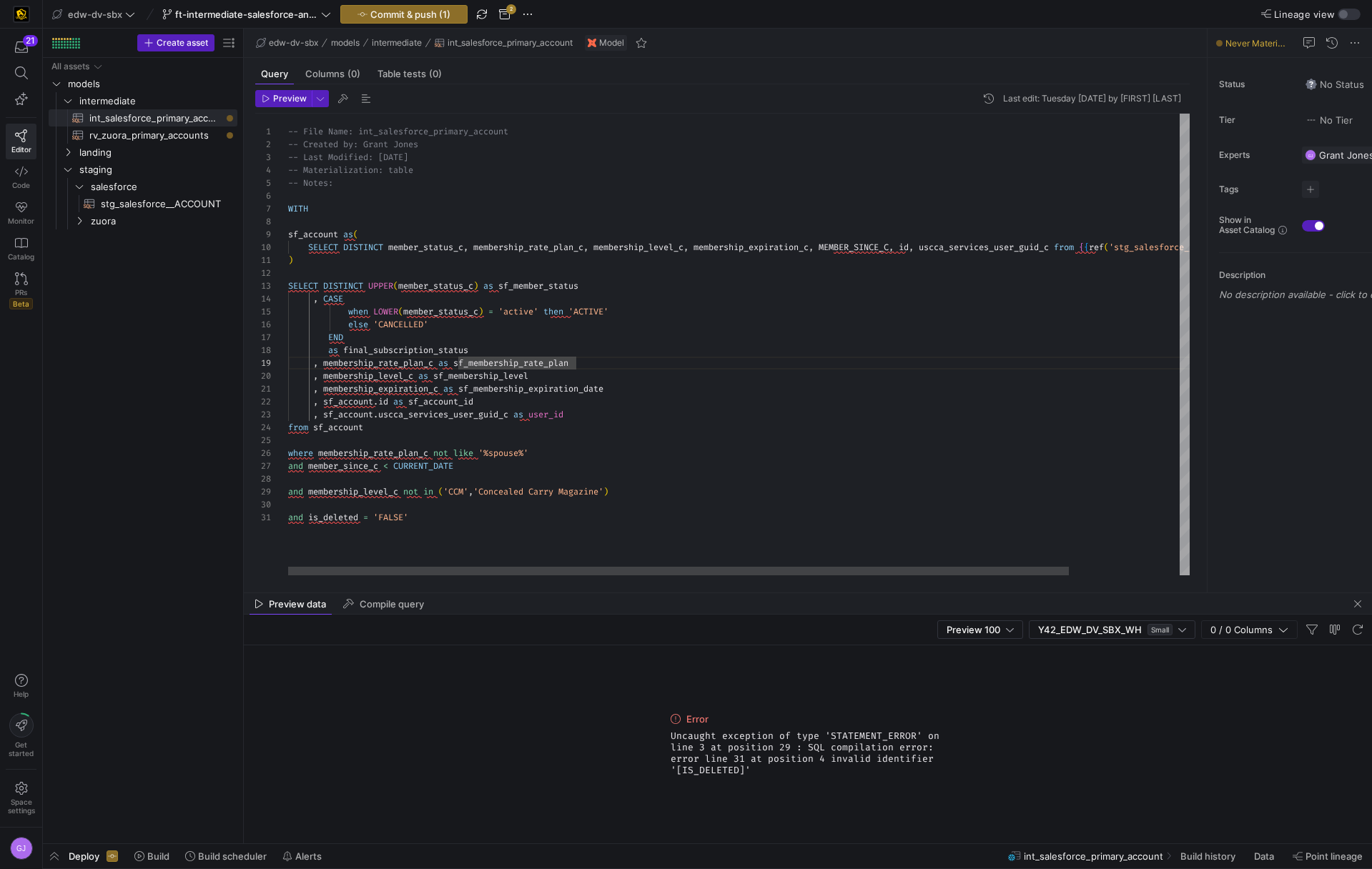 click on "-- File Name: int_salesforce_primary_account -- Created by: Grant Jones -- Last Modified: 2-2-5-08-05 -- Materialization: table -- Notes: WITH sf_account   as (      SELECT   DISTINCT   member_status_c ,   membership_rate_plan_c ,   membership_level_c ,   membership_expiration_c ,   MEMBER_SINCE_C ,   id ,   uscca_services_user_guid_c   from   { { ref ( 'stg_salesforce__ACCOUNT' ) } }    ) SELECT   DISTINCT   UPPER ( member_status_c )   as   sf_member_status       ,   CASE                when   LOWER ( member_status_c )   =   'active'   then   'ACTIVE'              else   'CANCELLED'          END            as   final_subscription_status       ,   membership_rate_plan_c   as   sf_membership_rate_plan       ,   membership_level_c   as   sf_membership_level       ,   membership_expiration_c   as   sf_membership_expiration_date       ,   sf_account . id   as   sf_account_id       ,   . <" at bounding box center (802, 344) 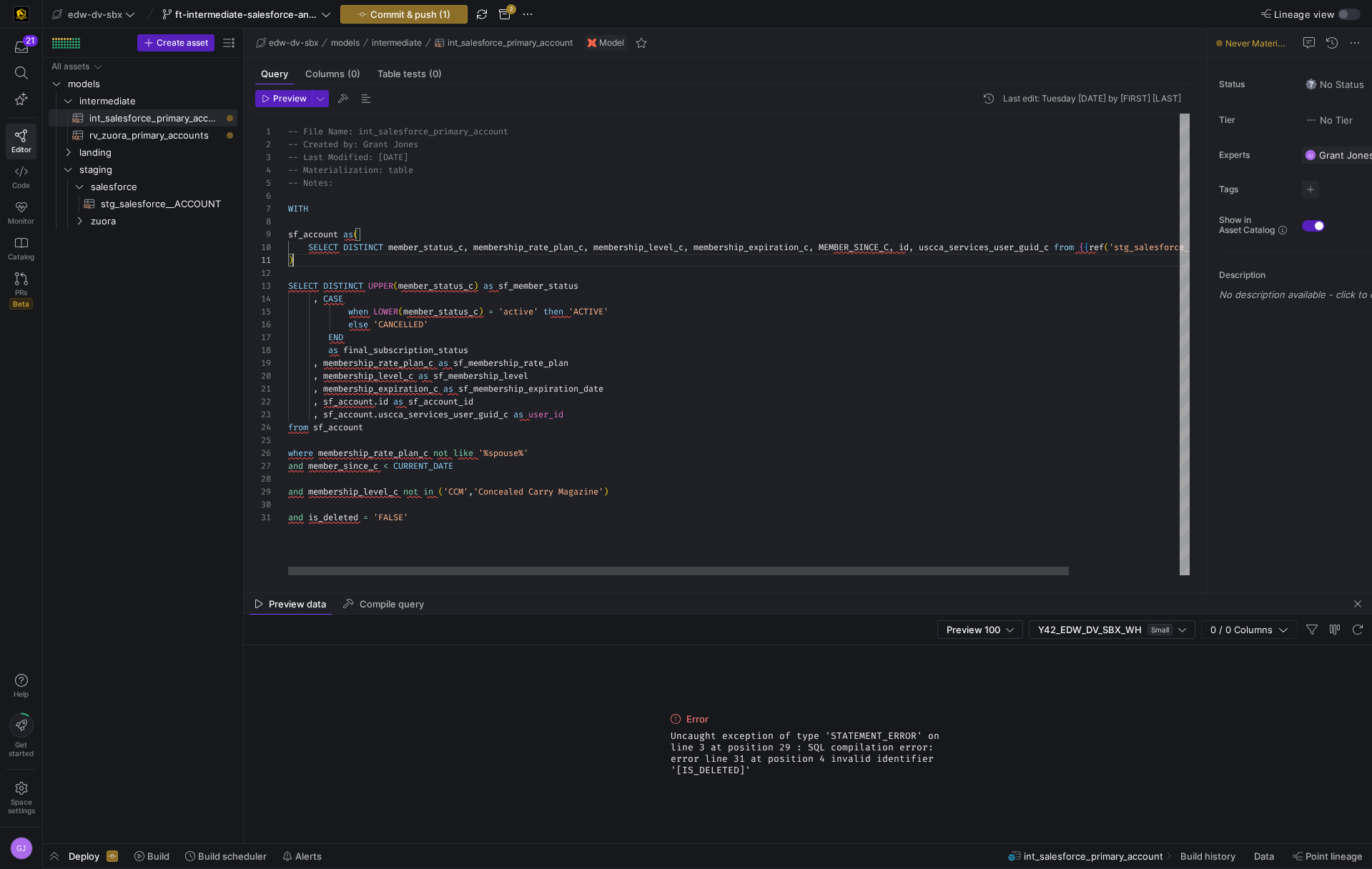 scroll, scrollTop: 0, scrollLeft: 5, axis: horizontal 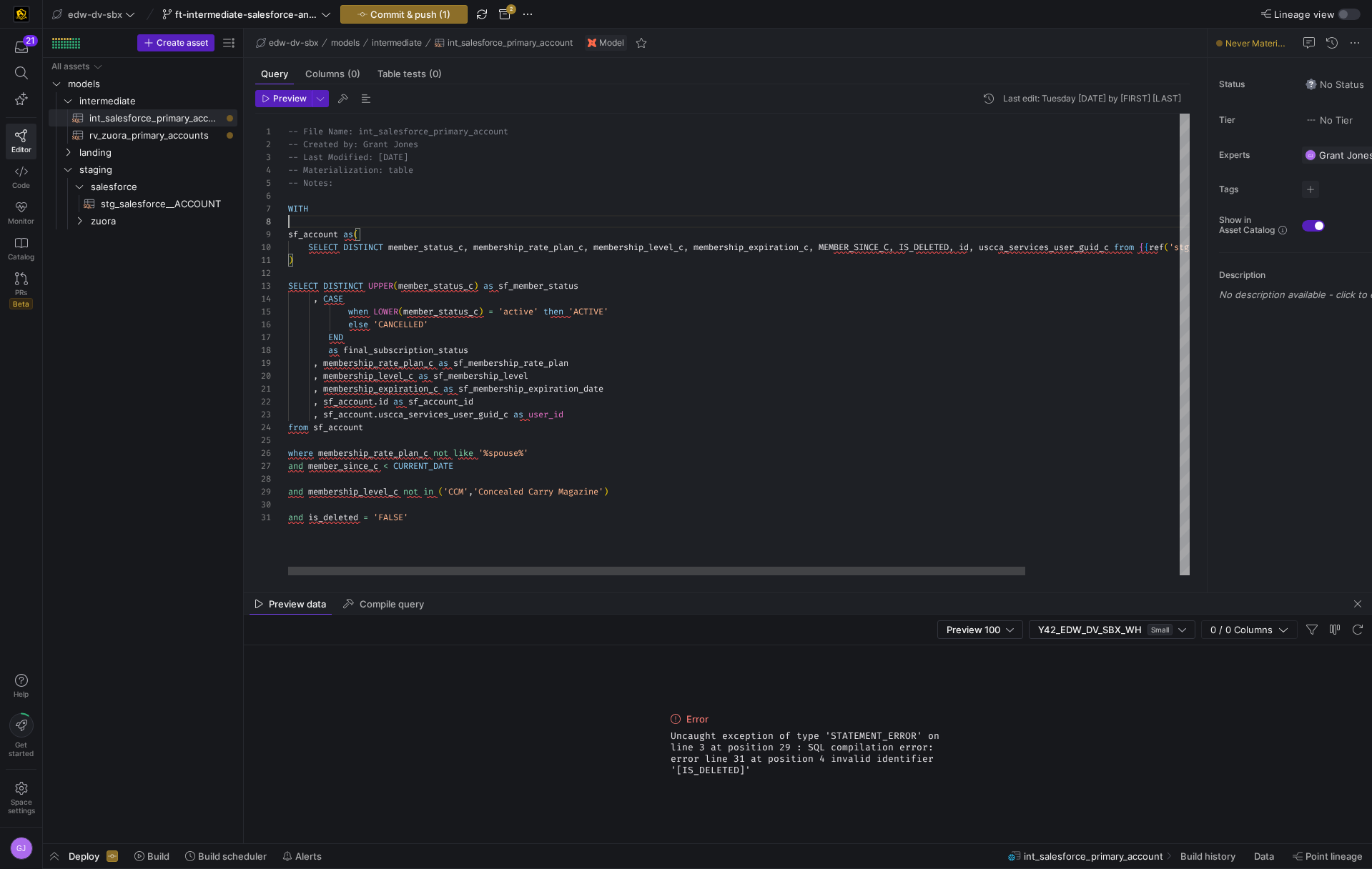 click on "-- File Name: int_salesforce_primary_account -- Created by: Grant Jones -- Last Modified: 2-2-5-08-05 -- Materialization: table -- Notes: WITH sf_account   as (      SELECT   DISTINCT   member_status_c ,   membership_rate_plan_c ,   membership_level_c ,   membership_expiration_c ,   MEMBER_SINCE_C ,   IS_DELETED ,   id ,   uscca_services_user_guid_c   from   { { ref ( 'stg_salesforce__ACCOUNT' ) } }    ) SELECT   DISTINCT   UPPER ( member_status_c )   as   sf_member_status       ,   CASE                when   LOWER ( member_status_c )   =   'active'   then   'ACTIVE'              else   'CANCELLED'          END            as   final_subscription_status       ,   membership_rate_plan_c   as   sf_membership_rate_plan       ,   membership_level_c   as   sf_membership_level       ,   membership_expiration_c   as   sf_membership_expiration_date       ,   sf_account . id   as   sf_account_id , ." at bounding box center (833, 344) 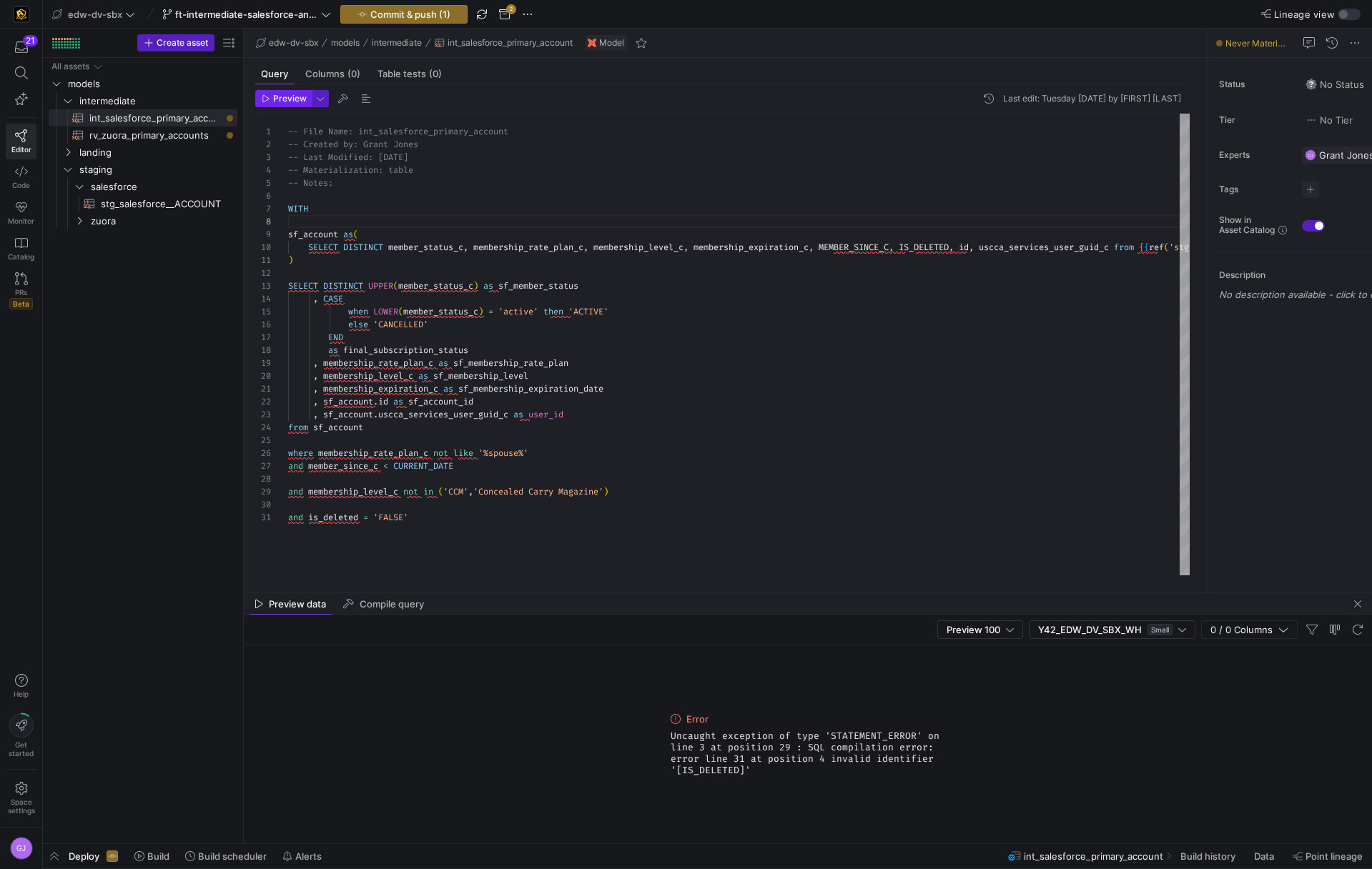 click on "Preview" at bounding box center [283, 99] 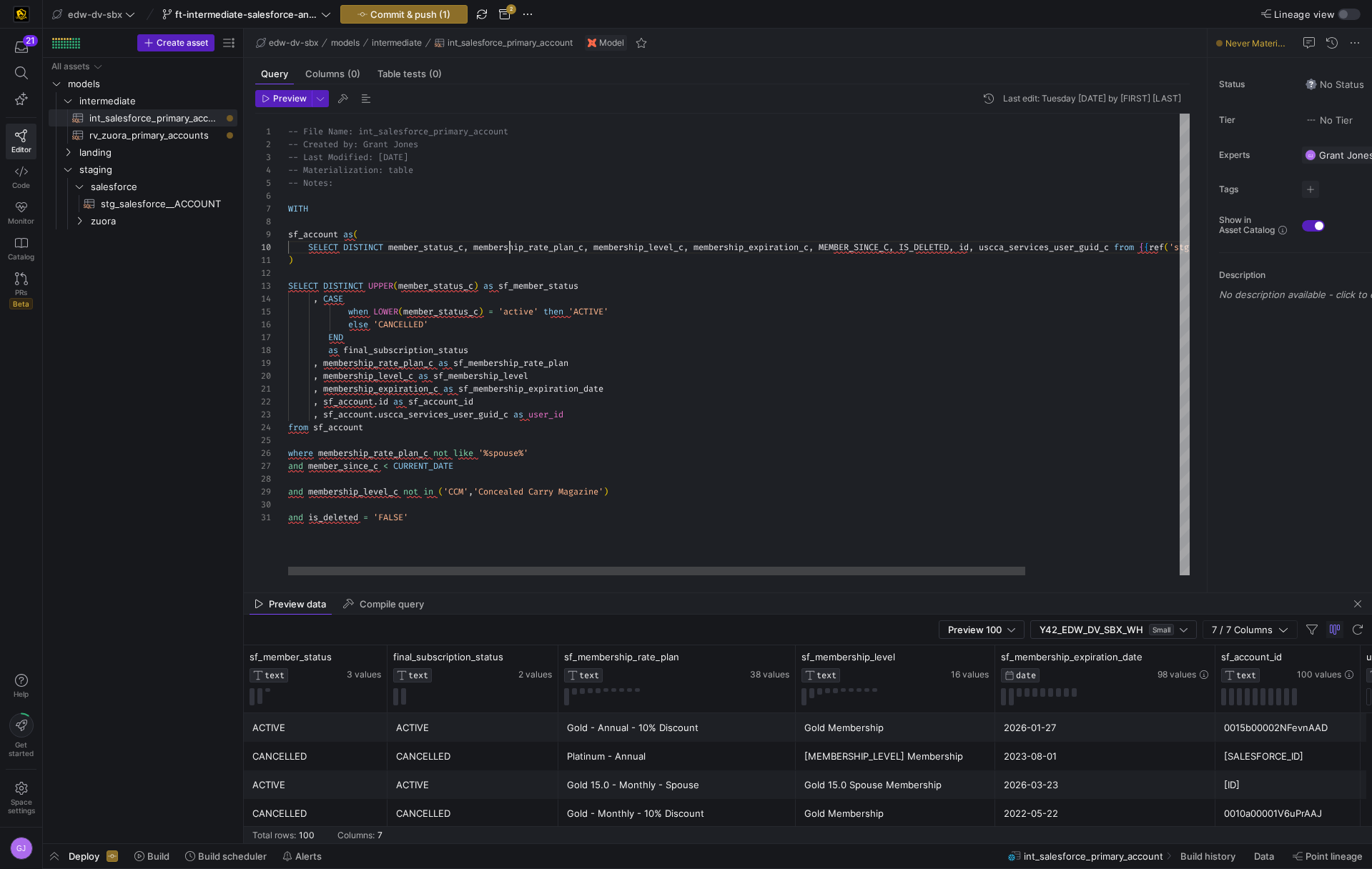 click on "-- File Name: int_salesforce_primary_account -- Created by: Grant Jones -- Last Modified: 2-2-5-08-05 -- Materialization: table -- Notes: WITH sf_account   as (      SELECT   DISTINCT   member_status_c ,   membership_rate_plan_c ,   membership_level_c ,   membership_expiration_c ,   MEMBER_SINCE_C ,   IS_DELETED ,   id ,   uscca_services_user_guid_c   from   { { ref ( 'stg_salesforce__ACCOUNT' ) } }    ) SELECT   DISTINCT   UPPER ( member_status_c )   as   sf_member_status       ,   CASE                when   LOWER ( member_status_c )   =   'active'   then   'ACTIVE'              else   'CANCELLED'          END            as   final_subscription_status       ,   membership_rate_plan_c   as   sf_membership_rate_plan       ,   membership_level_c   as   sf_membership_level       ,   membership_expiration_c   as   sf_membership_expiration_date       ,   sf_account . id   as   sf_account_id , ." at bounding box center [833, 344] 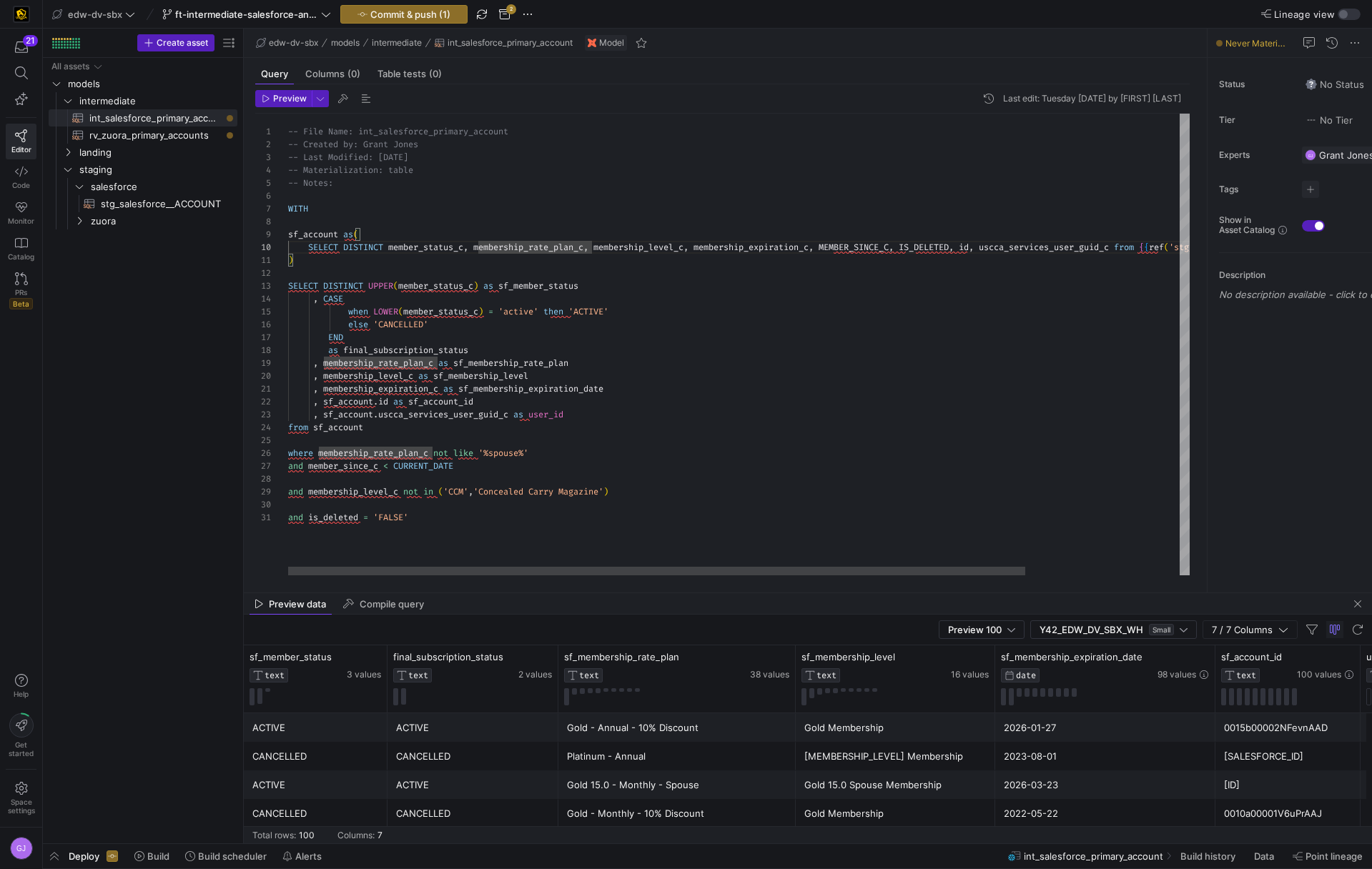 click on "-- File Name: int_salesforce_primary_account -- Created by: Grant Jones -- Last Modified: 2-2-5-08-05 -- Materialization: table -- Notes: WITH sf_account   as (      SELECT   DISTINCT   member_status_c ,   membership_rate_plan_c ,   membership_level_c ,   membership_expiration_c ,   MEMBER_SINCE_C ,   IS_DELETED ,   id ,   uscca_services_user_guid_c   from   { { ref ( 'stg_salesforce__ACCOUNT' ) } }    ) SELECT   DISTINCT   UPPER ( member_status_c )   as   sf_member_status       ,   CASE                when   LOWER ( member_status_c )   =   'active'   then   'ACTIVE'              else   'CANCELLED'          END            as   final_subscription_status       ,   membership_rate_plan_c   as   sf_membership_rate_plan       ,   membership_level_c   as   sf_membership_level       ,   membership_expiration_c   as   sf_membership_expiration_date       ,   sf_account . id   as   sf_account_id , ." at bounding box center (833, 344) 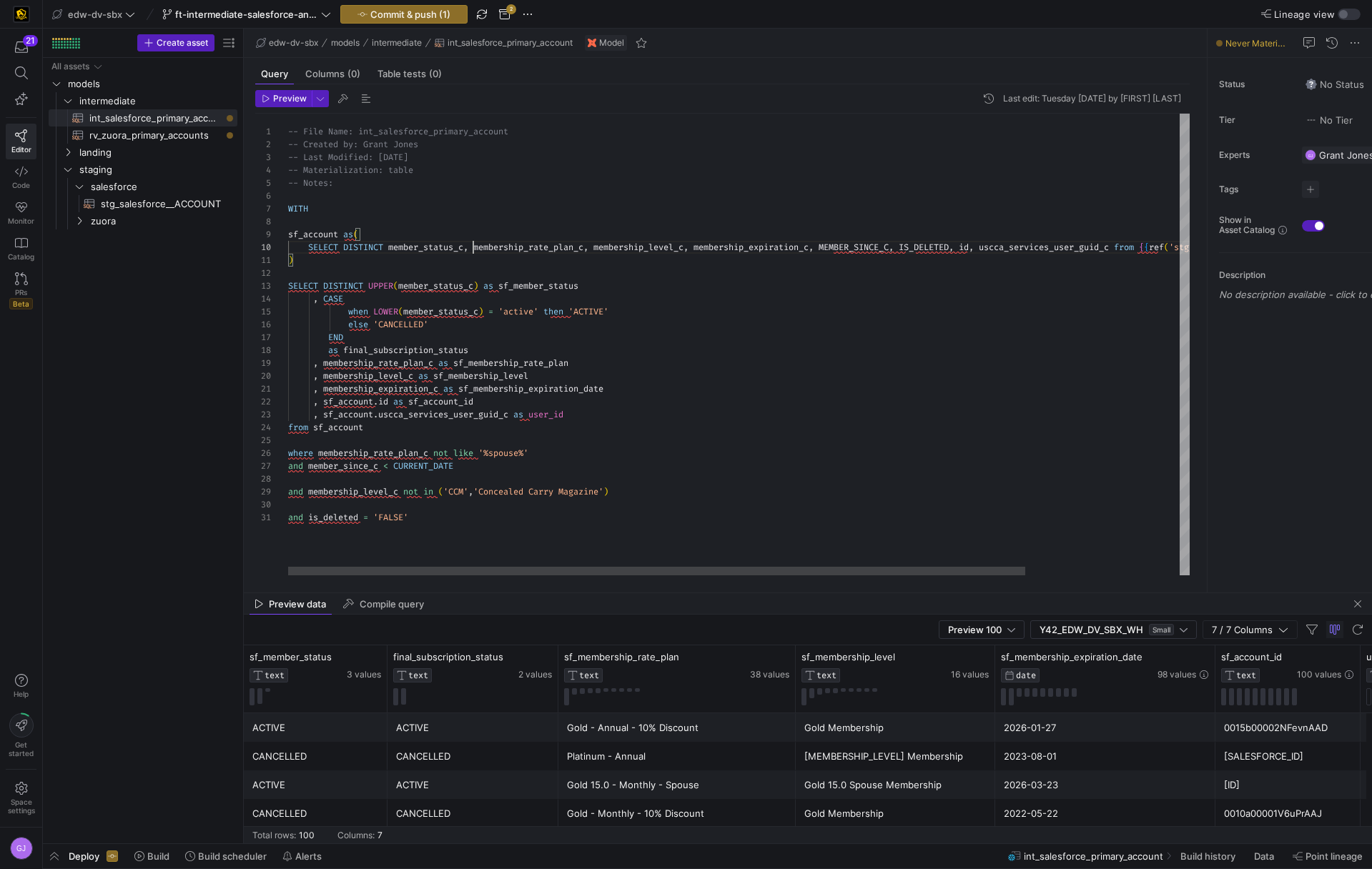 click on "-- File Name: int_salesforce_primary_account -- Created by: Grant Jones -- Last Modified: 2-2-5-08-05 -- Materialization: table -- Notes: WITH sf_account   as (      SELECT   DISTINCT   member_status_c ,   membership_rate_plan_c ,   membership_level_c ,   membership_expiration_c ,   MEMBER_SINCE_C ,   IS_DELETED ,   id ,   uscca_services_user_guid_c   from   { { ref ( 'stg_salesforce__ACCOUNT' ) } }    ) SELECT   DISTINCT   UPPER ( member_status_c )   as   sf_member_status       ,   CASE                when   LOWER ( member_status_c )   =   'active'   then   'ACTIVE'              else   'CANCELLED'          END            as   final_subscription_status       ,   membership_rate_plan_c   as   sf_membership_rate_plan       ,   membership_level_c   as   sf_membership_level       ,   membership_expiration_c   as   sf_membership_expiration_date       ,   sf_account . id   as   sf_account_id , ." at bounding box center (833, 344) 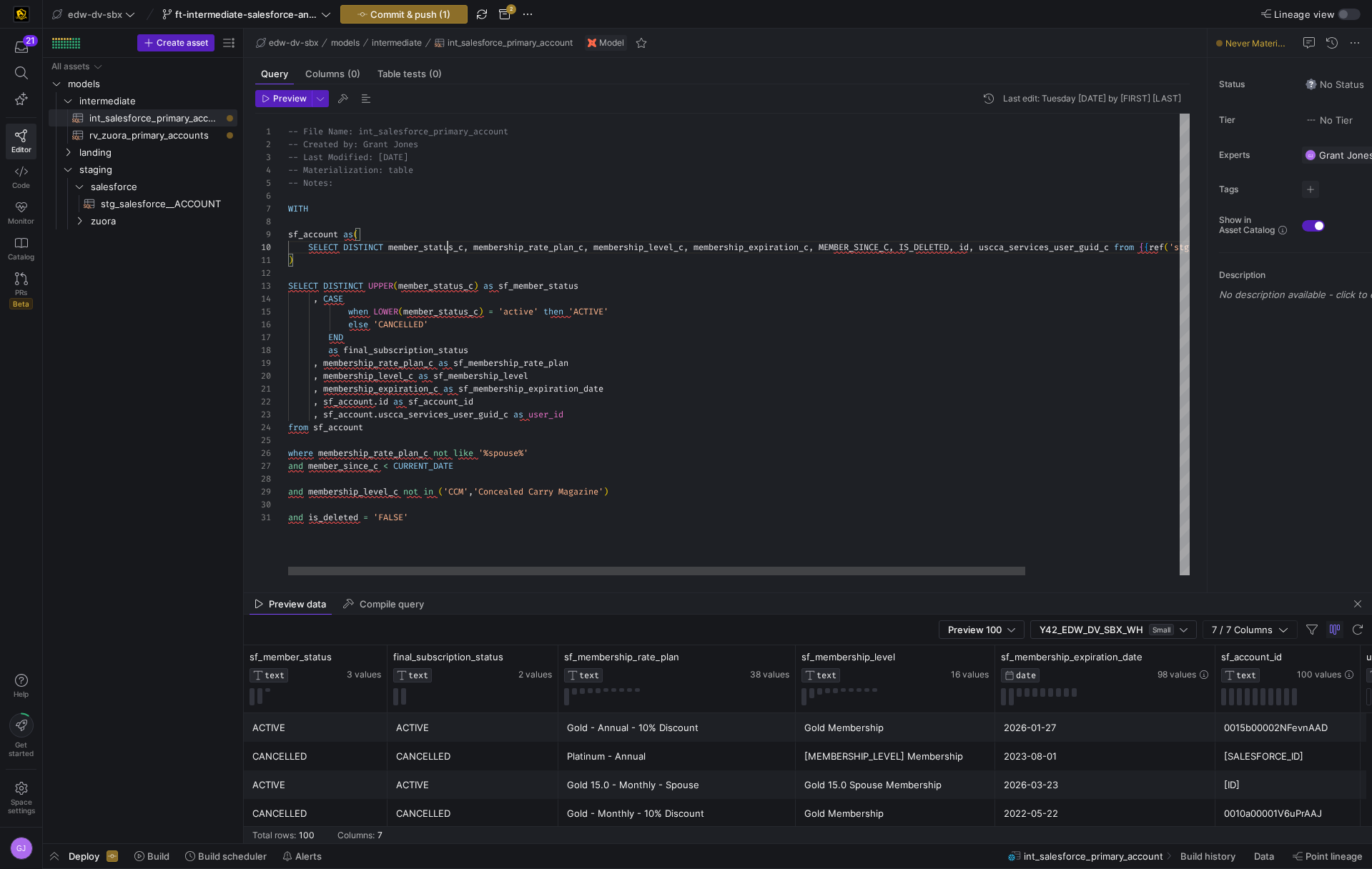 scroll, scrollTop: 116, scrollLeft: 159, axis: both 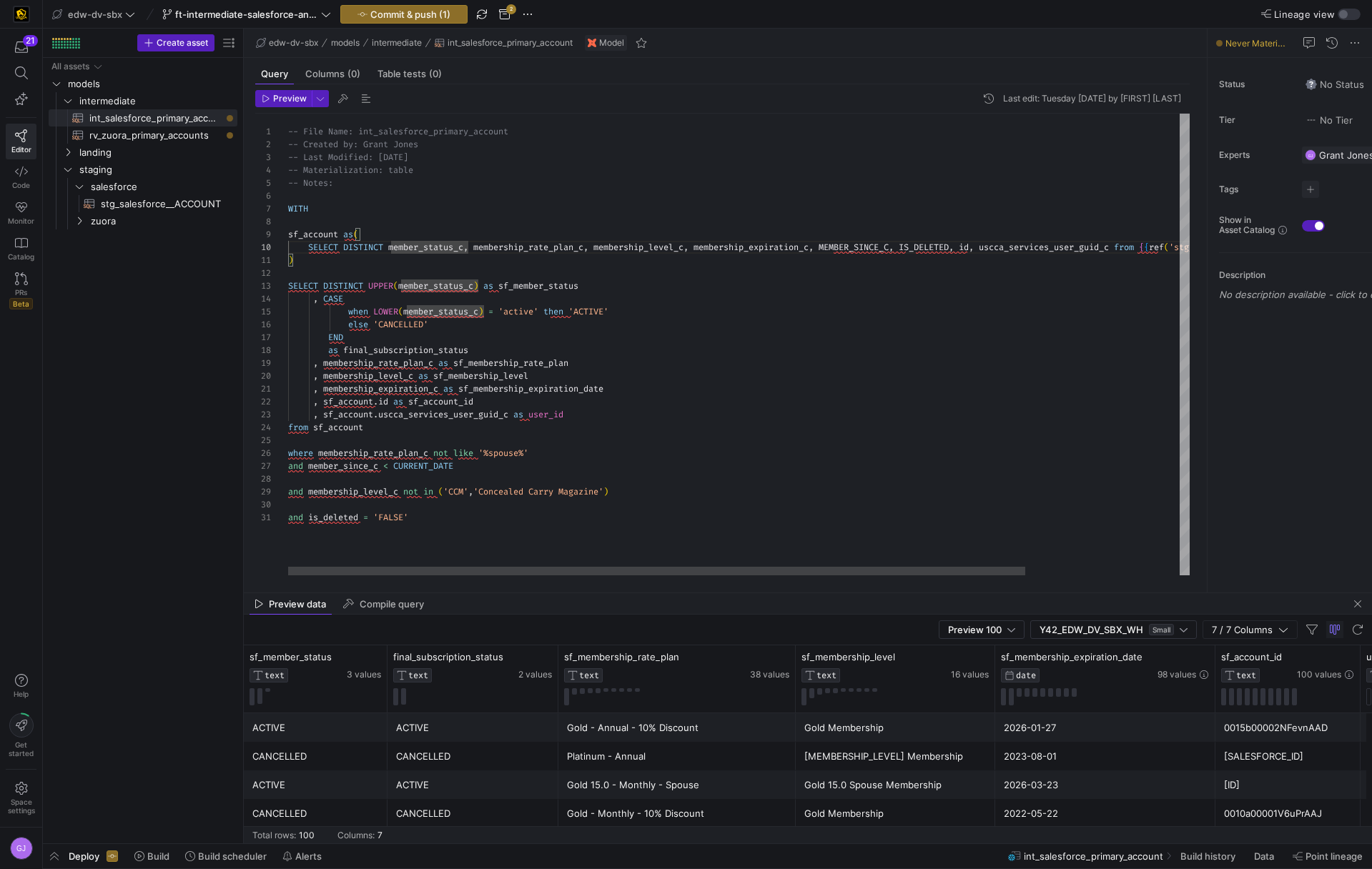 click on "-- File Name: int_salesforce_primary_account -- Created by: Grant Jones -- Last Modified: 2-2-5-08-05 -- Materialization: table -- Notes: WITH sf_account   as (      SELECT   DISTINCT   member_status_c ,   membership_rate_plan_c ,   membership_level_c ,   membership_expiration_c ,   MEMBER_SINCE_C ,   IS_DELETED ,   id ,   uscca_services_user_guid_c   from   { { ref ( 'stg_salesforce__ACCOUNT' ) } }    ) SELECT   DISTINCT   UPPER ( member_status_c )   as   sf_member_status       ,   CASE                when   LOWER ( member_status_c )   =   'active'   then   'ACTIVE'              else   'CANCELLED'          END            as   final_subscription_status       ,   membership_rate_plan_c   as   sf_membership_rate_plan       ,   membership_level_c   as   sf_membership_level       ,   membership_expiration_c   as   sf_membership_expiration_date       ,   sf_account . id   as   sf_account_id , ." at bounding box center [833, 344] 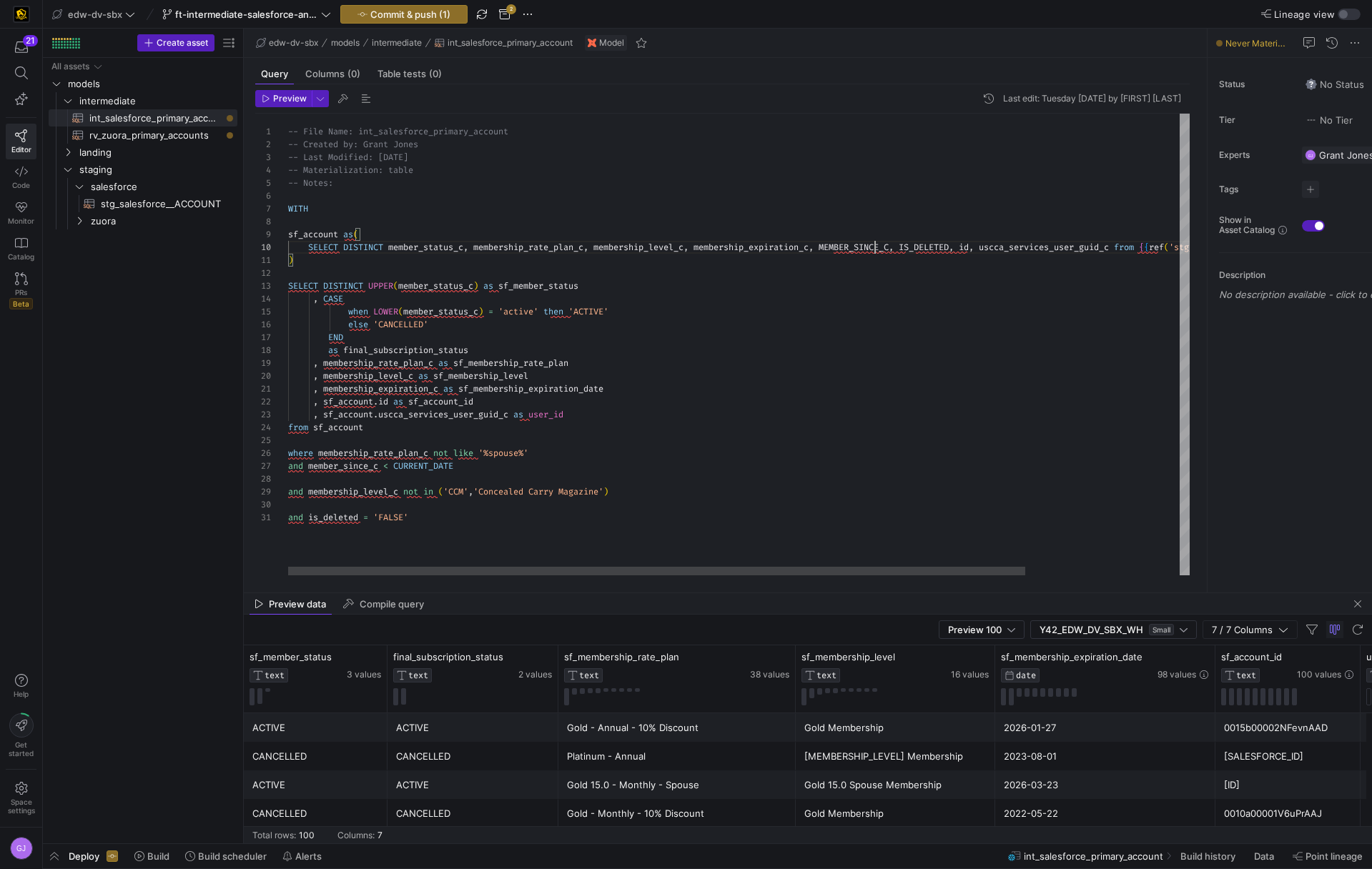 click on "-- File Name: int_salesforce_primary_account -- Created by: Grant Jones -- Last Modified: 2-2-5-08-05 -- Materialization: table -- Notes: WITH sf_account   as (      SELECT   DISTINCT   member_status_c ,   membership_rate_plan_c ,   membership_level_c ,   membership_expiration_c ,   MEMBER_SINCE_C ,   IS_DELETED ,   id ,   uscca_services_user_guid_c   from   { { ref ( 'stg_salesforce__ACCOUNT' ) } }    ) SELECT   DISTINCT   UPPER ( member_status_c )   as   sf_member_status       ,   CASE                when   LOWER ( member_status_c )   =   'active'   then   'ACTIVE'              else   'CANCELLED'          END            as   final_subscription_status       ,   membership_rate_plan_c   as   sf_membership_rate_plan       ,   membership_level_c   as   sf_membership_level       ,   membership_expiration_c   as   sf_membership_expiration_date       ,   sf_account . id   as   sf_account_id , ." at bounding box center (833, 344) 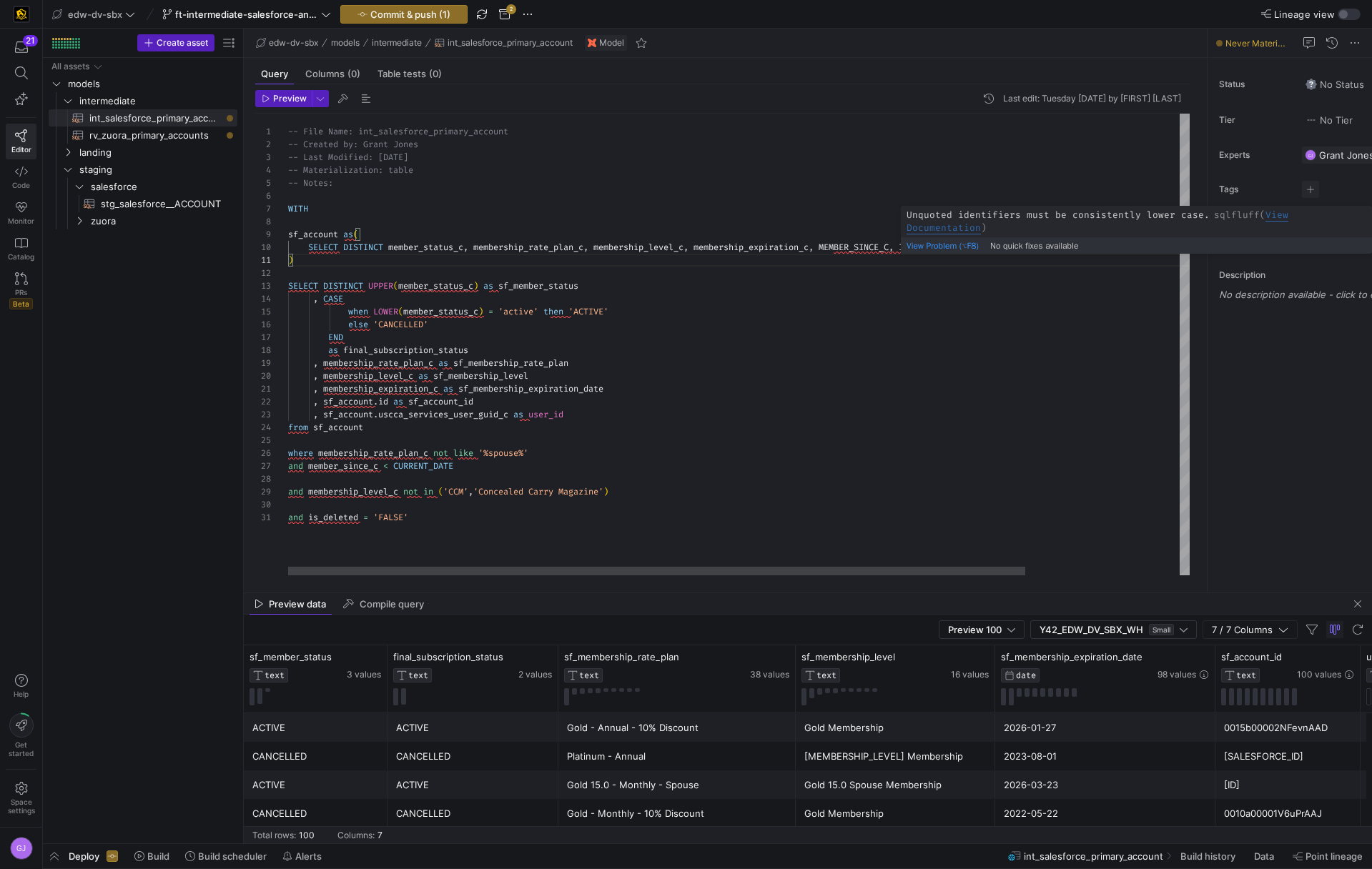click on "-- File Name: int_salesforce_primary_account -- Created by: Grant Jones -- Last Modified: 2-2-5-08-05 -- Materialization: table -- Notes: WITH sf_account   as (      SELECT   DISTINCT   member_status_c ,   membership_rate_plan_c ,   membership_level_c ,   membership_expiration_c ,   MEMBER_SINCE_C ,   IS_DELETED ,   id ,   uscca_services_user_guid_c   from   { { ref ( 'stg_salesforce__ACCOUNT' ) } }    ) SELECT   DISTINCT   UPPER ( member_status_c )   as   sf_member_status       ,   CASE                when   LOWER ( member_status_c )   =   'active'   then   'ACTIVE'              else   'CANCELLED'          END            as   final_subscription_status       ,   membership_rate_plan_c   as   sf_membership_rate_plan       ,   membership_level_c   as   sf_membership_level       ,   membership_expiration_c   as   sf_membership_expiration_date       ,   sf_account . id   as   sf_account_id , ." at bounding box center (833, 344) 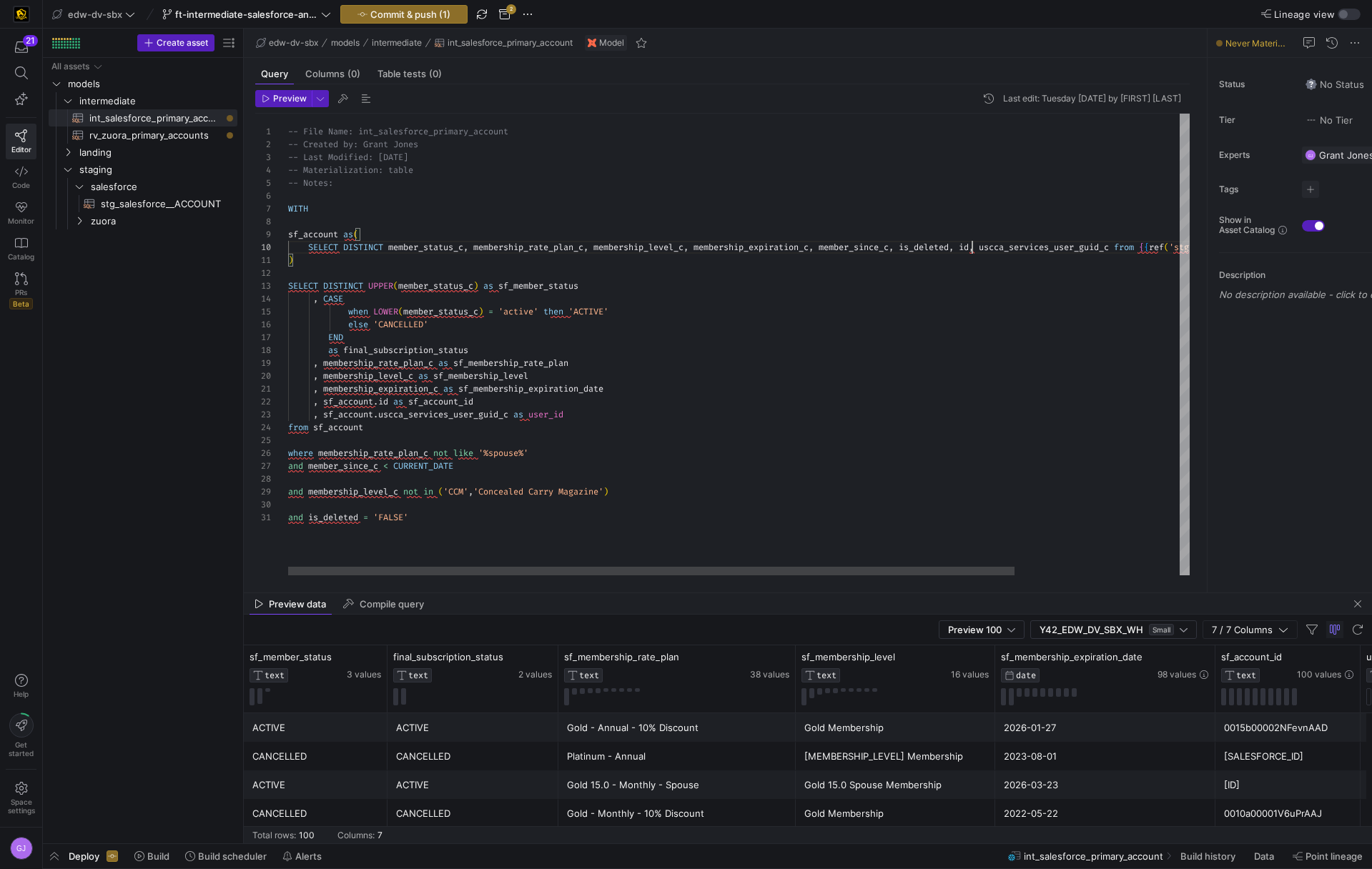 scroll, scrollTop: 116, scrollLeft: 684, axis: both 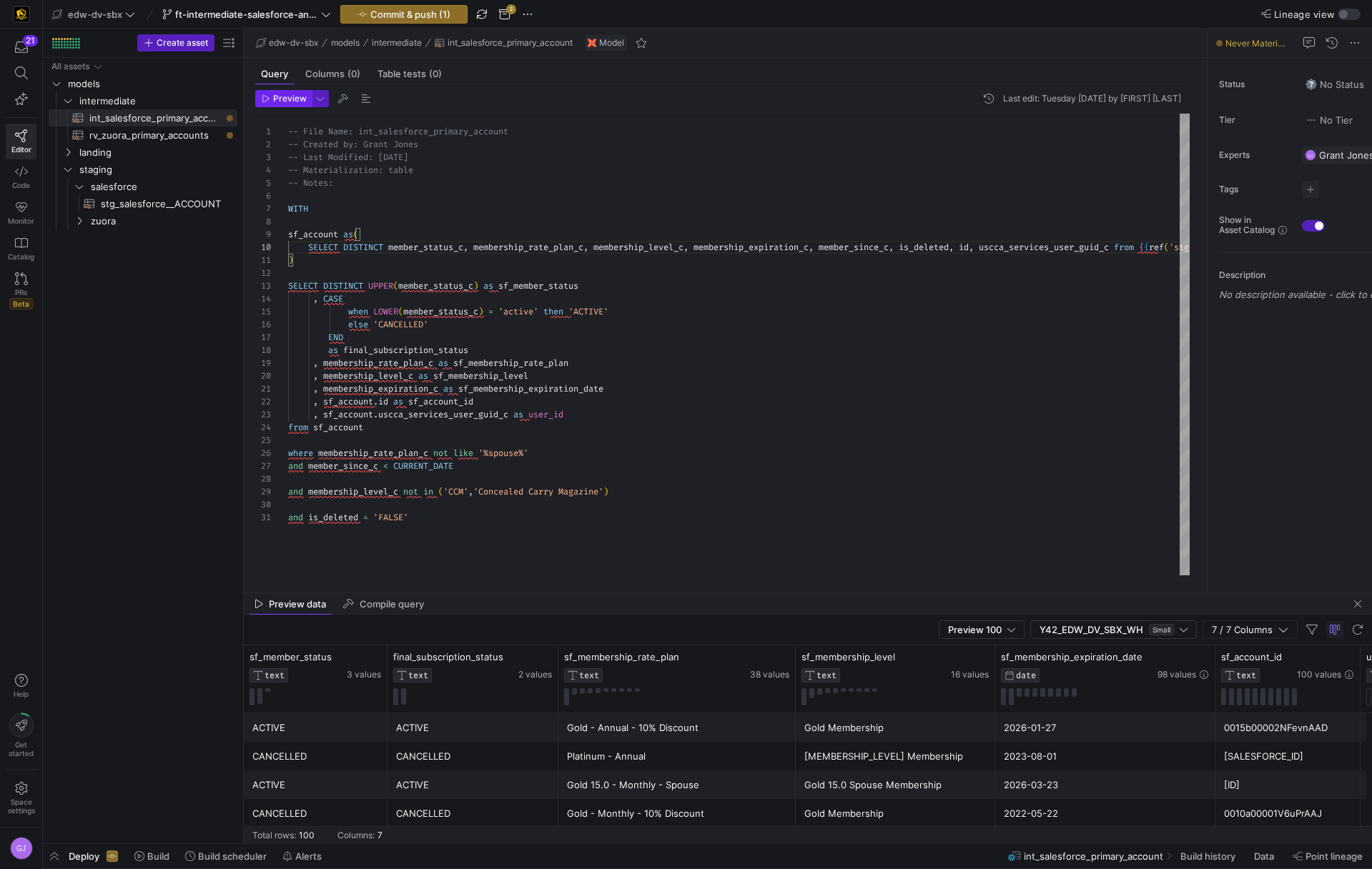 click on "Preview" at bounding box center [290, 99] 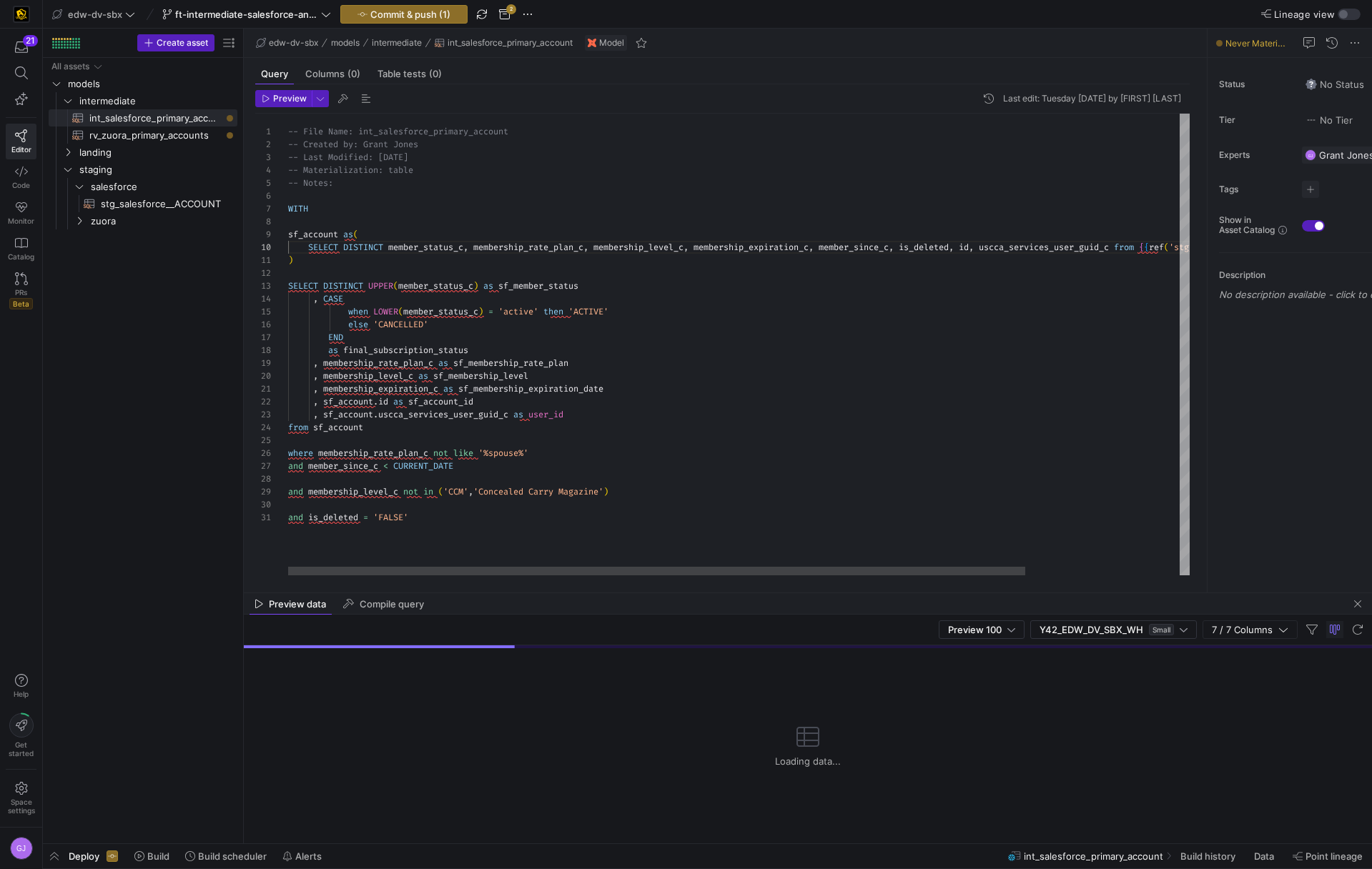 click on "-- File Name: int_salesforce_primary_account -- Created by: Grant Jones -- Last Modified: 2-2-5-08-05 -- Materialization: table -- Notes: WITH sf_account   as (      SELECT   DISTINCT   member_status_c ,   membership_rate_plan_c ,   membership_level_c ,   membership_expiration_c ,   member_since_c ,   is_deleted ,   id ,   uscca_services_user_guid_c   from   { { ref ( 'stg_salesforce__ACCOUNT' ) } }    ) SELECT   DISTINCT   UPPER ( member_status_c )   as   sf_member_status       ,   CASE                when   LOWER ( member_status_c )   =   'active'   then   'ACTIVE'              else   'CANCELLED'          END            as   final_subscription_status       ,   membership_rate_plan_c   as   sf_membership_rate_plan       ,   membership_level_c   as   sf_membership_level       ,   membership_expiration_c   as   sf_membership_expiration_date       ,   sf_account . id   as   sf_account_id , ." at bounding box center [833, 344] 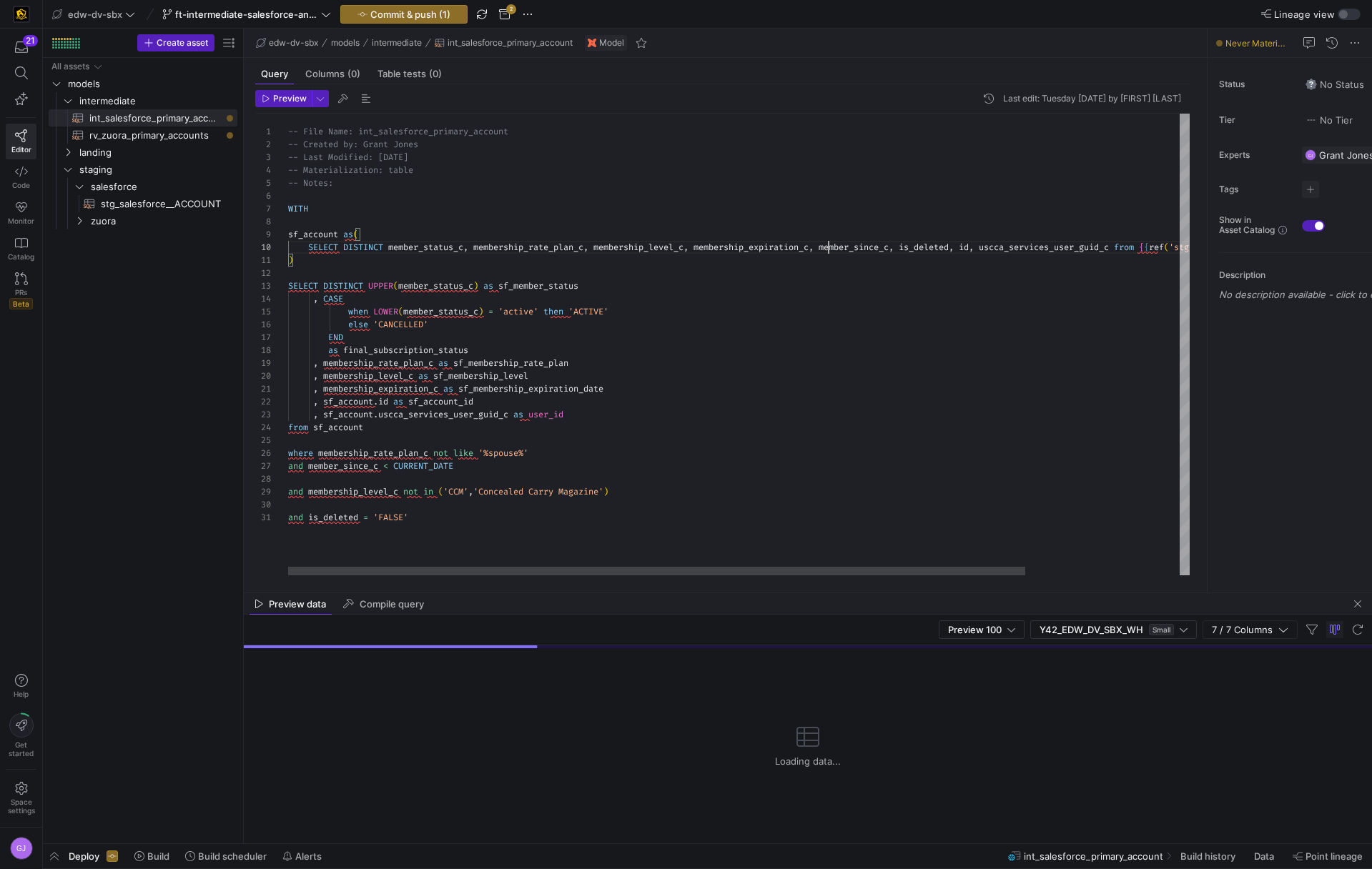 click on "-- File Name: int_salesforce_primary_account -- Created by: Grant Jones -- Last Modified: 2-2-5-08-05 -- Materialization: table -- Notes: WITH sf_account   as (      SELECT   DISTINCT   member_status_c ,   membership_rate_plan_c ,   membership_level_c ,   membership_expiration_c ,   member_since_c ,   is_deleted ,   id ,   uscca_services_user_guid_c   from   { { ref ( 'stg_salesforce__ACCOUNT' ) } }    ) SELECT   DISTINCT   UPPER ( member_status_c )   as   sf_member_status       ,   CASE                when   LOWER ( member_status_c )   =   'active'   then   'ACTIVE'              else   'CANCELLED'          END            as   final_subscription_status       ,   membership_rate_plan_c   as   sf_membership_rate_plan       ,   membership_level_c   as   sf_membership_level       ,   membership_expiration_c   as   sf_membership_expiration_date       ,   sf_account . id   as   sf_account_id , ." at bounding box center (833, 344) 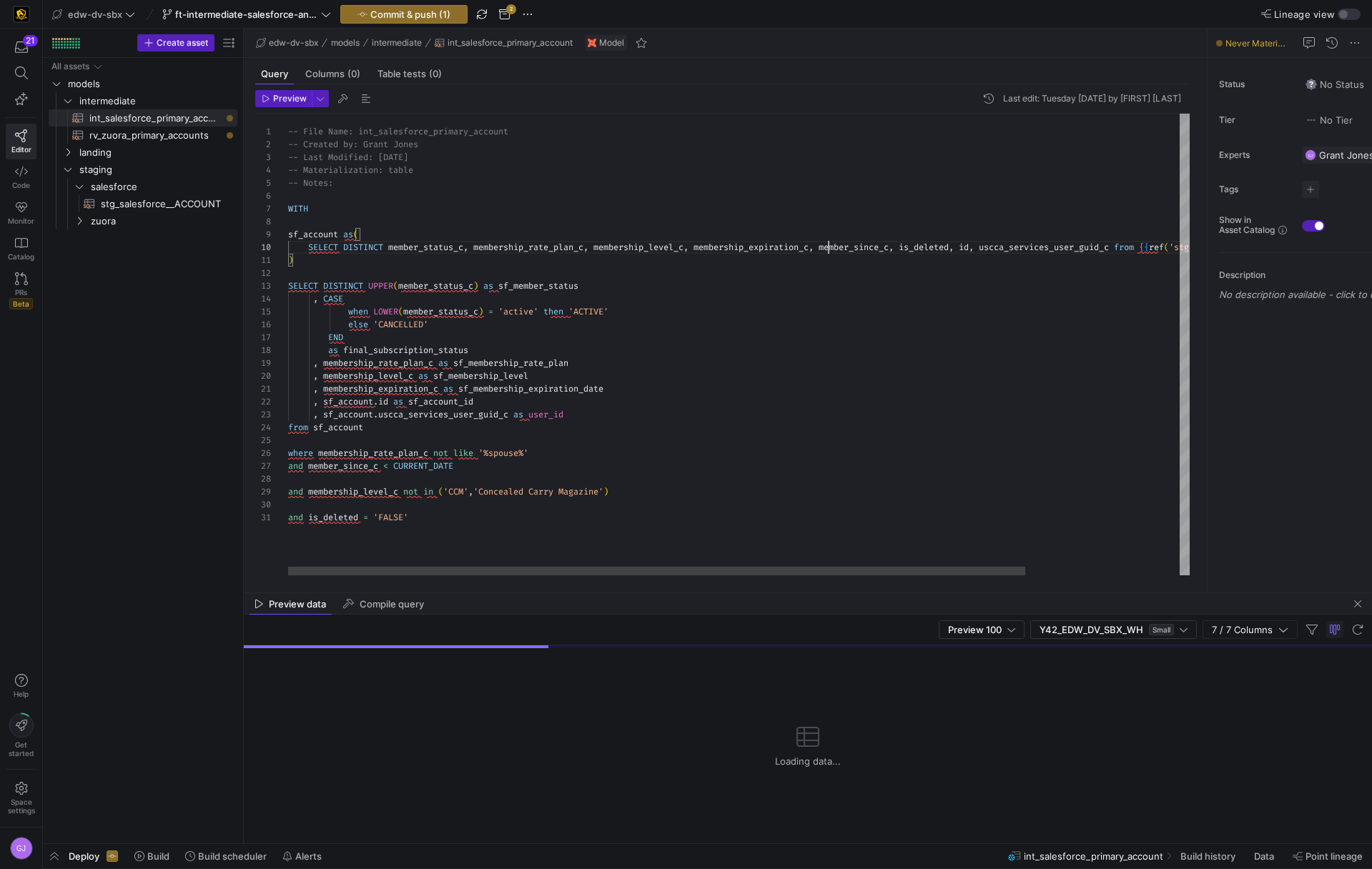 drag, startPoint x: 833, startPoint y: 247, endPoint x: 843, endPoint y: 246, distance: 10.049876 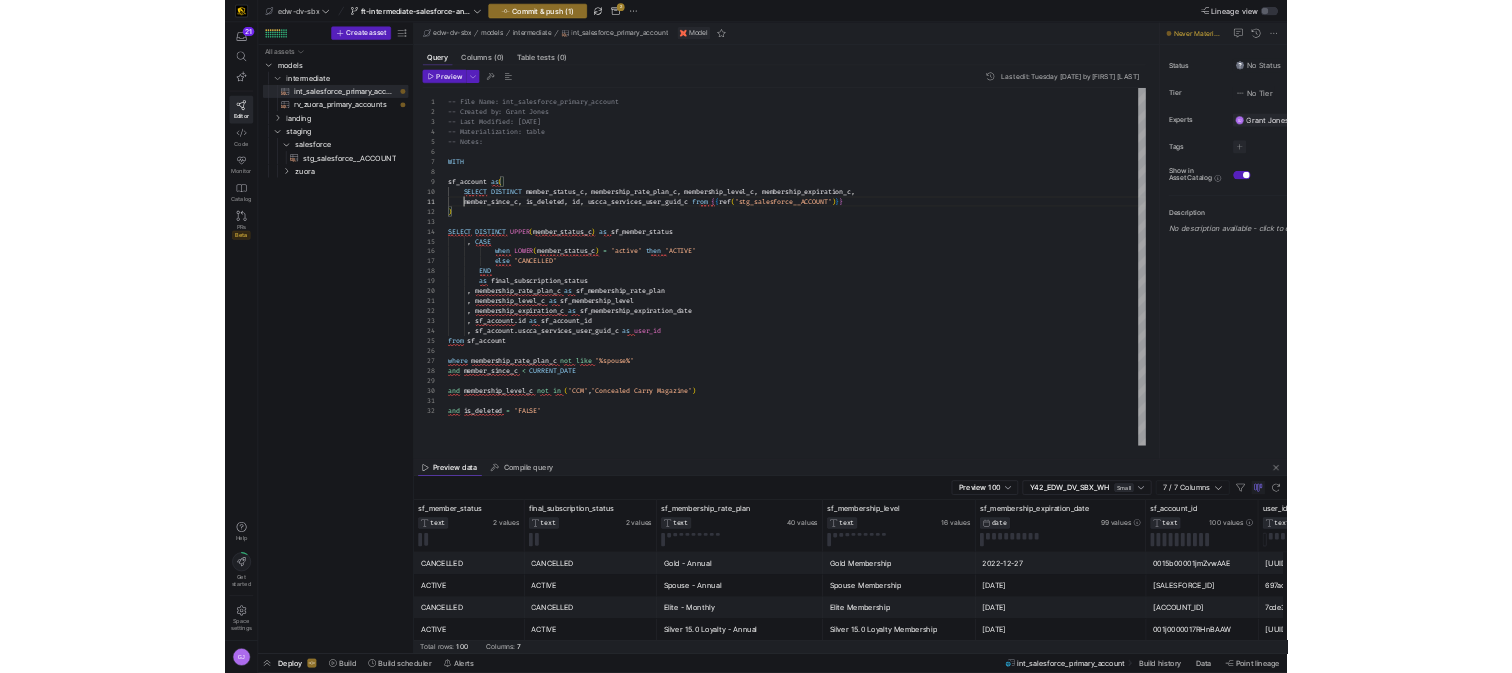 scroll, scrollTop: 0, scrollLeft: 29, axis: horizontal 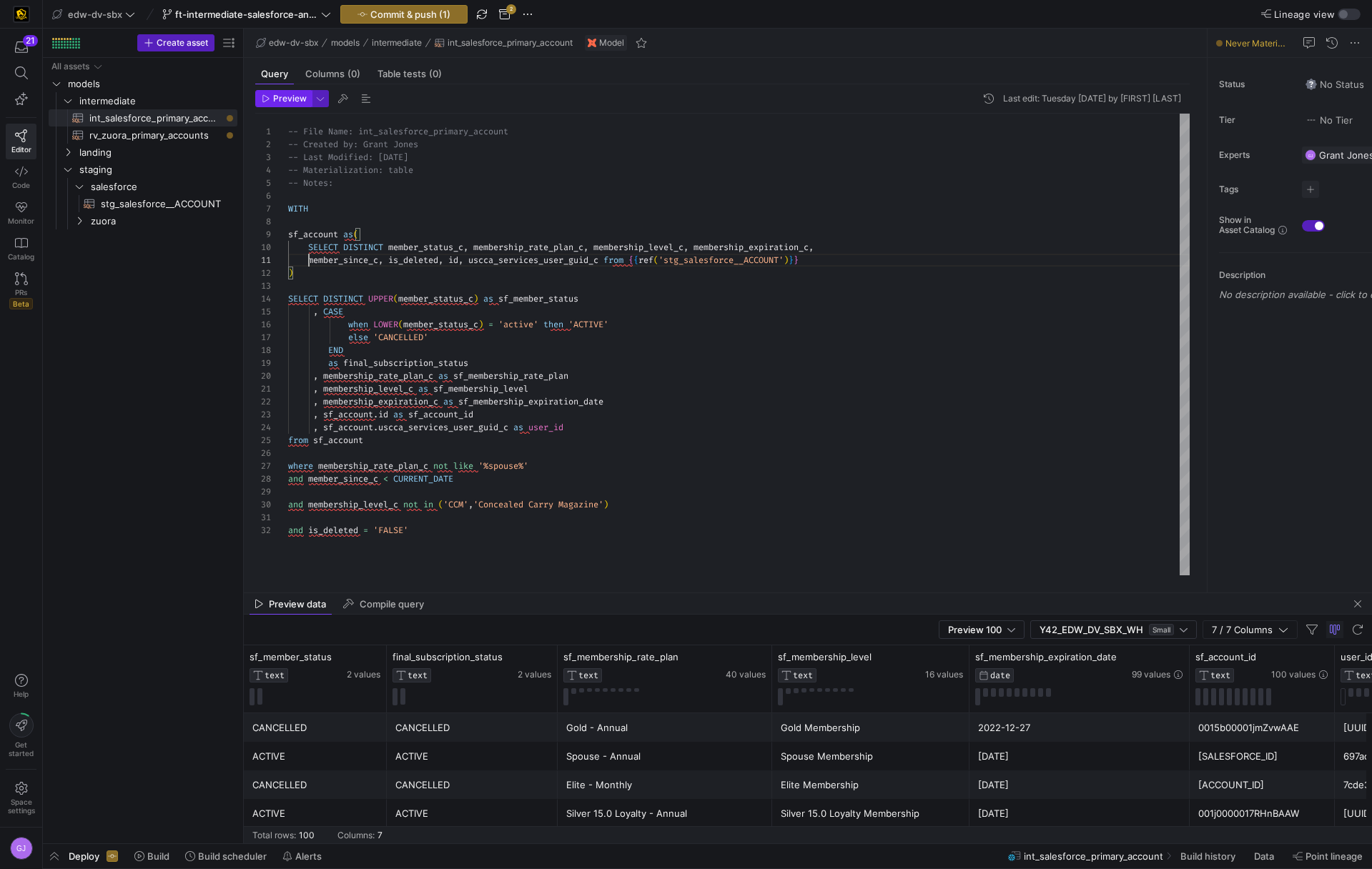 type on "member_since_c, is_deleted, id, uscca_services_user_guid_c from {{ref('stg_salesforce__ACCOUNT')}}
)
SELECT DISTINCT UPPER(member_status_c) as sf_member_status
, CASE
when LOWER(member_status_c) = 'active' then 'ACTIVE'
else 'CANCELLED'
END
as final_subscription_status
, membership_rate_plan_c as sf_membership_rate_plan" 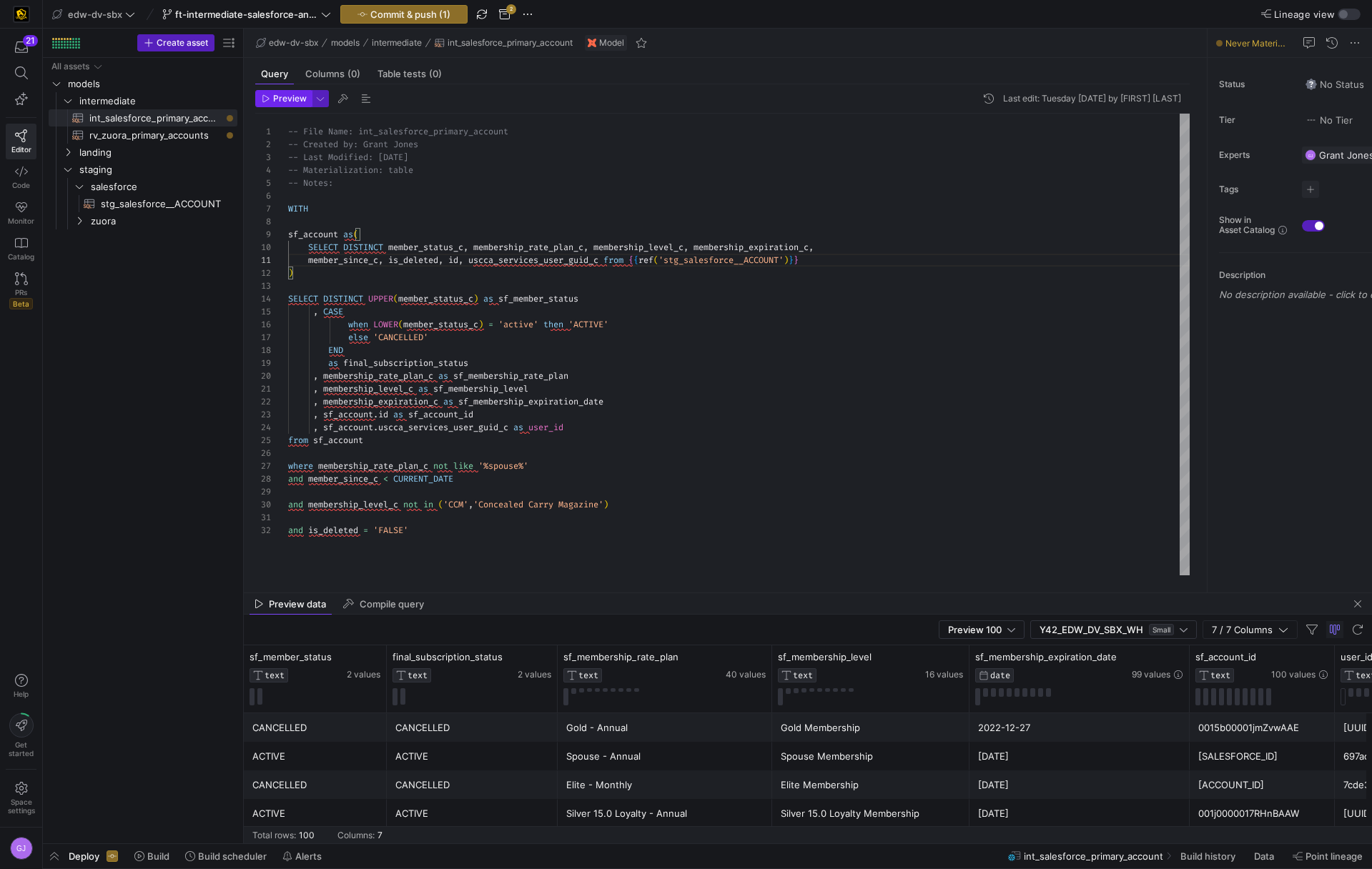 click at bounding box center (283, 99) 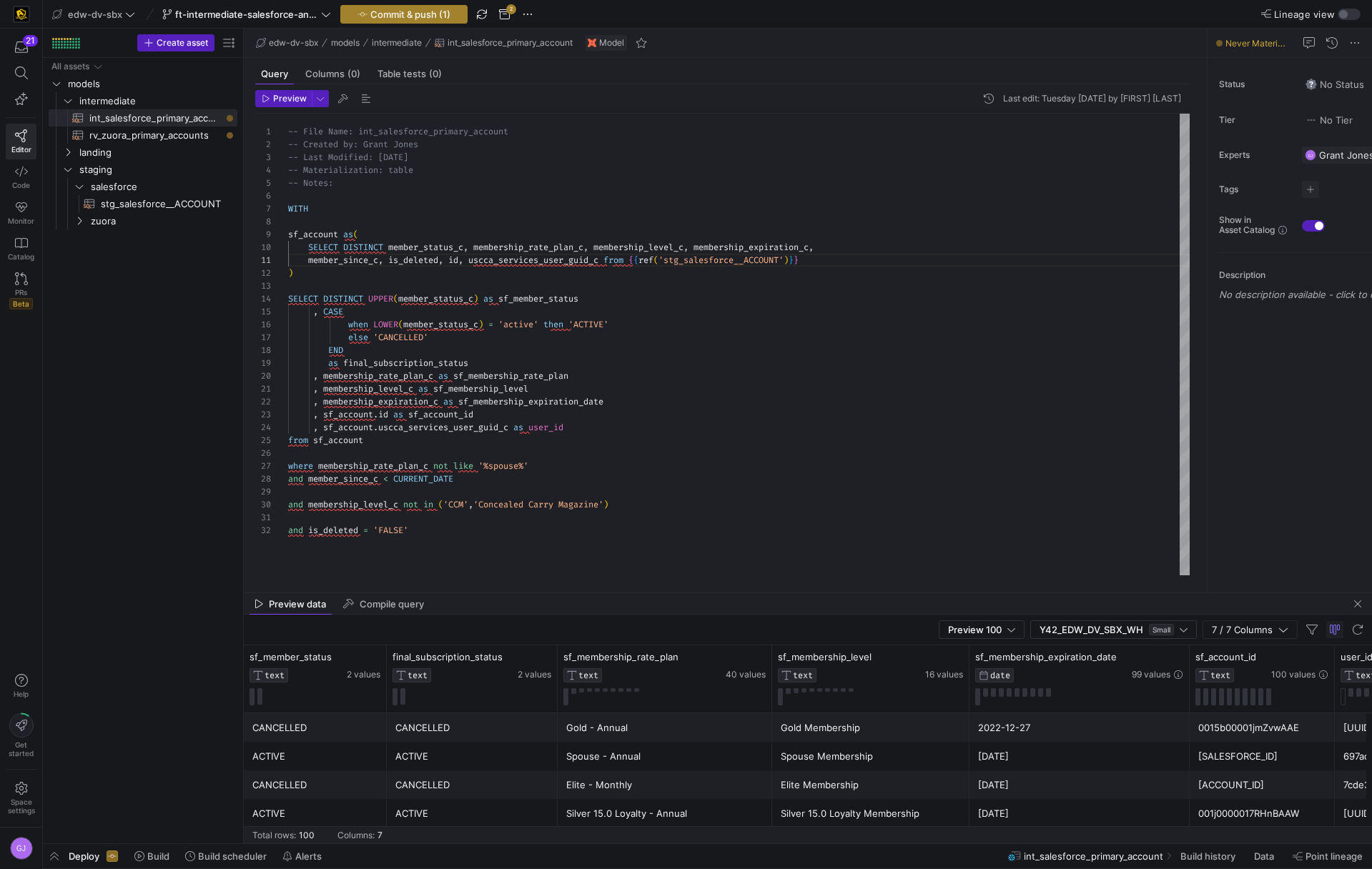 click on "Commit & push (1)" at bounding box center (410, 14) 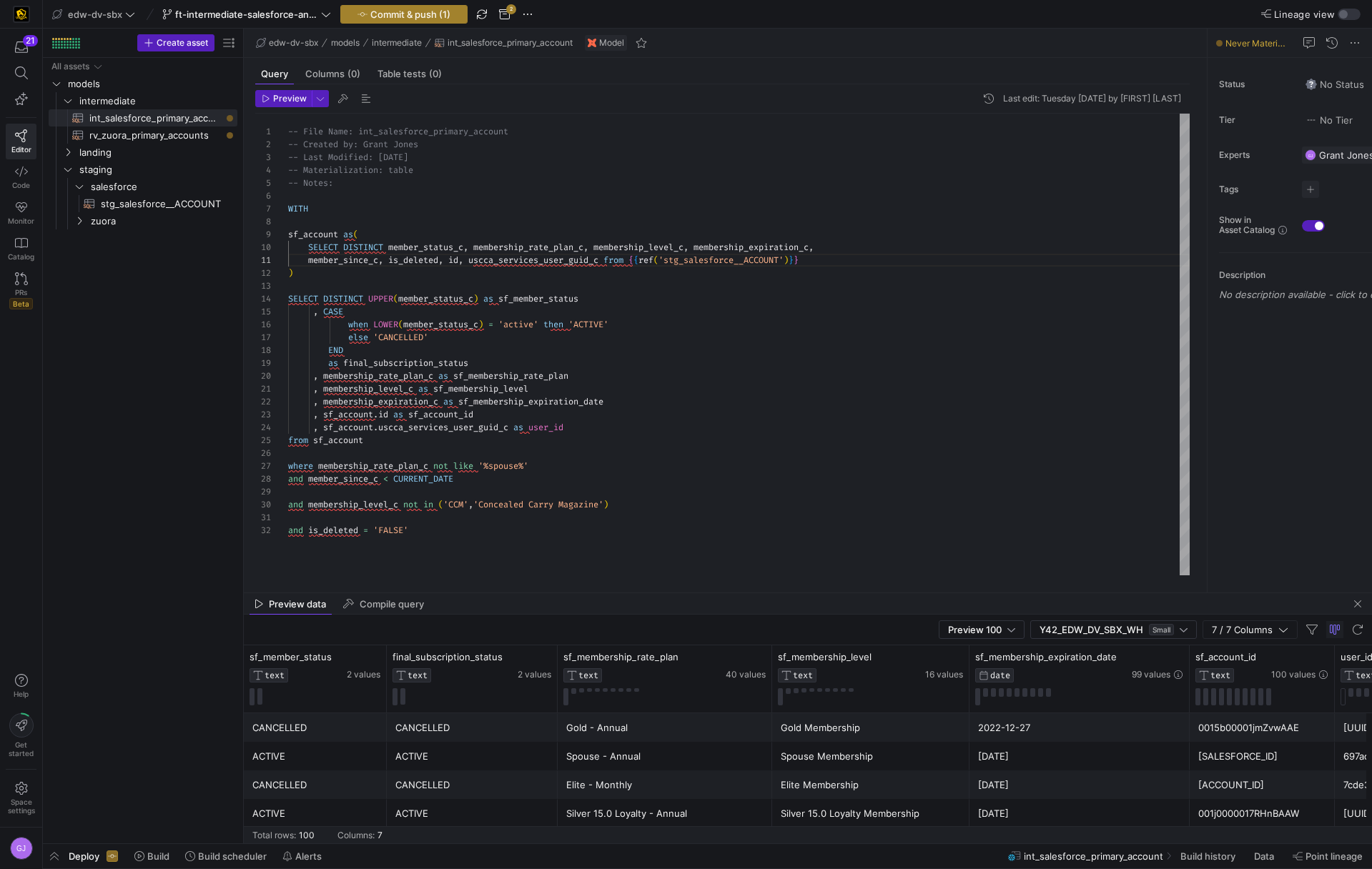 click on "Commit & push (1)" at bounding box center (410, 14) 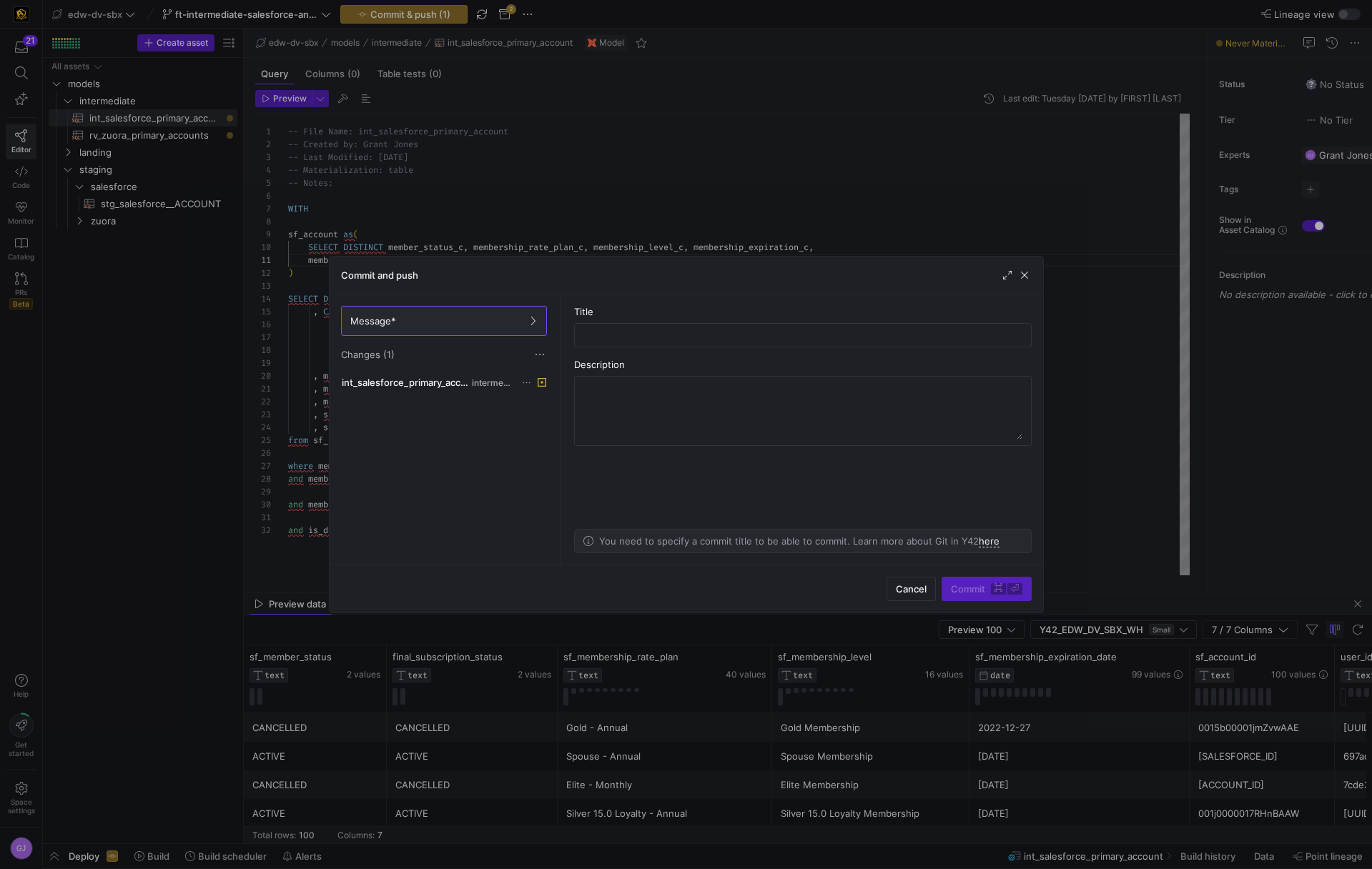 drag, startPoint x: 533, startPoint y: 275, endPoint x: 440, endPoint y: 284, distance: 93.43447 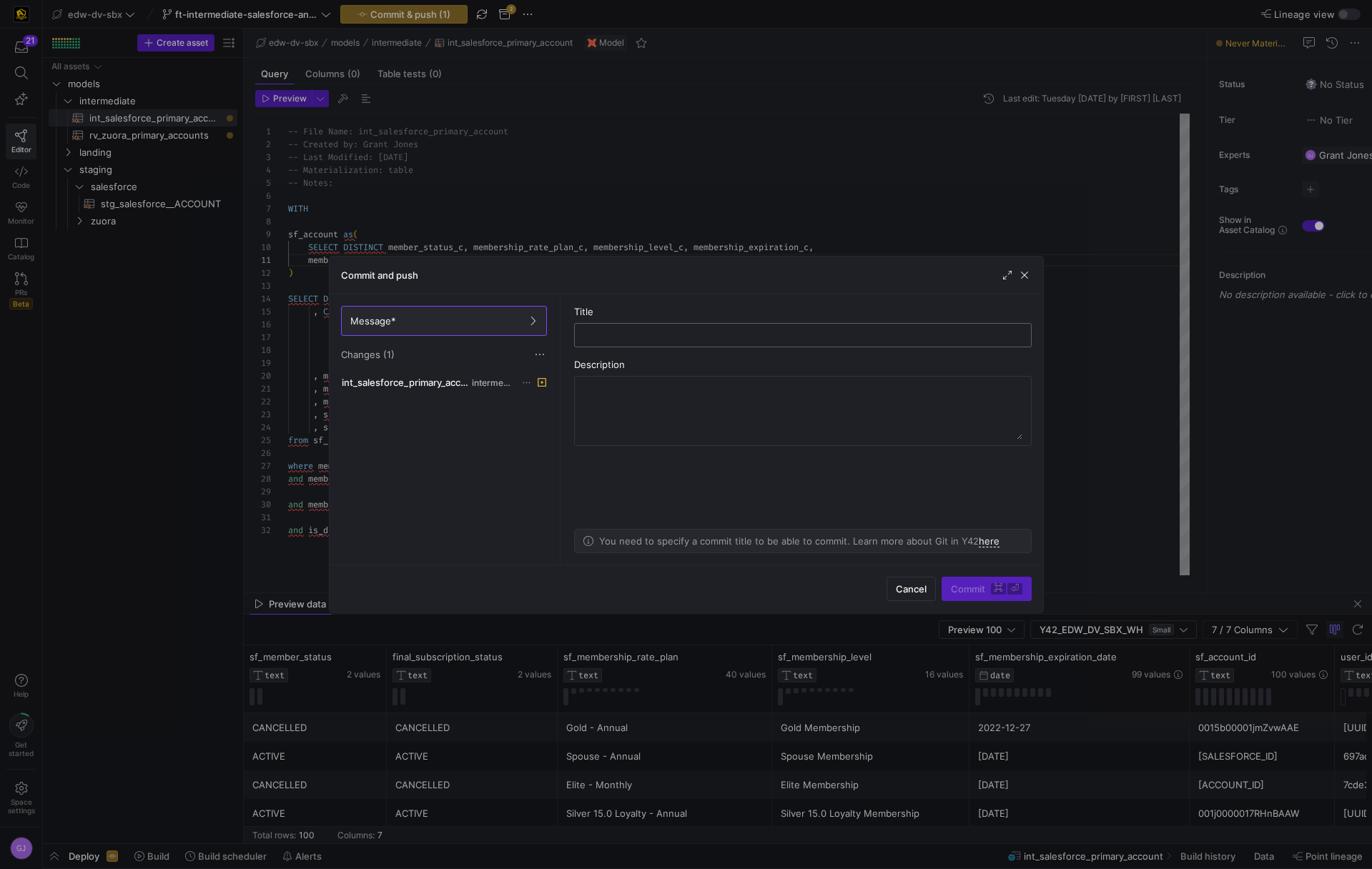 click at bounding box center [803, 335] 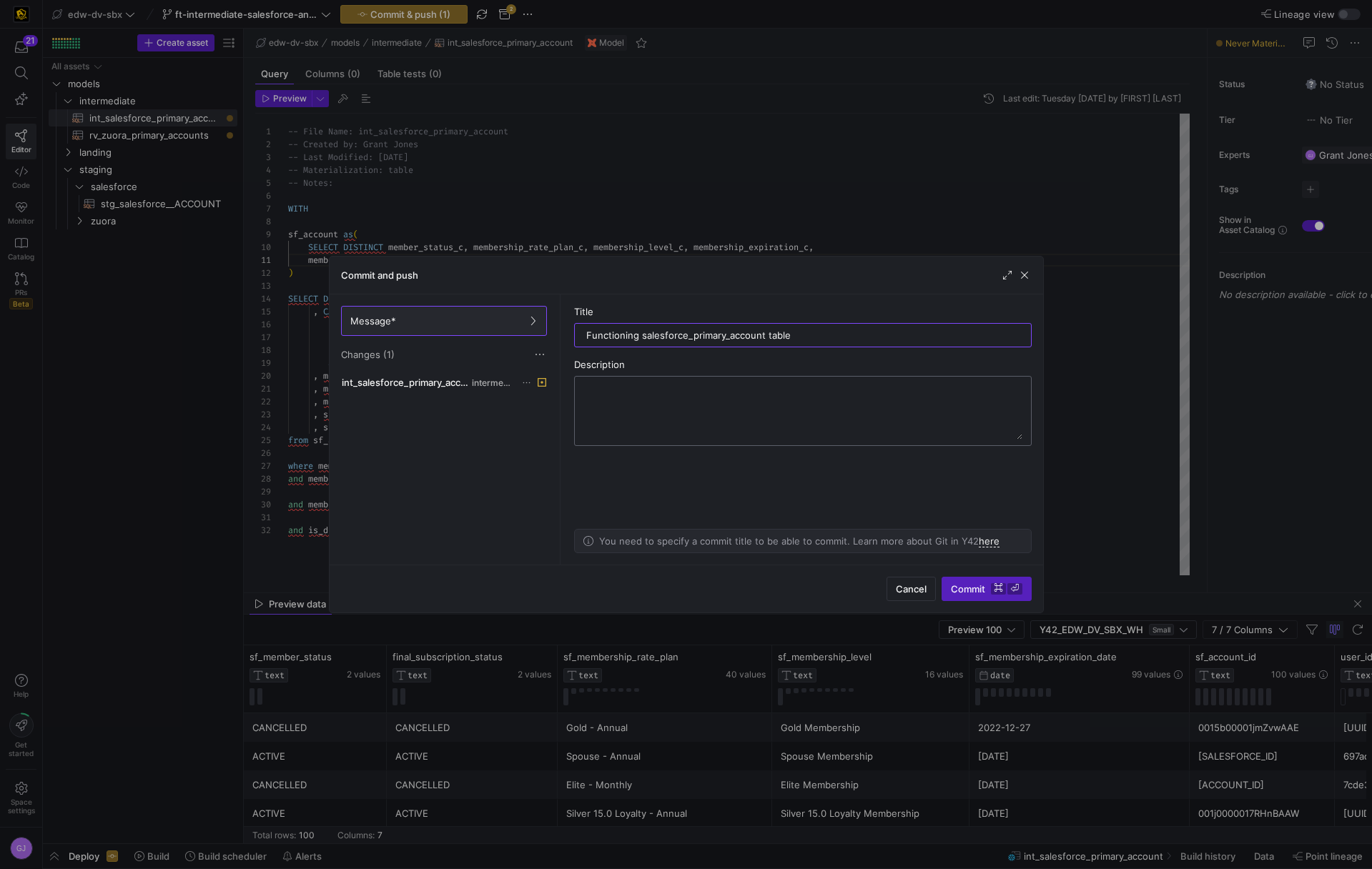 type on "Functioning salesforce_primary_account table" 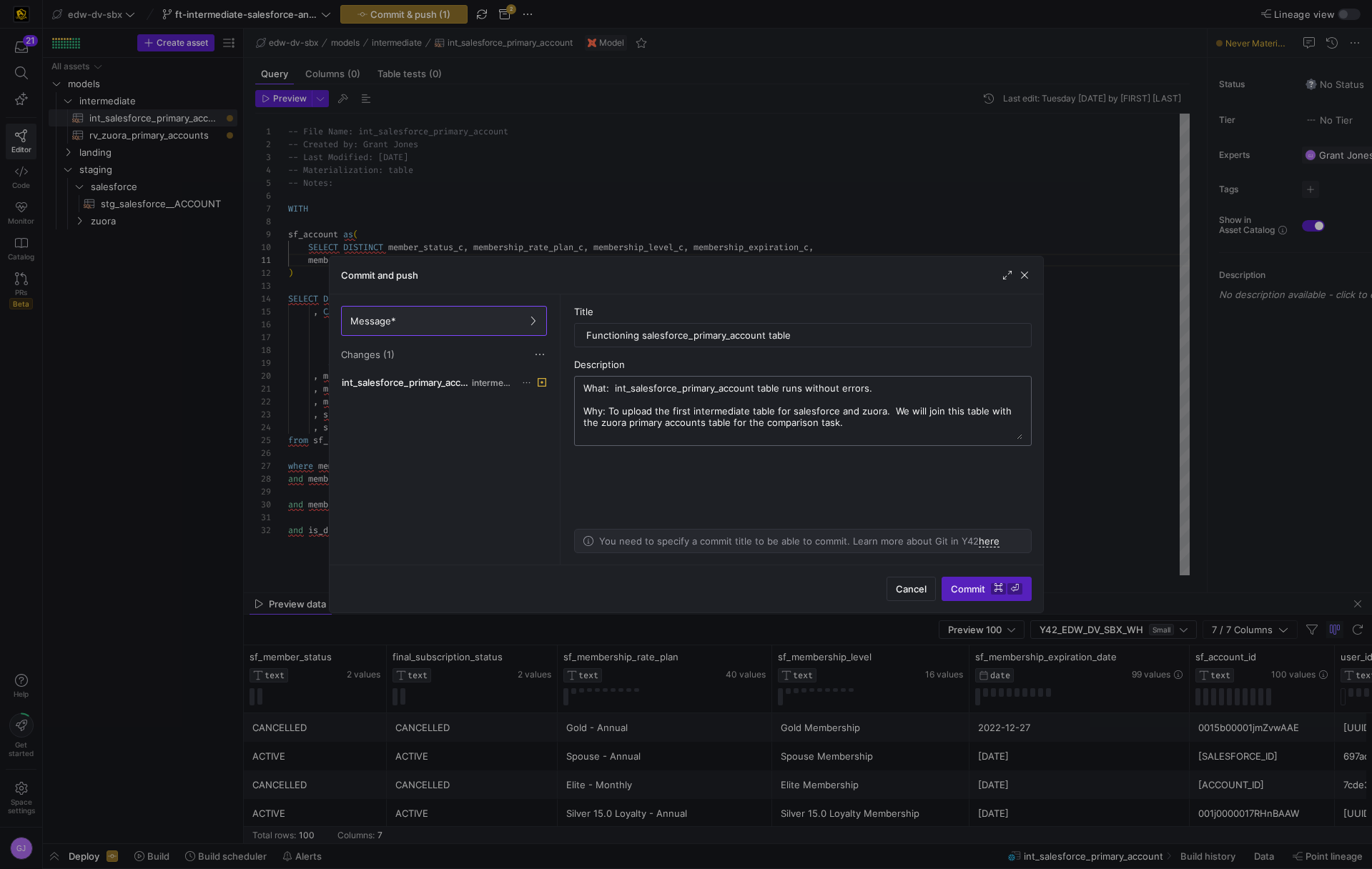 drag, startPoint x: 930, startPoint y: 425, endPoint x: 716, endPoint y: 424, distance: 214.00234 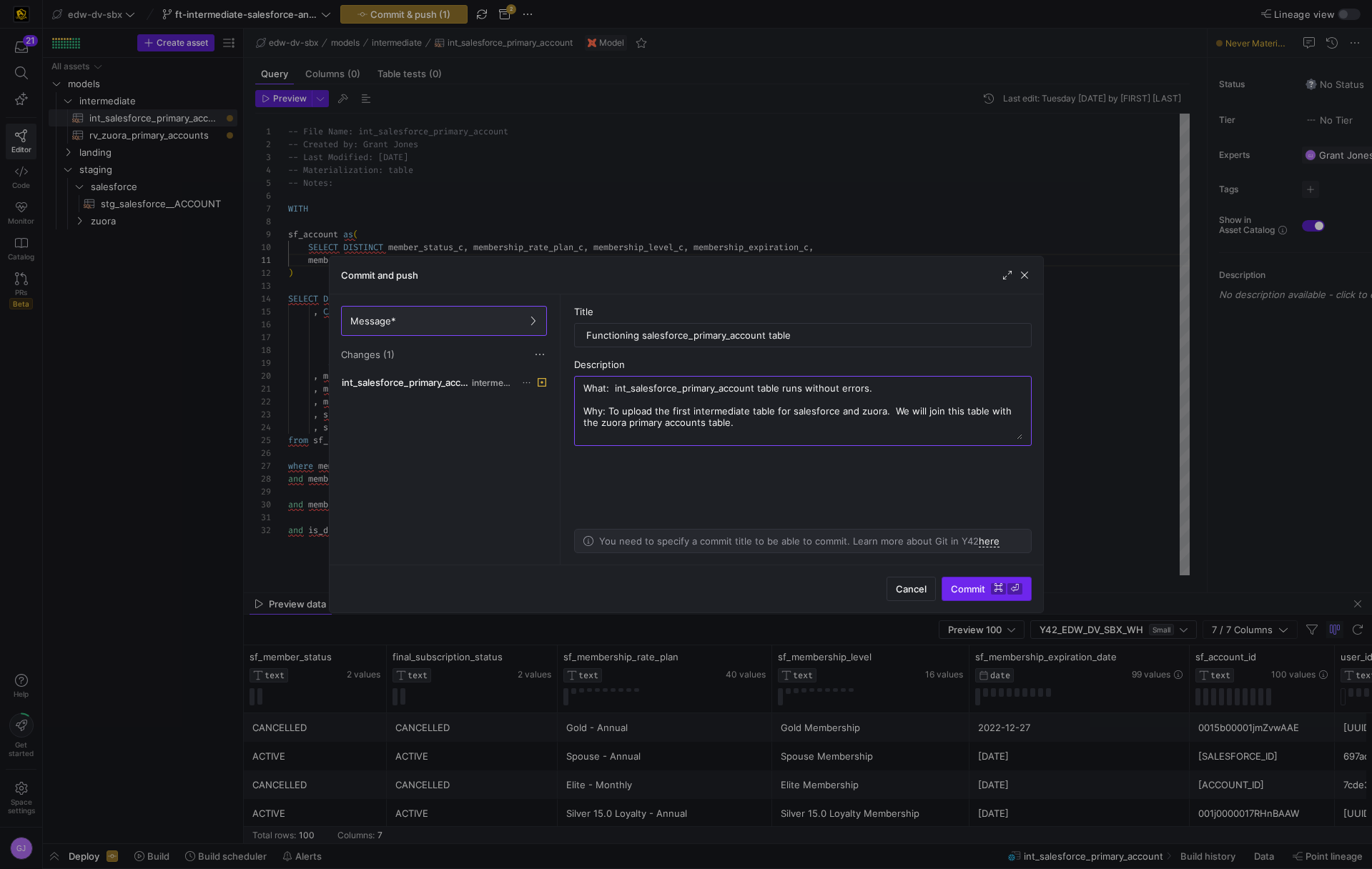 type on "What:  int_salesforce_primary_account table runs without errors.
Why: To upload the first intermediate table for salesforce and zuora.  We will join this table with the zuora primary accounts table." 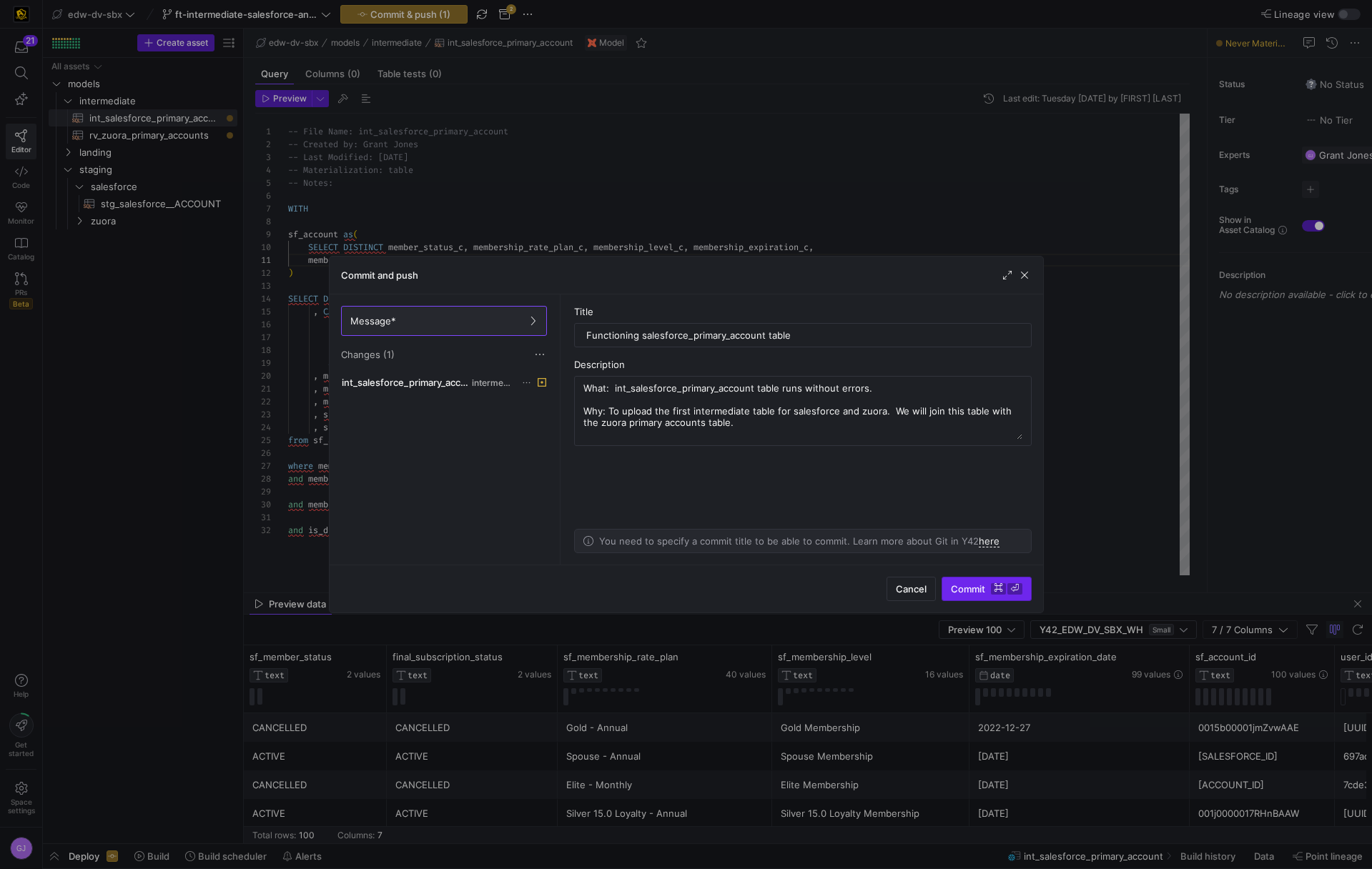 click on "Commit  ⌘ ⏎" at bounding box center (987, 589) 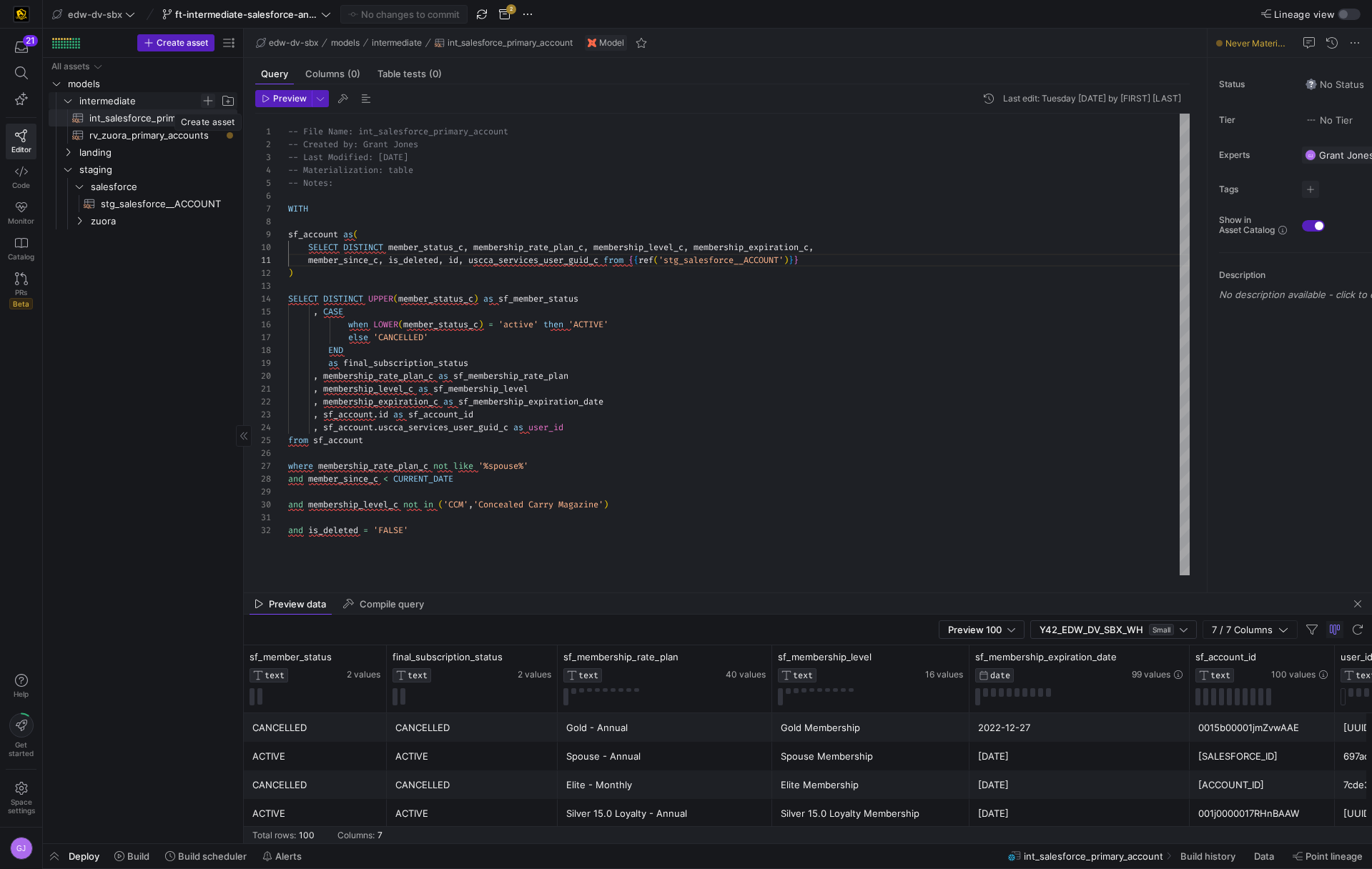 click 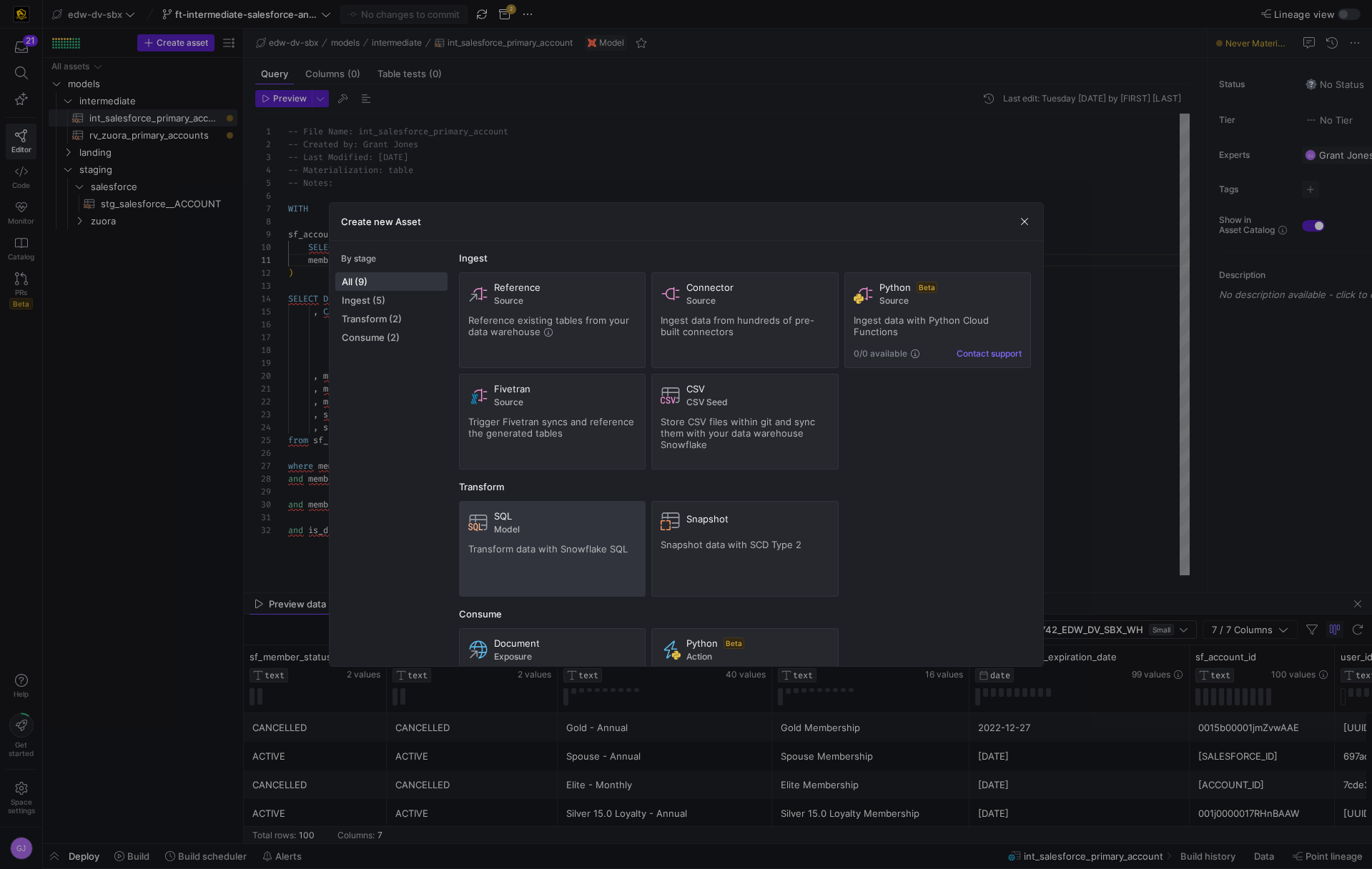 click on "SQL Model Transform data with Snowflake SQL" 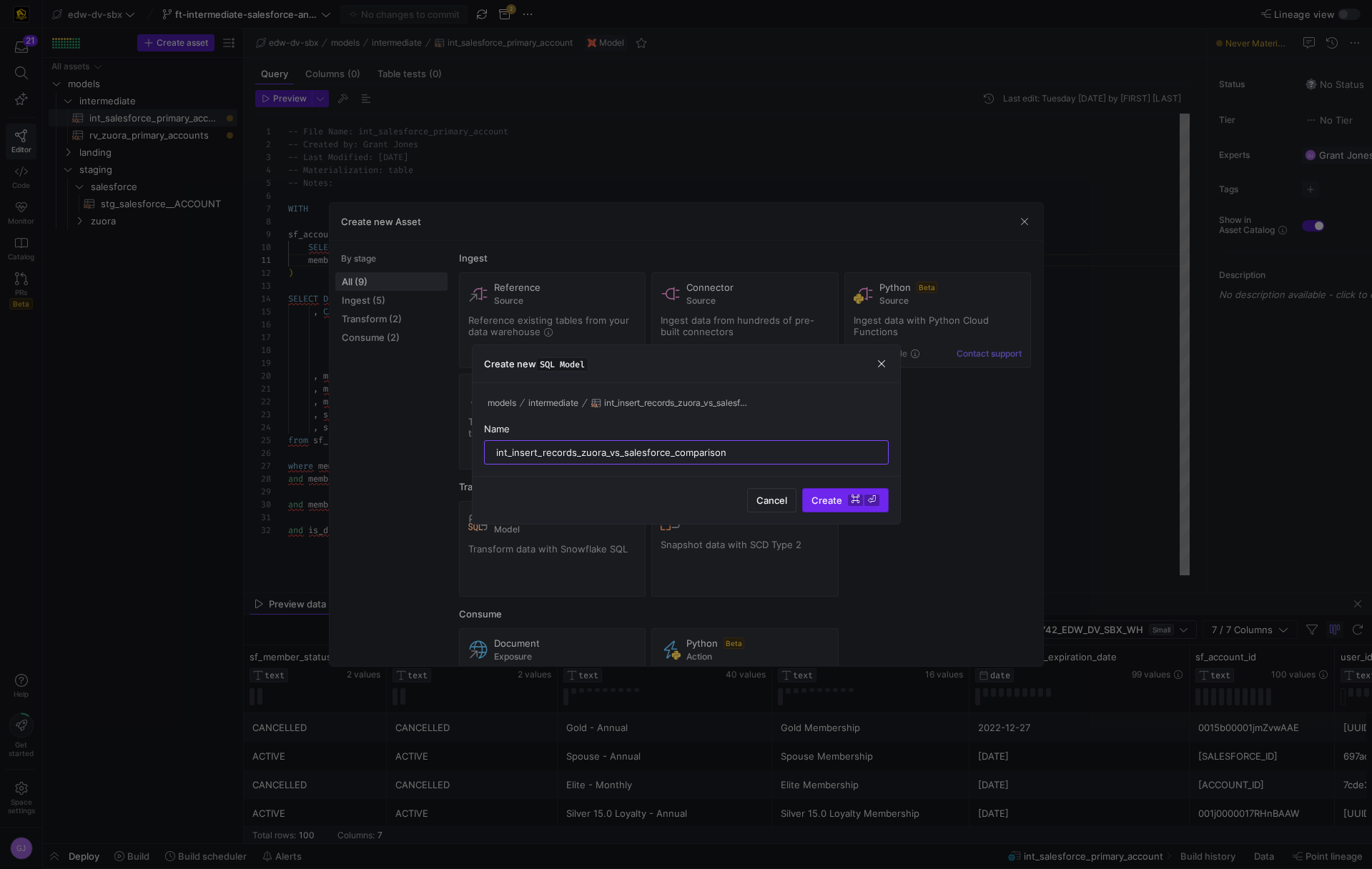 type on "int_insert_records_zuora_vs_salesforce_comparison" 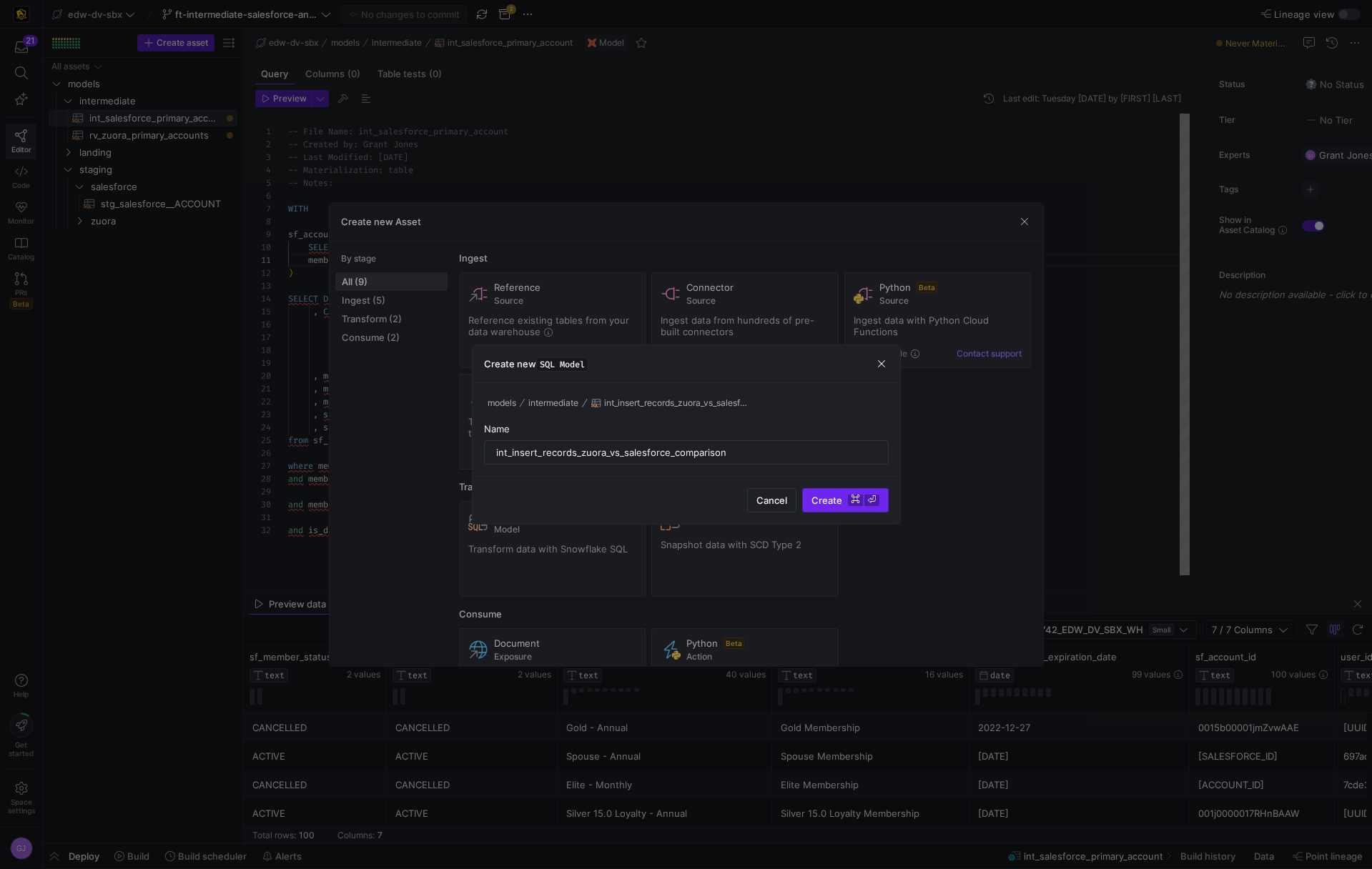 click on "⏎" at bounding box center [872, 500] 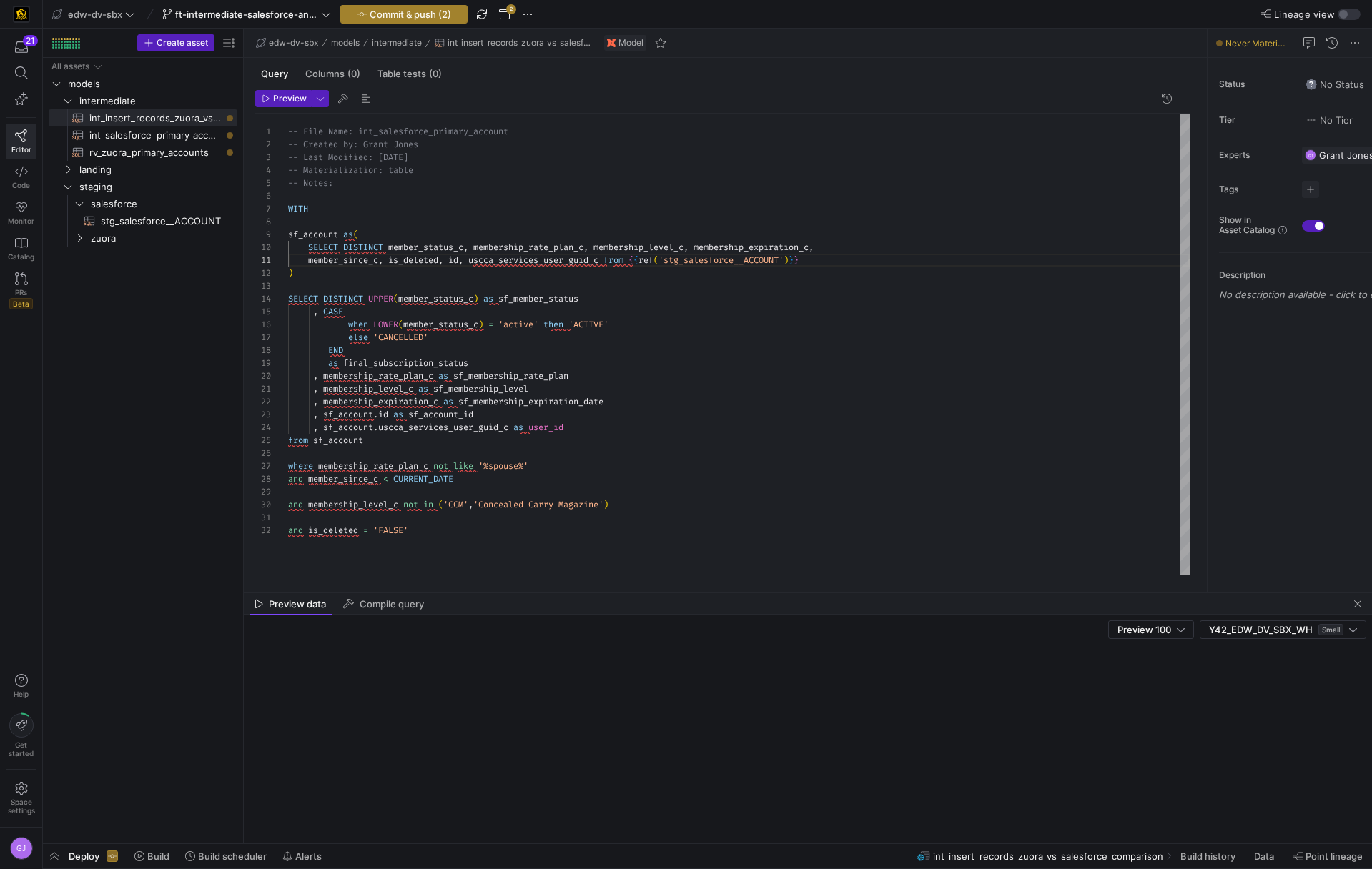 click on "Commit & push (2)" at bounding box center (410, 14) 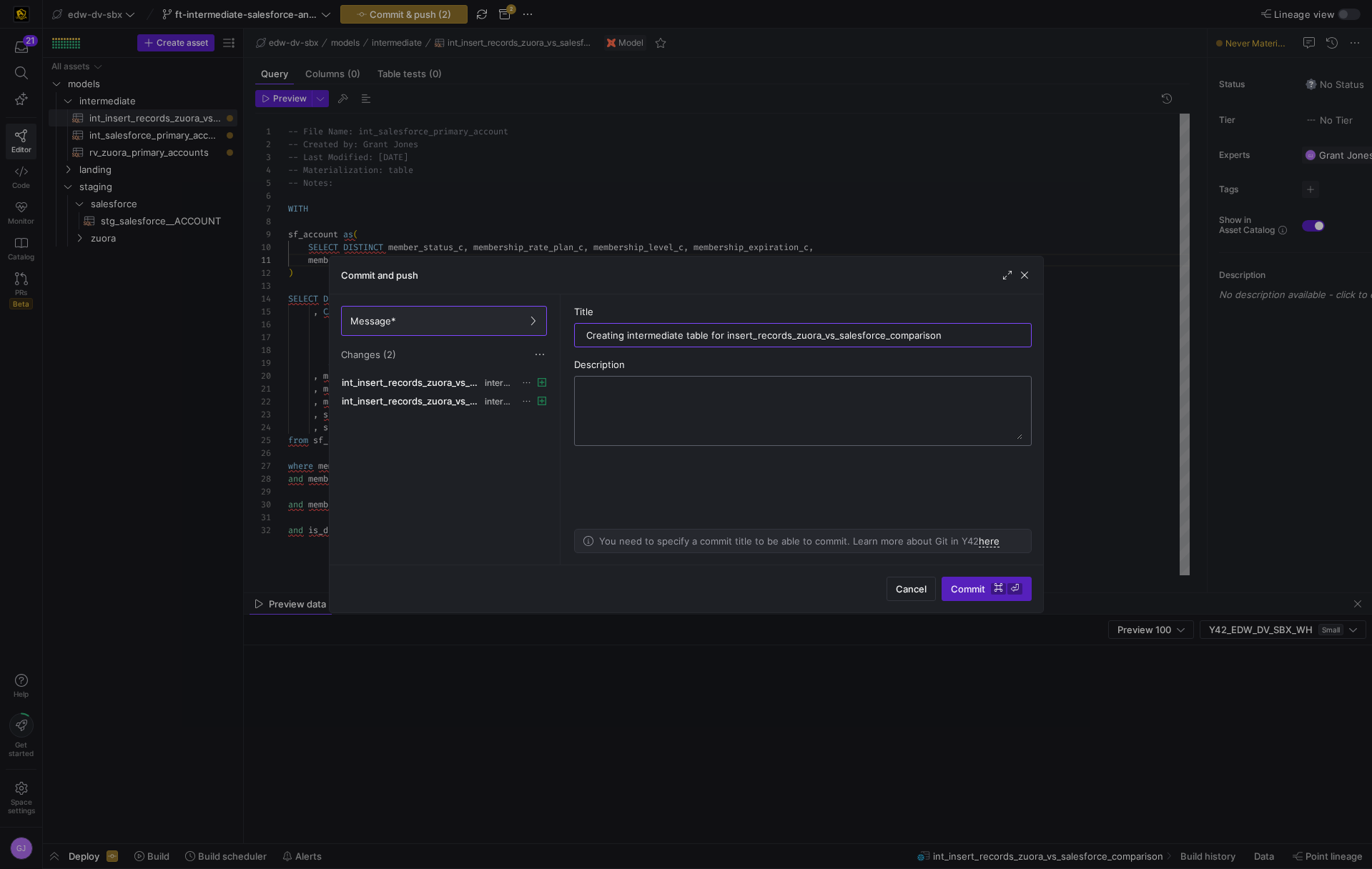 type on "Creating intermediate table for insert_records_zuora_vs_salesforce_comparison" 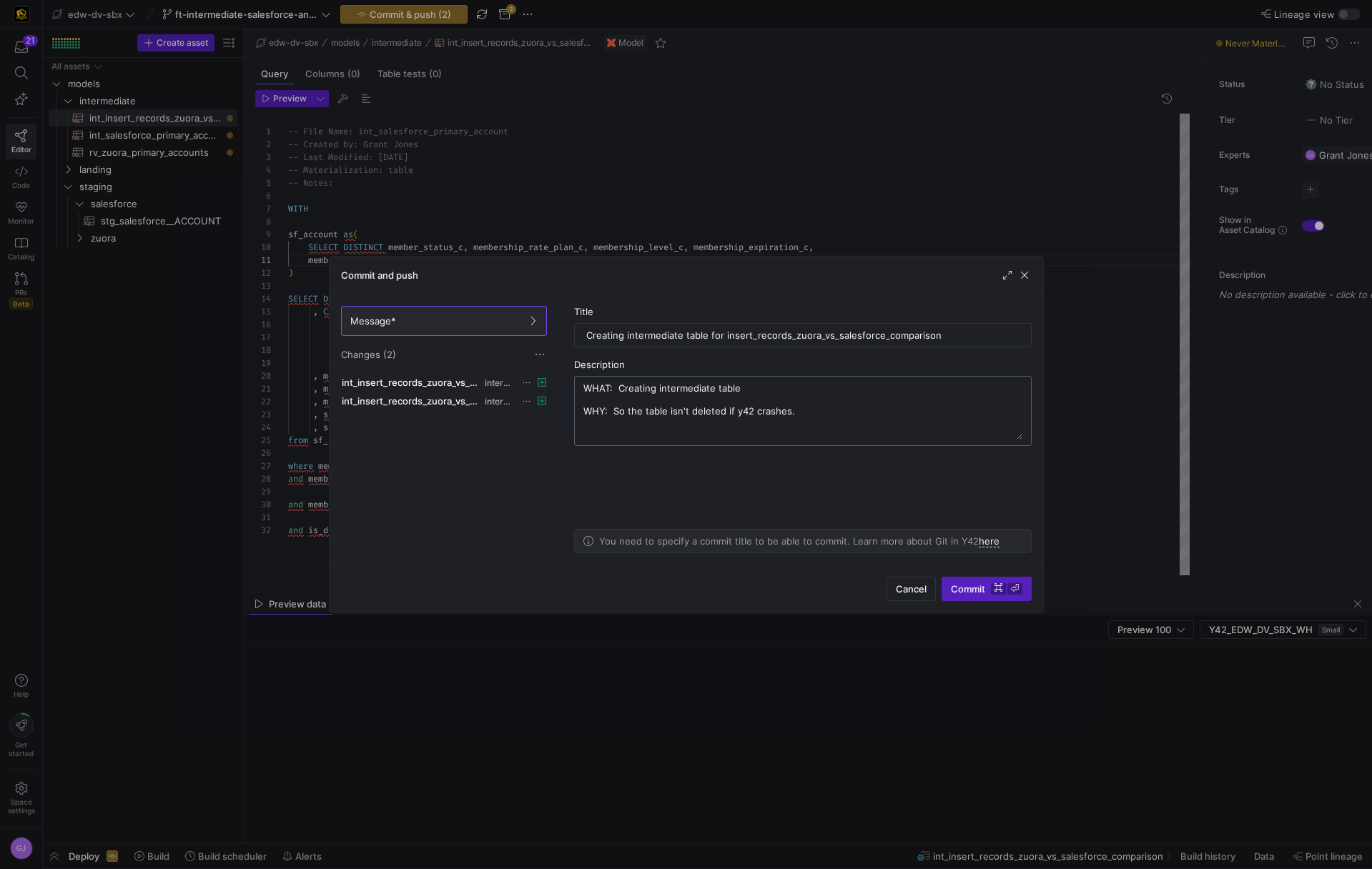 click on "WHAT:  Creating intermediate table
WHY:  So the table isn't deleted if y42 crashes." at bounding box center (803, 411) 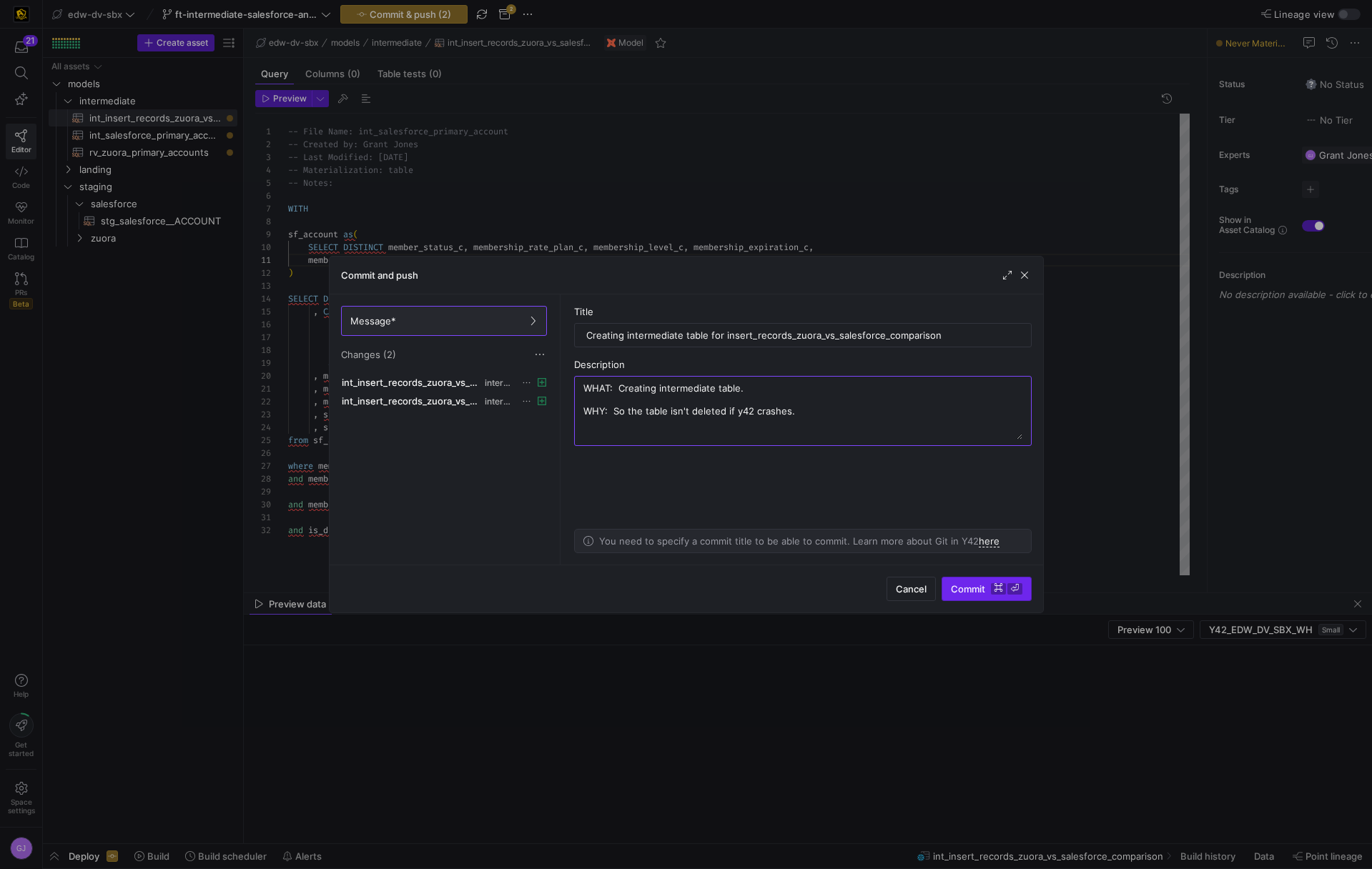 type on "WHAT:  Creating intermediate table.
WHY:  So the table isn't deleted if y42 crashes." 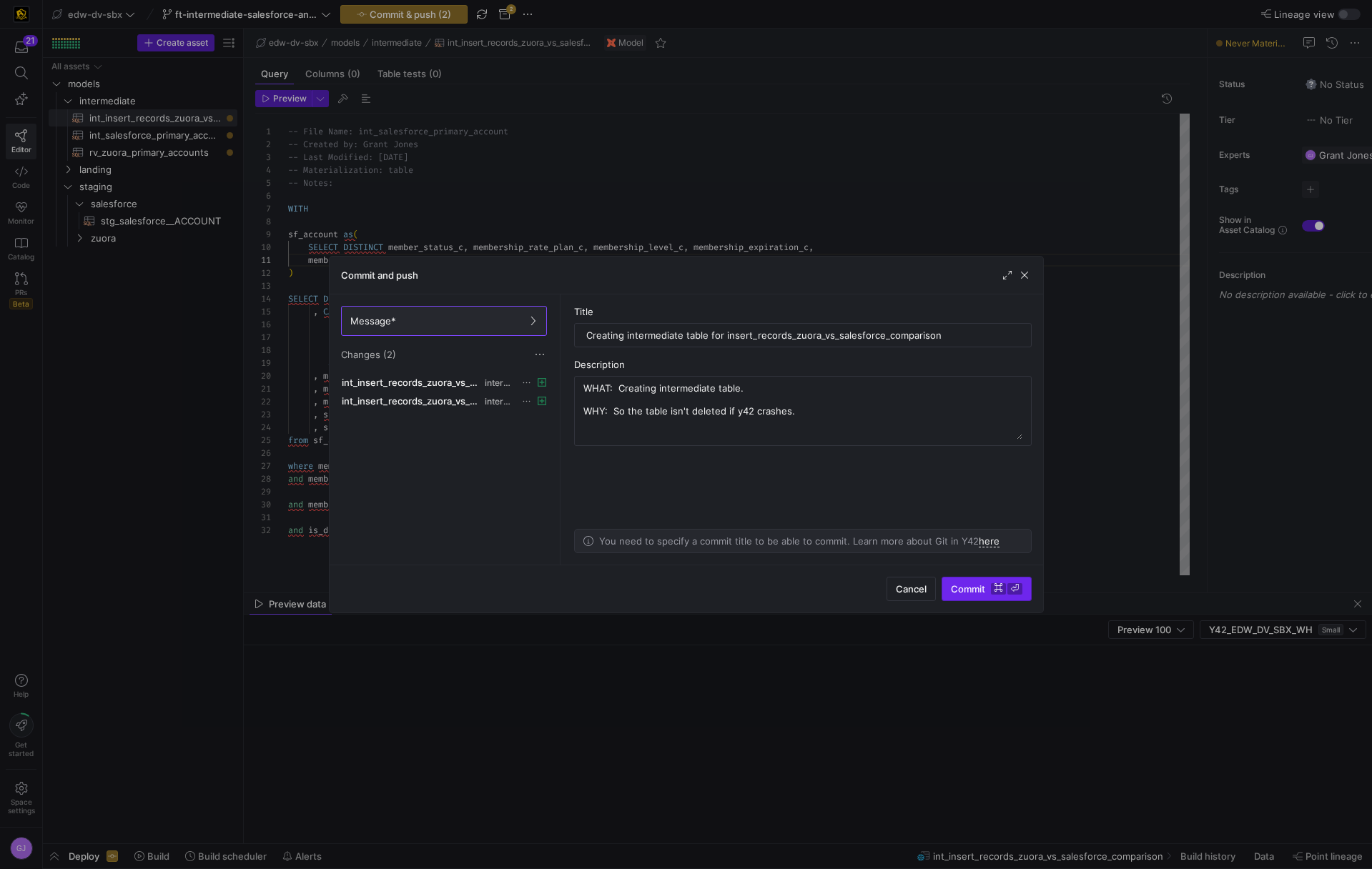 click on "Commit  ⌘ ⏎" at bounding box center [987, 589] 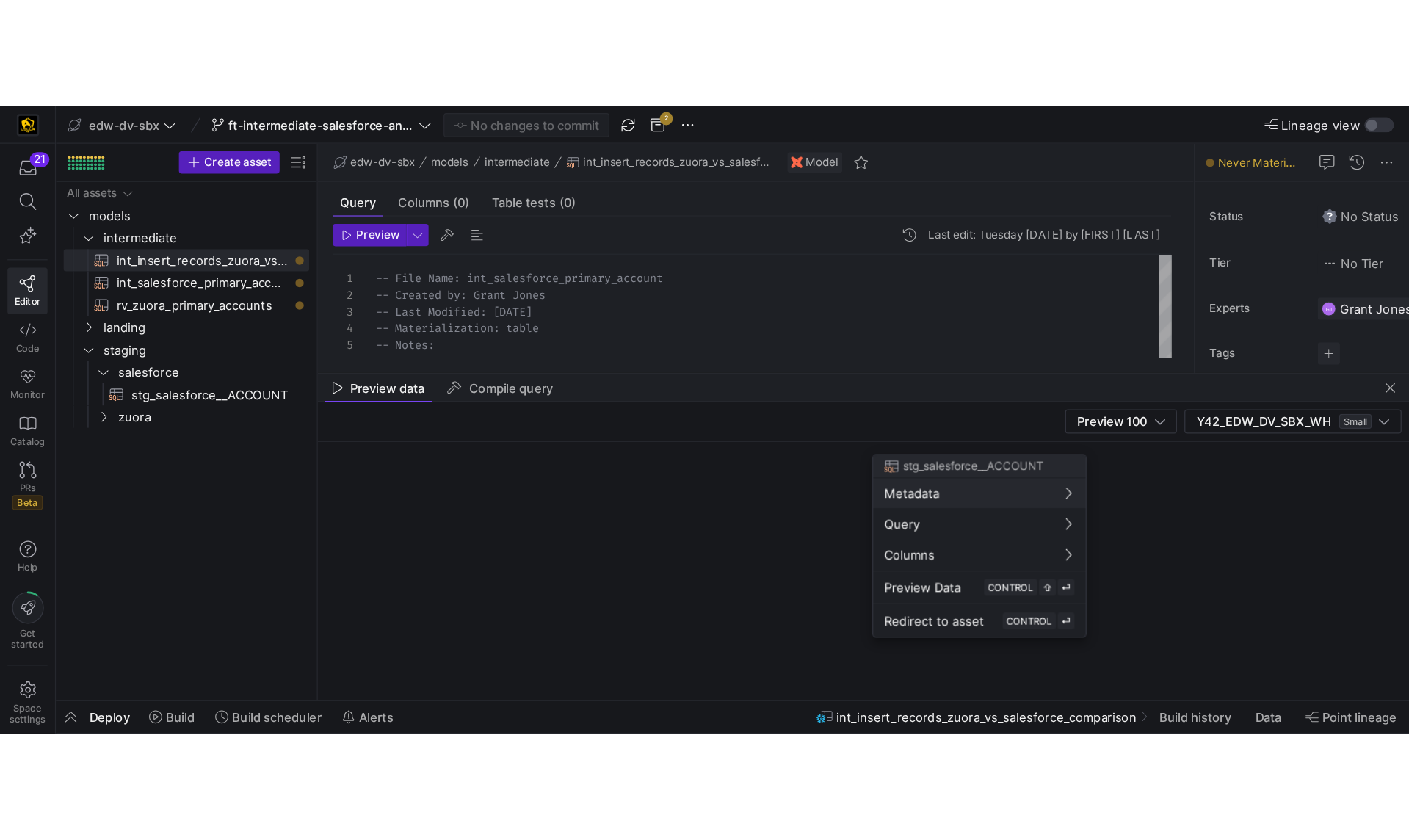 scroll, scrollTop: 0, scrollLeft: 21, axis: horizontal 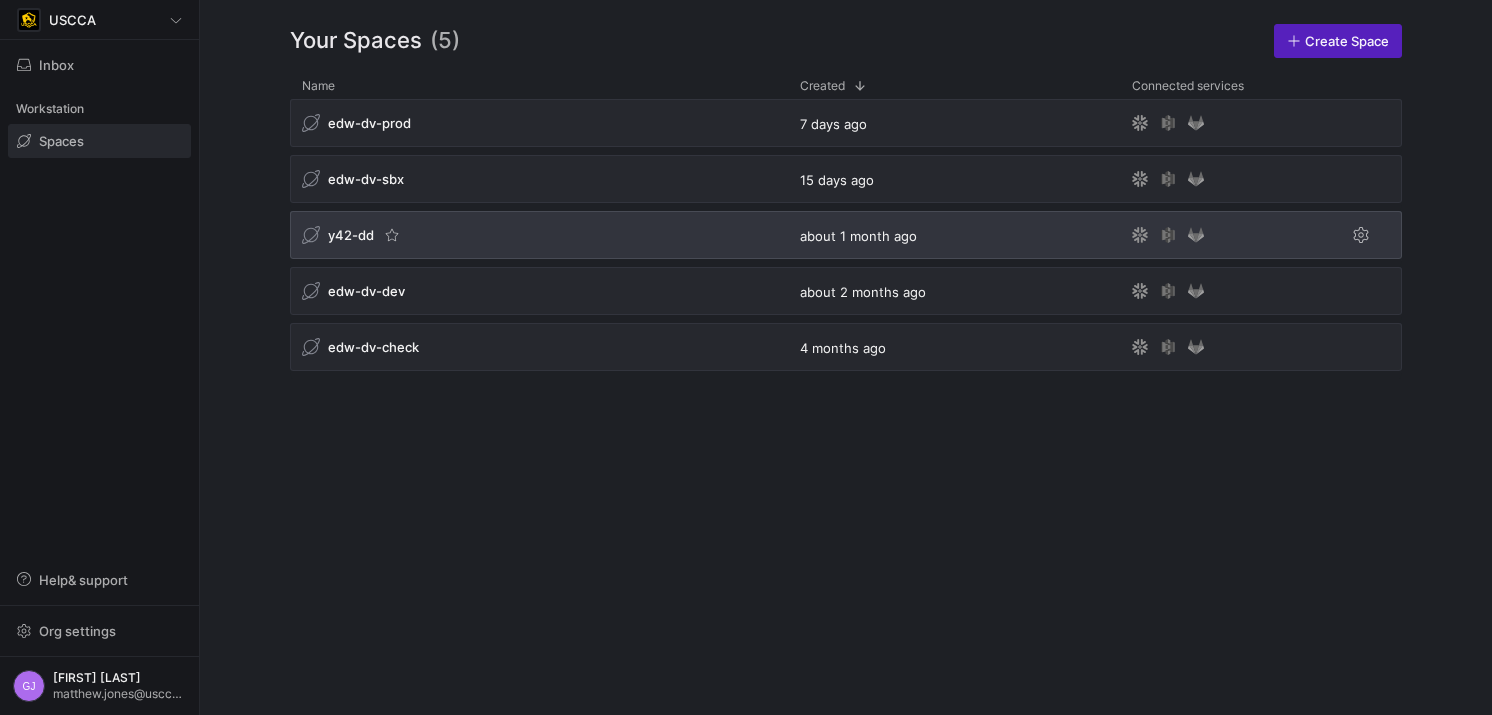 click on "y42-dd" 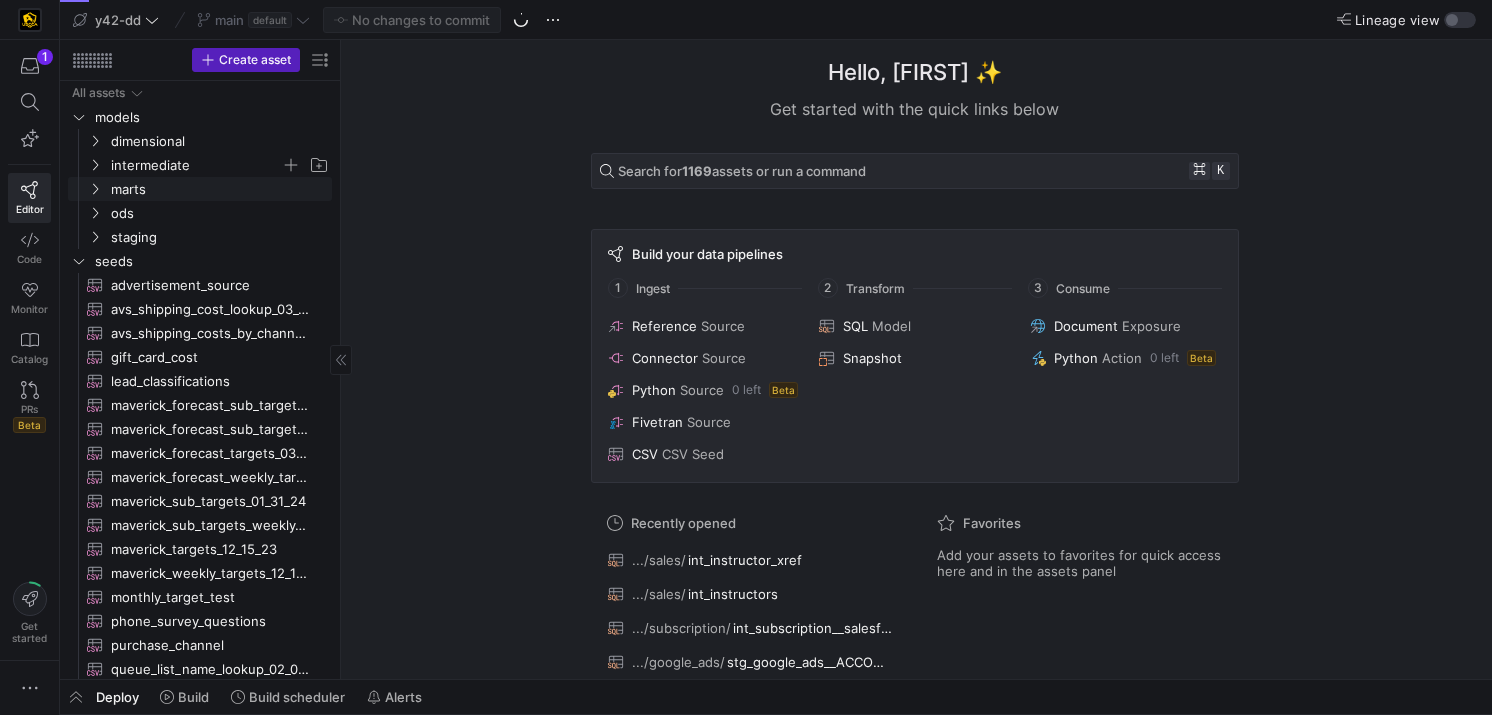 click on "intermediate" 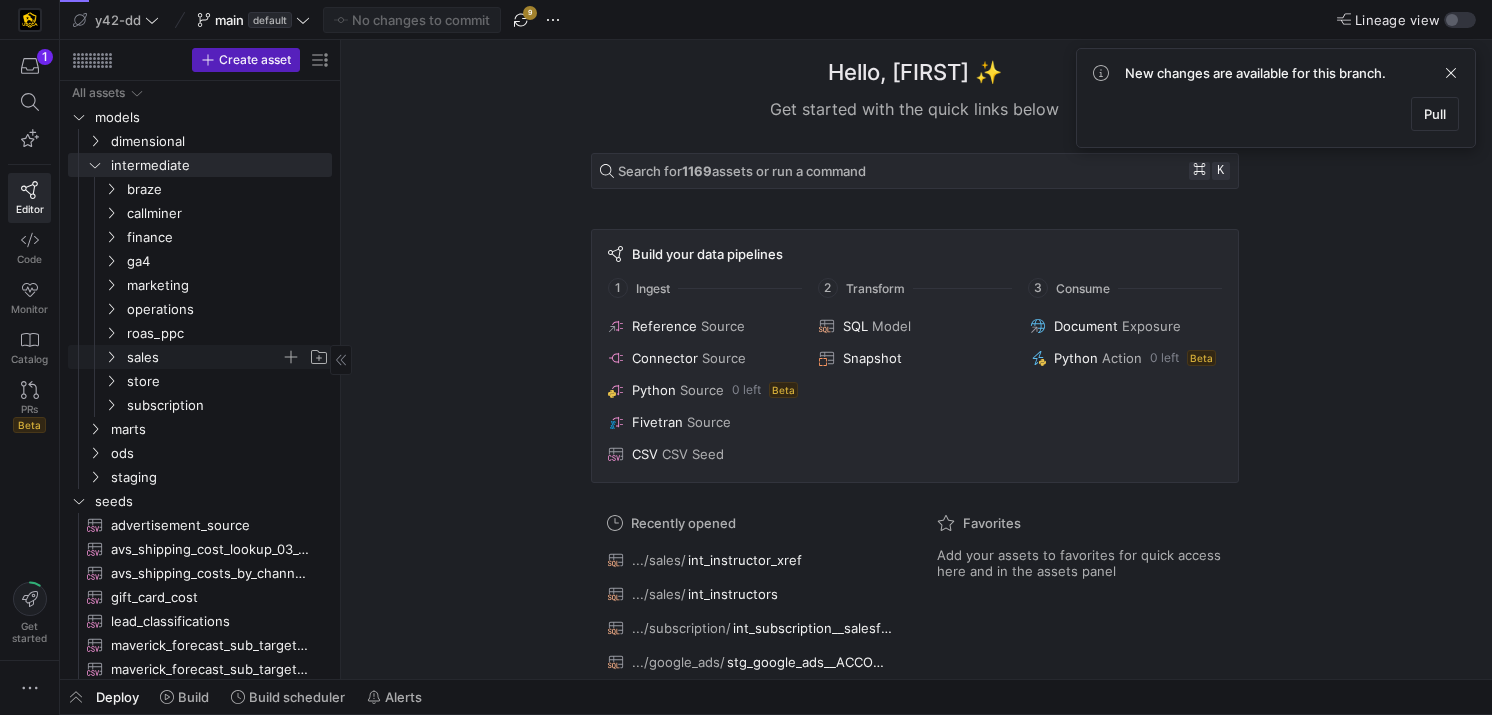 click on "sales" 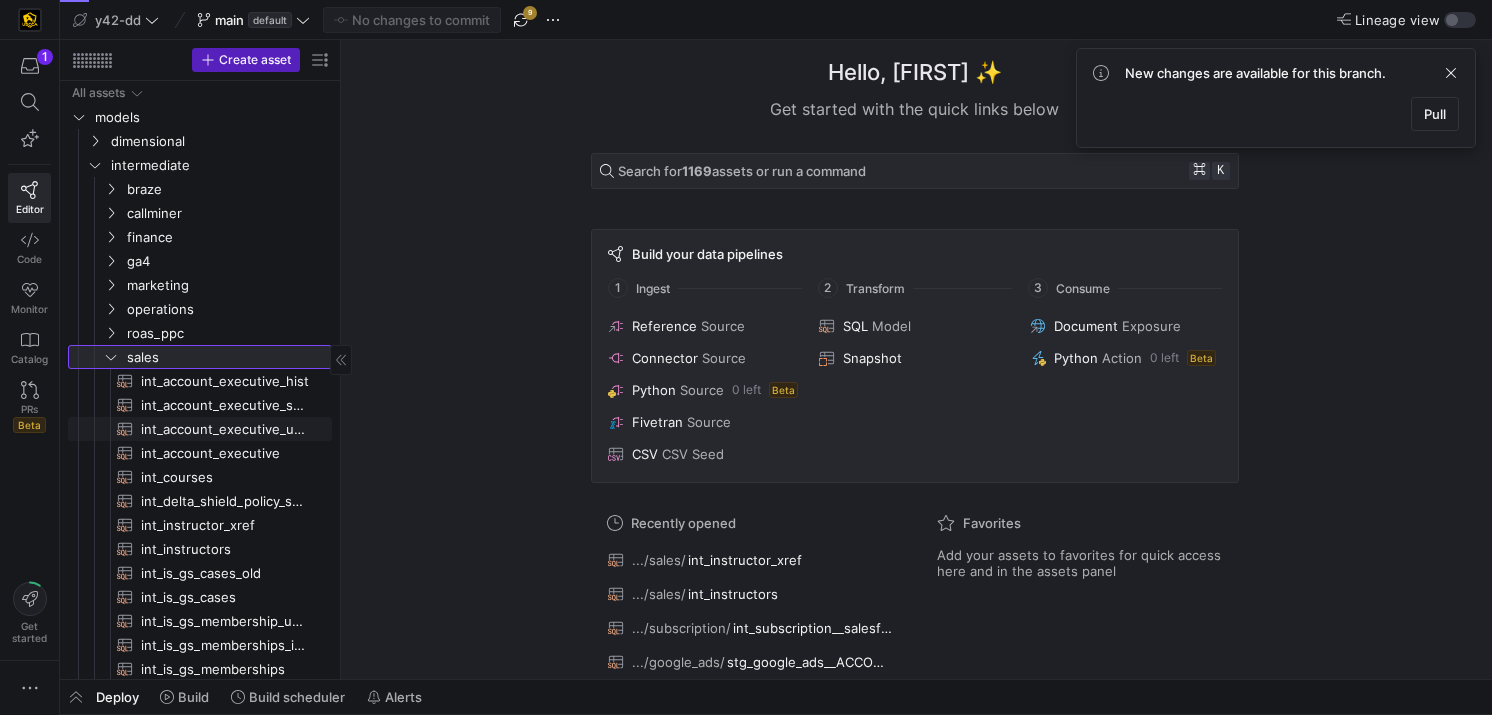 scroll, scrollTop: 45, scrollLeft: 0, axis: vertical 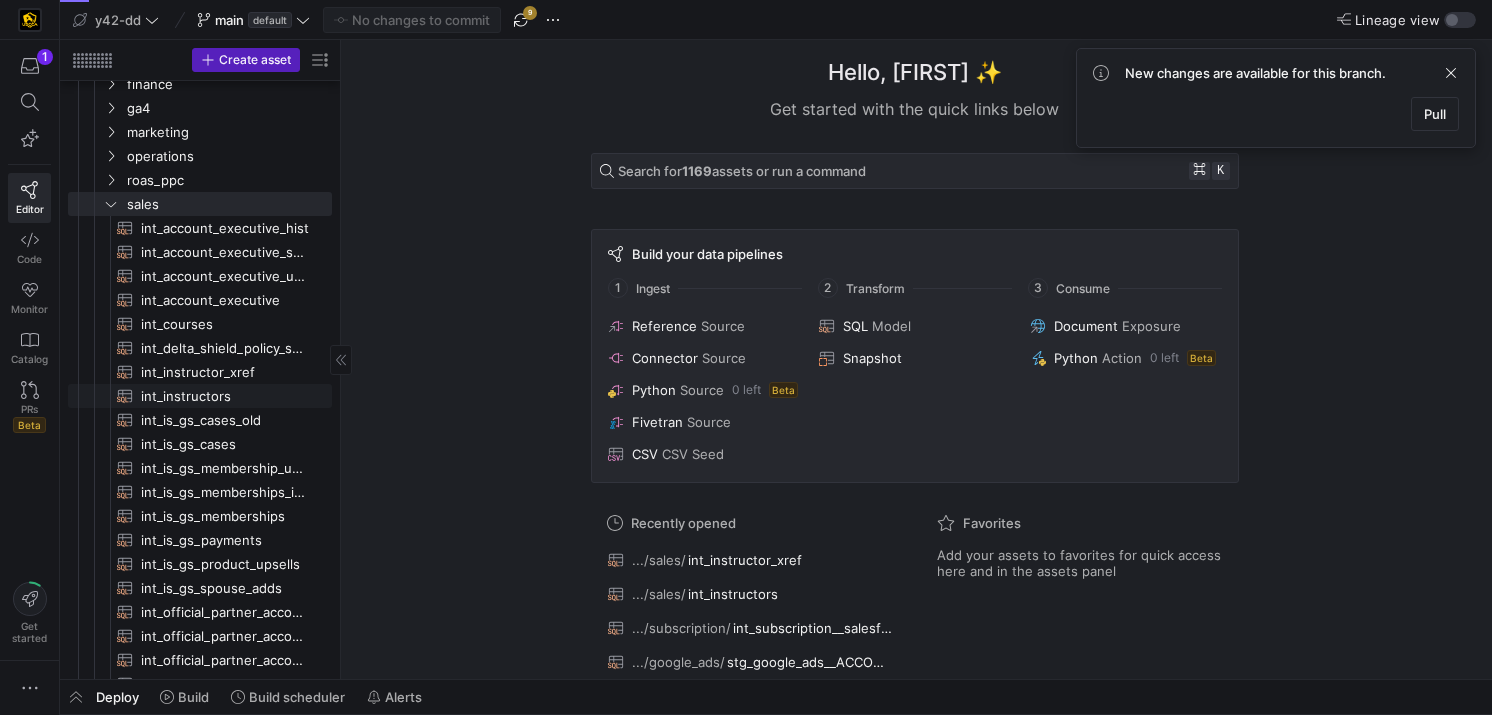 click on "int_instructors​​​​​​​​​​" 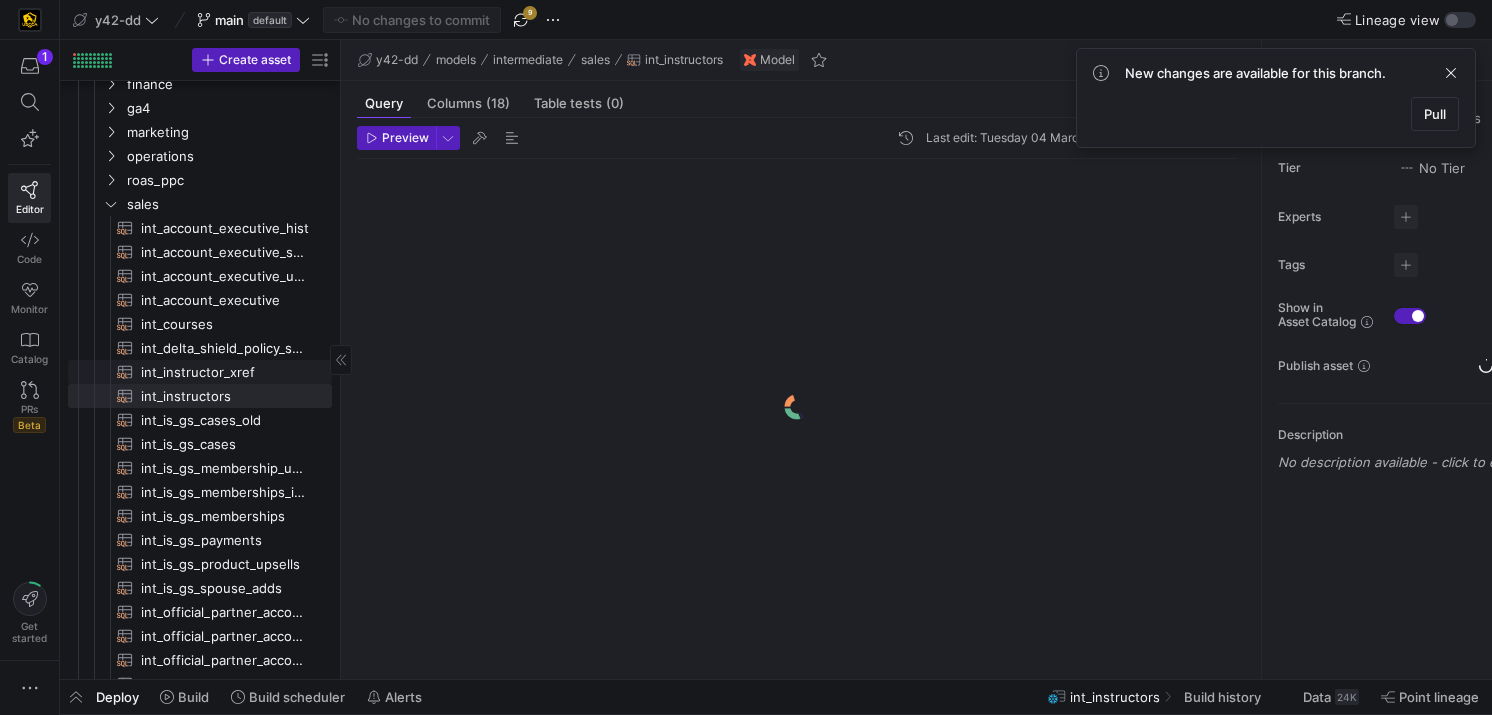 click on "int_instructor_xref​​​​​​​​​​" 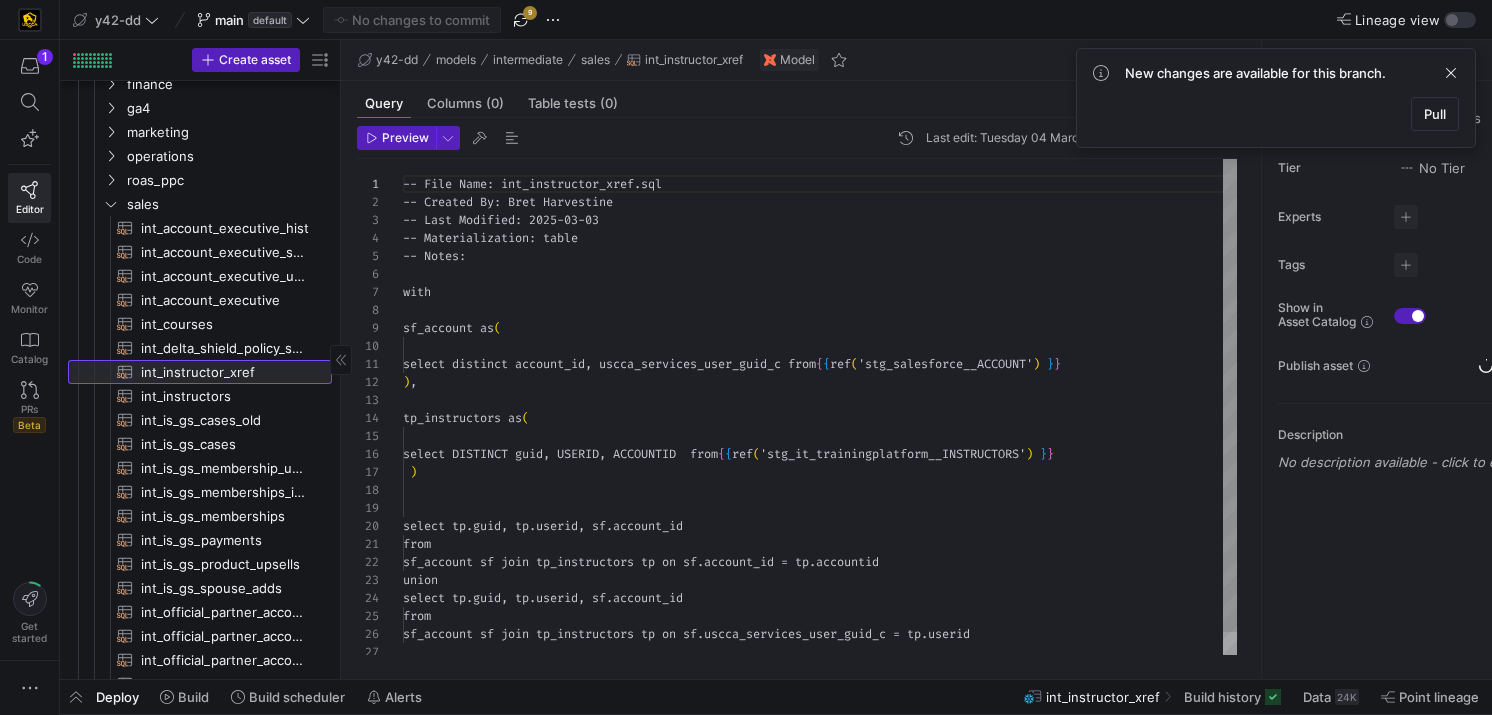 scroll, scrollTop: 180, scrollLeft: 0, axis: vertical 